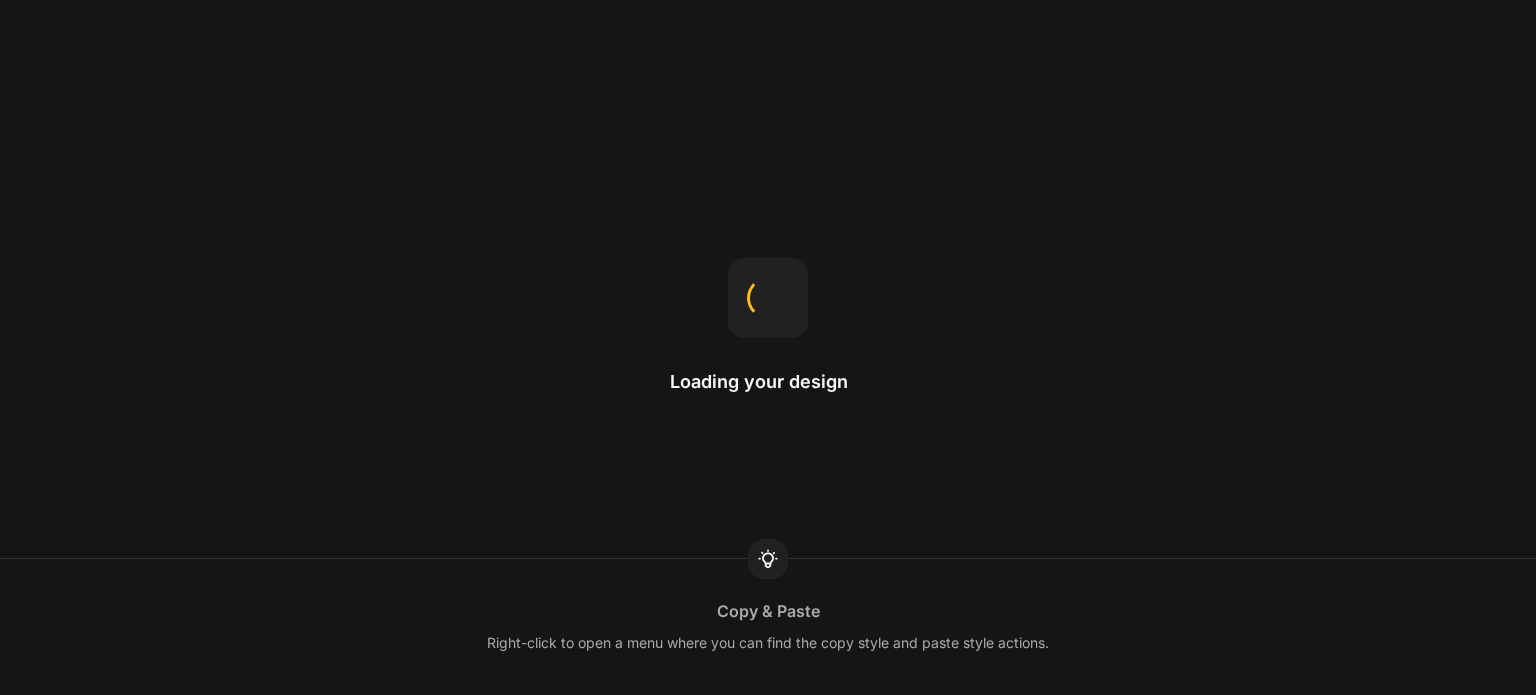 scroll, scrollTop: 0, scrollLeft: 0, axis: both 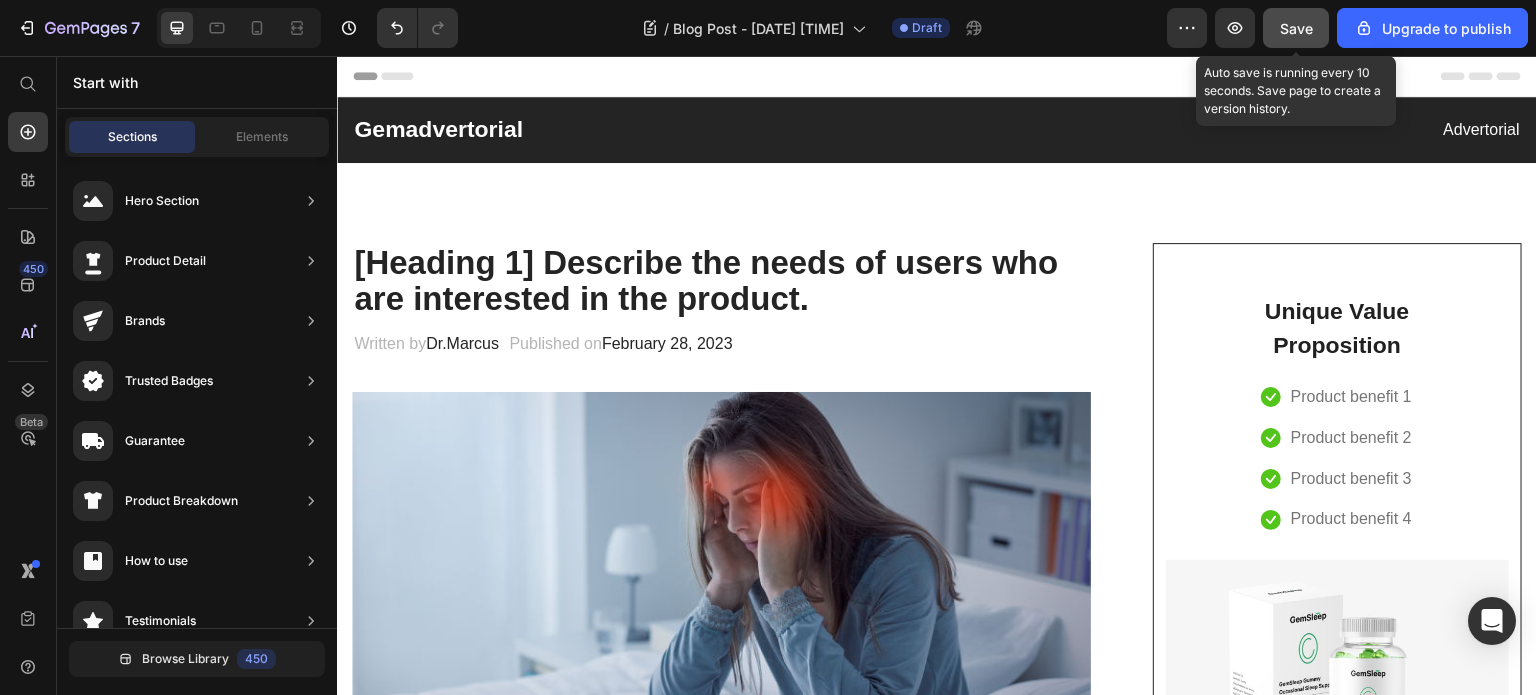 click on "Save" at bounding box center [1296, 28] 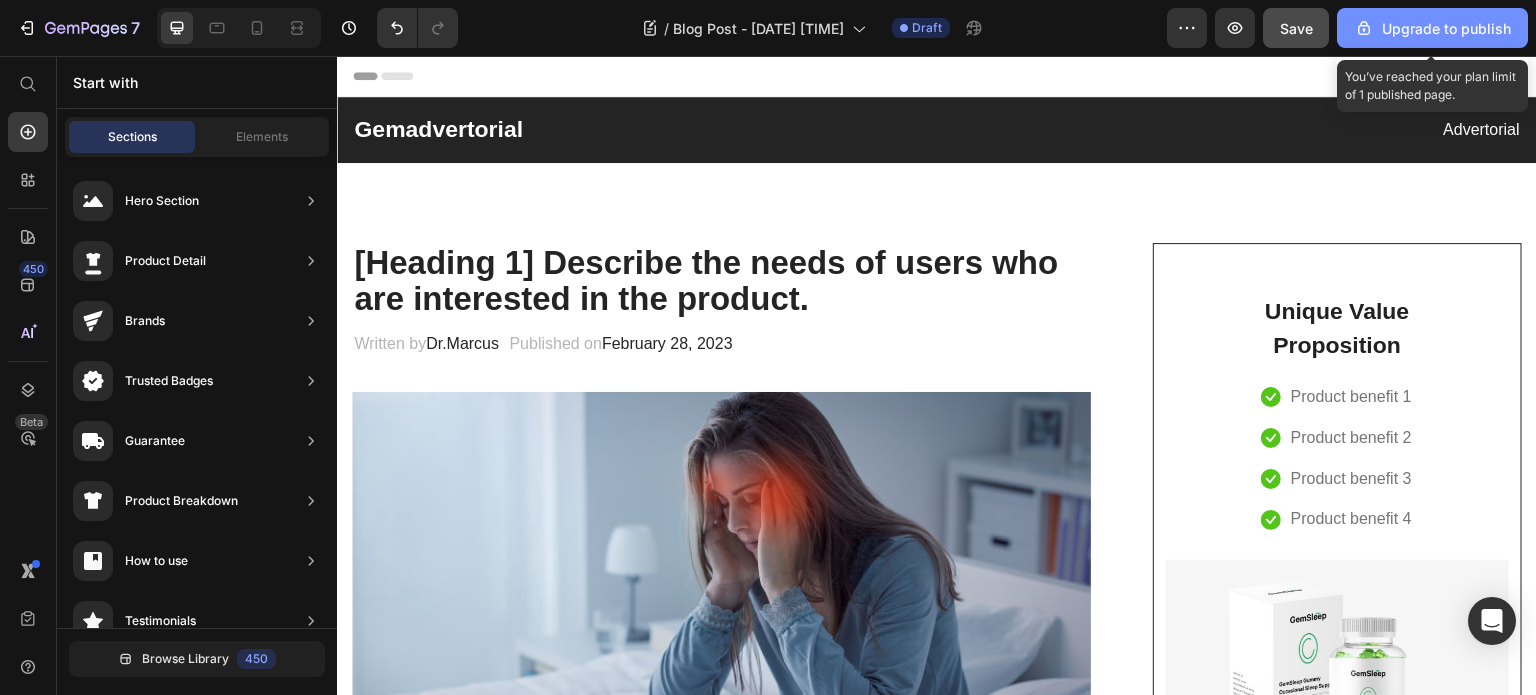 click on "Upgrade to publish" at bounding box center (1432, 28) 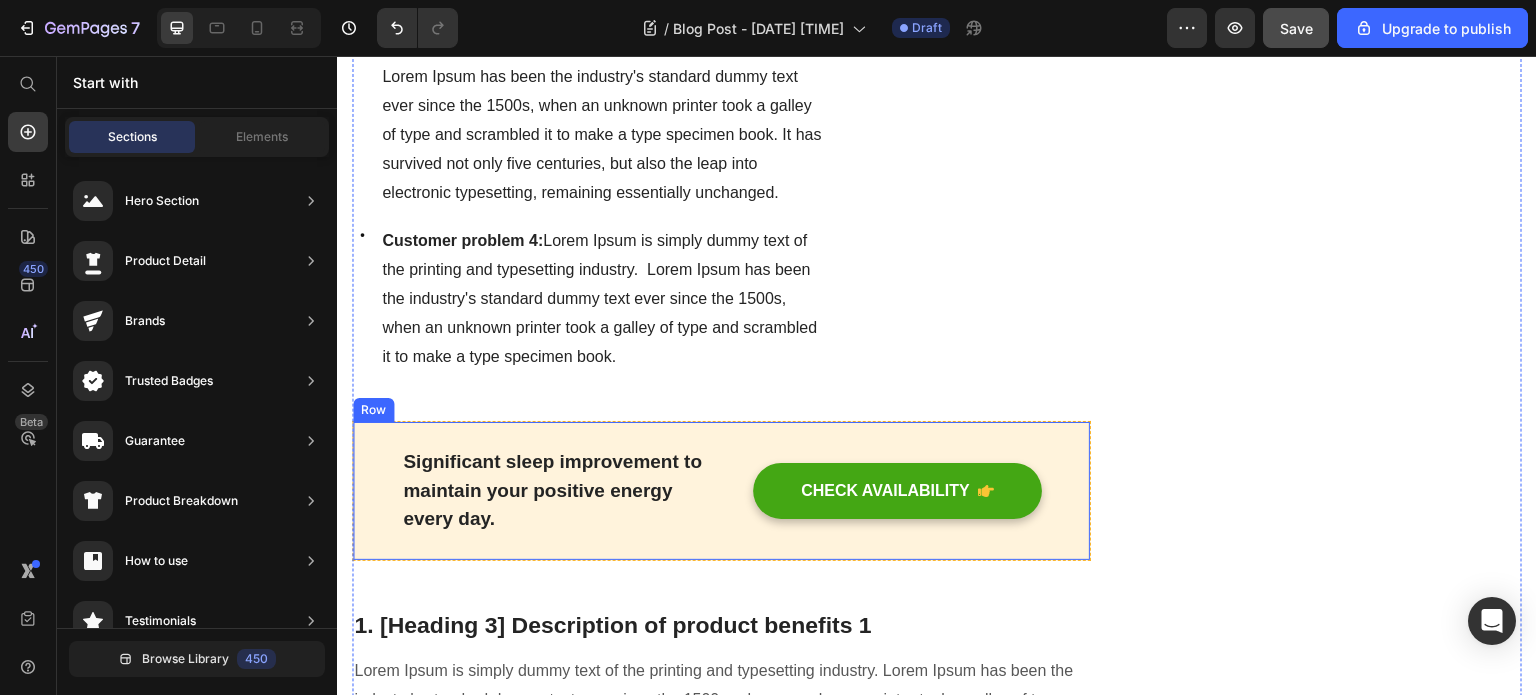 scroll, scrollTop: 1400, scrollLeft: 0, axis: vertical 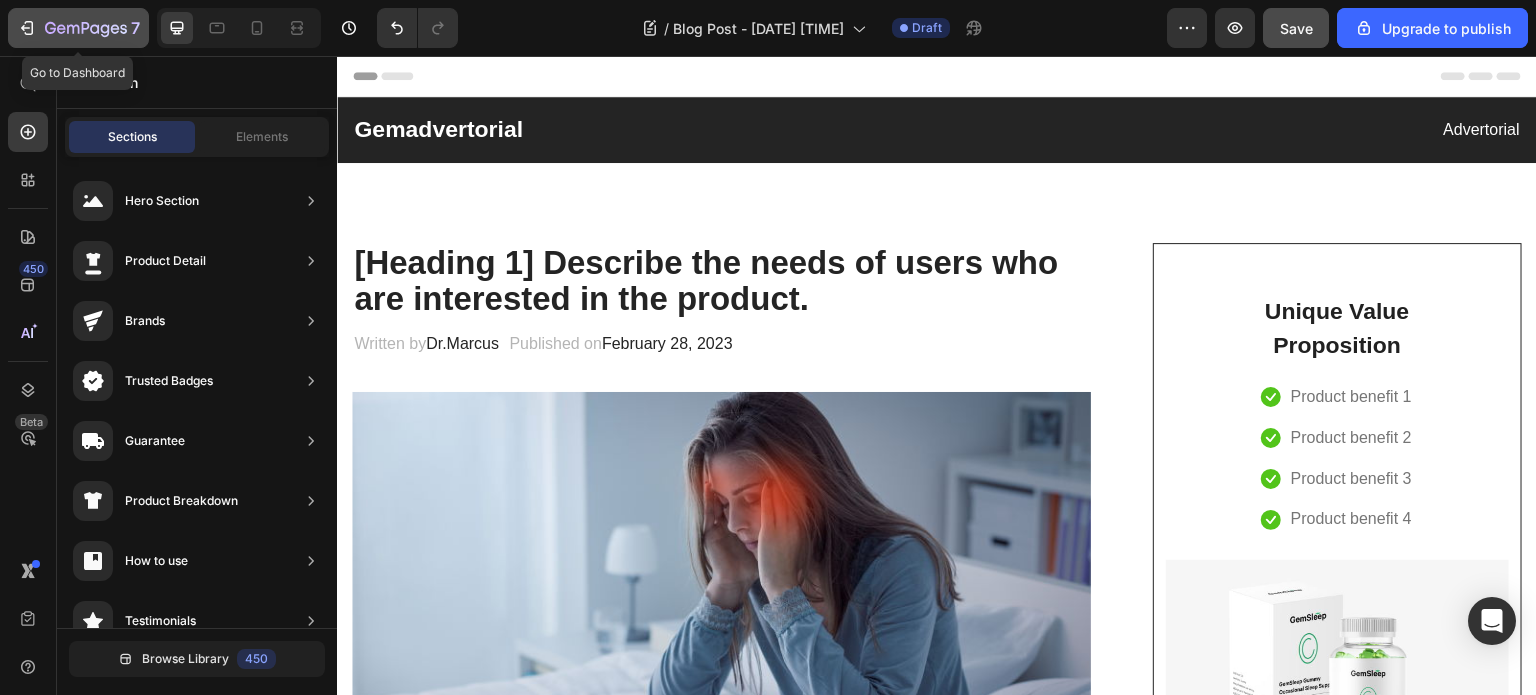 click 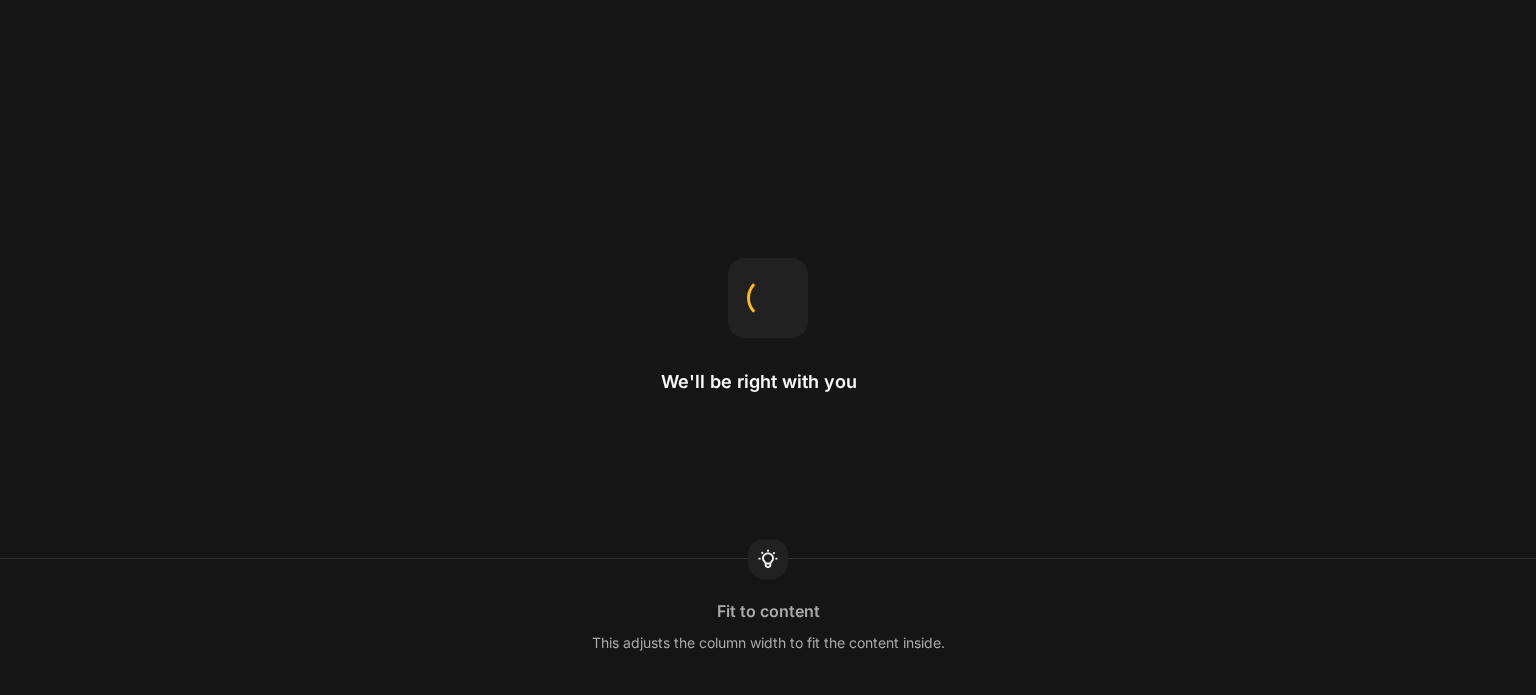 scroll, scrollTop: 0, scrollLeft: 0, axis: both 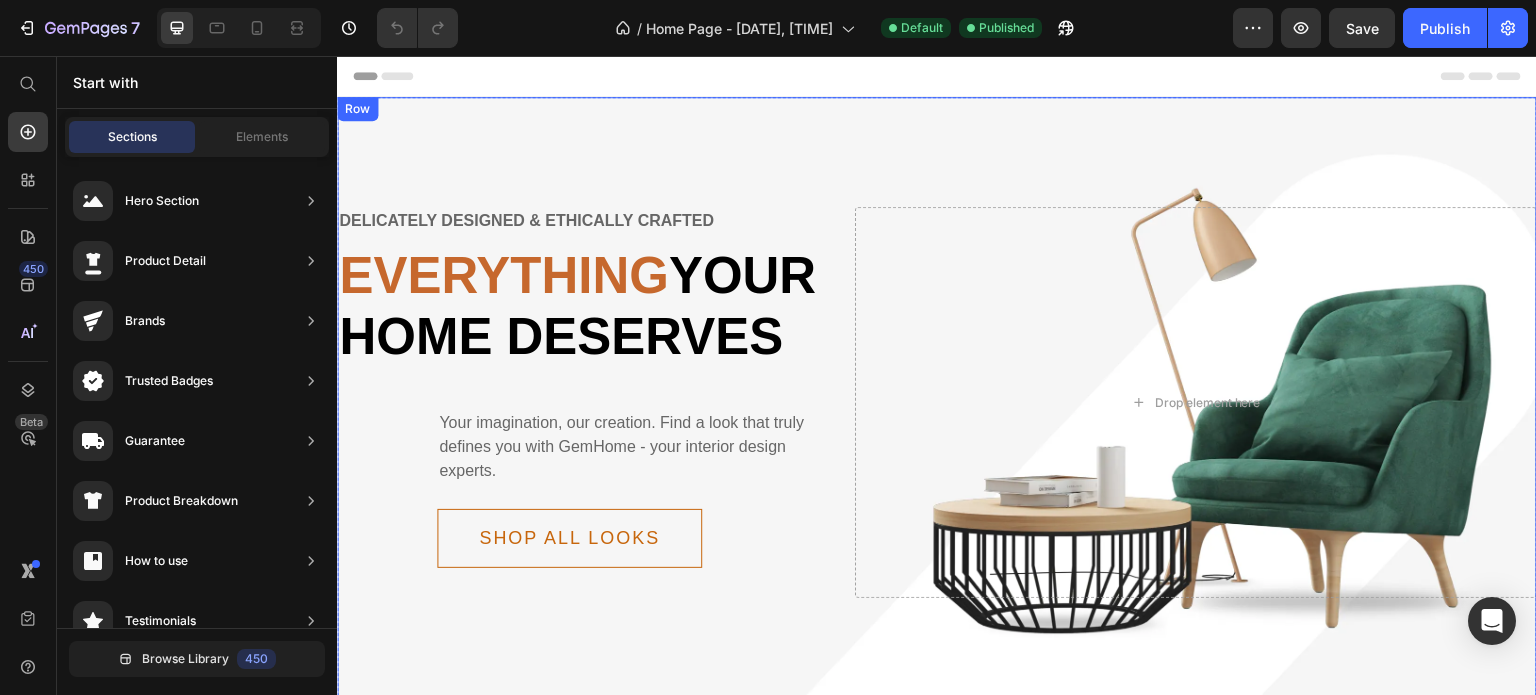 click on "Delicately designed & ethically crafted Text Everything  your home deserves Heading Your imagination, our creation. Find a look that truly defines you with GemHome - your interior design experts.
Text Shop all looks Button Row
Drop element here Row Row" at bounding box center [937, 444] 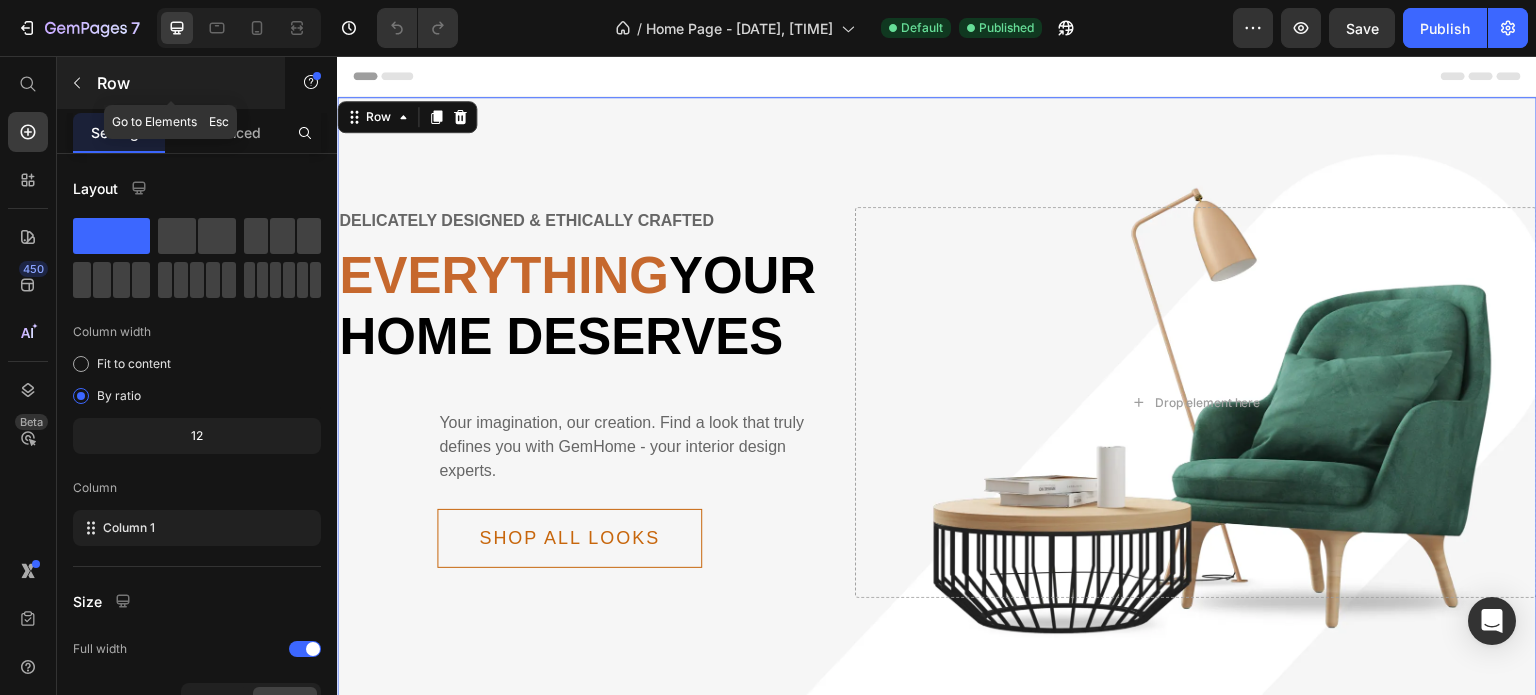 click 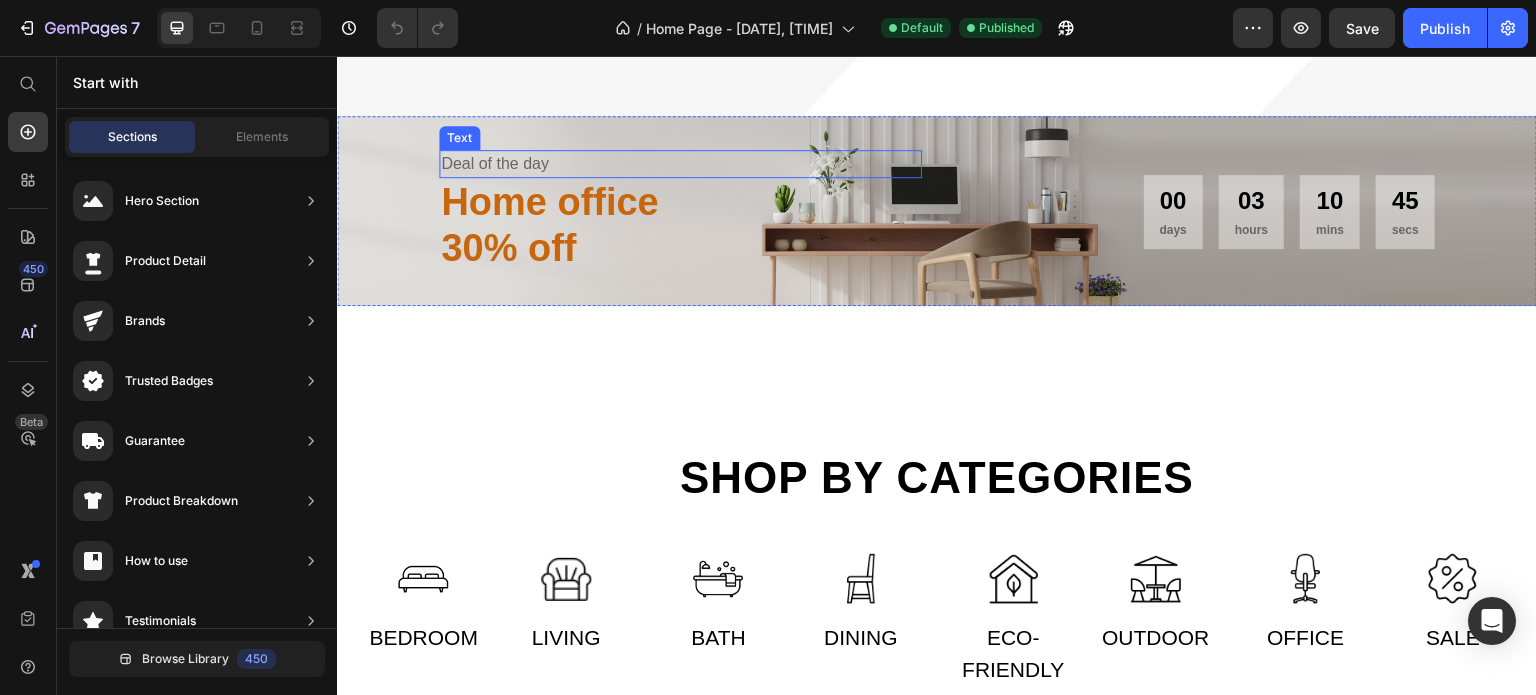 scroll, scrollTop: 800, scrollLeft: 0, axis: vertical 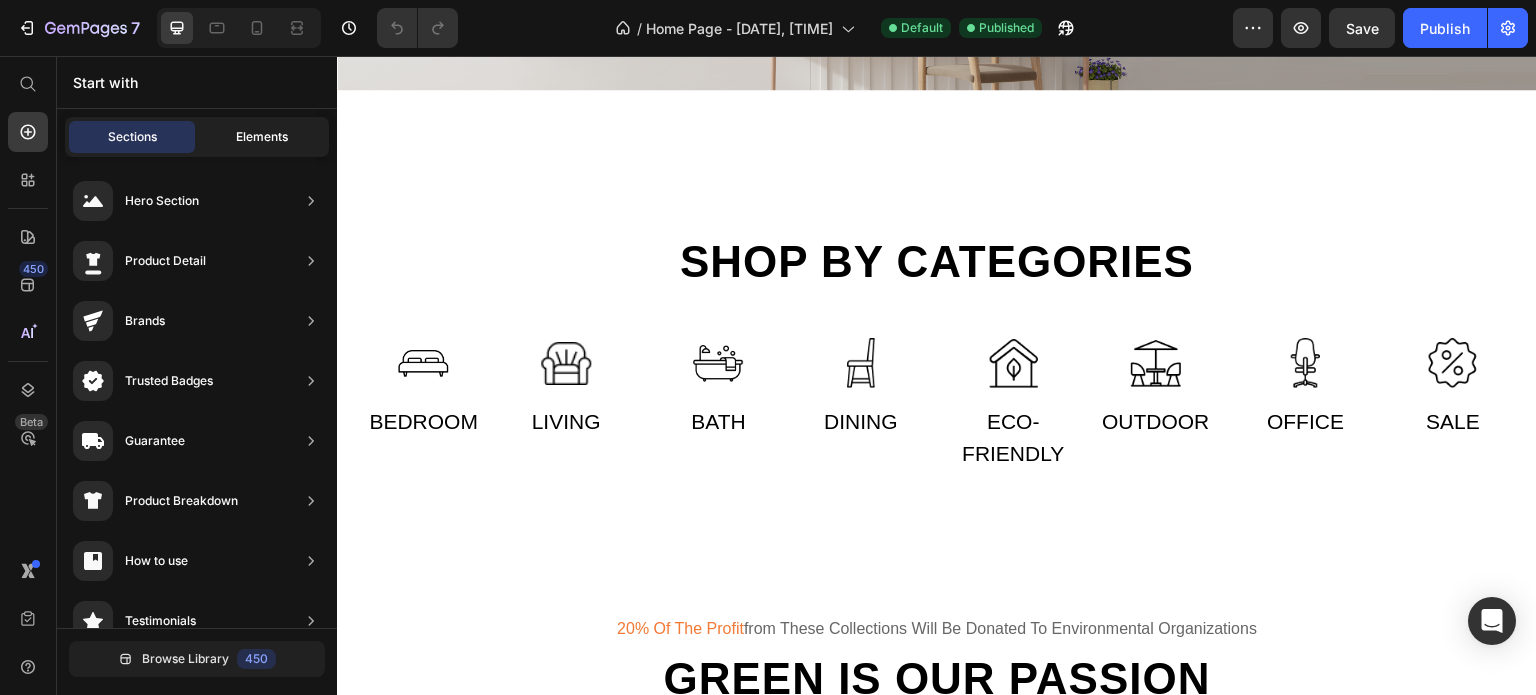 click on "Elements" at bounding box center (262, 137) 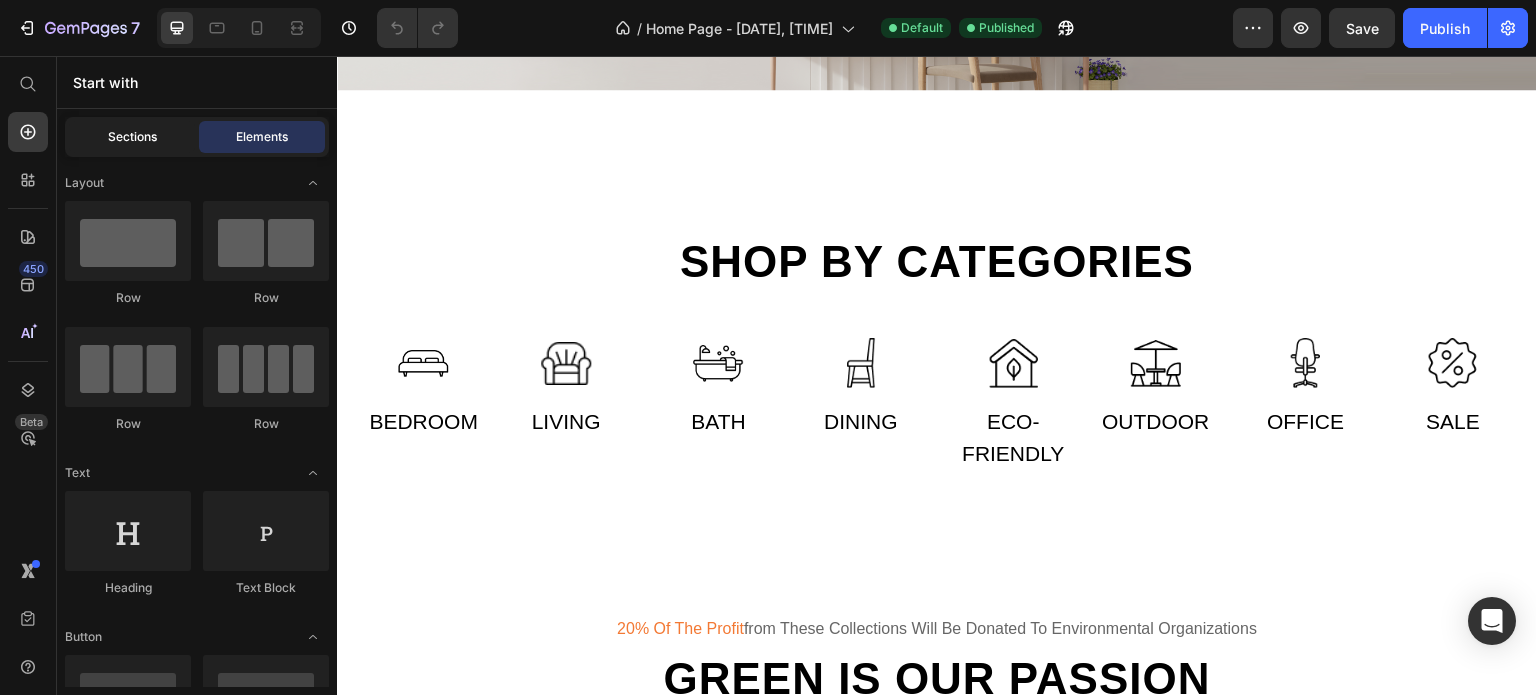 click on "Sections" at bounding box center [132, 137] 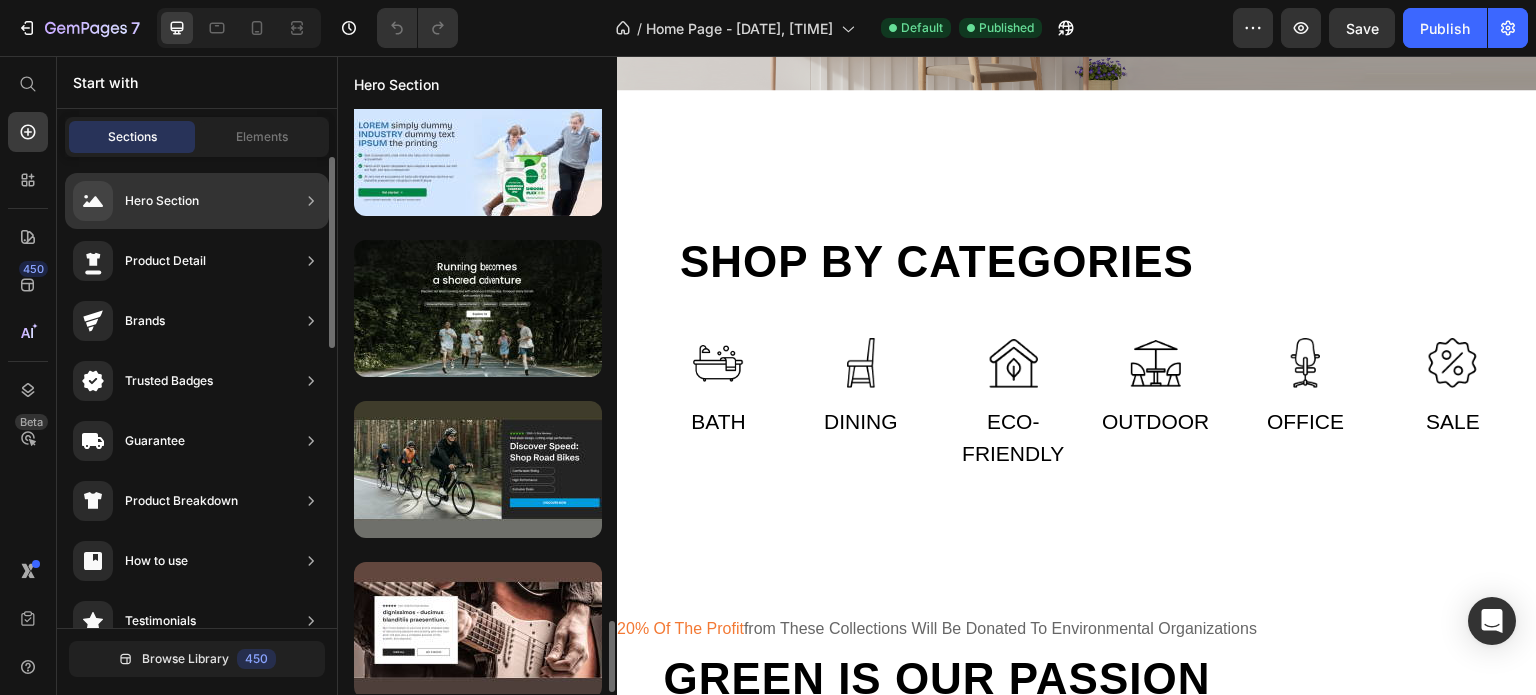 scroll, scrollTop: 1012, scrollLeft: 0, axis: vertical 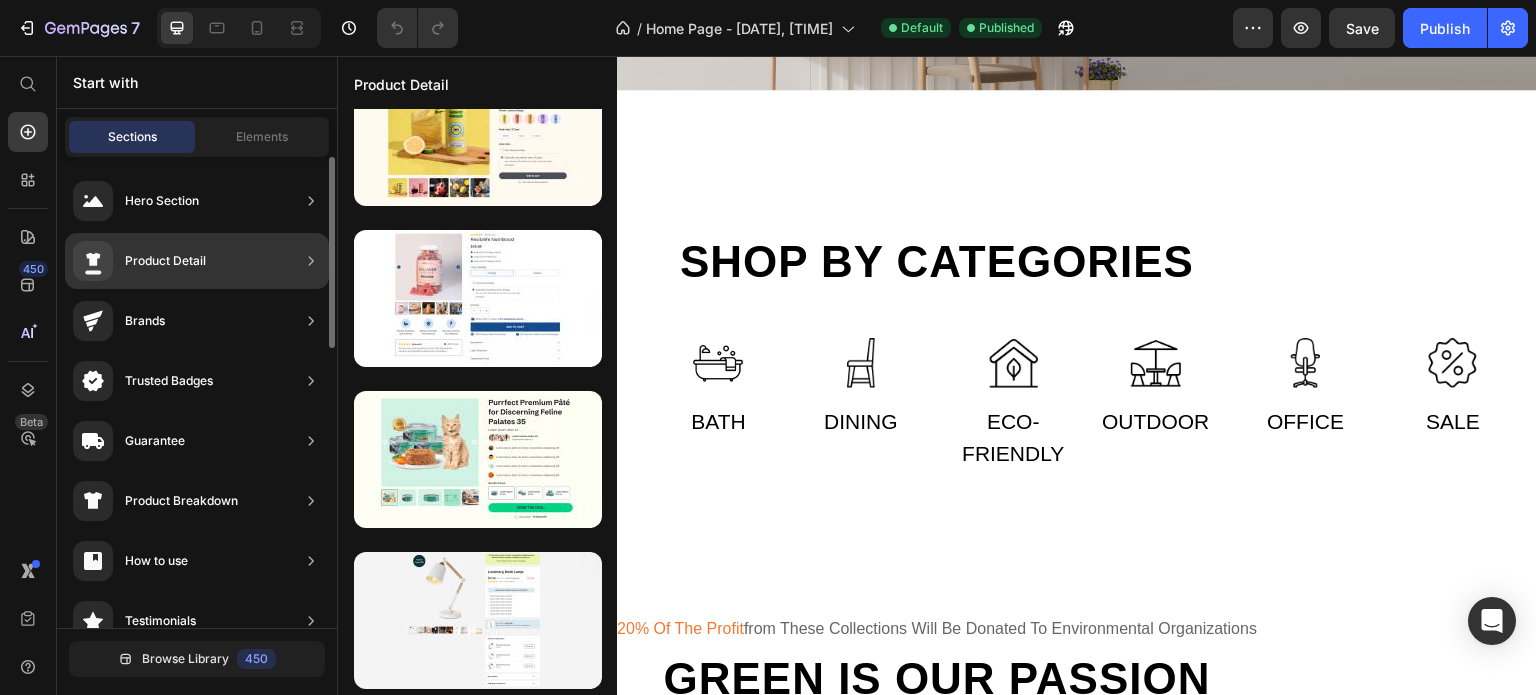 click on "Product Detail" at bounding box center [165, 261] 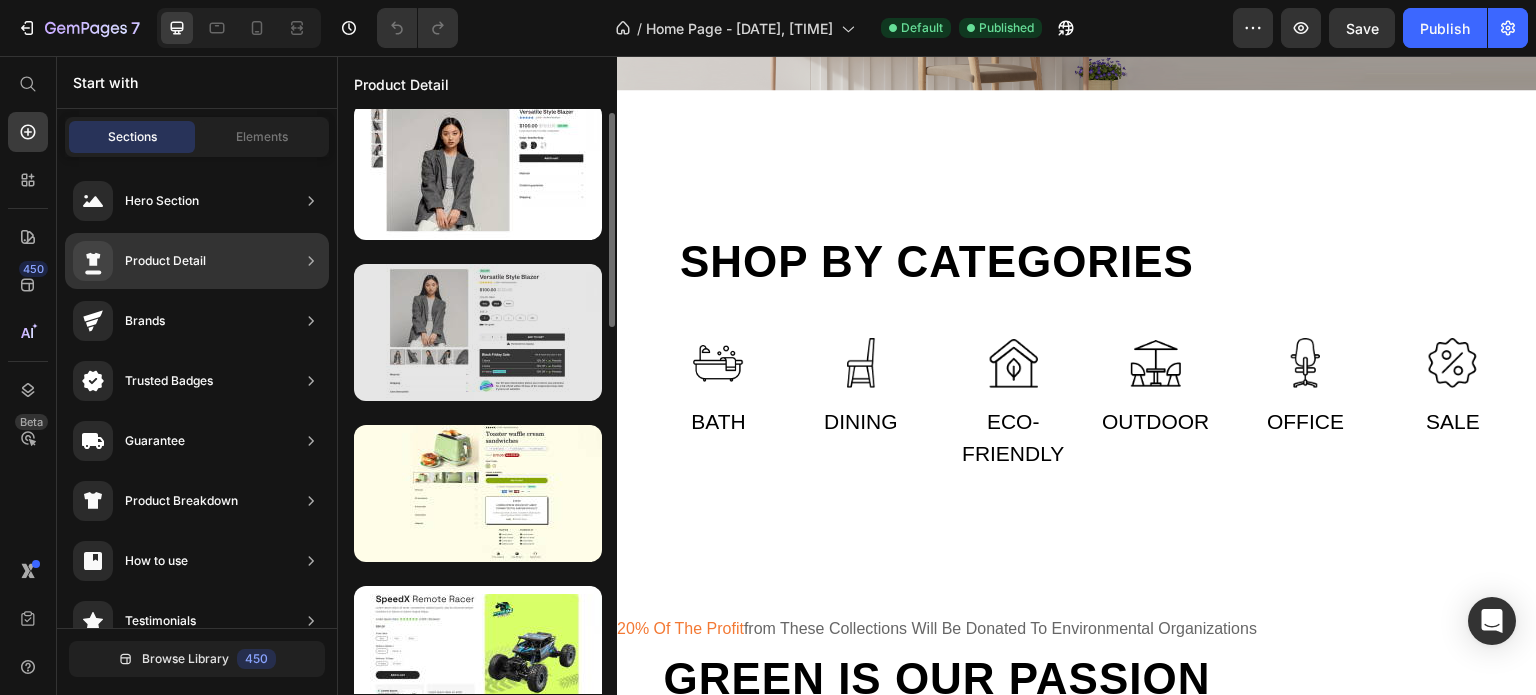 scroll, scrollTop: 0, scrollLeft: 0, axis: both 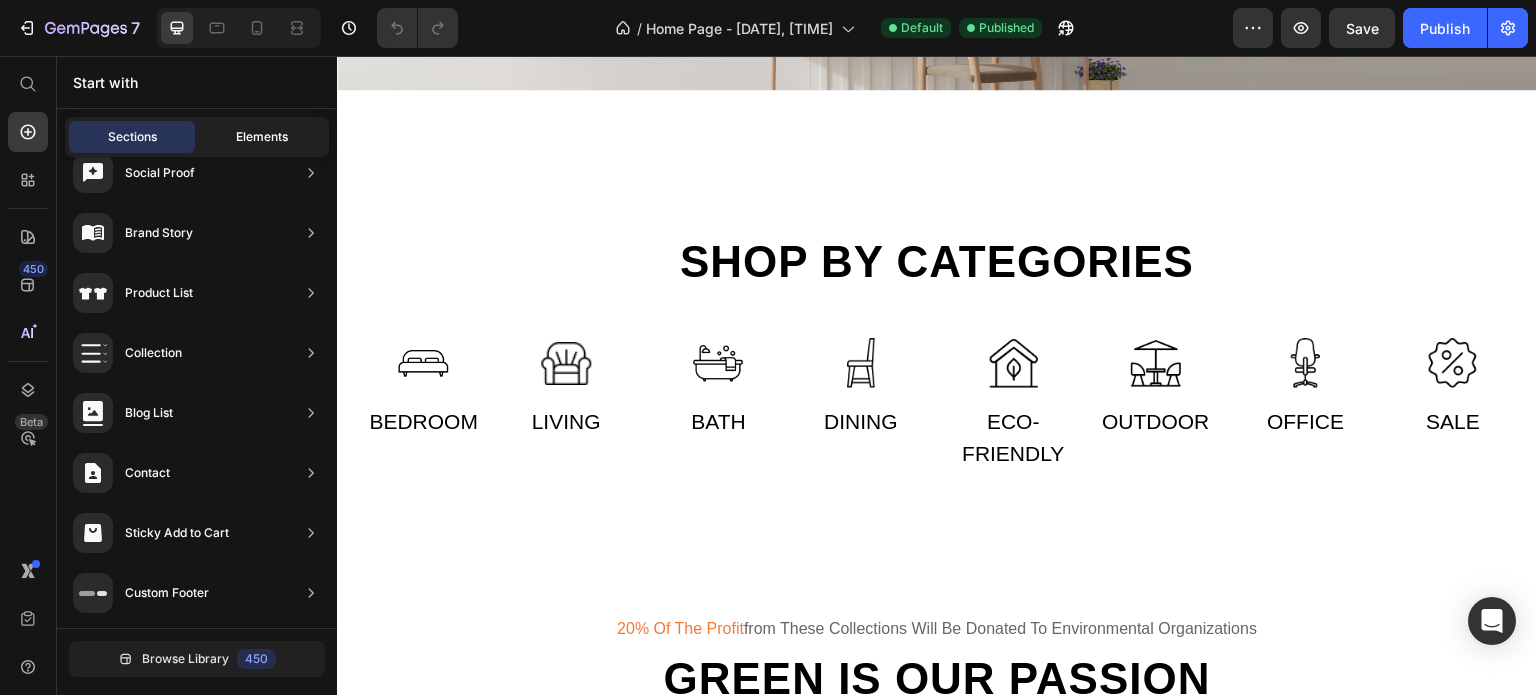 click on "Elements" at bounding box center [262, 137] 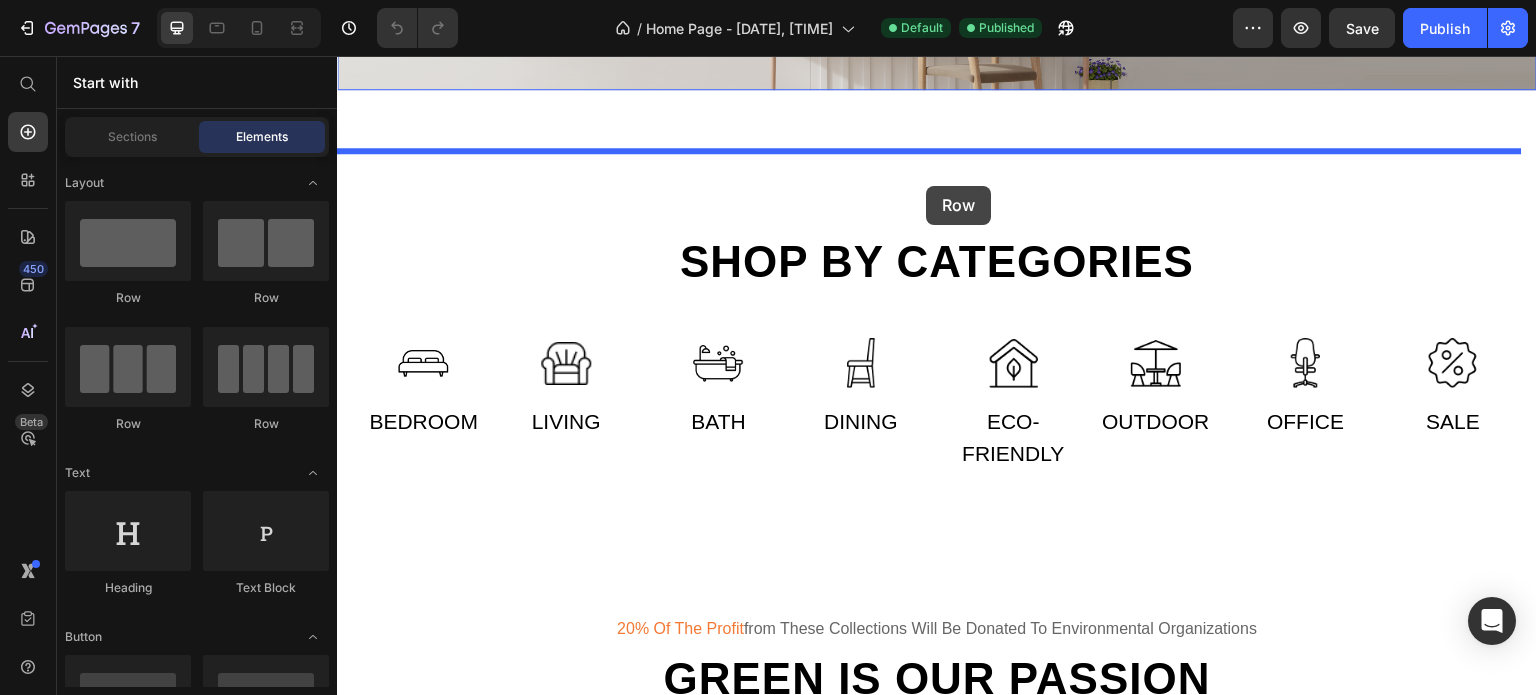 drag, startPoint x: 479, startPoint y: 307, endPoint x: 926, endPoint y: 186, distance: 463.08746 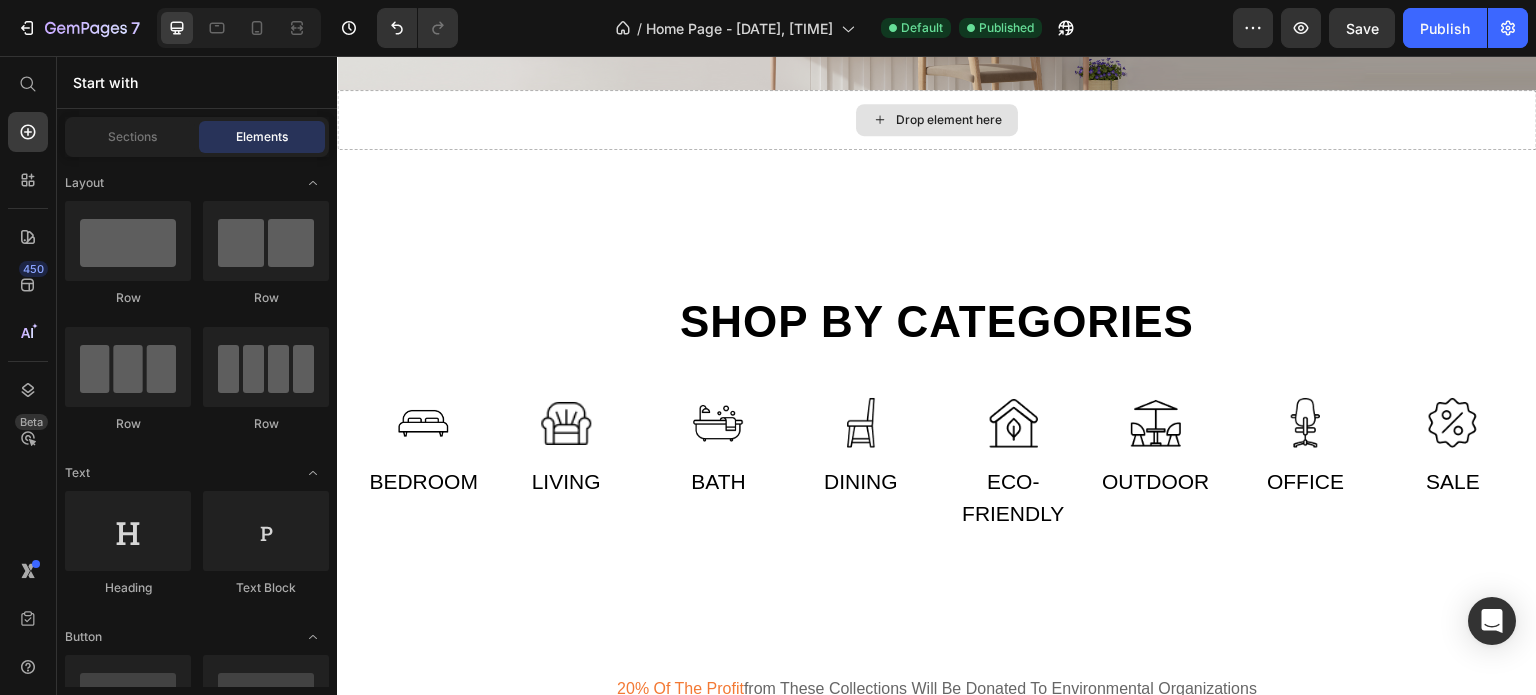 click on "Drop element here" at bounding box center (949, 120) 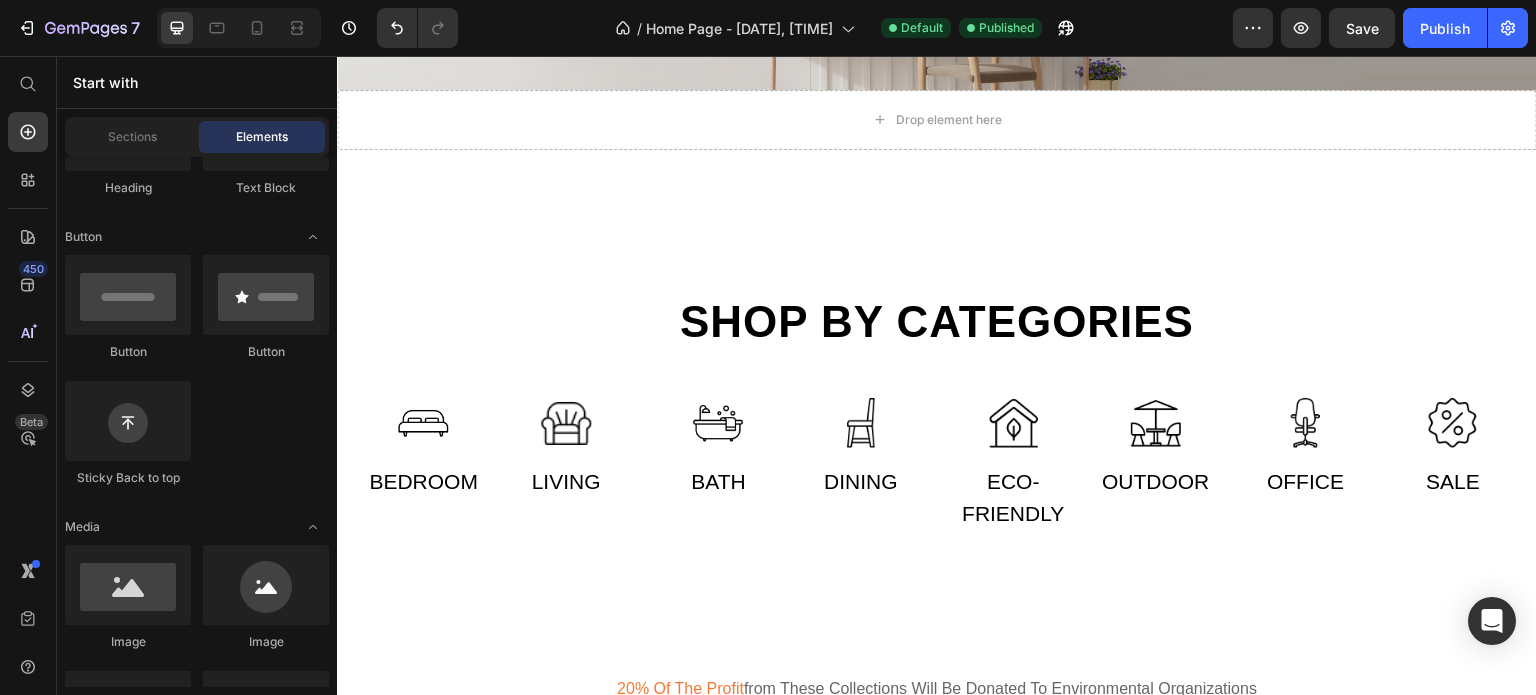 scroll, scrollTop: 200, scrollLeft: 0, axis: vertical 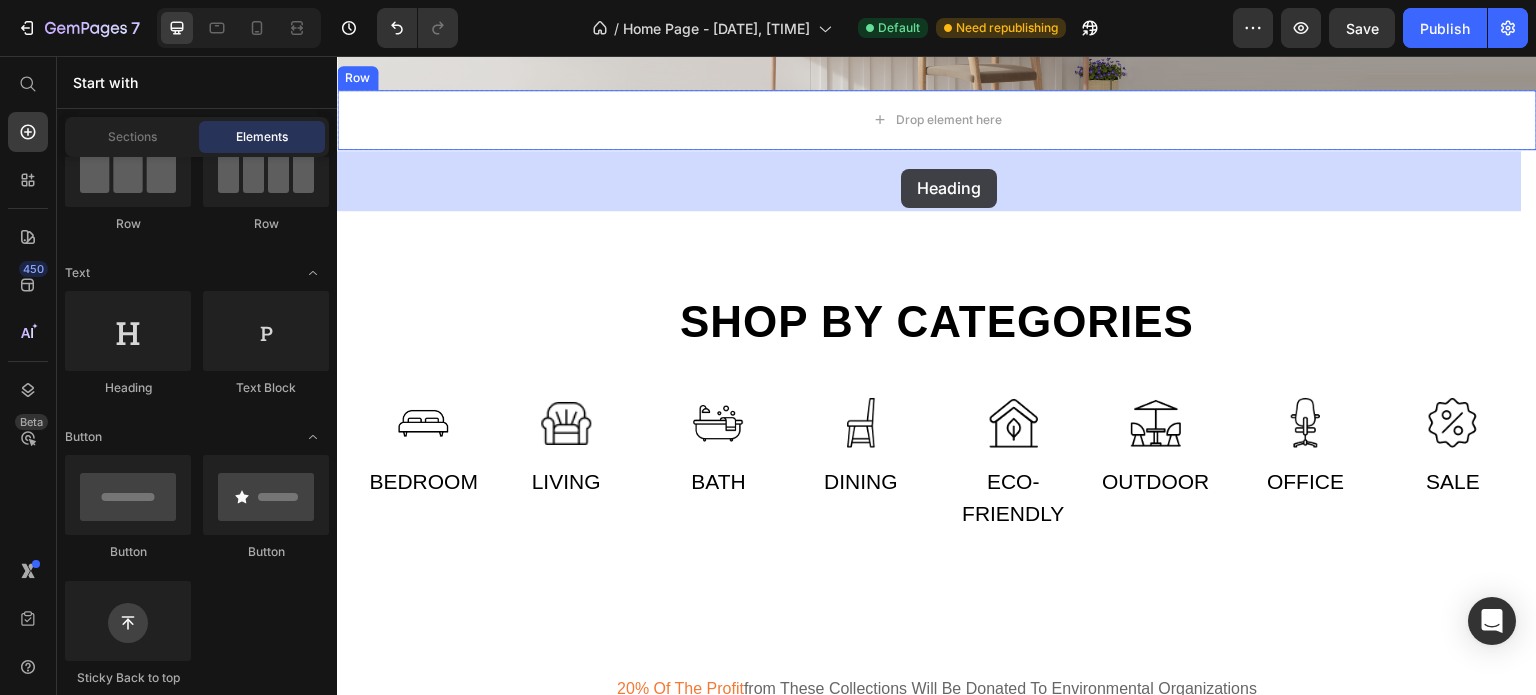 drag, startPoint x: 468, startPoint y: 401, endPoint x: 901, endPoint y: 169, distance: 491.2362 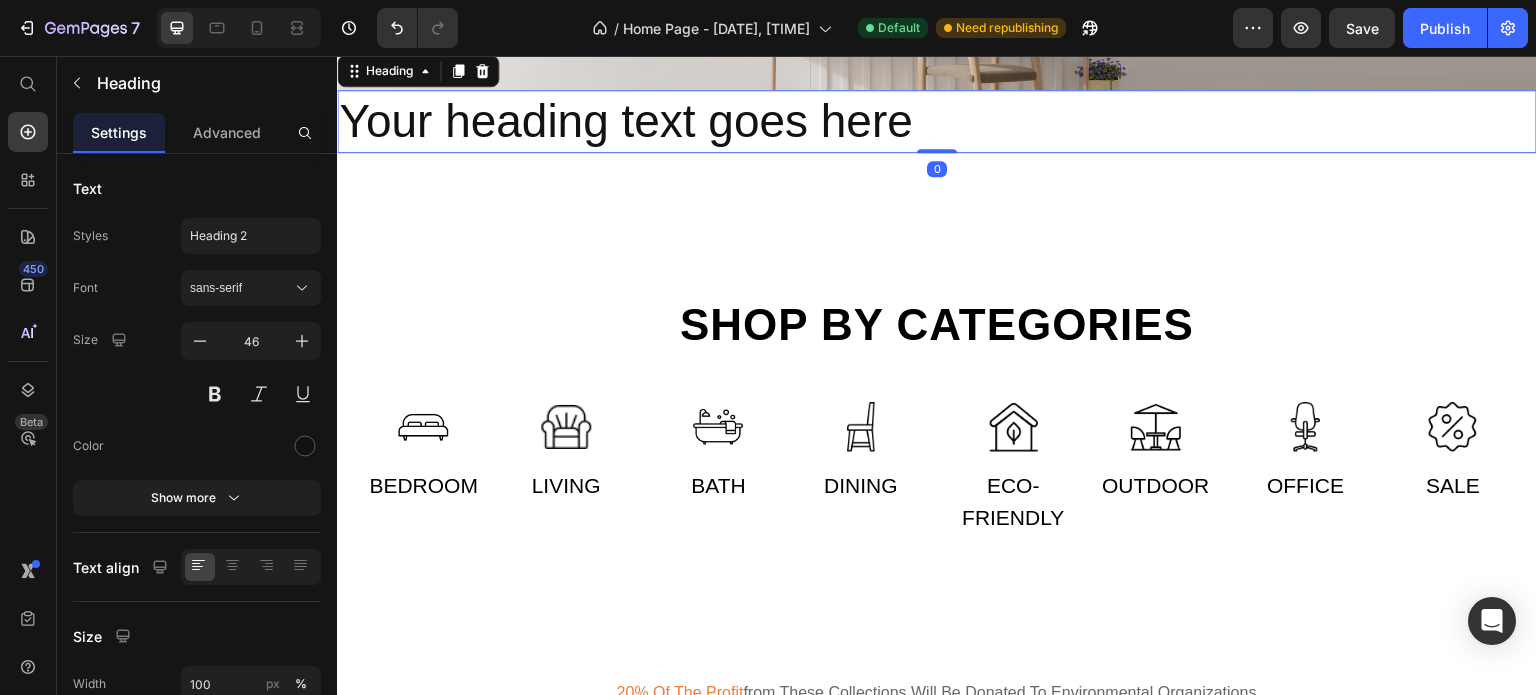 click on "Your heading text goes here" at bounding box center [937, 122] 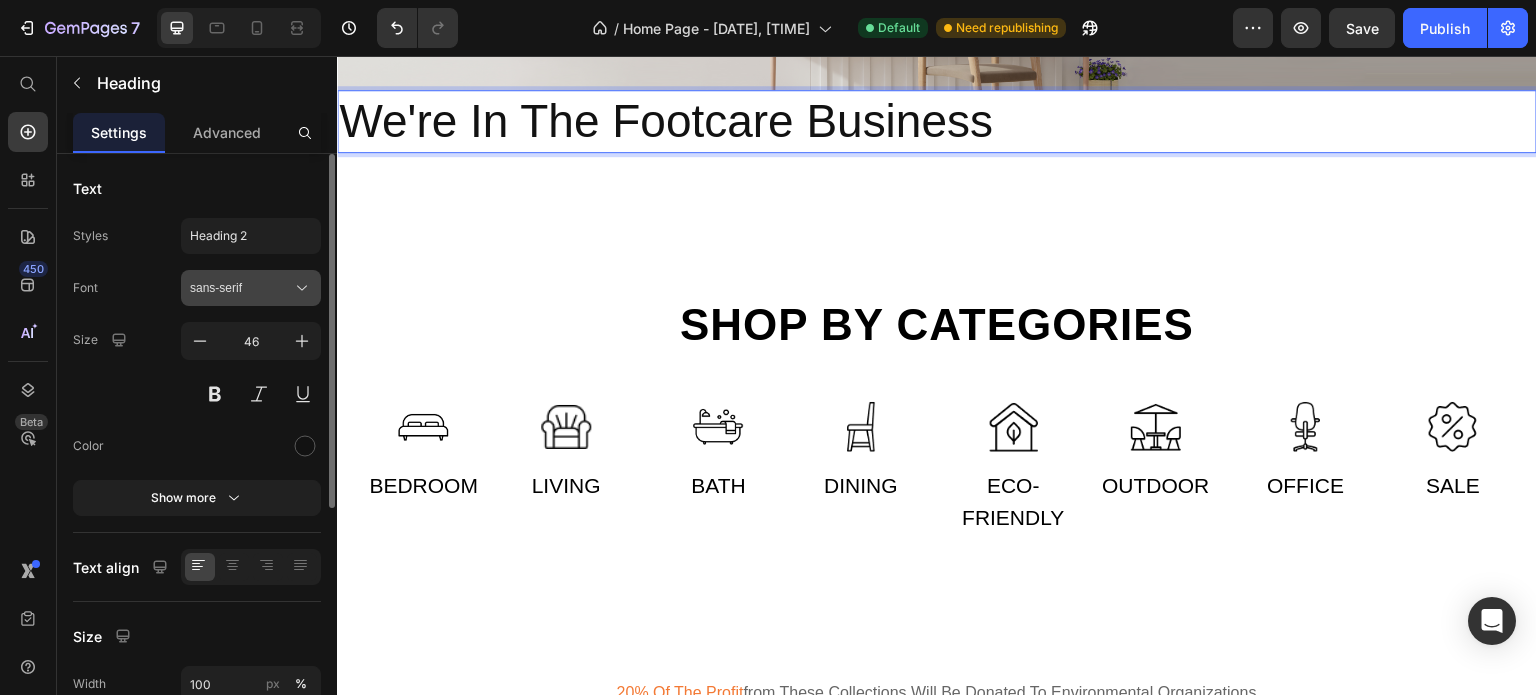 click on "sans-serif" at bounding box center [251, 288] 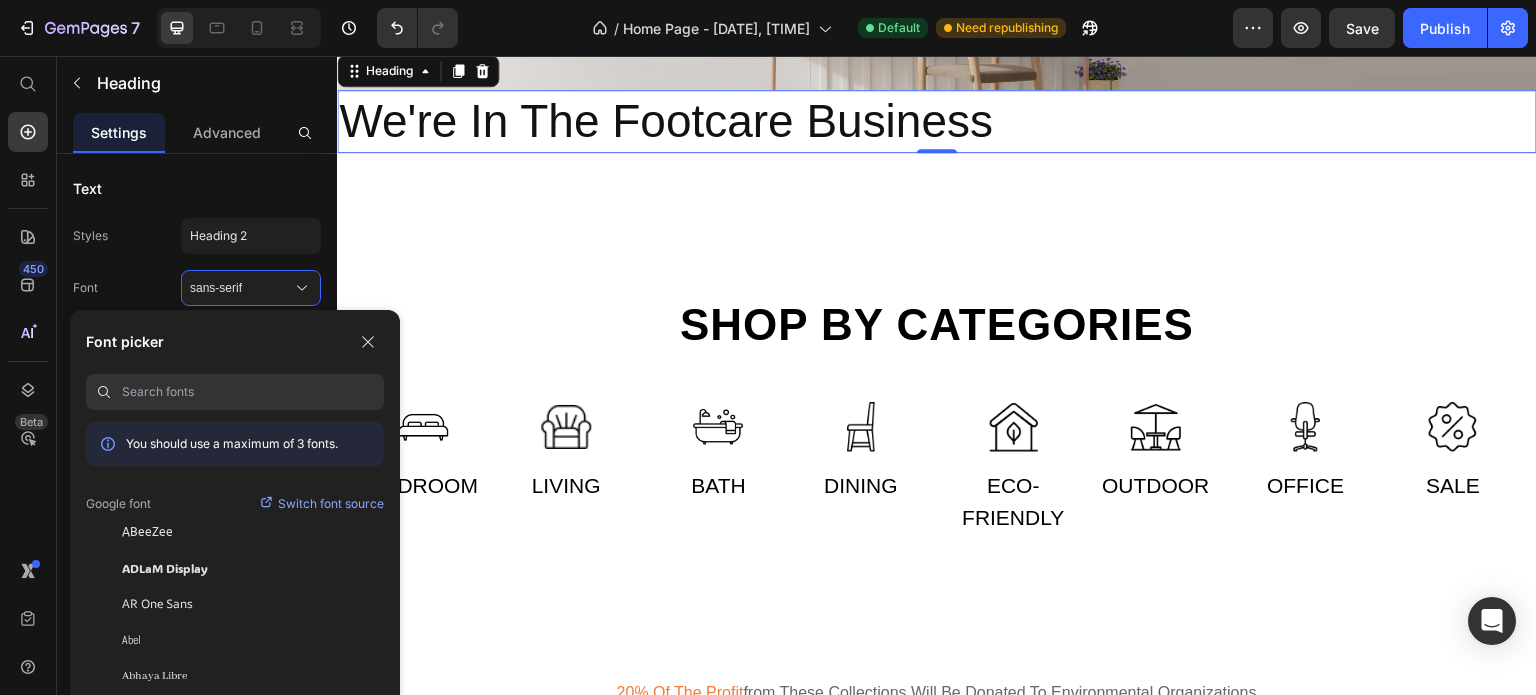 click on "Font picker You should use a maximum of 3 fonts. Google font Switch font source ABeeZee ADLaM Display AR One Sans Abel Abhaya Libre Aboreto Abril Fatface Abyssinica SIL Aclonica Acme Actor Adamina Advent Pro Afacad Afacad Flux Agbalumo Agdasima Agu Display Aguafina Script" at bounding box center [235, 513] 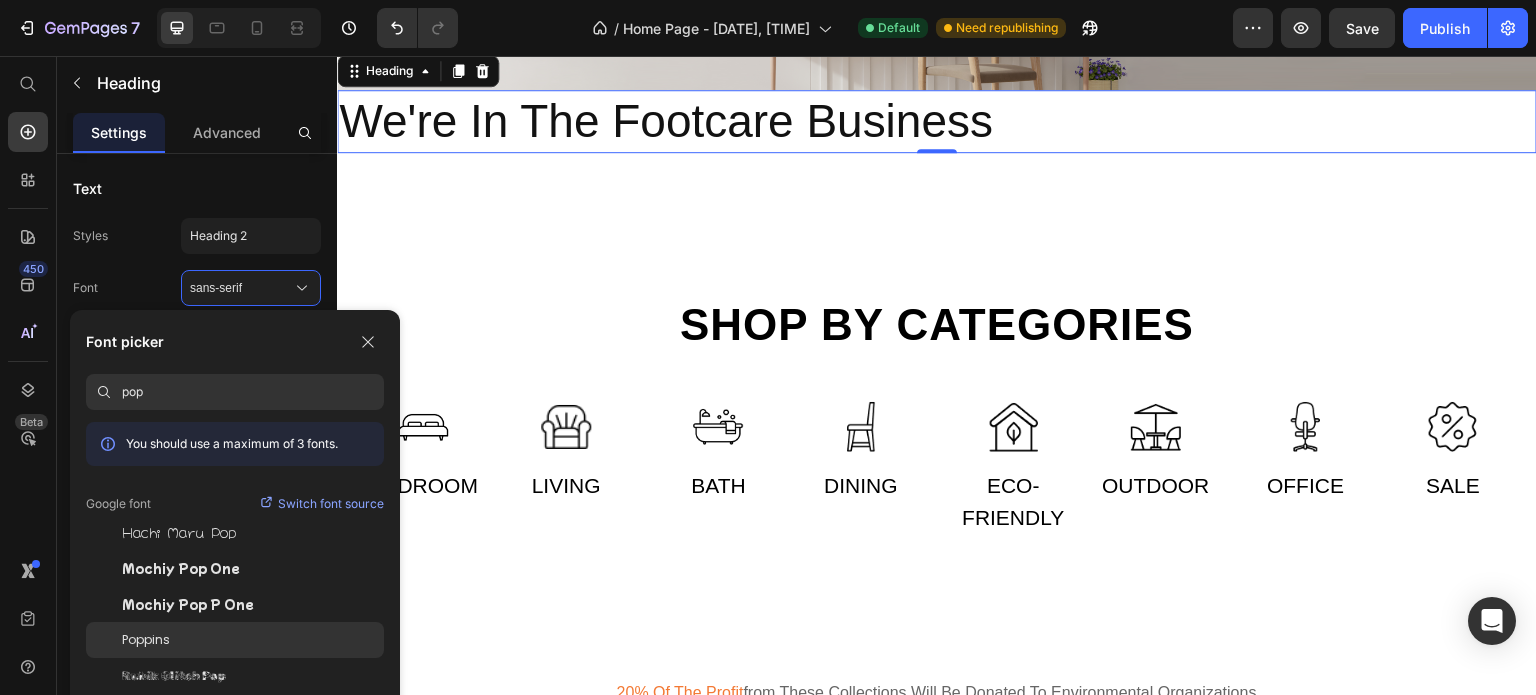 type on "pop" 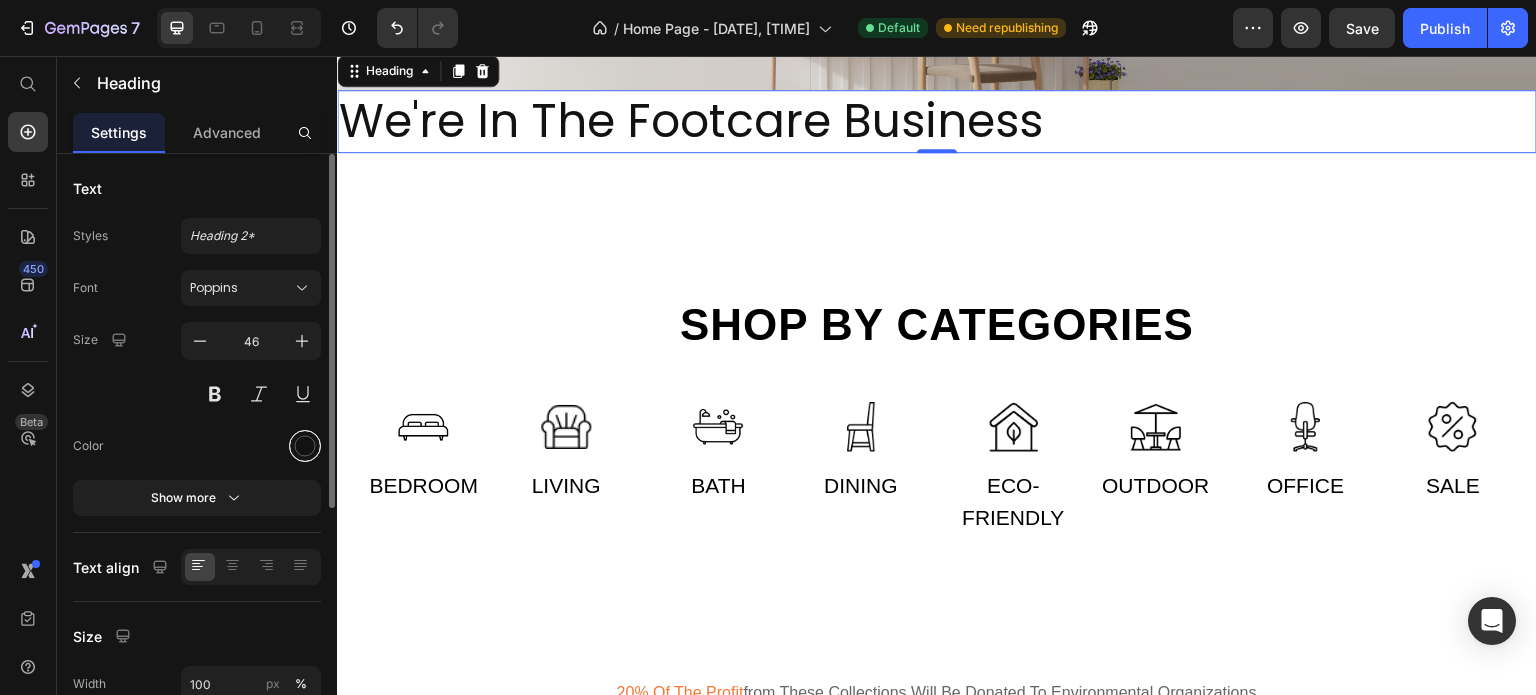 click at bounding box center [305, 446] 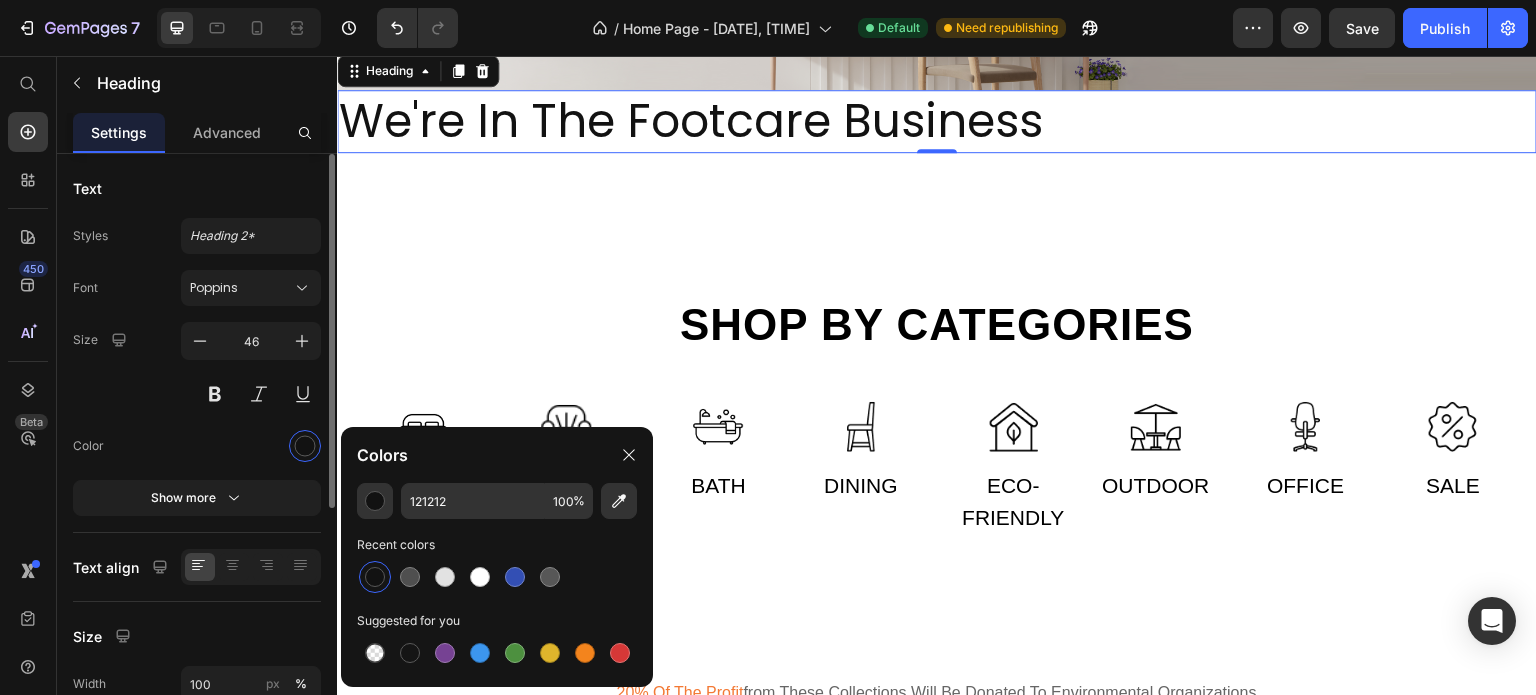 click on "Color" at bounding box center [197, 446] 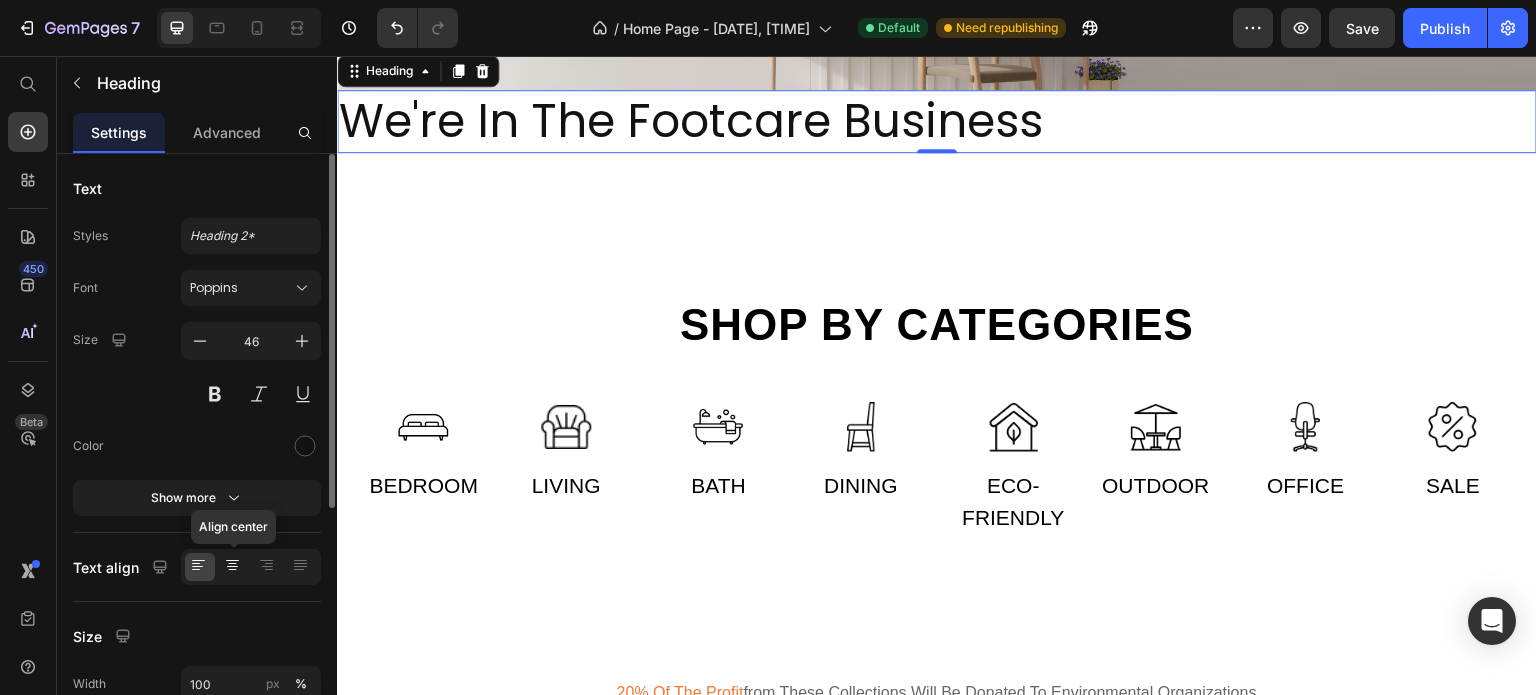 click 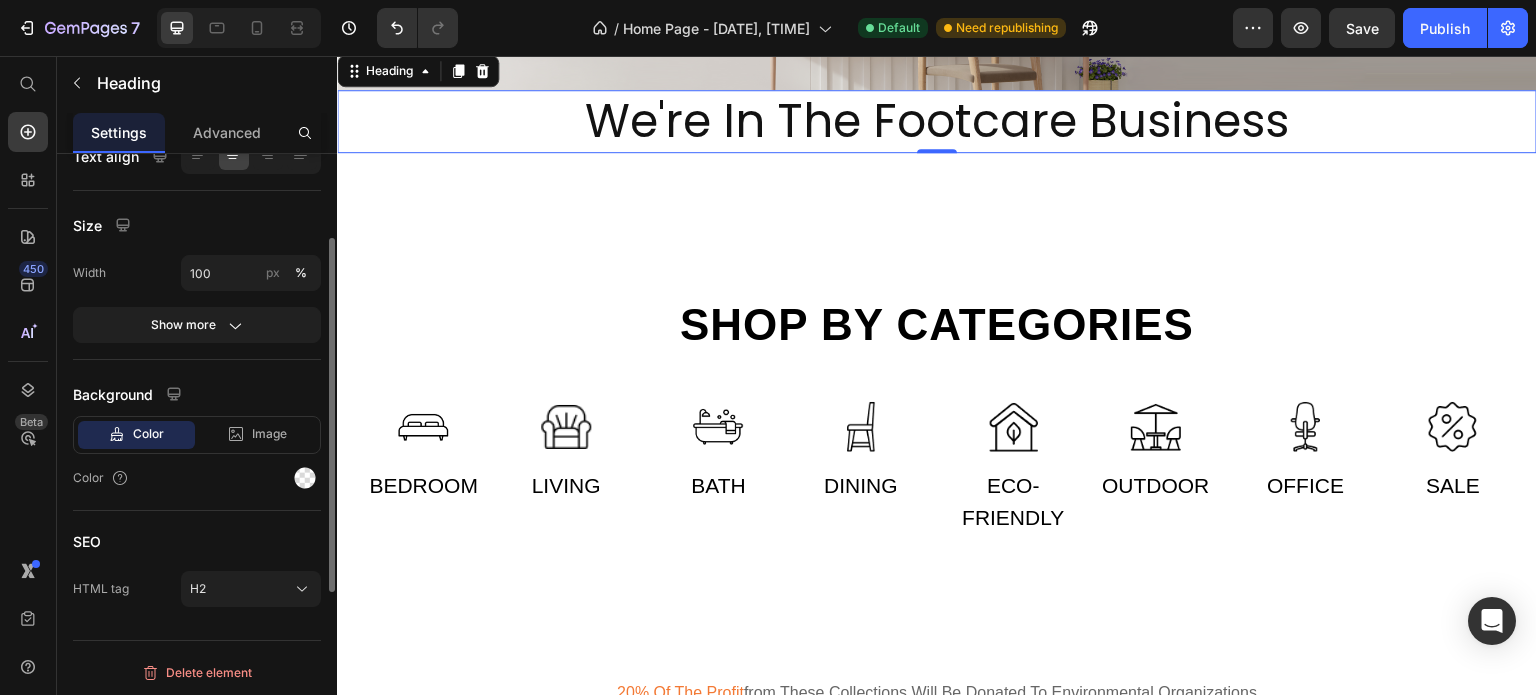 scroll, scrollTop: 211, scrollLeft: 0, axis: vertical 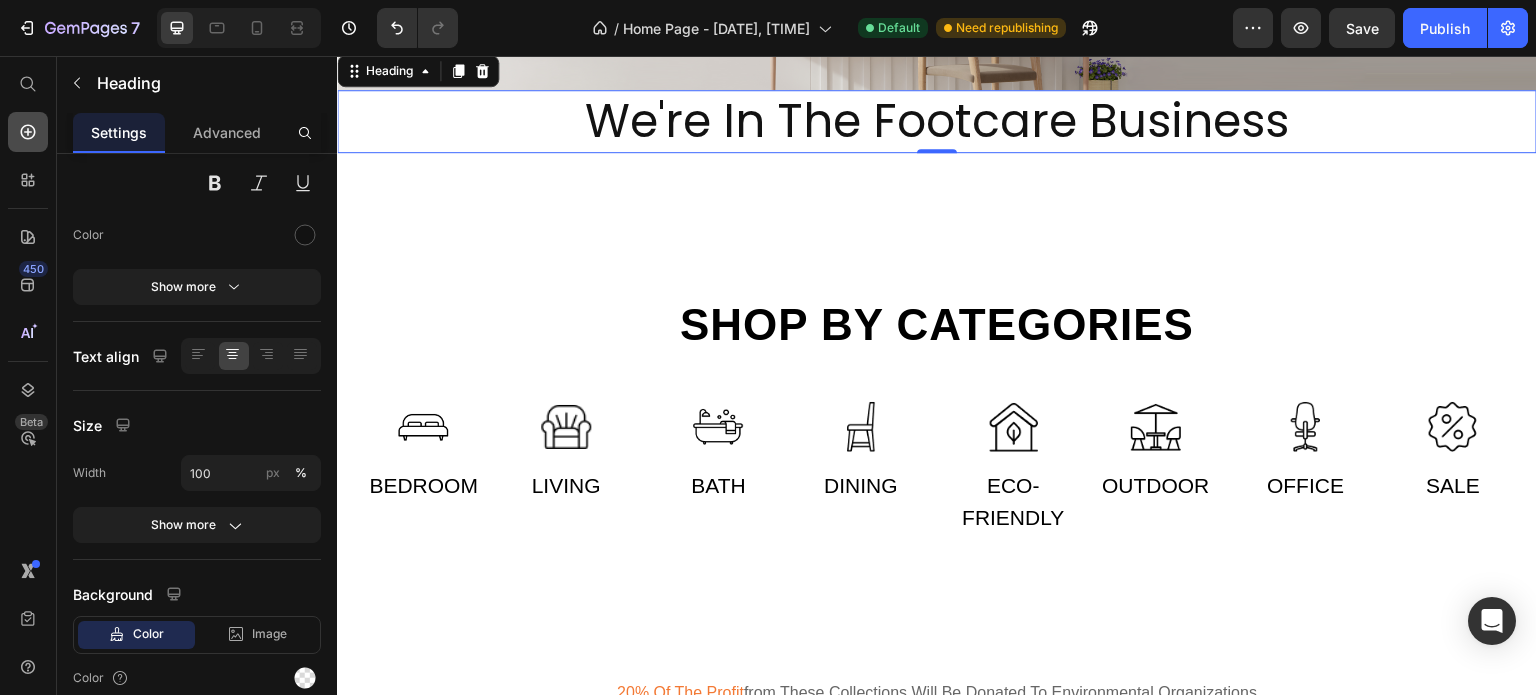 click 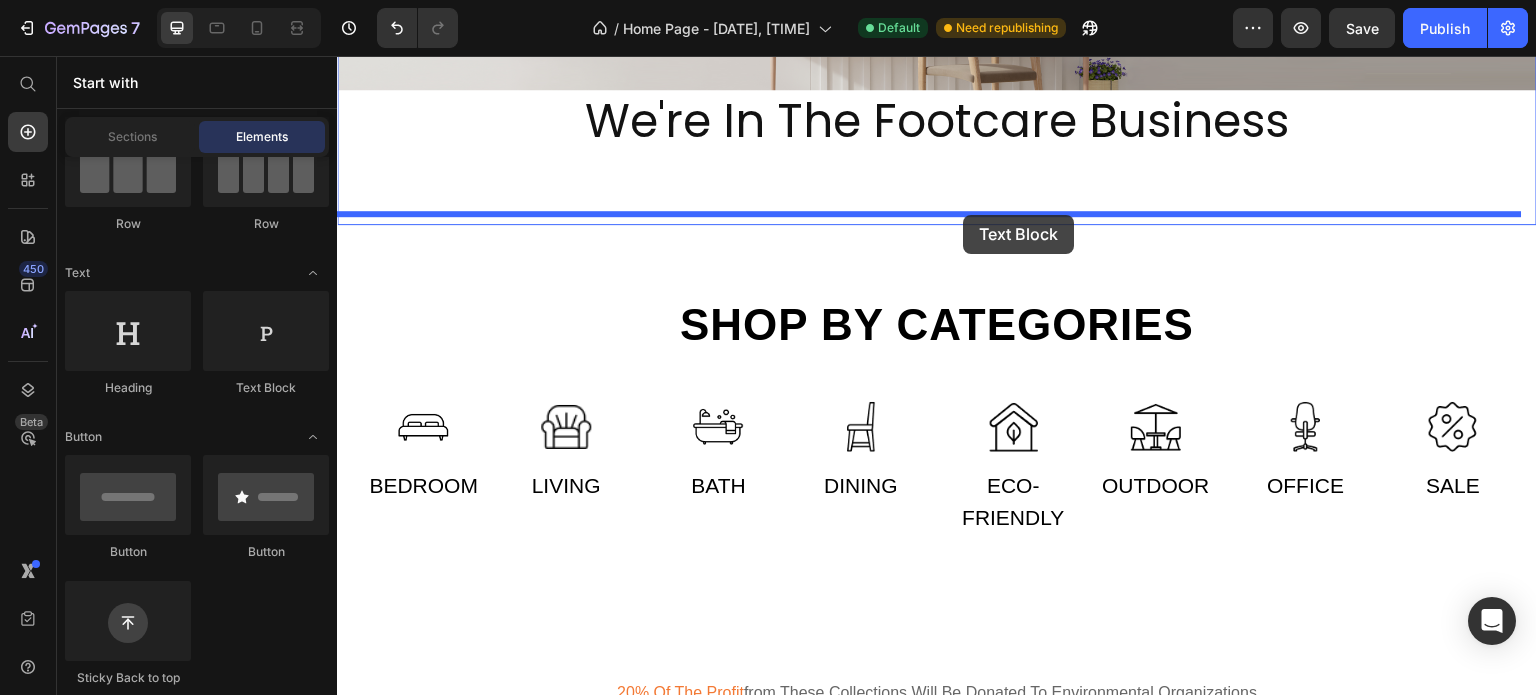 drag, startPoint x: 634, startPoint y: 403, endPoint x: 964, endPoint y: 215, distance: 379.79468 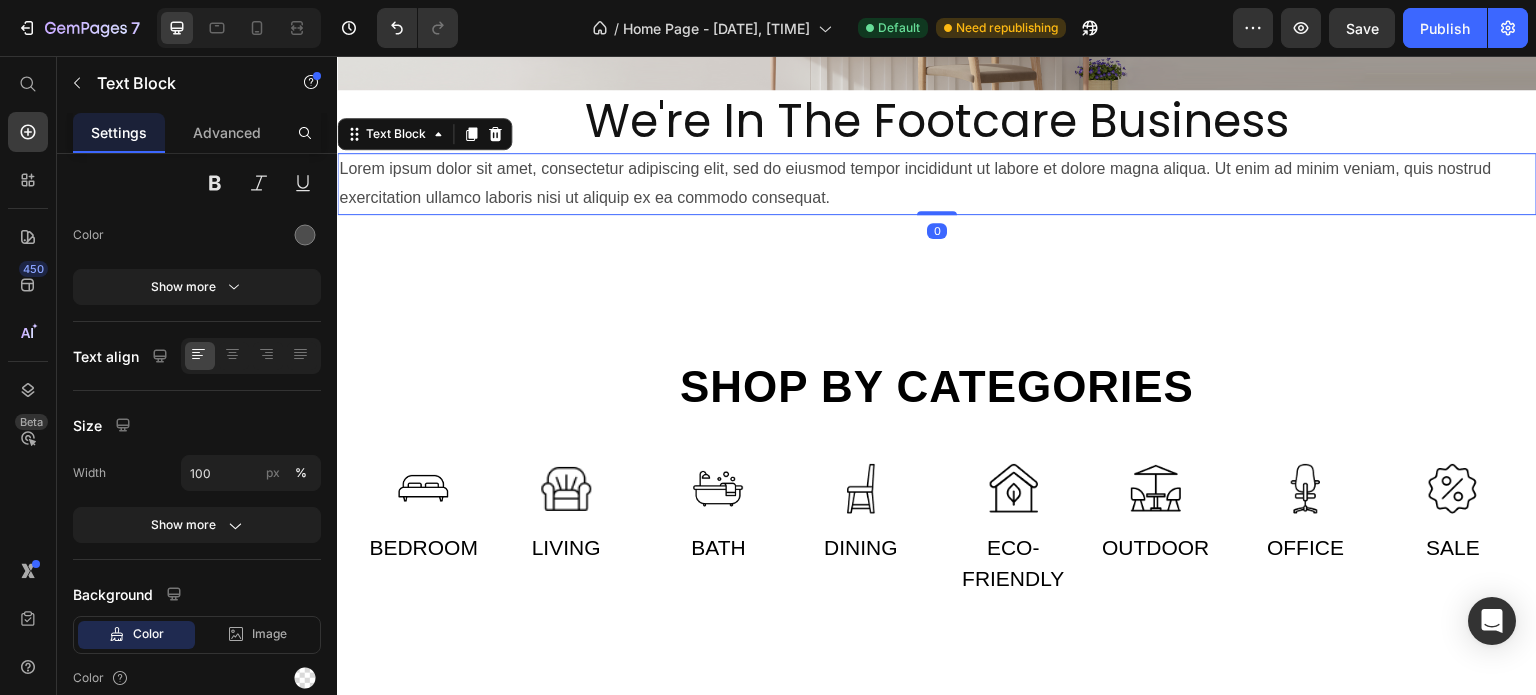 scroll, scrollTop: 0, scrollLeft: 0, axis: both 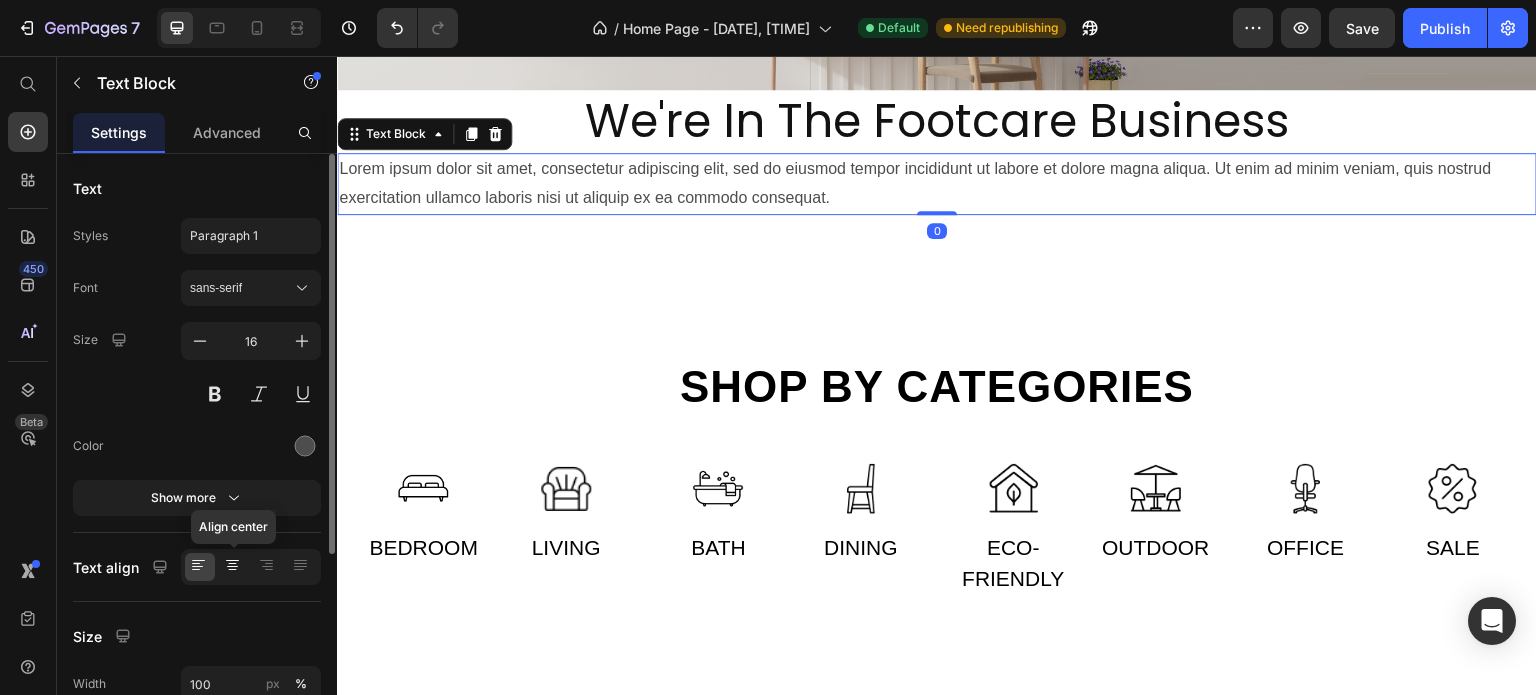 click 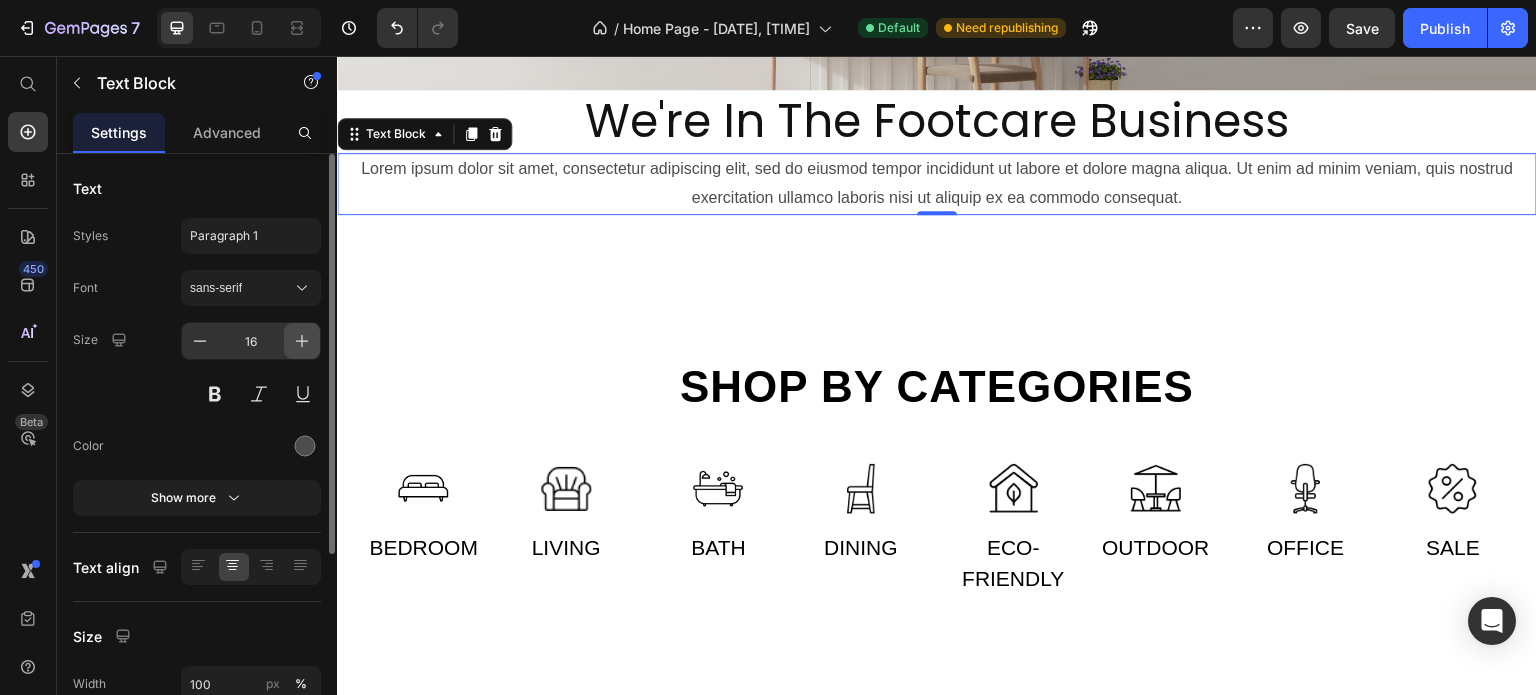 click 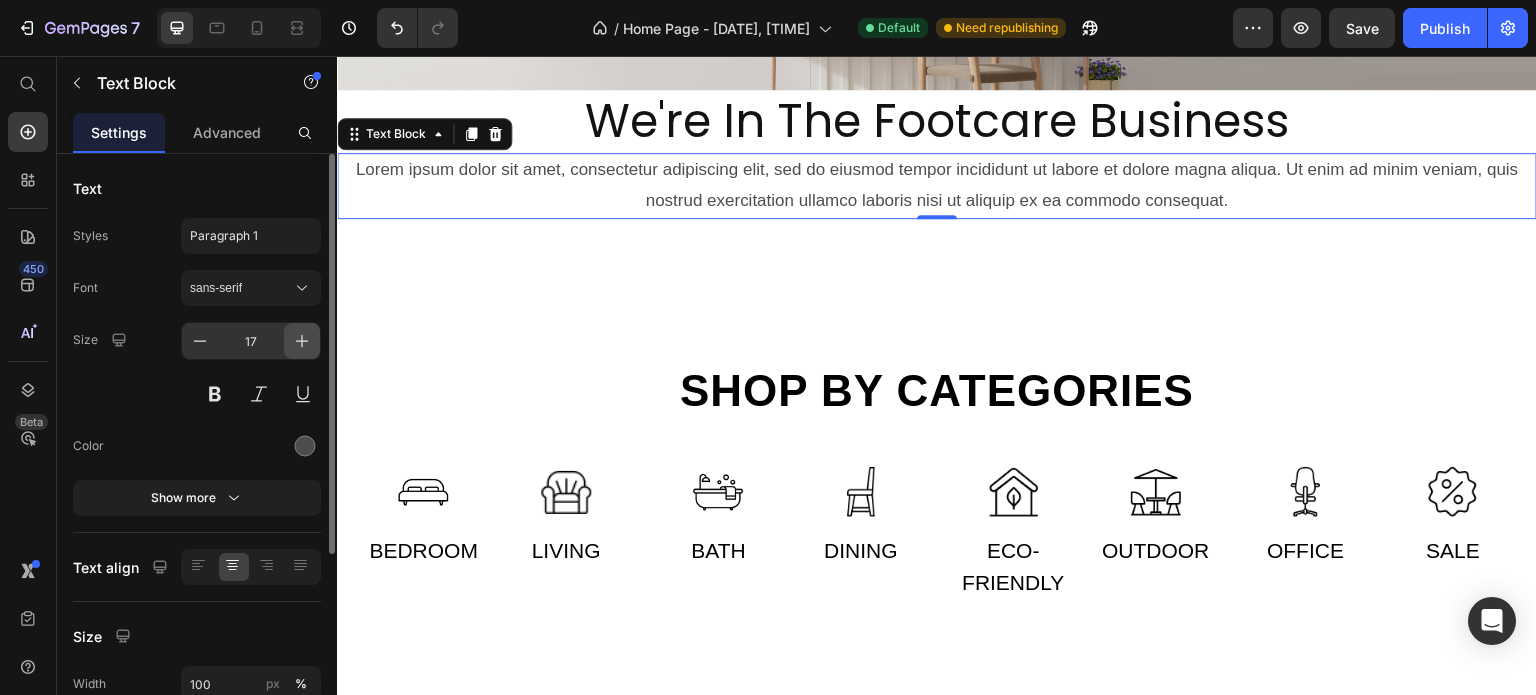 click 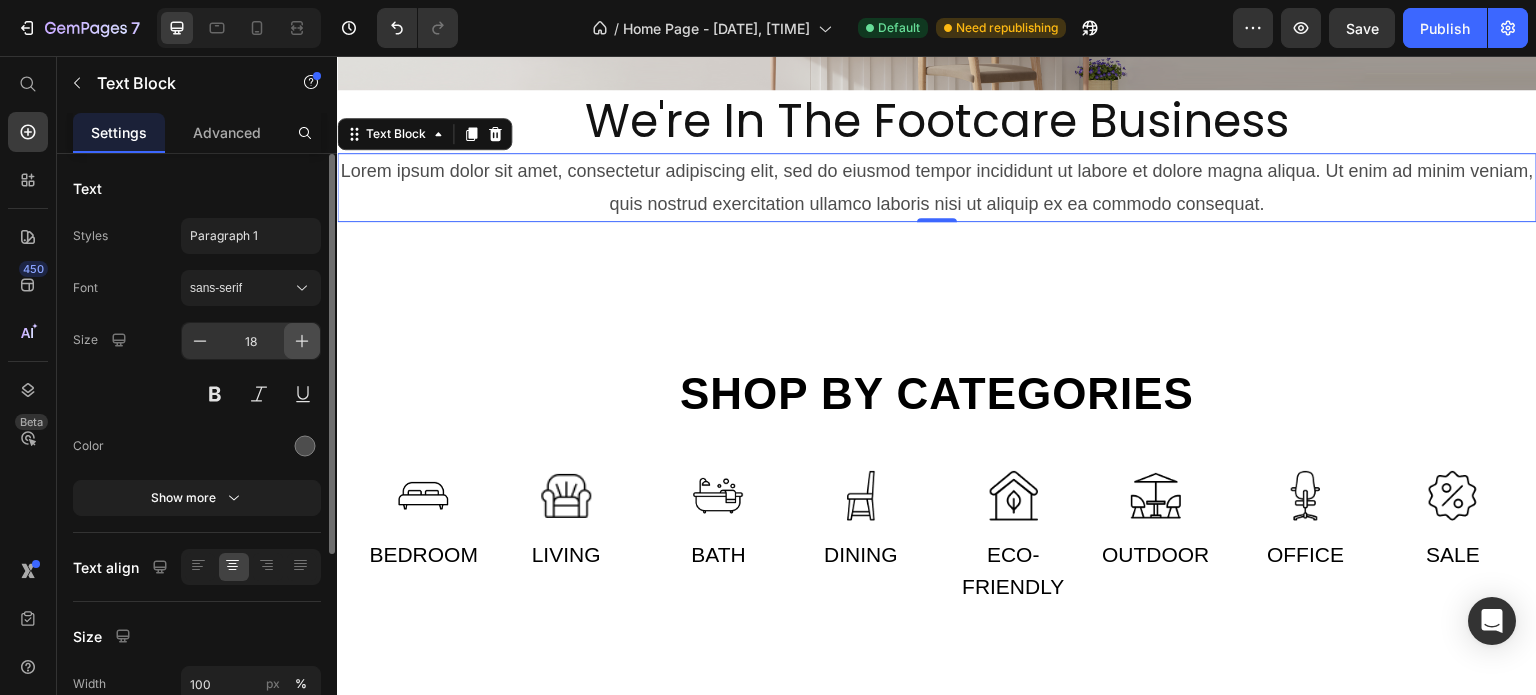 click 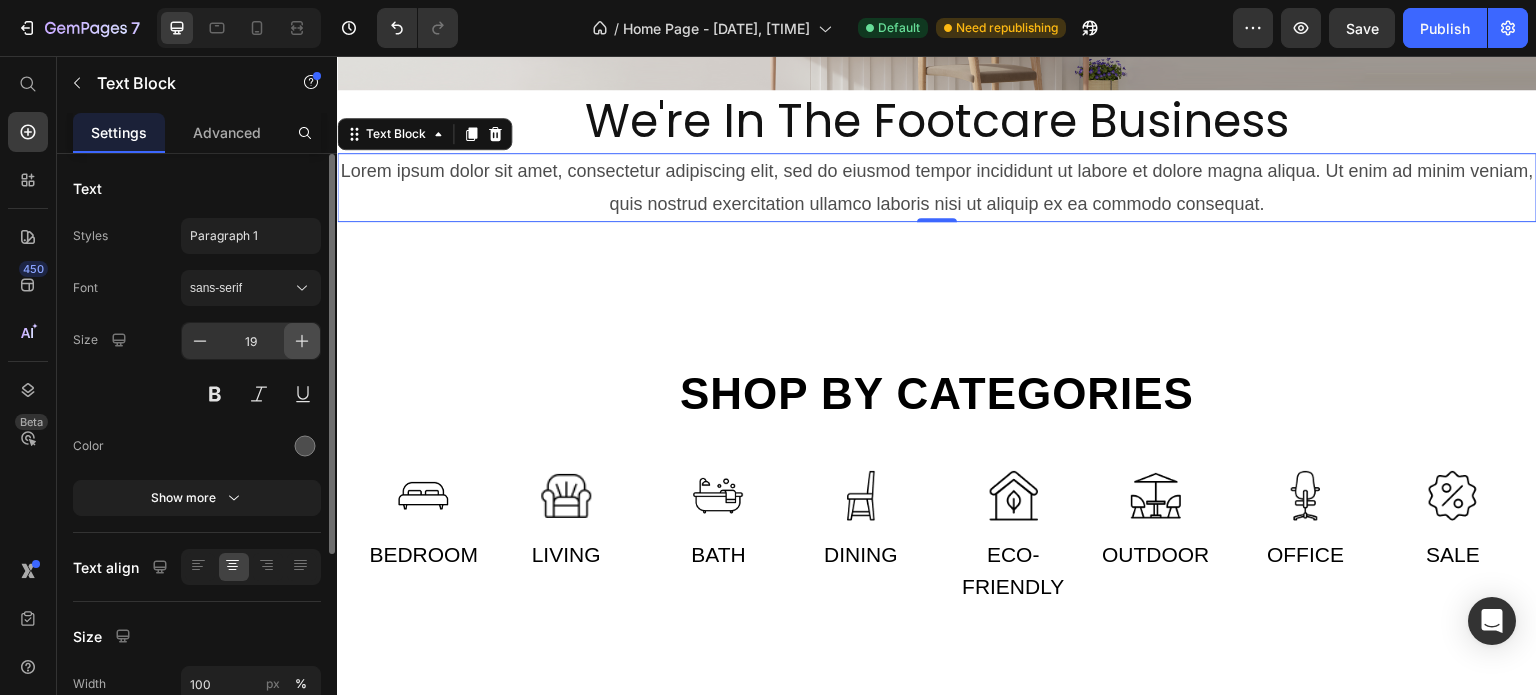 click 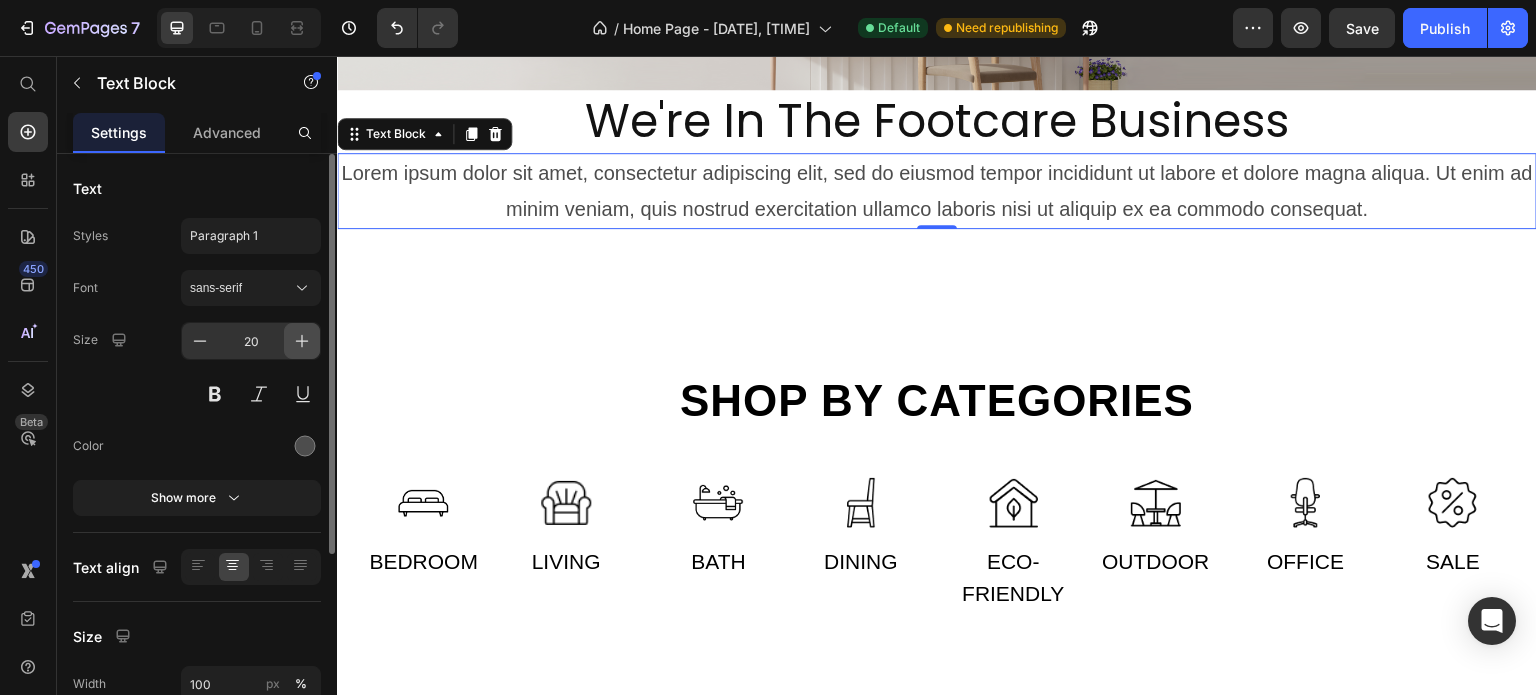 click 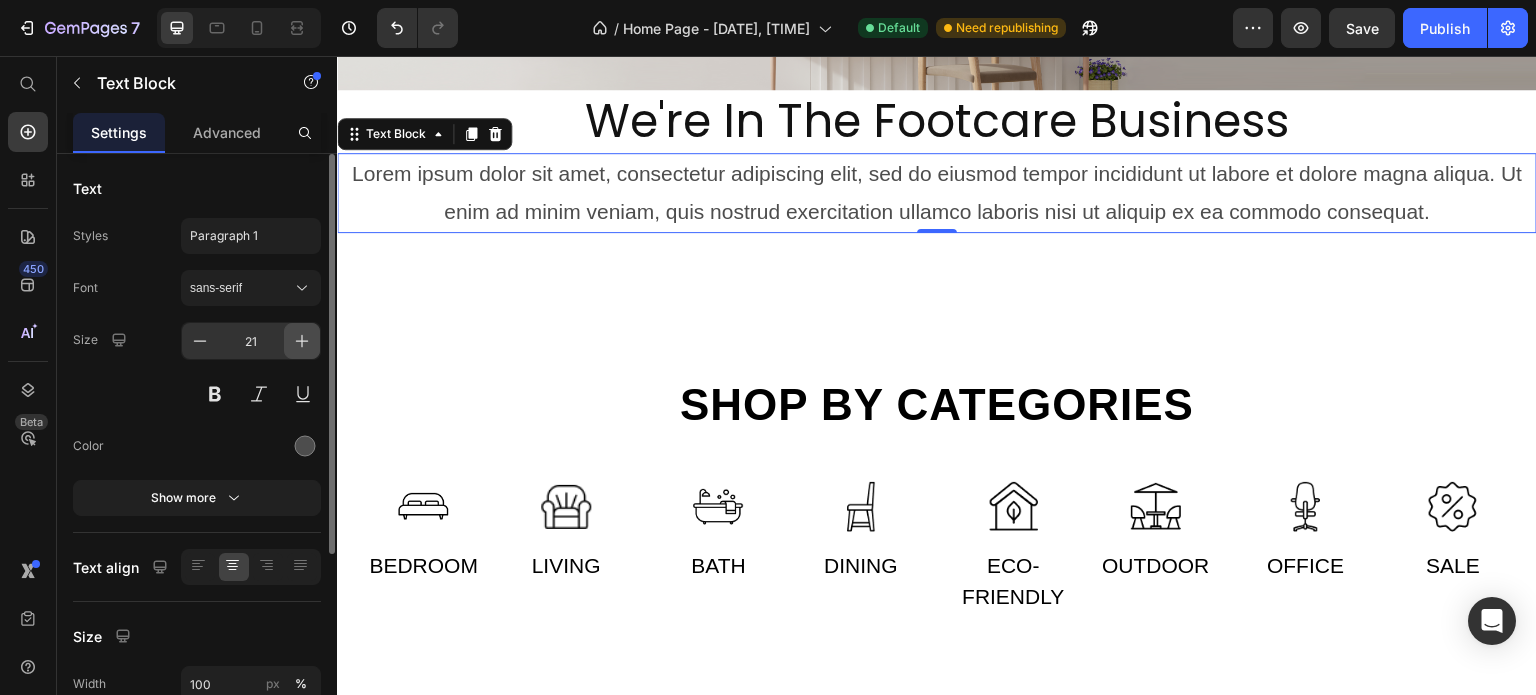 click 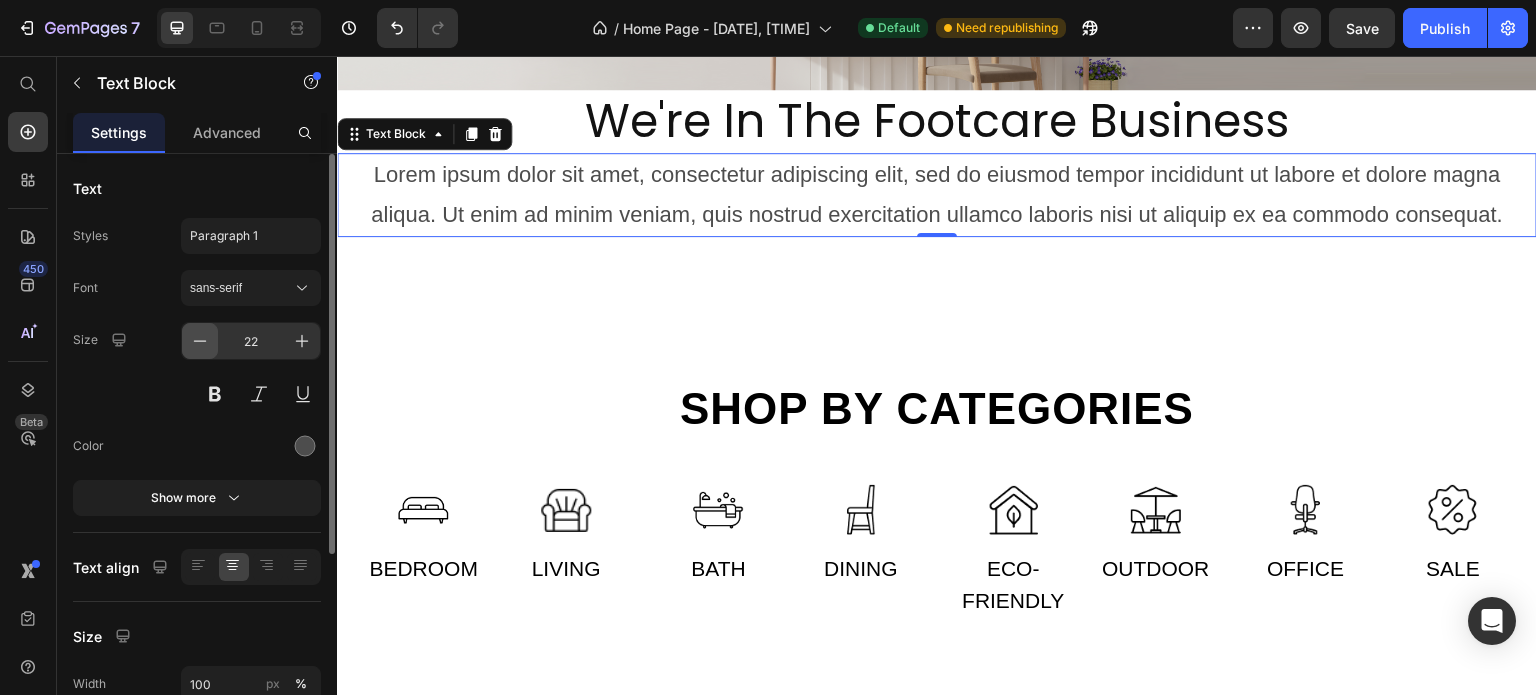 click 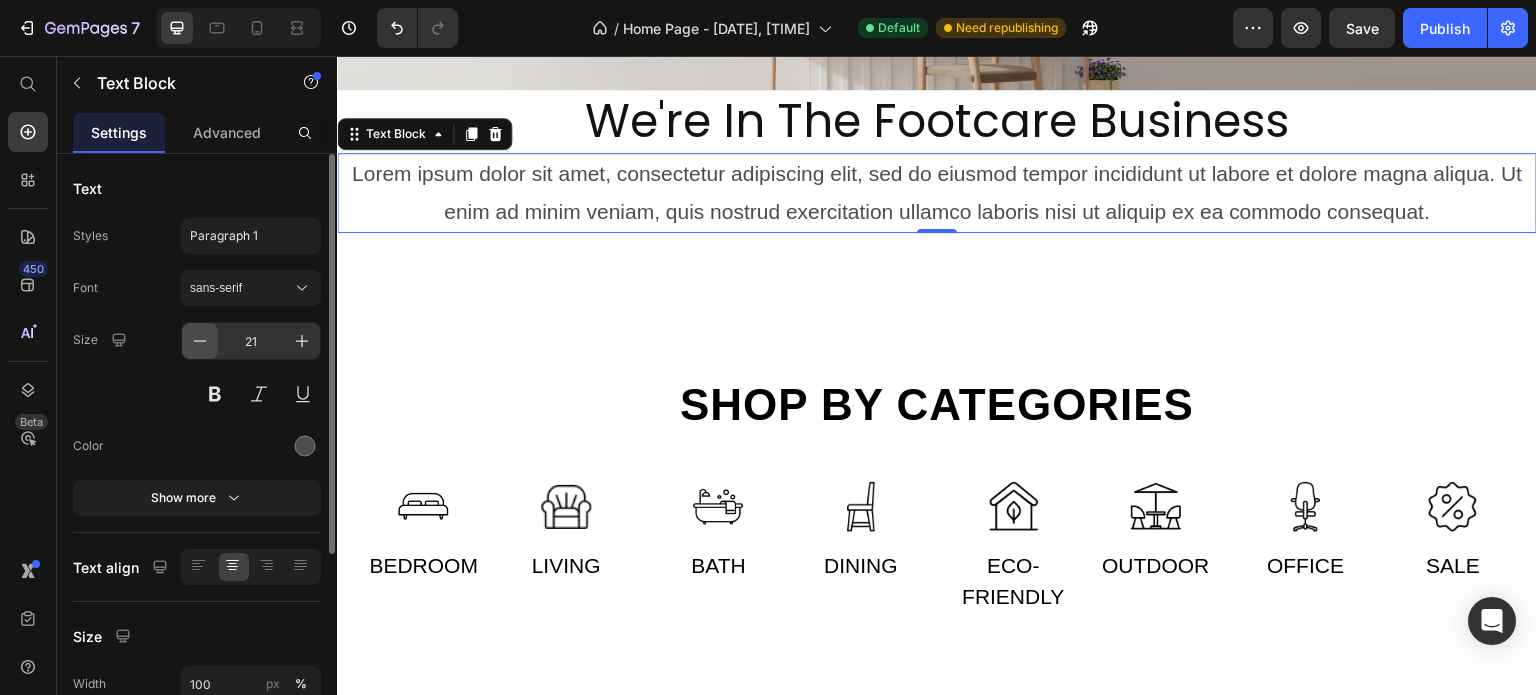 click 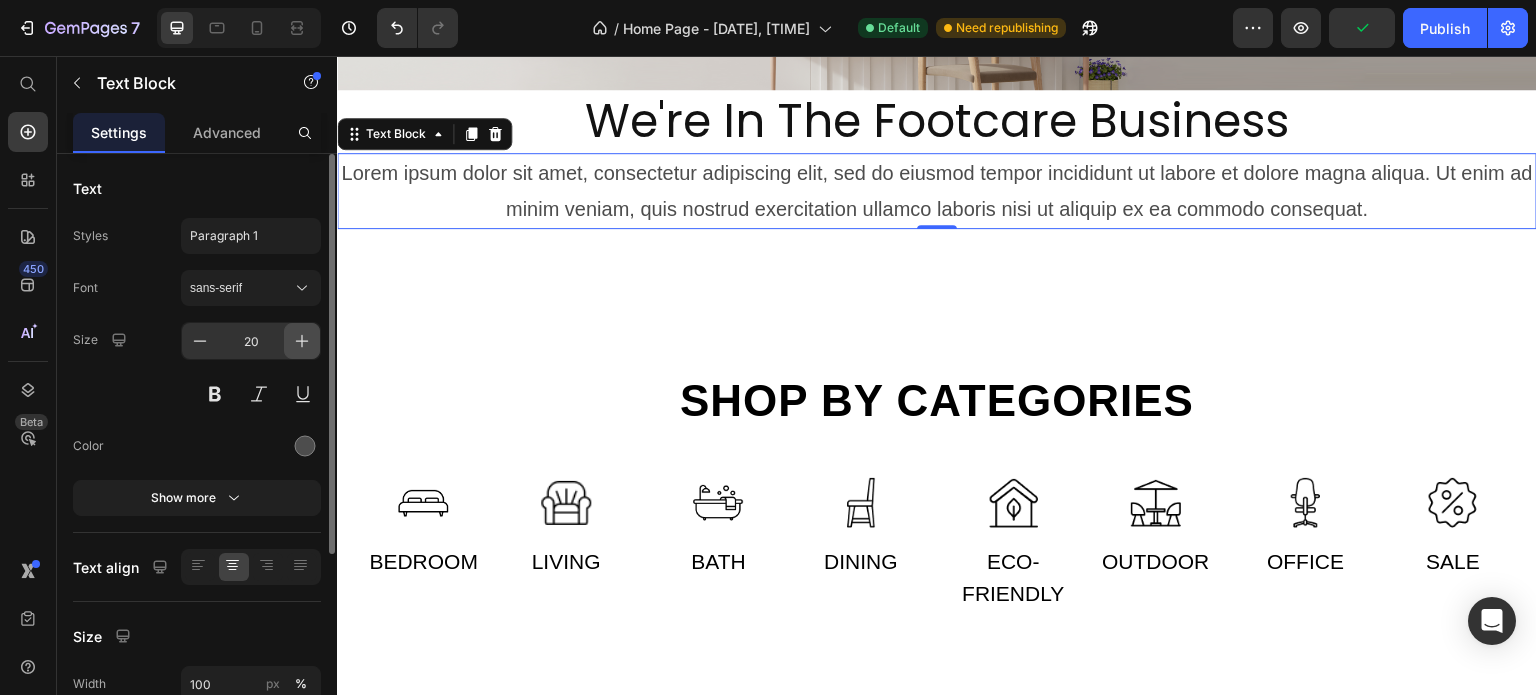 click 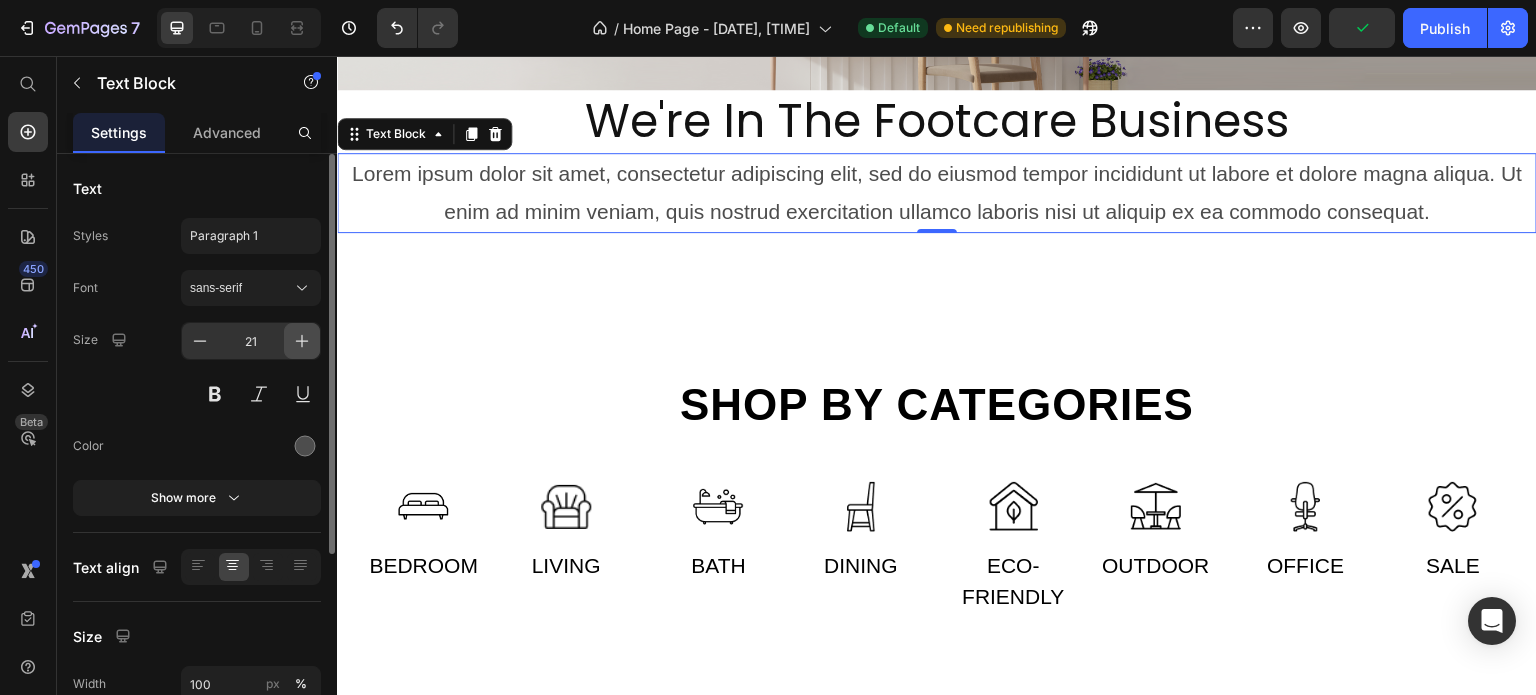 click 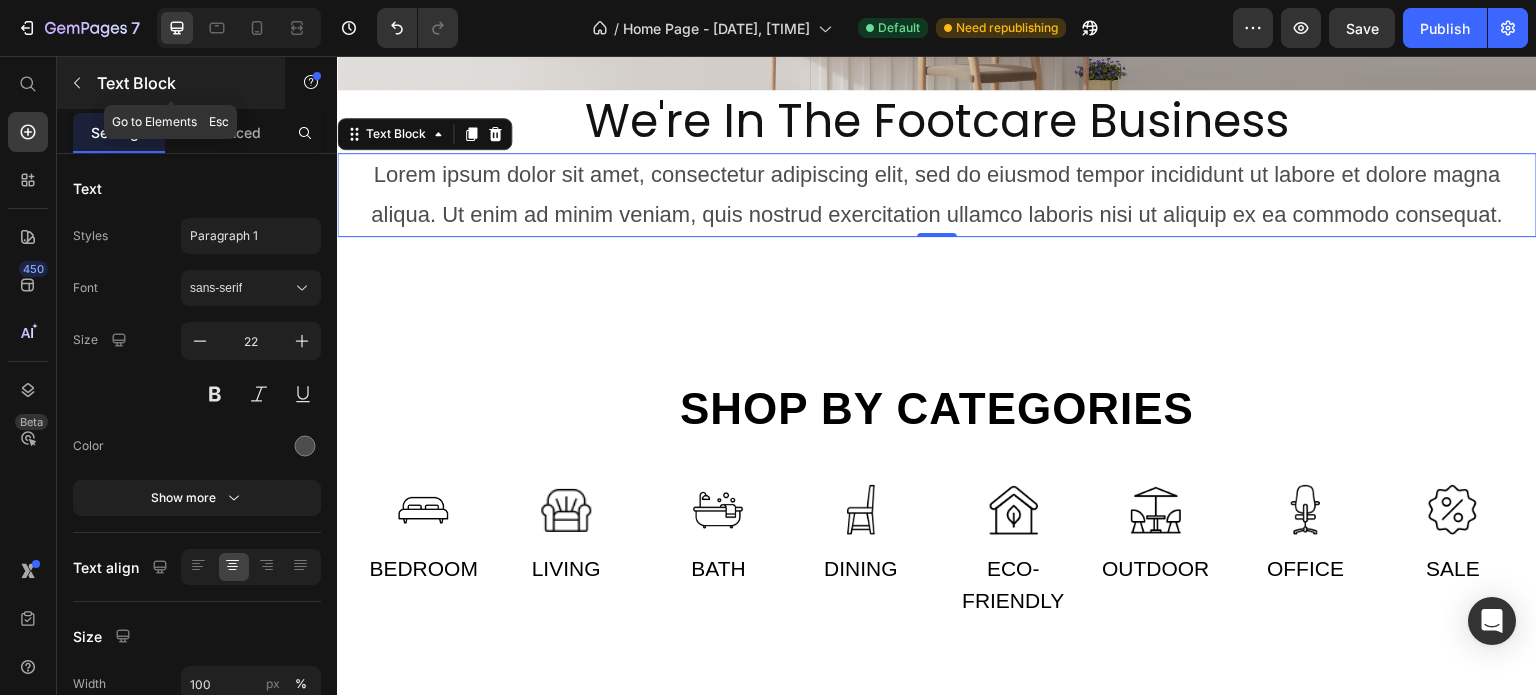 click 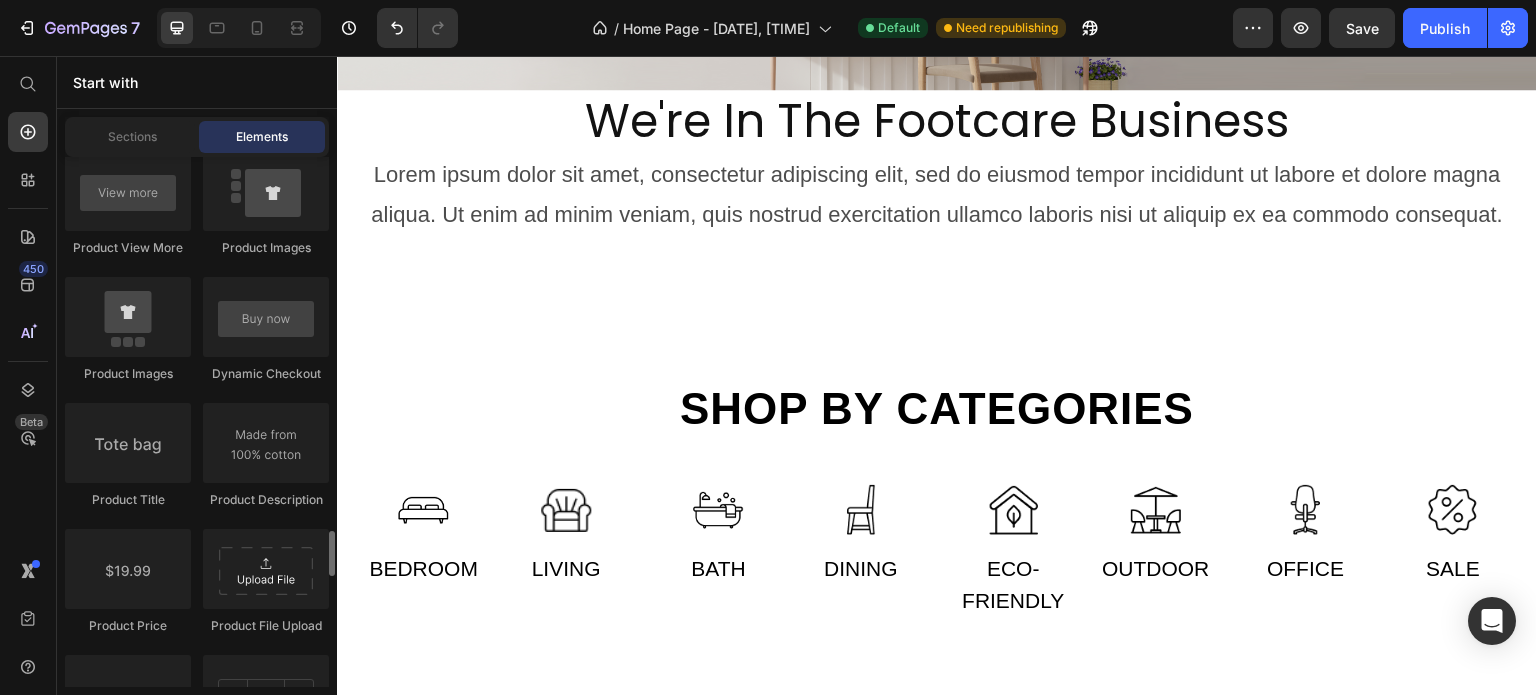scroll, scrollTop: 3300, scrollLeft: 0, axis: vertical 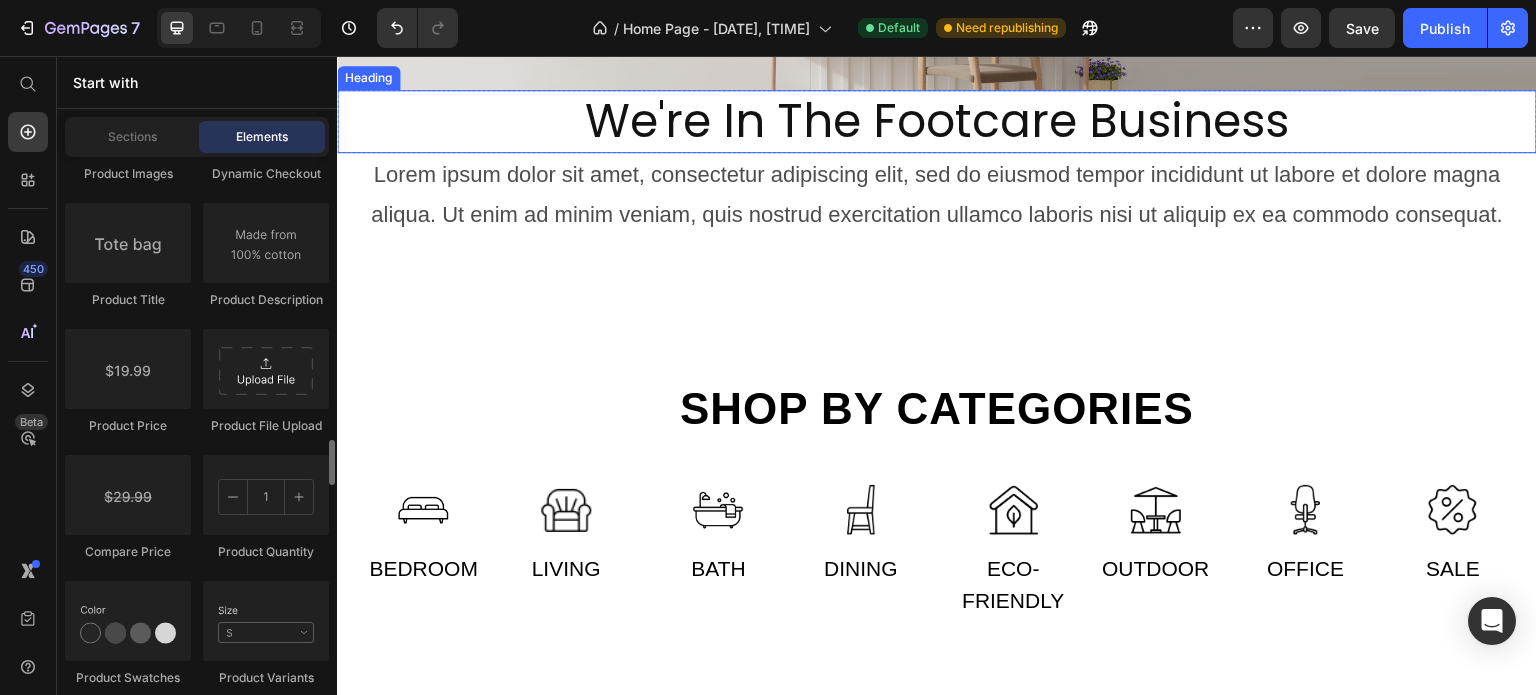 click on "We're In The Footcare Business" at bounding box center [937, 122] 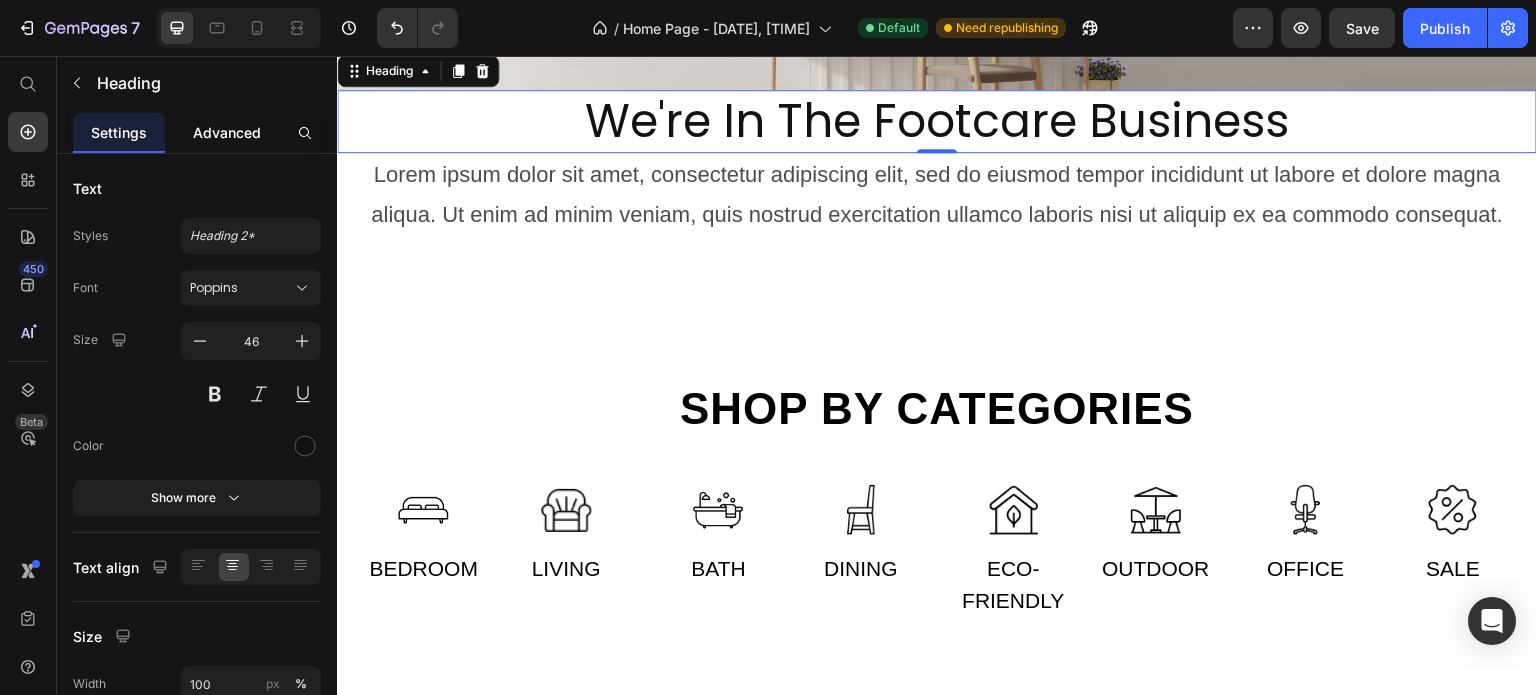 click on "Advanced" at bounding box center [227, 132] 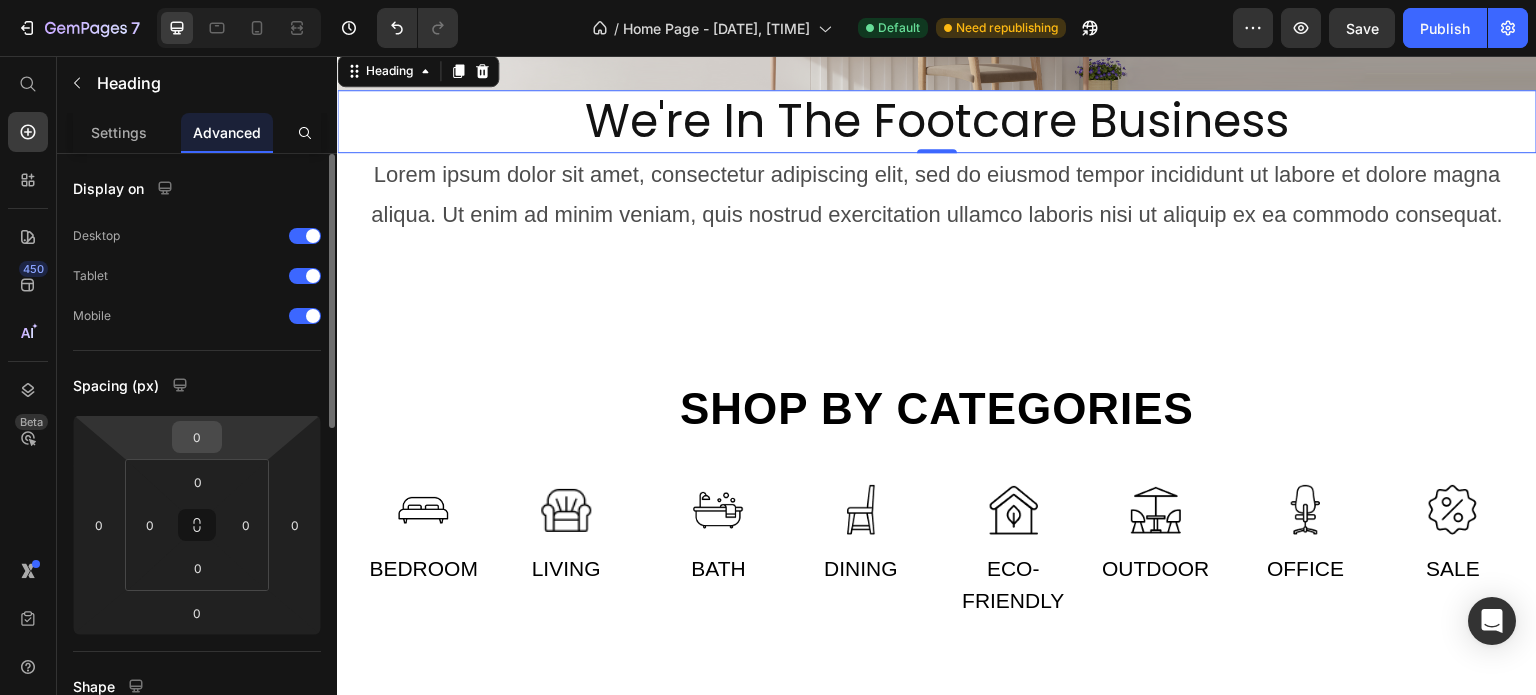 click on "0" at bounding box center [197, 437] 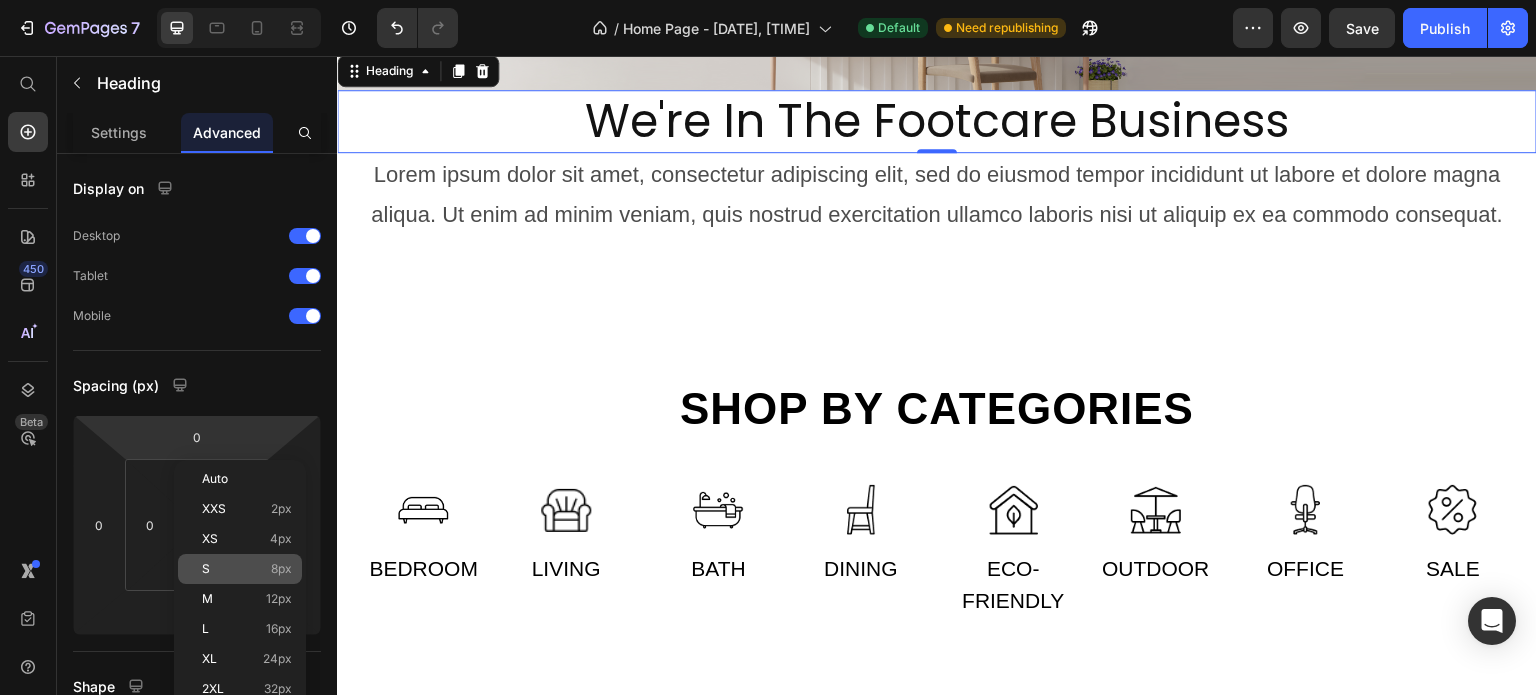click on "S 8px" at bounding box center [247, 569] 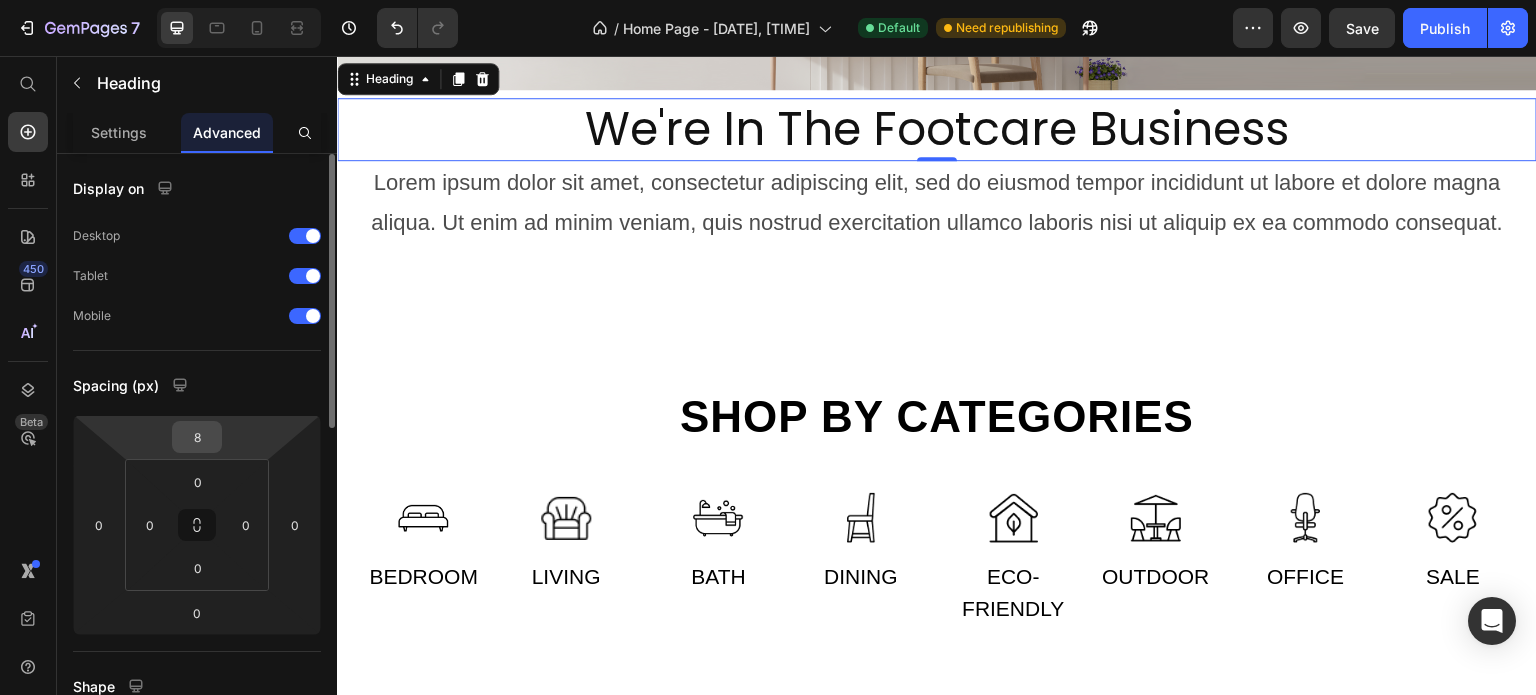 click on "8" at bounding box center (197, 437) 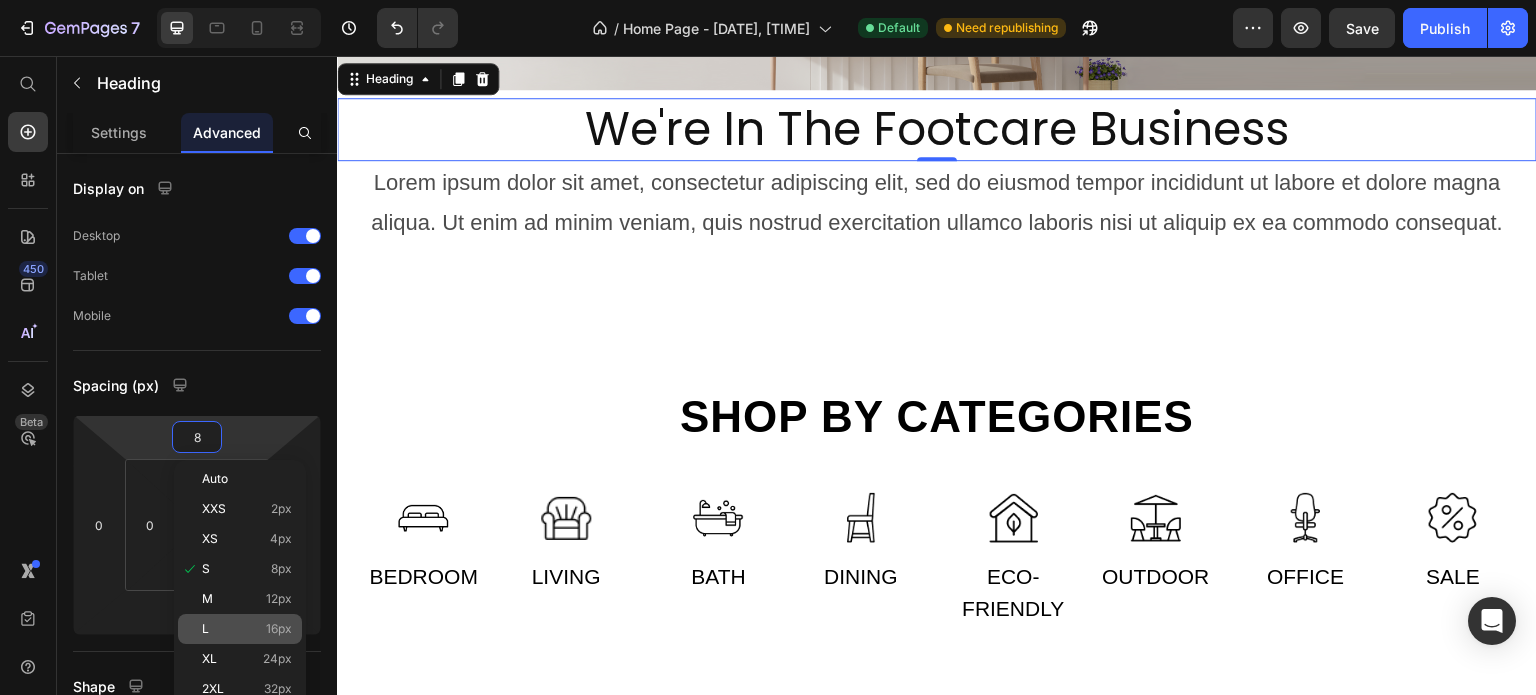 click on "L 16px" 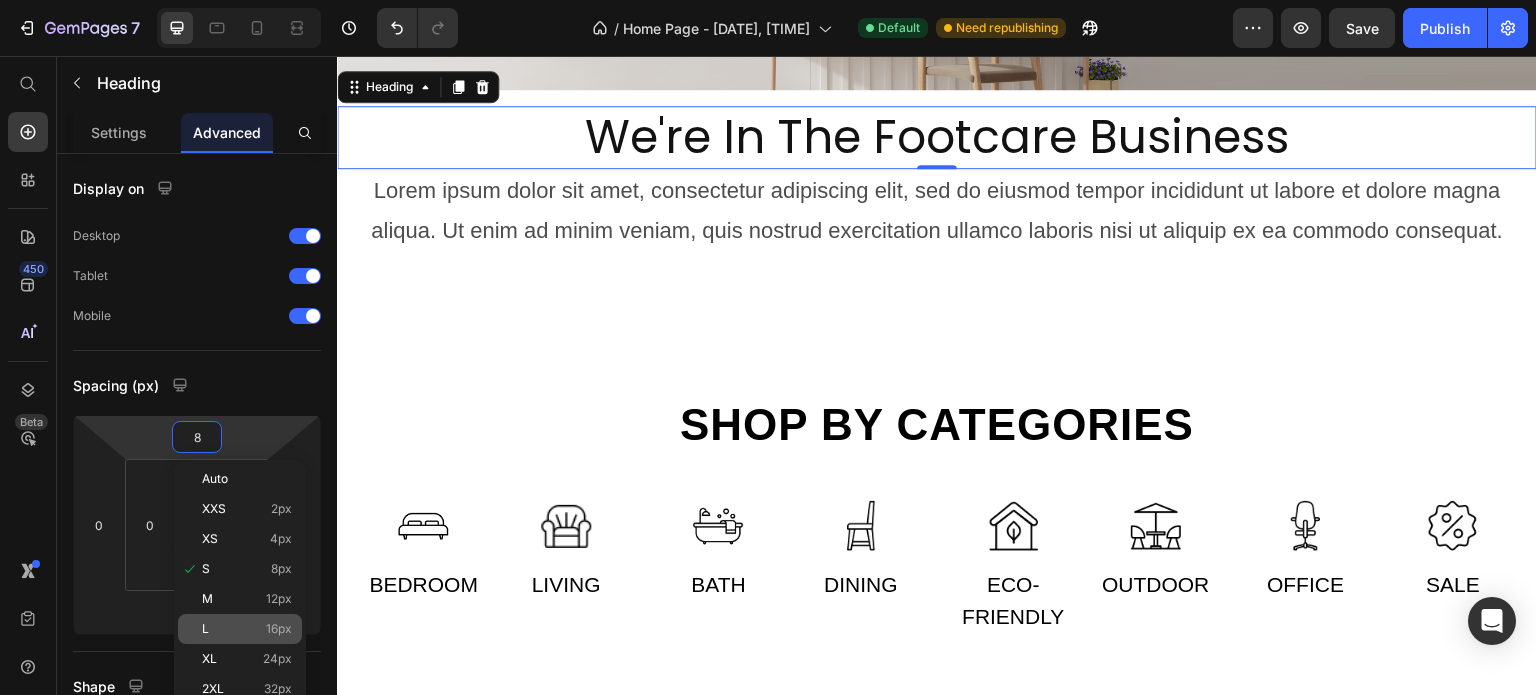 type on "16" 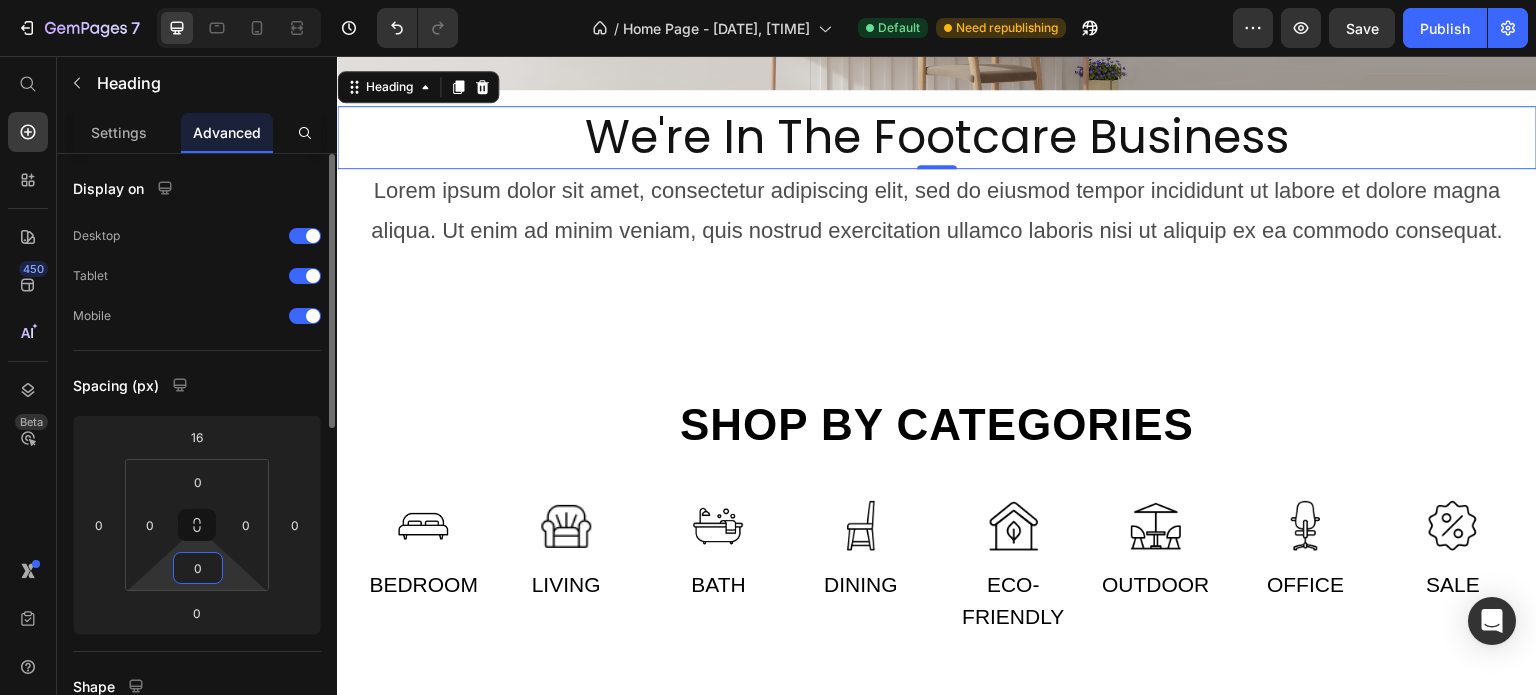 click on "0" at bounding box center (198, 568) 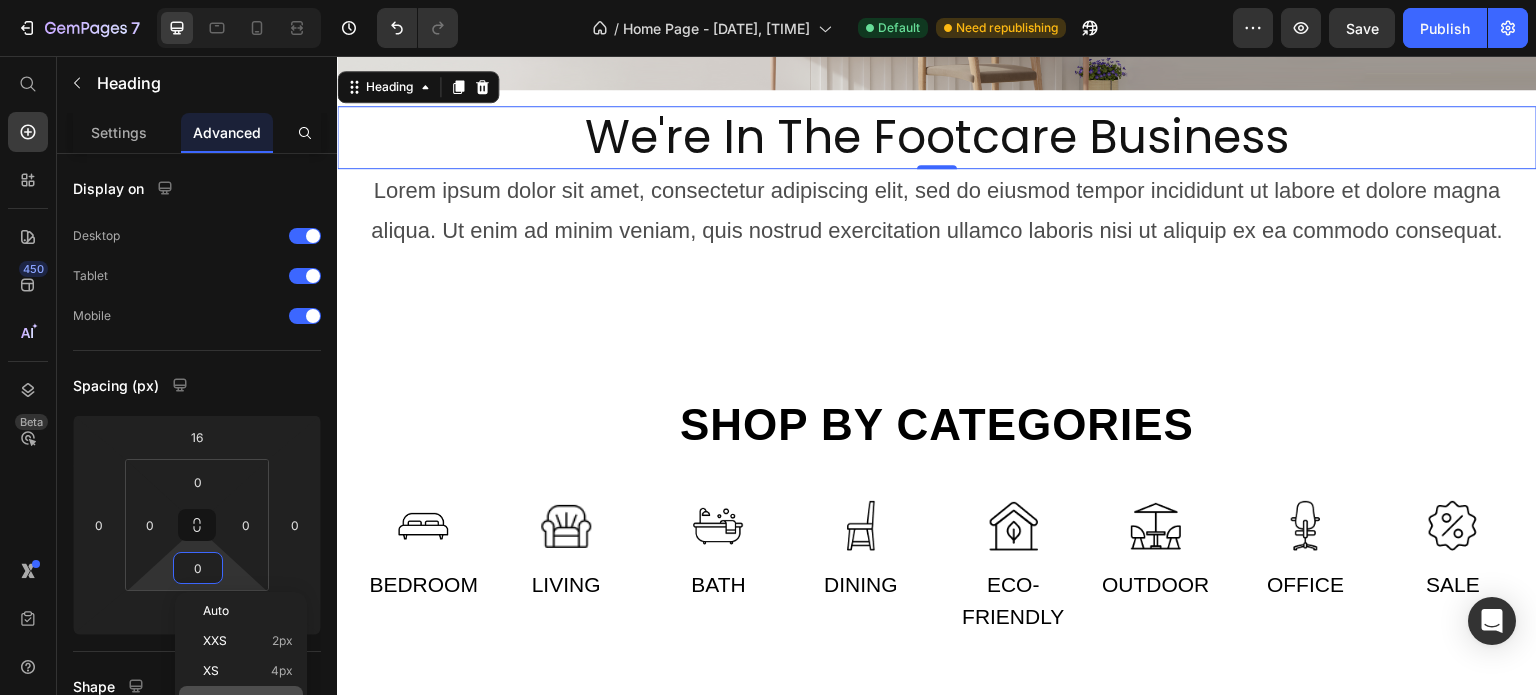 click on "S 8px" 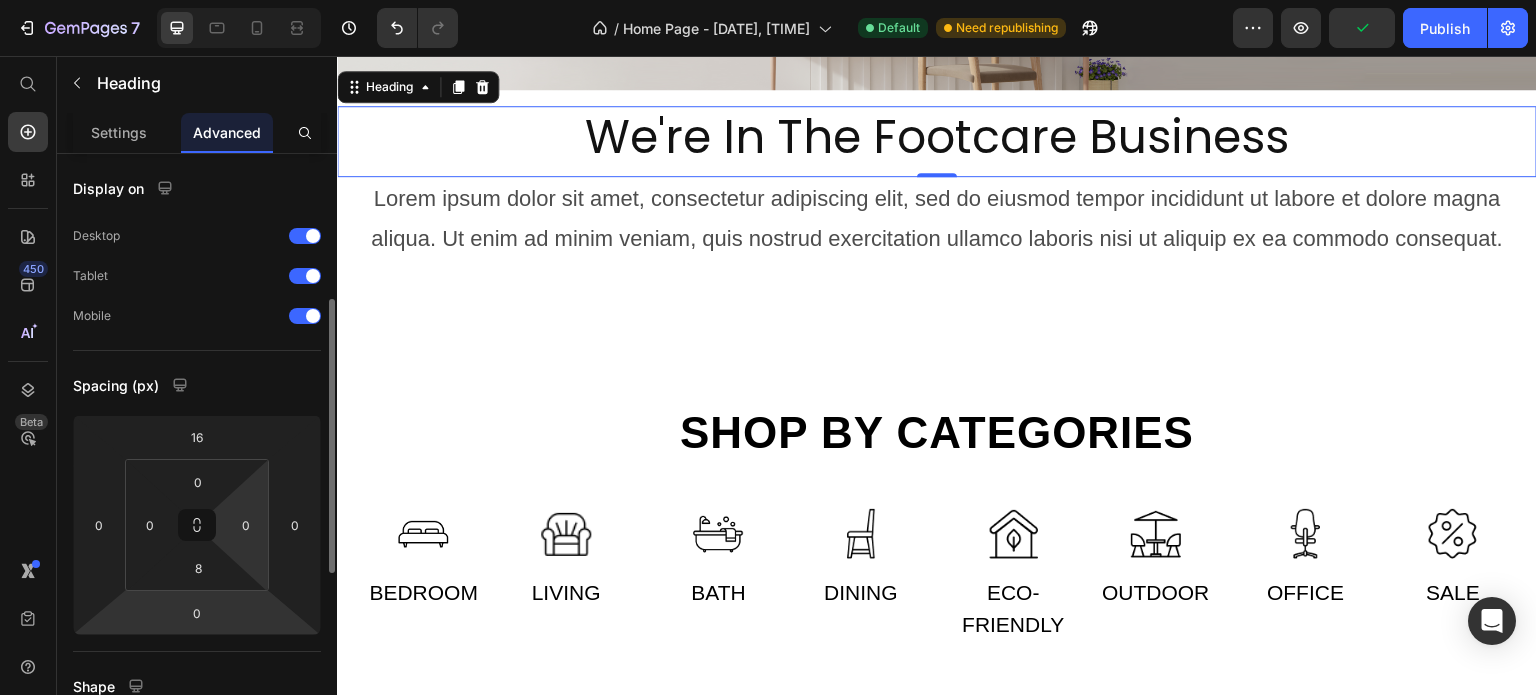 scroll, scrollTop: 200, scrollLeft: 0, axis: vertical 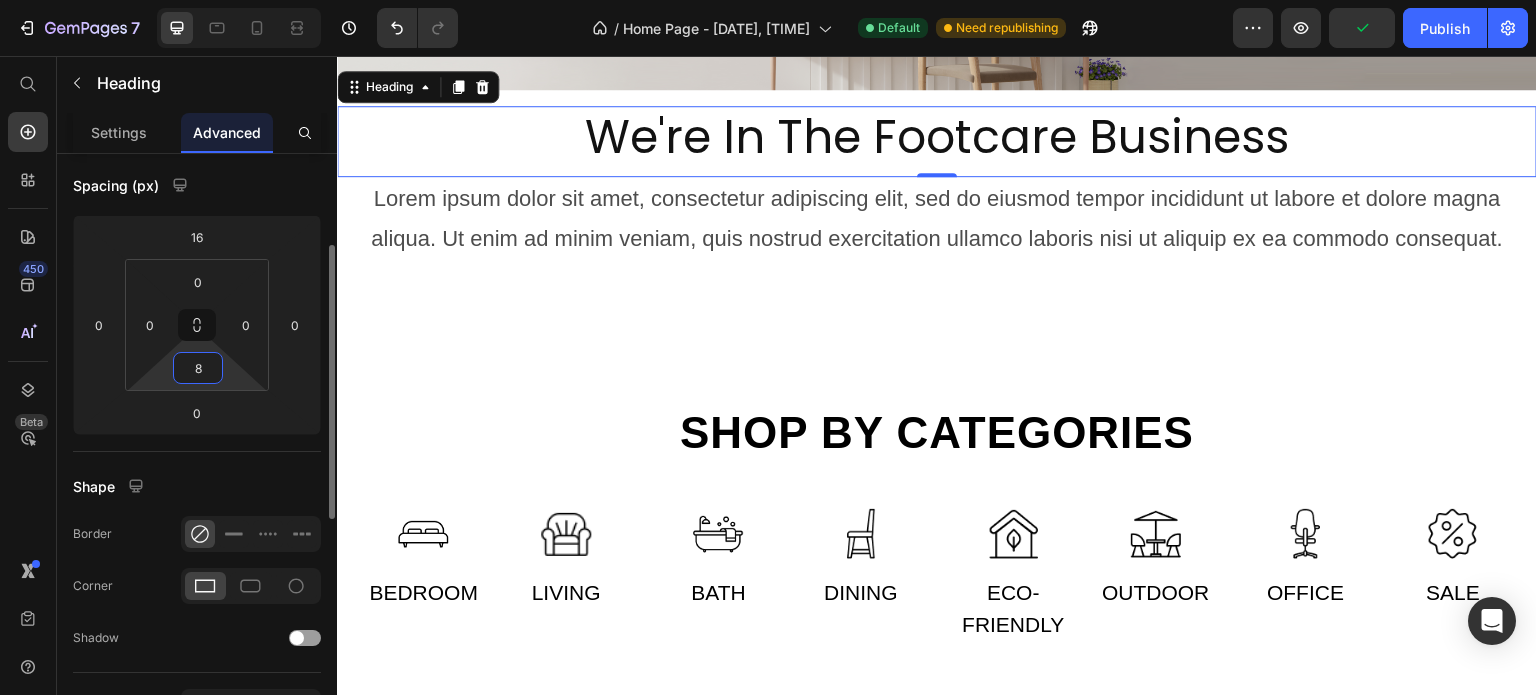 click on "8" at bounding box center [198, 368] 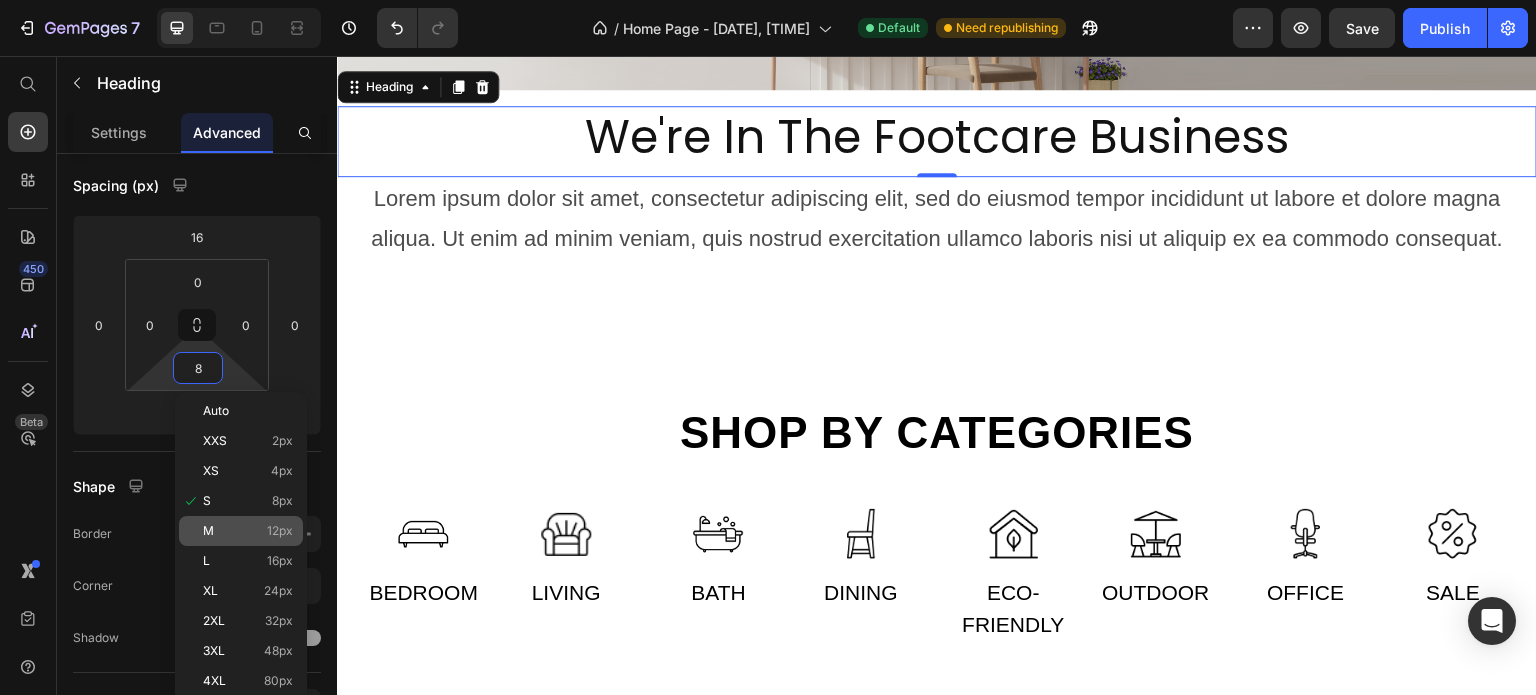 click on "M 12px" at bounding box center [248, 531] 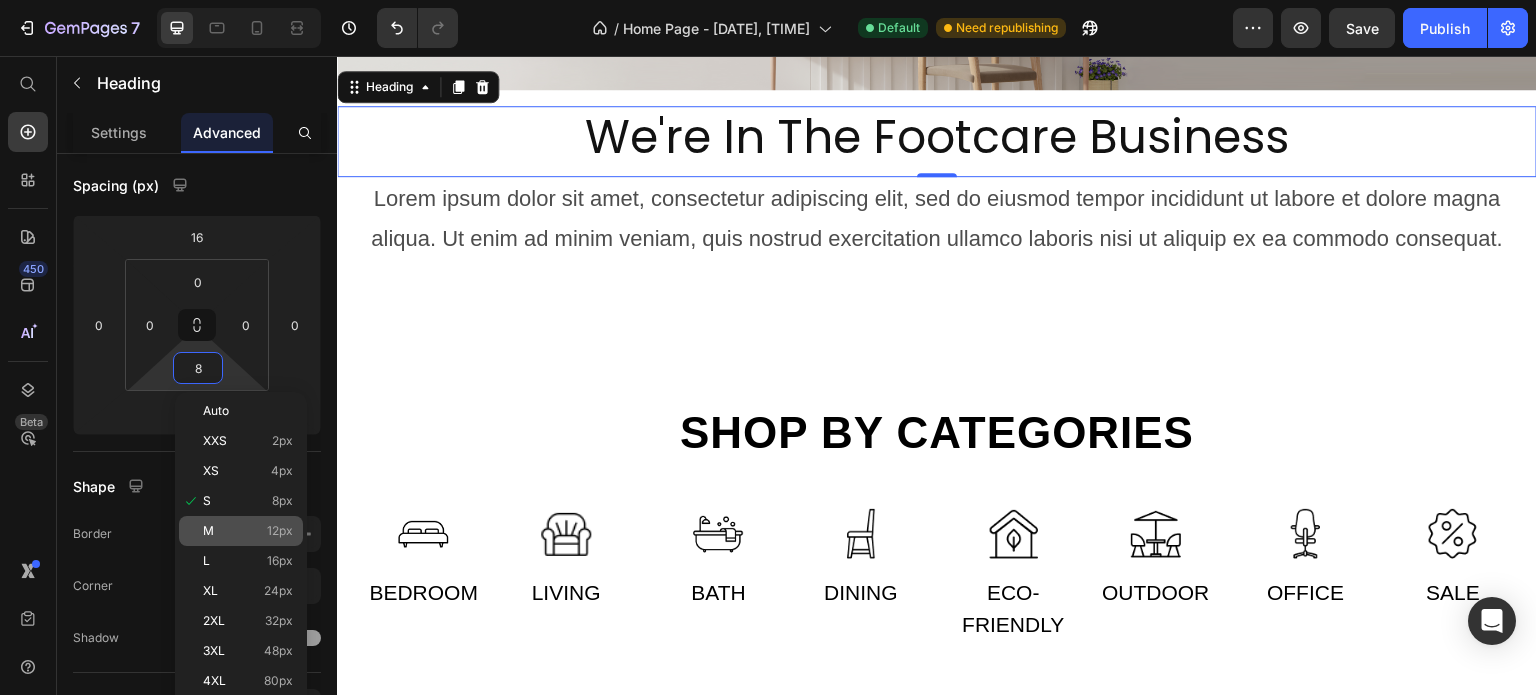 type on "12" 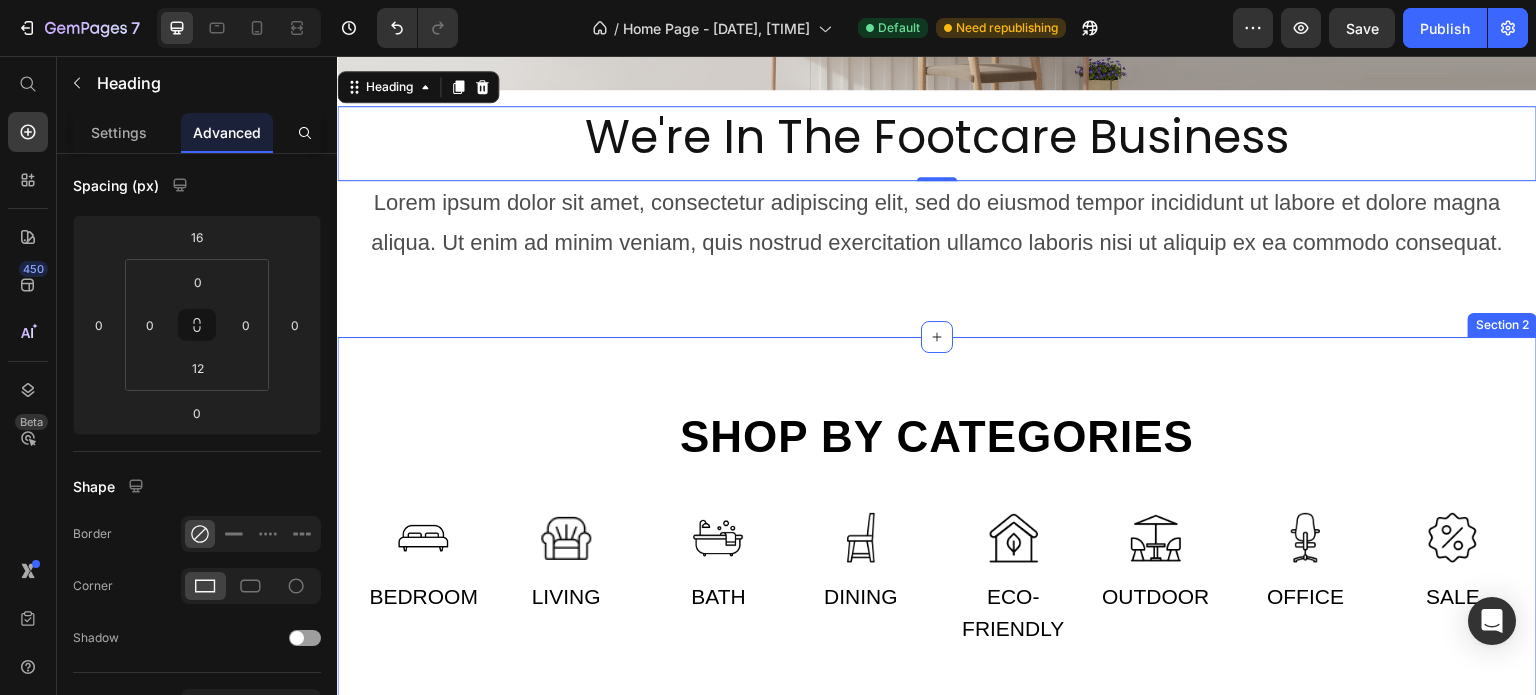 click on "Shop by categories Heading Row Image Bedroom Text Image Living Text Row Image Bath Text Image Dining Text Row Image Eco-friendly Text Image Outdoor Text Row Image Office Text Image Sale Text Row Row Section 2" at bounding box center (937, 528) 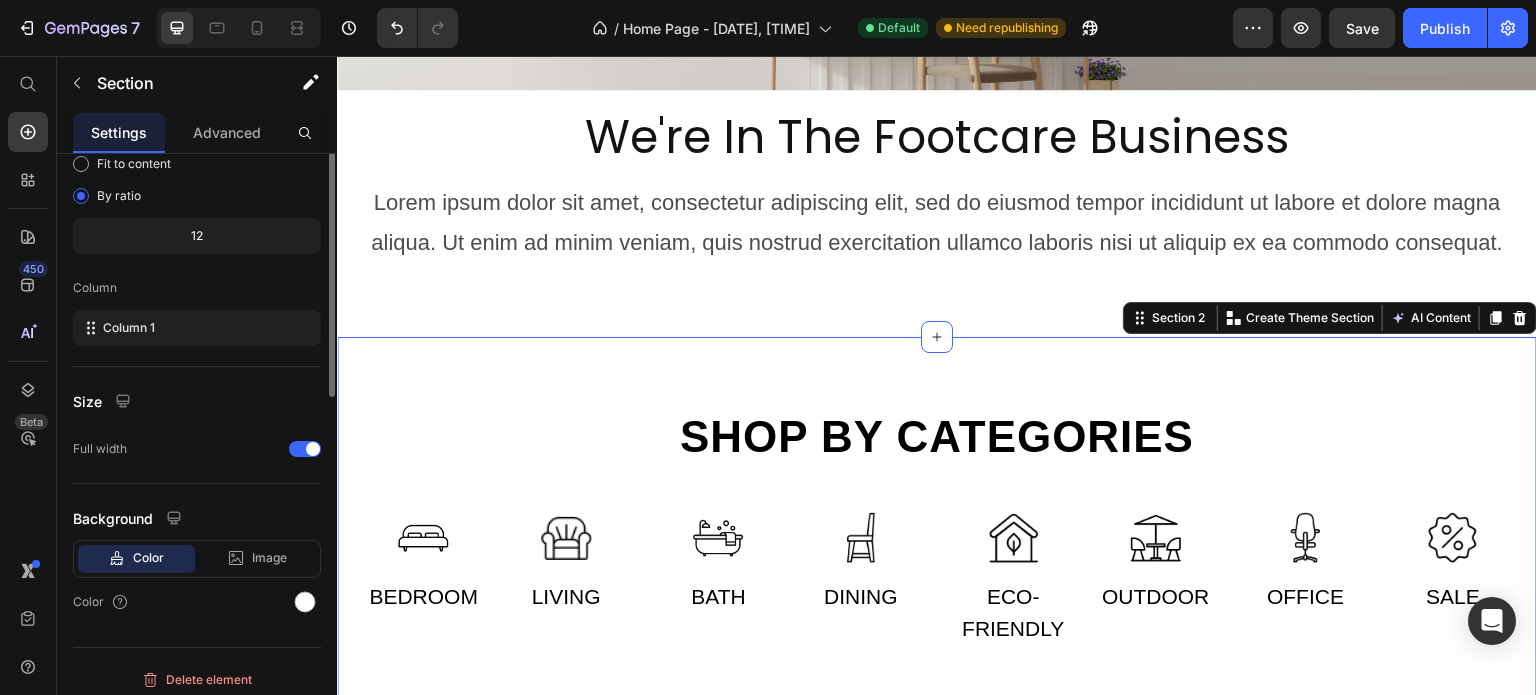 scroll, scrollTop: 0, scrollLeft: 0, axis: both 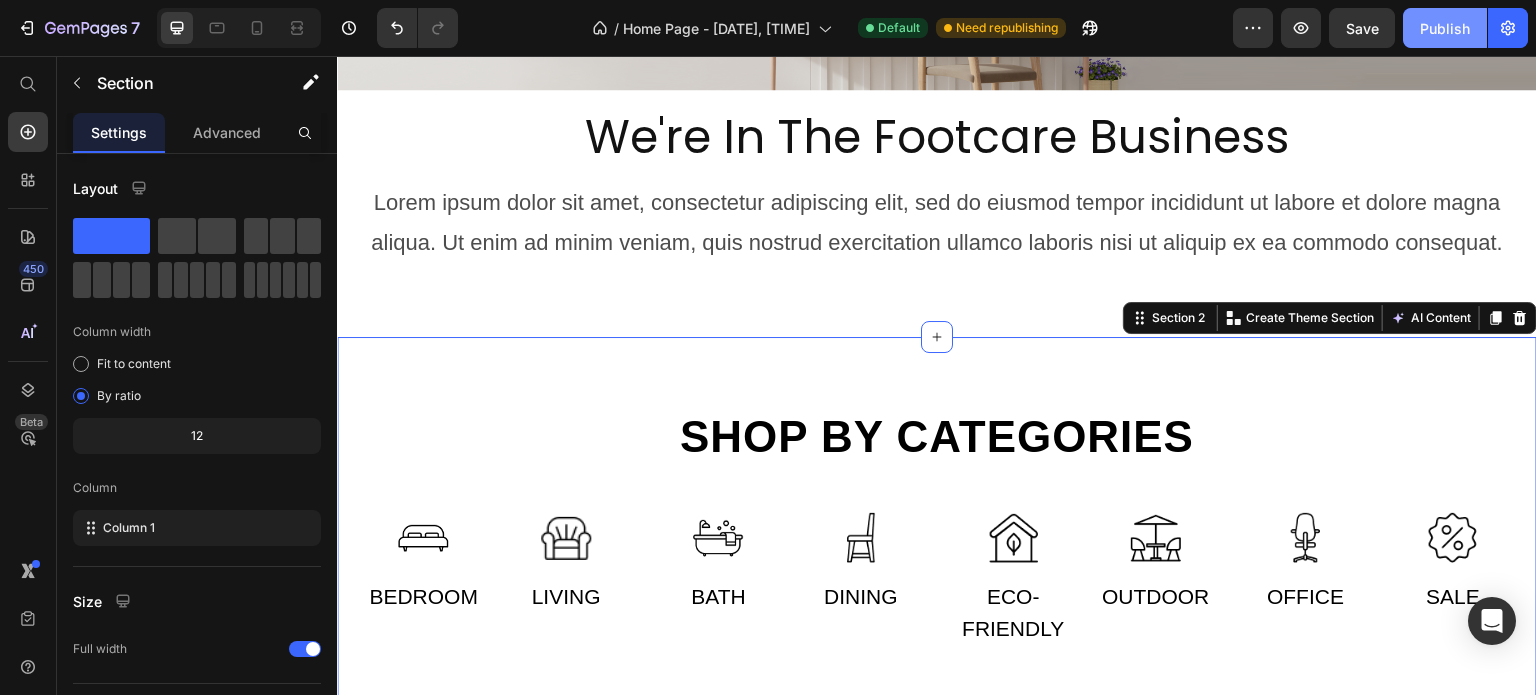 click on "Publish" at bounding box center [1445, 28] 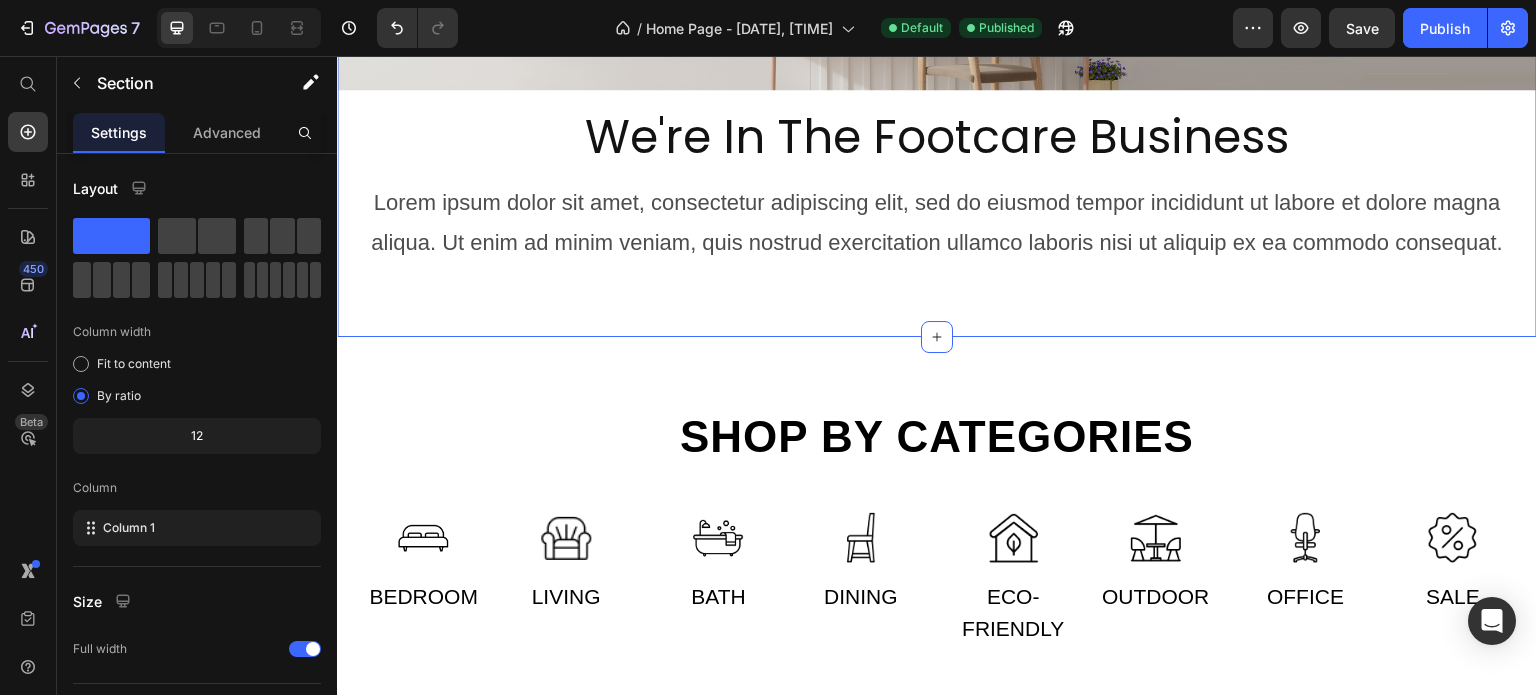 click on "Delicately designed & ethically crafted Text Everything  your home deserves Heading Your imagination, our creation. Find a look that truly defines you with GemHome - your interior design experts.
Text Shop all looks Button Row
Drop element here Row Row Deal of the day Text Home office 30% off Heading 00 days 03 hours 06 mins 37 secs CountDown Timer Row We're In The Footcare Business Heading Row Row Lorem ipsum dolor sit amet, consectetur adipiscing elit, sed do eiusmod tempor incididunt ut labore et dolore magna aliqua. Ut enim ad minim veniam, quis nostrud exercitation ullamco laboris nisi ut aliquip ex ea commodo consequat. Text Block Section 1   You can create reusable sections Create Theme Section AI Content Write with GemAI What would you like to describe here? Tone and Voice Persuasive Product Show more Generate" at bounding box center (937, -183) 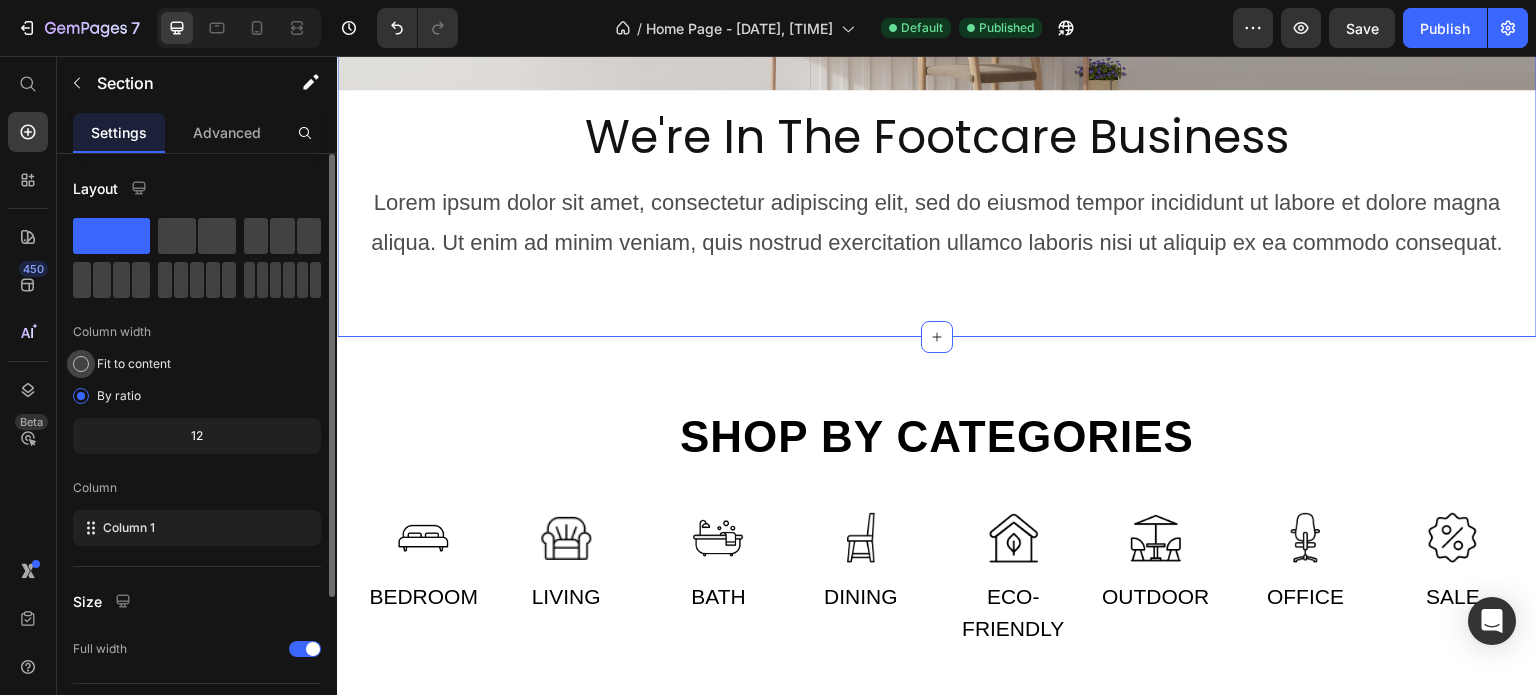 click on "Fit to content" at bounding box center (134, 364) 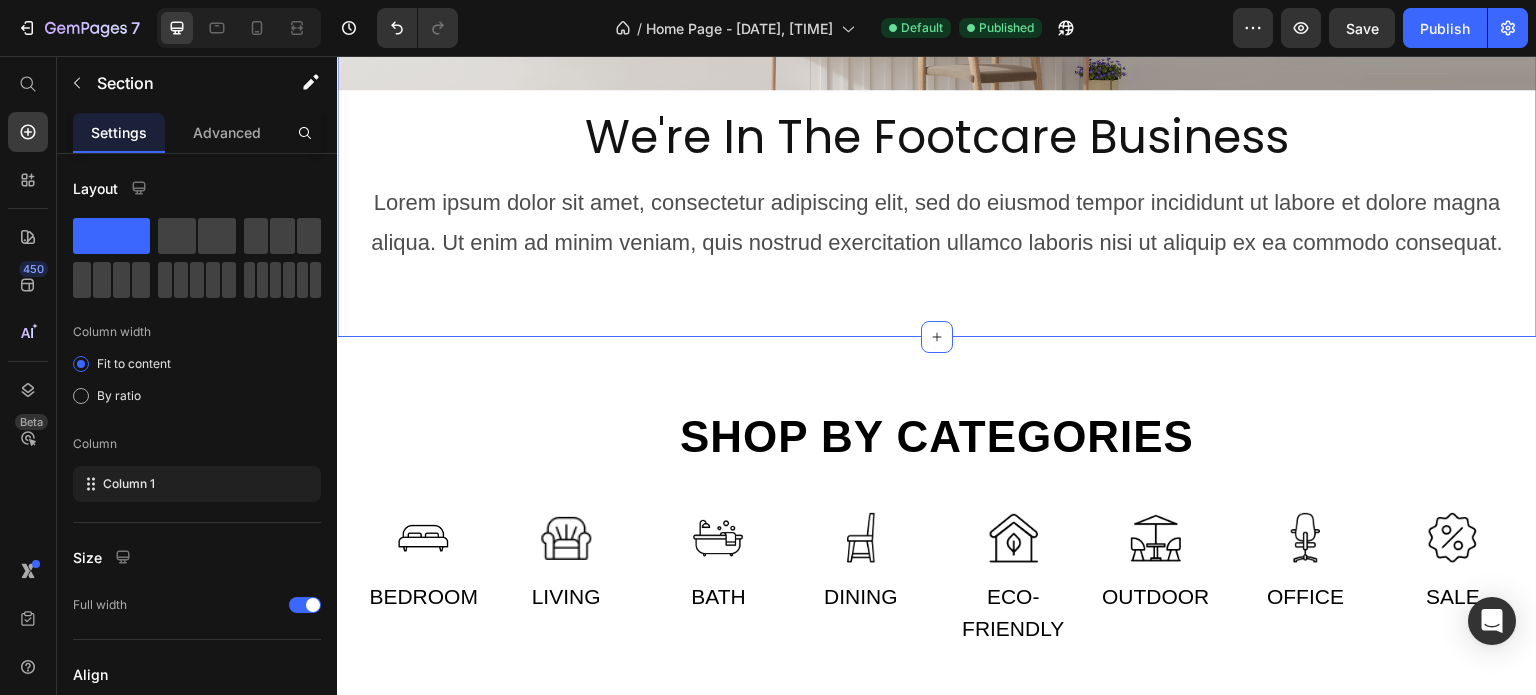 click on "Delicately designed & ethically crafted Text Everything  your home deserves Heading Your imagination, our creation. Find a look that truly defines you with GemHome - your interior design experts.
Text Shop all looks Button Row
Drop element here Row Row Deal of the day Text Home office 30% off Heading 00 days 03 hours 10 mins 56 secs CountDown Timer Row We're In The Footcare Business Heading Row Row Lorem ipsum dolor sit amet, consectetur adipiscing elit, sed do eiusmod tempor incididunt ut labore et dolore magna aliqua. Ut enim ad minim veniam, quis nostrud exercitation ullamco laboris nisi ut aliquip ex ea commodo consequat. Text Block Section 1   You can create reusable sections Create Theme Section AI Content Write with GemAI What would you like to describe here? Tone and Voice Persuasive Product Show more Generate" at bounding box center [937, -183] 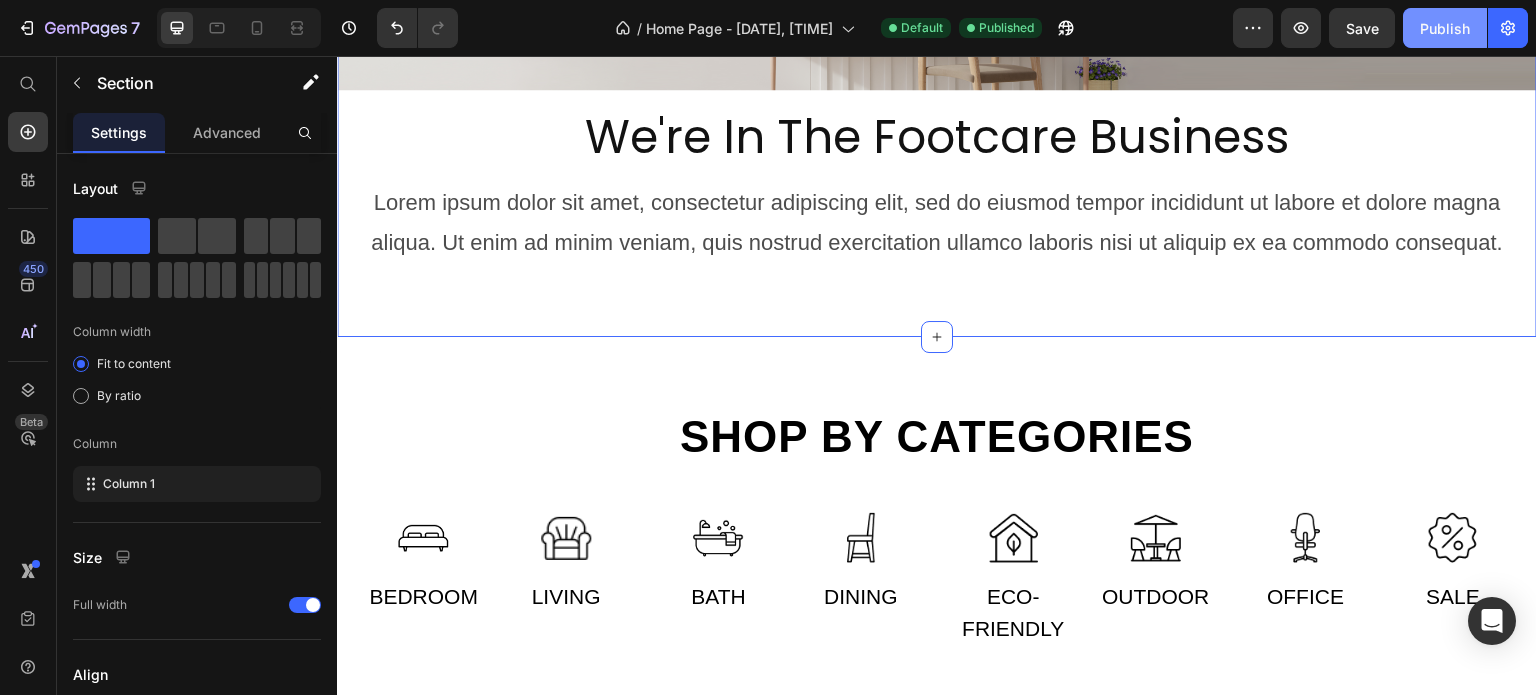 click on "Publish" at bounding box center [1445, 28] 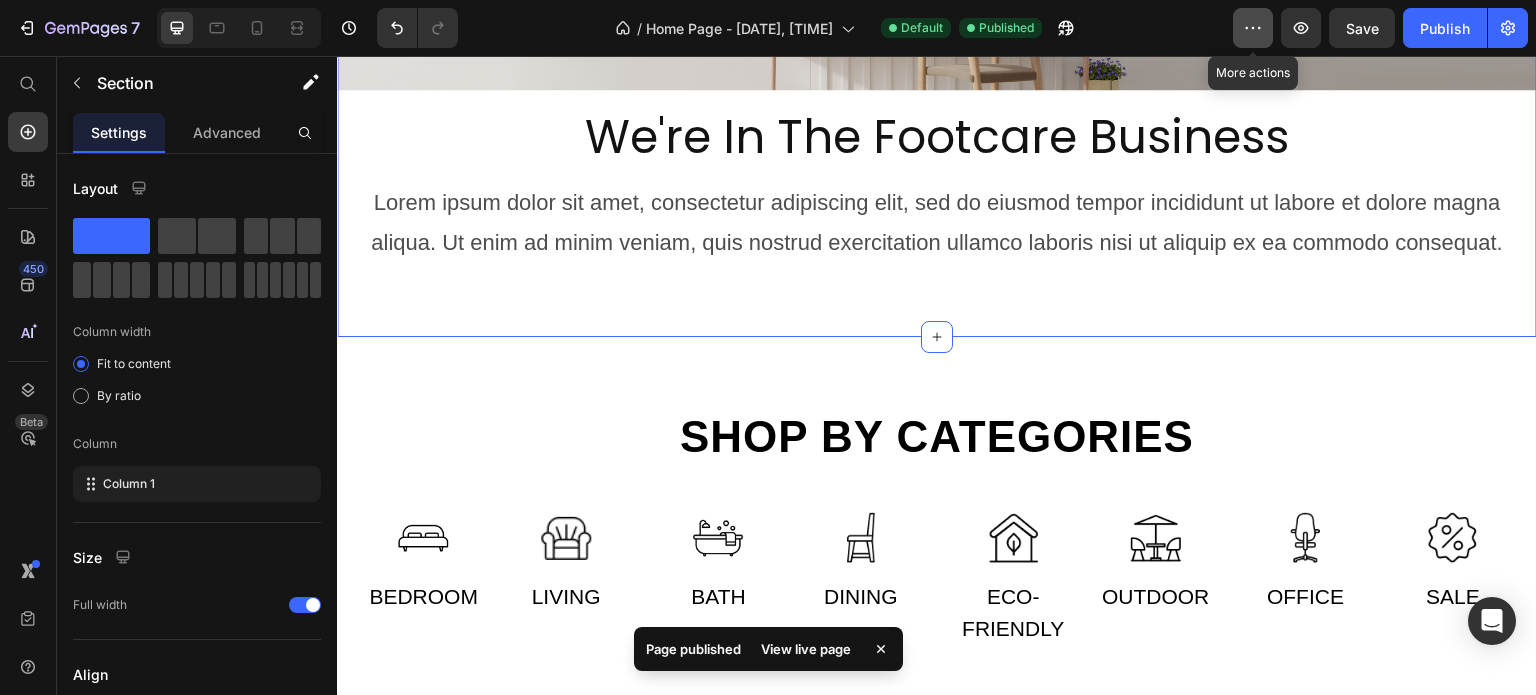 click 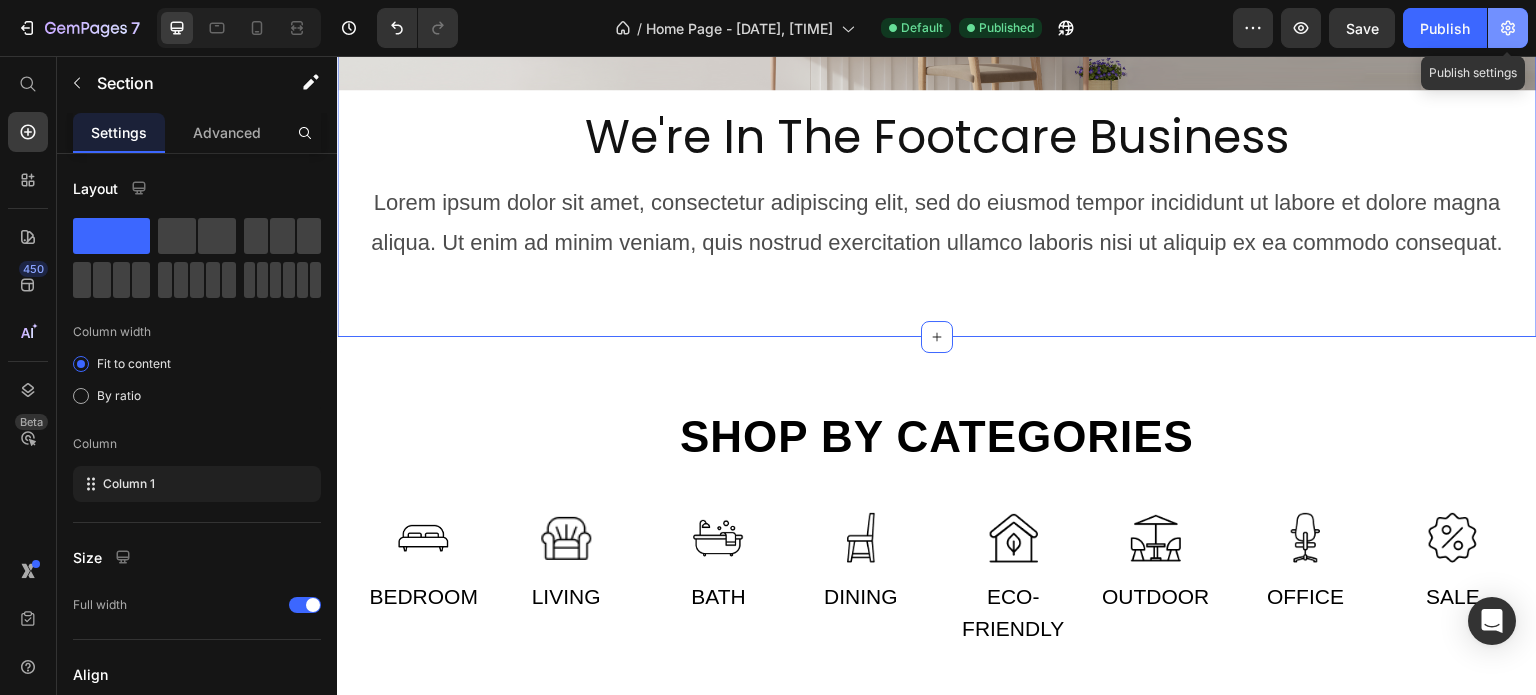 click 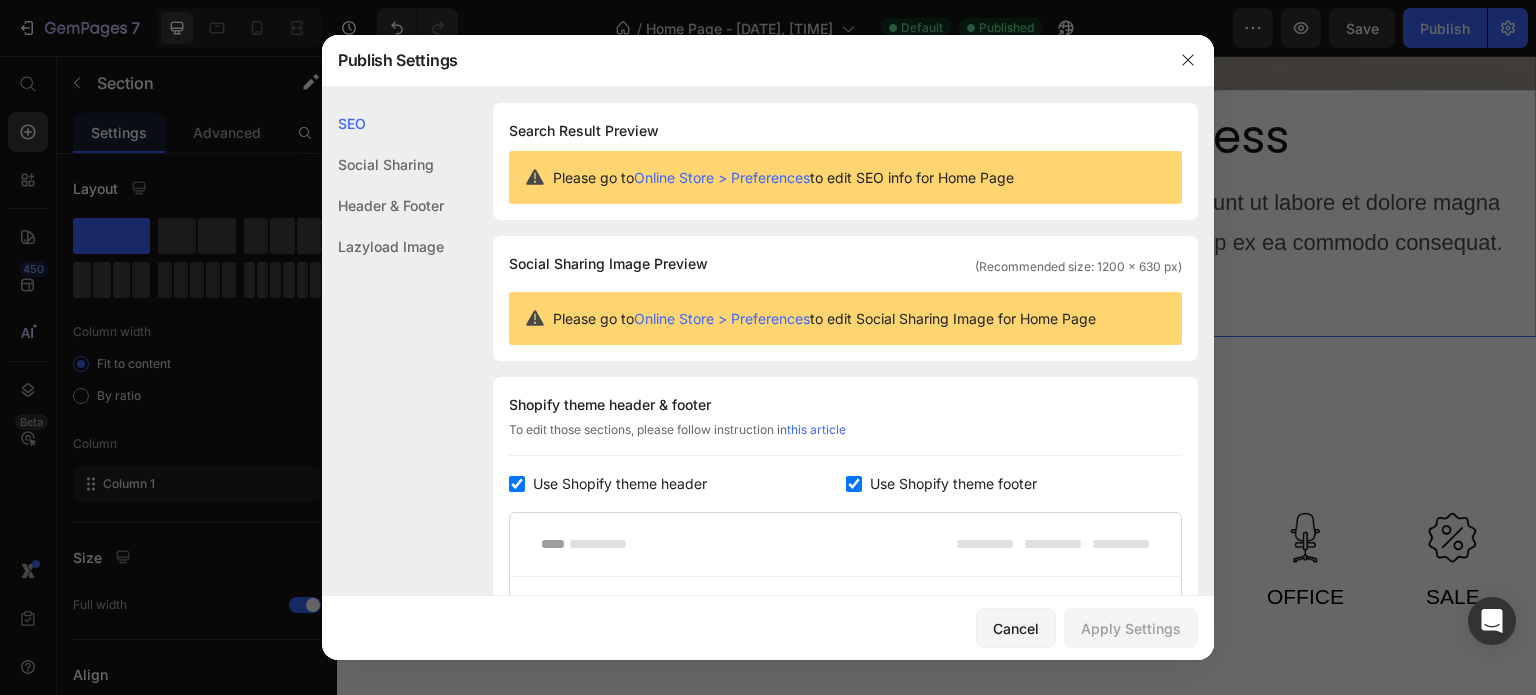 click on "Header & Footer" 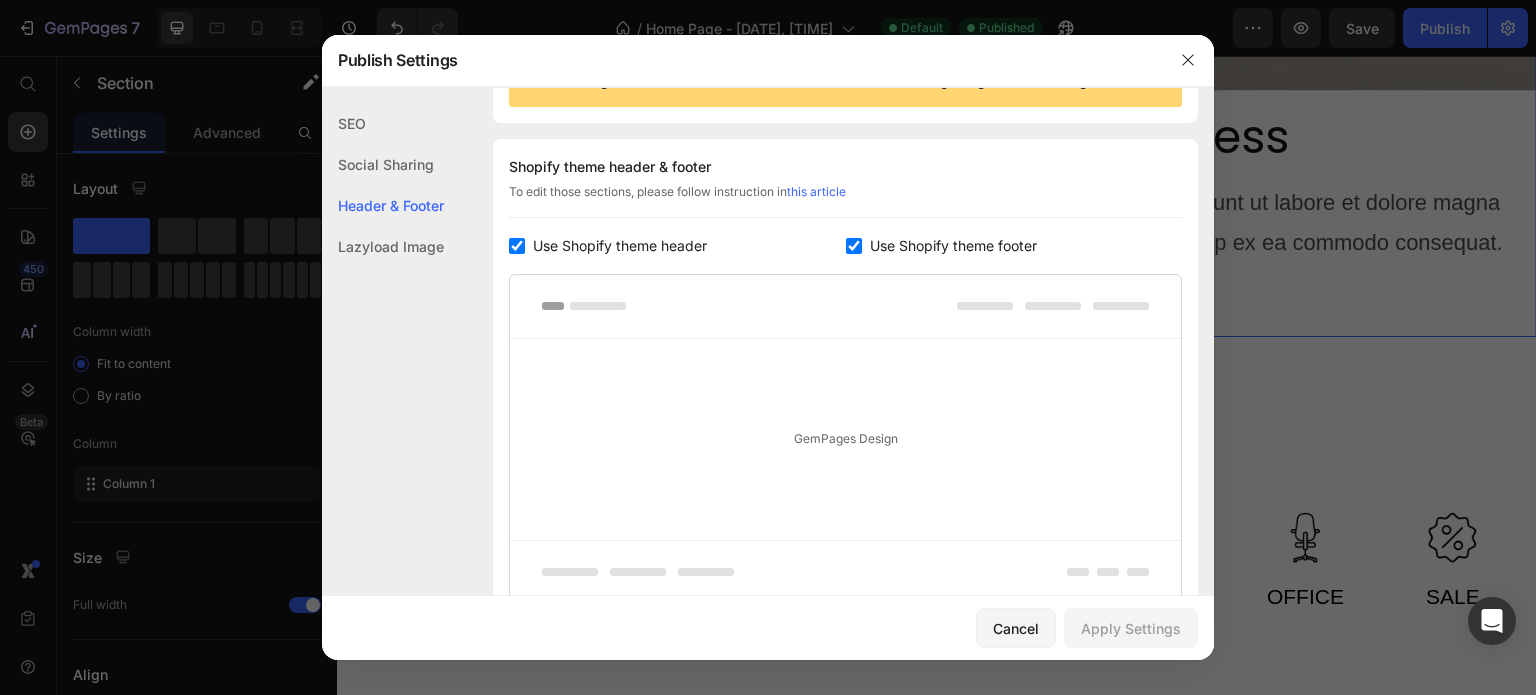 scroll, scrollTop: 270, scrollLeft: 0, axis: vertical 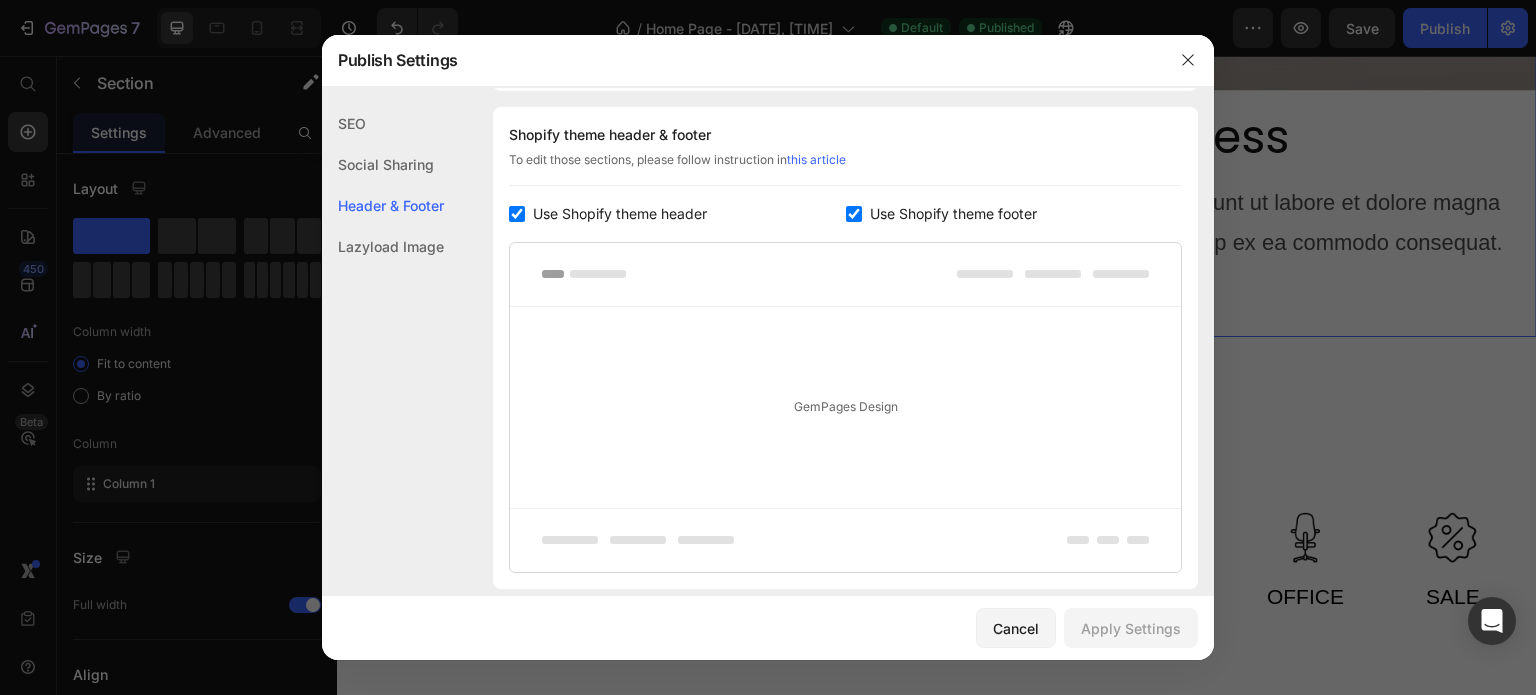 click on "Lazyload Image" 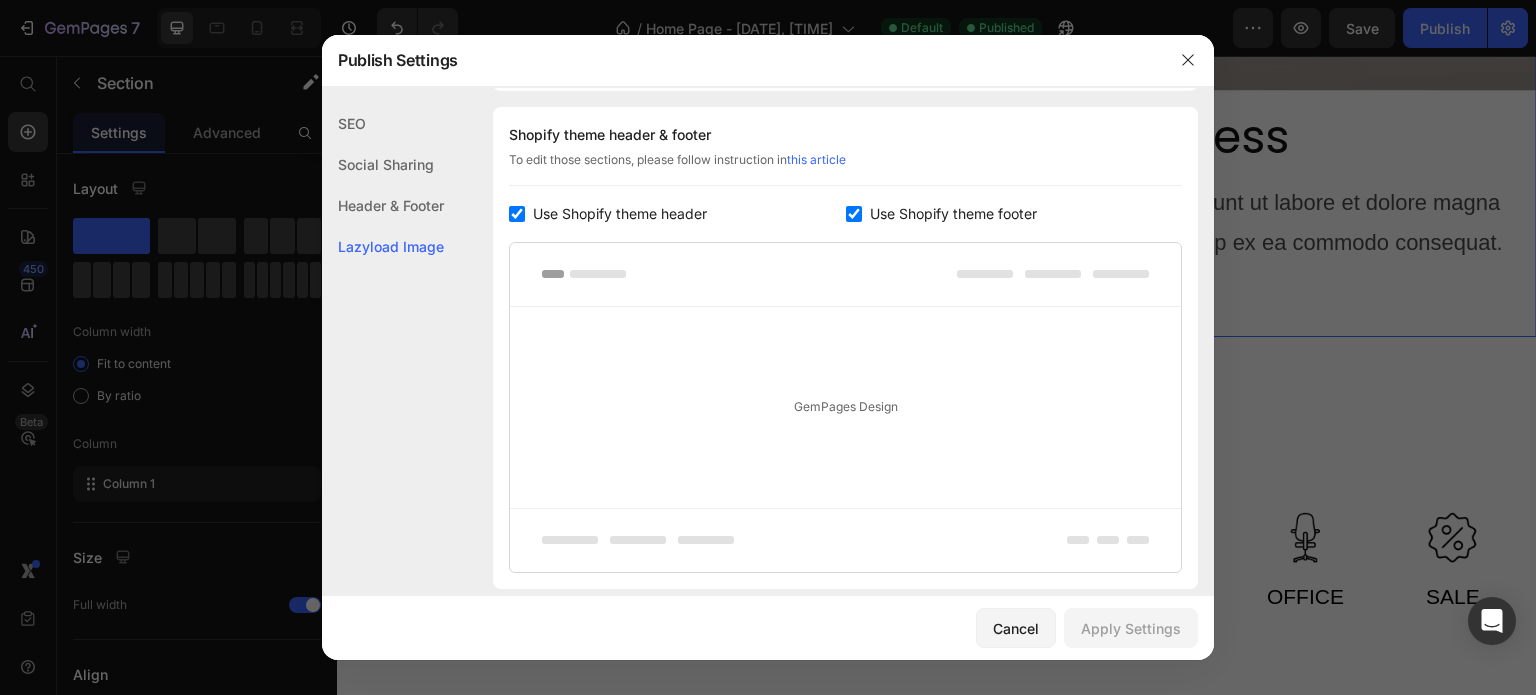 scroll, scrollTop: 409, scrollLeft: 0, axis: vertical 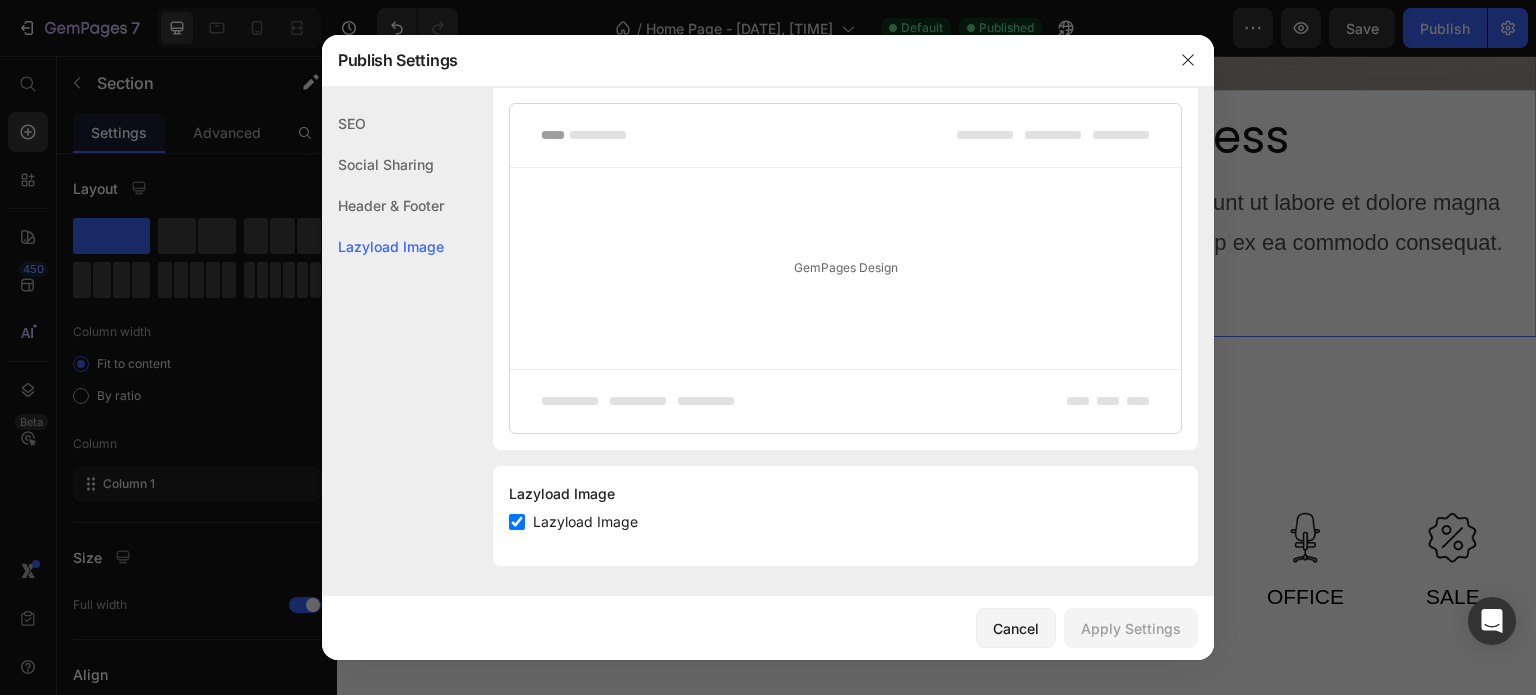 click on "Social Sharing" 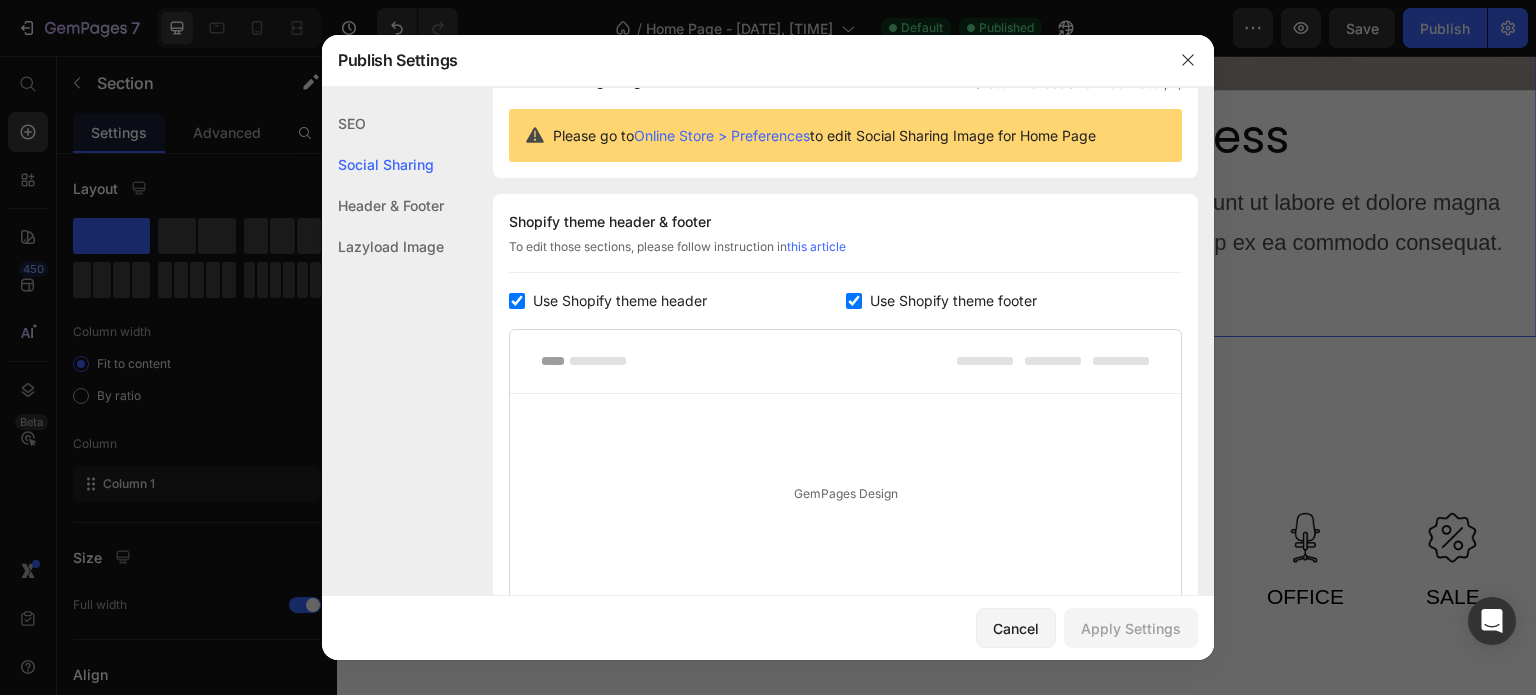 scroll, scrollTop: 128, scrollLeft: 0, axis: vertical 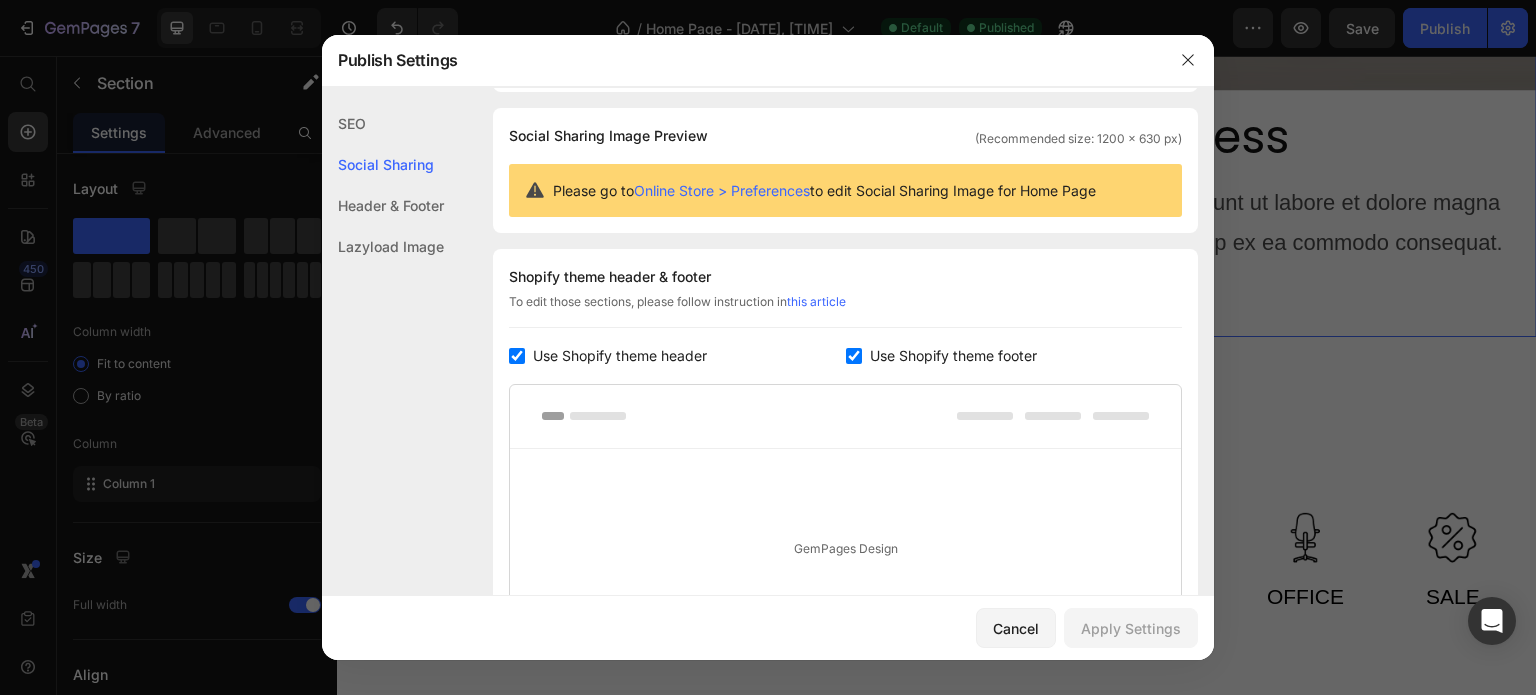 click on "SEO" 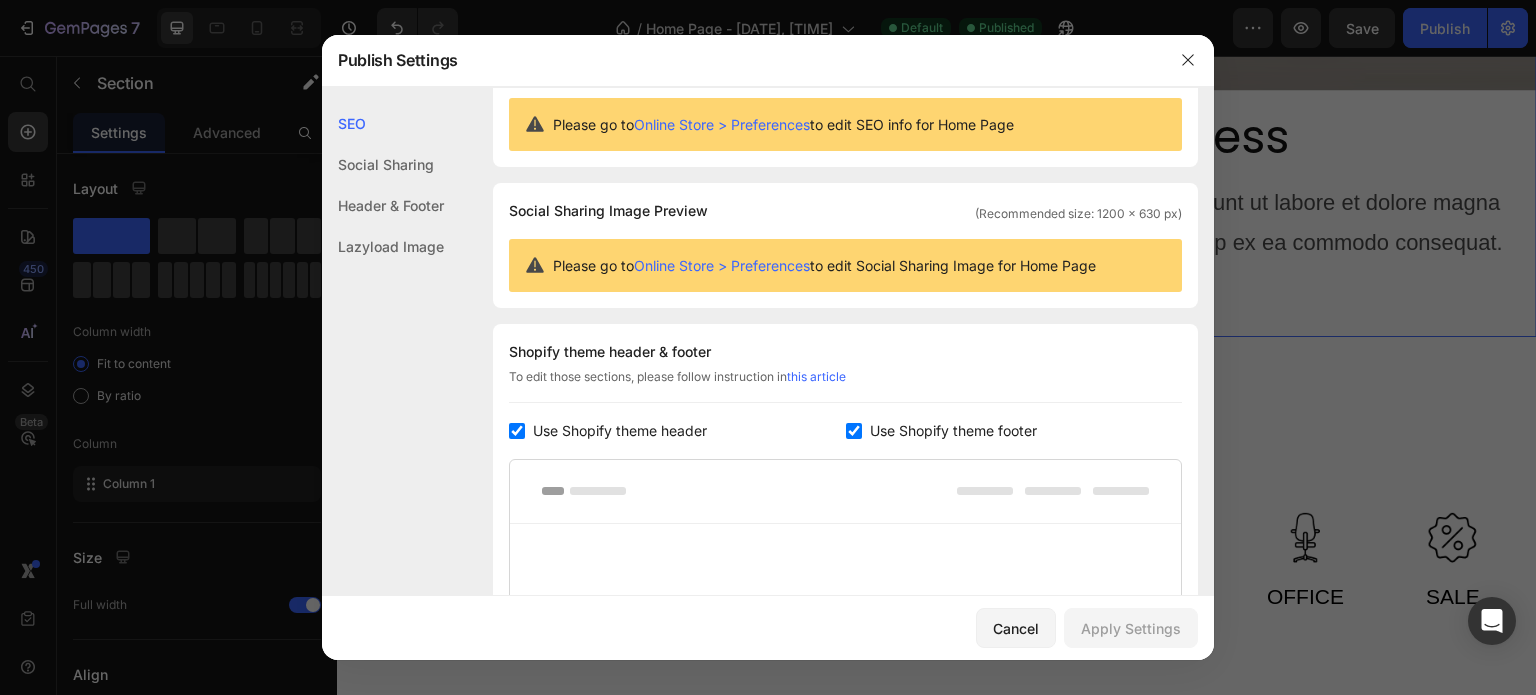 scroll, scrollTop: 0, scrollLeft: 0, axis: both 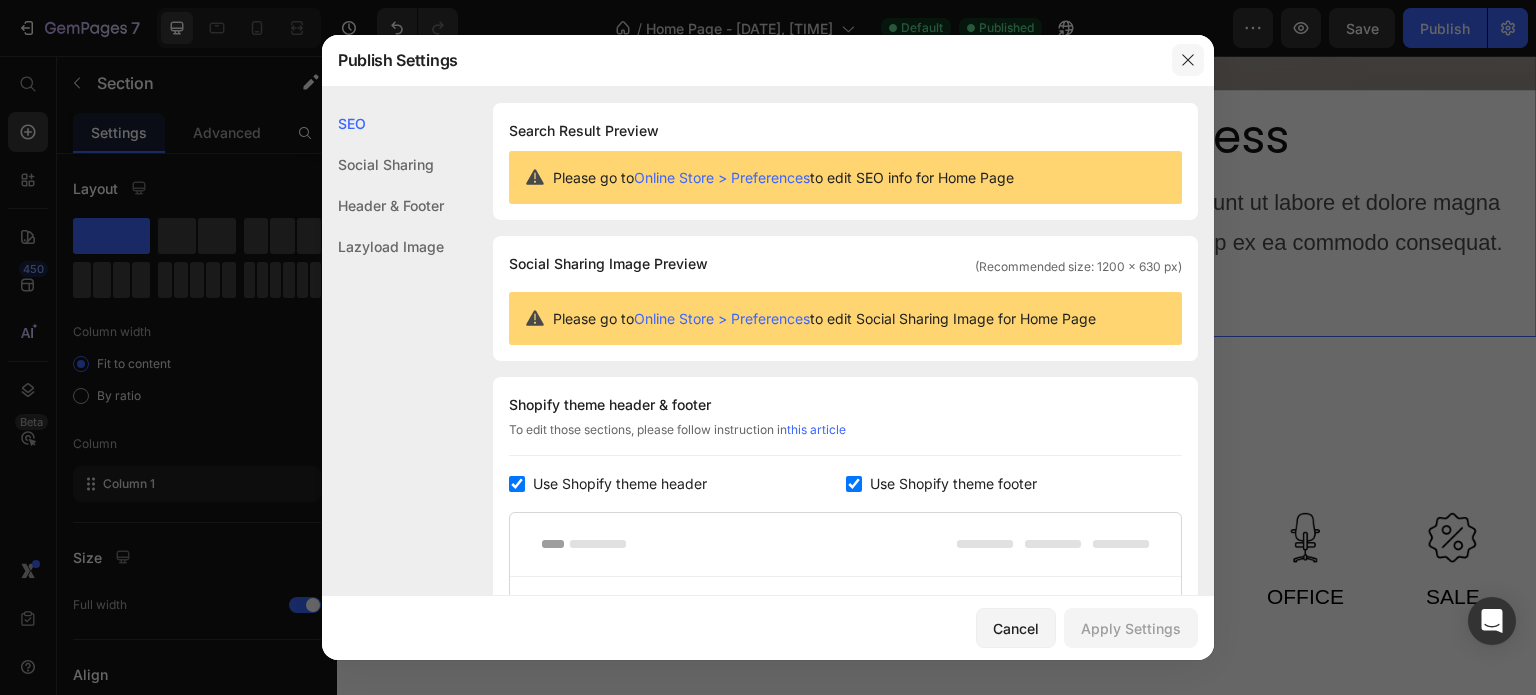 click 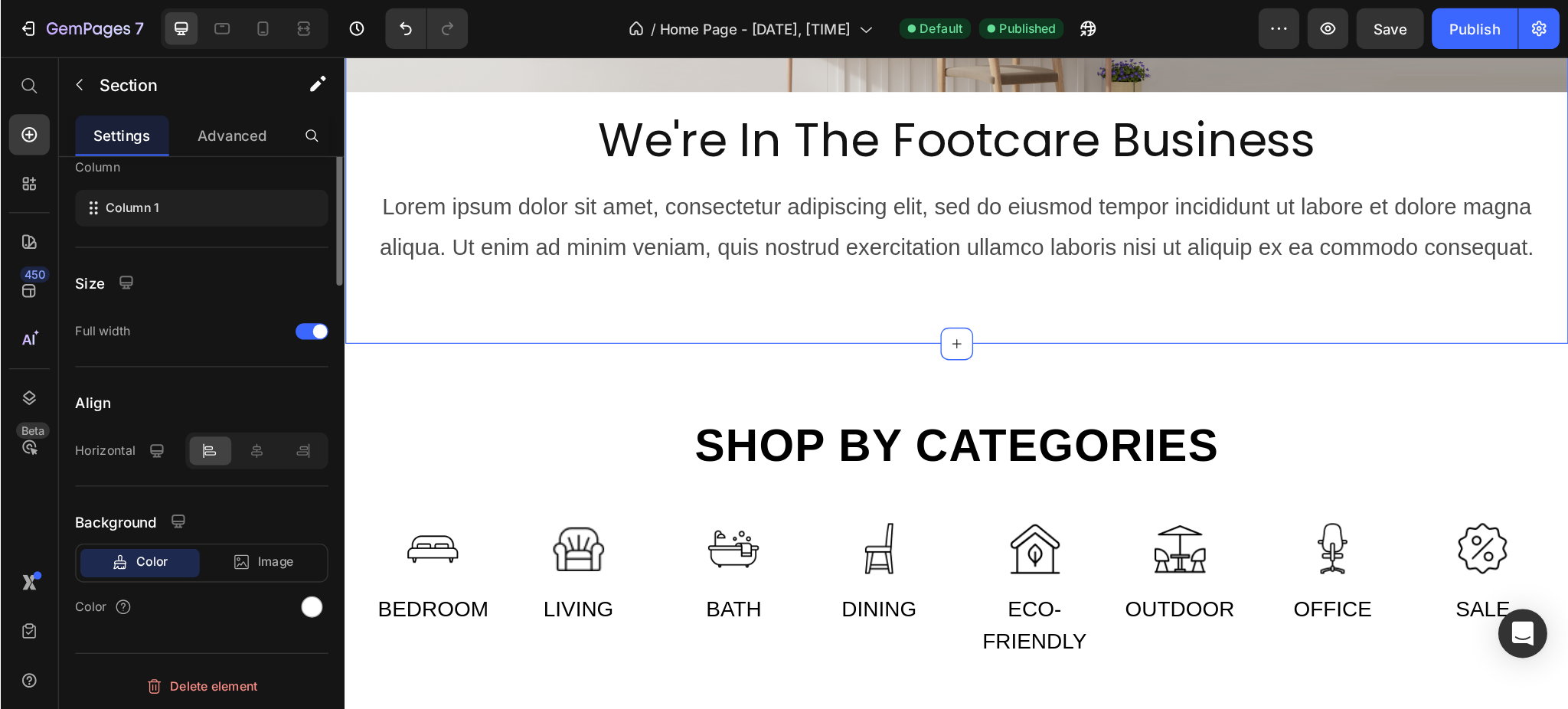 scroll, scrollTop: 0, scrollLeft: 0, axis: both 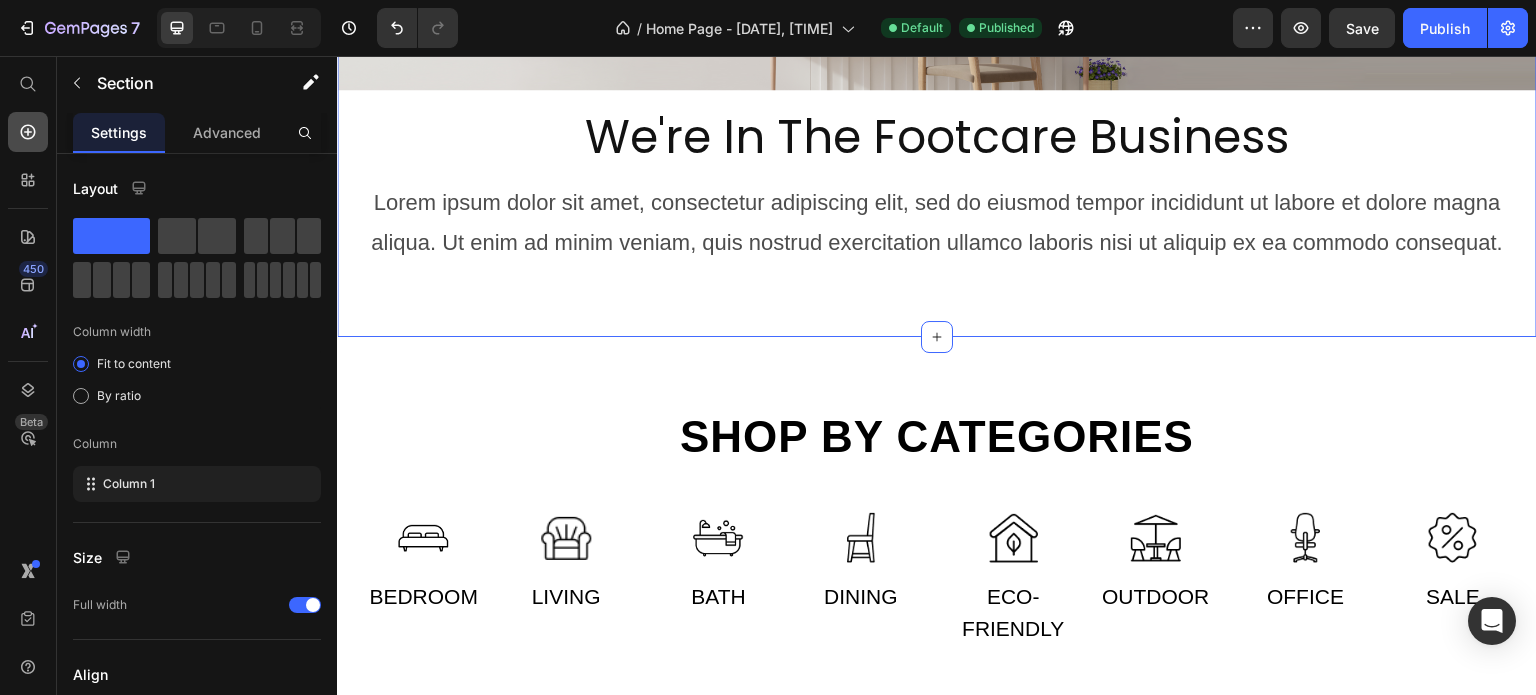click 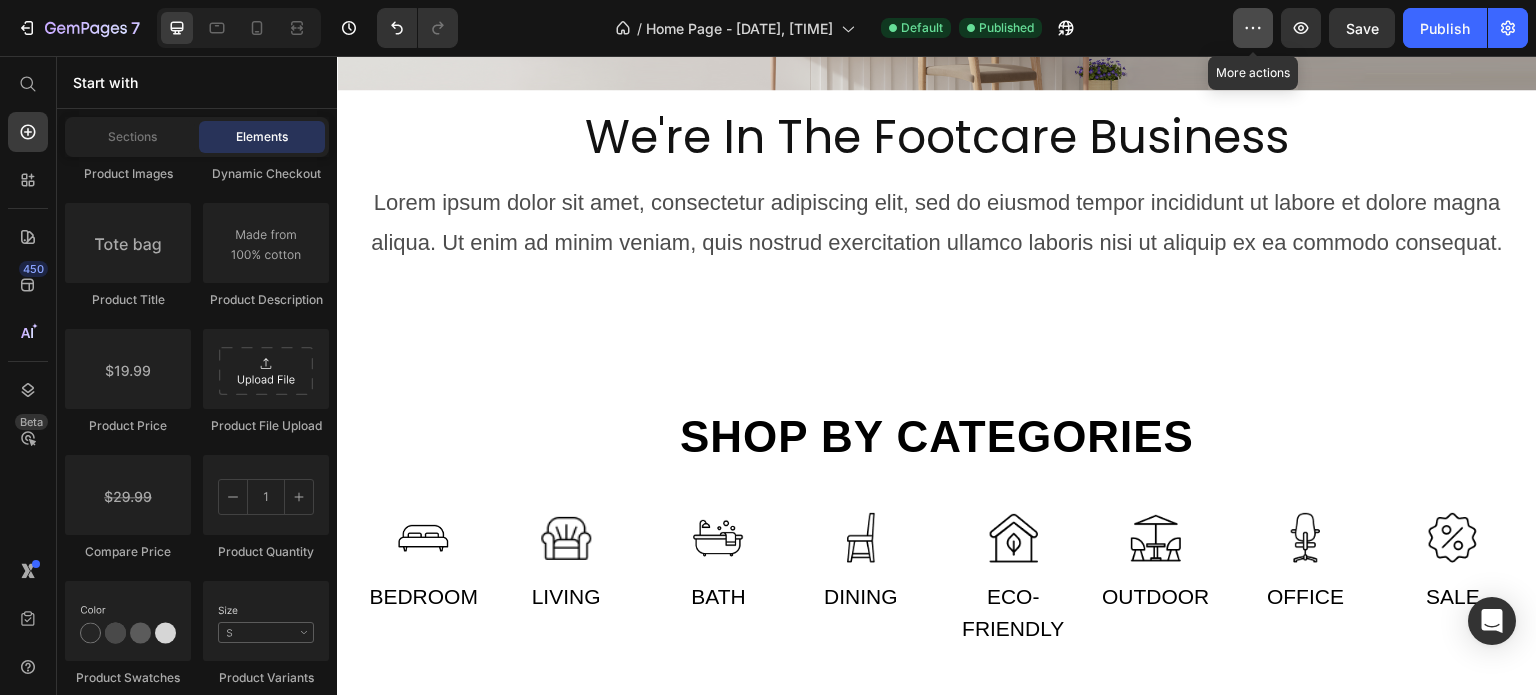 click 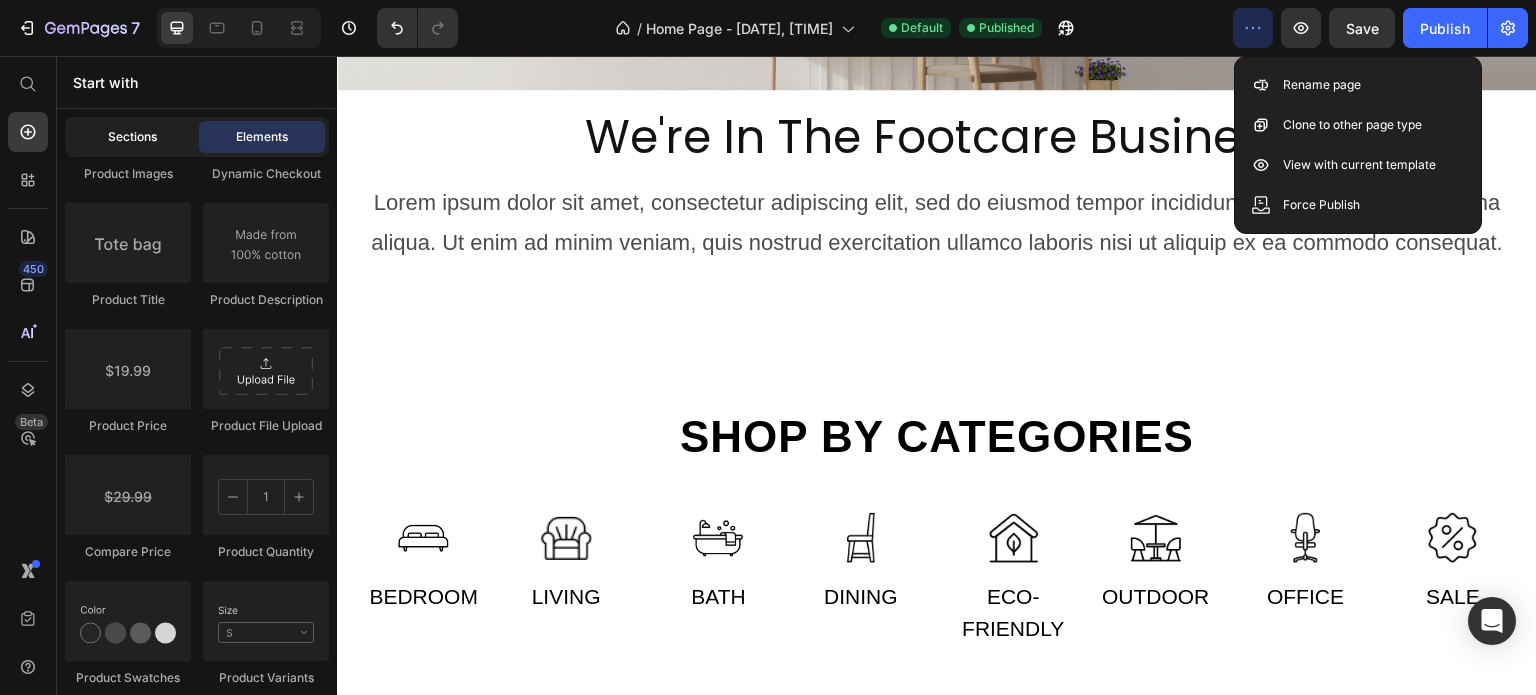click on "Sections" at bounding box center [132, 137] 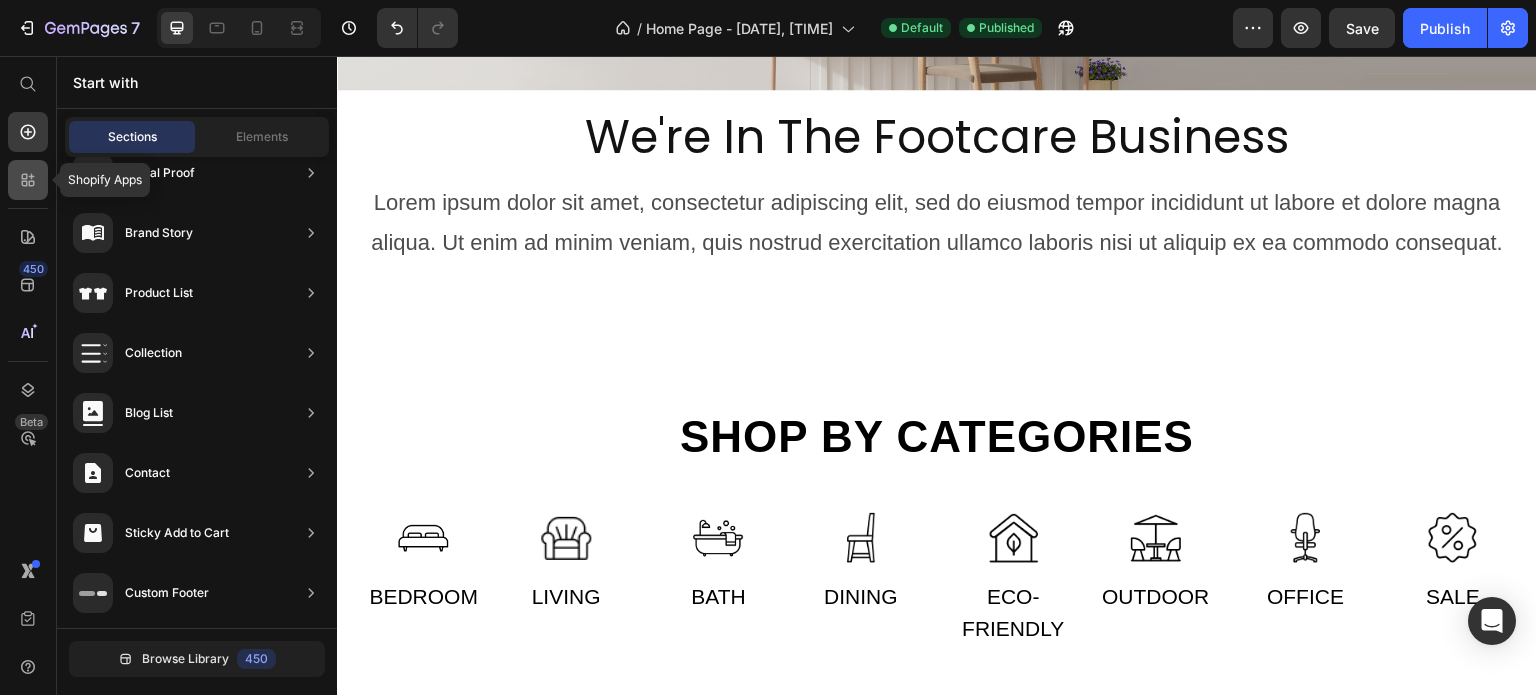 click 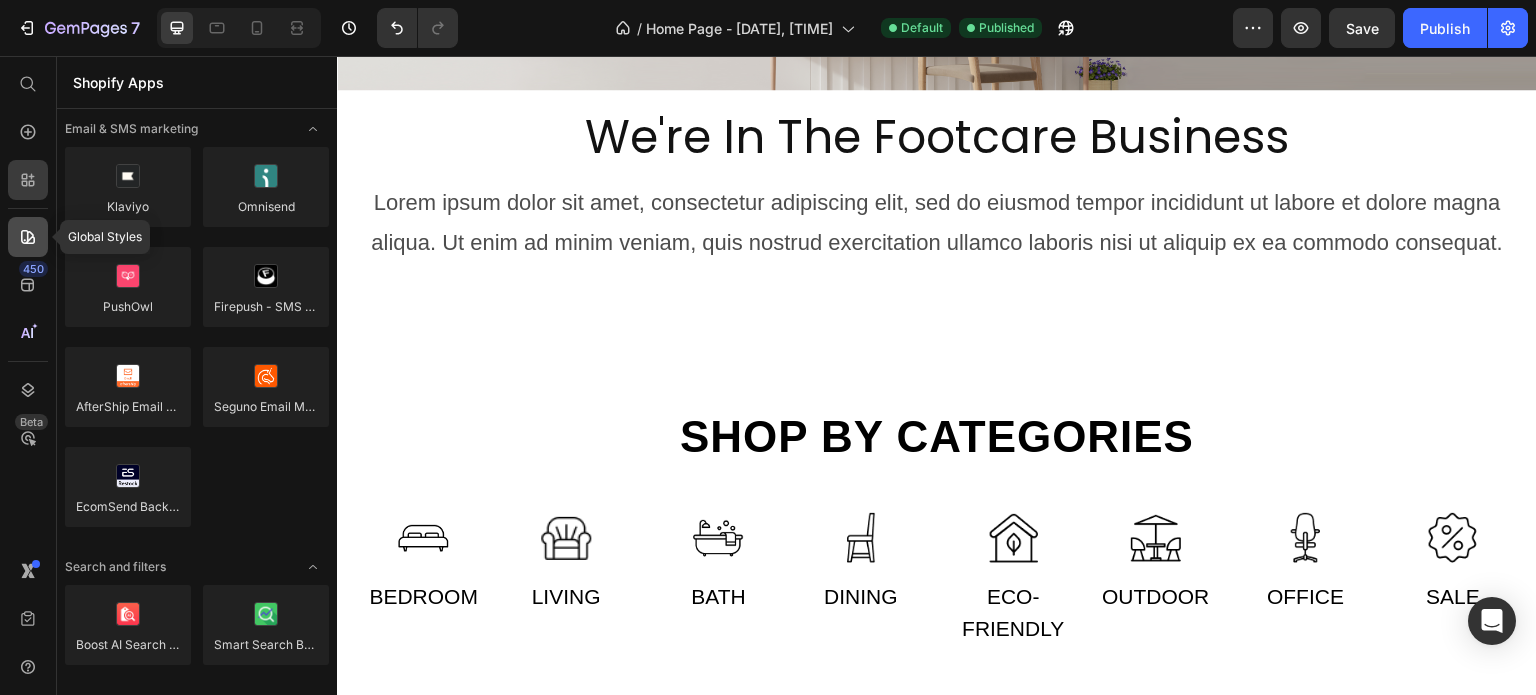 click 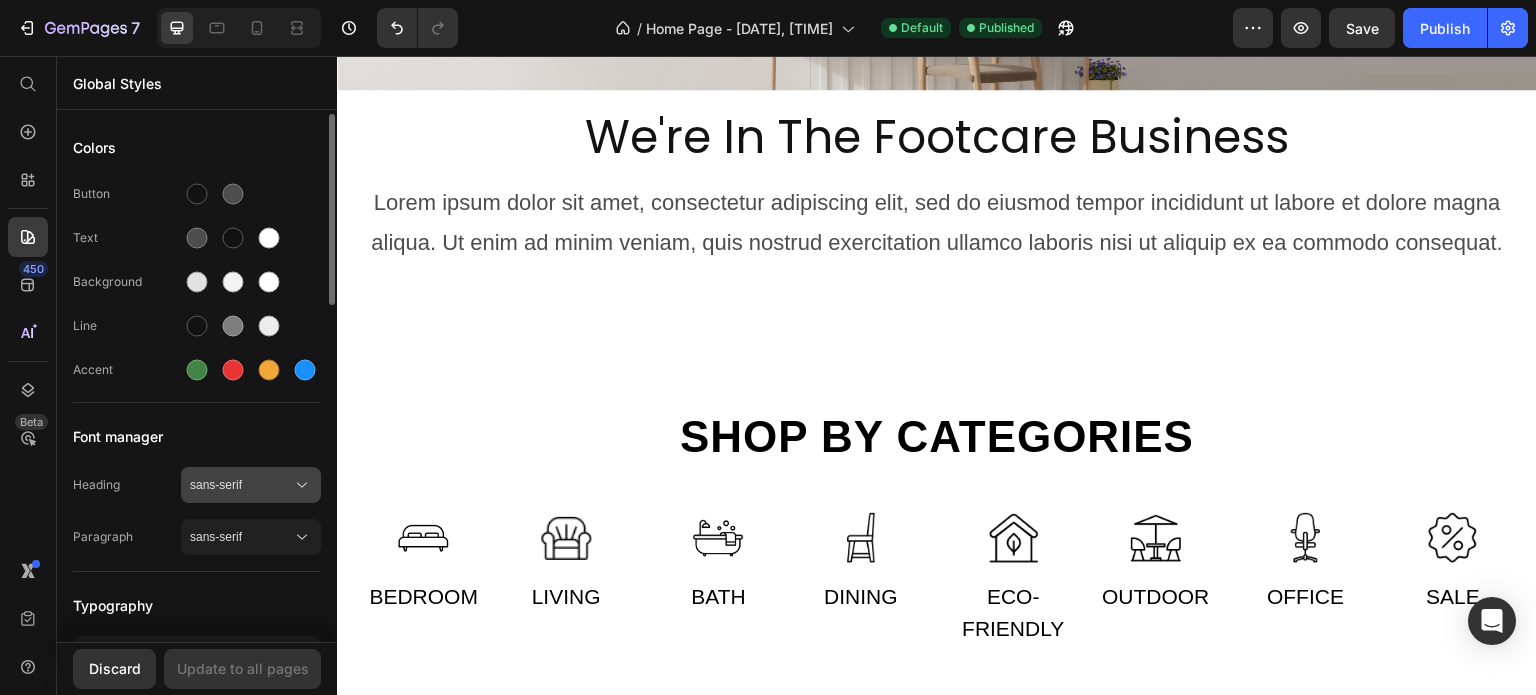 click on "sans-serif" at bounding box center (241, 485) 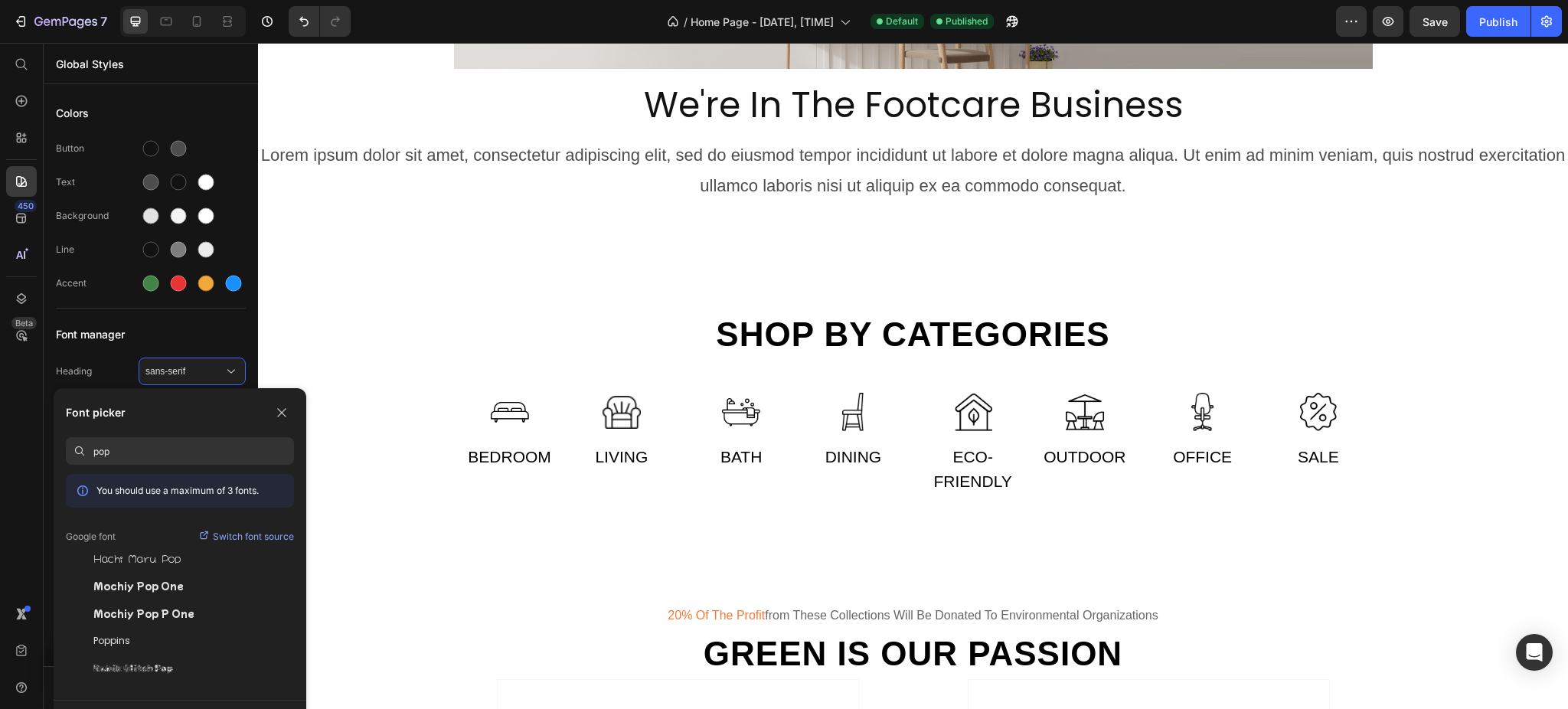 type on "pop" 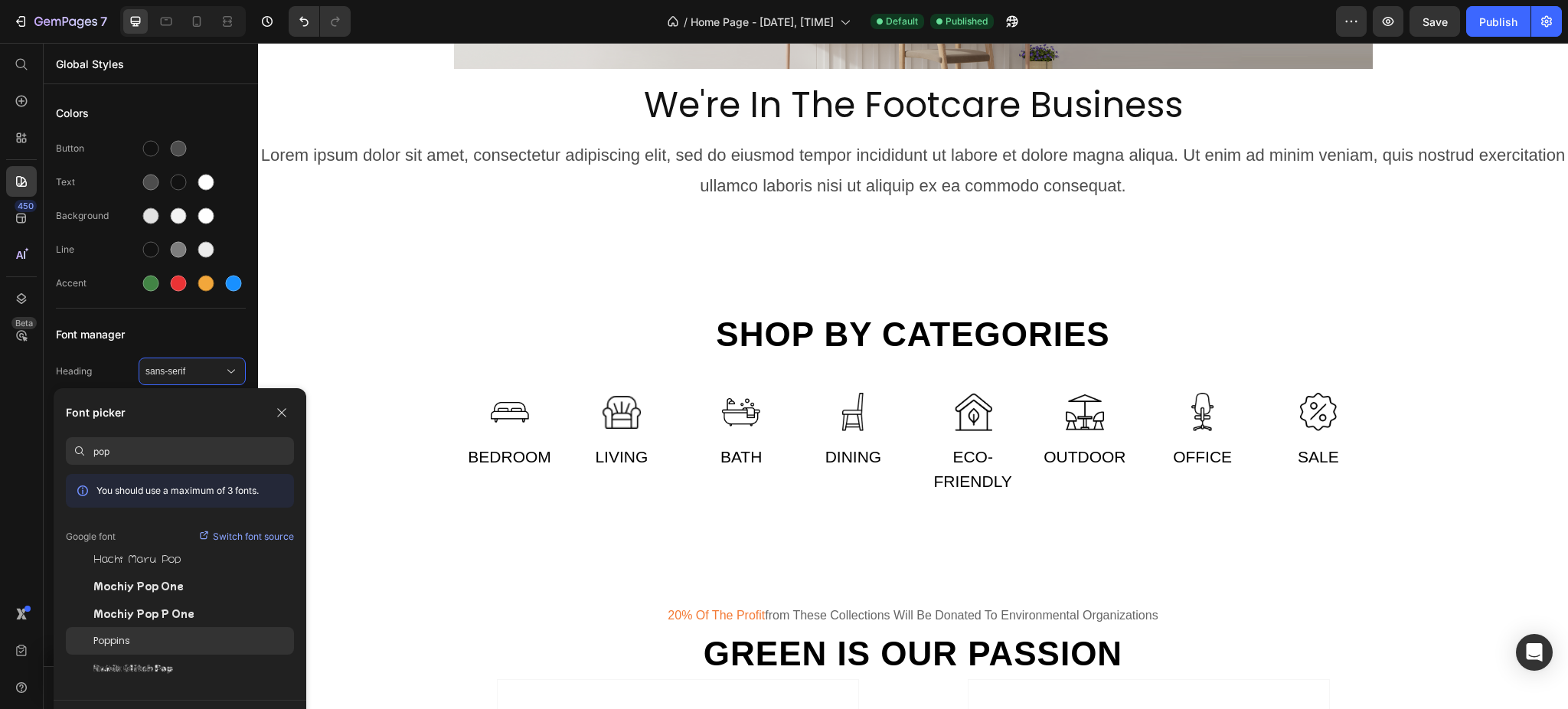 drag, startPoint x: 1117, startPoint y: 0, endPoint x: 119, endPoint y: 642, distance: 1186.6625 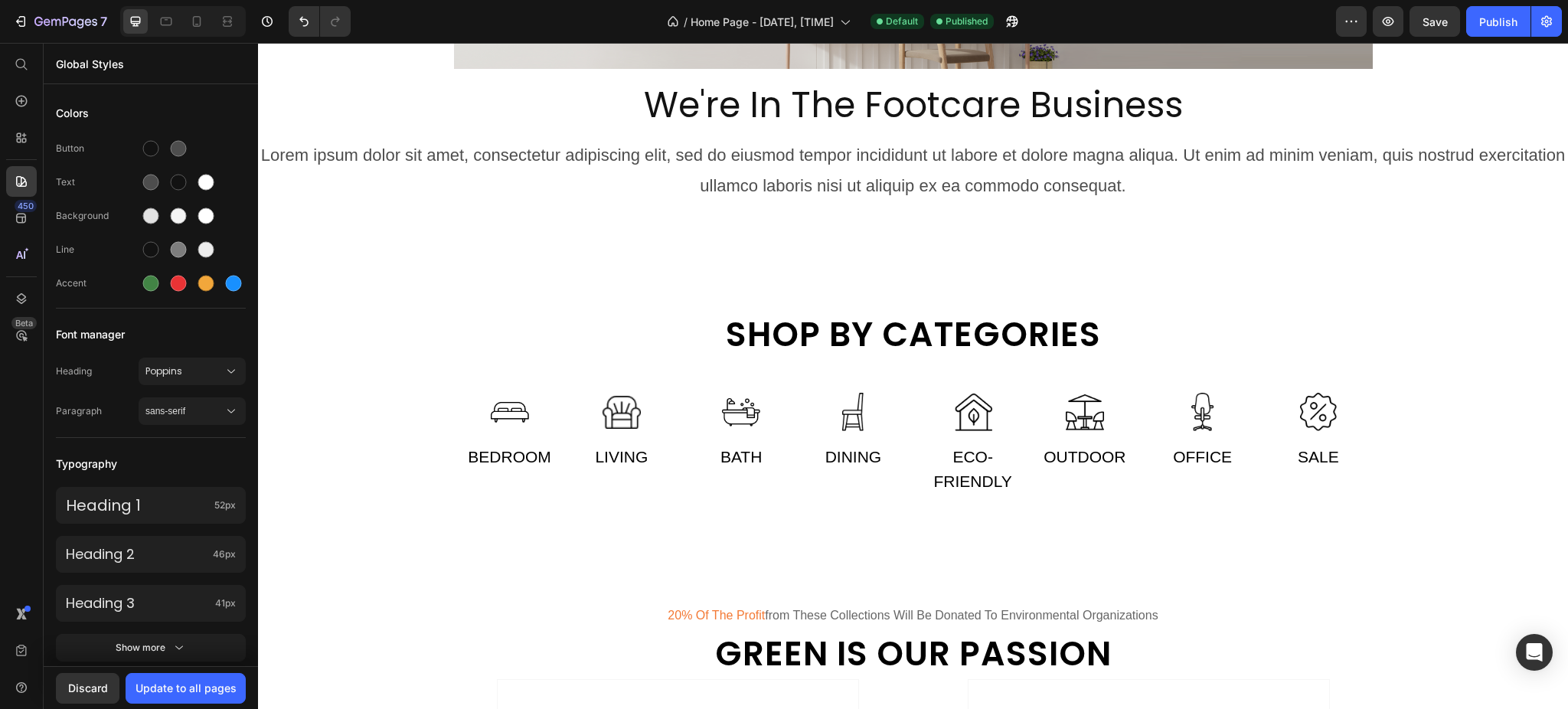 scroll, scrollTop: 560, scrollLeft: 0, axis: vertical 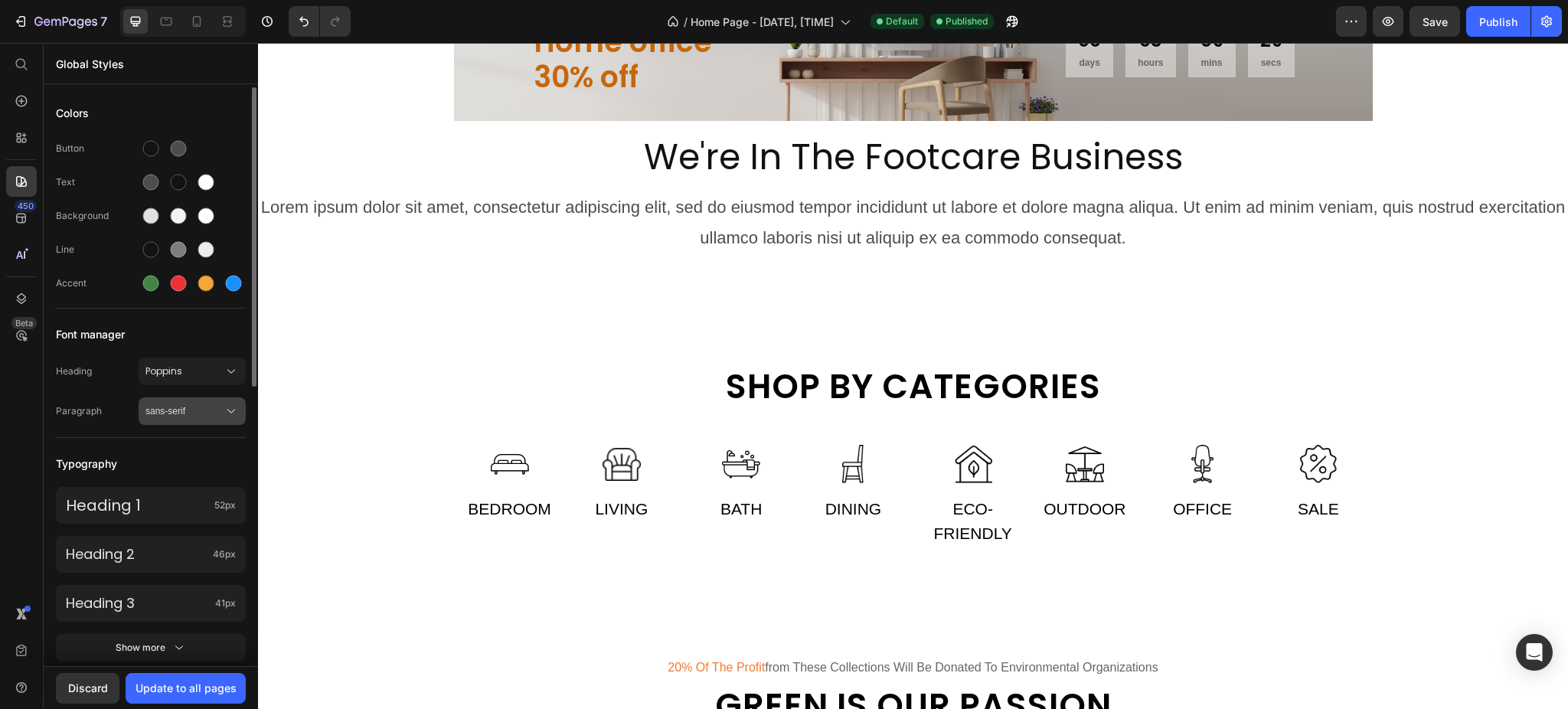 click on "sans-serif" at bounding box center [185, 411] 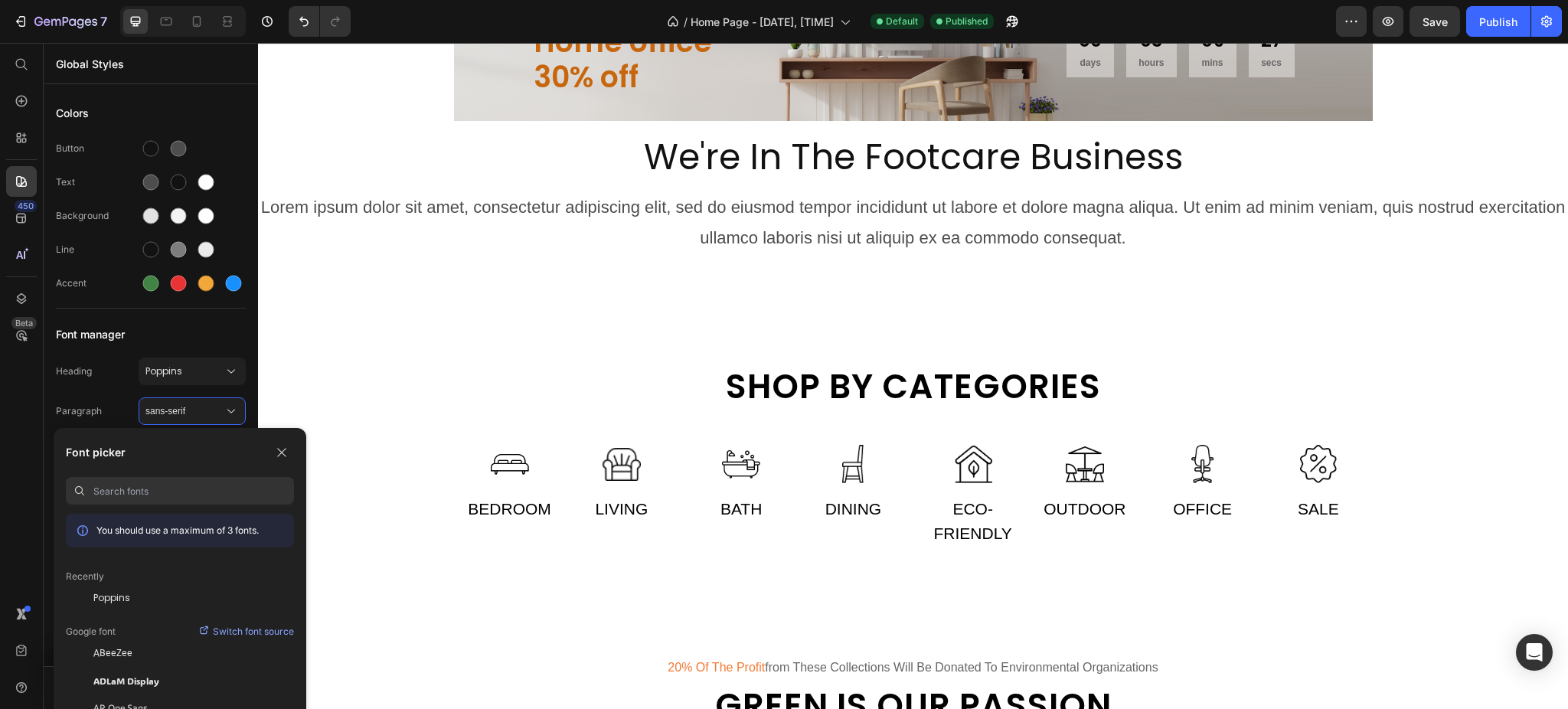 click at bounding box center [194, 491] 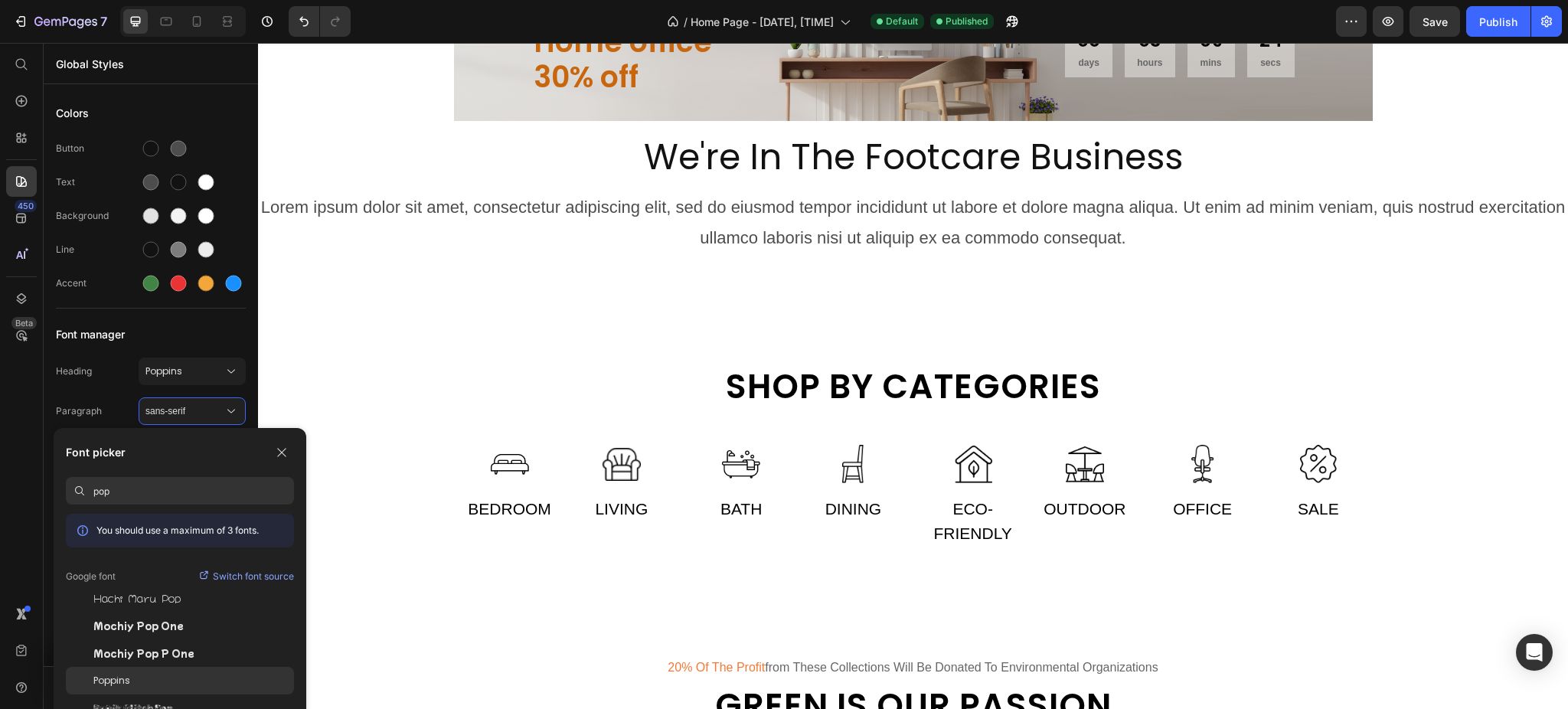 type on "pop" 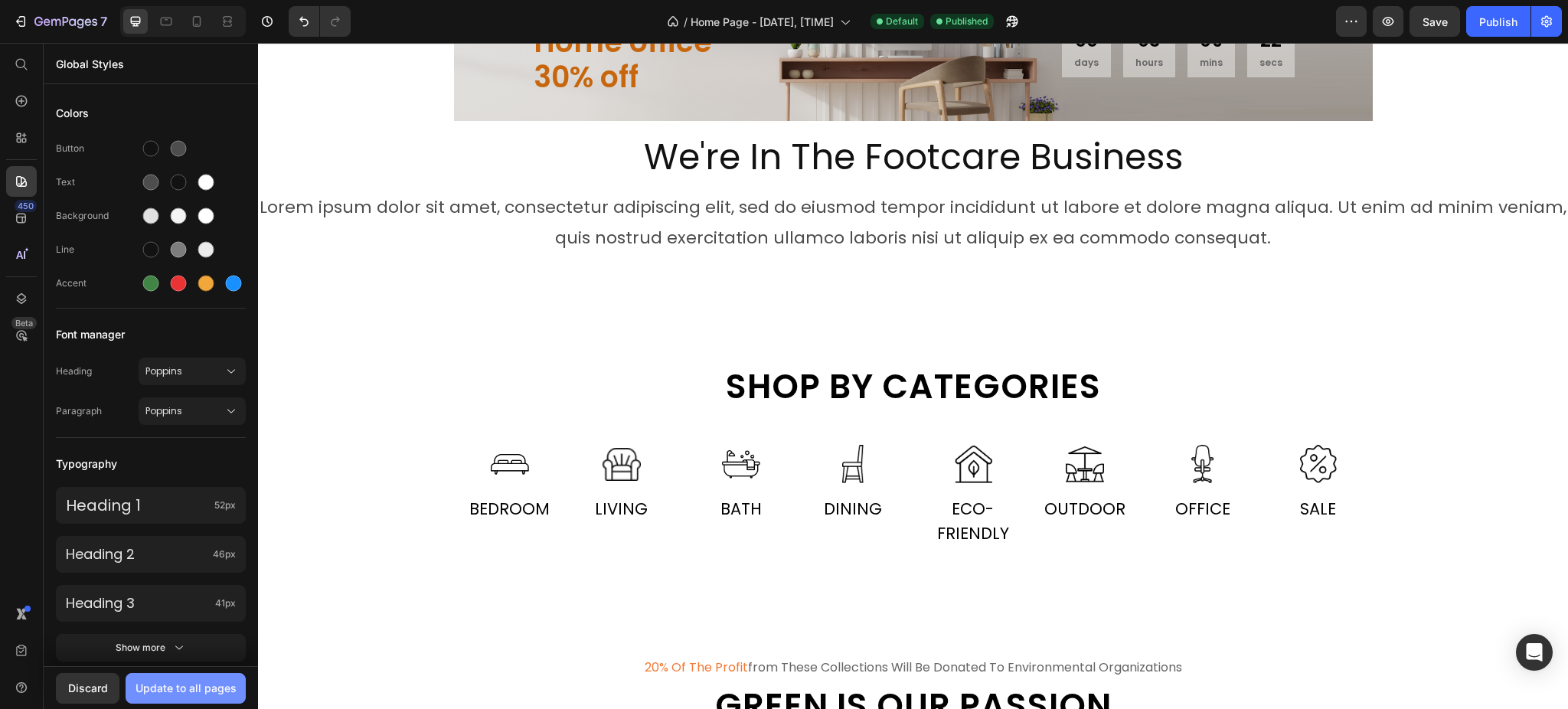 click on "Update to all pages" at bounding box center (186, 688) 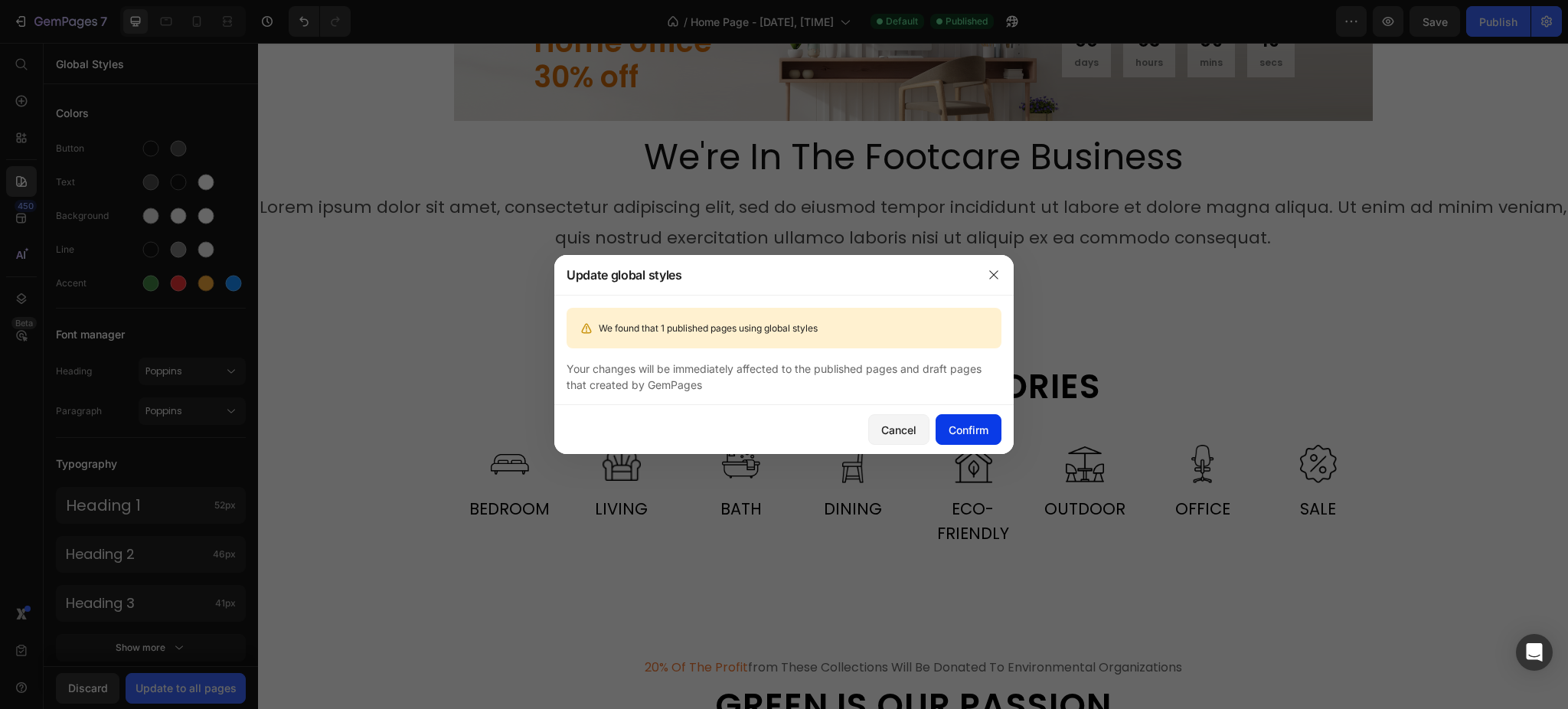 click on "Confirm" 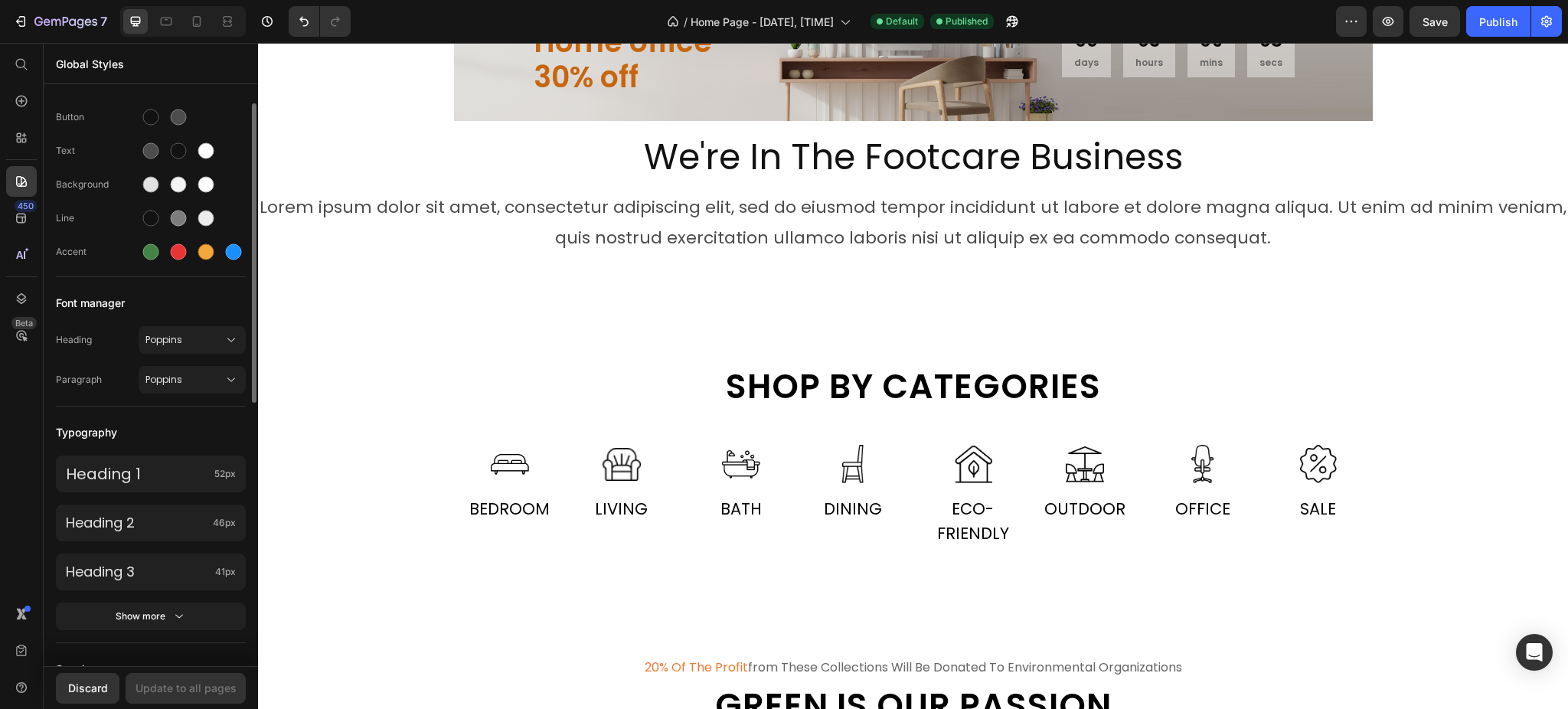 scroll, scrollTop: 0, scrollLeft: 0, axis: both 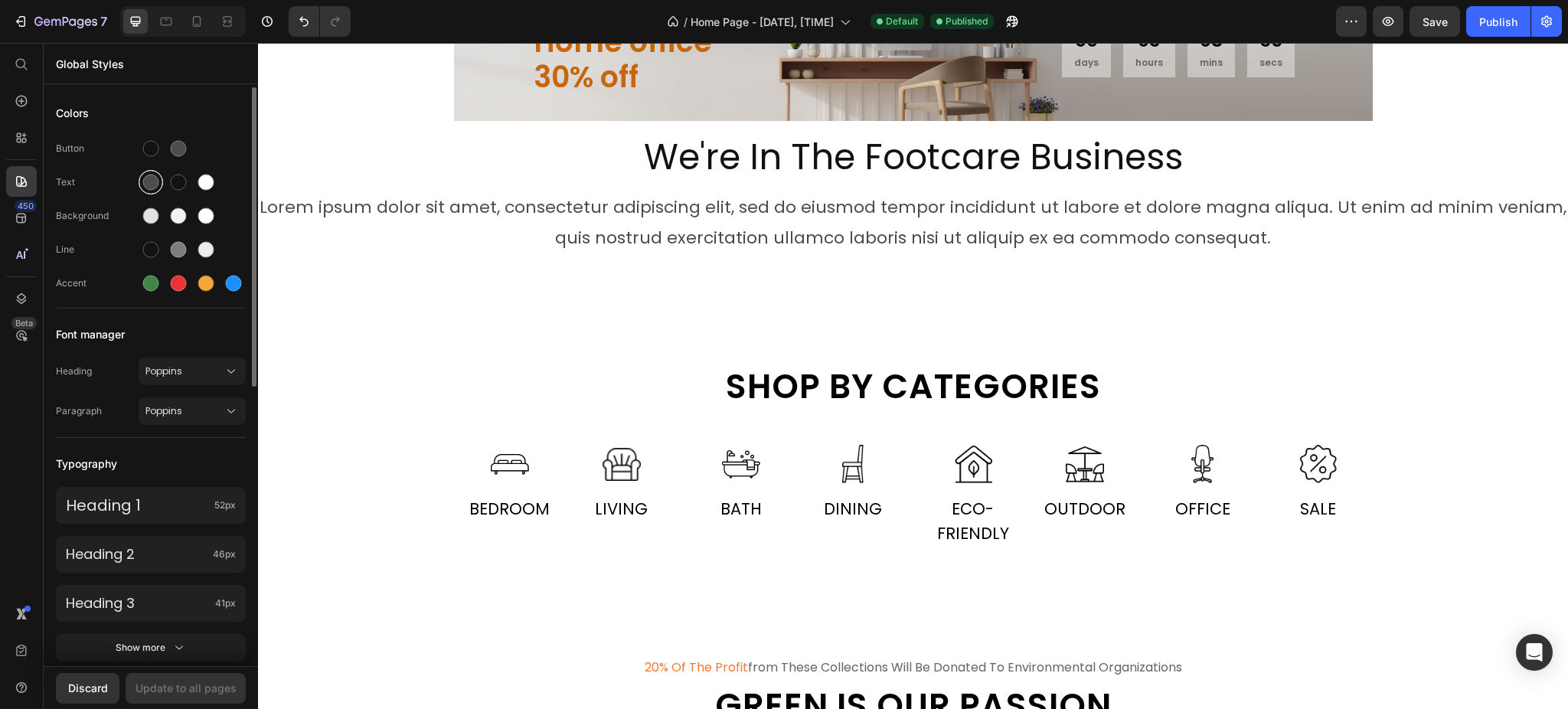 click at bounding box center [151, 182] 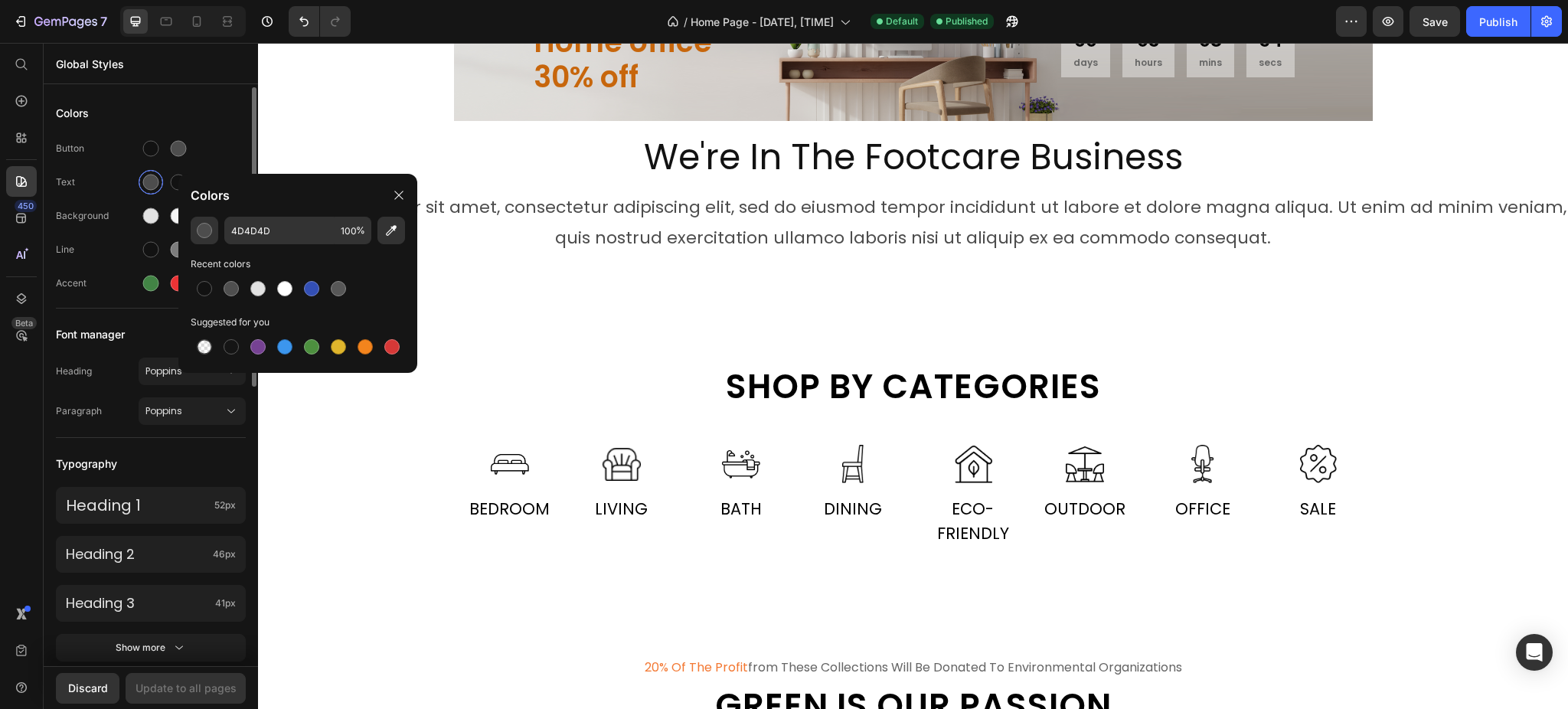click at bounding box center [151, 182] 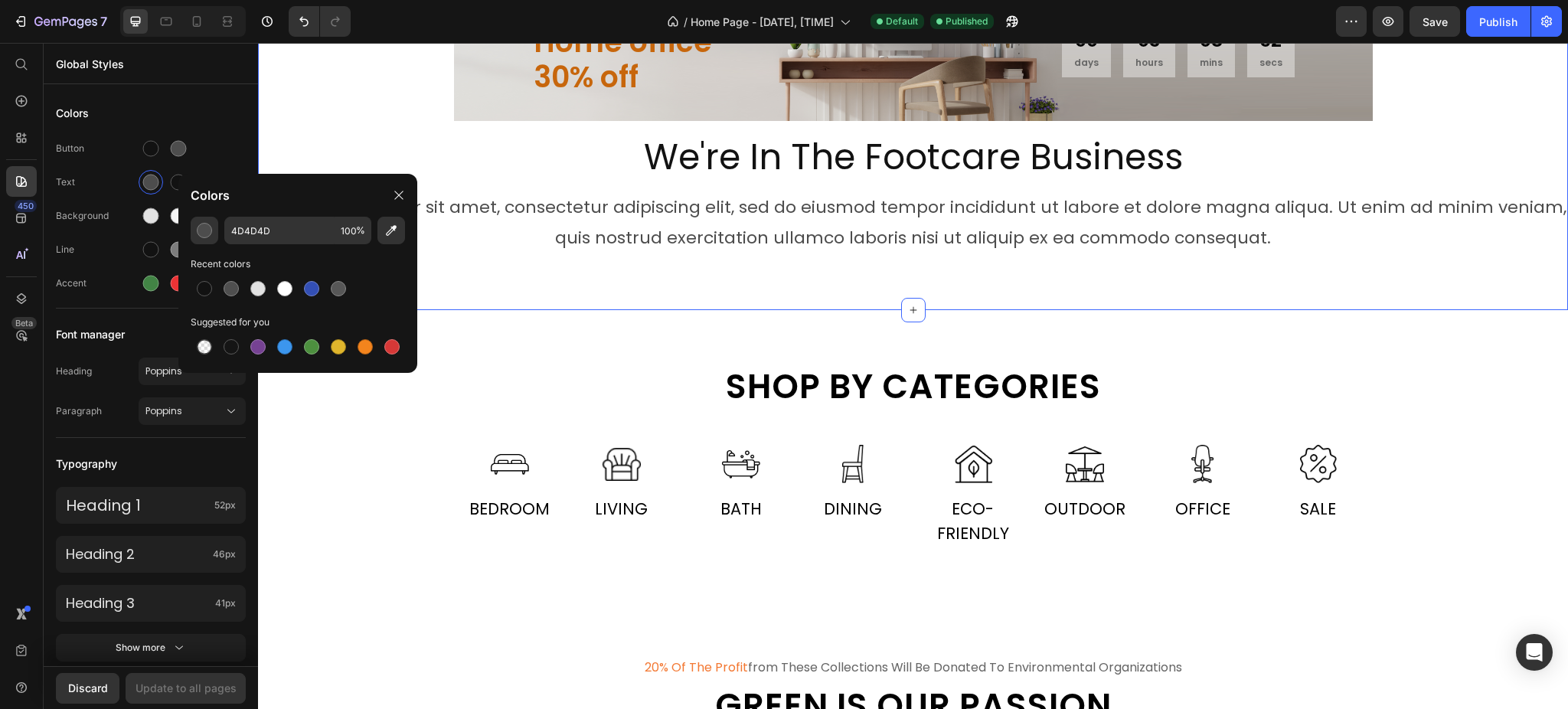 click on "Delicately designed & ethically crafted Text Everything  your home deserves Heading Your imagination, our creation. Find a look that truly defines you with GemHome - your interior design experts.
Text Shop all looks Button Row
Drop element here Row Row Deal of the day Text Home office 30% off Heading 00 days 03 hours 08 mins 52 secs CountDown Timer Row We're In The Footcare Business Heading Row Row Lorem ipsum dolor sit amet, consectetur adipiscing elit, sed do eiusmod tempor incididunt ut labore et dolore magna aliqua. Ut enim ad minim veniam, quis nostrud exercitation ullamco laboris nisi ut aliquip ex ea commodo consequat. Text Block" at bounding box center [913, -116] 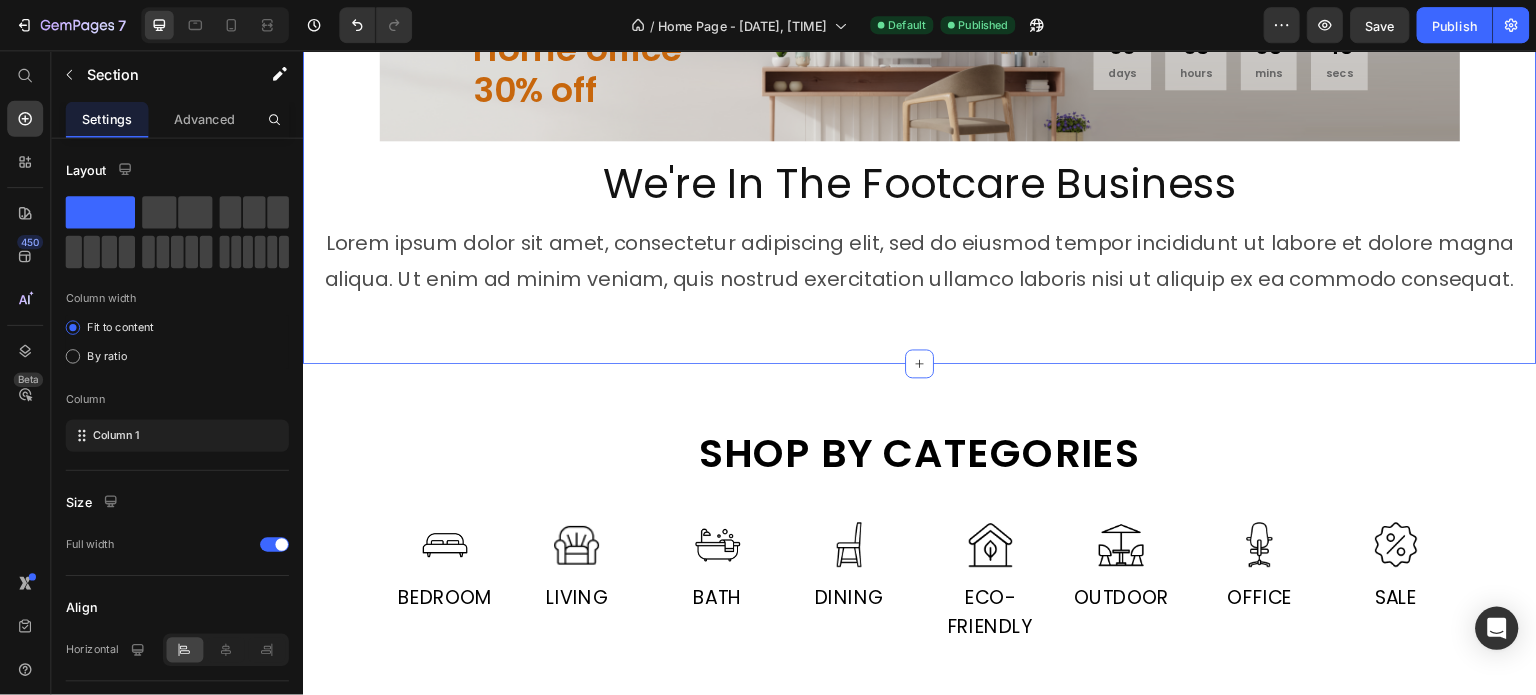 scroll, scrollTop: 733, scrollLeft: 0, axis: vertical 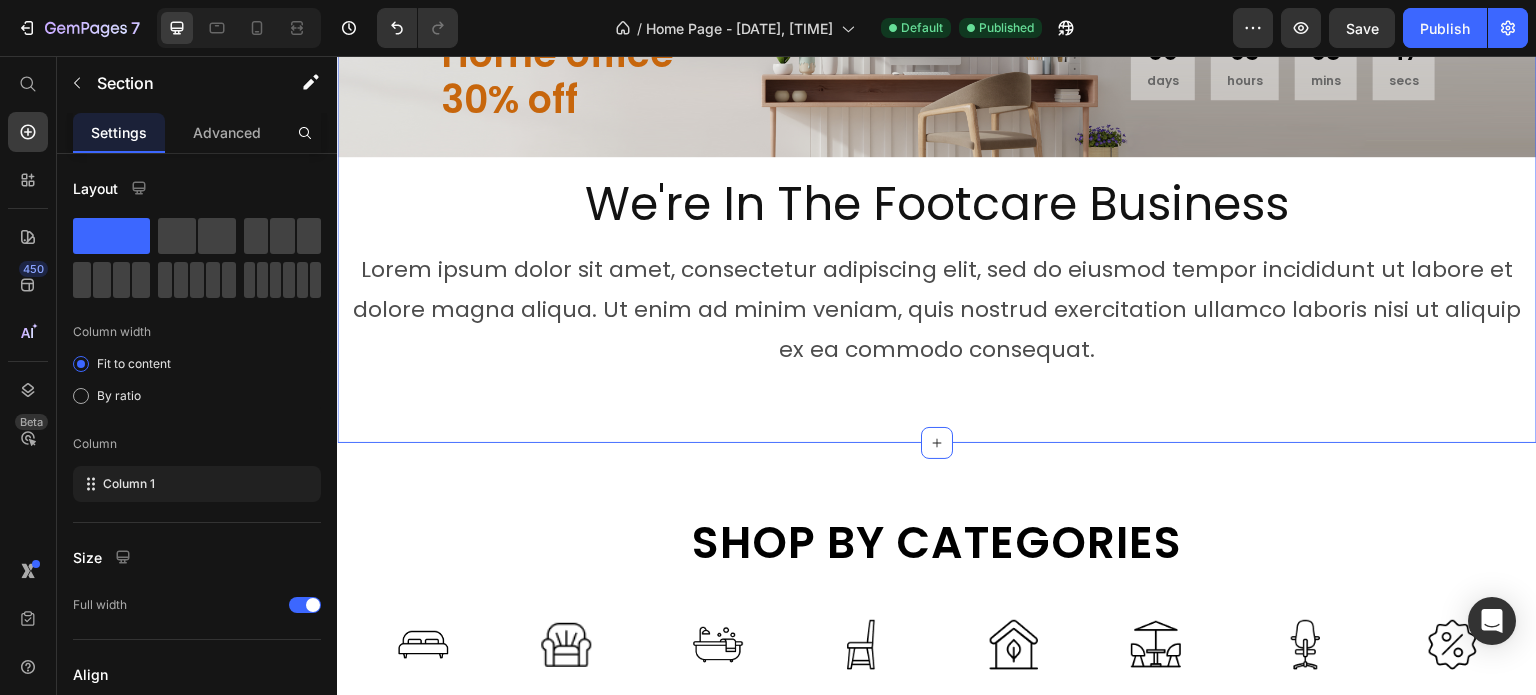 drag, startPoint x: 2332, startPoint y: 56, endPoint x: 710, endPoint y: 419, distance: 1662.123 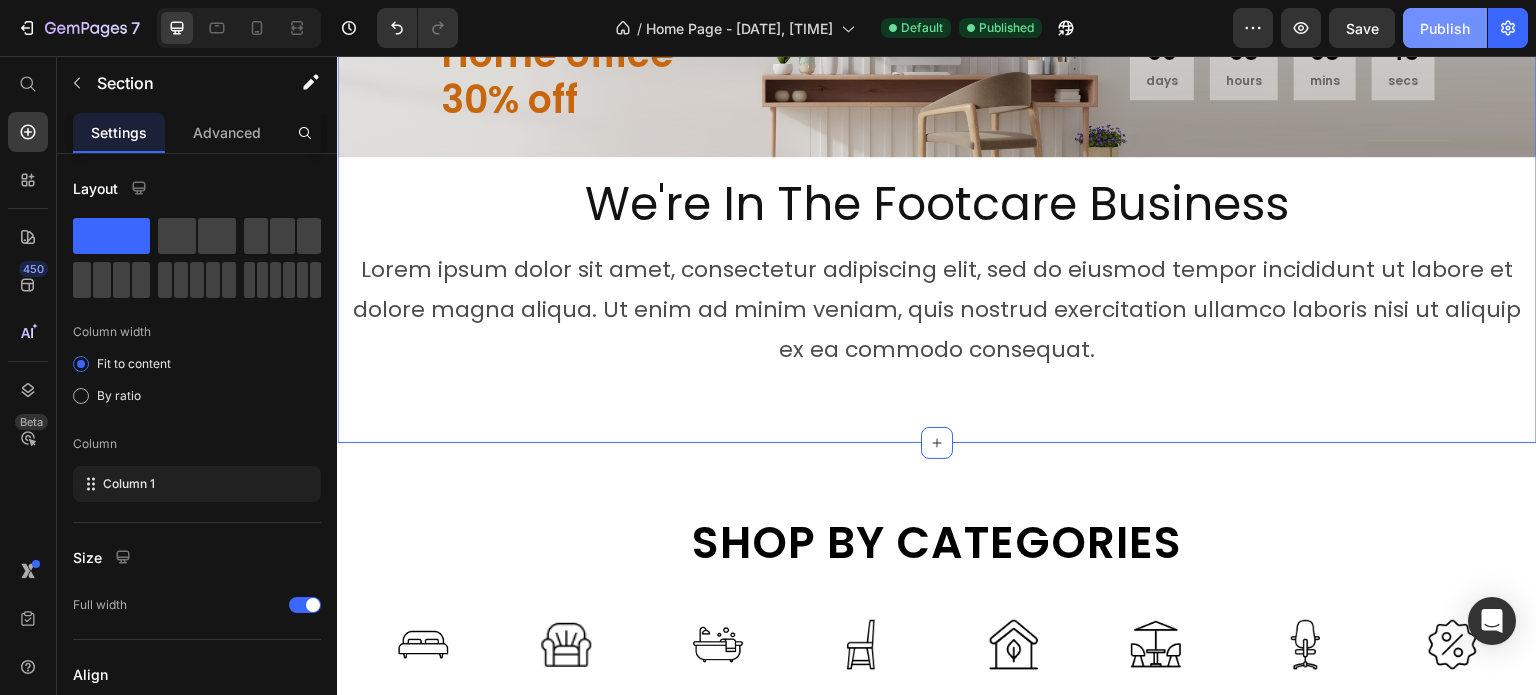 click on "Publish" at bounding box center (1445, 28) 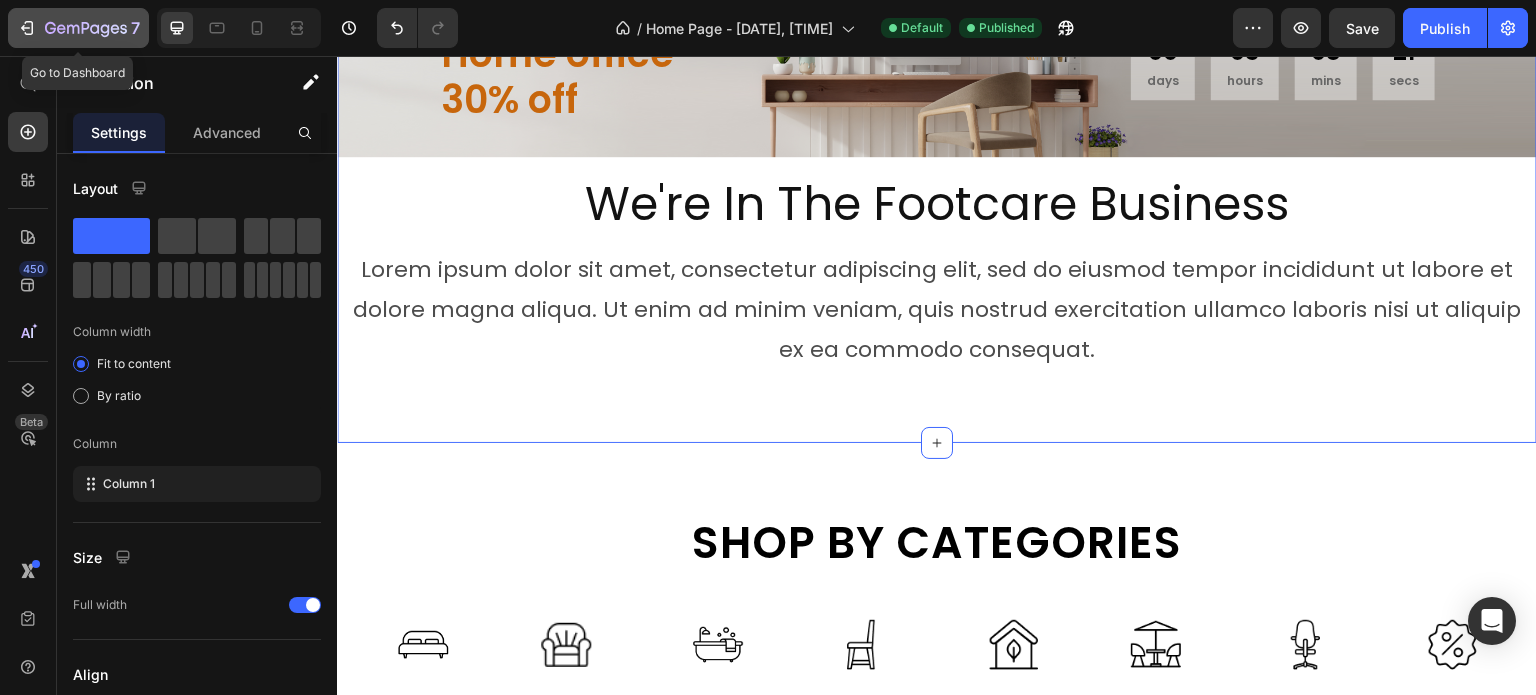 click 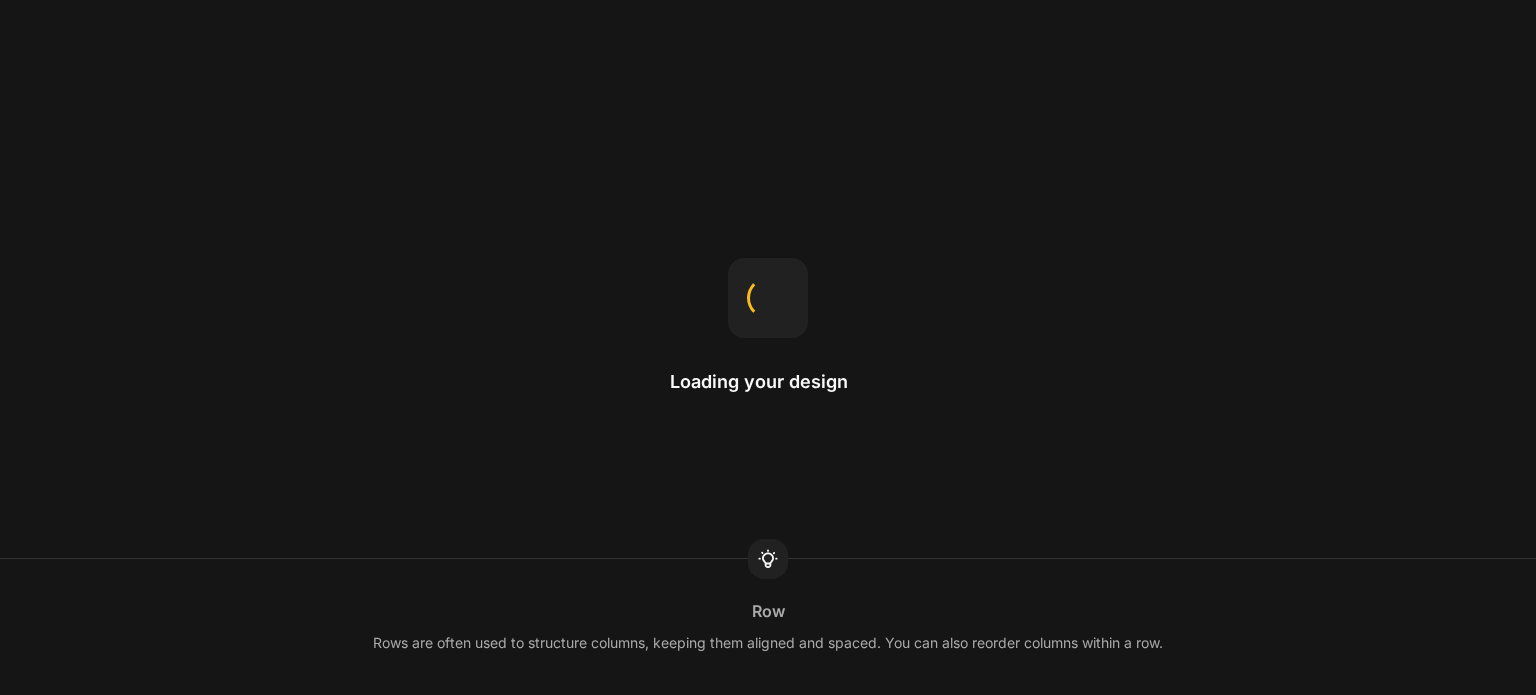 scroll, scrollTop: 0, scrollLeft: 0, axis: both 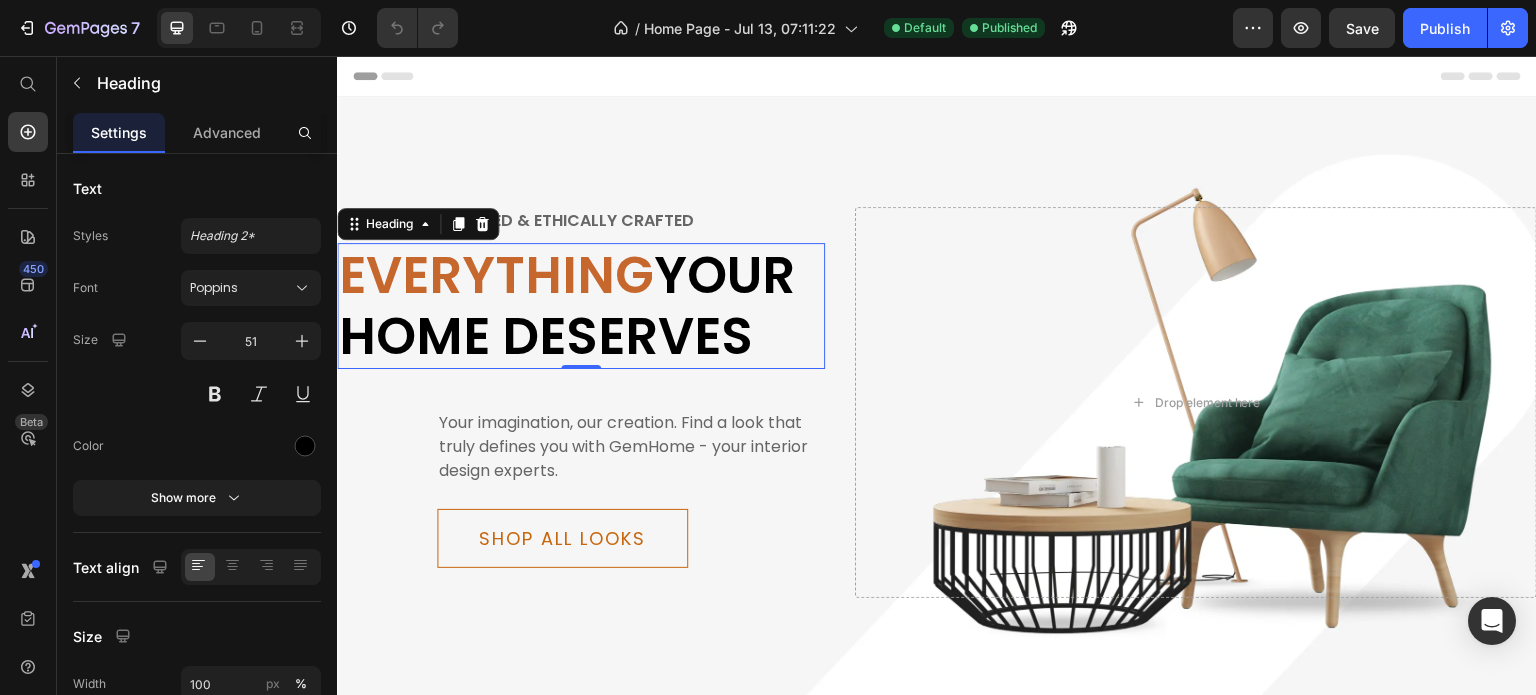 click on "Everything" at bounding box center (496, 275) 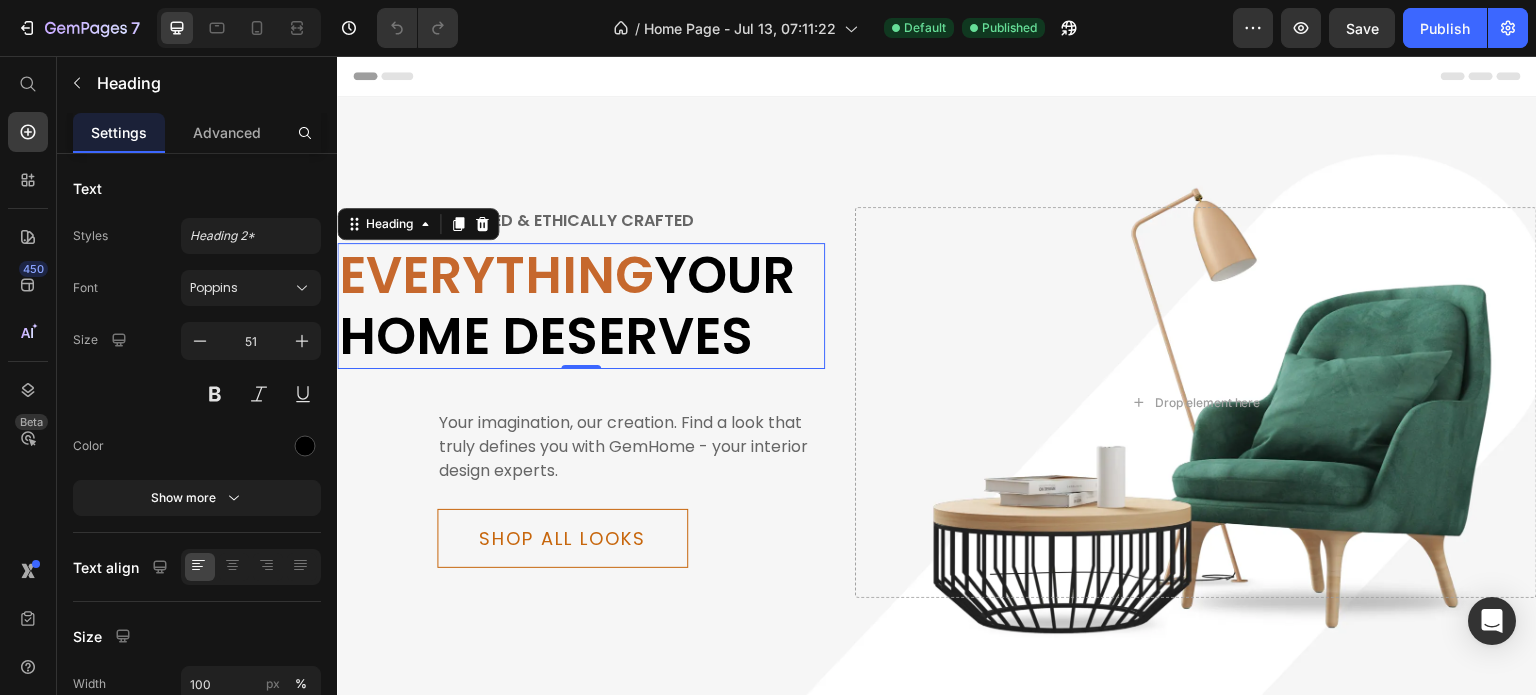 click on "Everything" at bounding box center (496, 275) 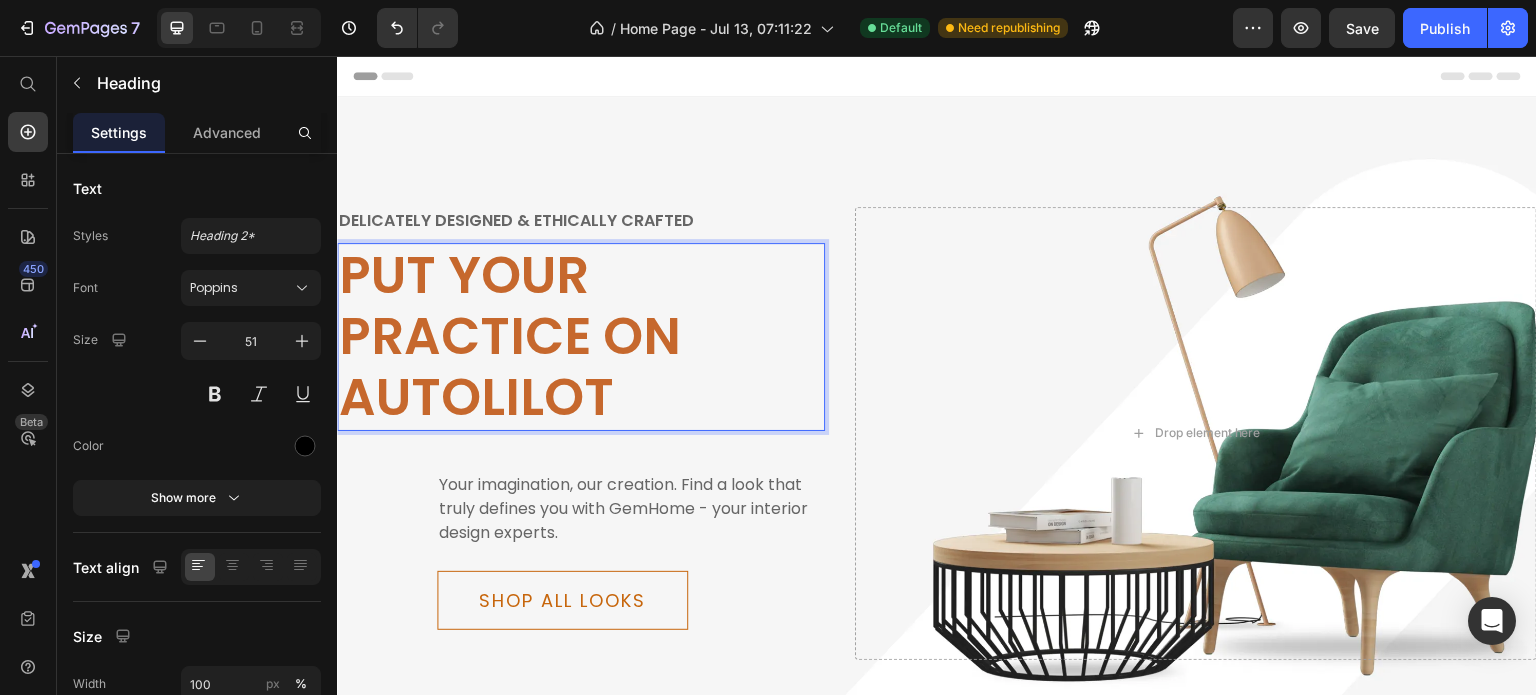 click on "Put your practice on autolilot" at bounding box center (581, 337) 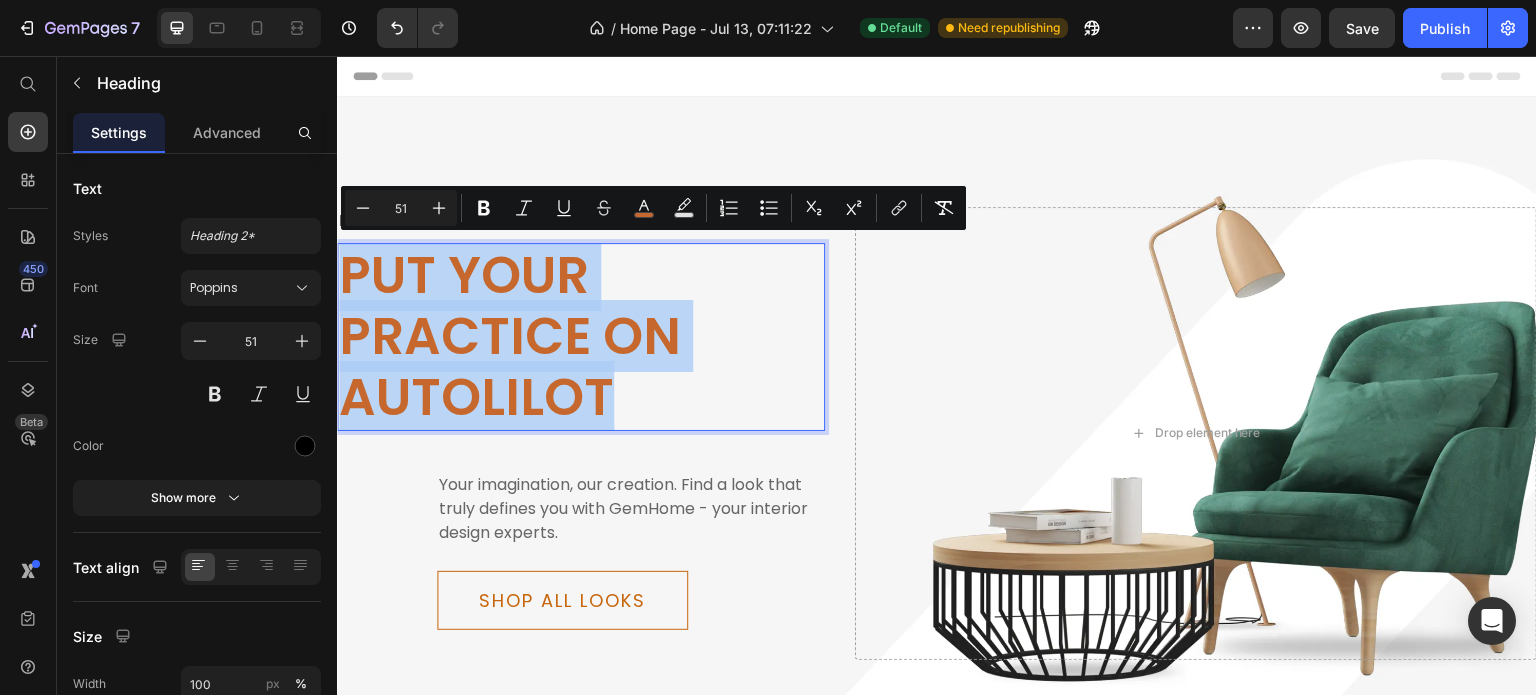 drag, startPoint x: 601, startPoint y: 392, endPoint x: 349, endPoint y: 295, distance: 270.02408 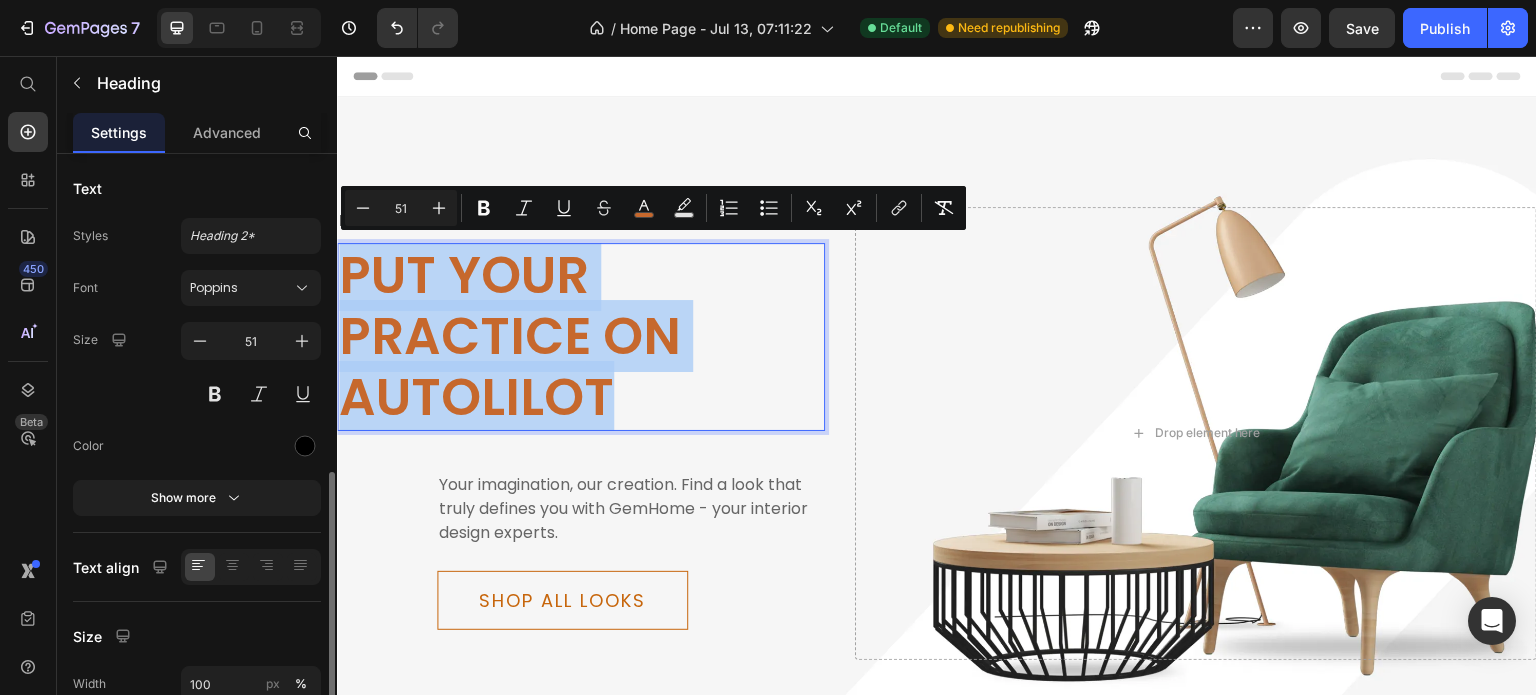 scroll, scrollTop: 300, scrollLeft: 0, axis: vertical 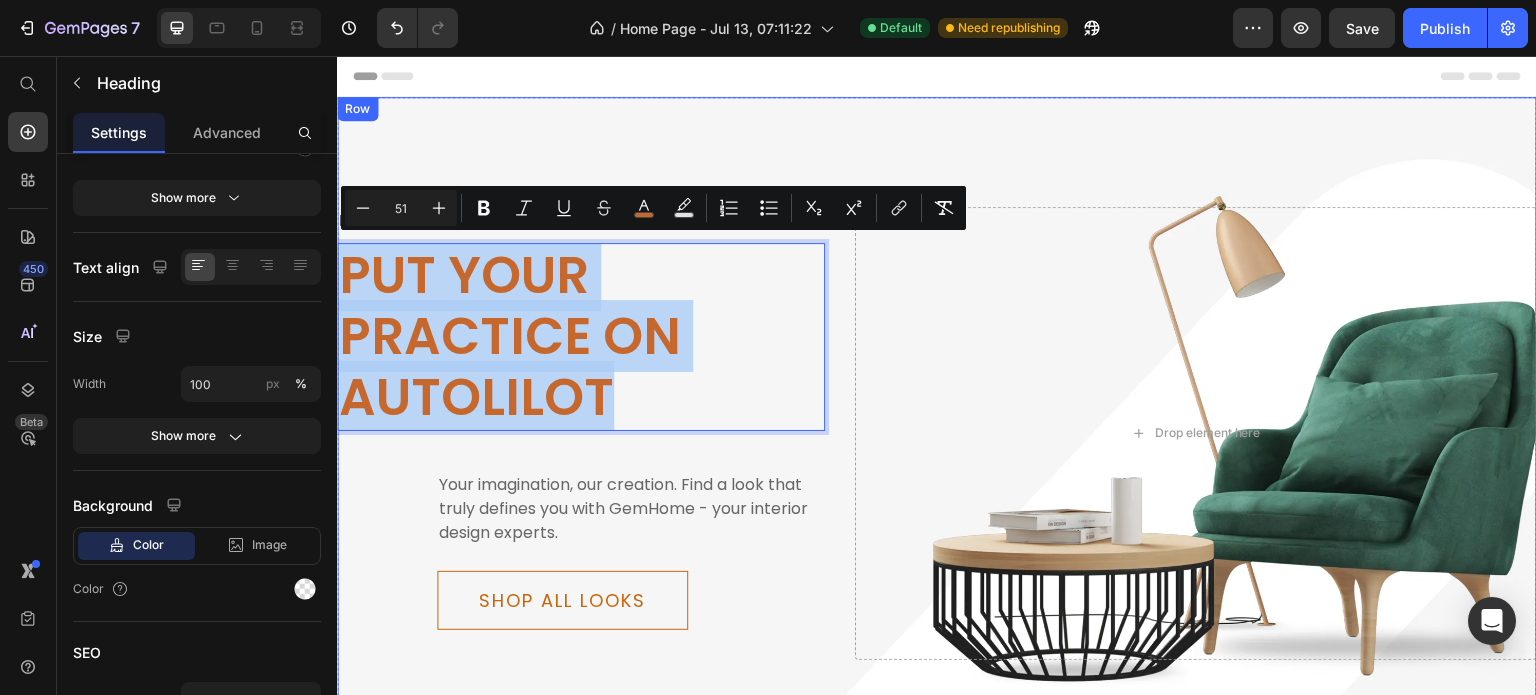 click on "Delicately designed & ethically crafted Text Put your practice on autolilot Heading   0 Your imagination, our creation. Find a look that truly defines you with GemHome - your interior design experts.
Text Shop all looks Button Row
Drop element here Row Row" at bounding box center (937, 475) 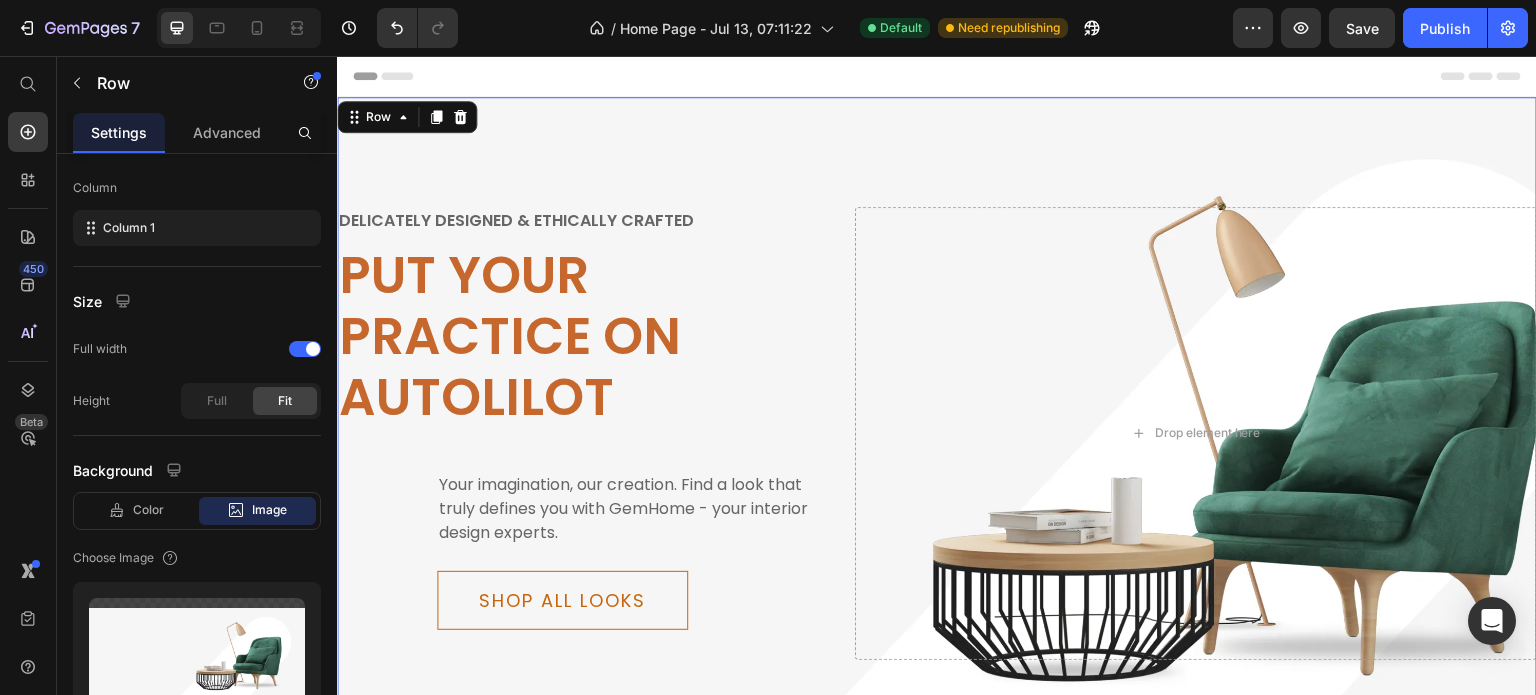 scroll, scrollTop: 0, scrollLeft: 0, axis: both 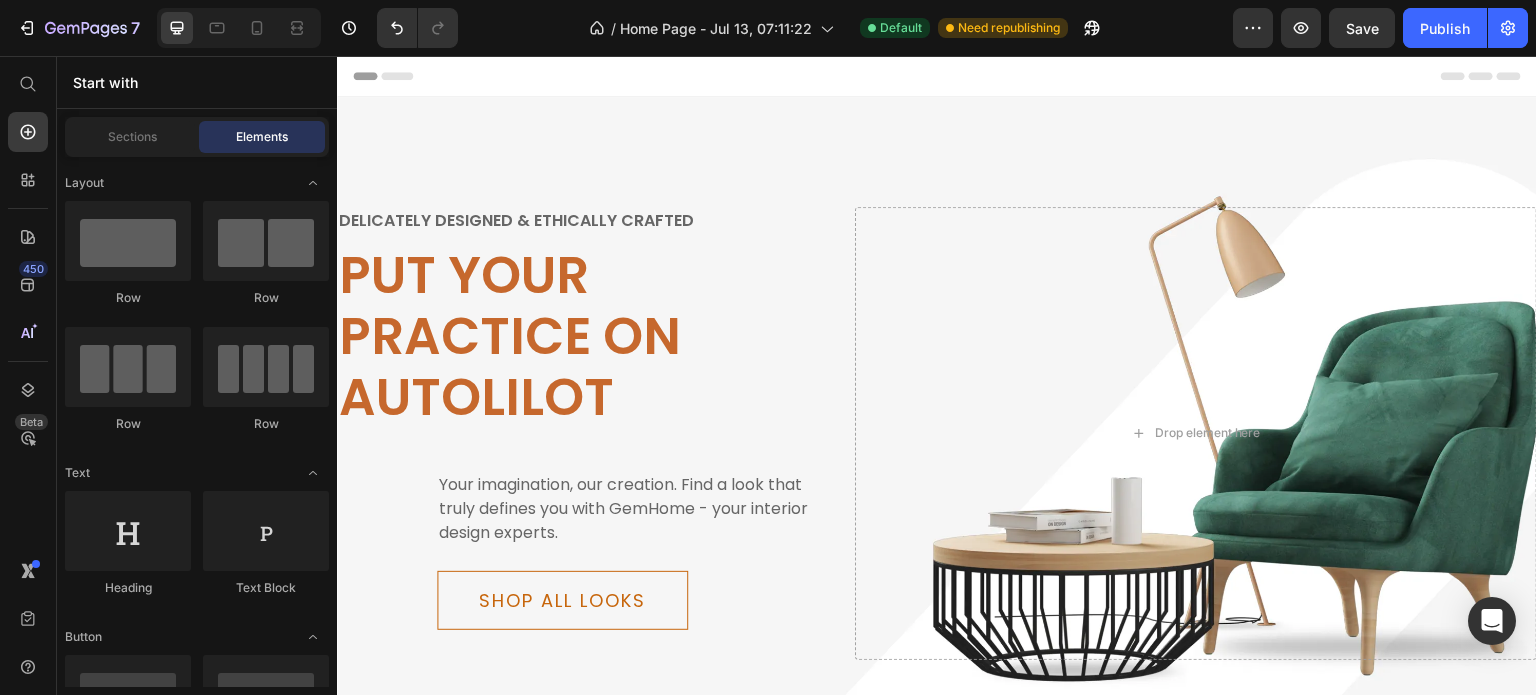 click on "Header" at bounding box center [937, 76] 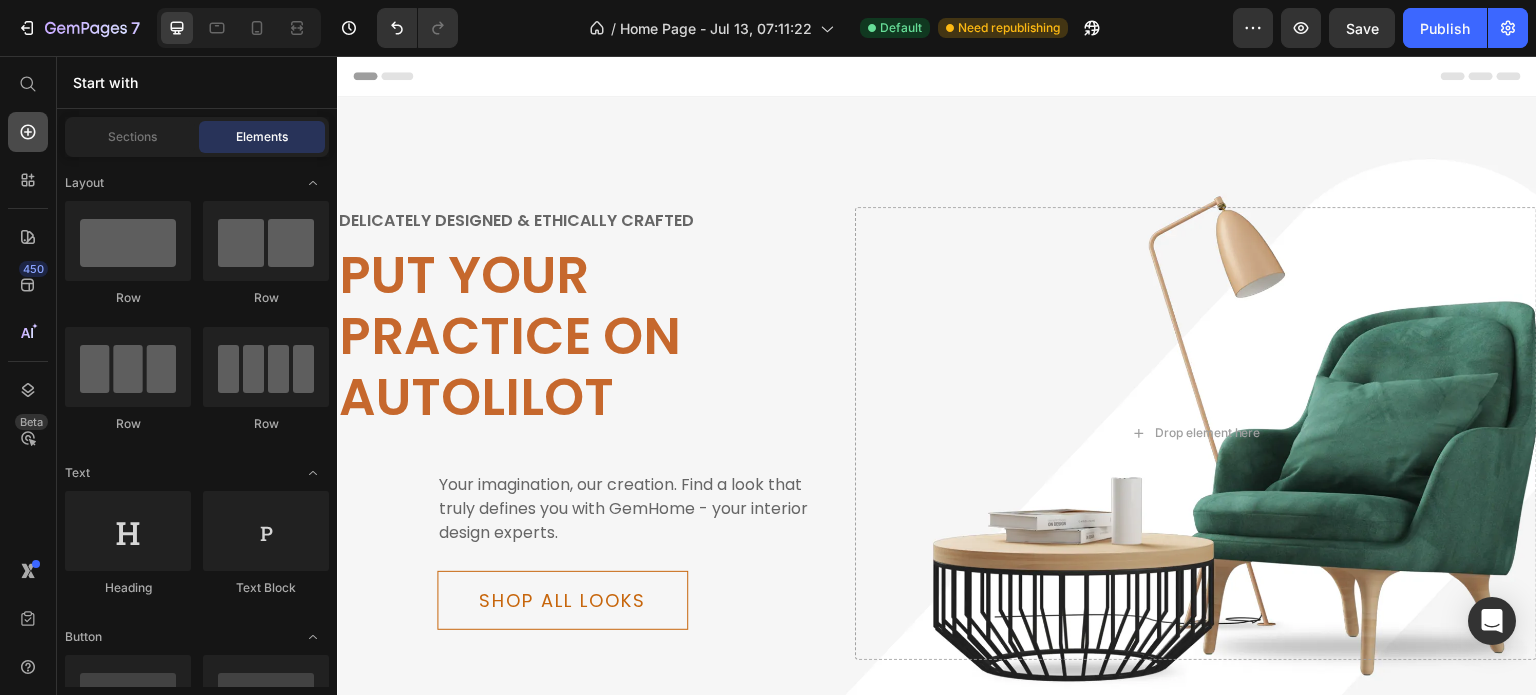 click 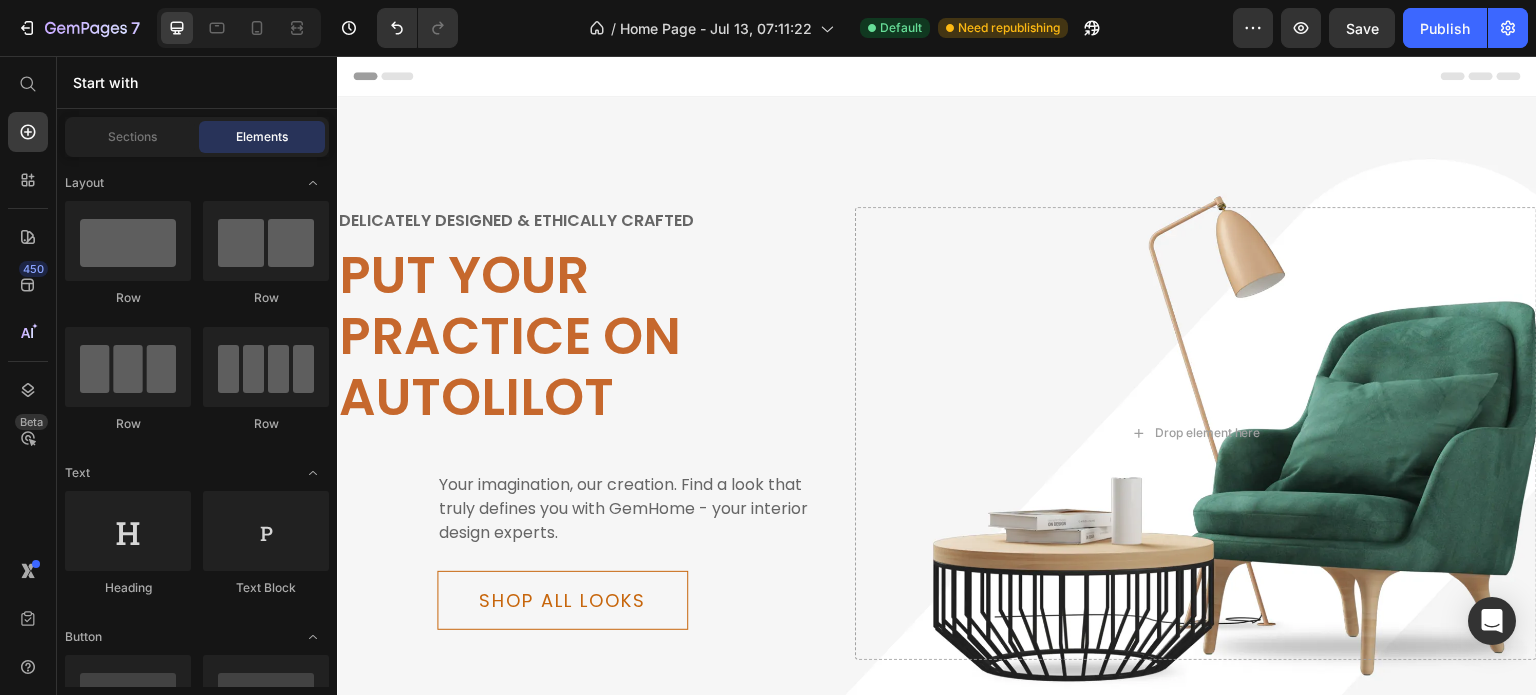 click on "Header" at bounding box center [937, 76] 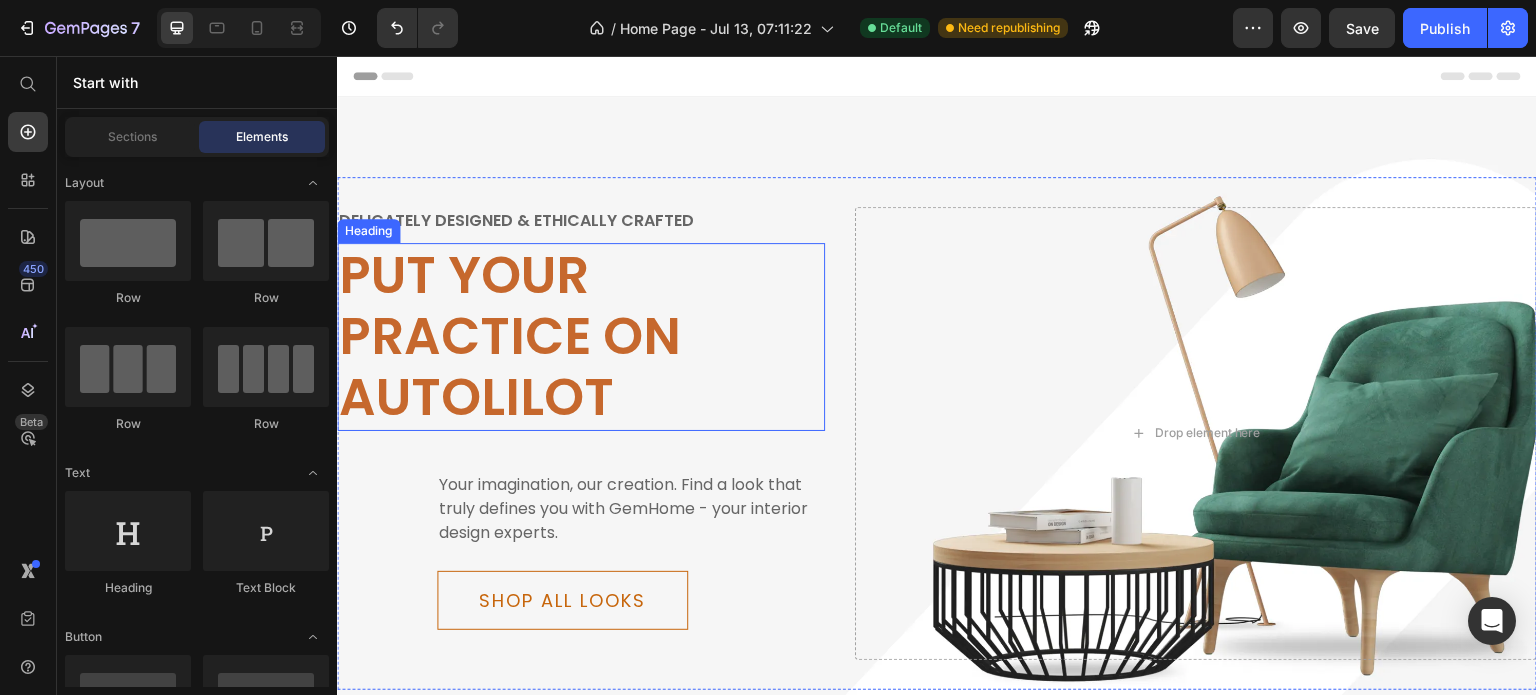 click on "Put your practice on autolilot" at bounding box center [510, 336] 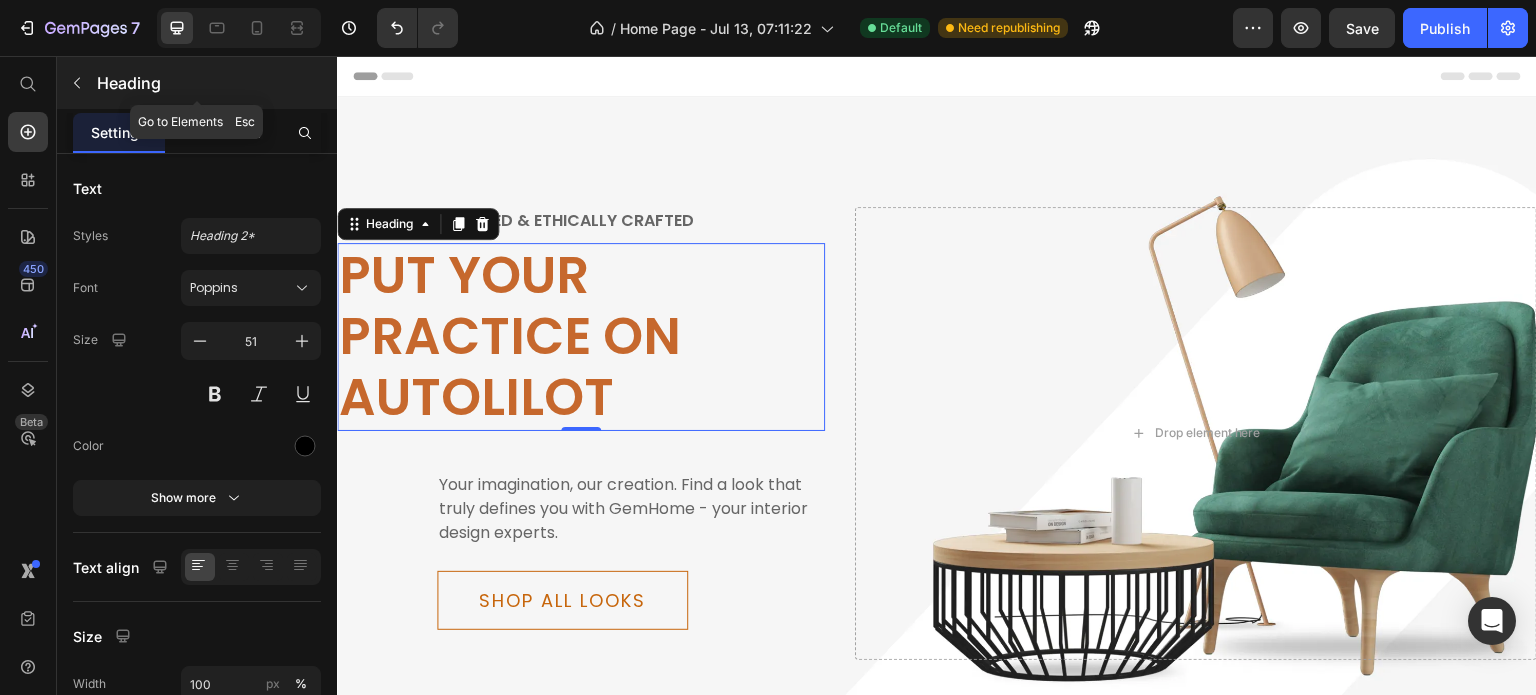click 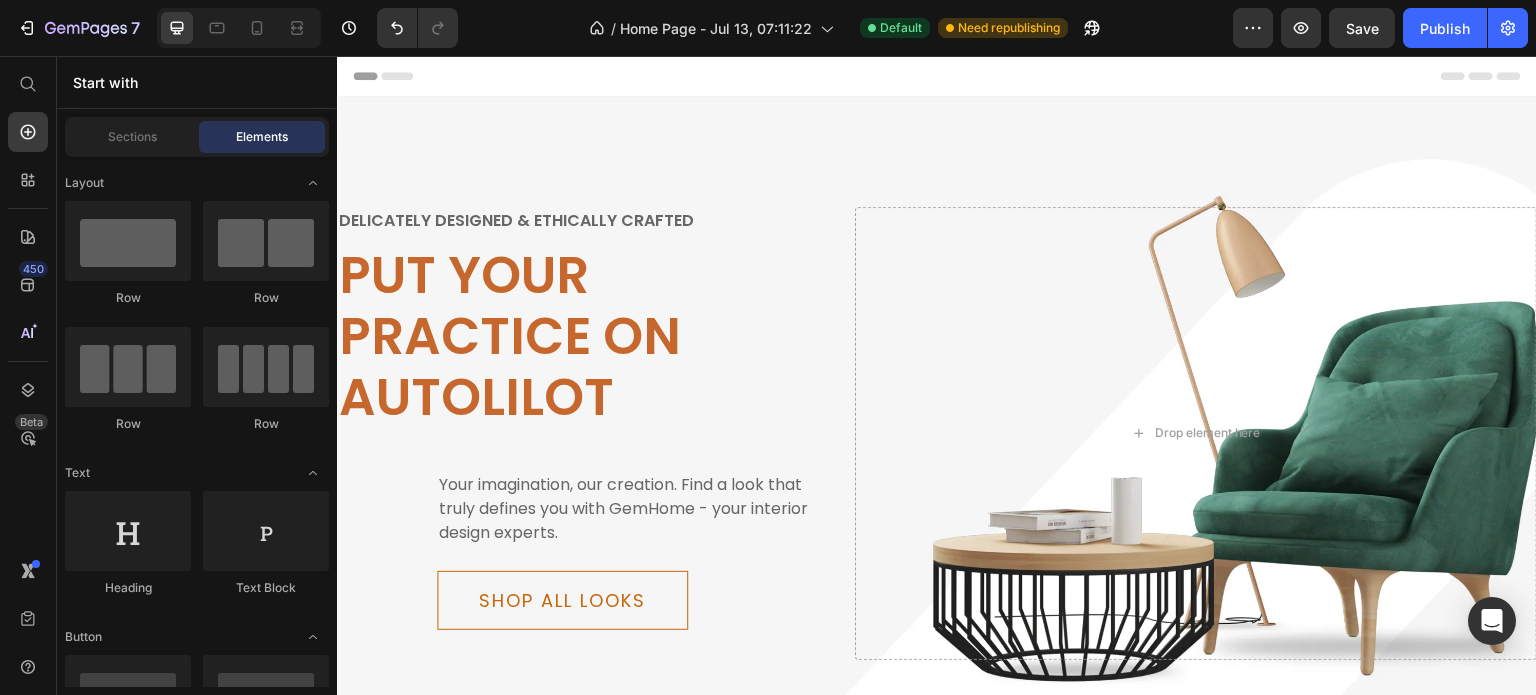 click on "Layout
Row
Row
Row
Row Text
Heading
Text Block Button
Button
Button
Sticky Back to top Media
Image
Image
Video
Video Banner" at bounding box center (197, 3246) 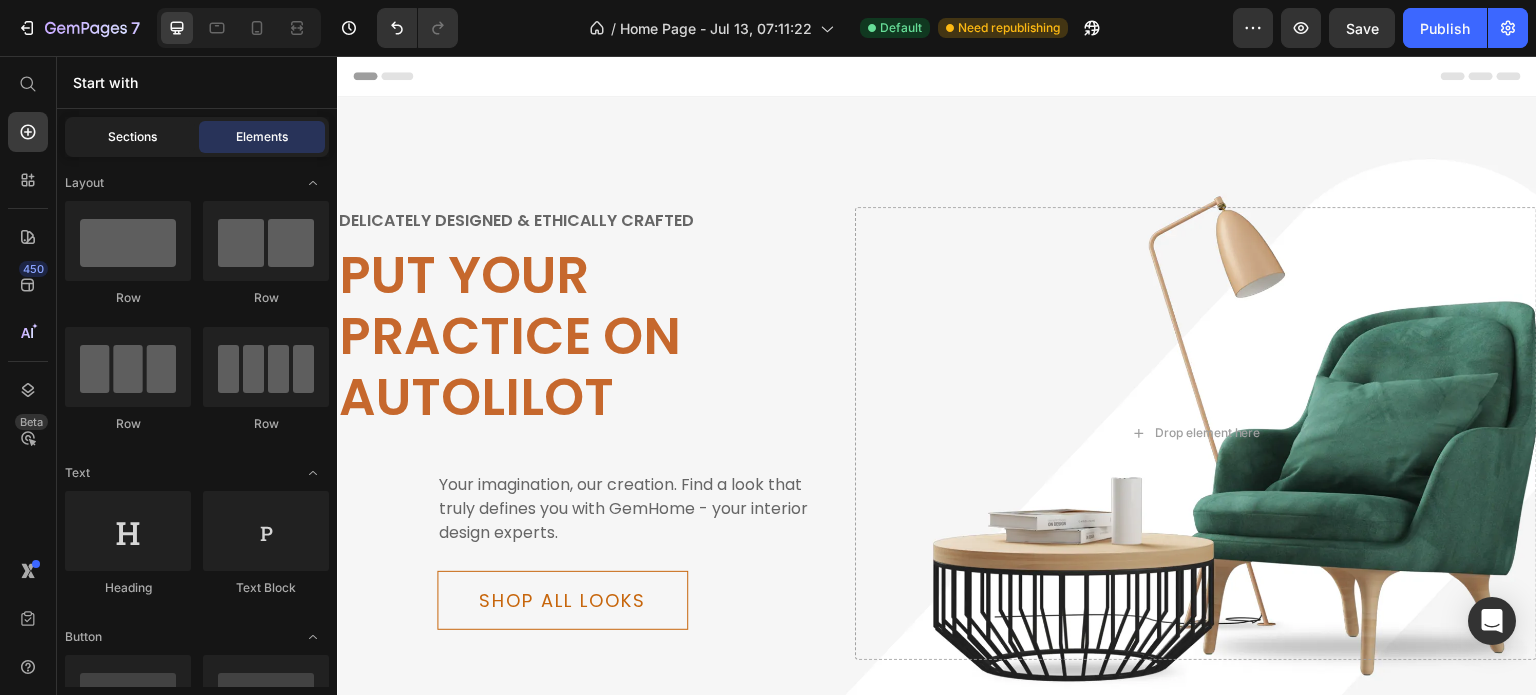 click on "Sections" 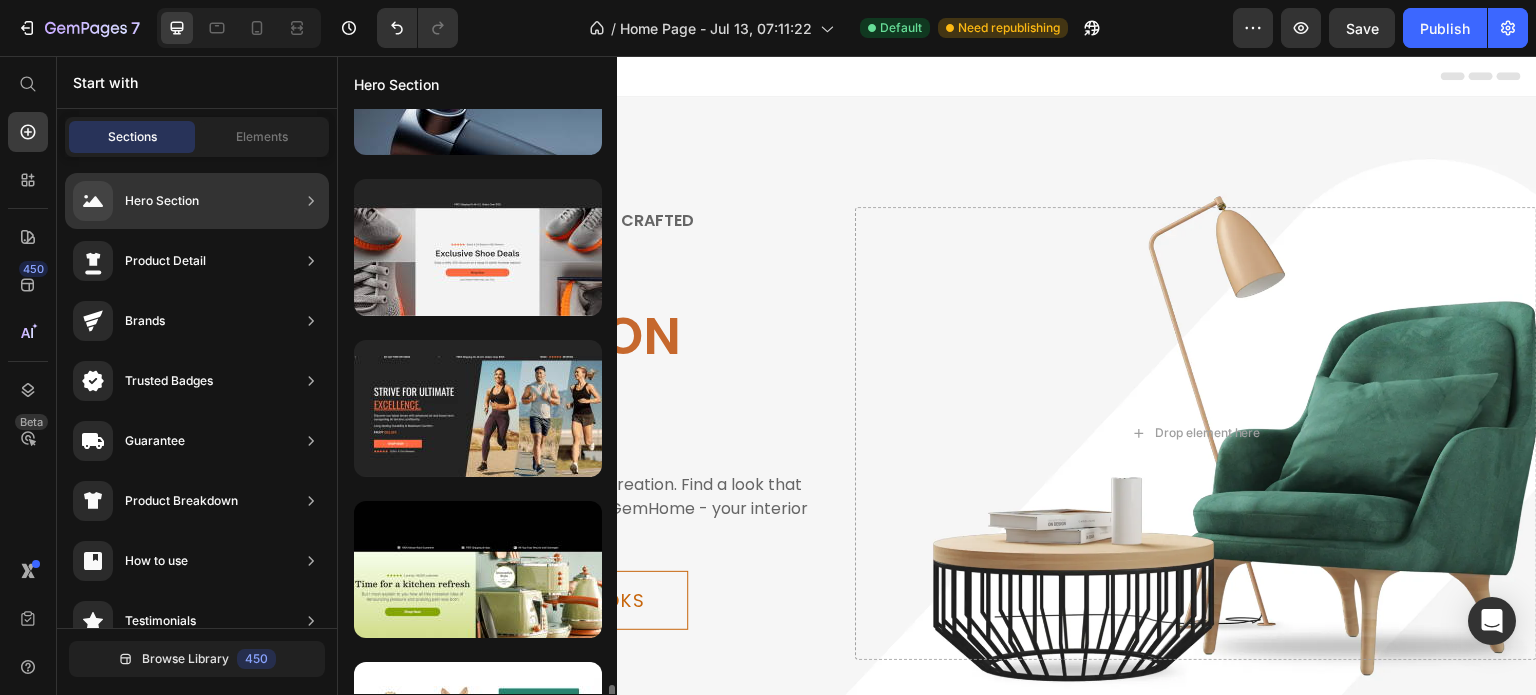 scroll, scrollTop: 2622, scrollLeft: 0, axis: vertical 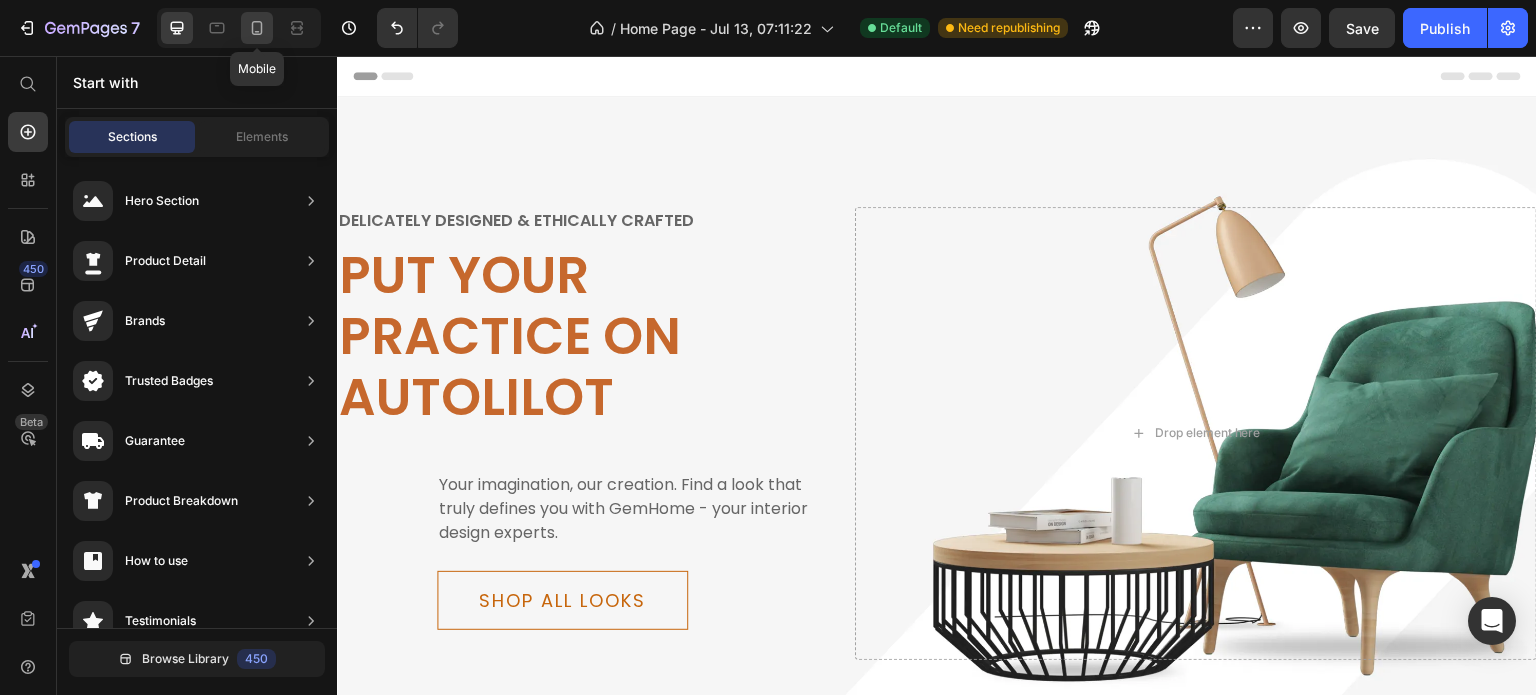 click 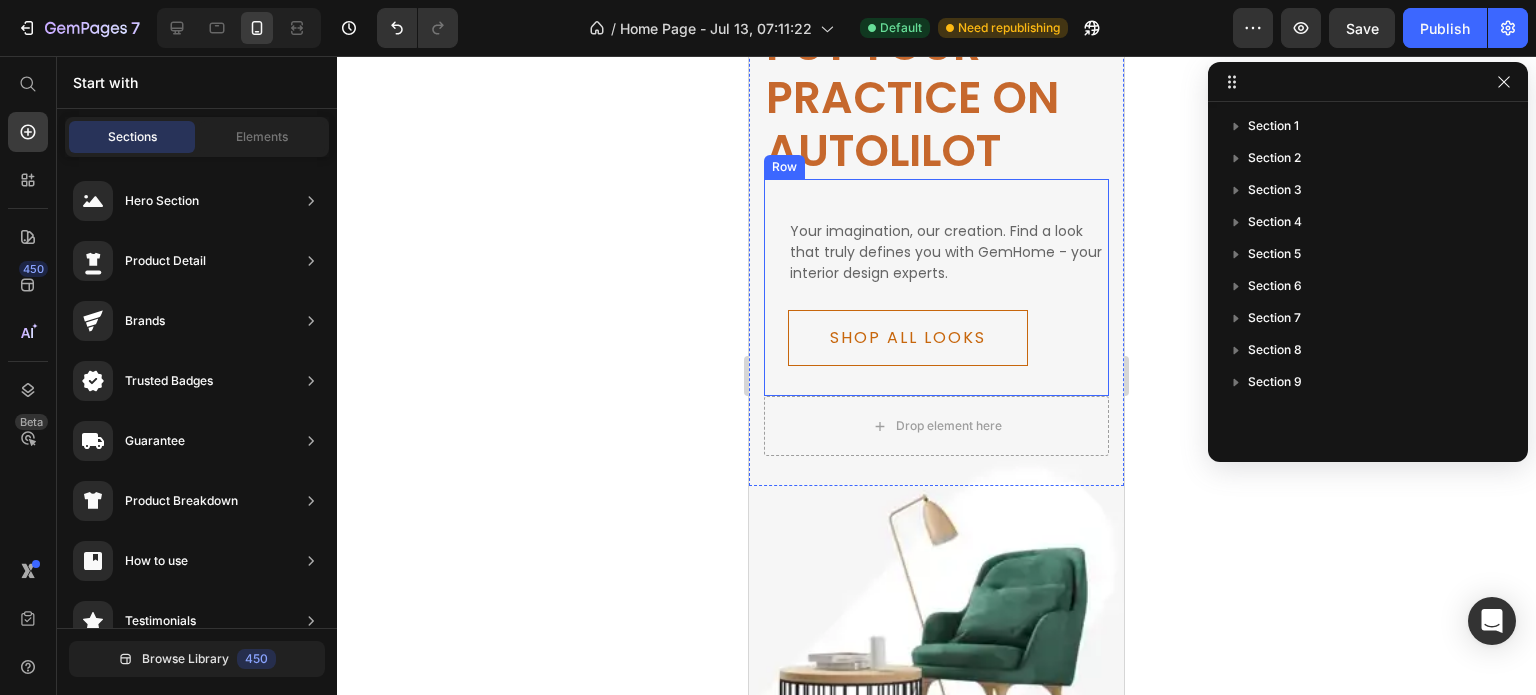 scroll, scrollTop: 0, scrollLeft: 0, axis: both 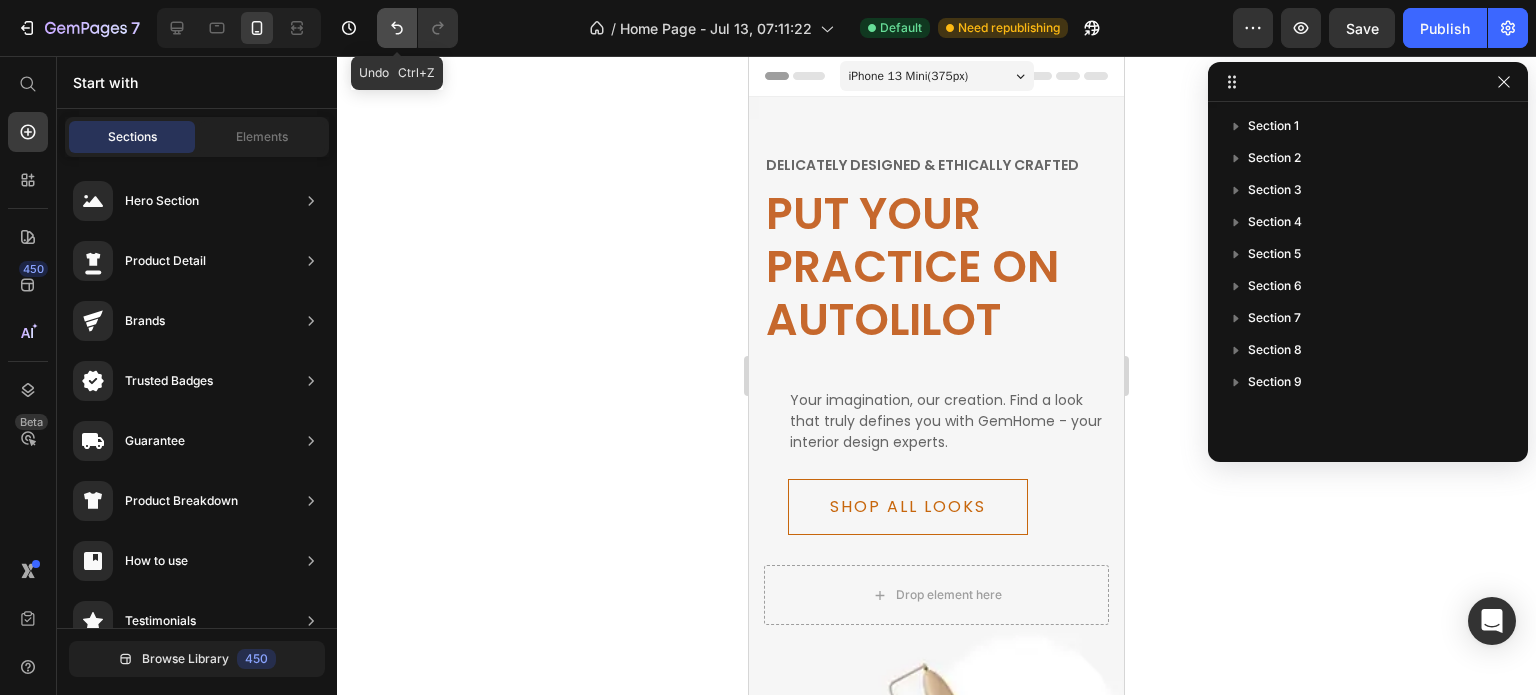 click 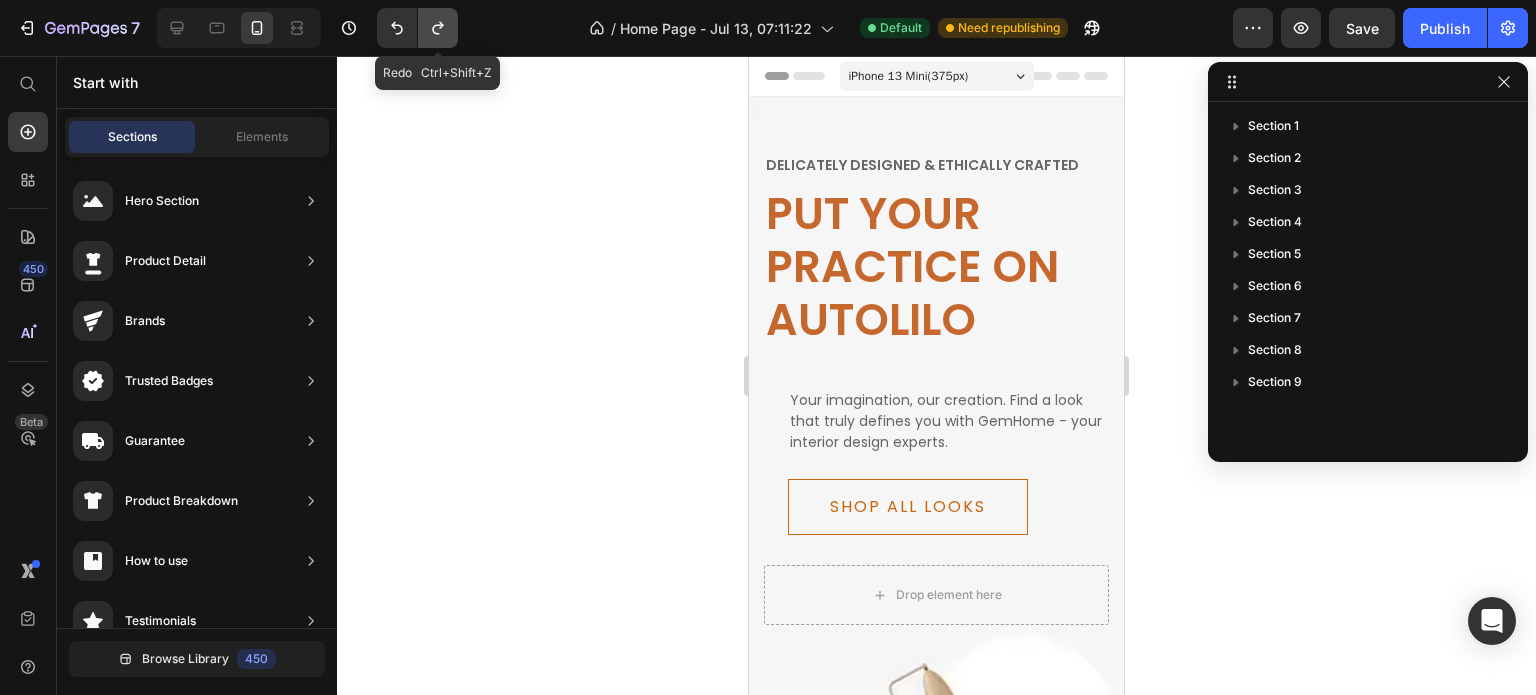 click 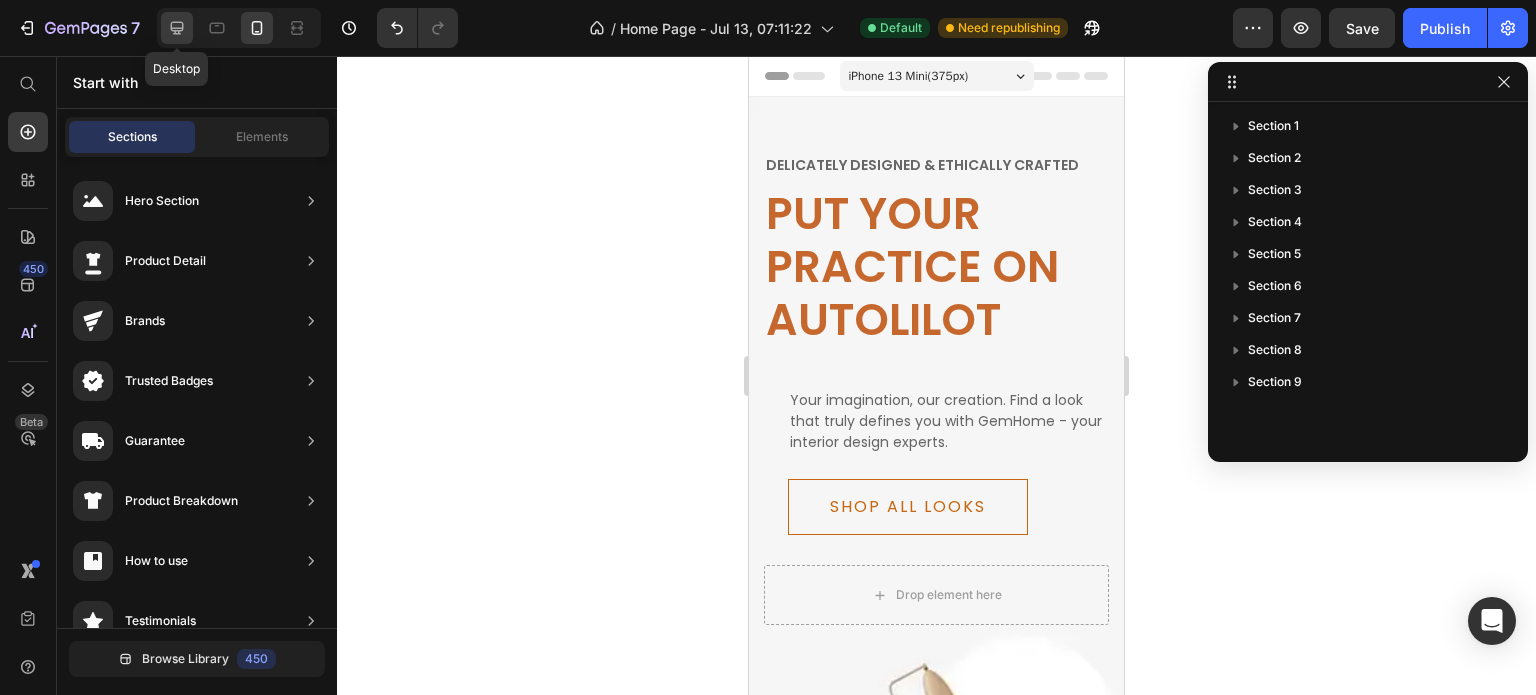click 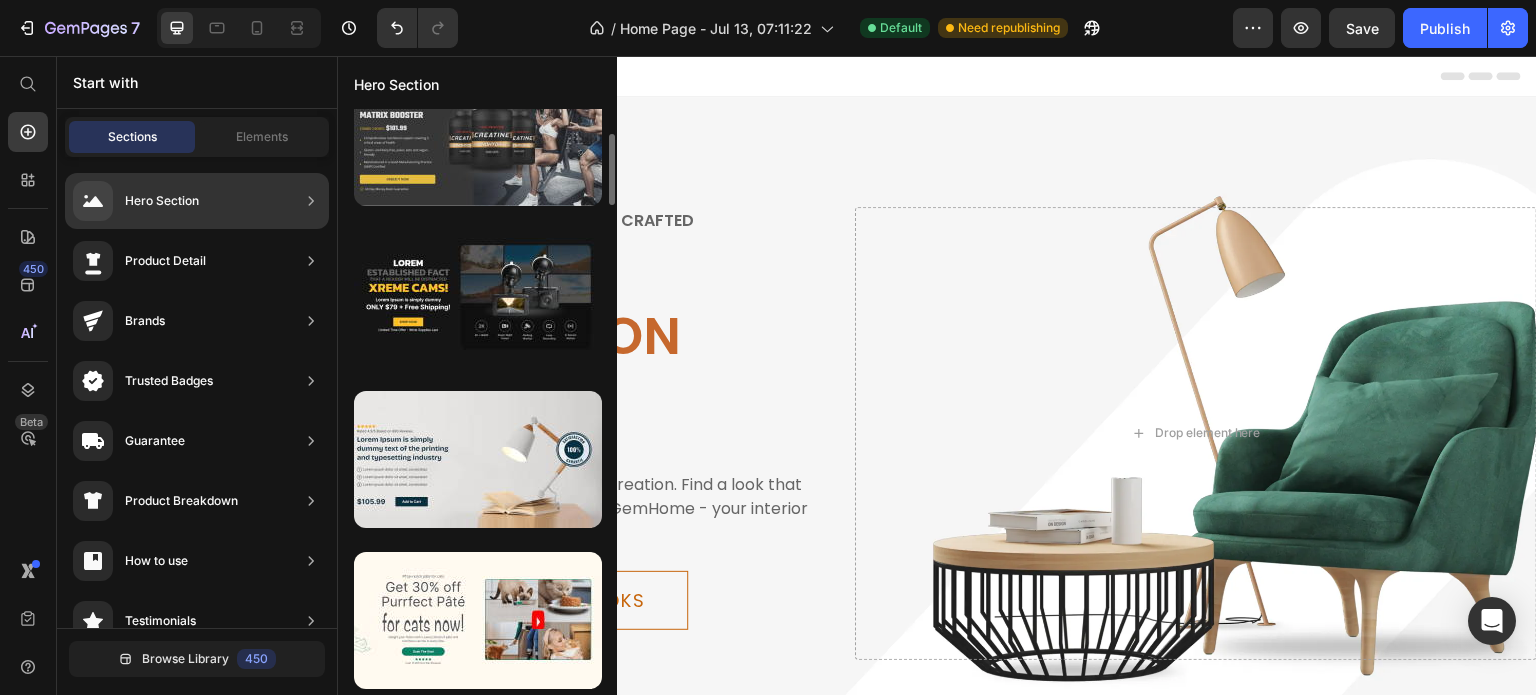 scroll, scrollTop: 0, scrollLeft: 0, axis: both 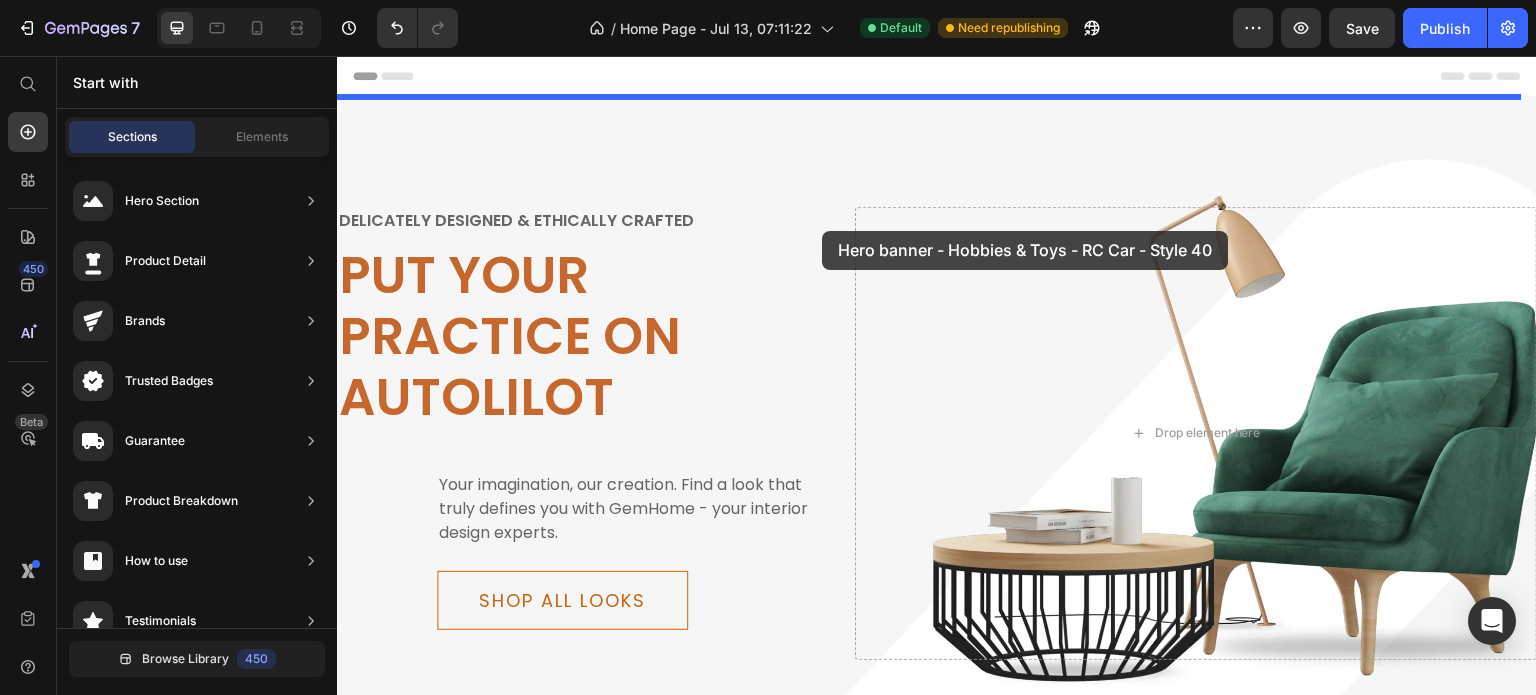 drag, startPoint x: 820, startPoint y: 254, endPoint x: 822, endPoint y: 231, distance: 23.086792 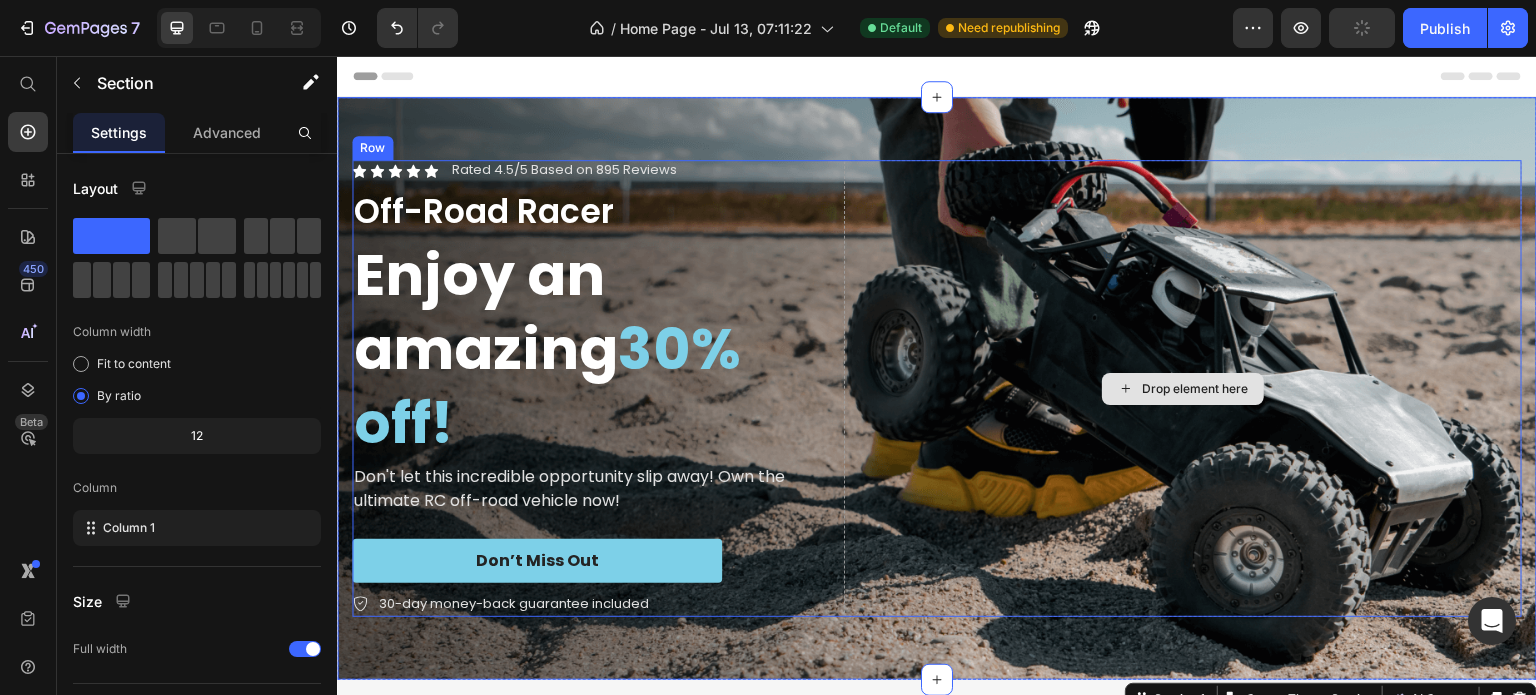 click on "Drop element here" at bounding box center (1195, 389) 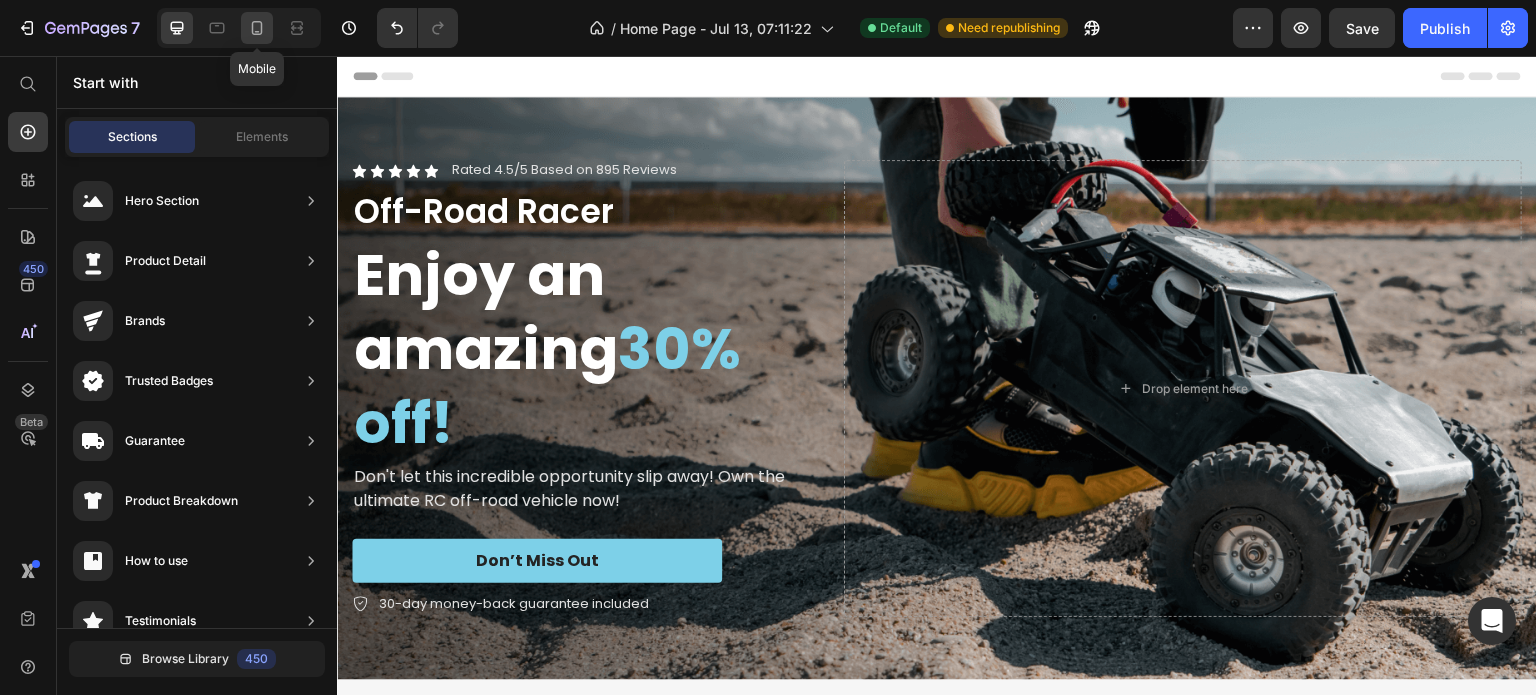 click 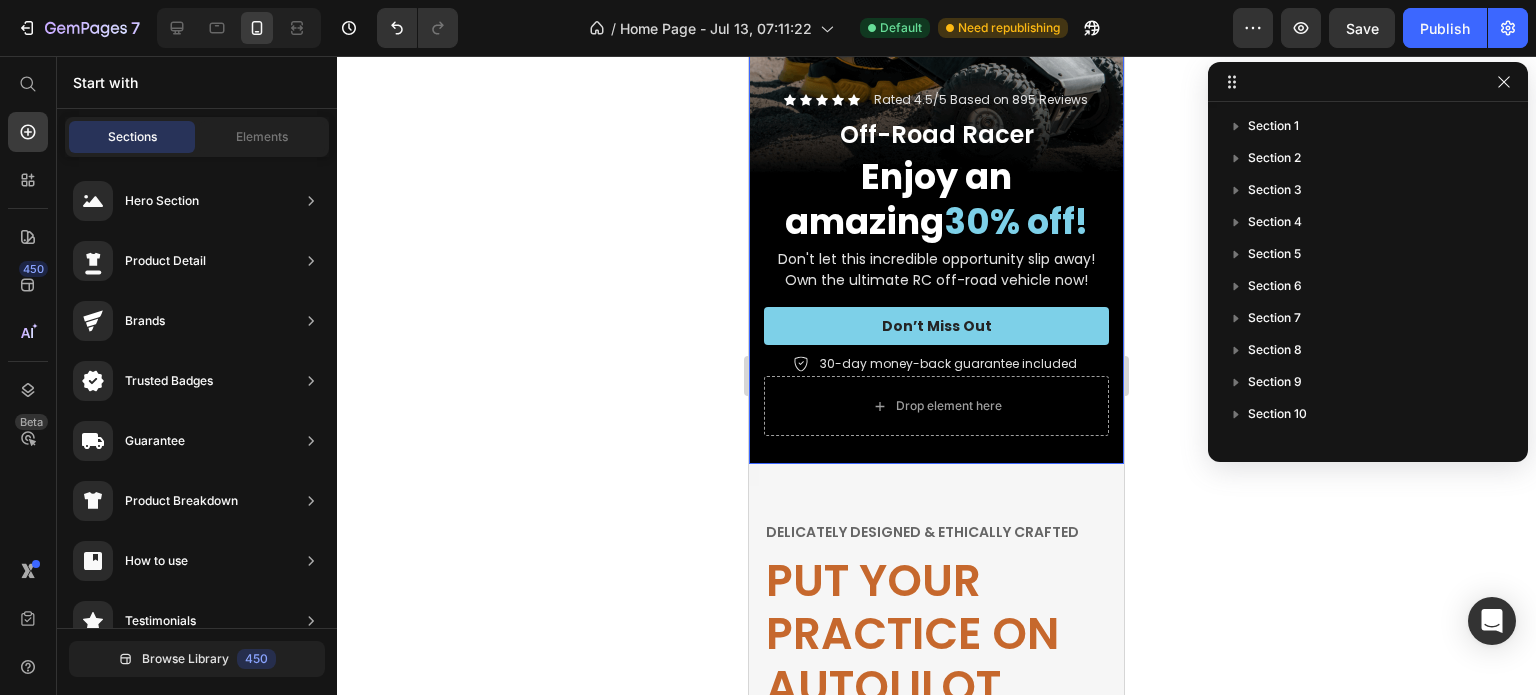 scroll, scrollTop: 0, scrollLeft: 0, axis: both 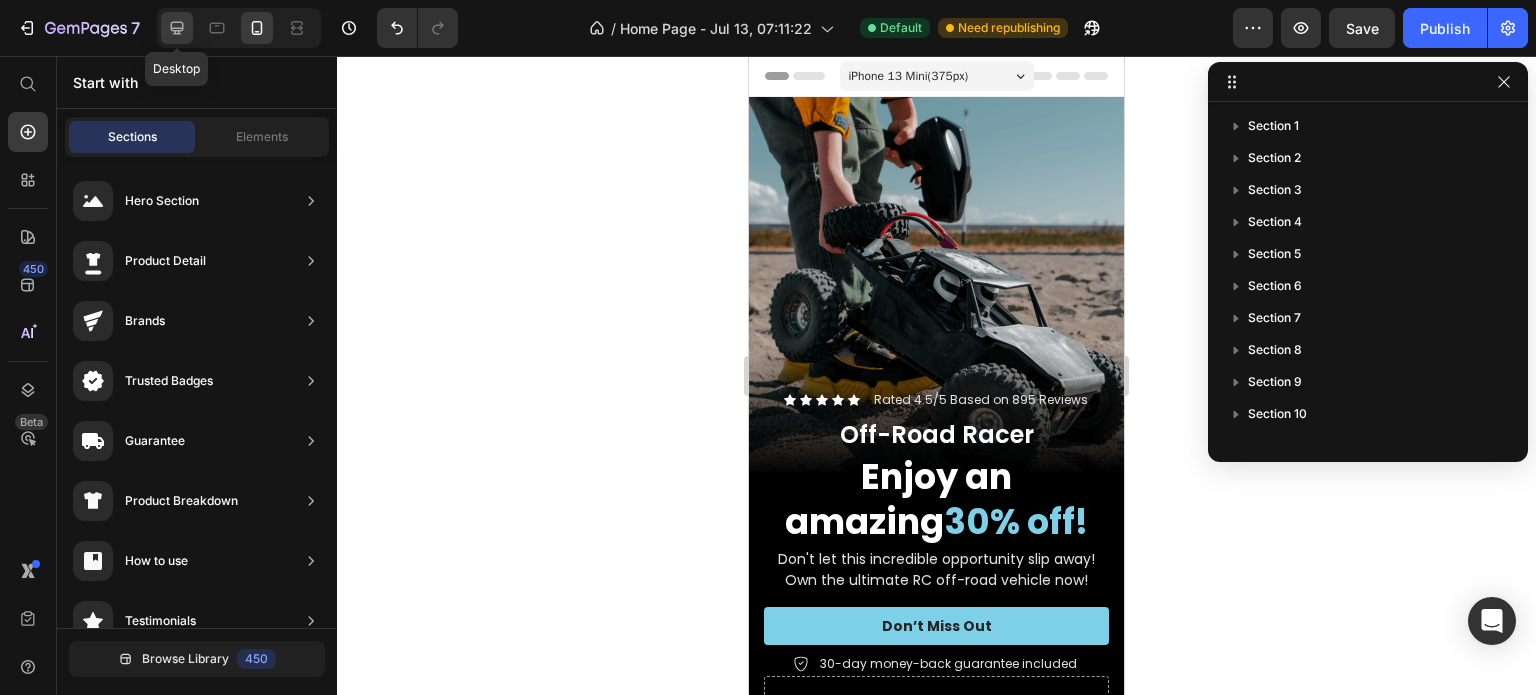 click 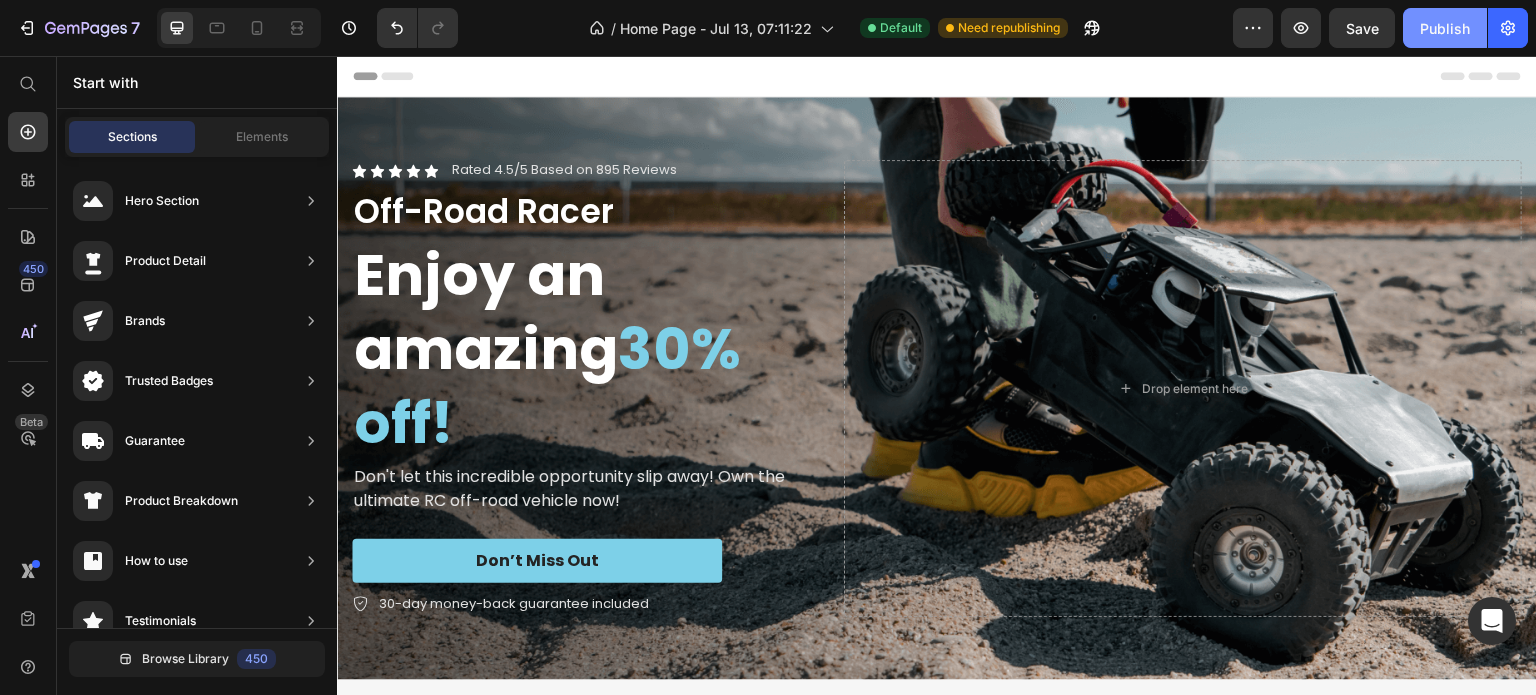 click on "Publish" at bounding box center [1445, 28] 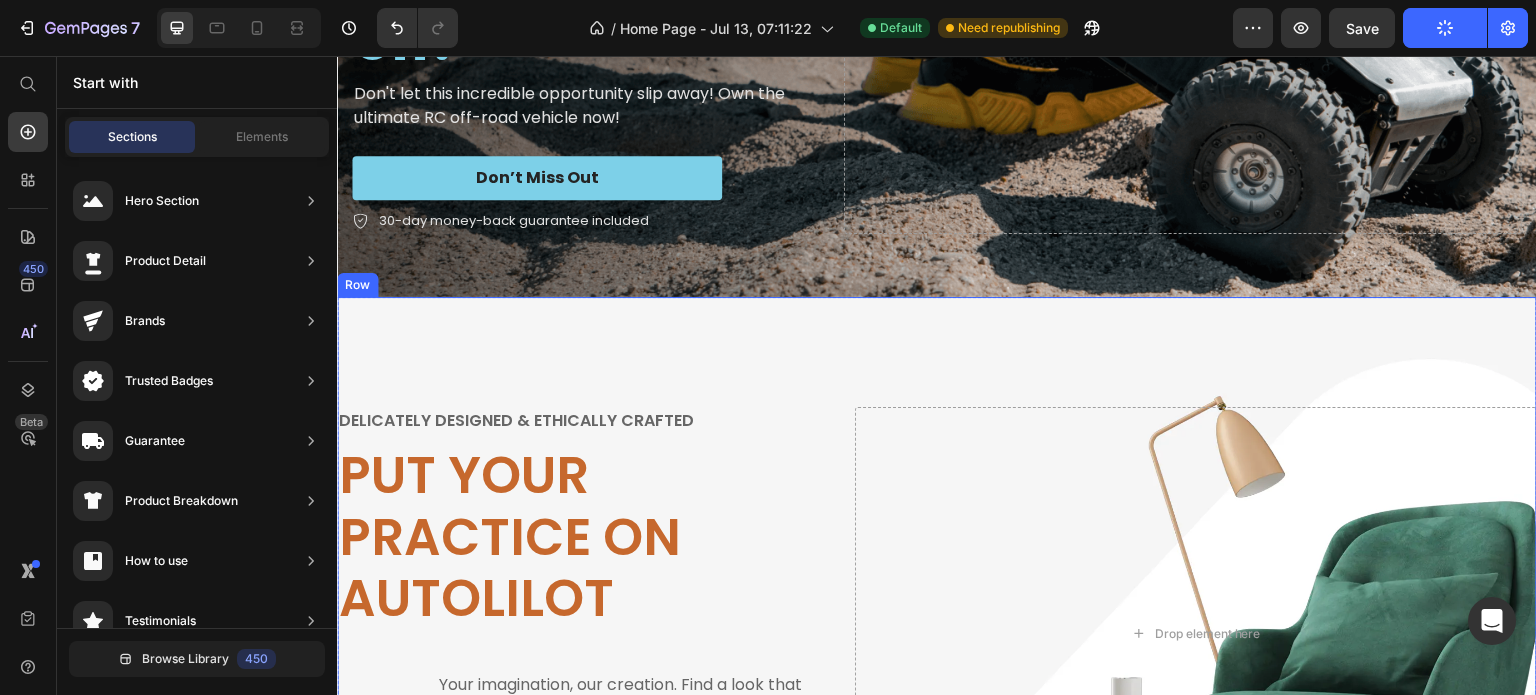 scroll, scrollTop: 500, scrollLeft: 0, axis: vertical 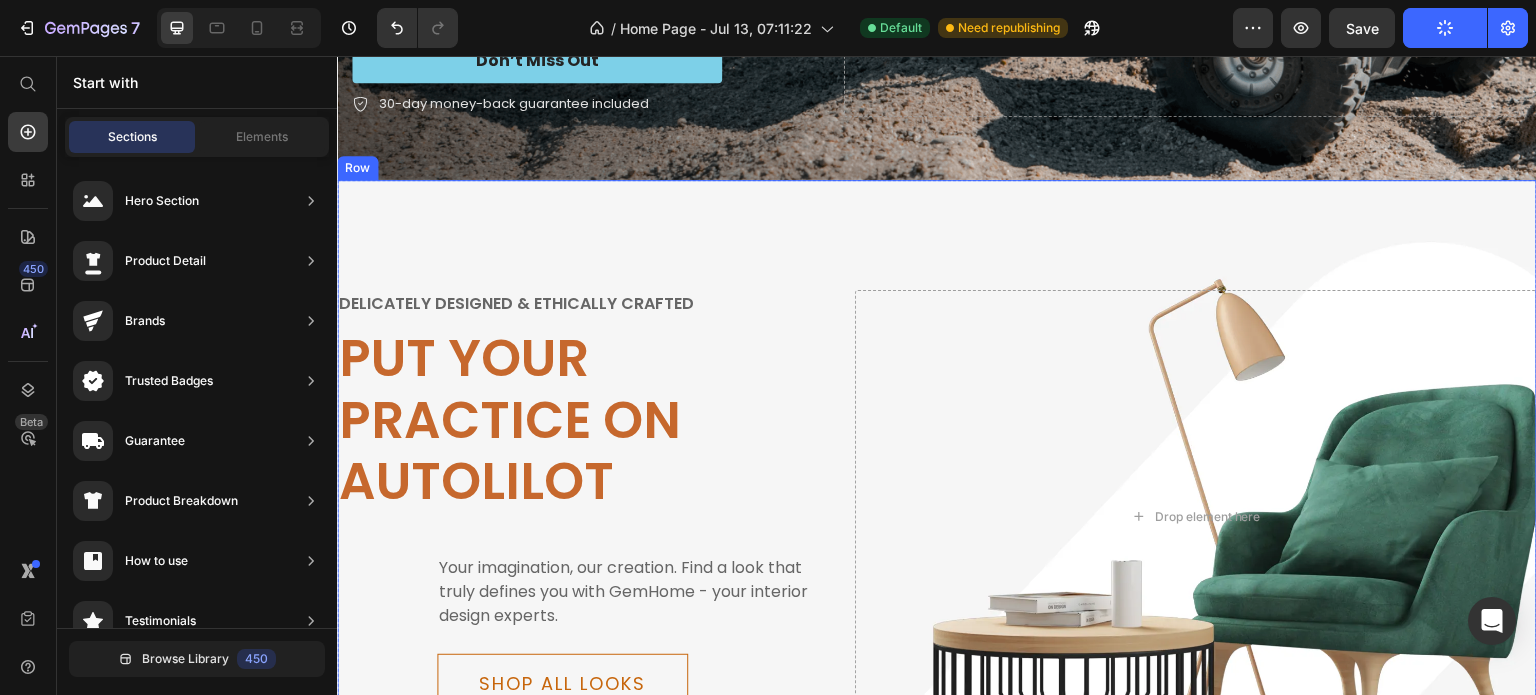 click on "Delicately designed & ethically crafted Text Put your practice on autolilot Heading Your imagination, our creation. Find a look that truly defines you with GemHome - your interior design experts.
Text Shop all looks Button Row
Drop element here Row Row" at bounding box center (937, 558) 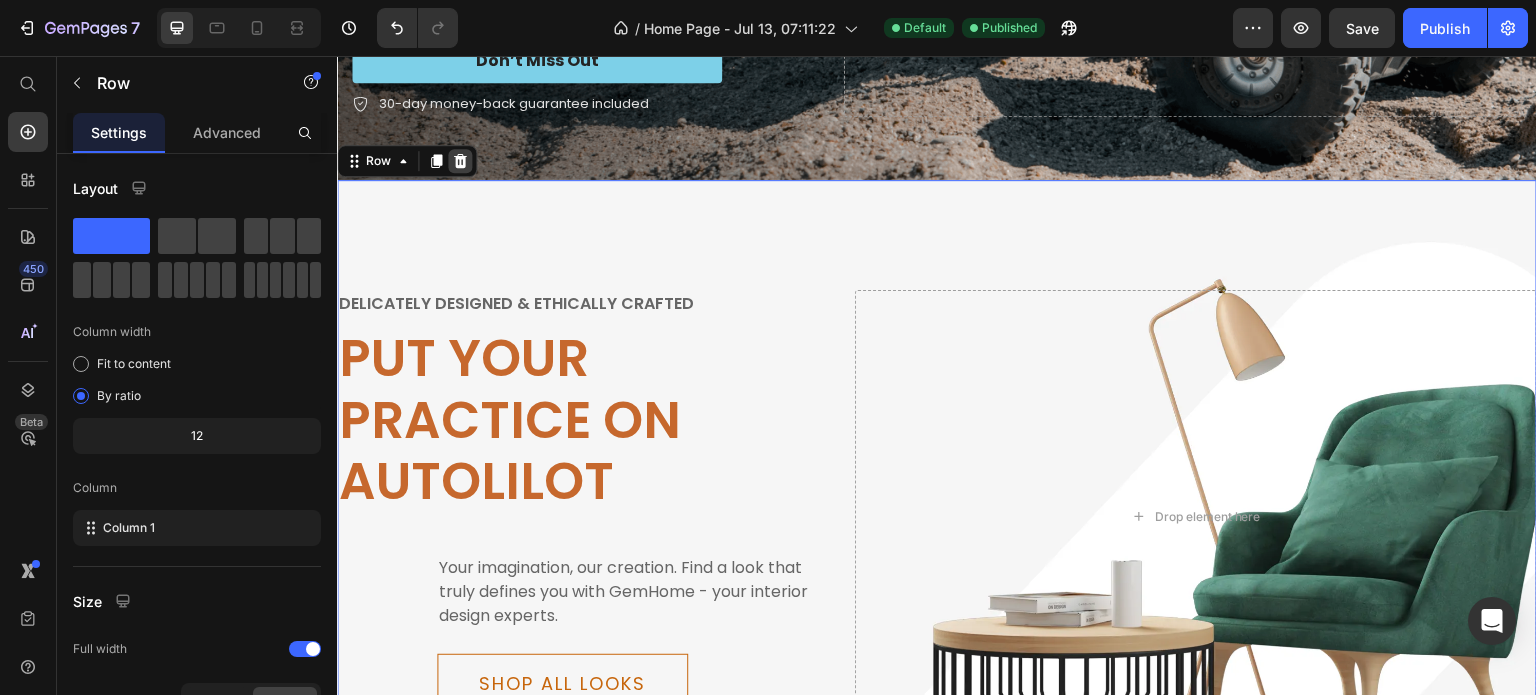 click 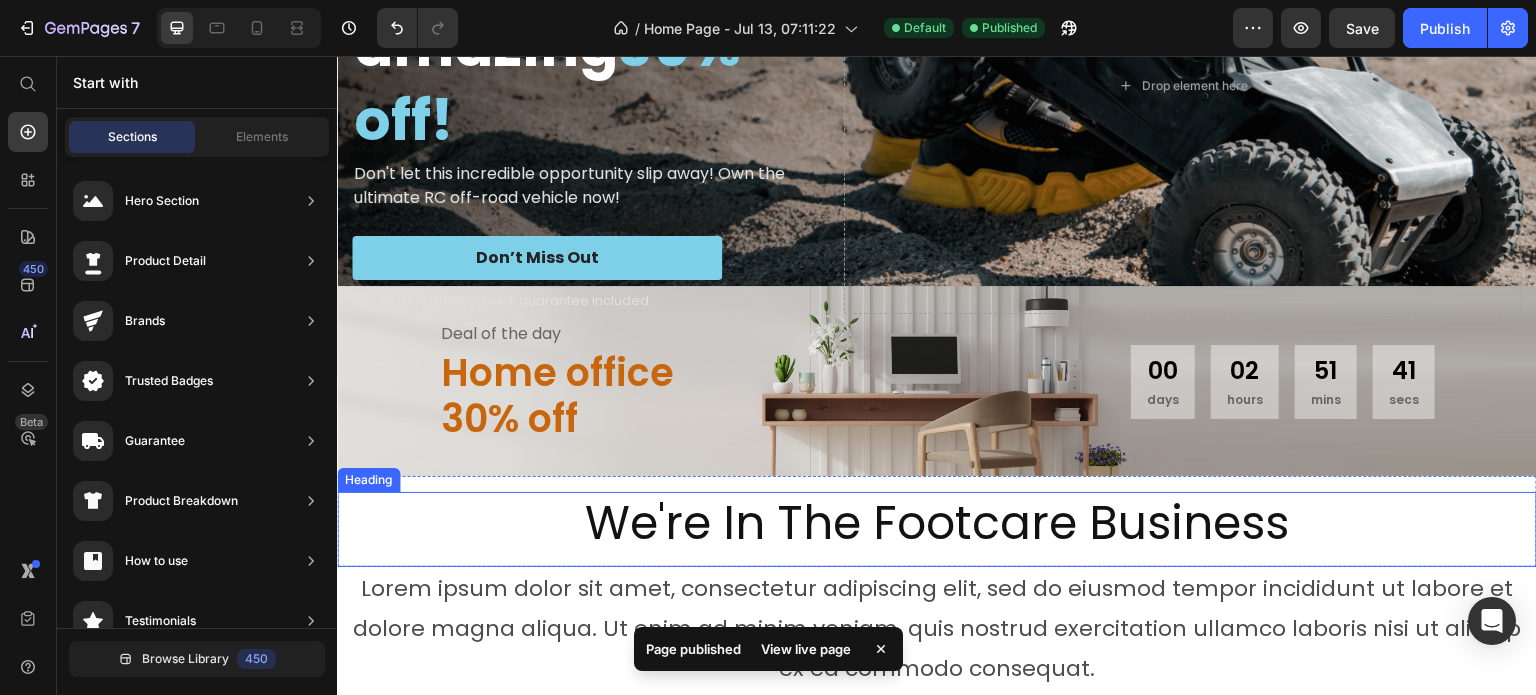 scroll, scrollTop: 300, scrollLeft: 0, axis: vertical 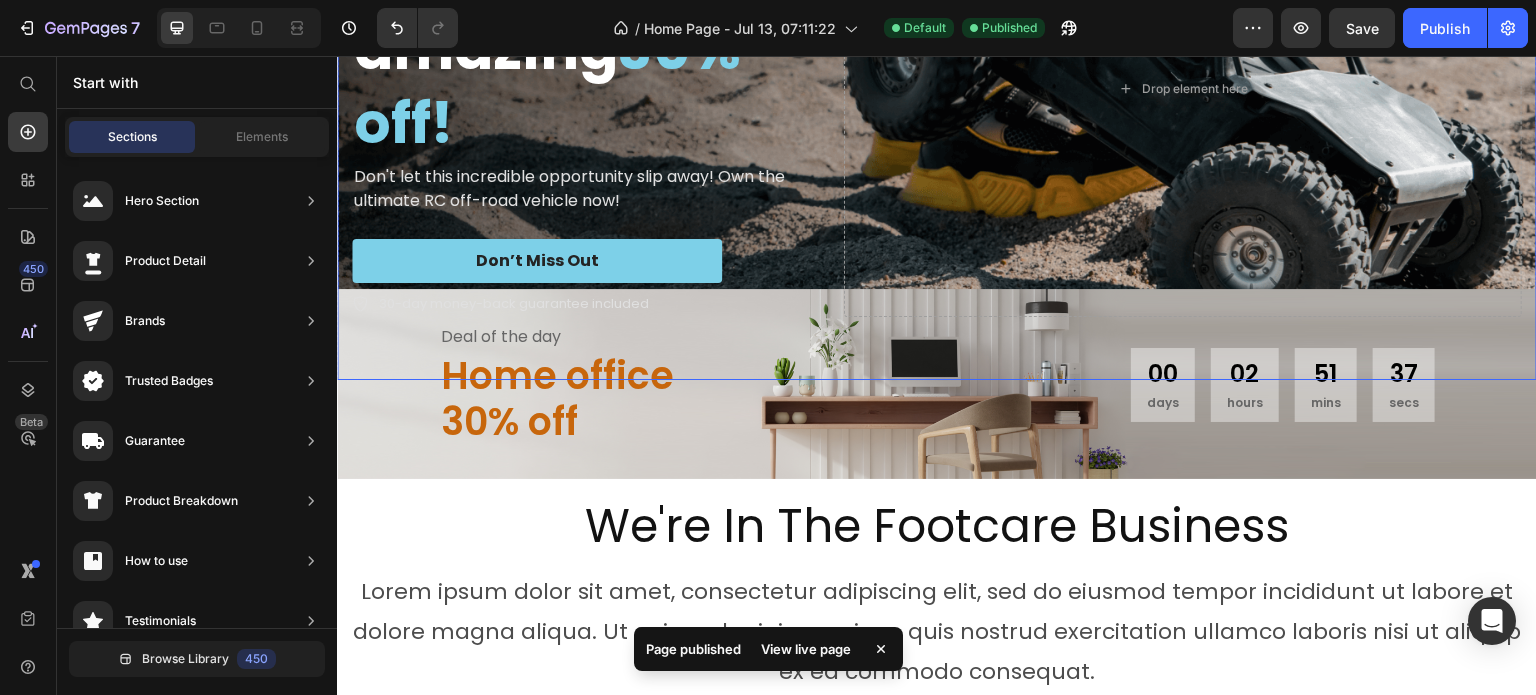 click on "Icon Icon Icon Icon Icon Icon List Rated 4.5/5 Based on 895 Reviews Text Block Row Off-Road Racer Text Block Enjoy an amazing  30% off! Heading Don't let this incredible opportunity slip away! Own the ultimate RC off-road vehicle now! Text Block Don’t Miss Out Button
30-day money-back guarantee included  Item List
Drop element here Row" at bounding box center (937, 88) 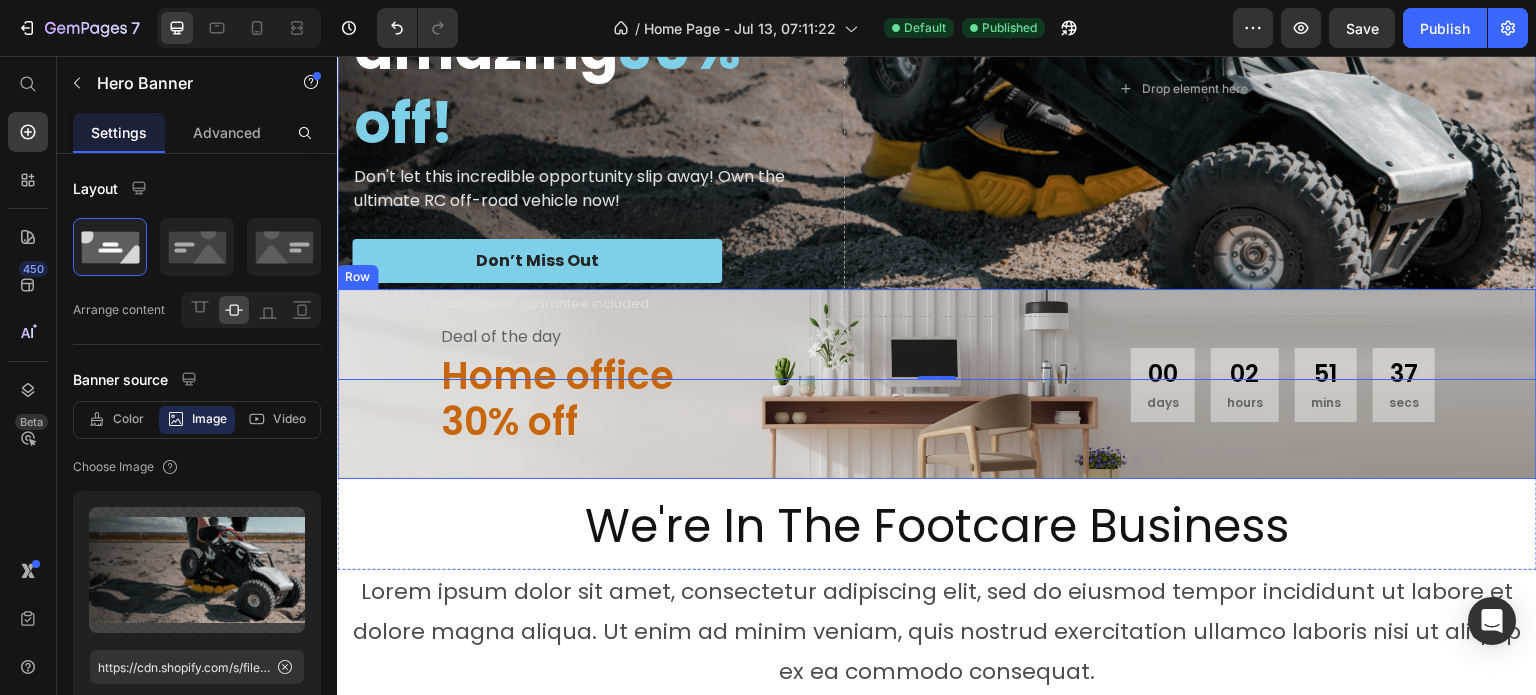 click on "Deal of the day Text Home office 30% off Heading 00 days 02 hours 51 mins 37 secs CountDown Timer Row" at bounding box center (937, 383) 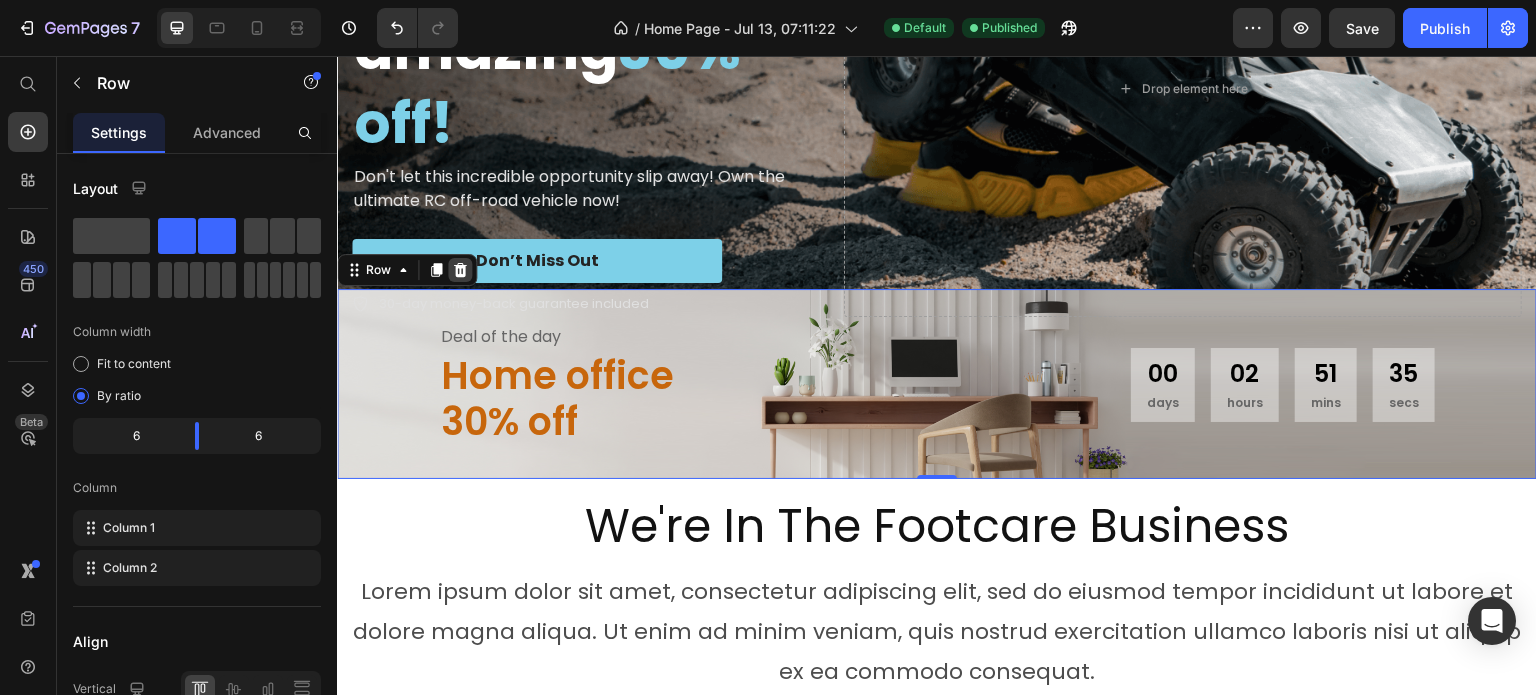 click at bounding box center [460, 270] 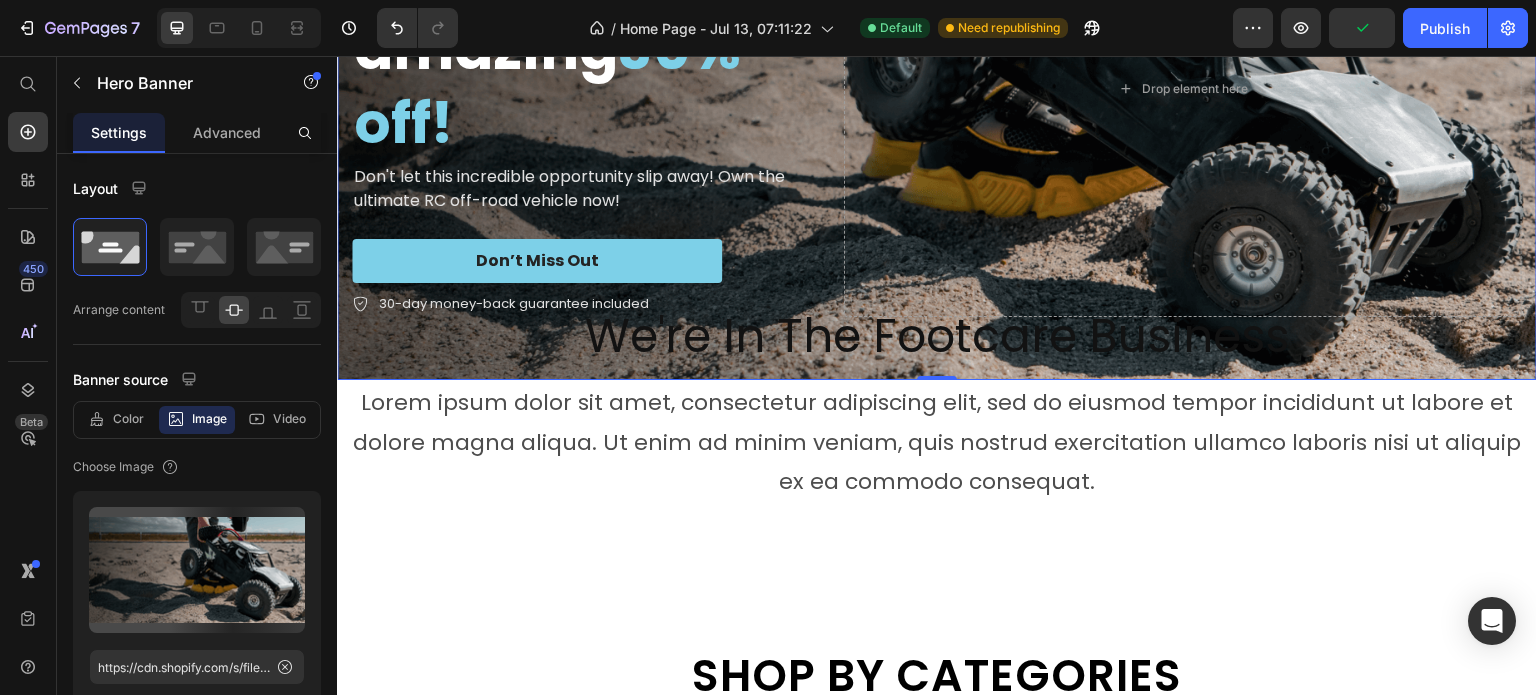 click on "Icon Icon Icon Icon Icon Icon List Rated 4.5/5 Based on 895 Reviews Text Block Row Off-Road Racer Text Block Enjoy an amazing  30% off! Heading Don't let this incredible opportunity slip away! Own the ultimate RC off-road vehicle now! Text Block Don’t Miss Out Button
30-day money-back guarantee included  Item List
Drop element here Row" at bounding box center (937, 88) 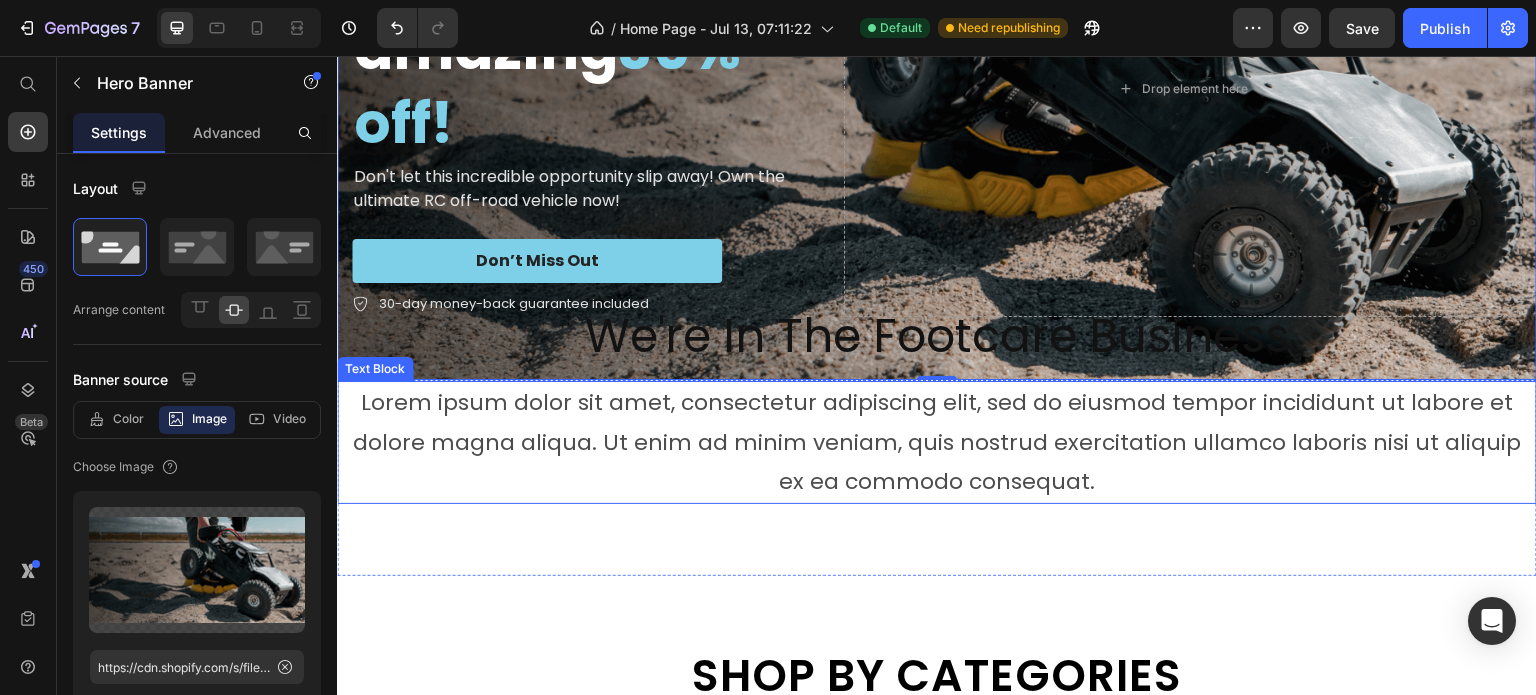 click on "Lorem ipsum dolor sit amet, consectetur adipiscing elit, sed do eiusmod tempor incididunt ut labore et dolore magna aliqua. Ut enim ad minim veniam, quis nostrud exercitation ullamco laboris nisi ut aliquip ex ea commodo consequat." at bounding box center (937, 442) 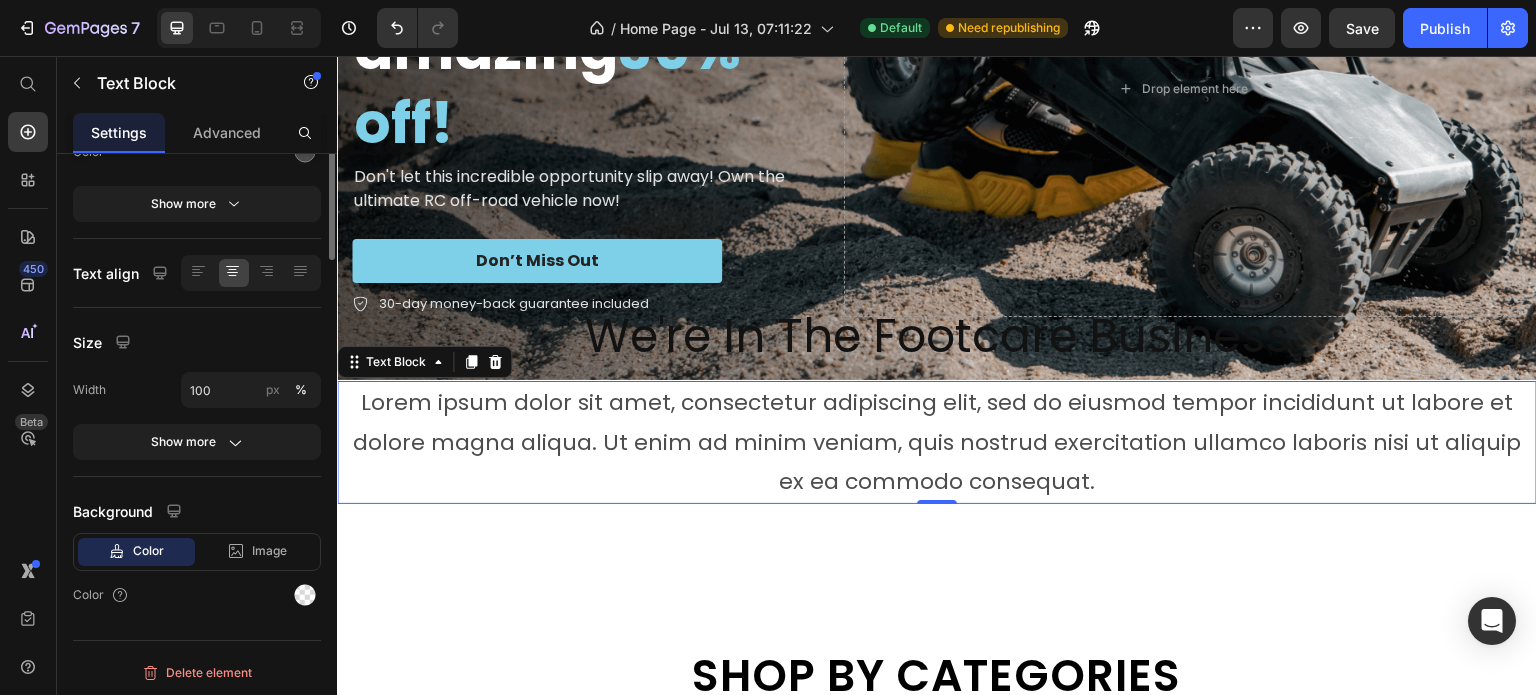 scroll, scrollTop: 0, scrollLeft: 0, axis: both 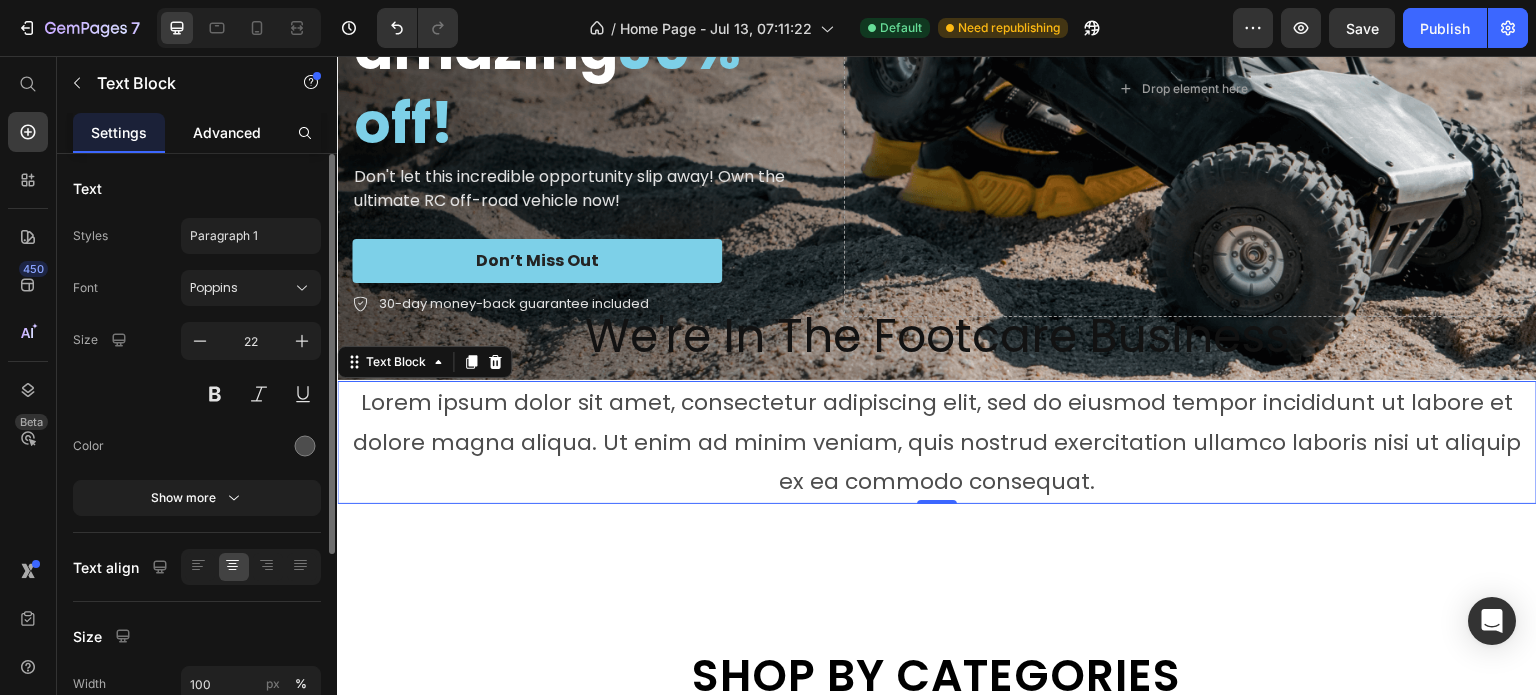 click on "Advanced" at bounding box center [227, 132] 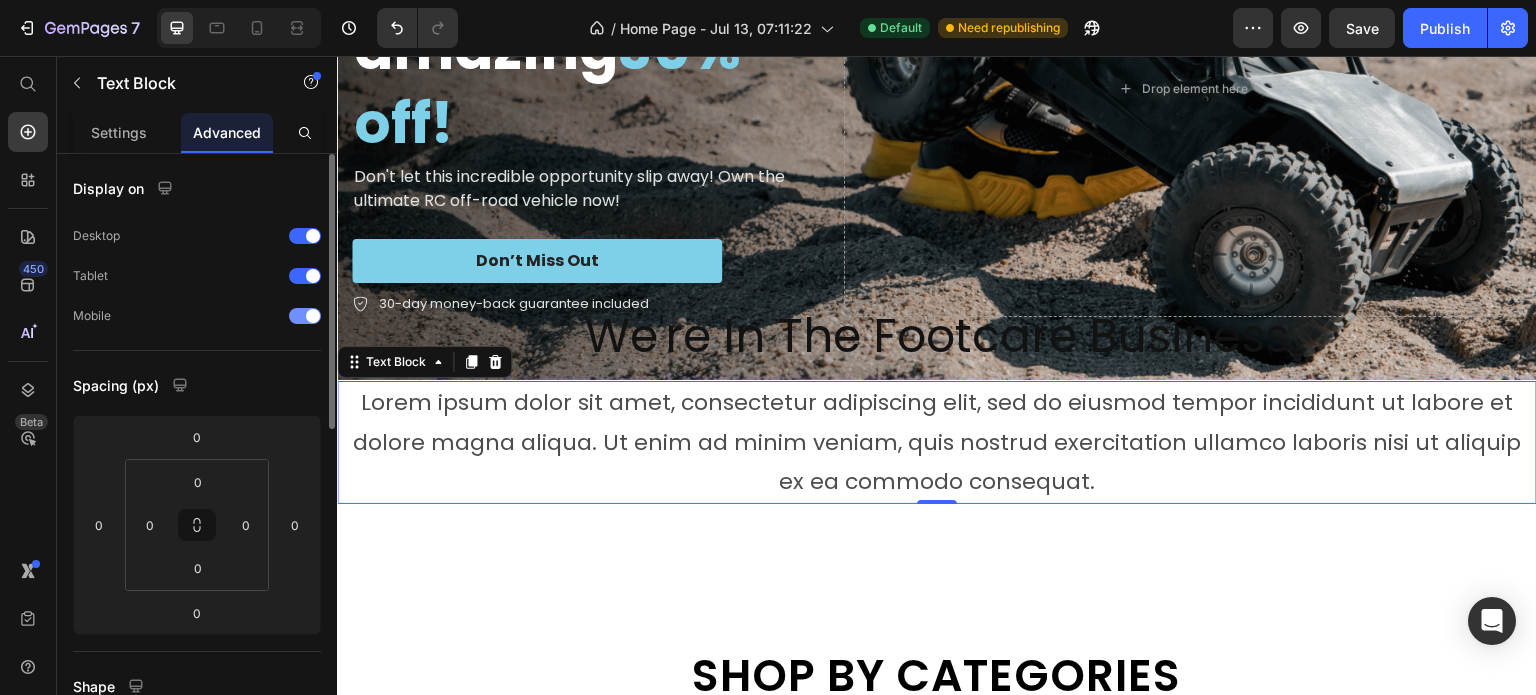 scroll, scrollTop: 200, scrollLeft: 0, axis: vertical 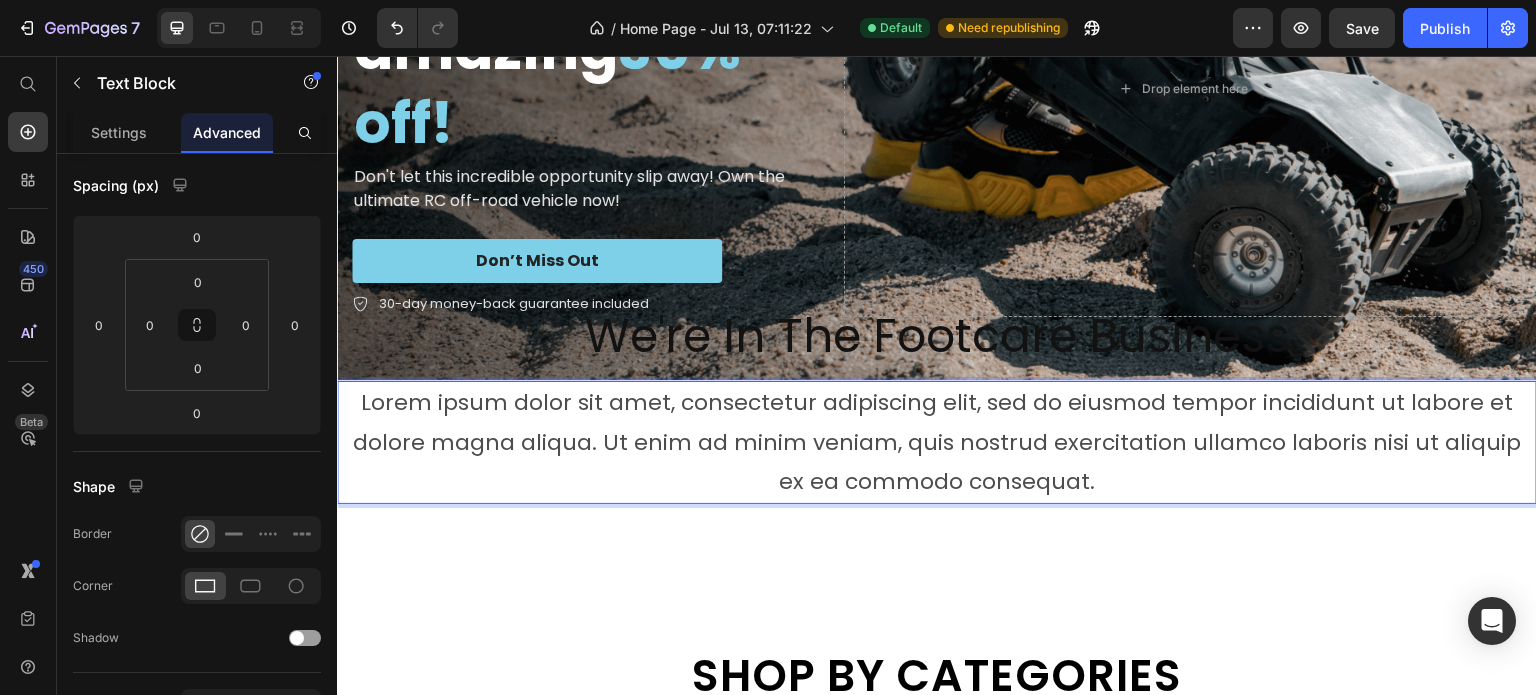 click on "Lorem ipsum dolor sit amet, consectetur adipiscing elit, sed do eiusmod tempor incididunt ut labore et dolore magna aliqua. Ut enim ad minim veniam, quis nostrud exercitation ullamco laboris nisi ut aliquip ex ea commodo consequat." at bounding box center [937, 442] 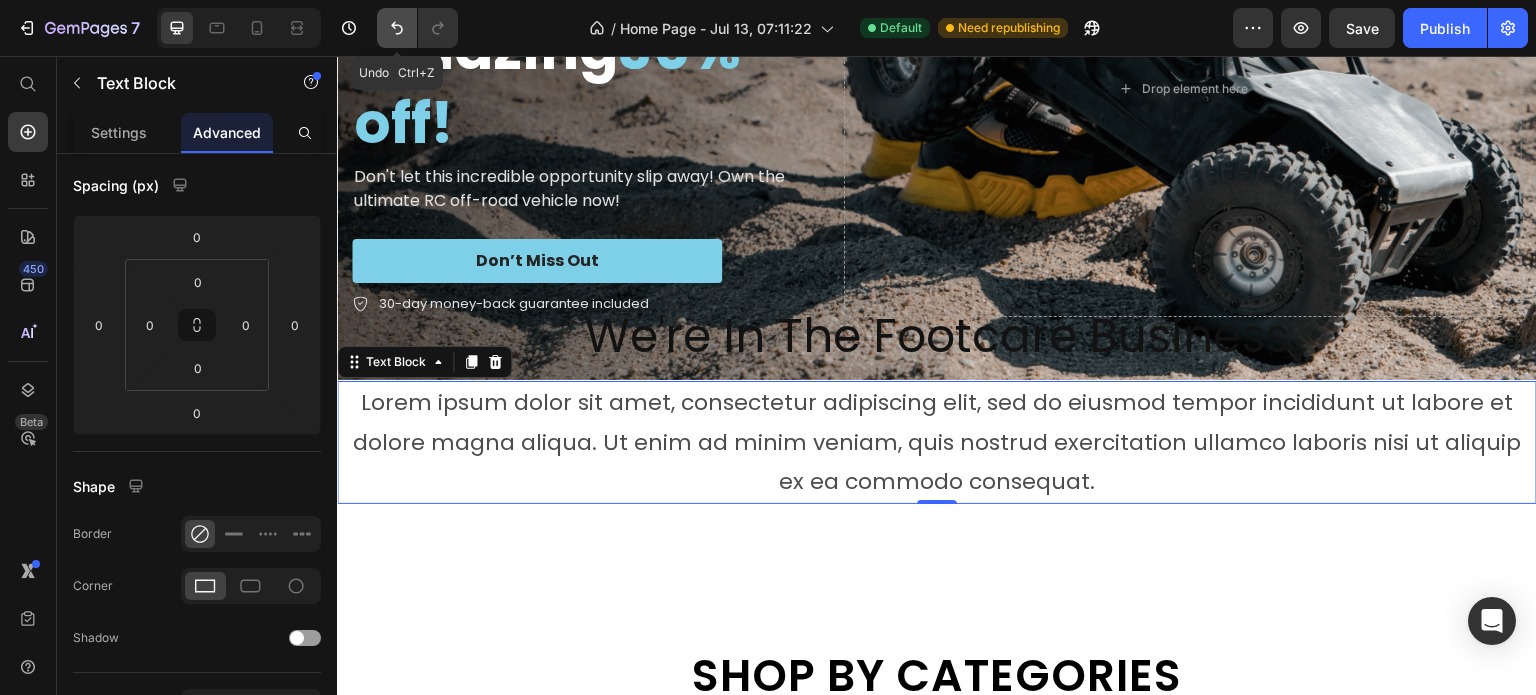 click 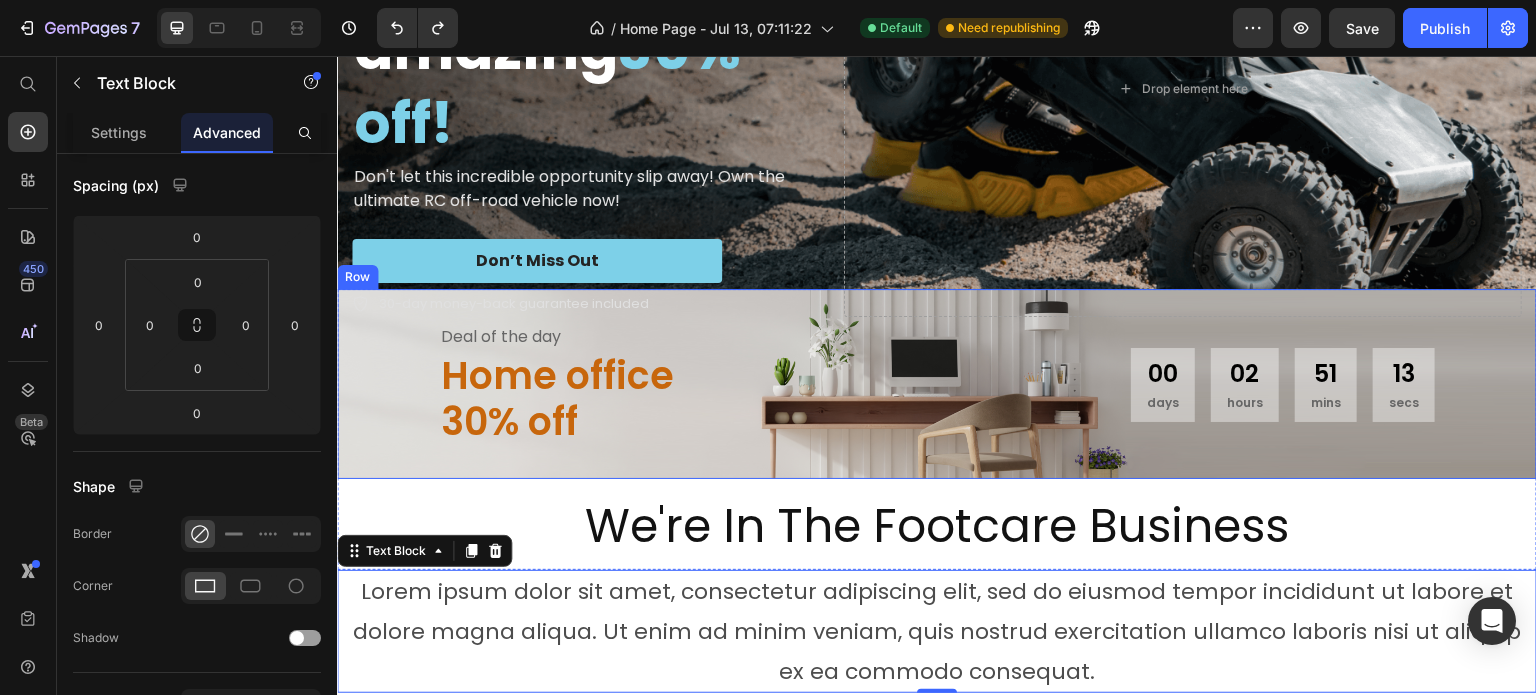 click on "Deal of the day Text Home office 30% off Heading 00 days 02 hours 51 mins 13 secs CountDown Timer Row" at bounding box center (937, 383) 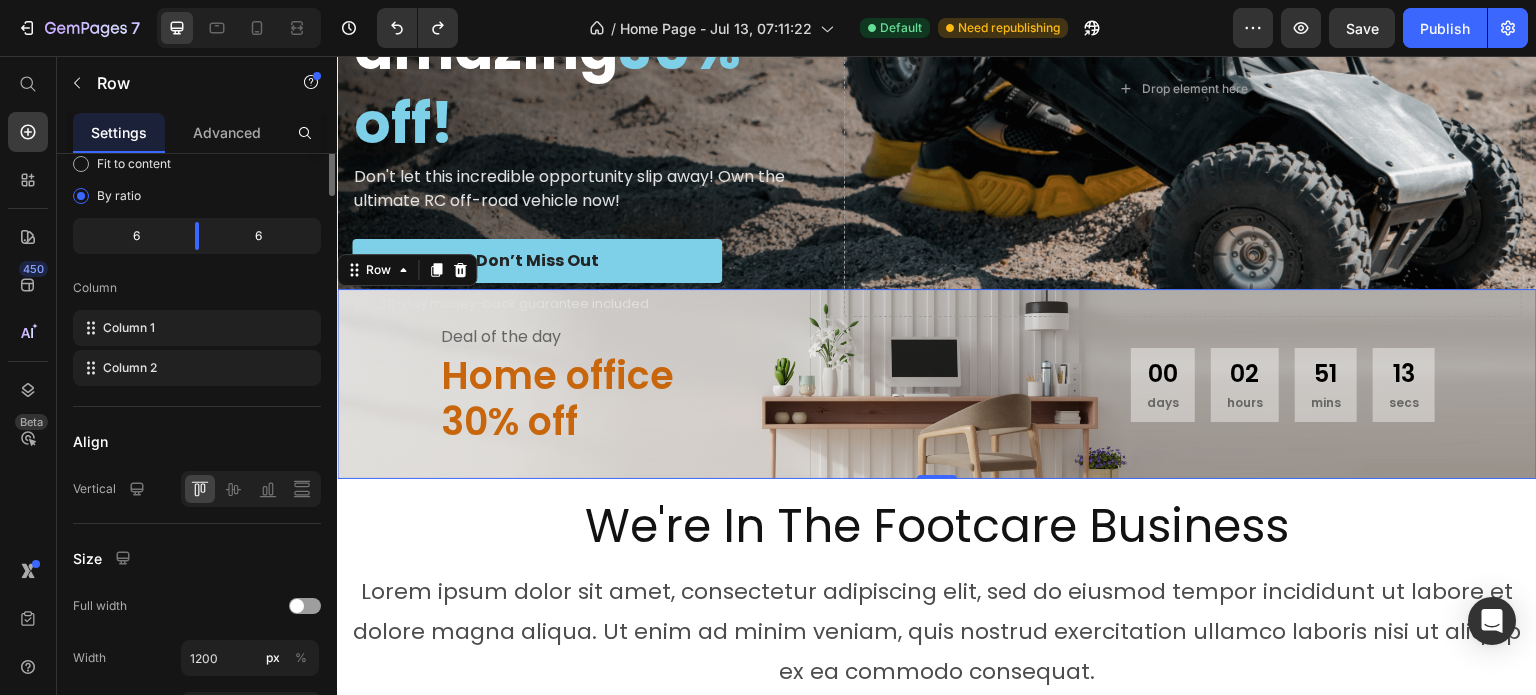 scroll, scrollTop: 0, scrollLeft: 0, axis: both 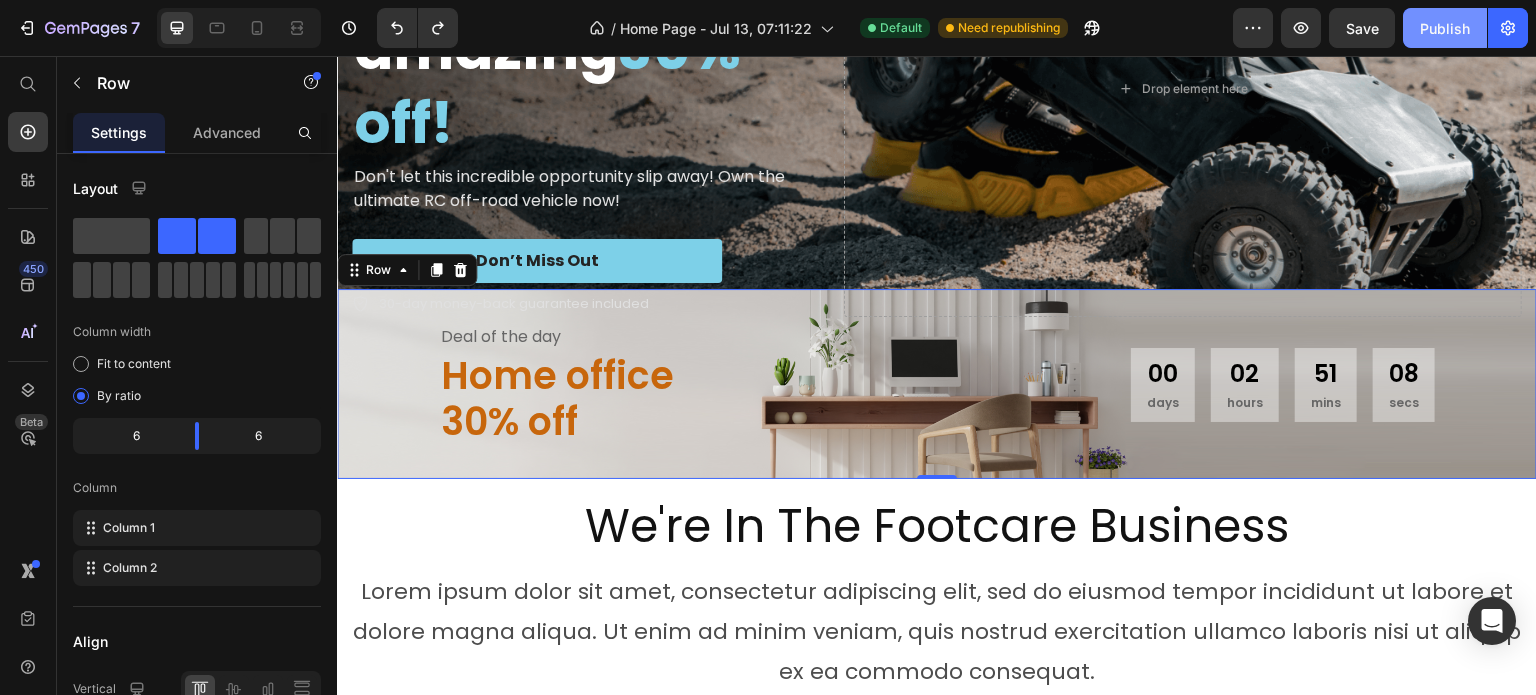 click on "Publish" at bounding box center (1445, 28) 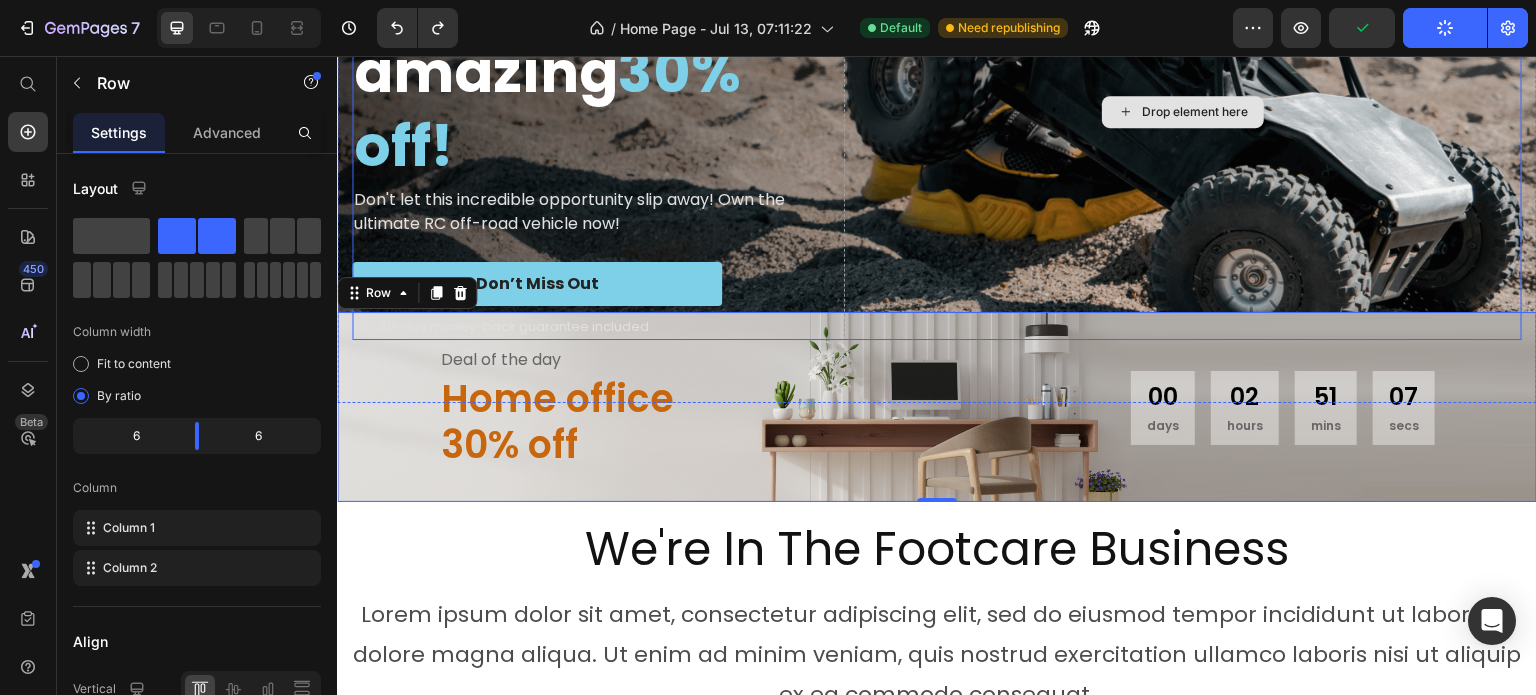 scroll, scrollTop: 0, scrollLeft: 0, axis: both 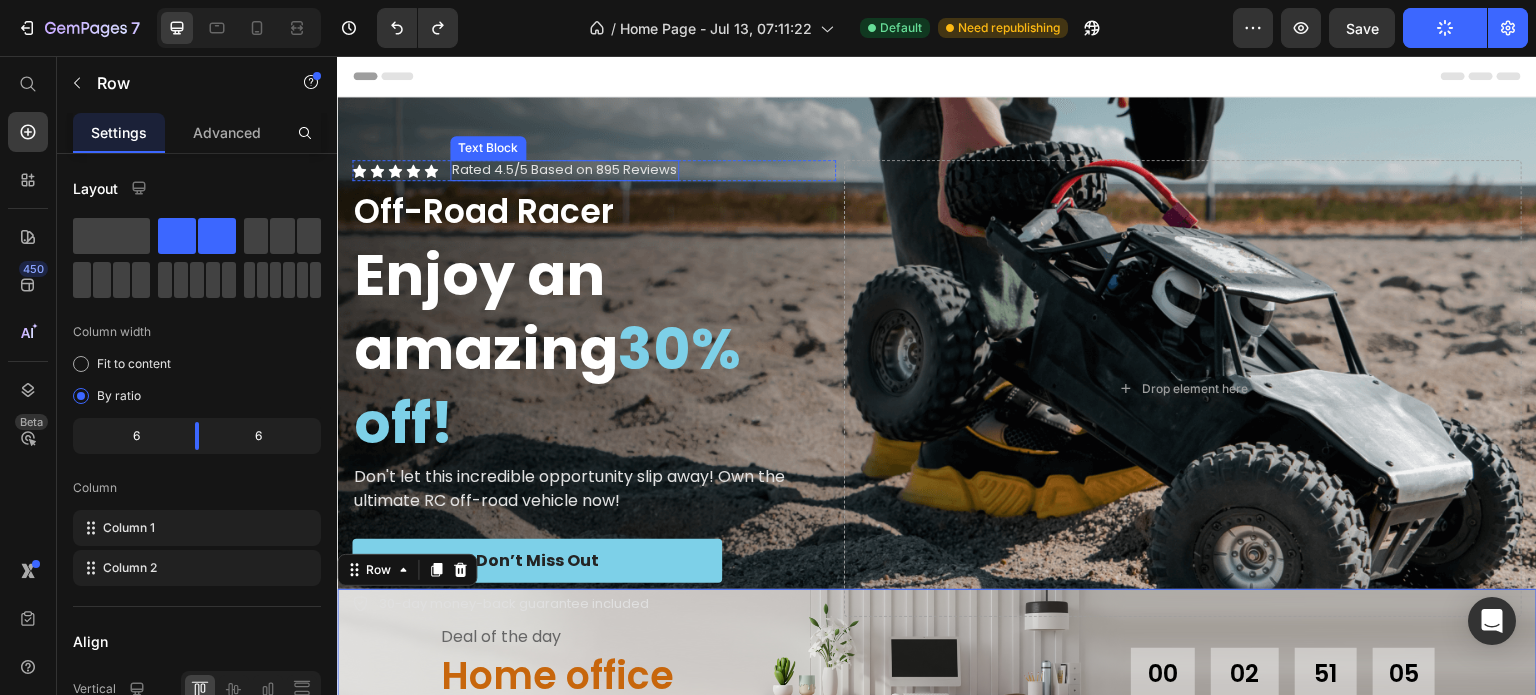 click on "Rated 4.5/5 Based on 895 Reviews" at bounding box center [564, 170] 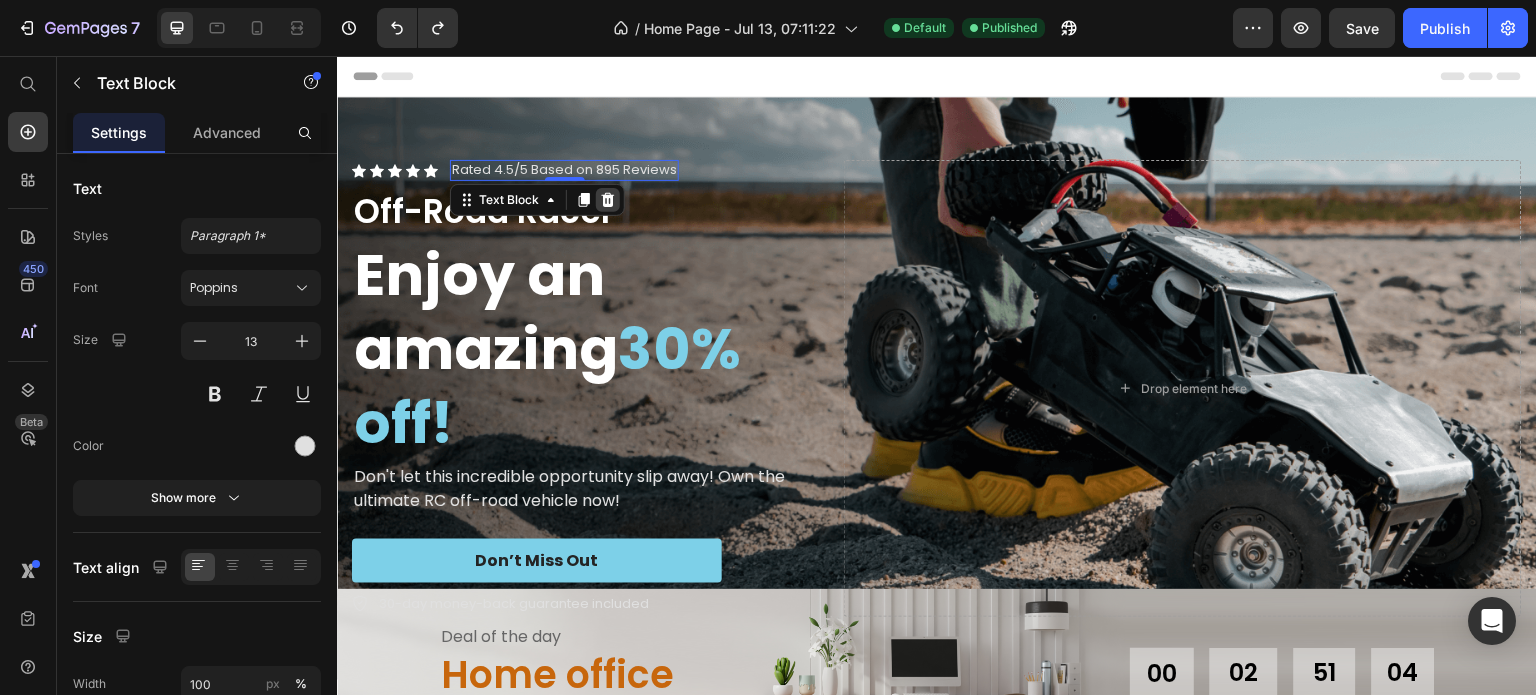 click 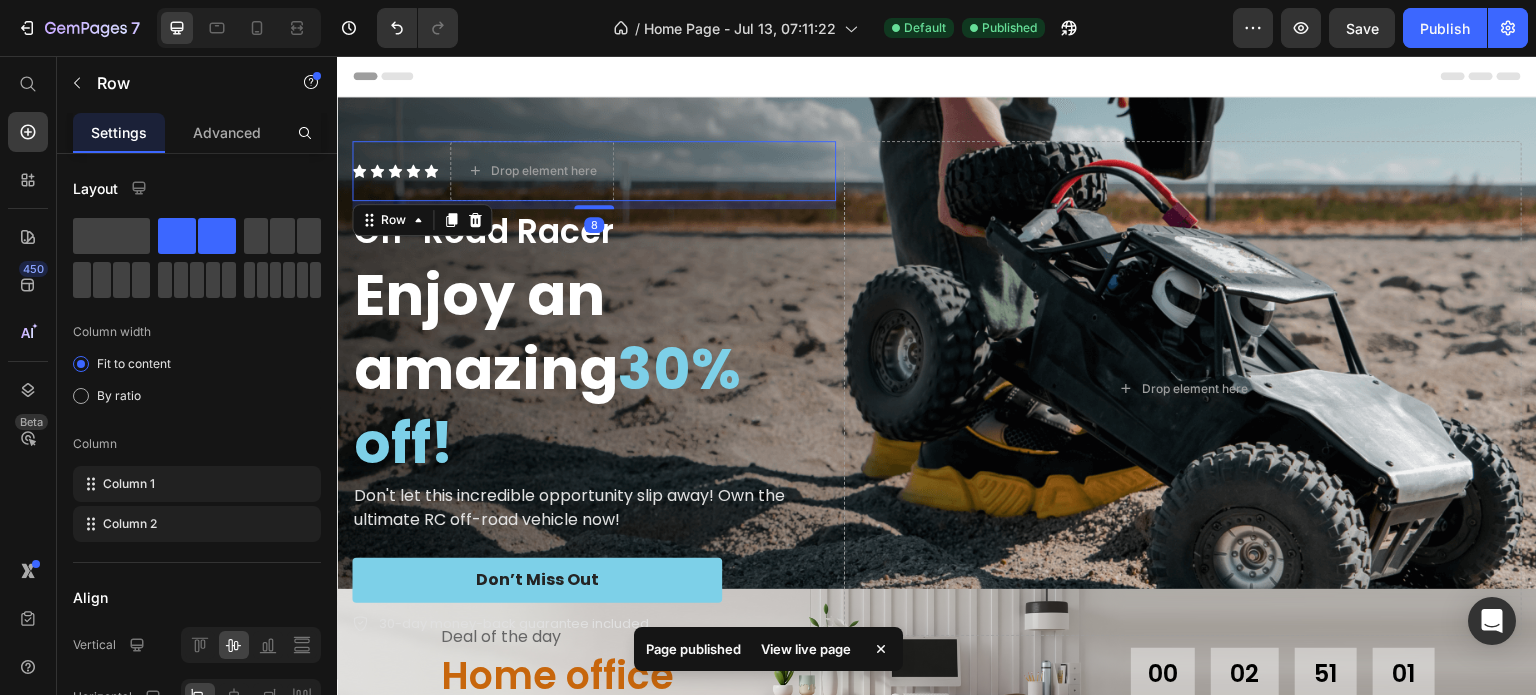click on "Icon Icon Icon Icon Icon Icon List
Drop element here Row   8" at bounding box center [594, 171] 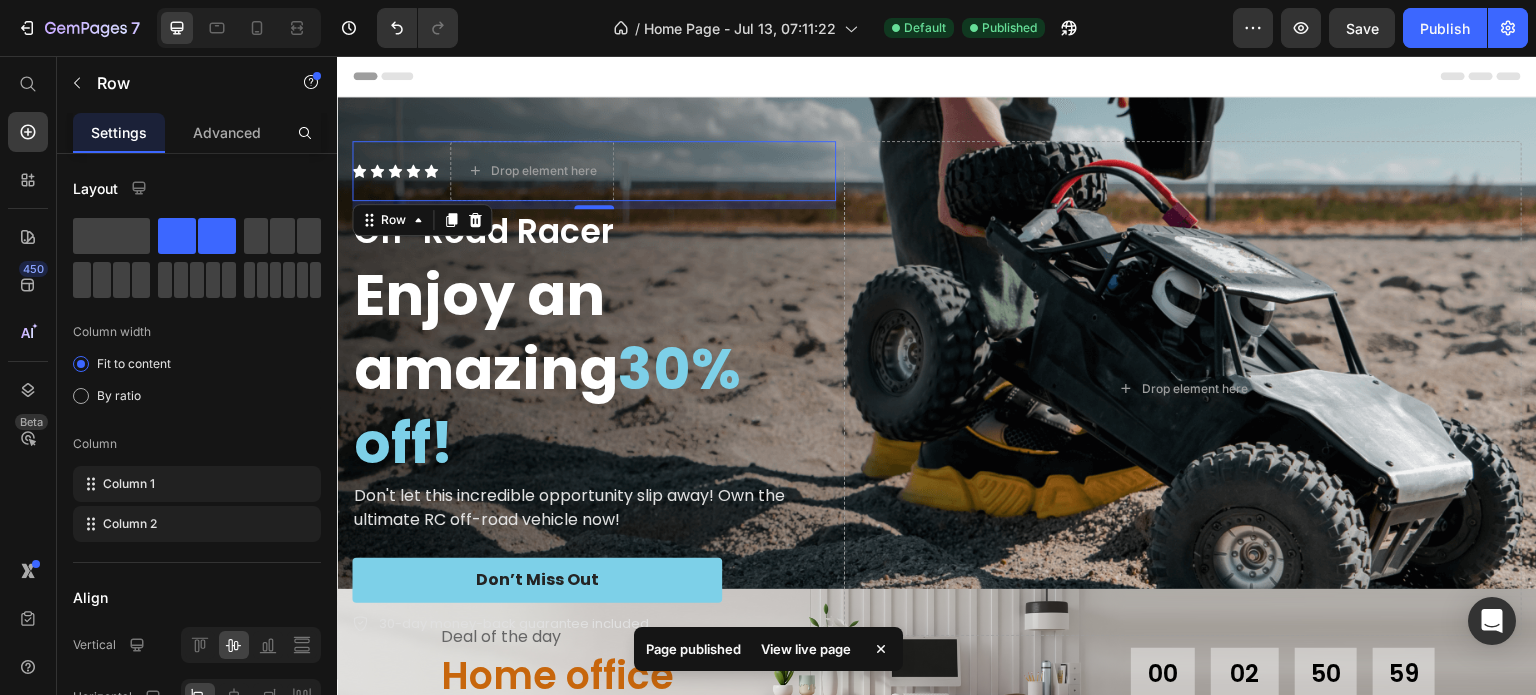 click on "Icon Icon Icon Icon Icon Icon List
Drop element here Row   8" at bounding box center [594, 171] 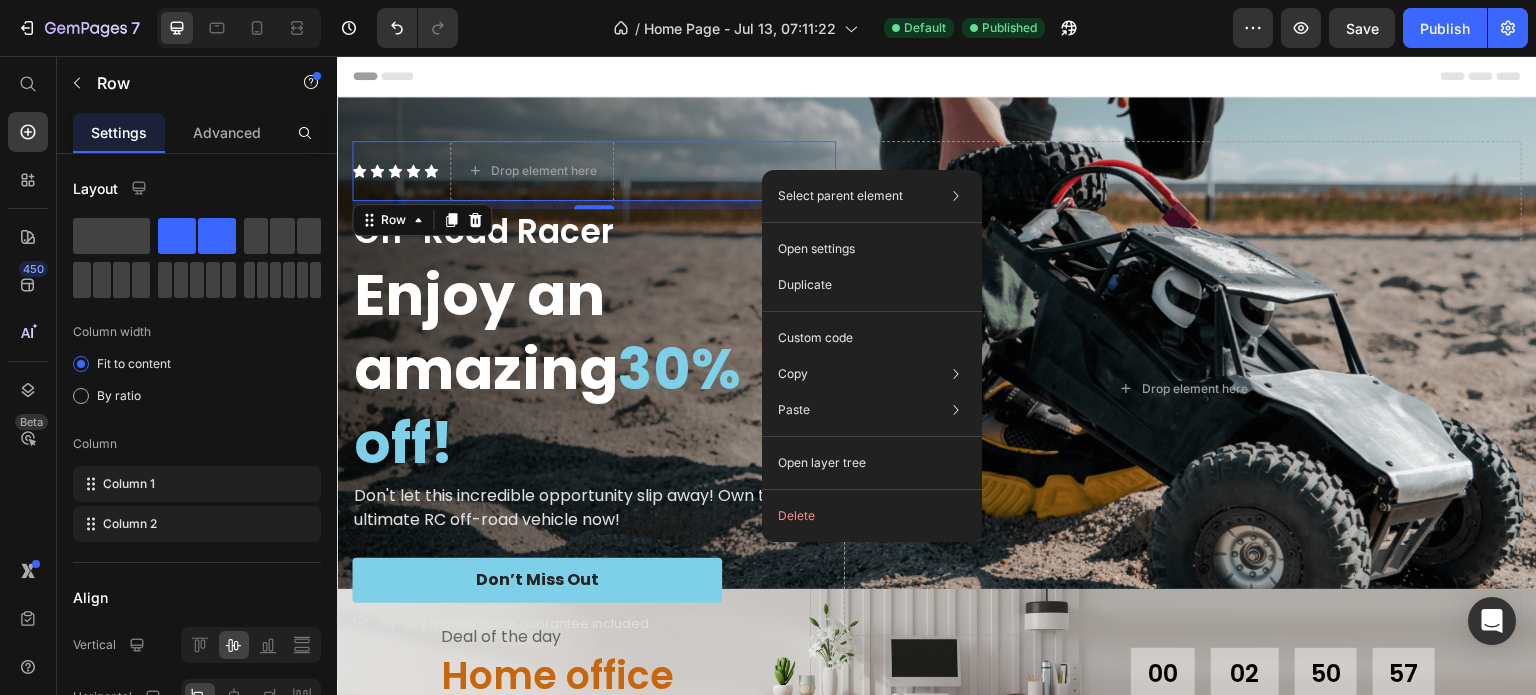 click on "Icon Icon Icon Icon Icon Icon List
Drop element here Row   8" at bounding box center [594, 171] 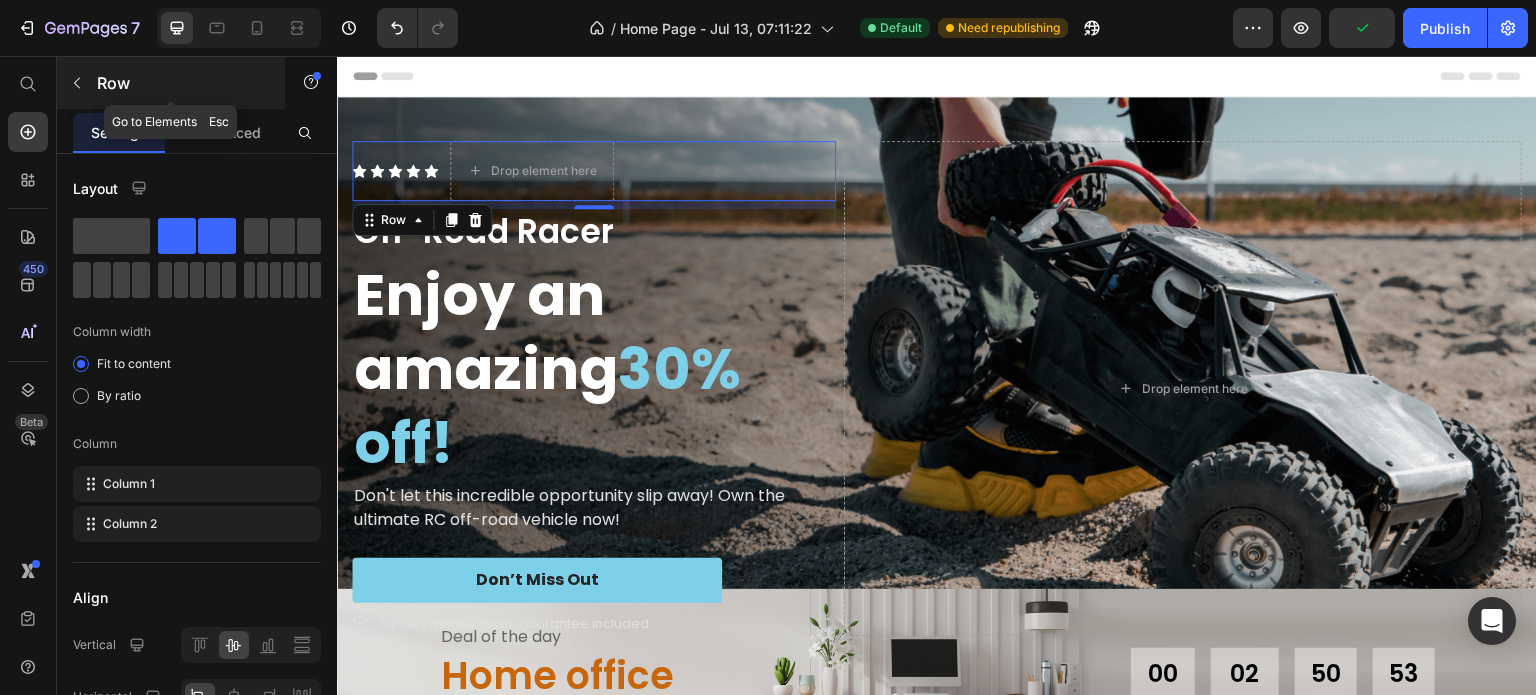 click 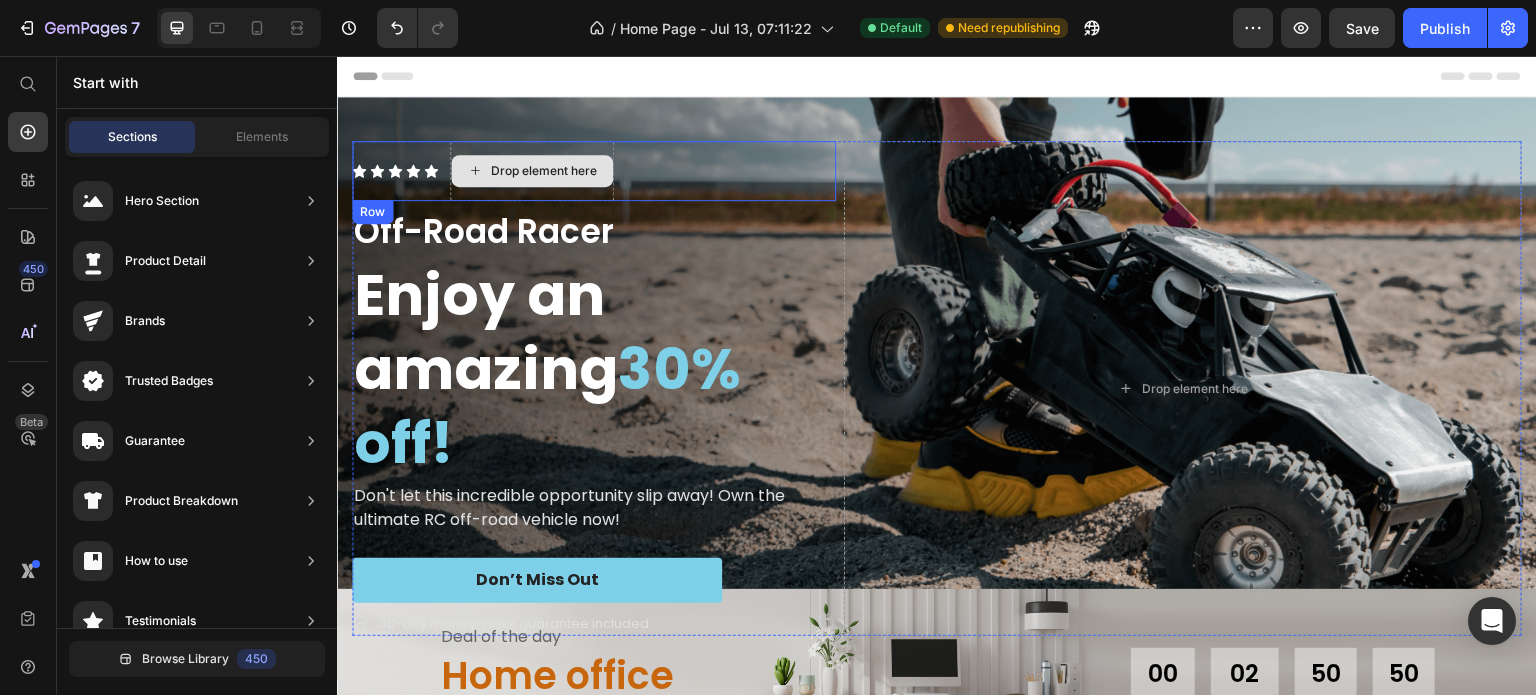 click on "Drop element here" at bounding box center [544, 171] 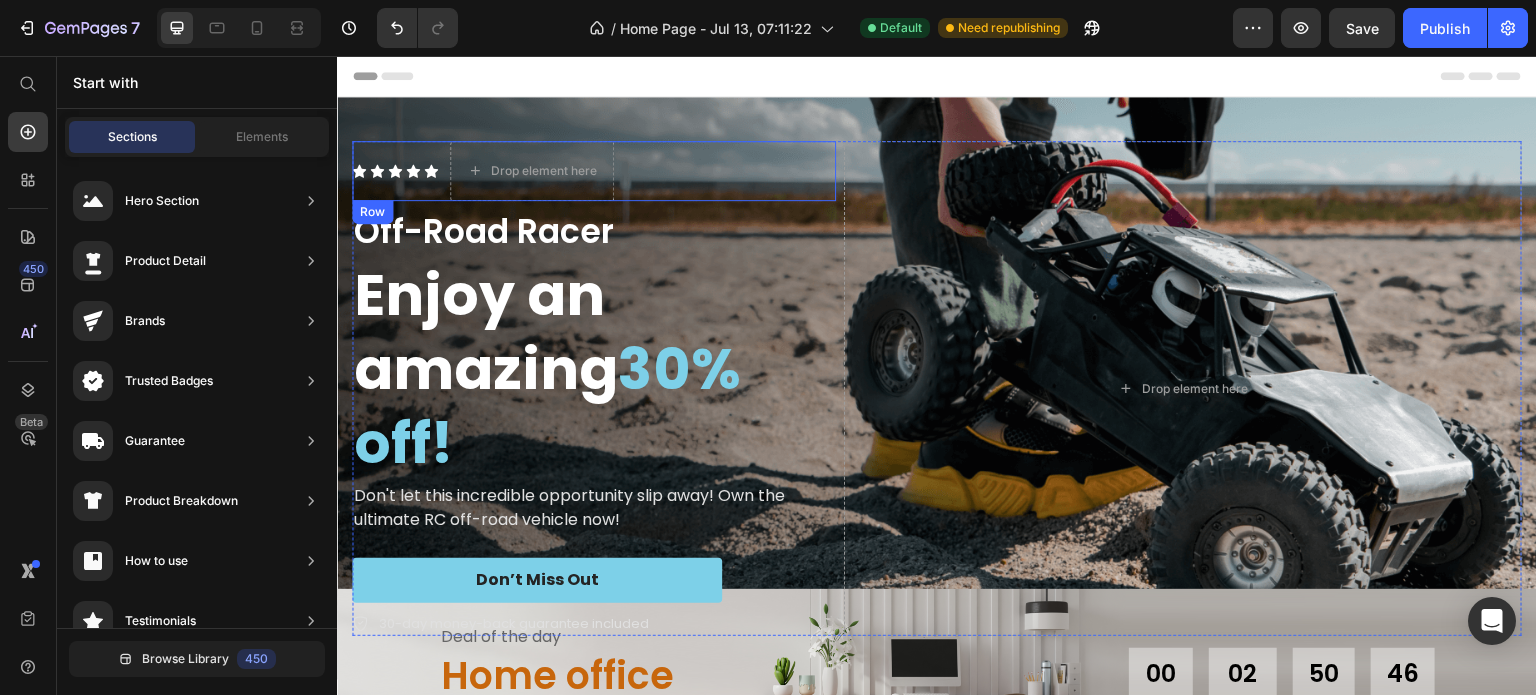 click on "Row" at bounding box center [372, 212] 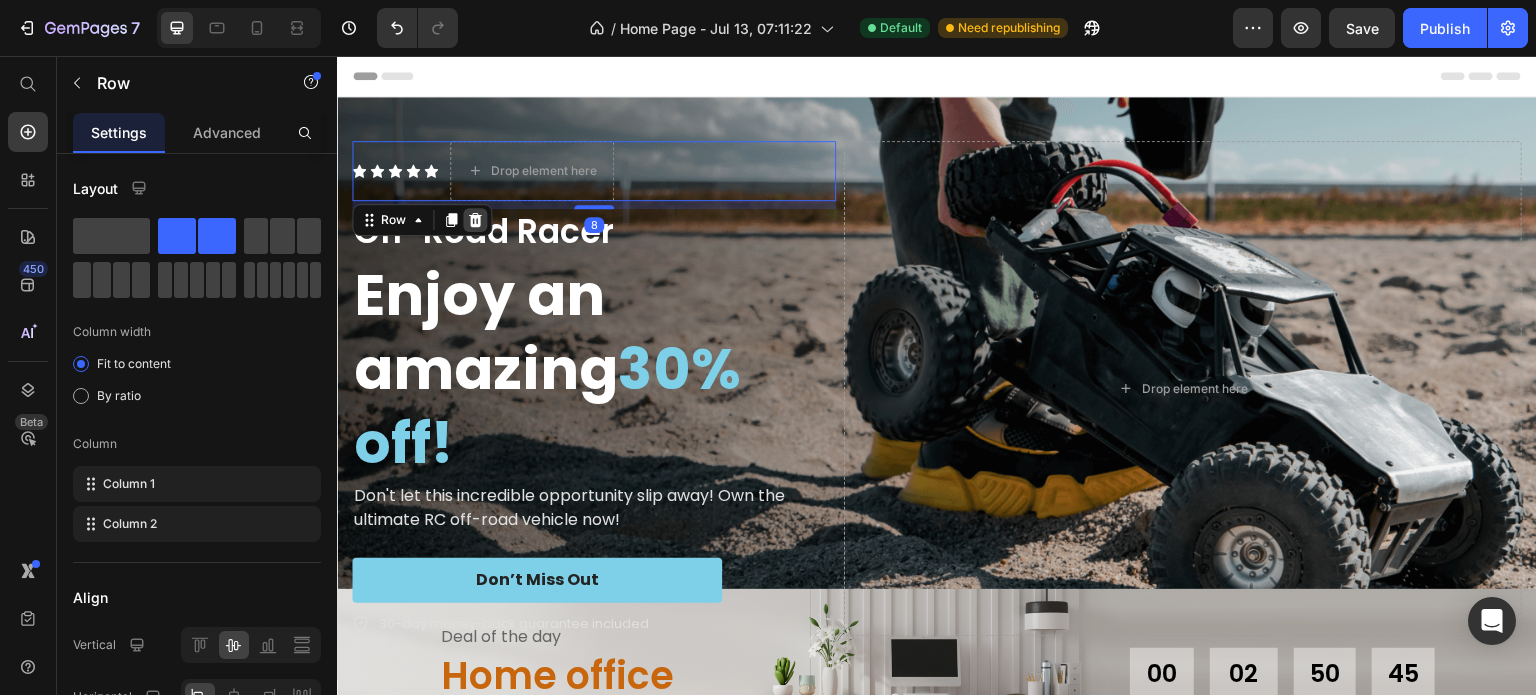 click 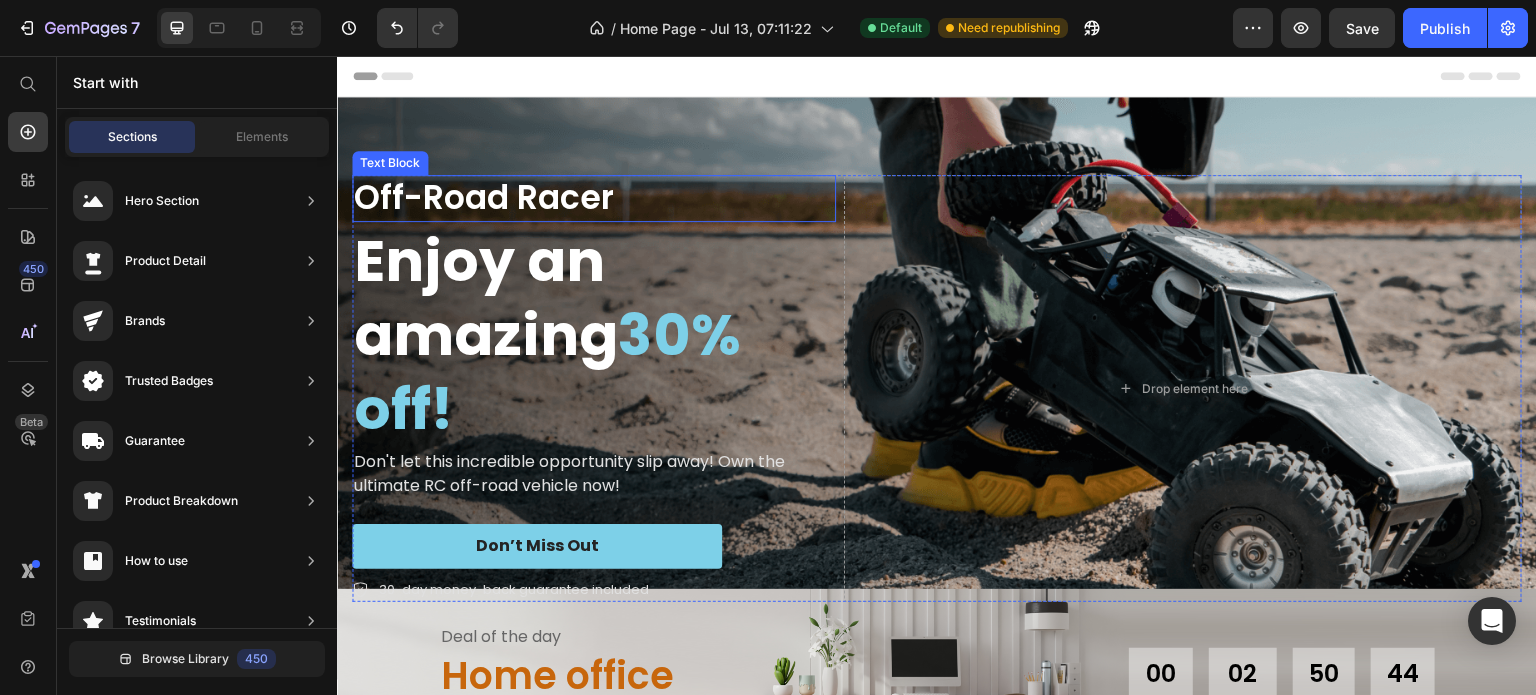 click on "Off-Road Racer" at bounding box center (594, 198) 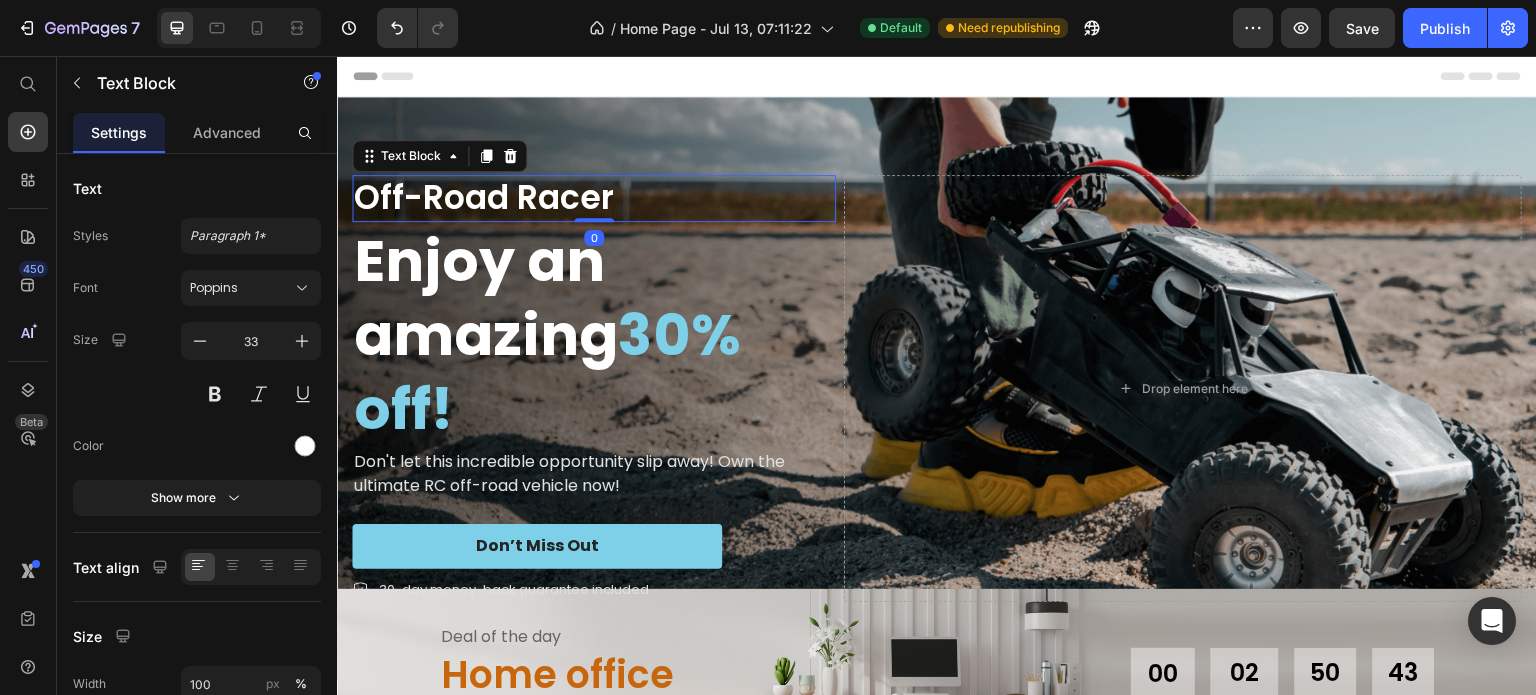click on "Off-Road Racer" at bounding box center (594, 198) 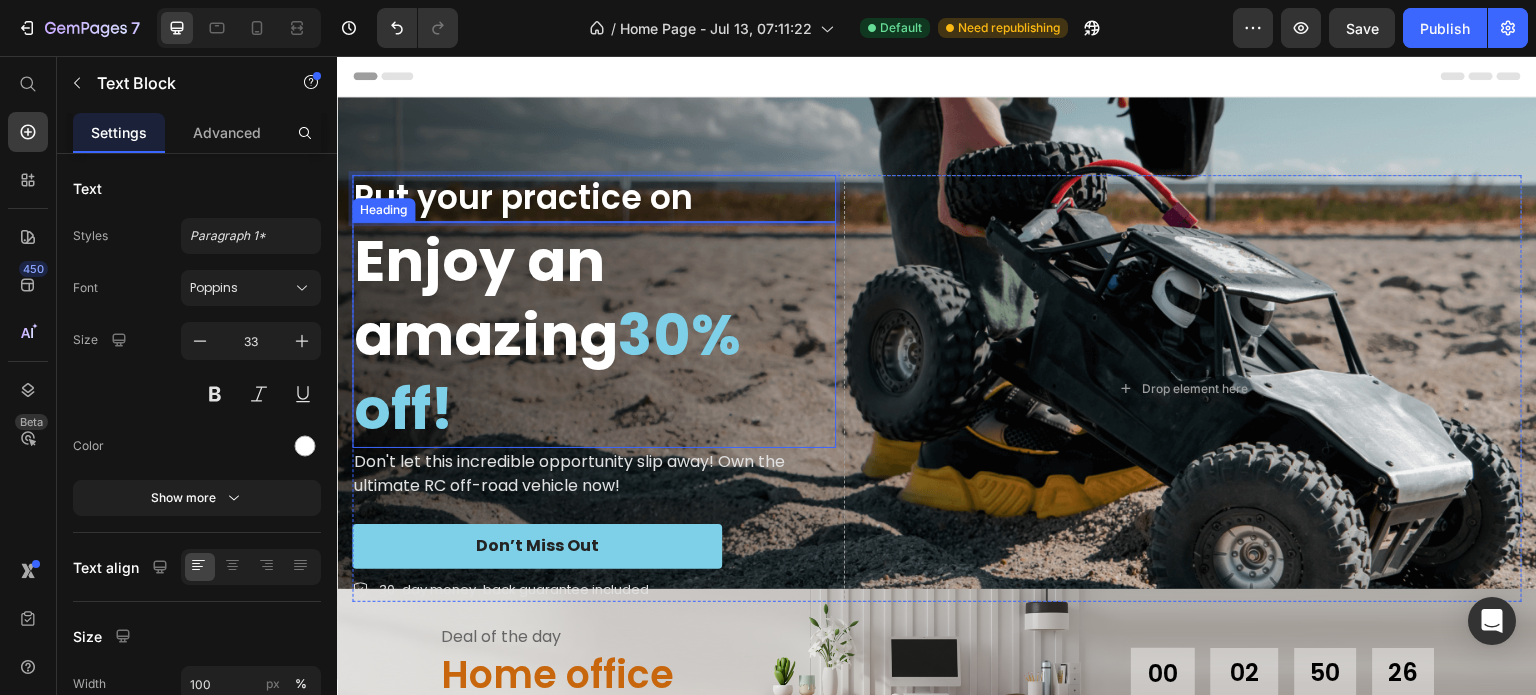 click on "Enjoy an amazing  30% off!" at bounding box center (594, 335) 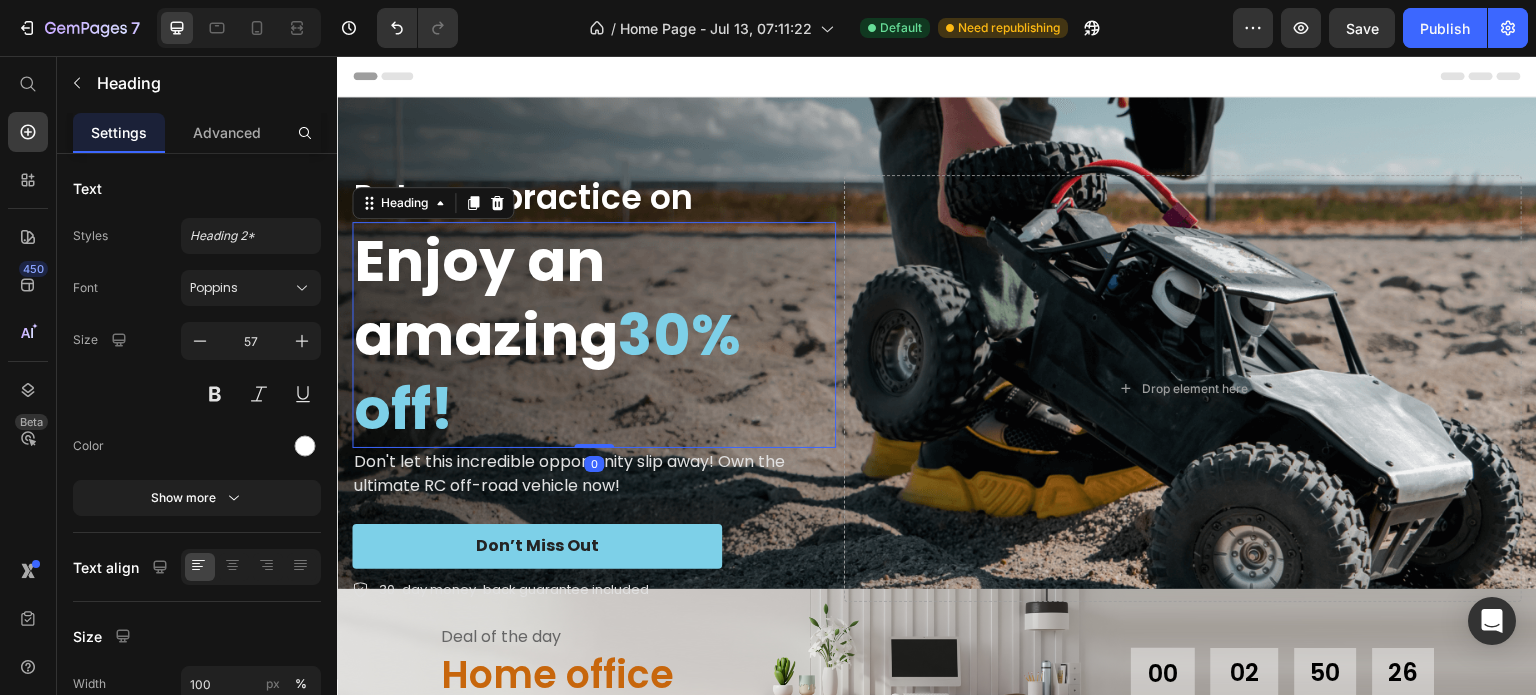 click on "Enjoy an amazing  30% off!" at bounding box center (594, 335) 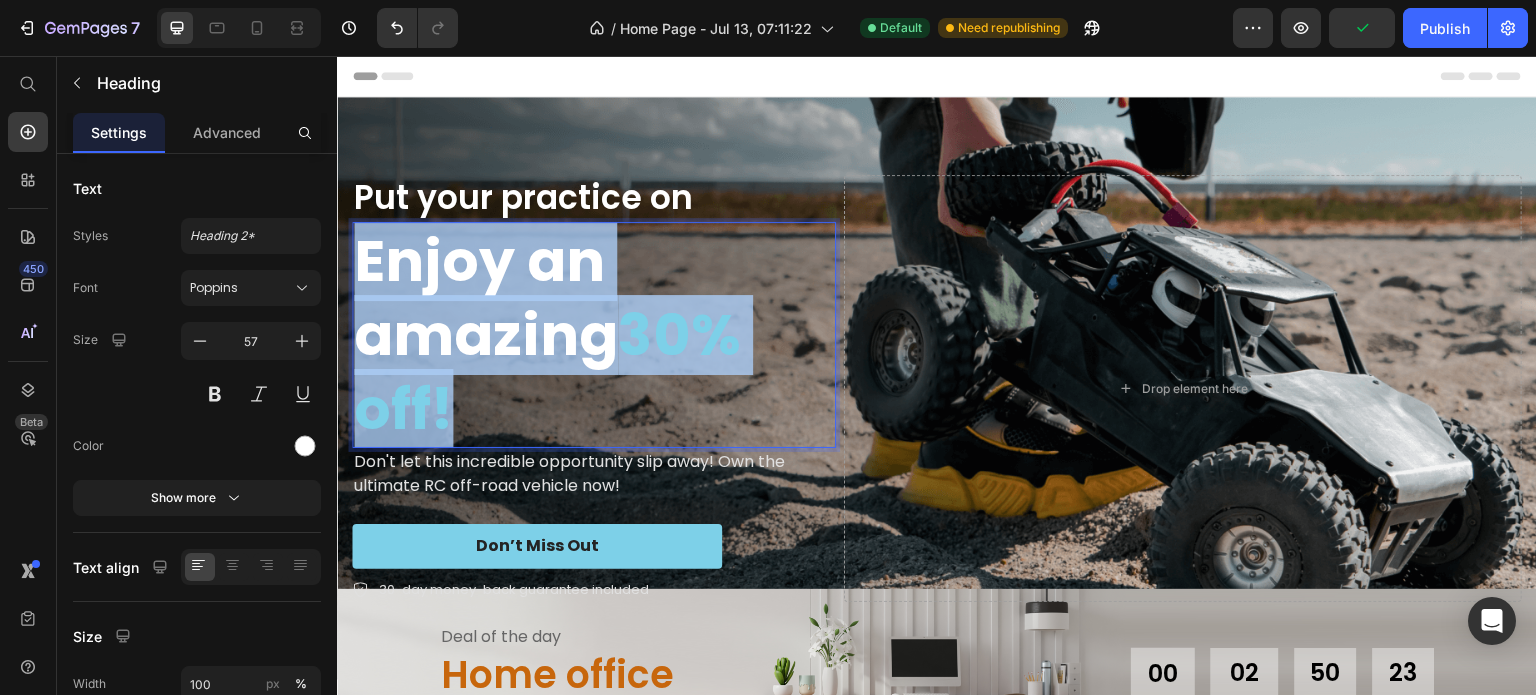 drag, startPoint x: 453, startPoint y: 398, endPoint x: 365, endPoint y: 268, distance: 156.98407 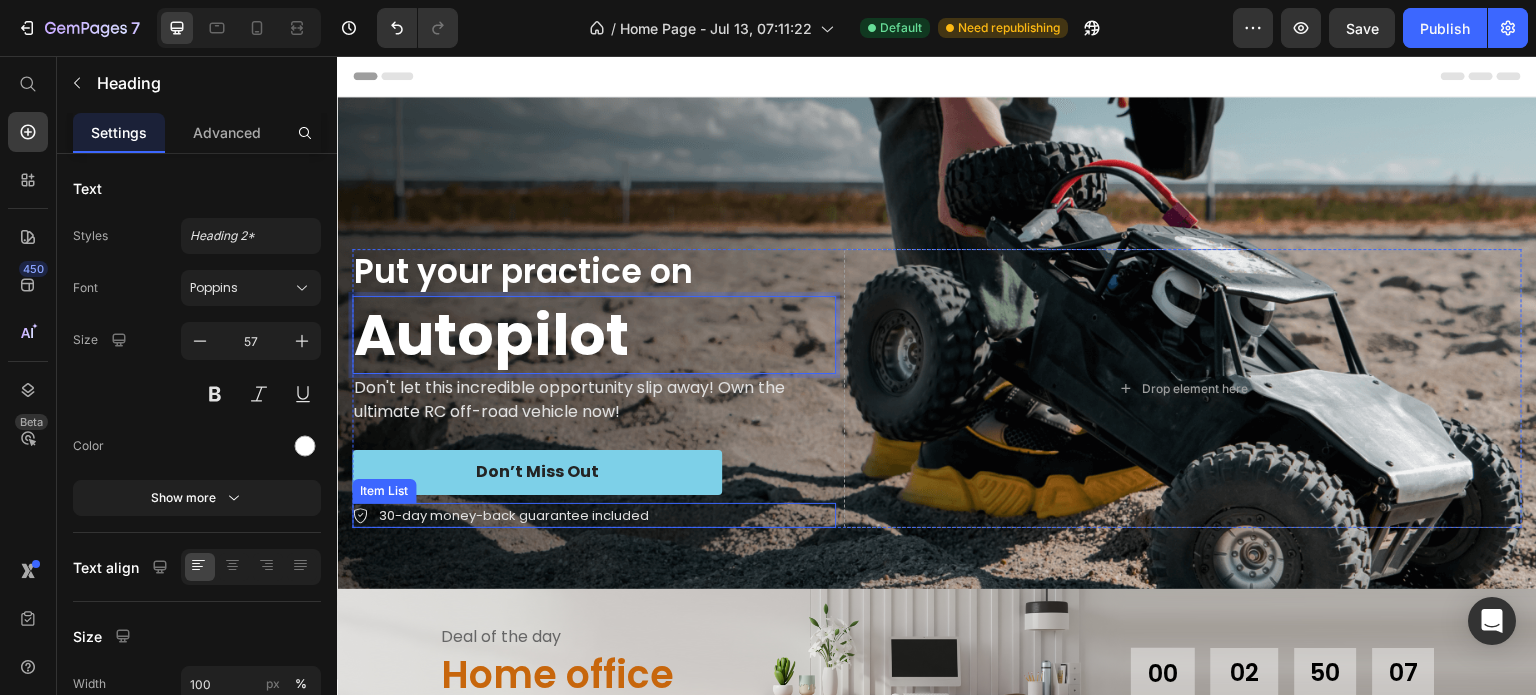 click on "30-day money-back guarantee included" at bounding box center (514, 516) 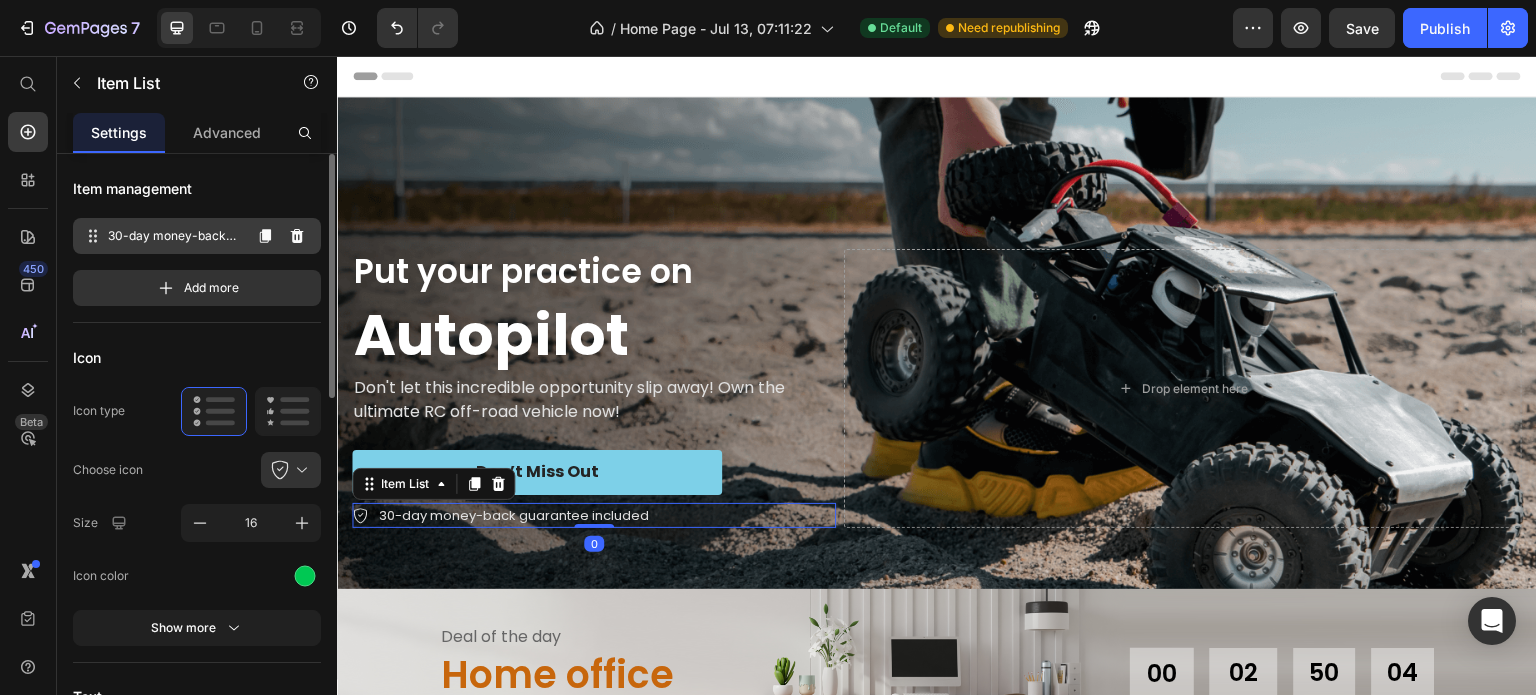 click on "30-day money-back guarantee included" at bounding box center (174, 236) 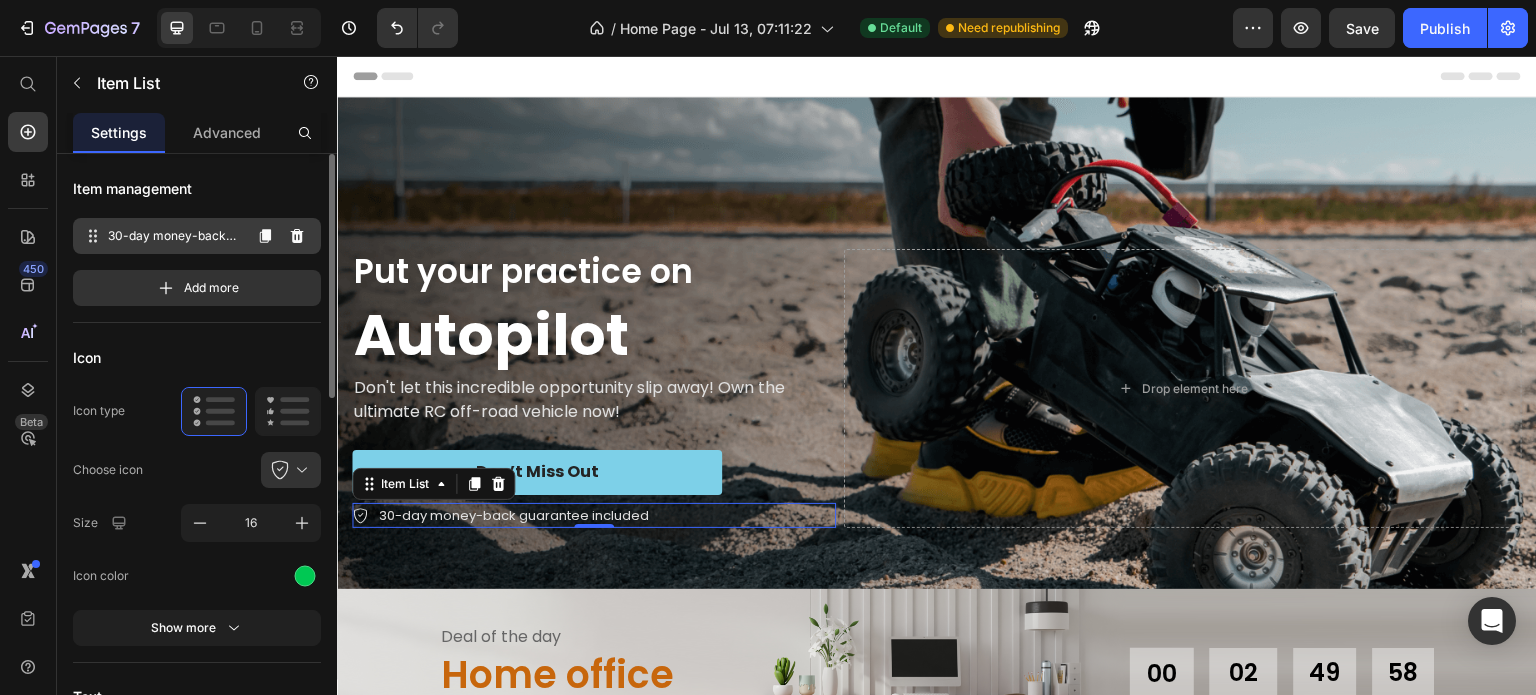 click on "30-day money-back guarantee included" at bounding box center [174, 236] 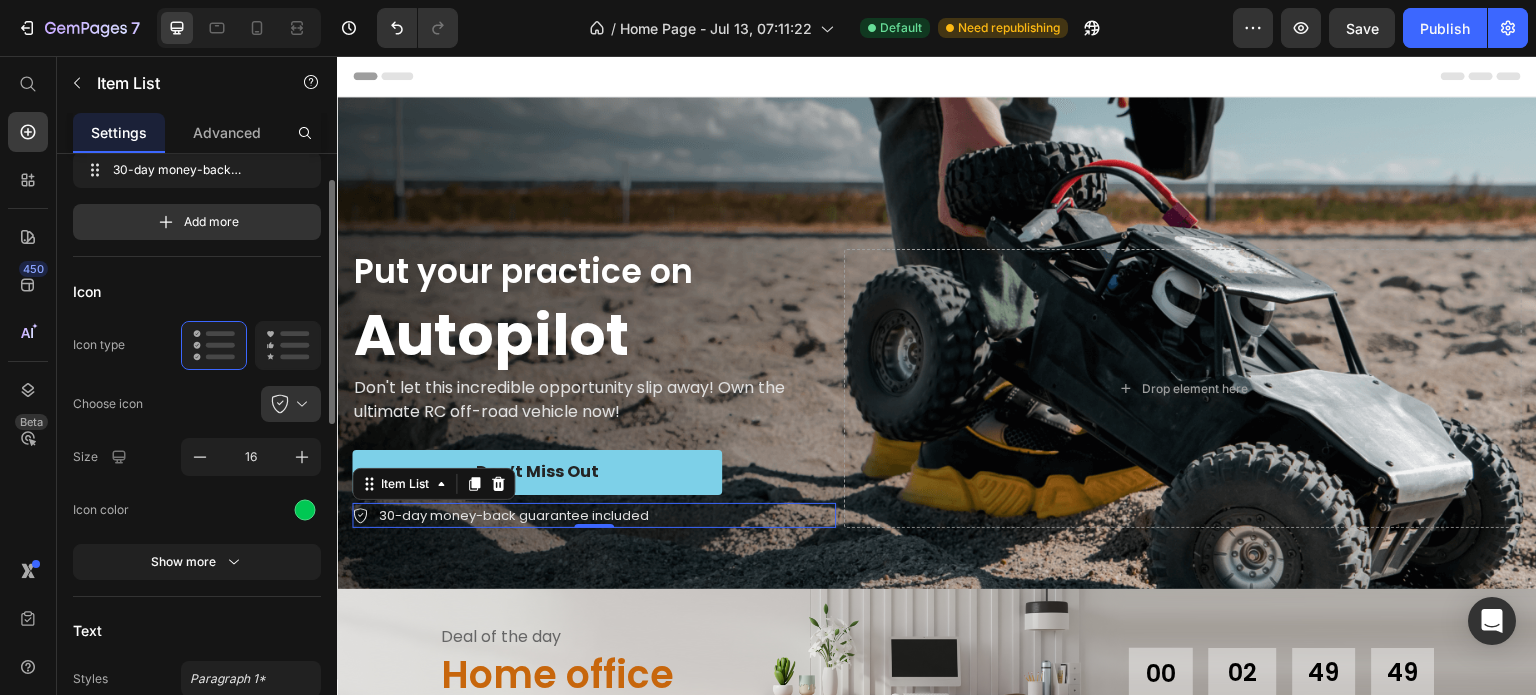scroll, scrollTop: 0, scrollLeft: 0, axis: both 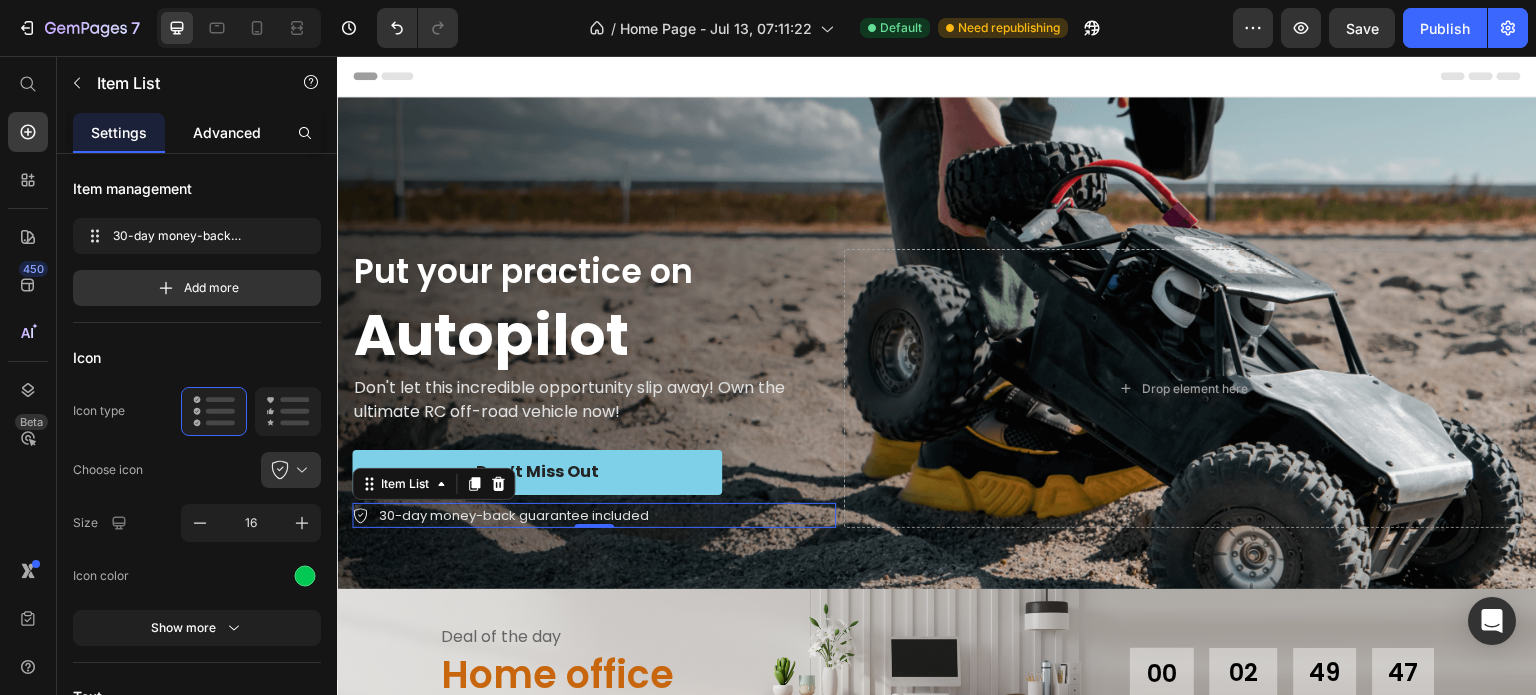 click on "Advanced" at bounding box center (227, 132) 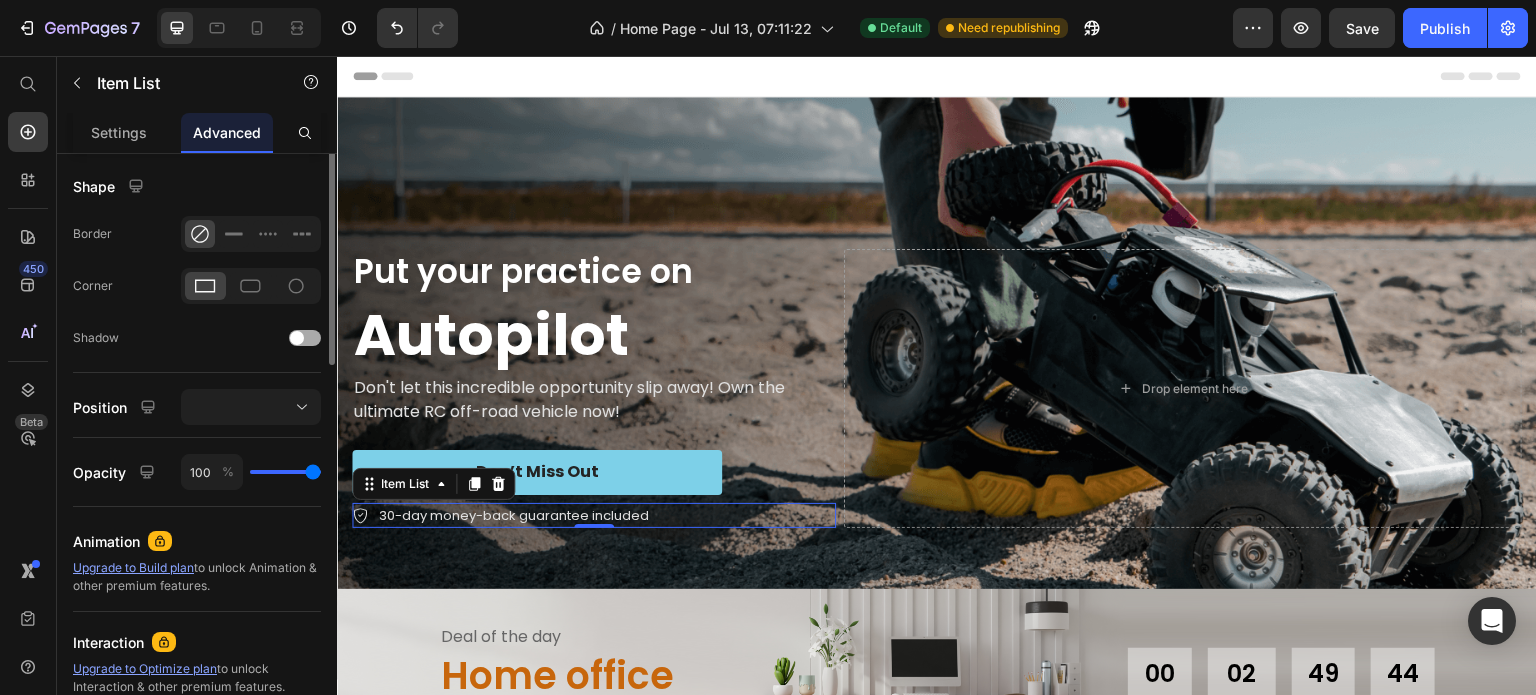 scroll, scrollTop: 0, scrollLeft: 0, axis: both 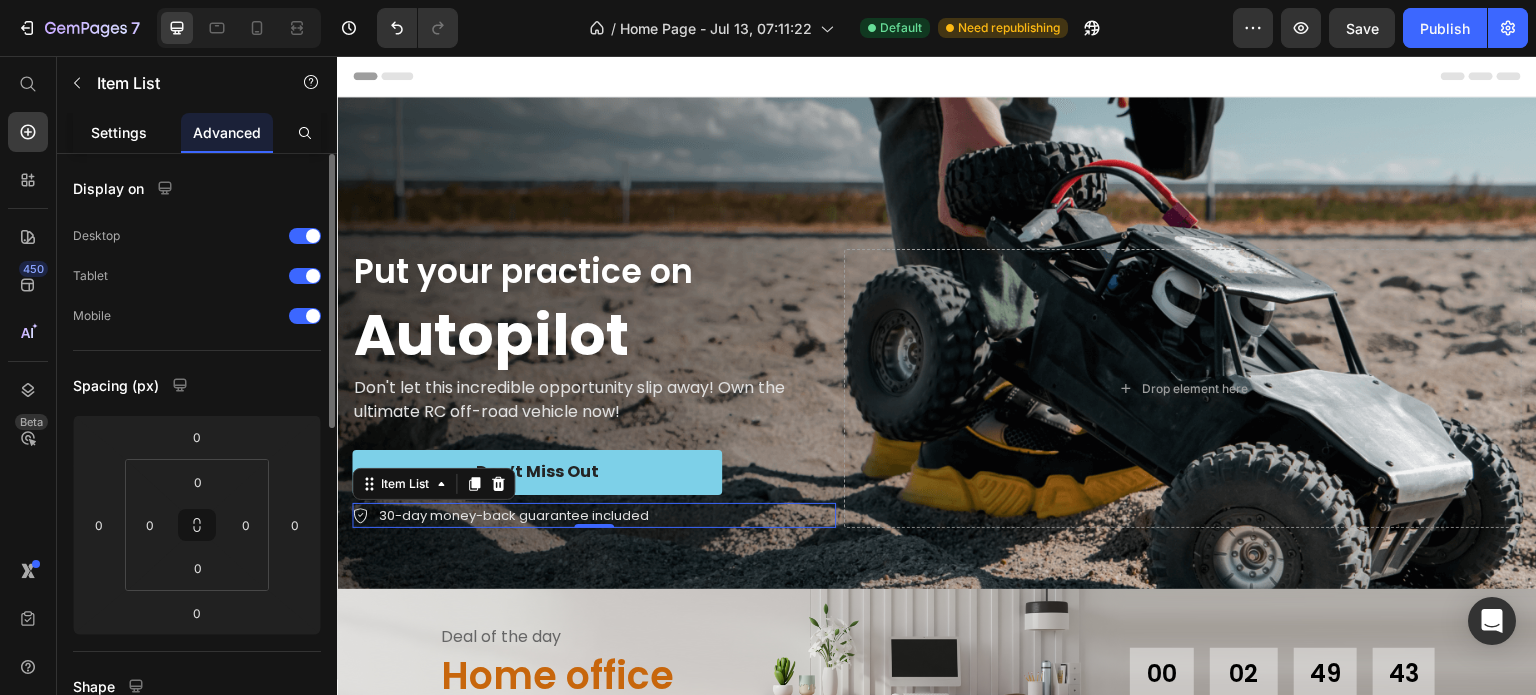 click on "Settings" at bounding box center (119, 132) 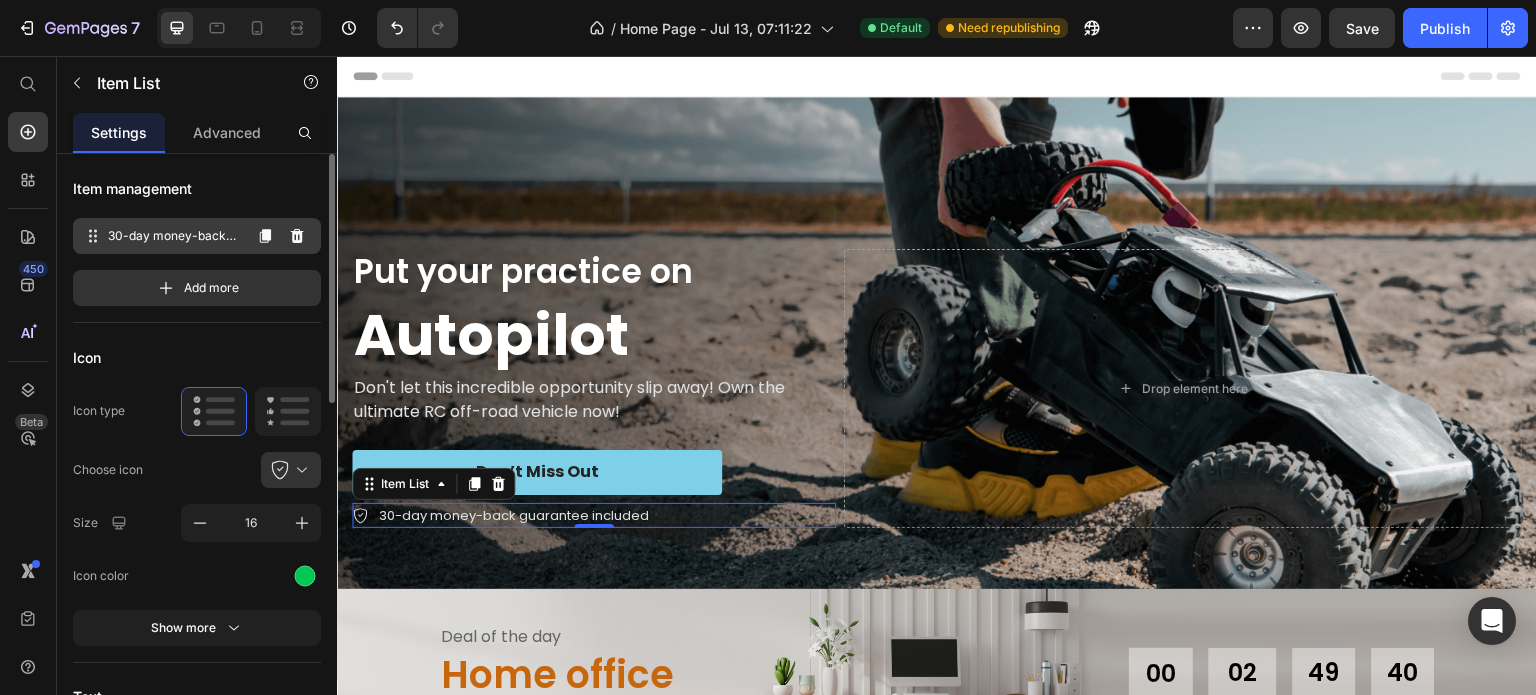 click on "30-day money-back guarantee included" at bounding box center (174, 236) 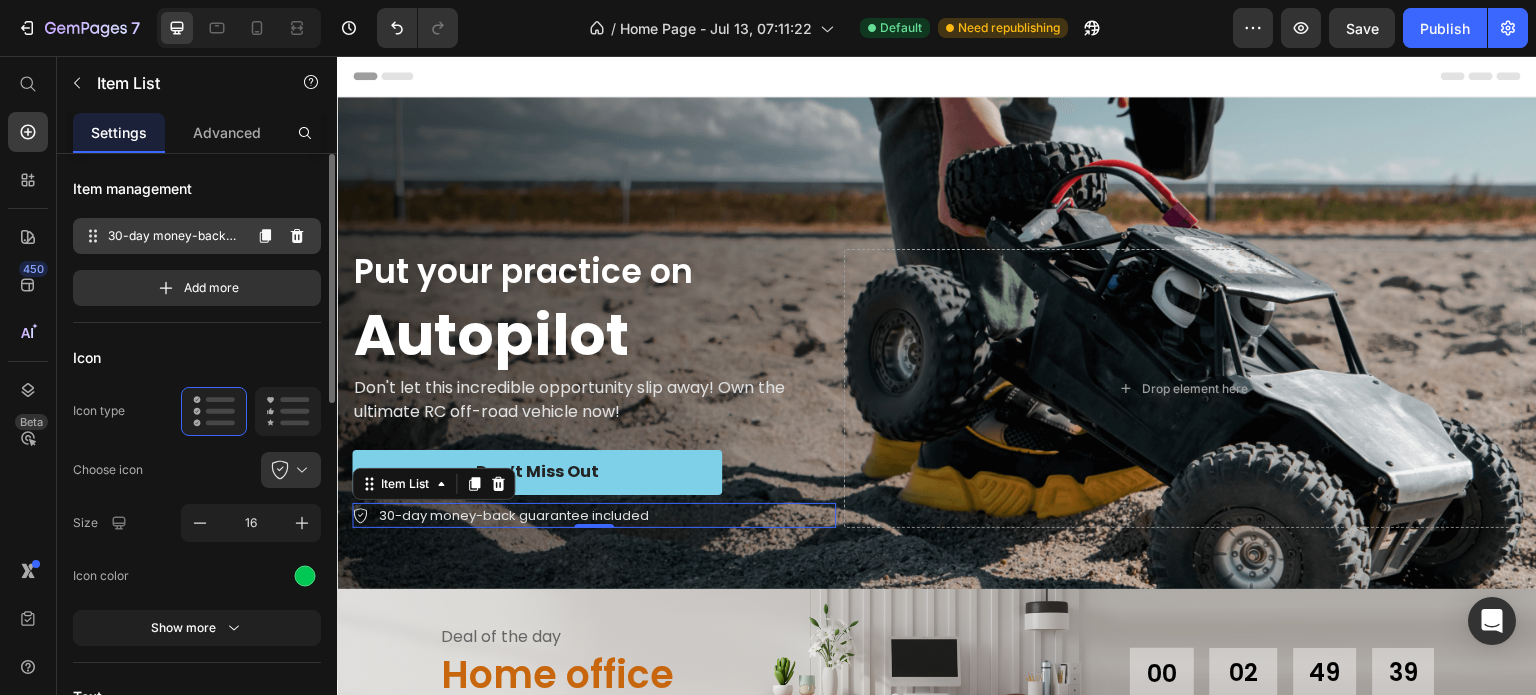 click on "30-day money-back guarantee included" at bounding box center [174, 236] 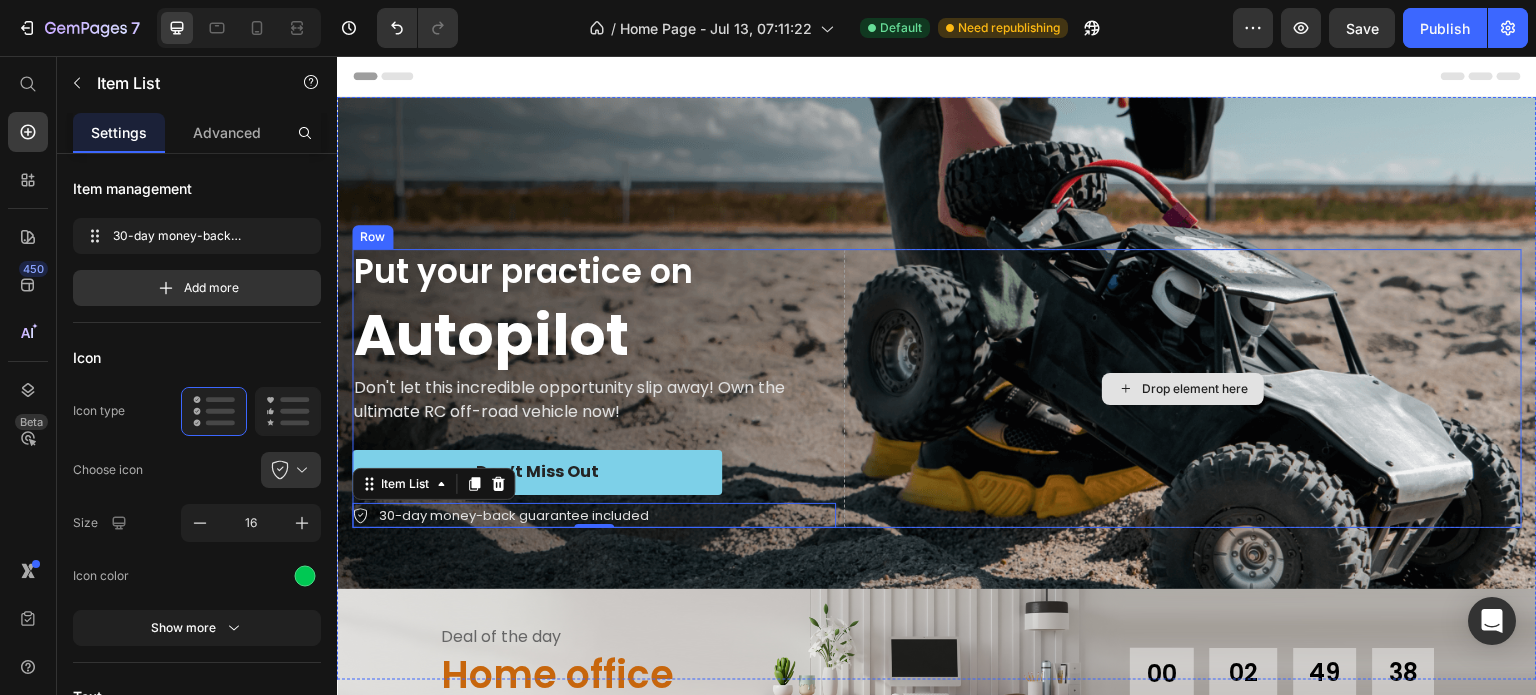 click on "Drop element here" at bounding box center (1183, 388) 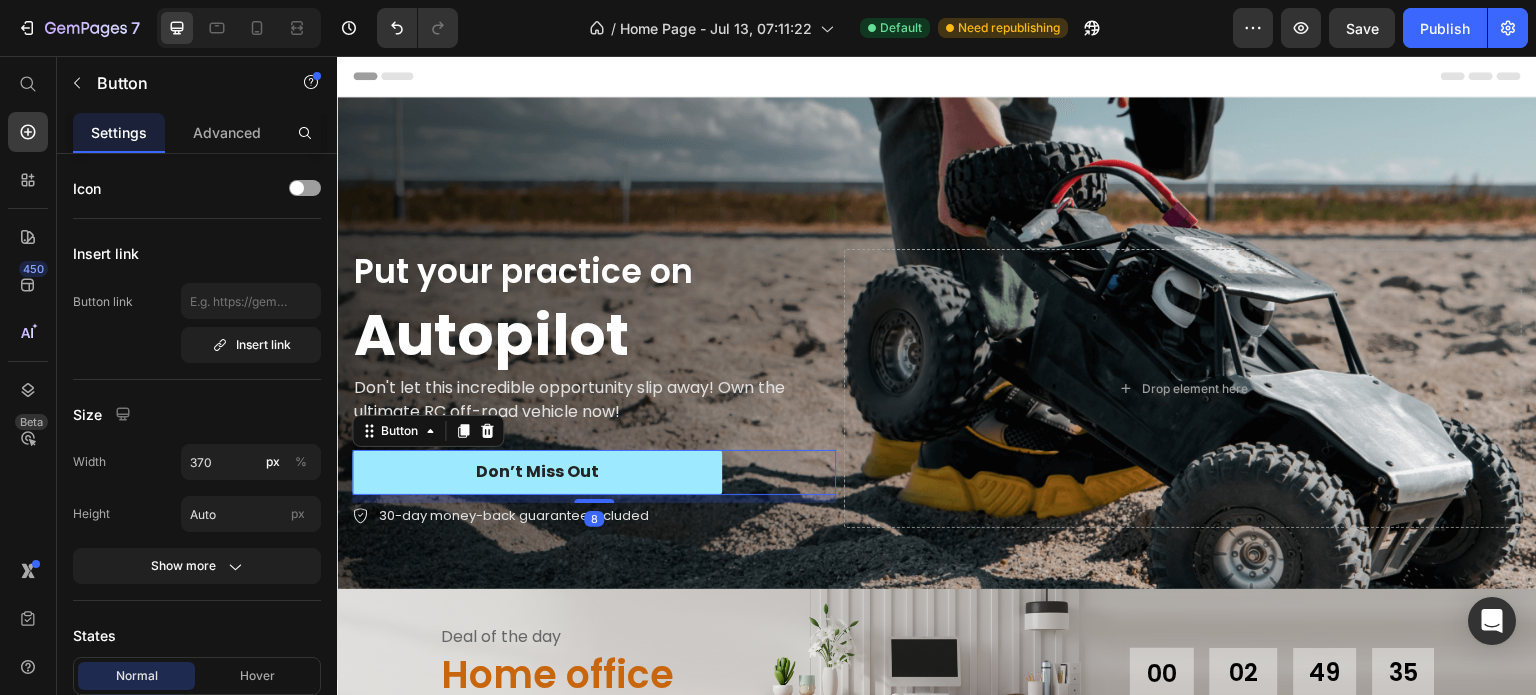 click on "Don’t Miss Out" at bounding box center [537, 472] 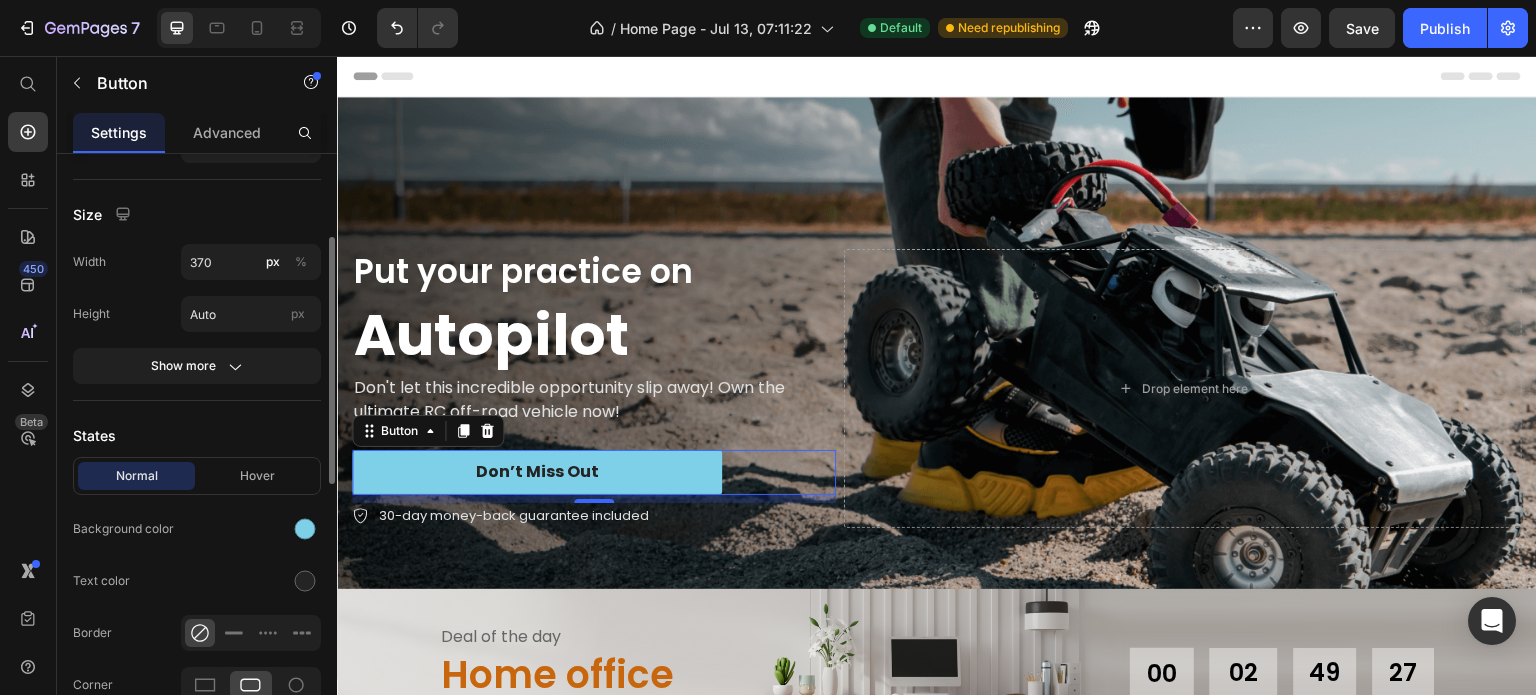scroll, scrollTop: 0, scrollLeft: 0, axis: both 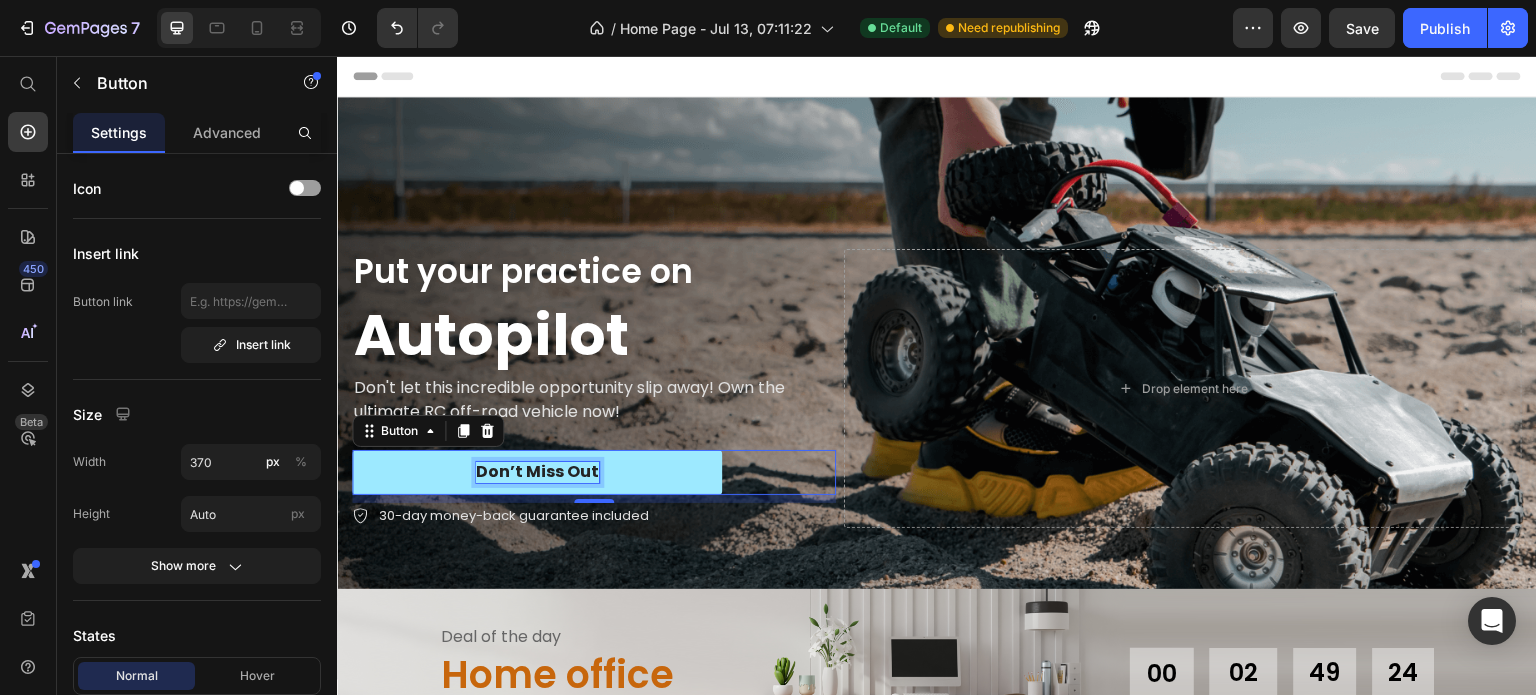 click on "Don’t Miss Out" at bounding box center [537, 472] 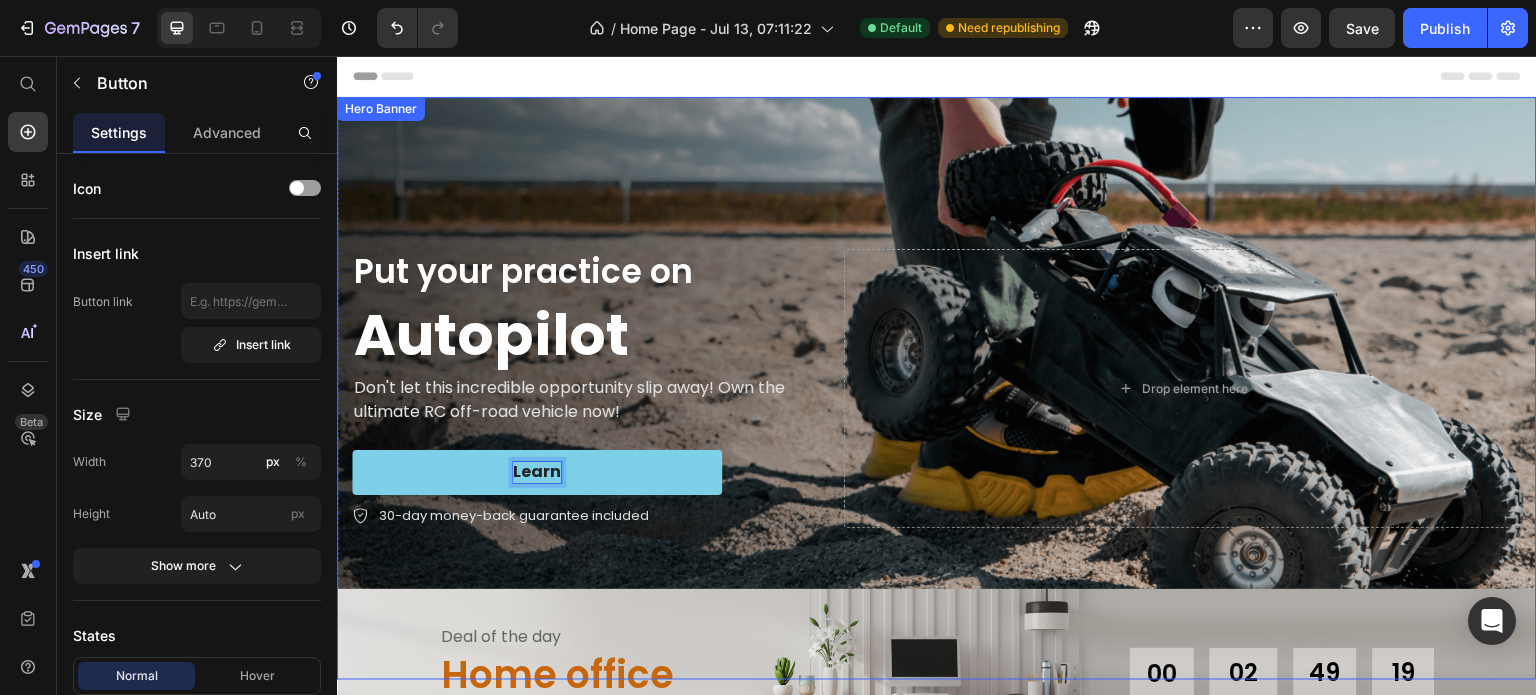 click on "Learn" at bounding box center (537, 472) 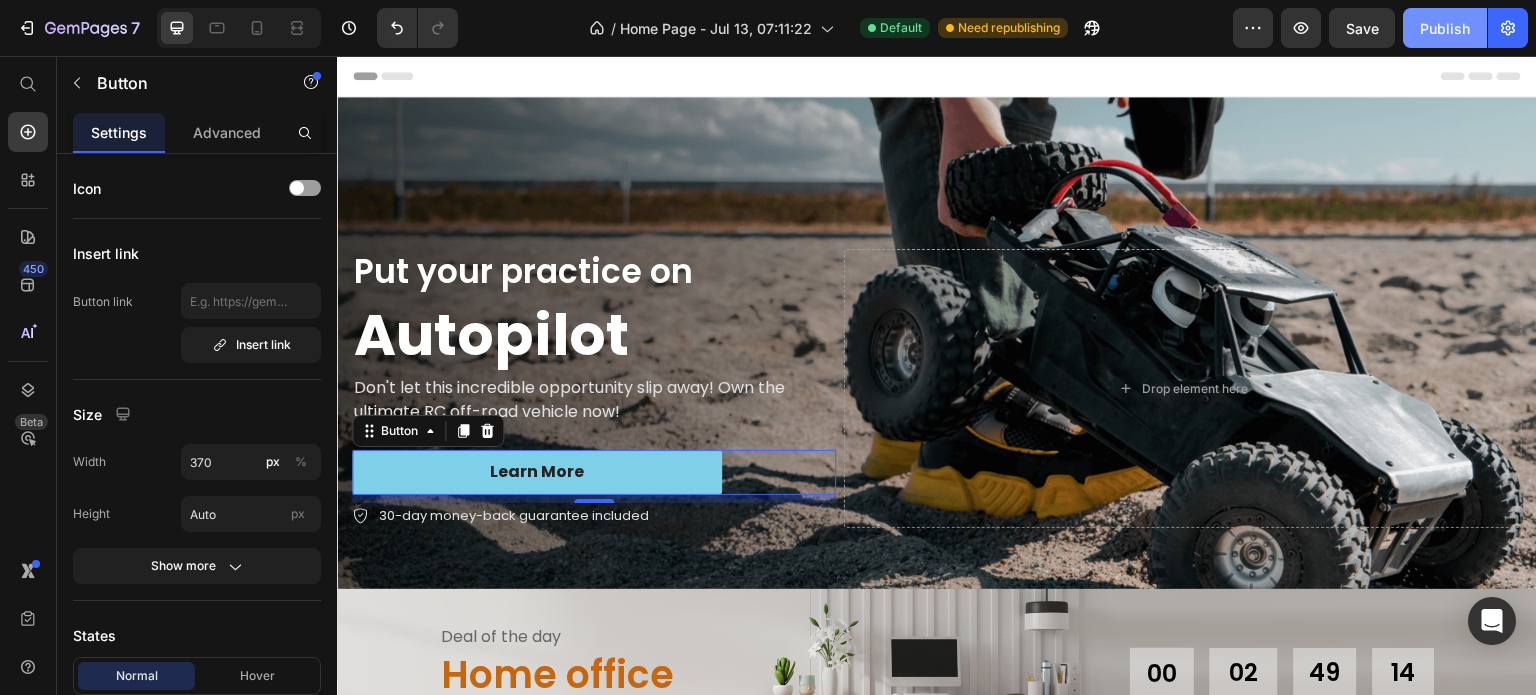 click on "Publish" at bounding box center [1445, 28] 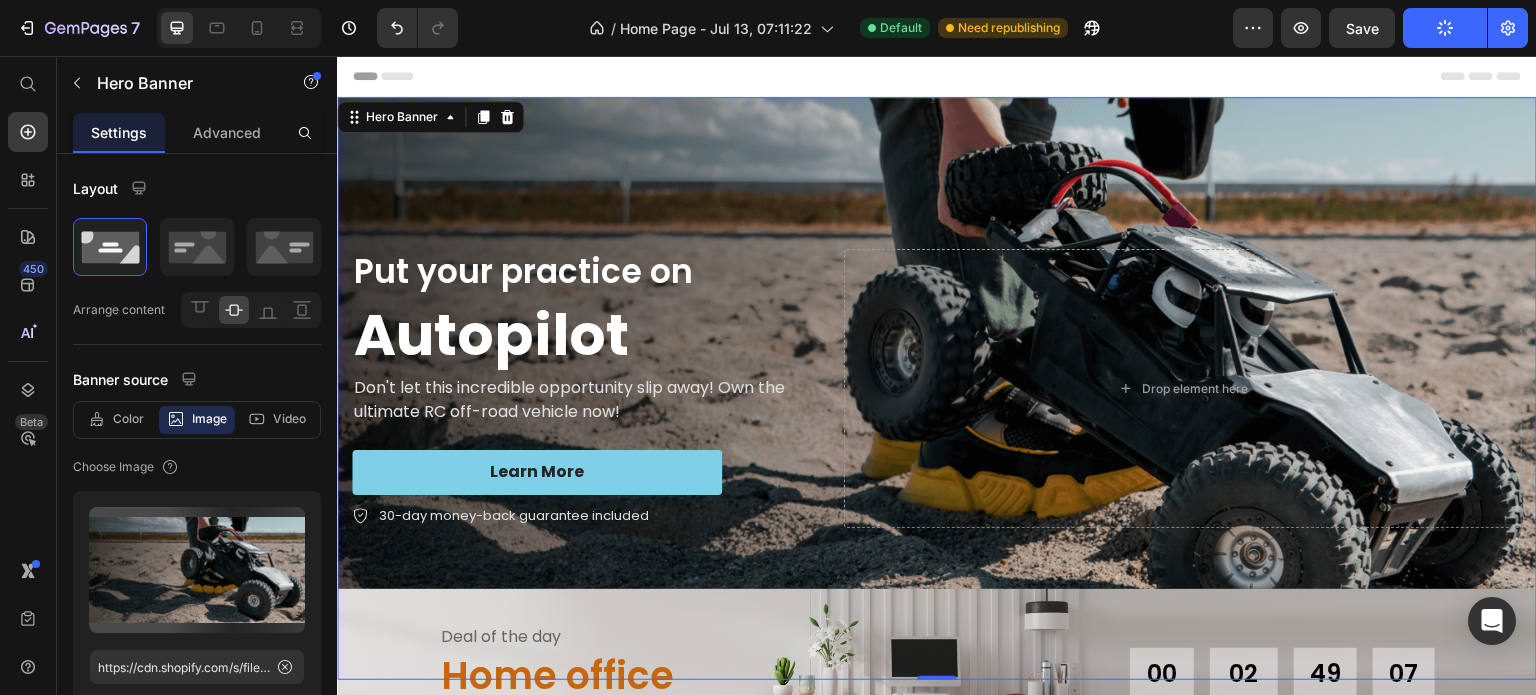click at bounding box center (937, 388) 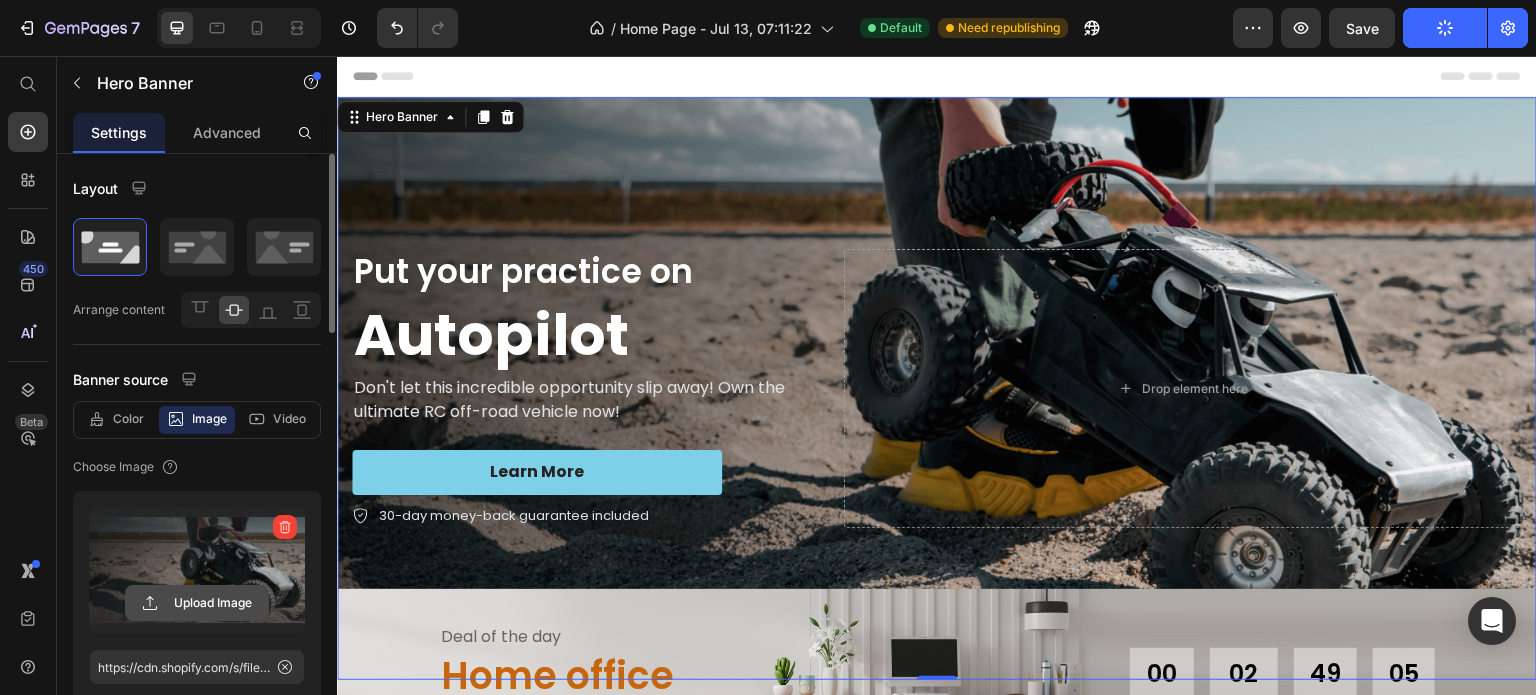 click 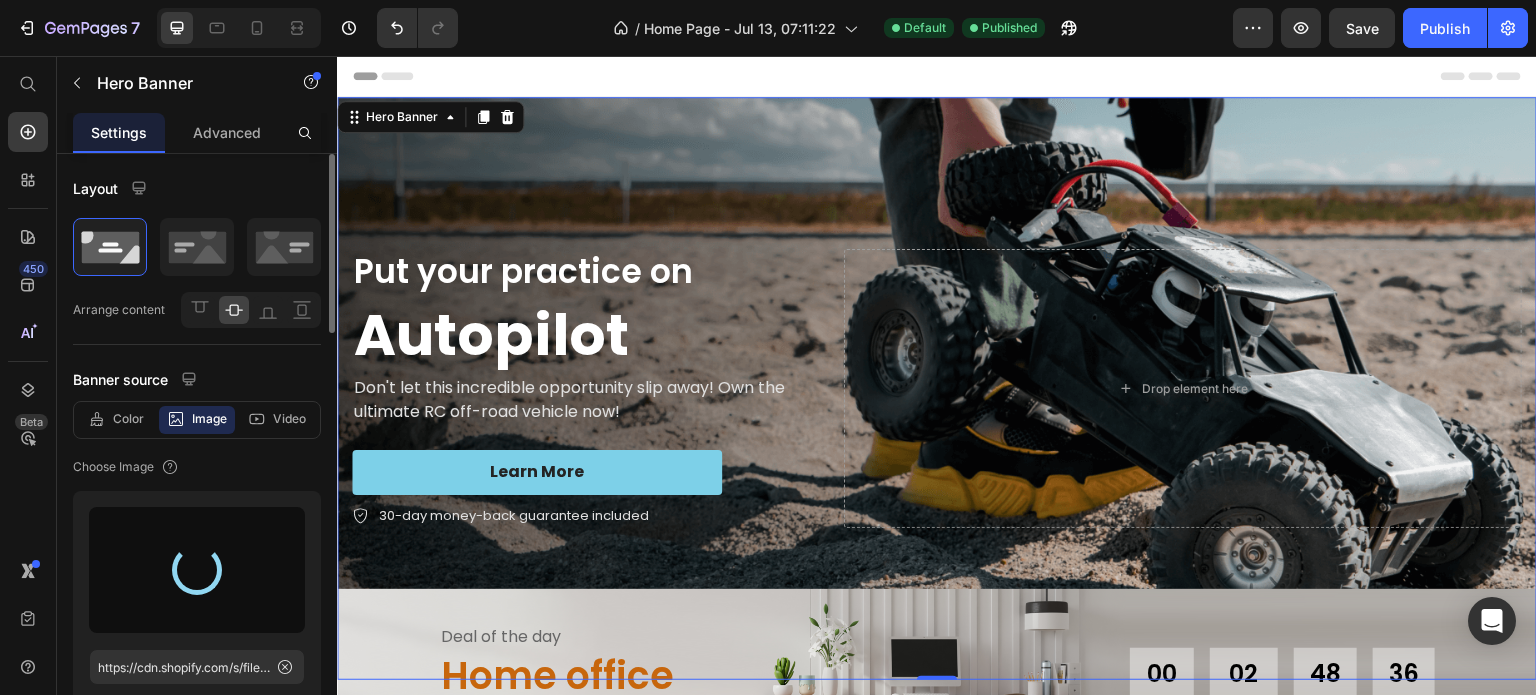 type on "https://cdn.shopify.com/s/files/1/0710/1828/3163/files/gempages_575241790840373778-1ba89154-4015-4c13-963e-29f84174c399.png" 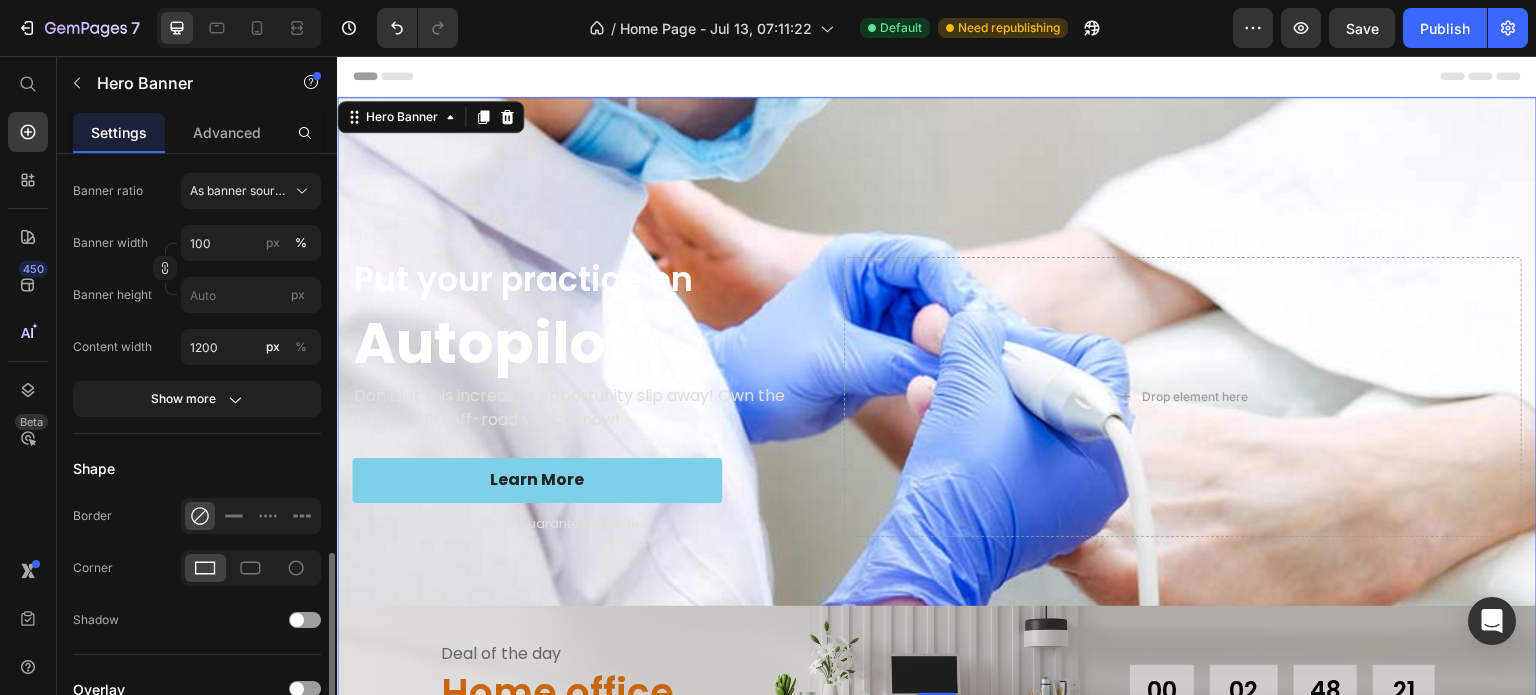 scroll, scrollTop: 1100, scrollLeft: 0, axis: vertical 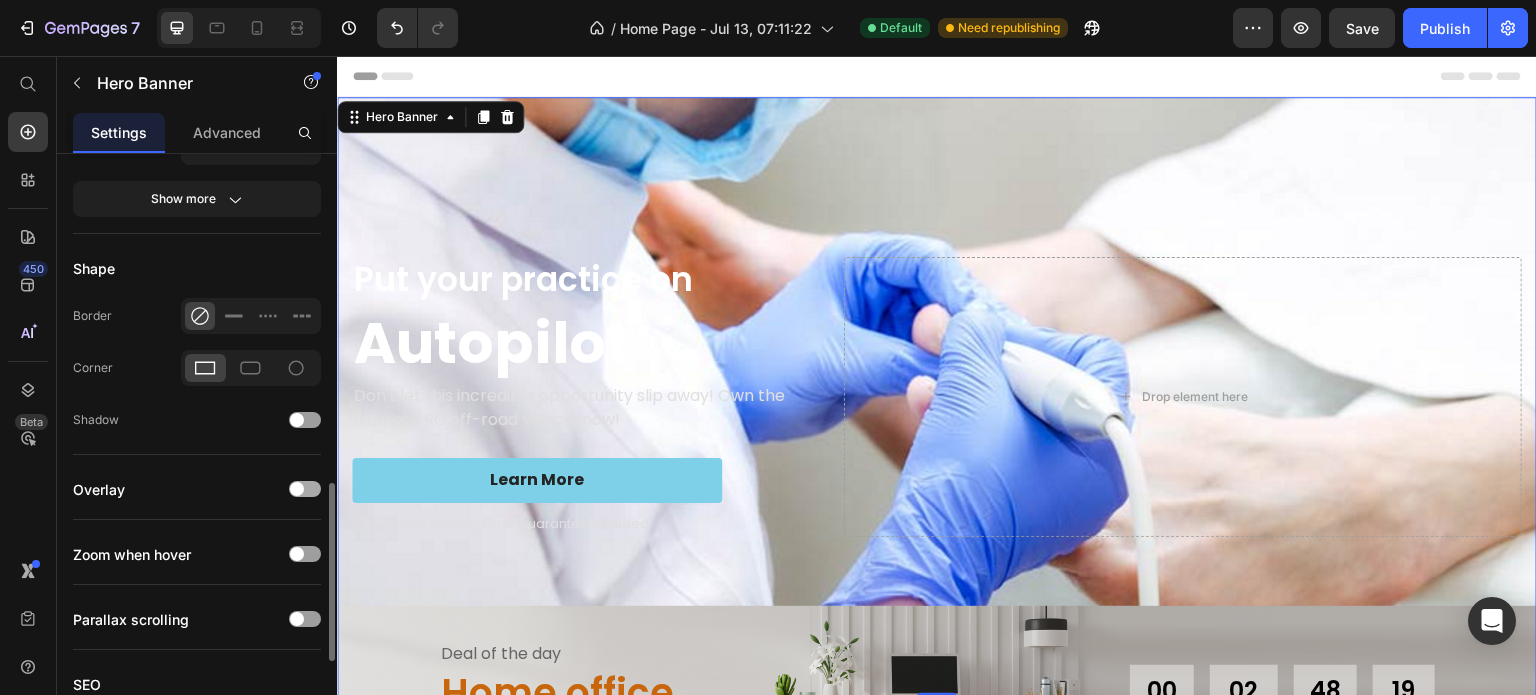 click at bounding box center [305, 489] 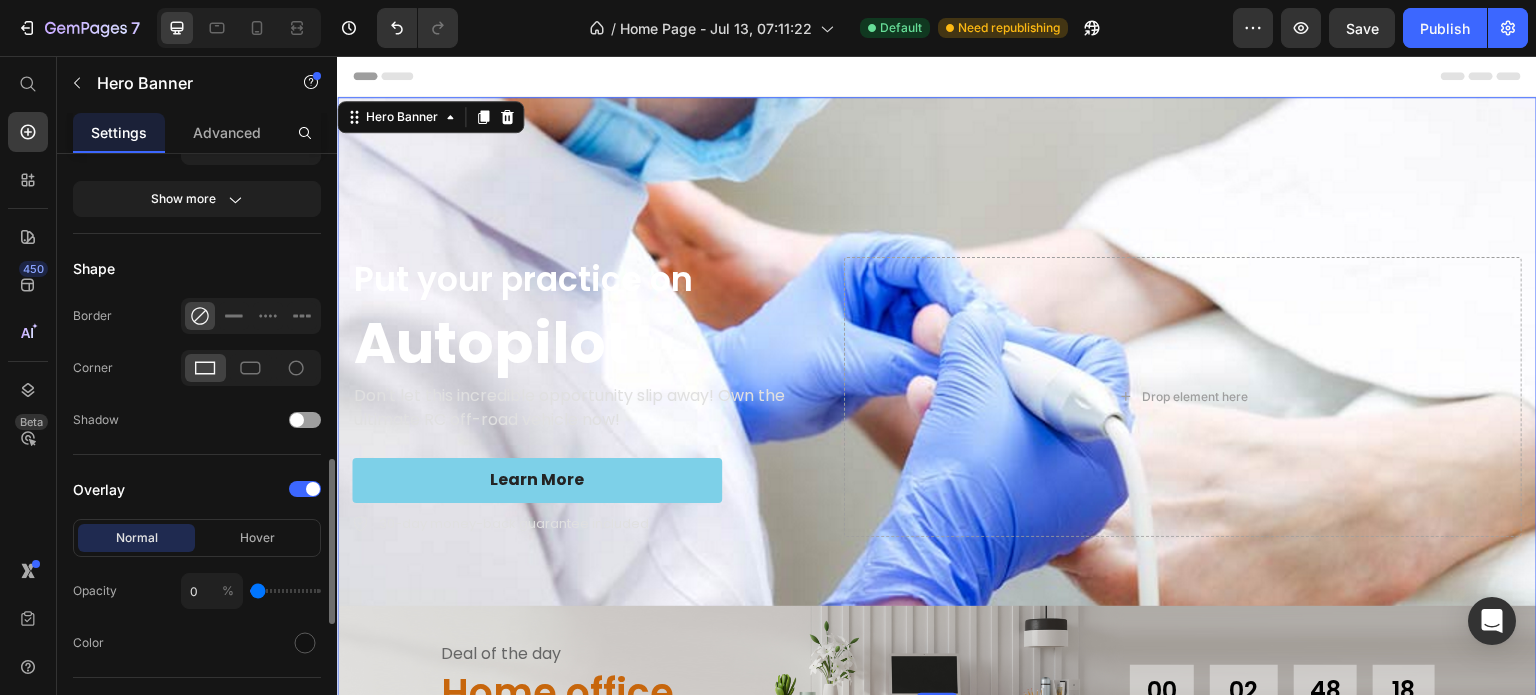 scroll, scrollTop: 1200, scrollLeft: 0, axis: vertical 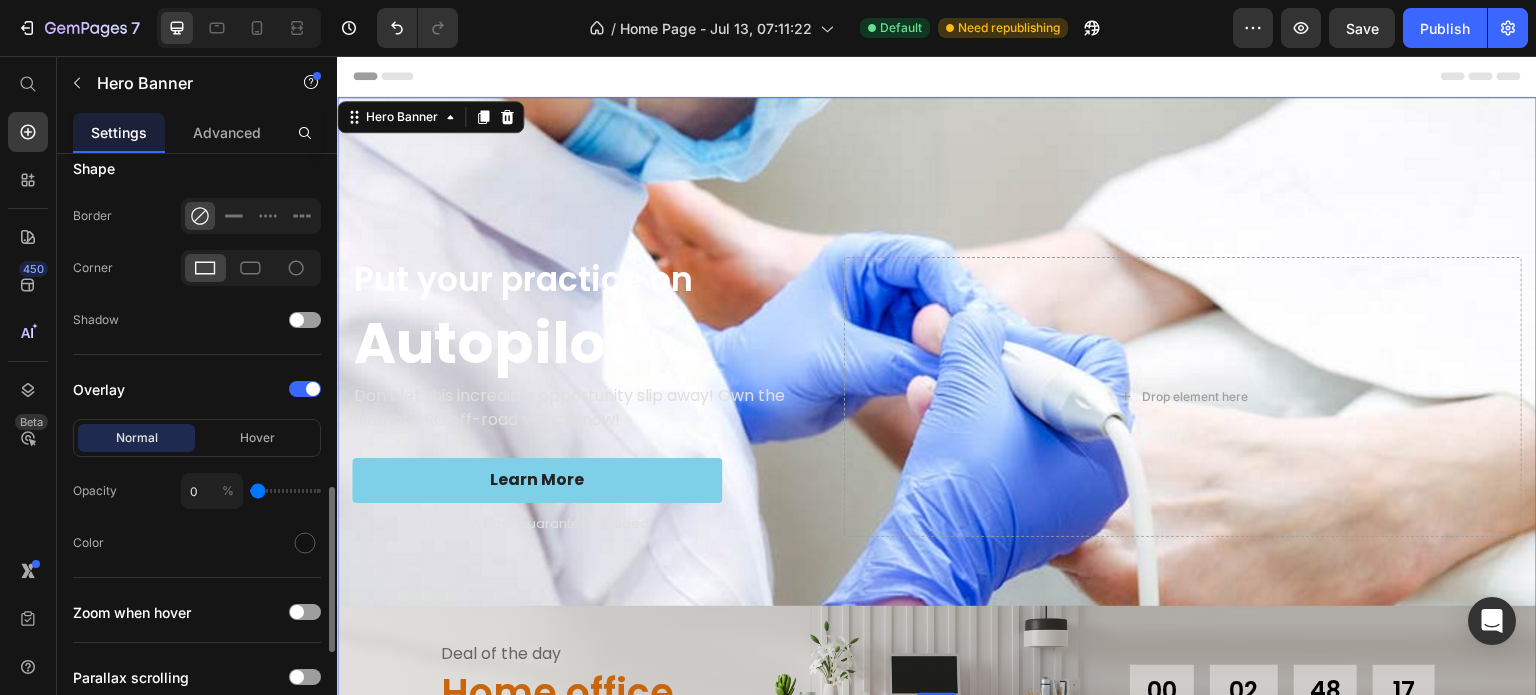 type on "9" 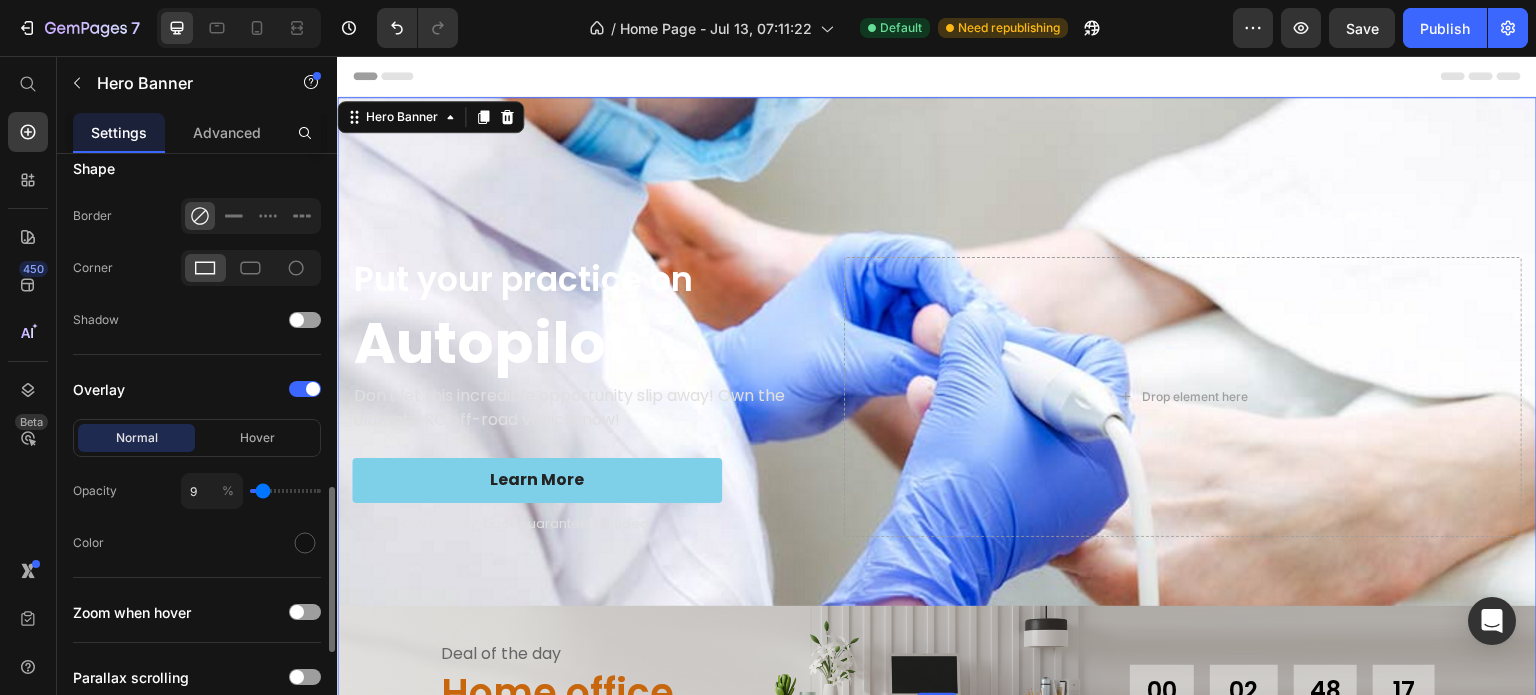 type on "11" 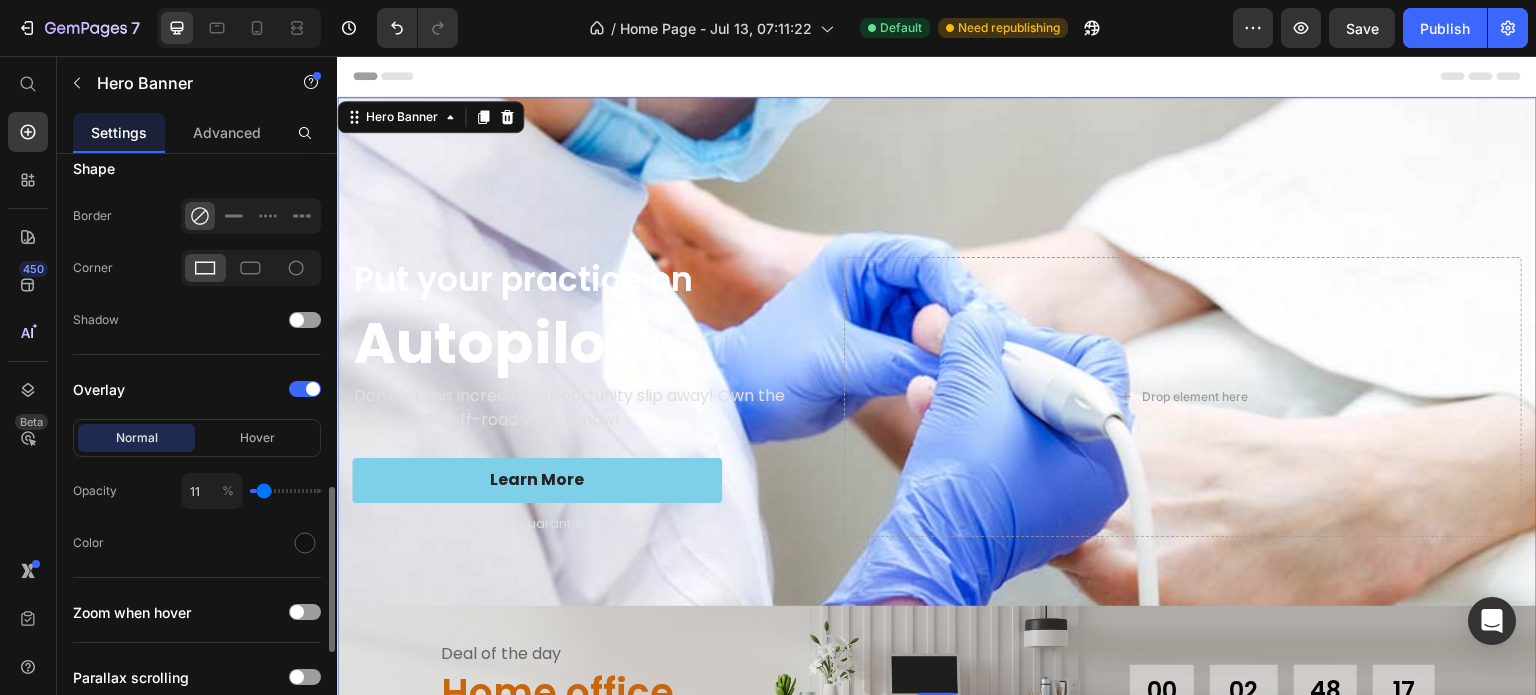 type on "12" 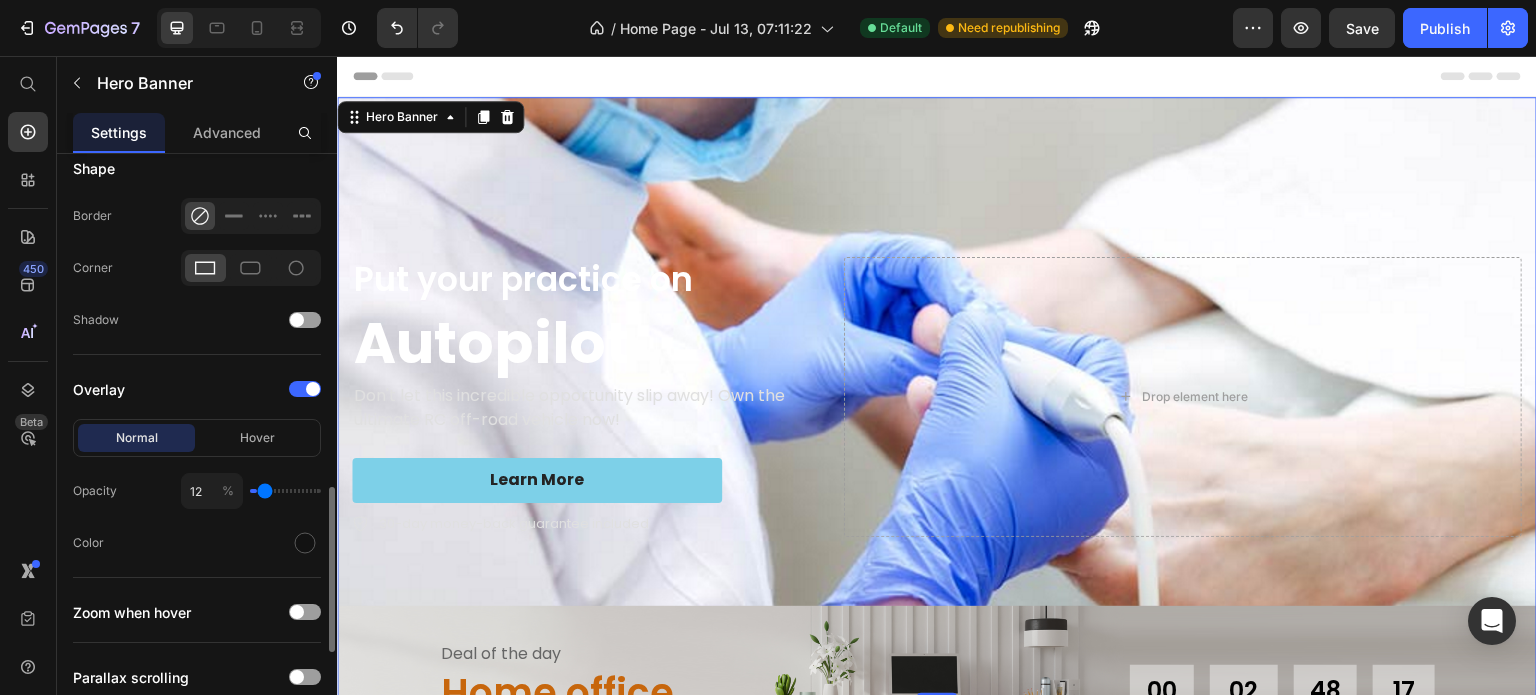 type on "14" 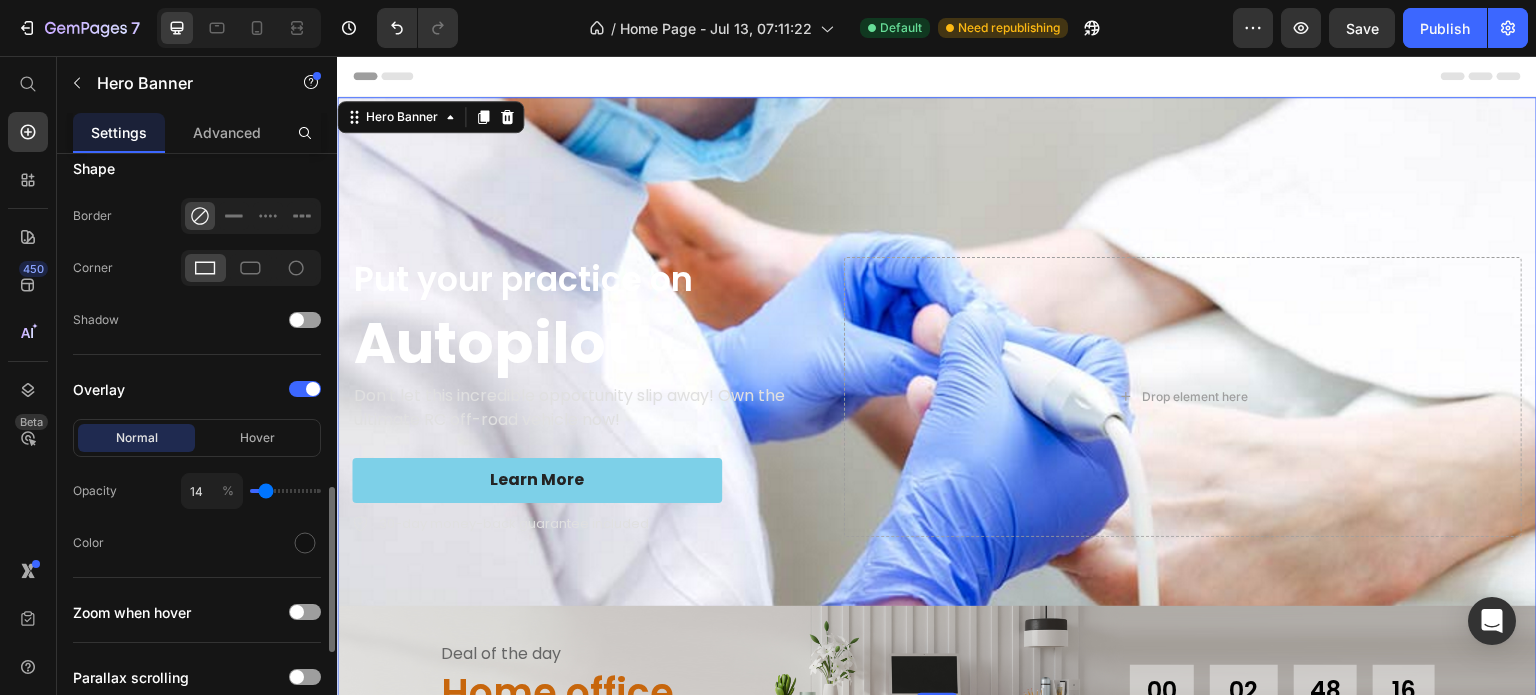type on "17" 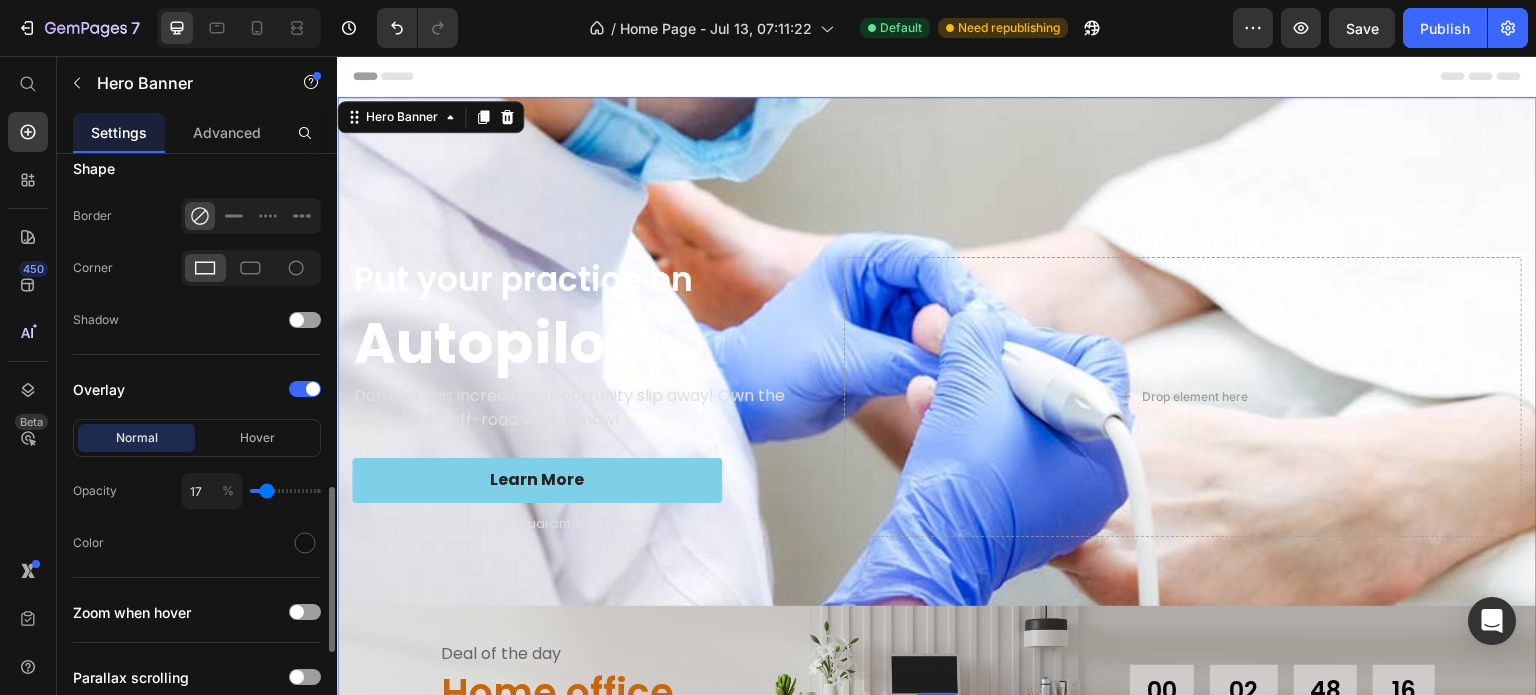 type on "18" 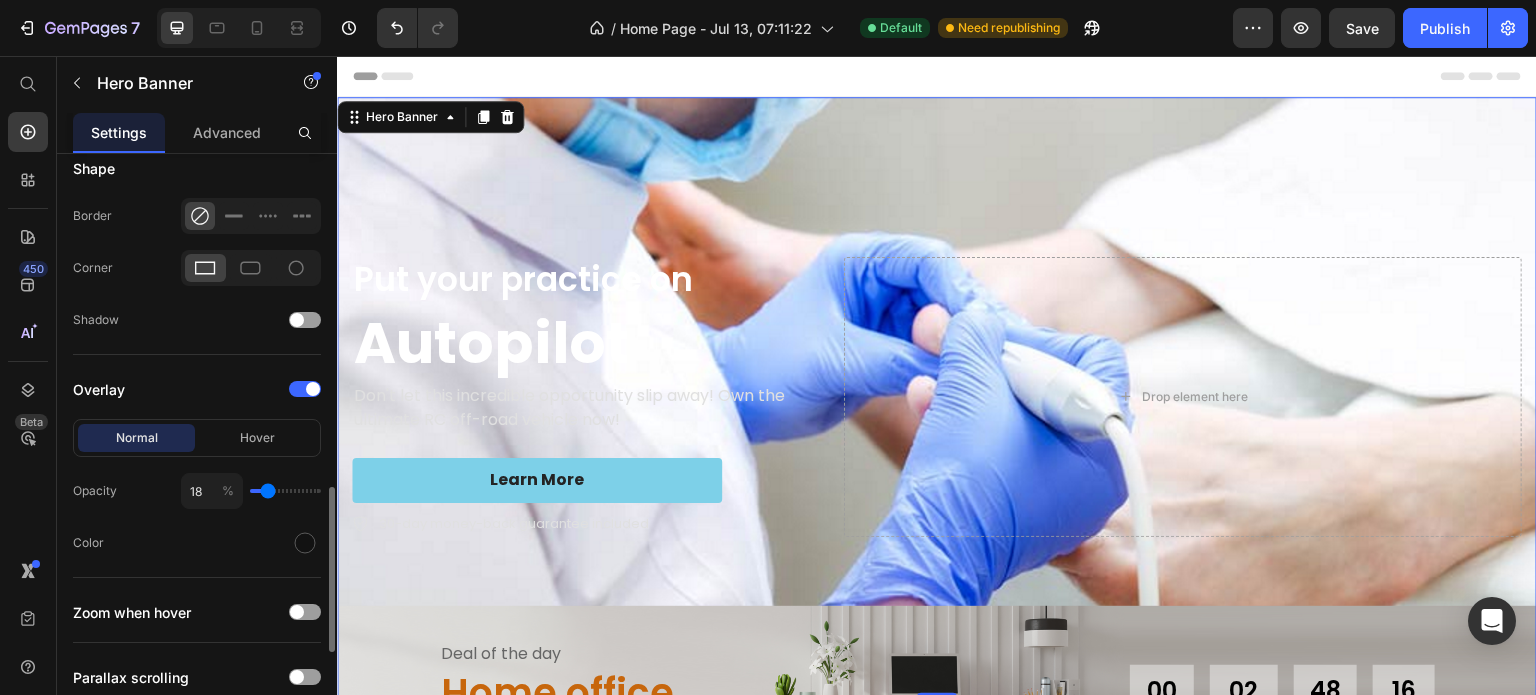 type on "21" 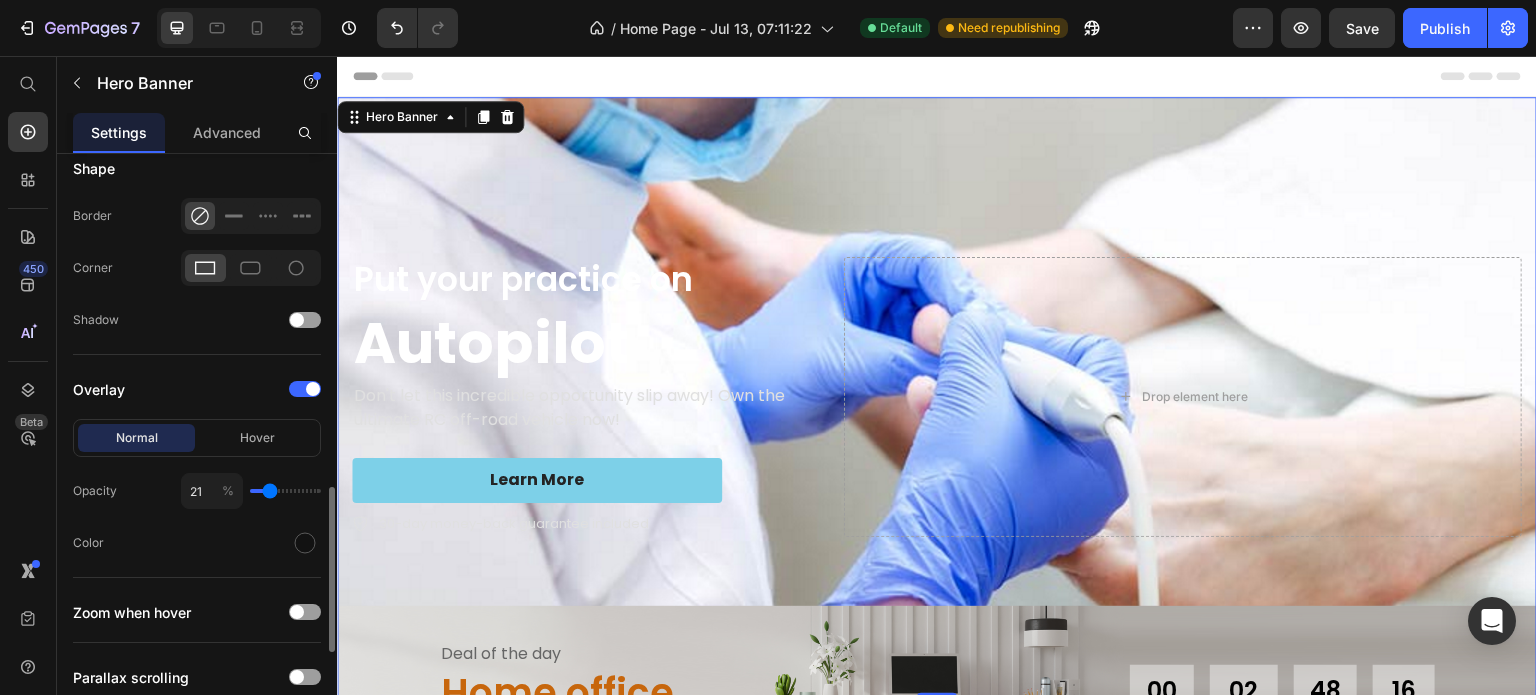 type on "23" 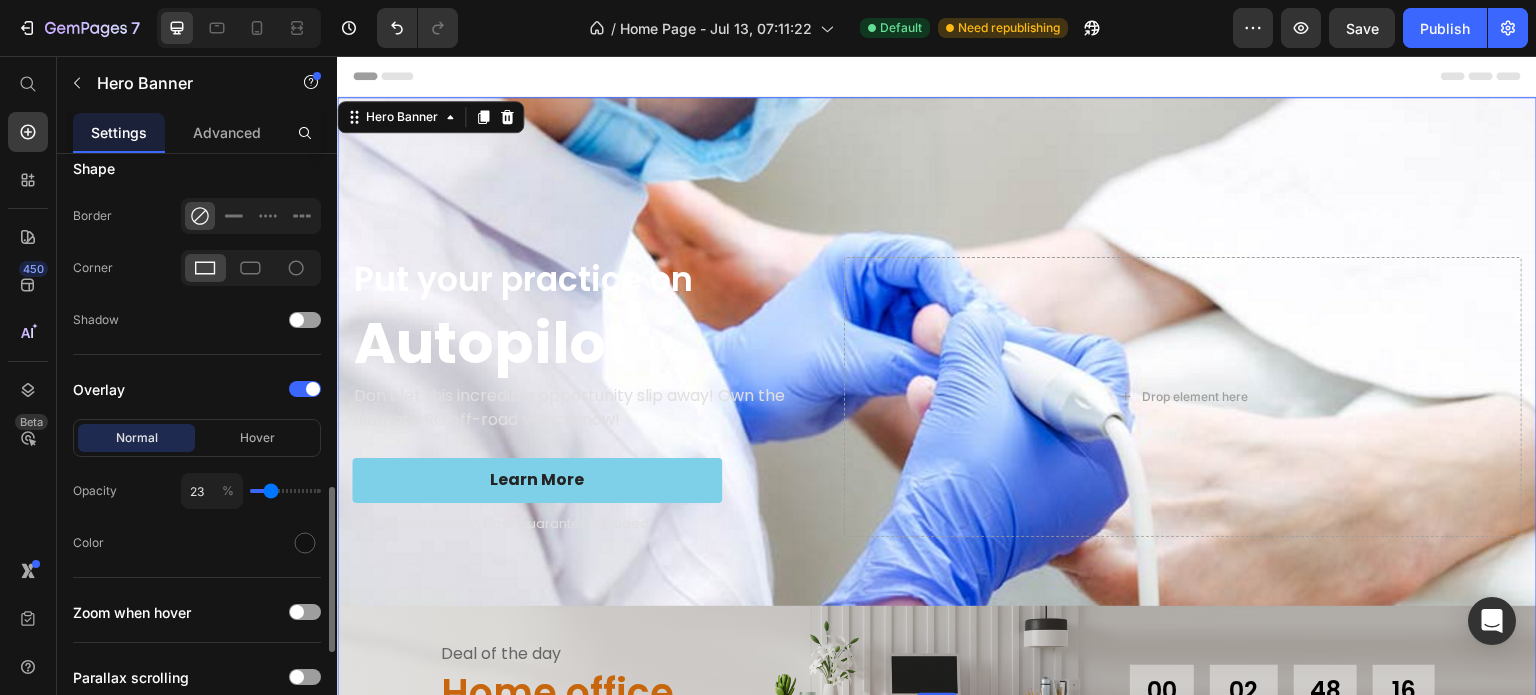 type on "25" 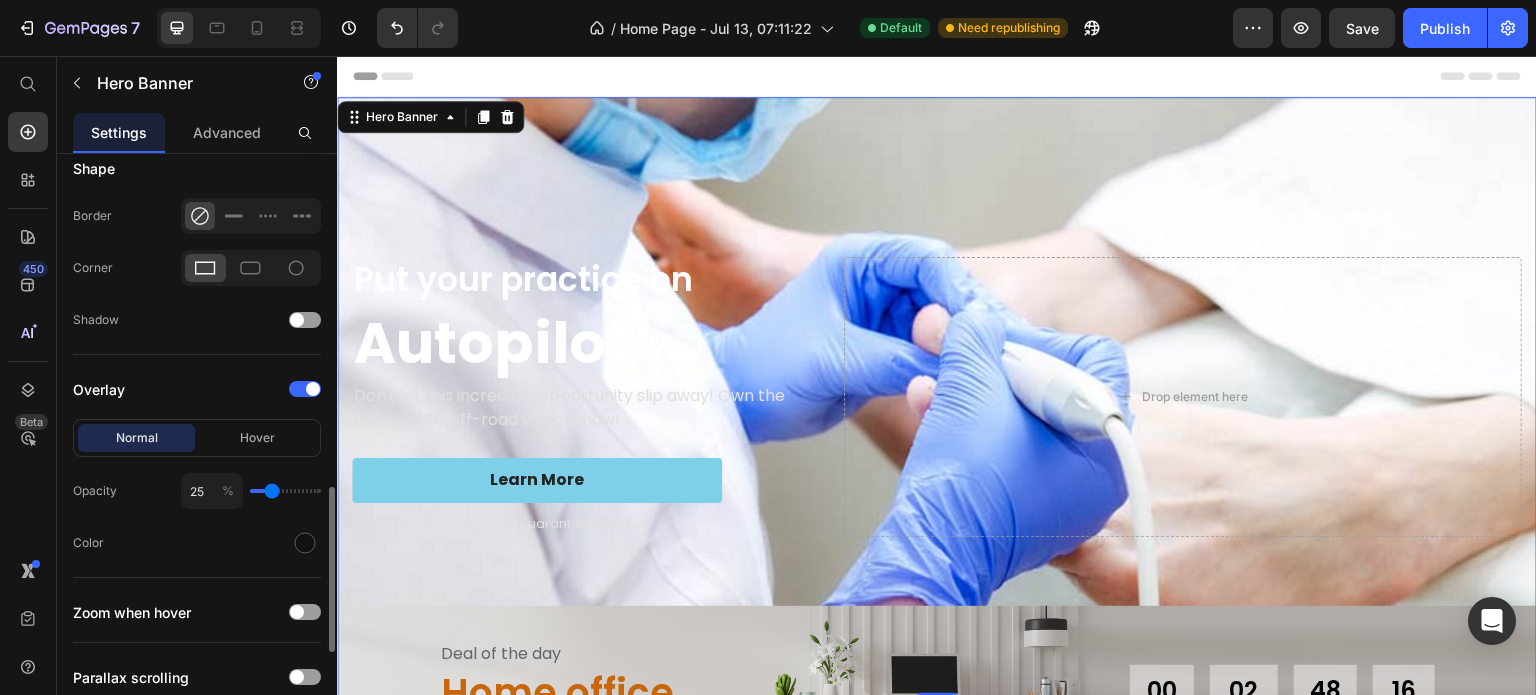 type on "27" 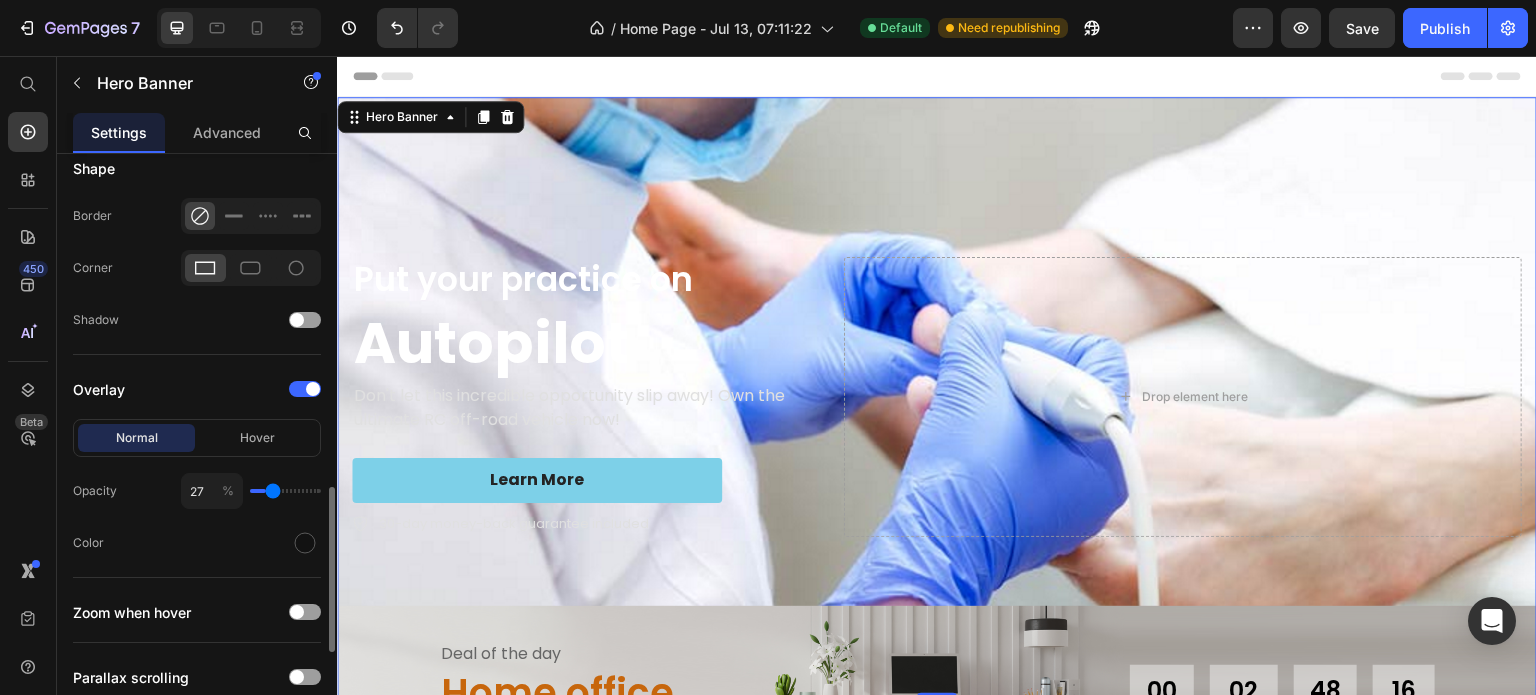 type on "30" 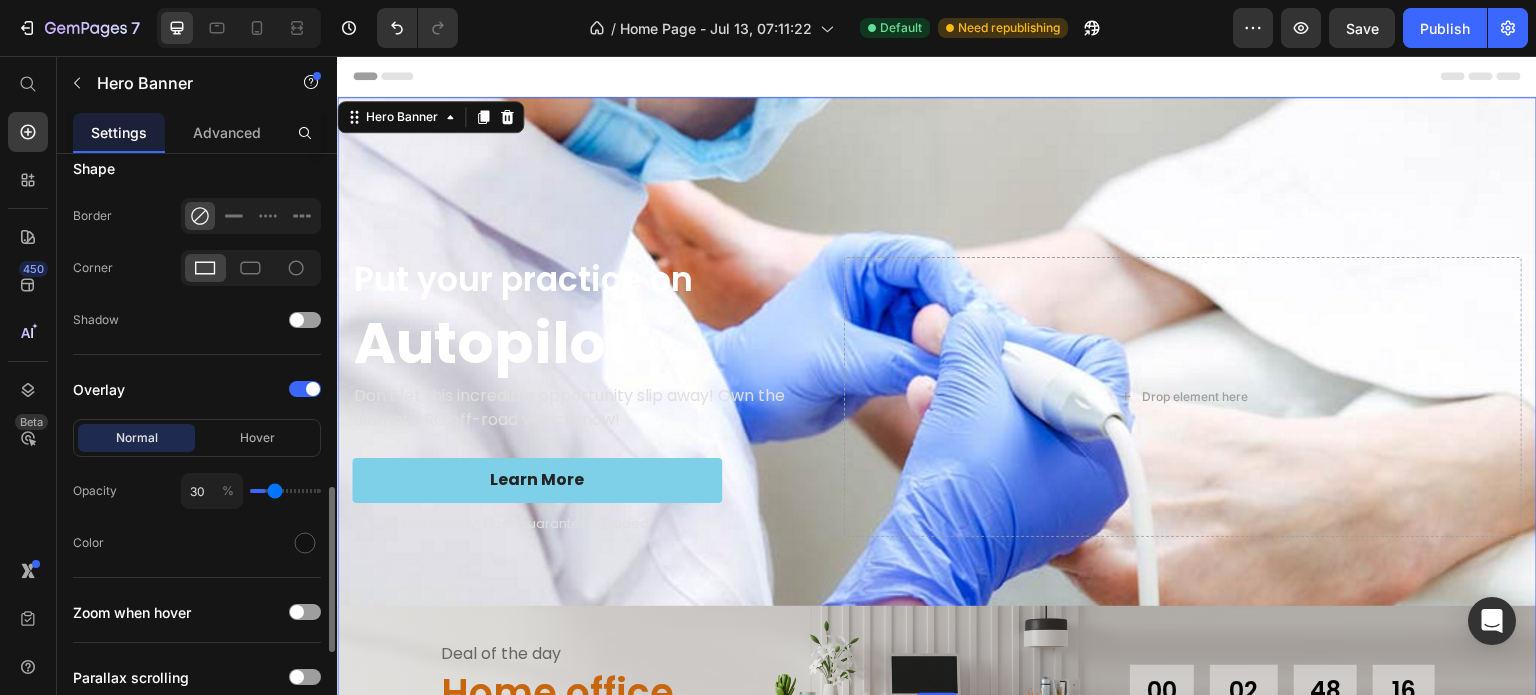 type on "33" 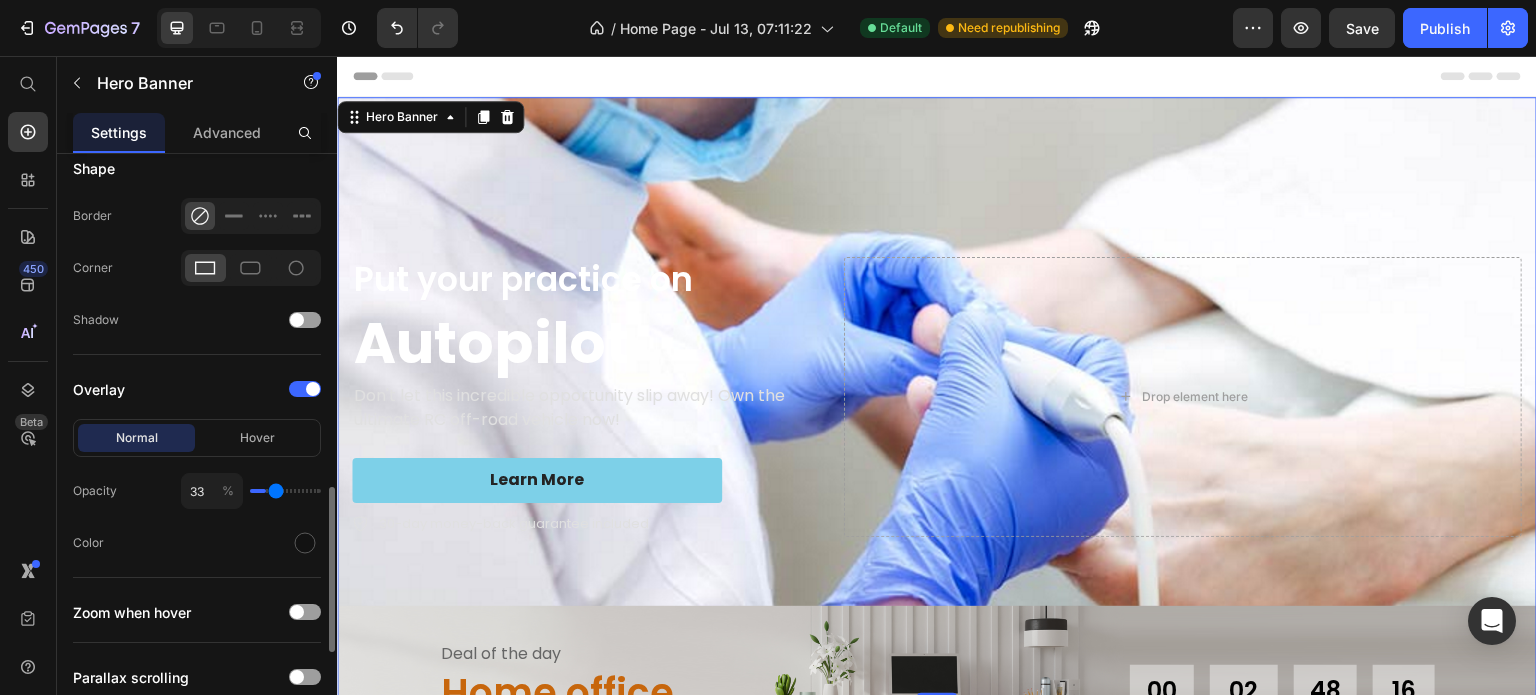 type on "34" 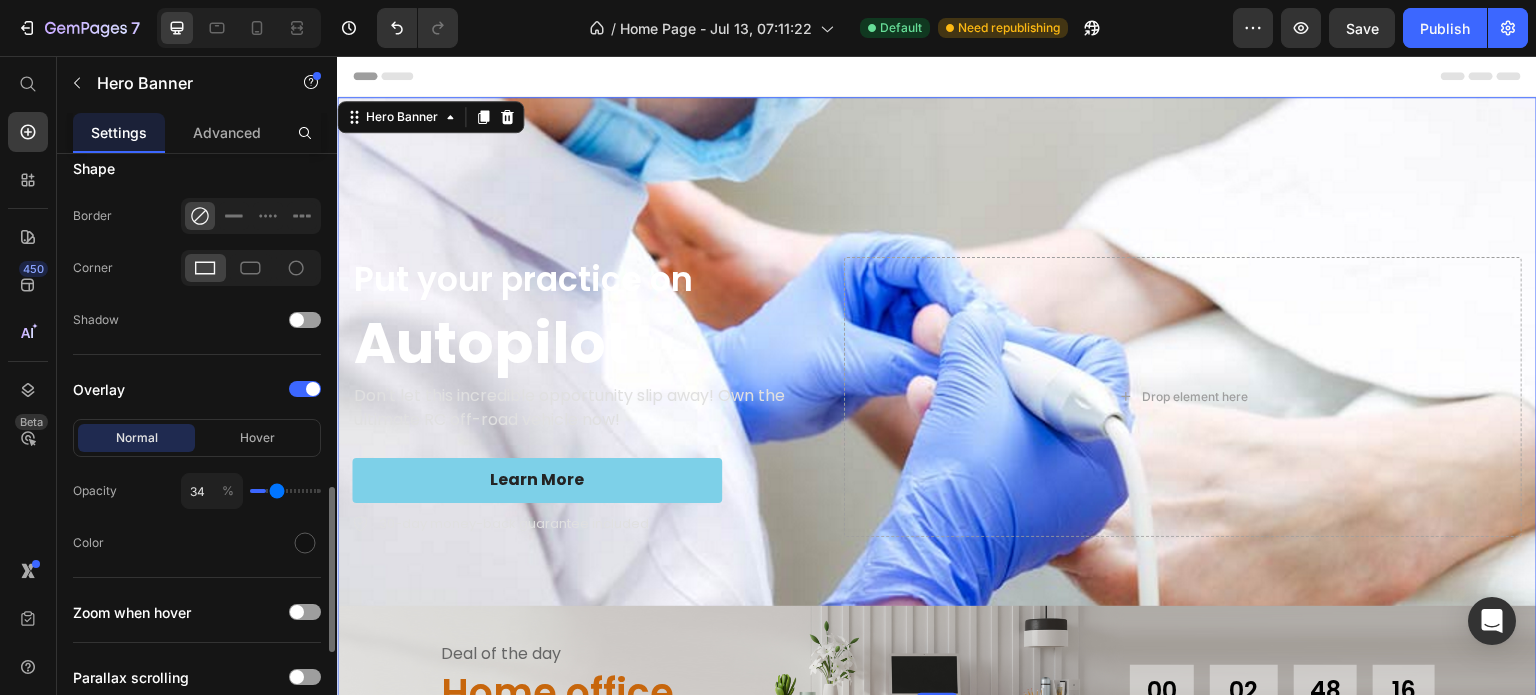 type on "39" 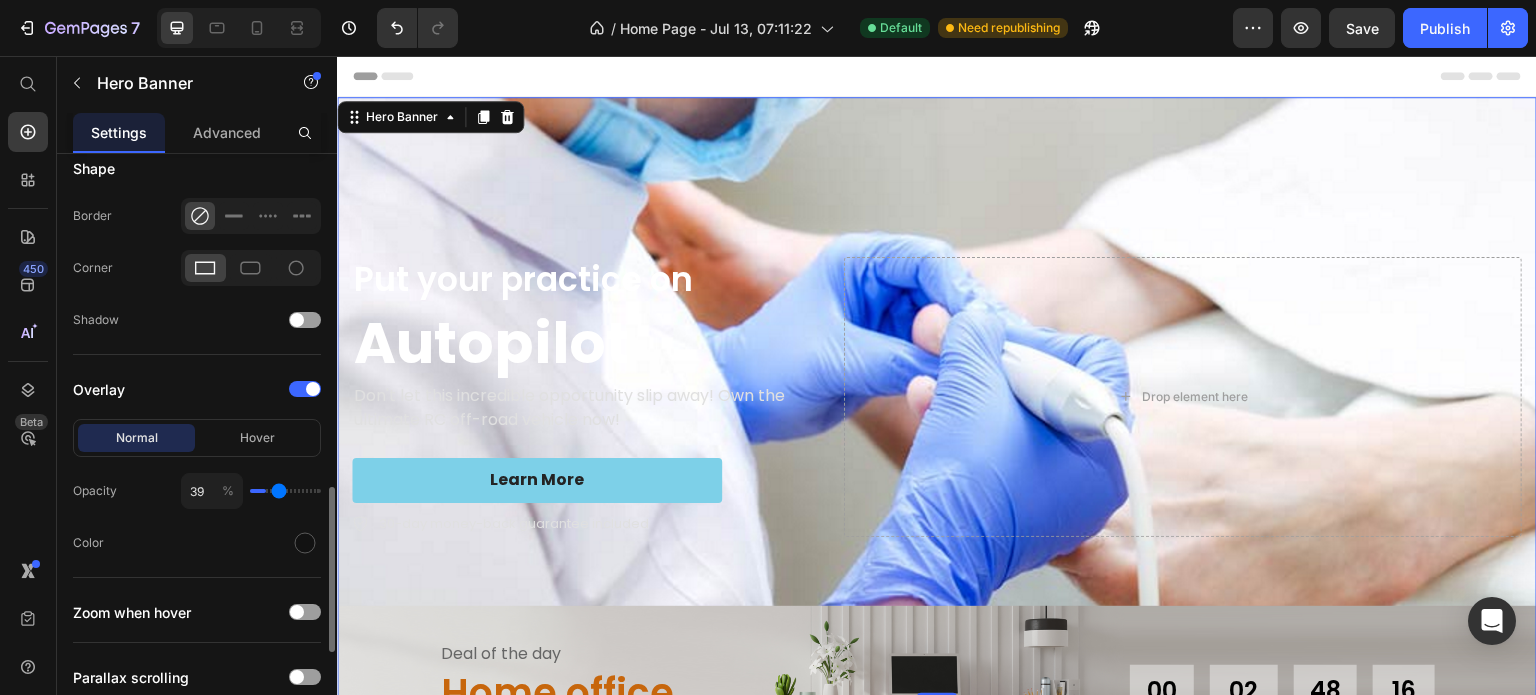 type on "41" 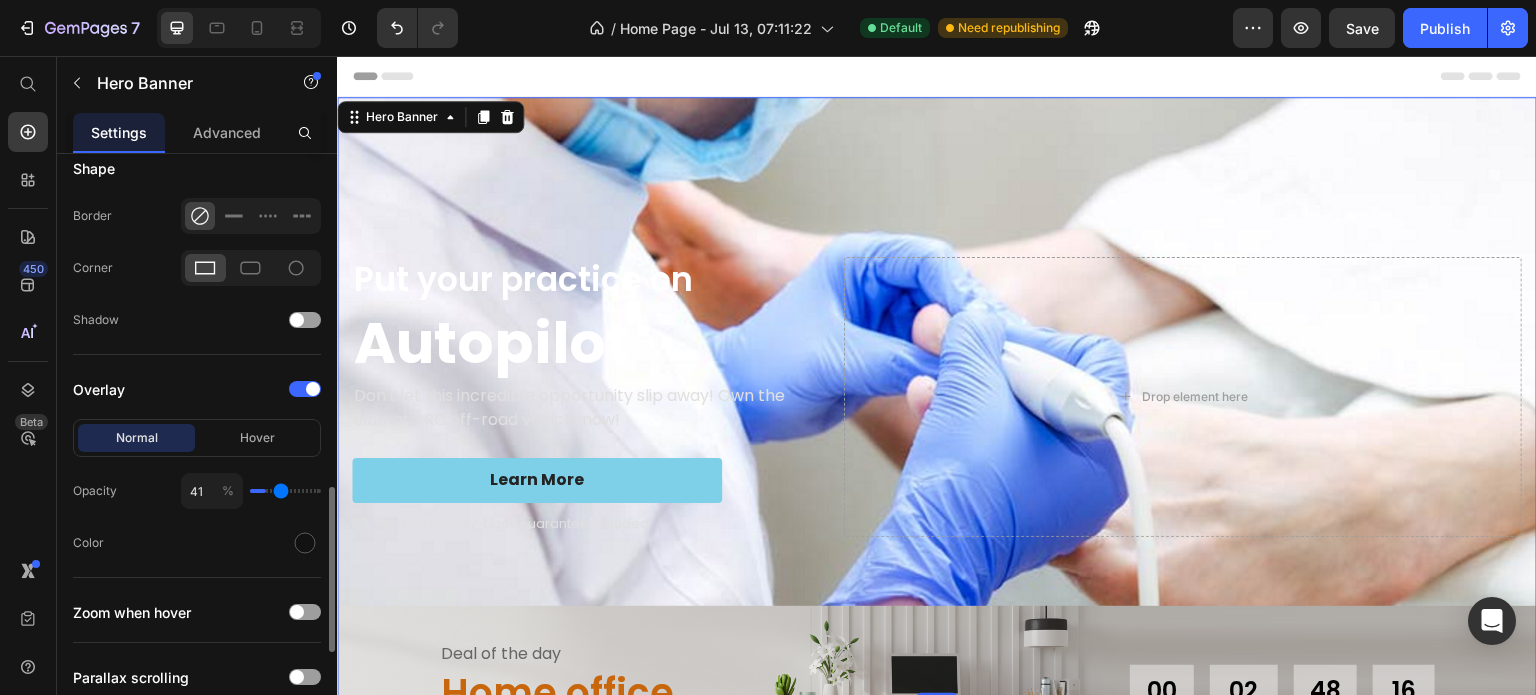 type on "46" 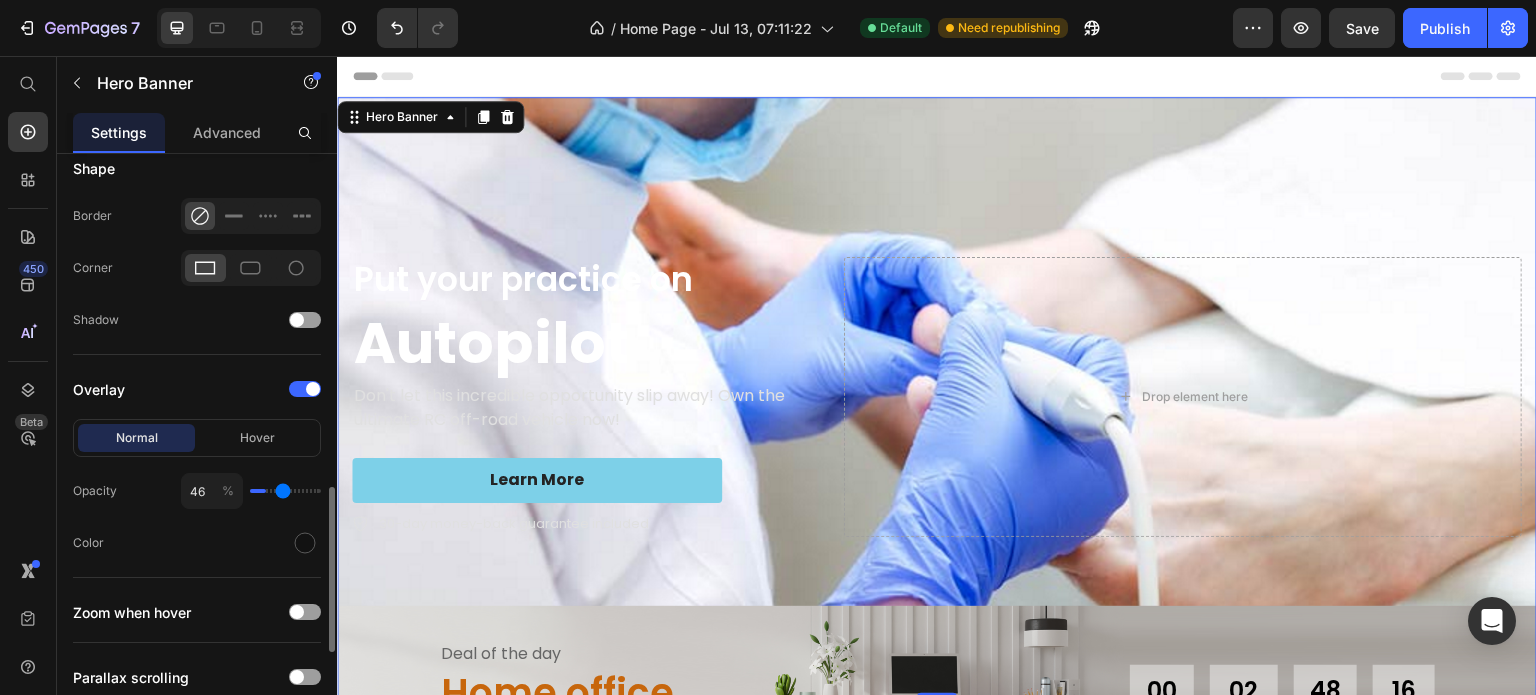 type on "49" 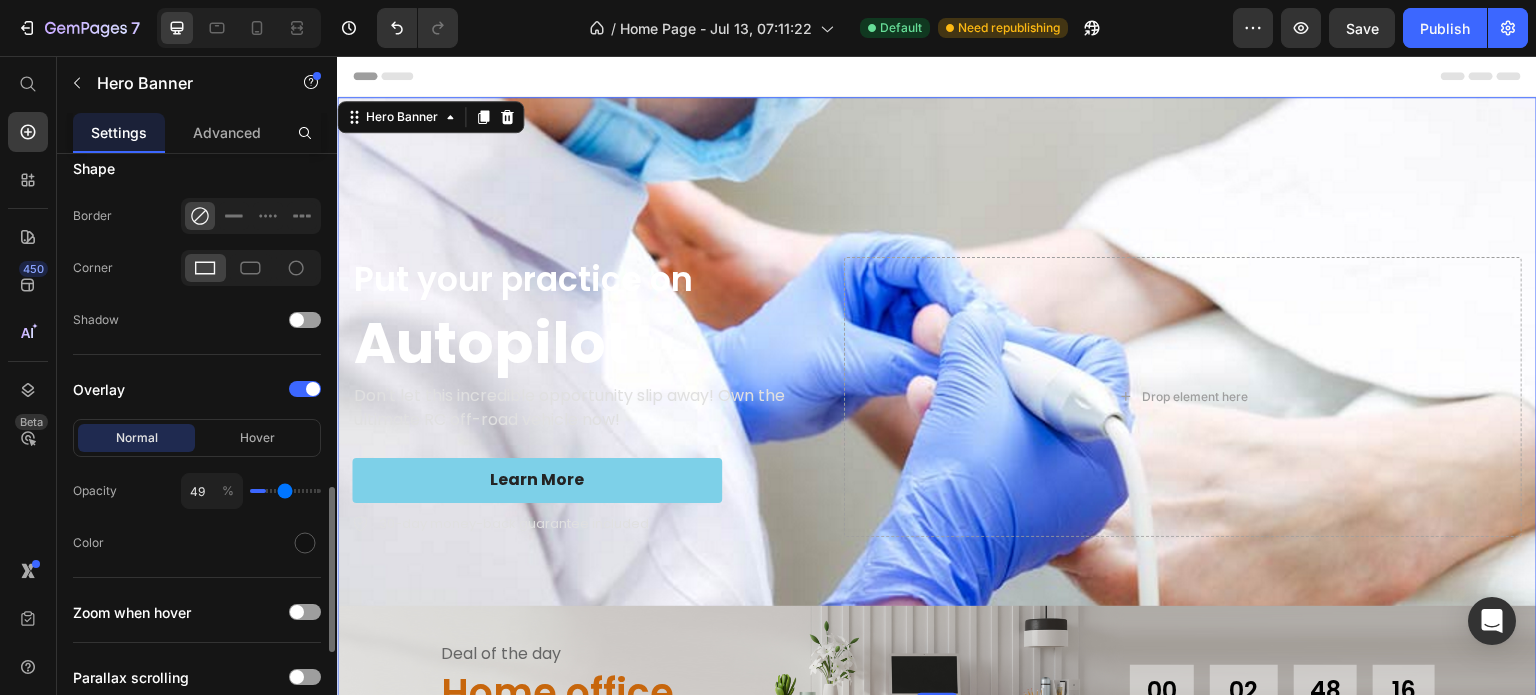 type on "50" 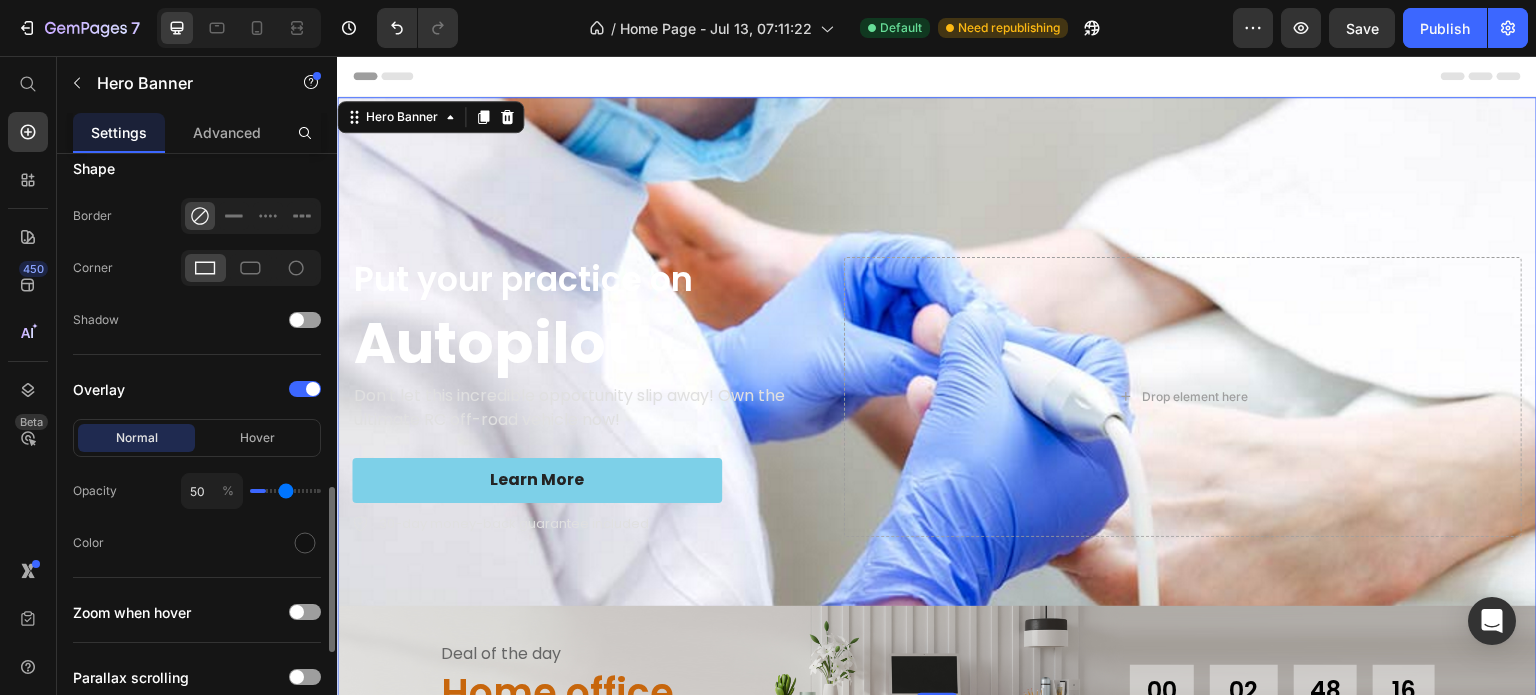type on "53" 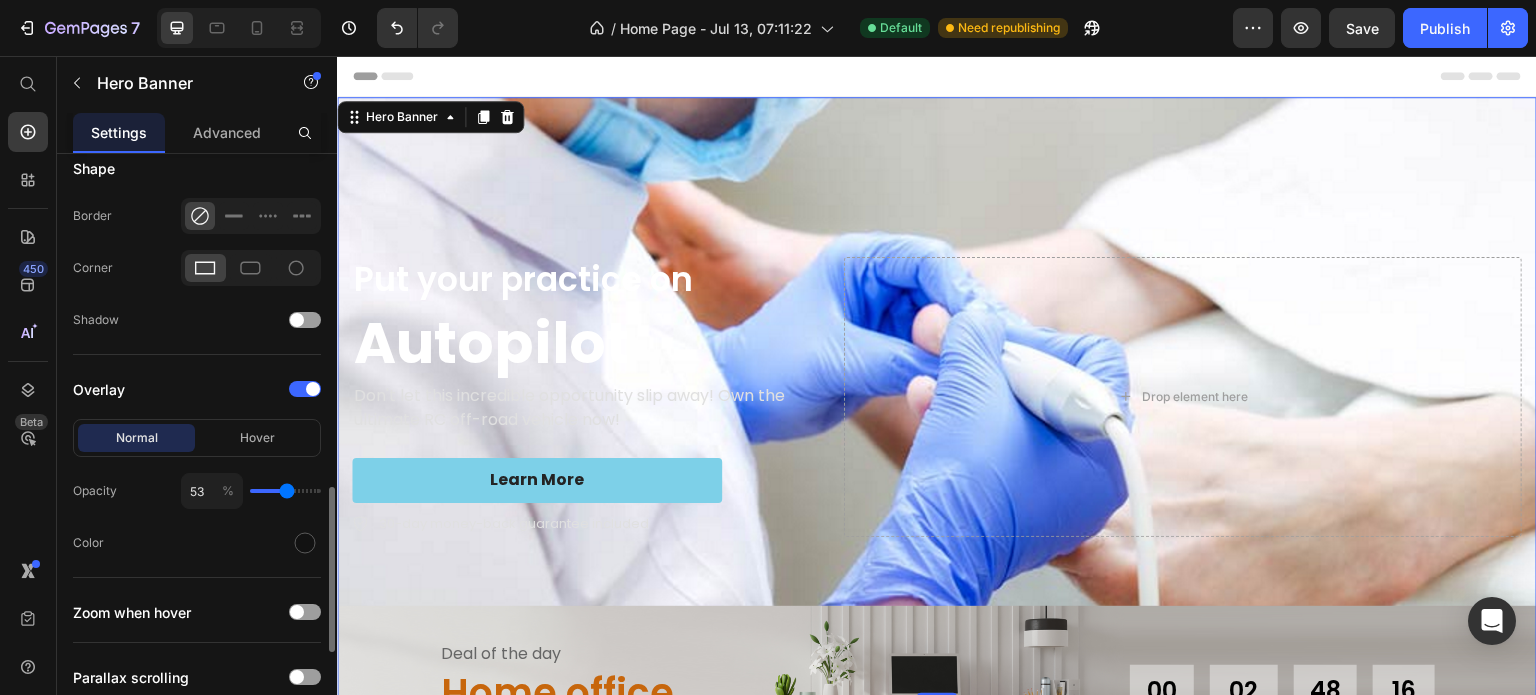 type on "55" 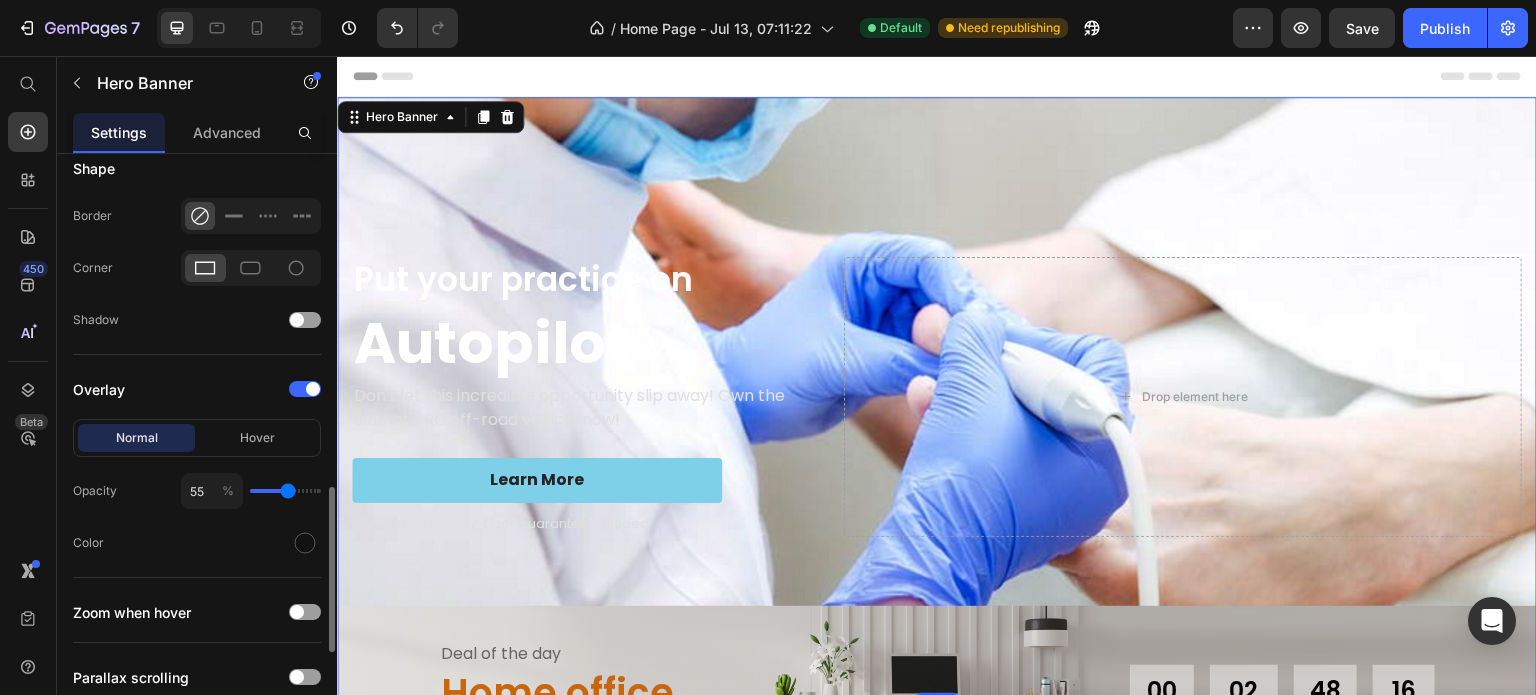 type on "59" 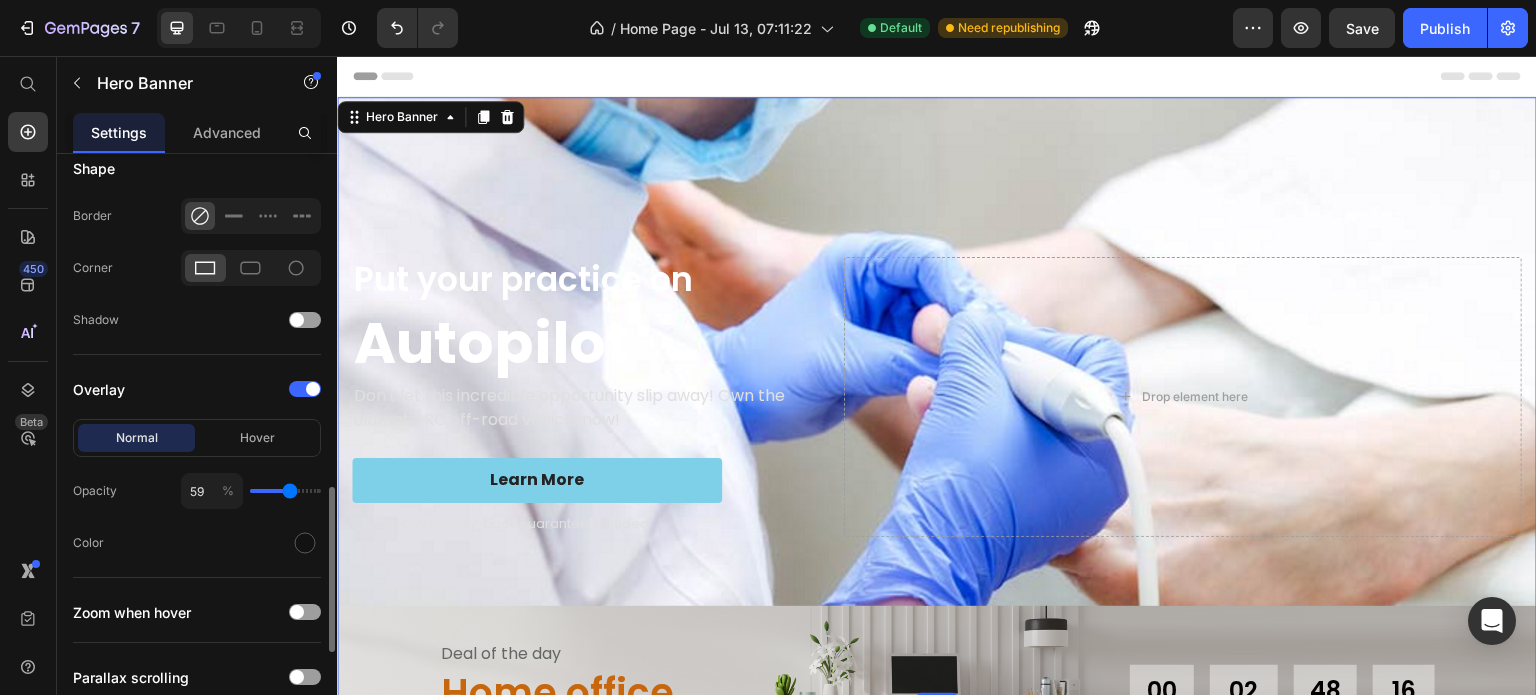 type on "62" 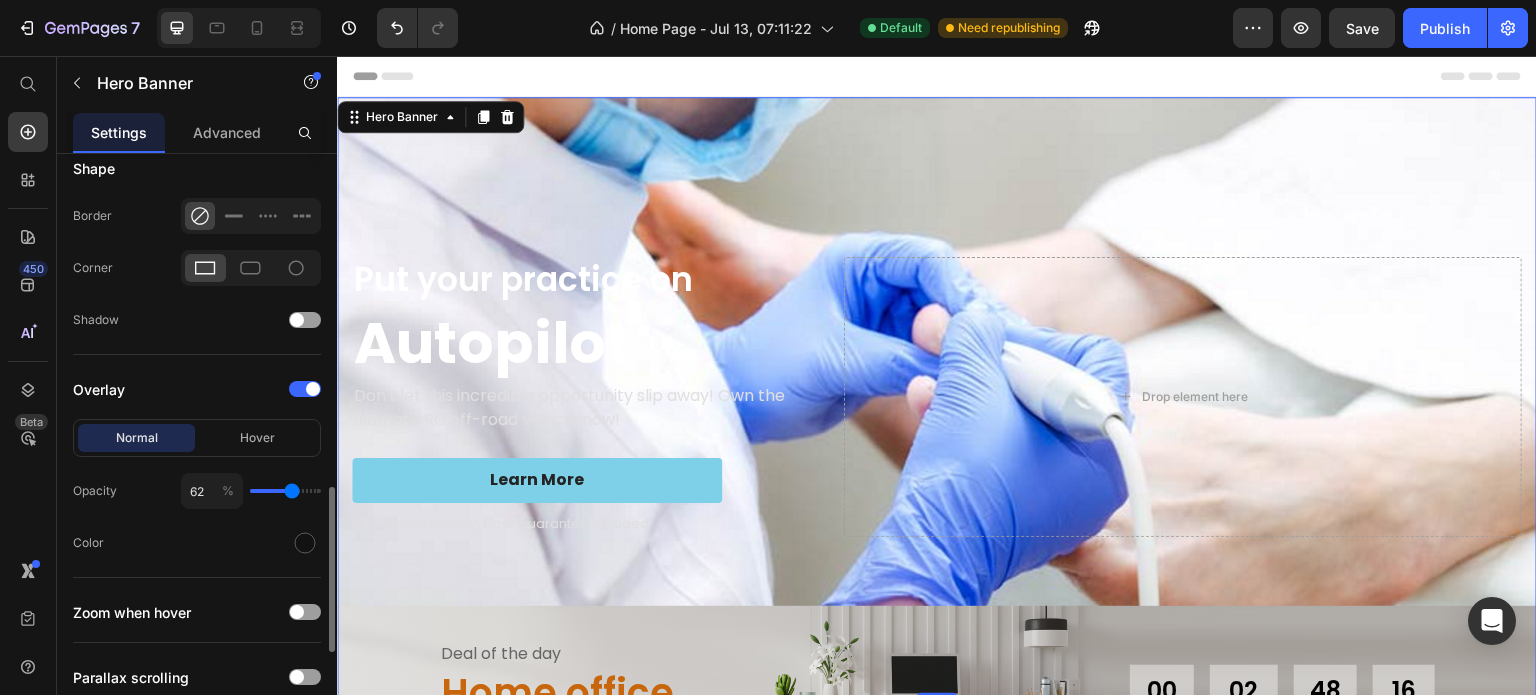 drag, startPoint x: 263, startPoint y: 494, endPoint x: 292, endPoint y: 495, distance: 29.017237 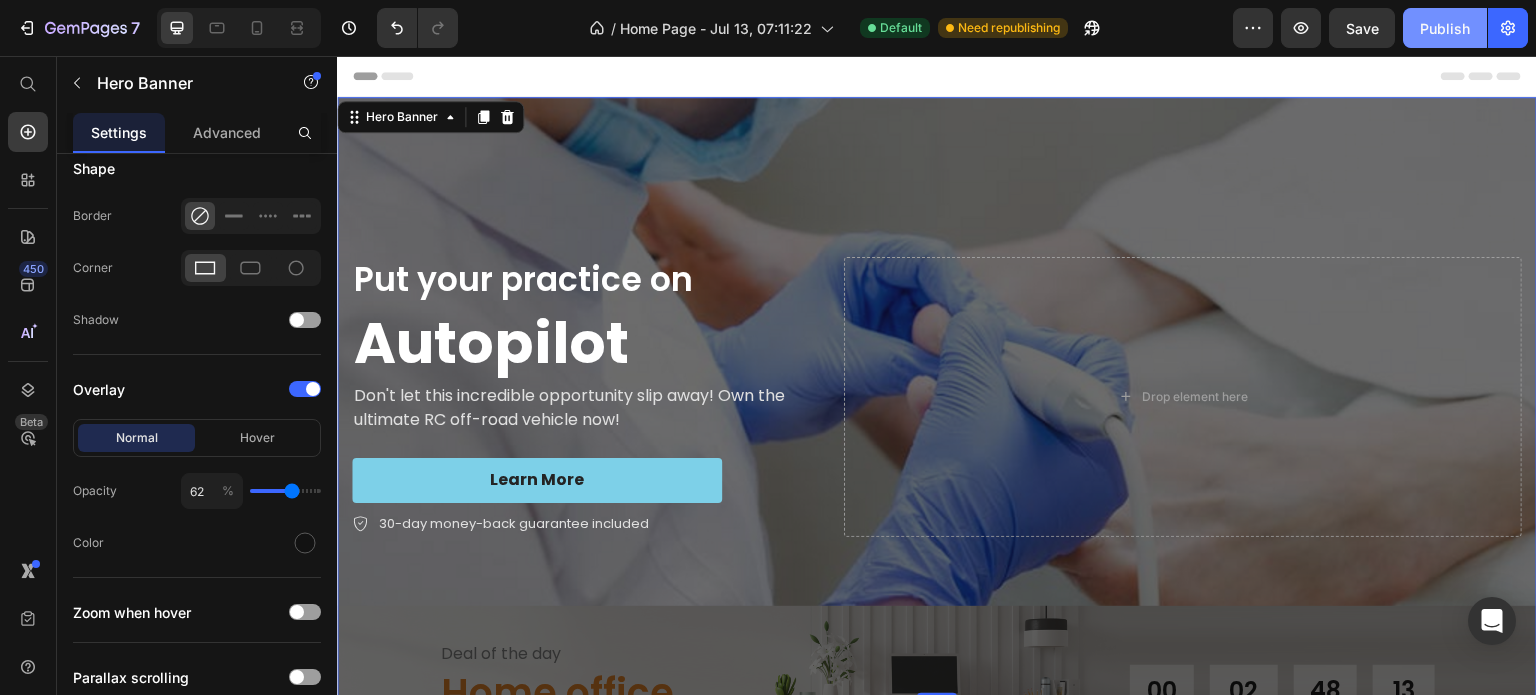 click on "Publish" at bounding box center (1445, 28) 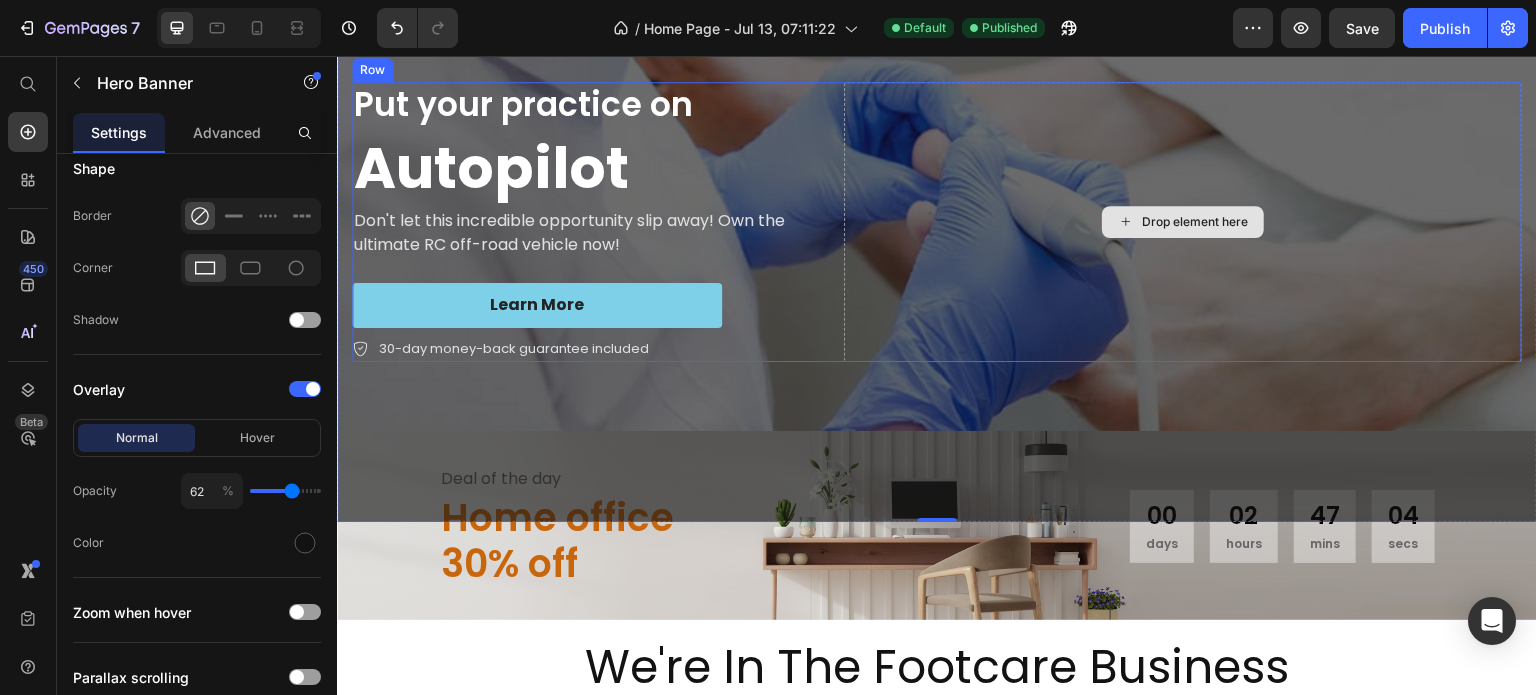 scroll, scrollTop: 300, scrollLeft: 0, axis: vertical 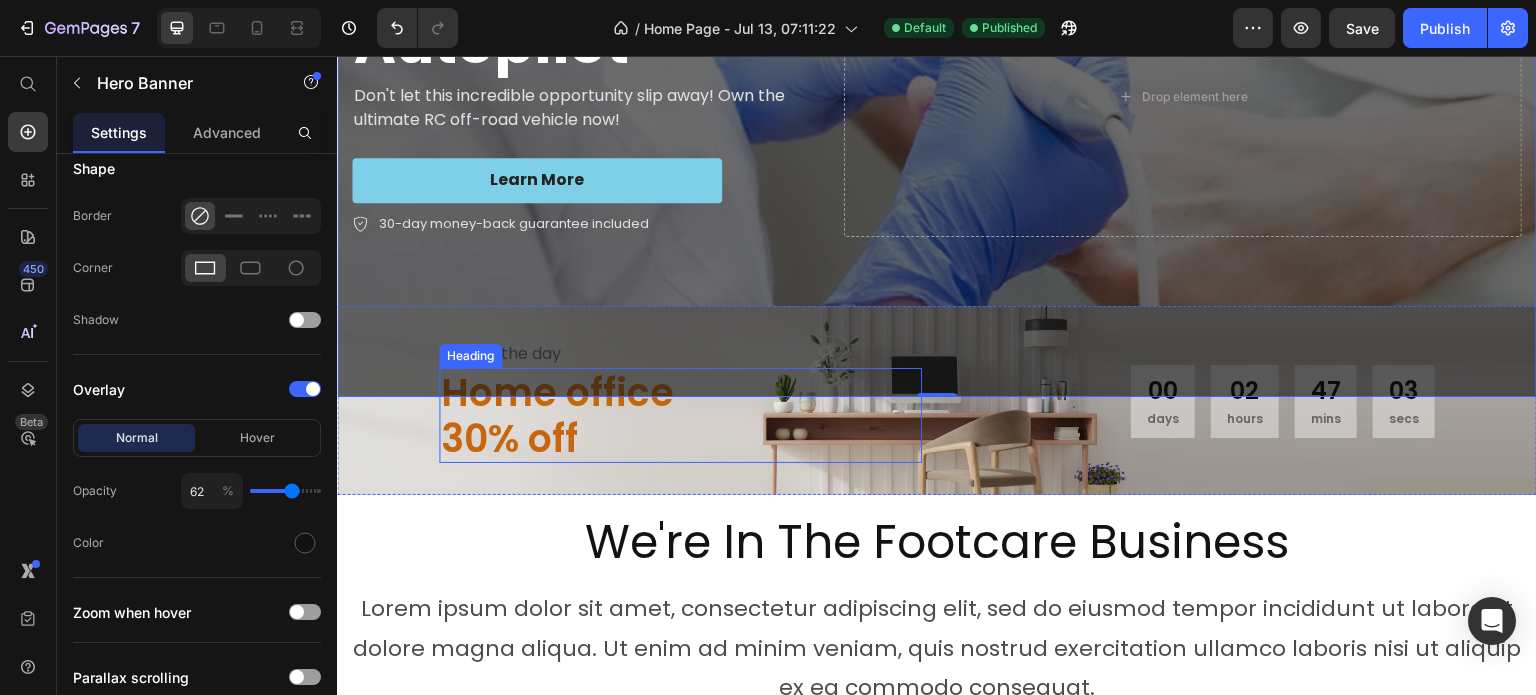 click on "30% off" at bounding box center (680, 439) 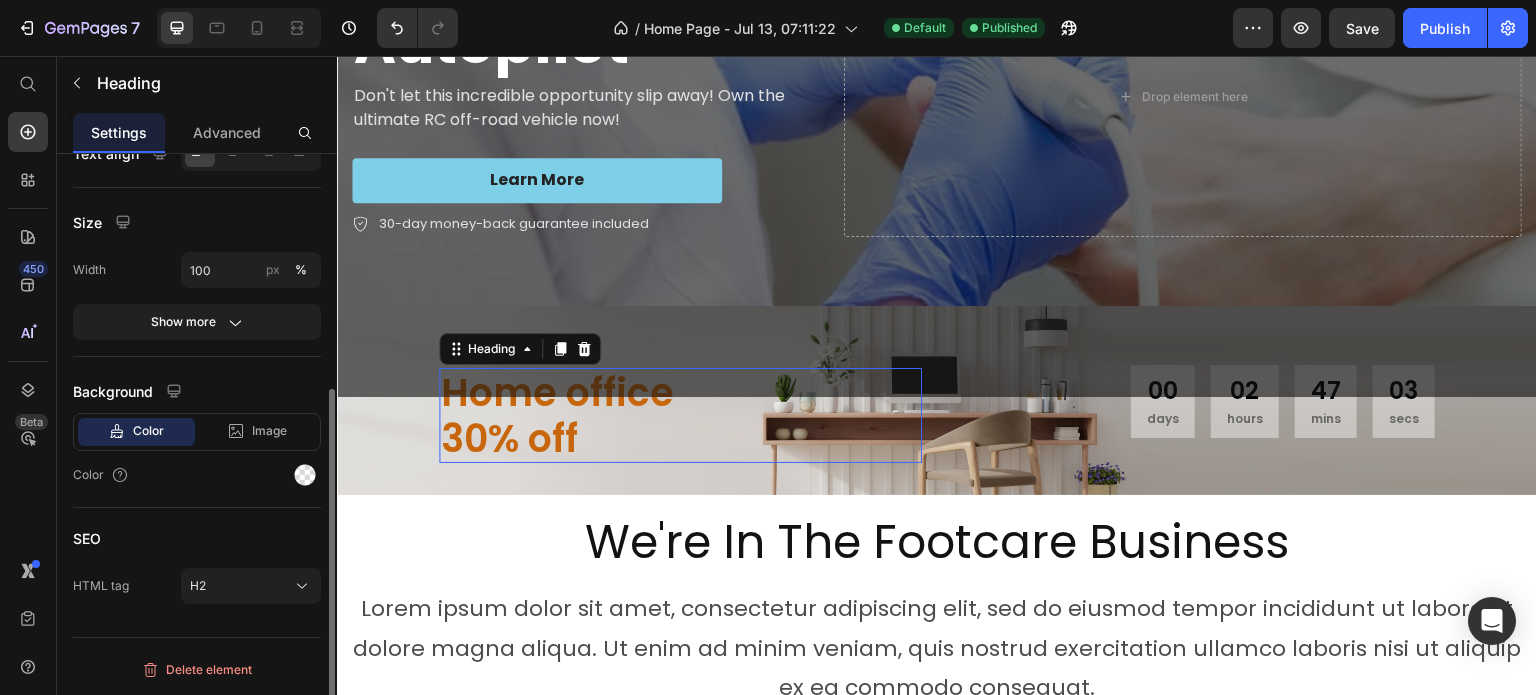 scroll, scrollTop: 0, scrollLeft: 0, axis: both 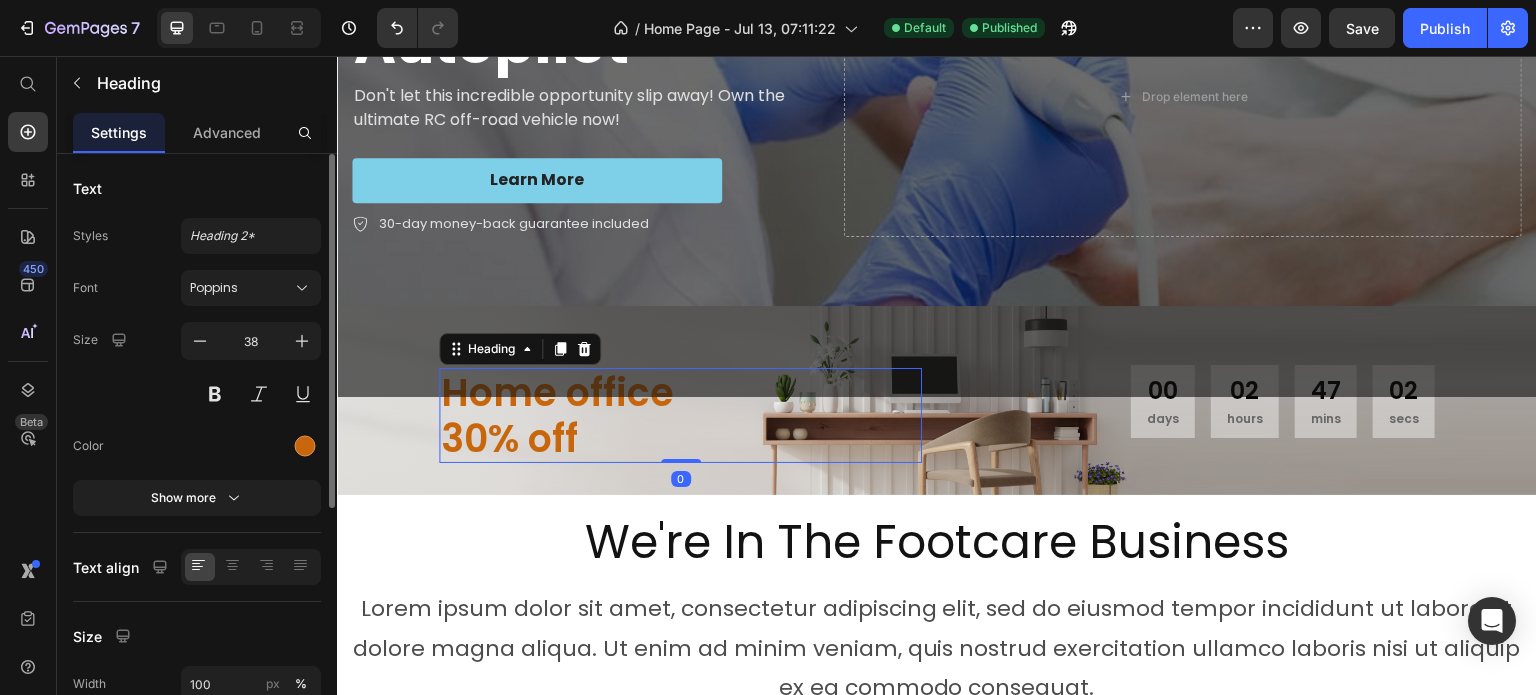 click on "Home office 30% off" at bounding box center [680, 415] 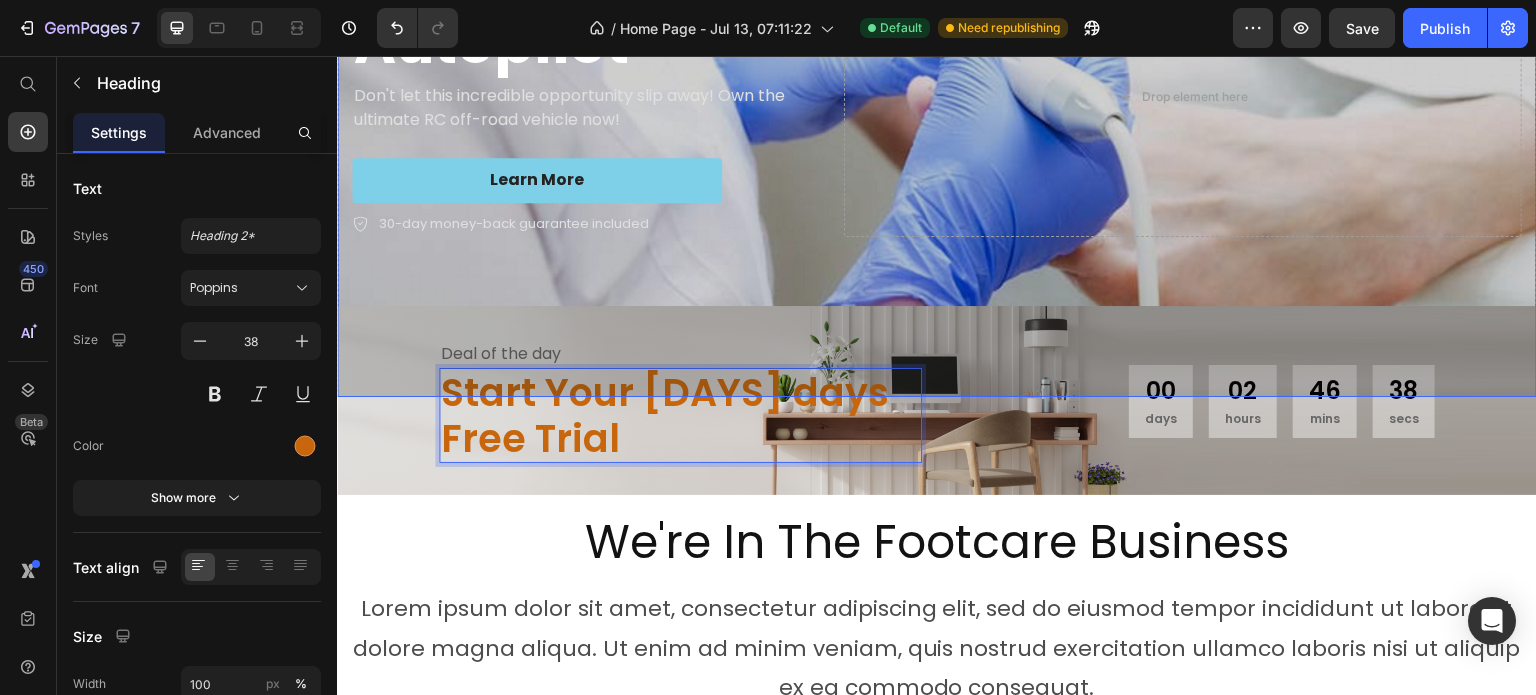 click at bounding box center (937, 97) 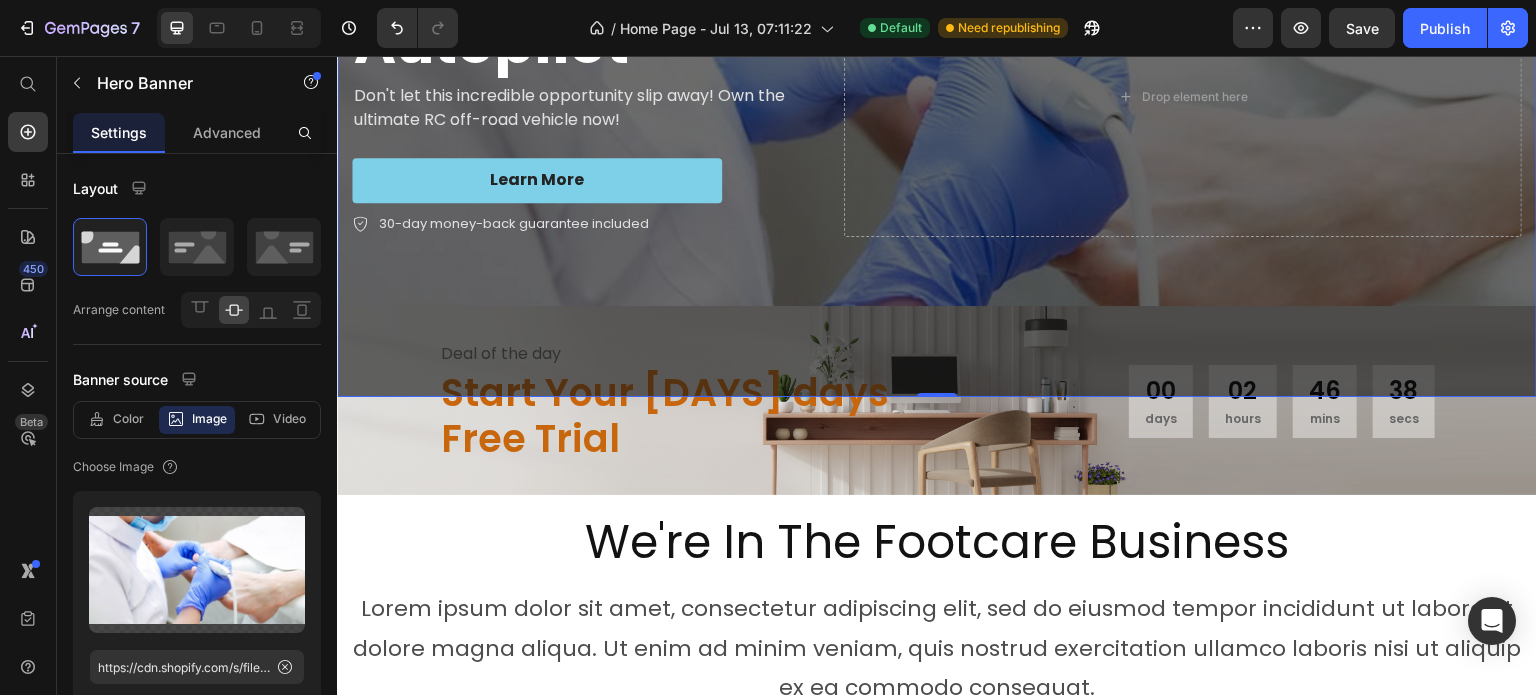 click on "Start Your 7 days Free Trial" at bounding box center (680, 415) 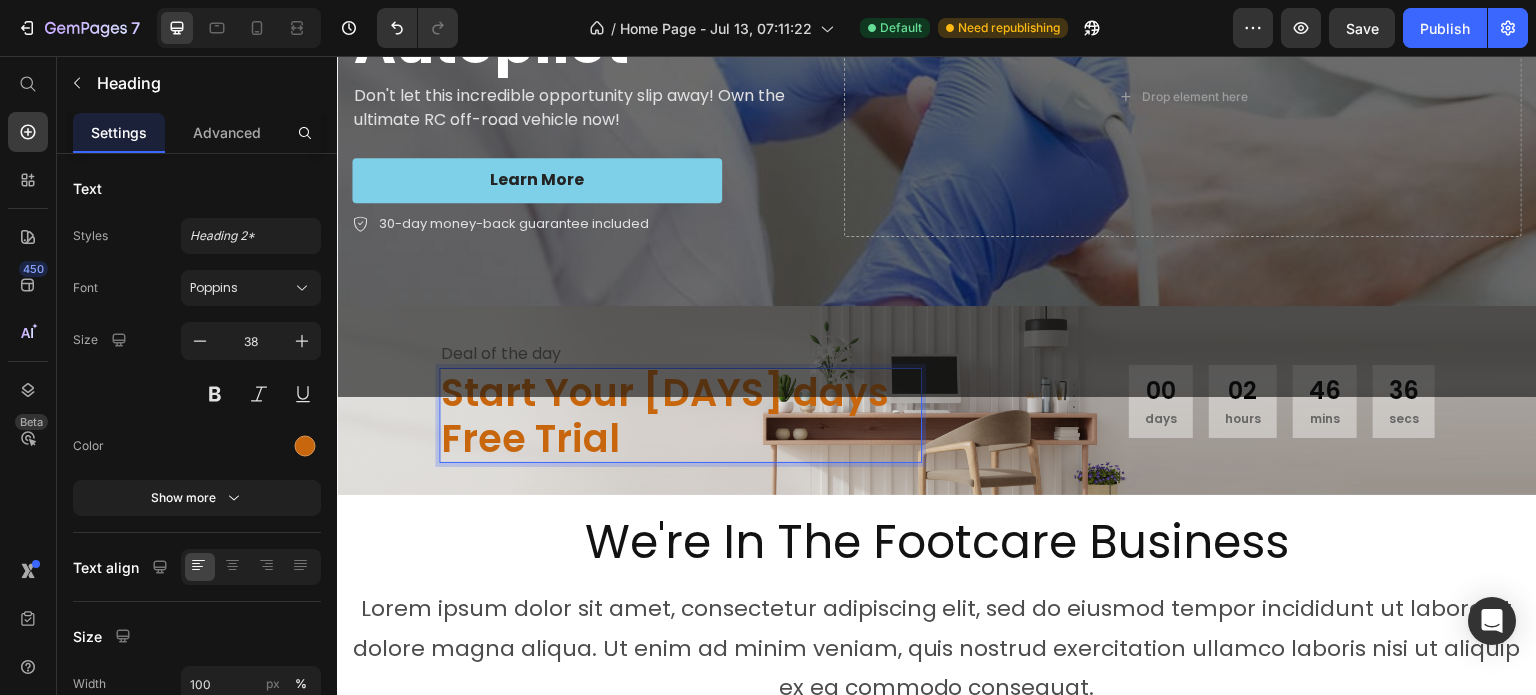 click on "Start Your 7 days Free Trial" at bounding box center (680, 415) 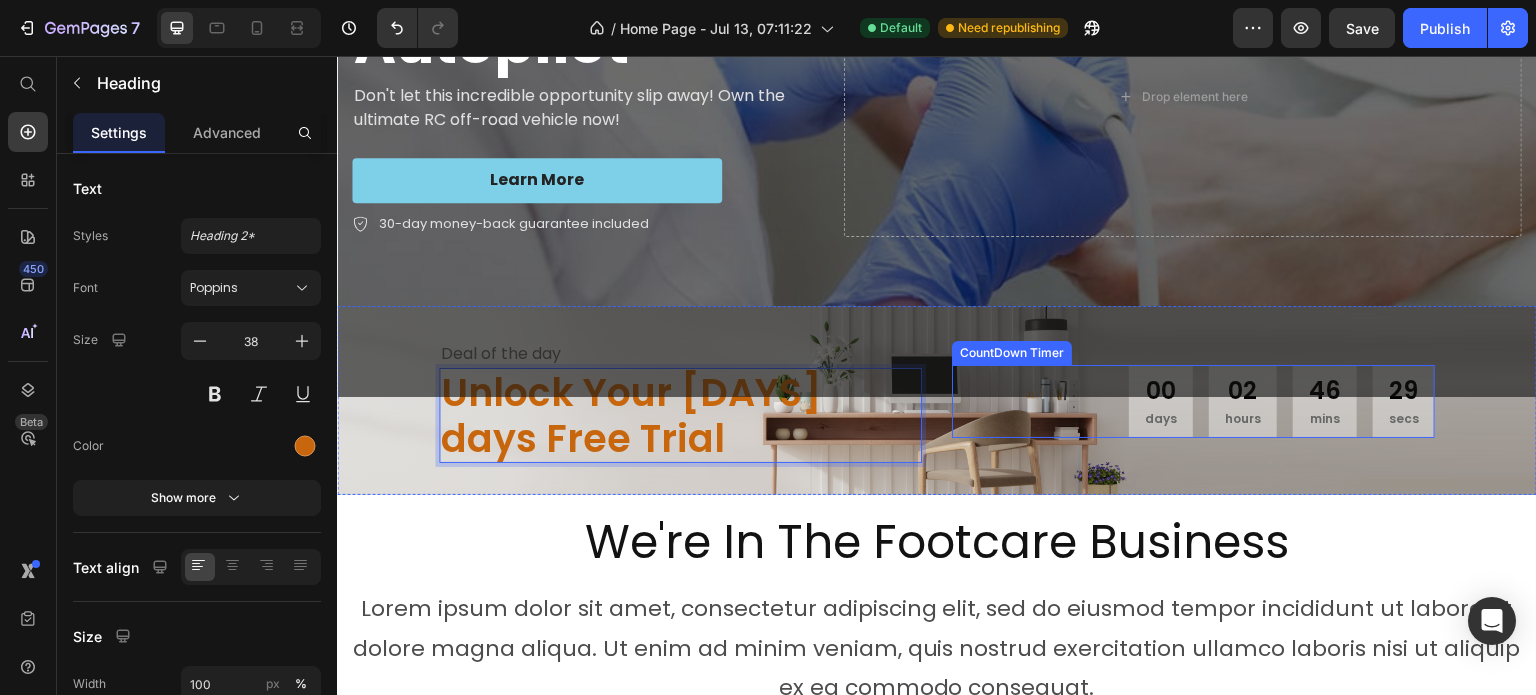 click on "00 days 02 hours 46 mins 29 secs" at bounding box center [1282, 401] 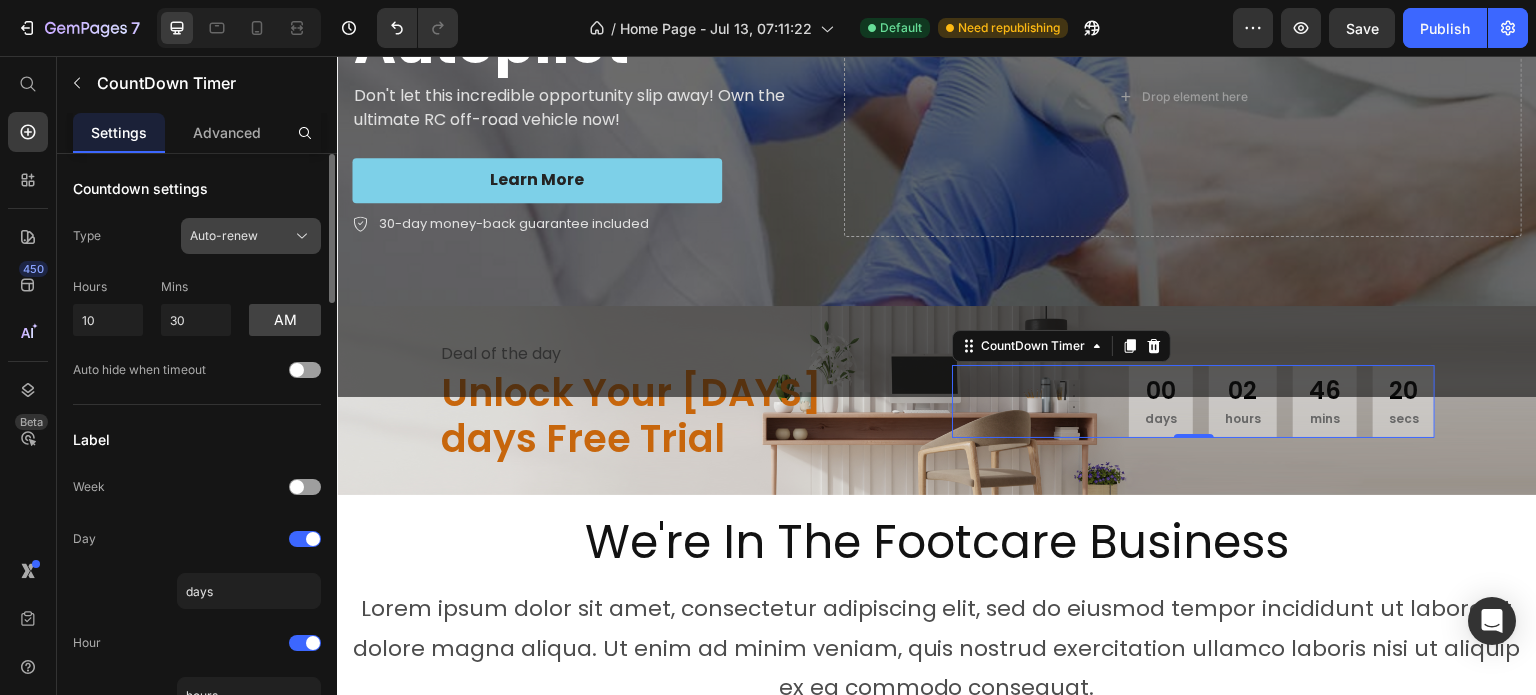 click on "Auto-renew" 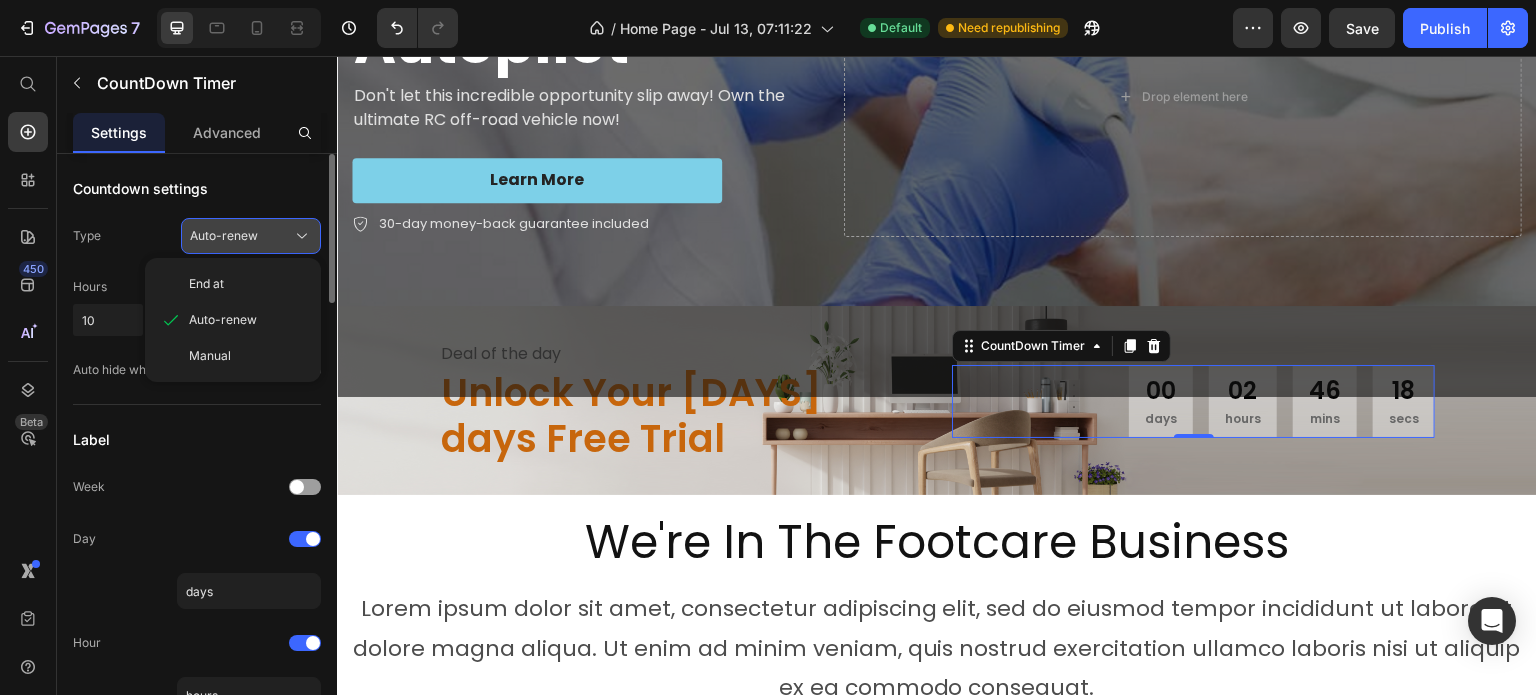 click on "Auto-renew" 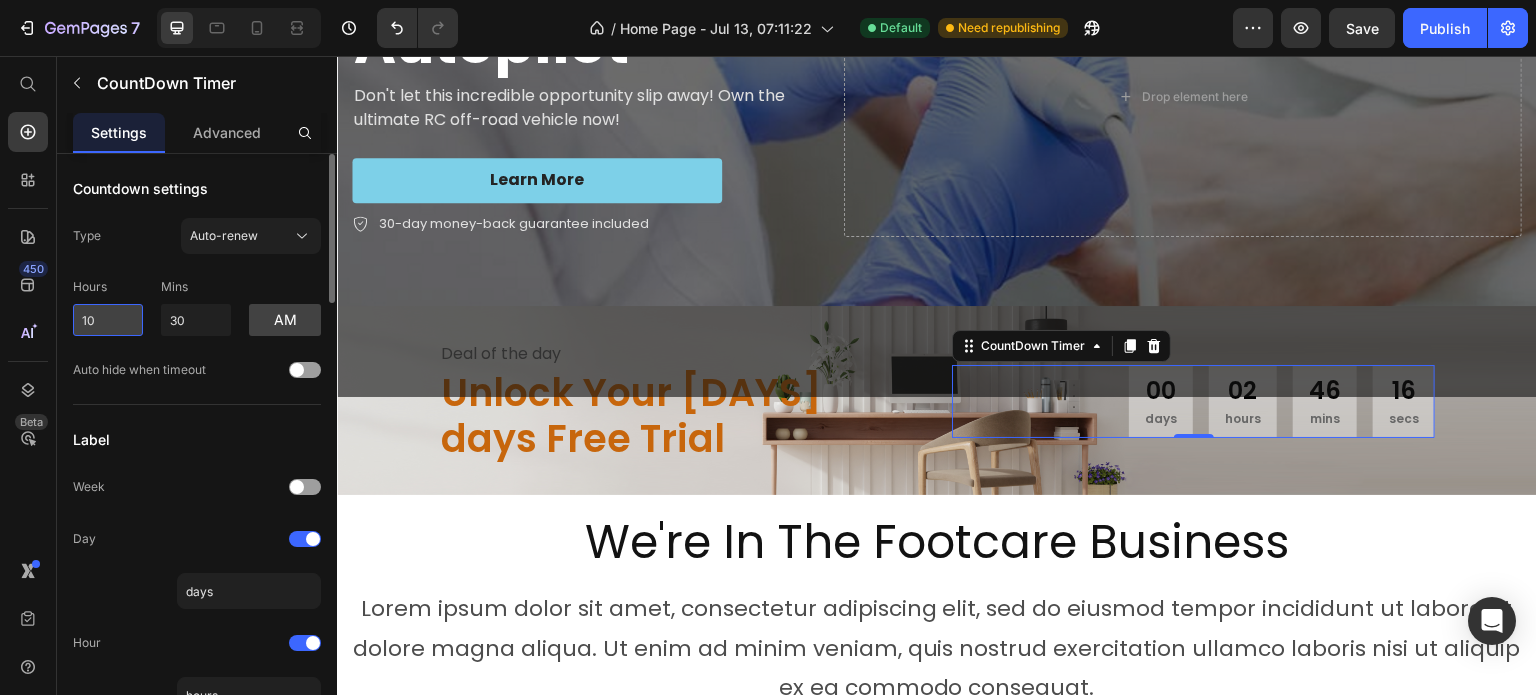 click on "10" at bounding box center (108, 320) 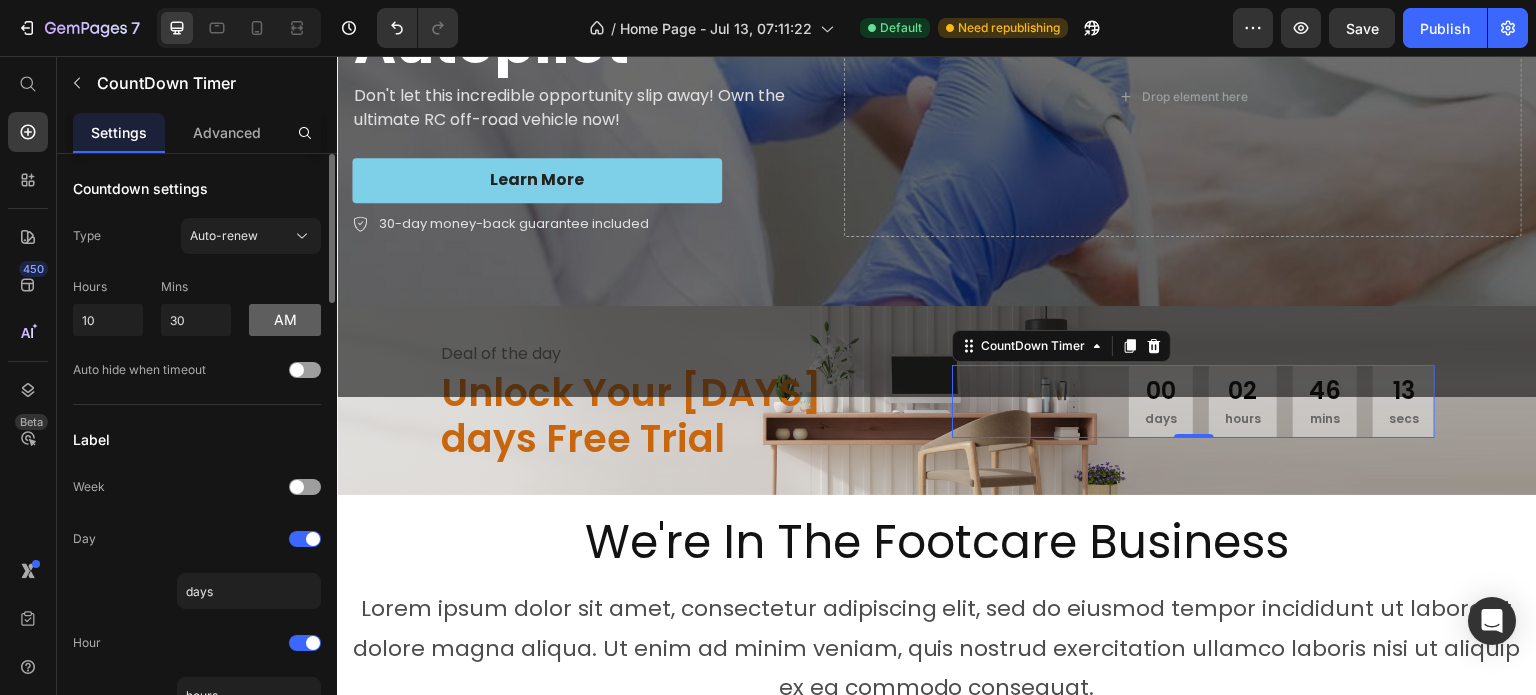 click on "am" at bounding box center (285, 320) 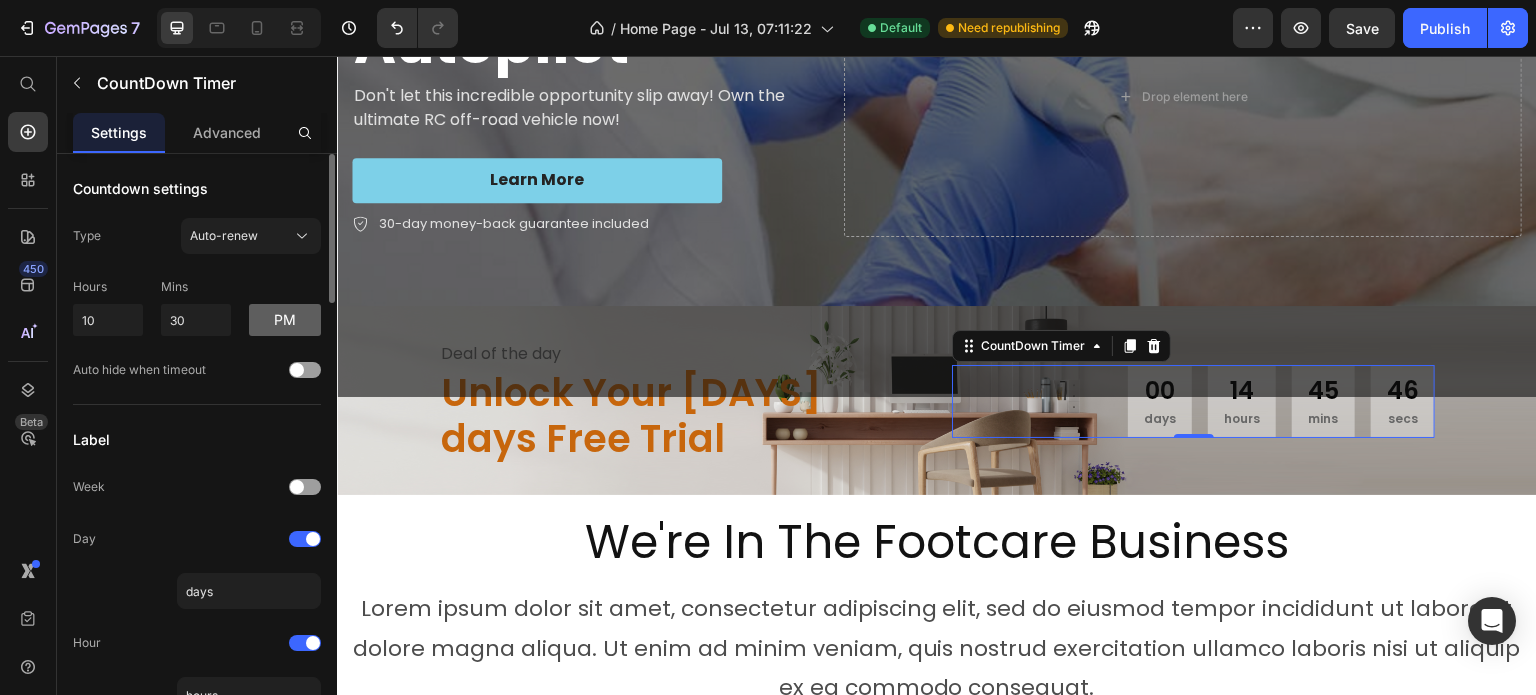 click on "pm" at bounding box center (285, 320) 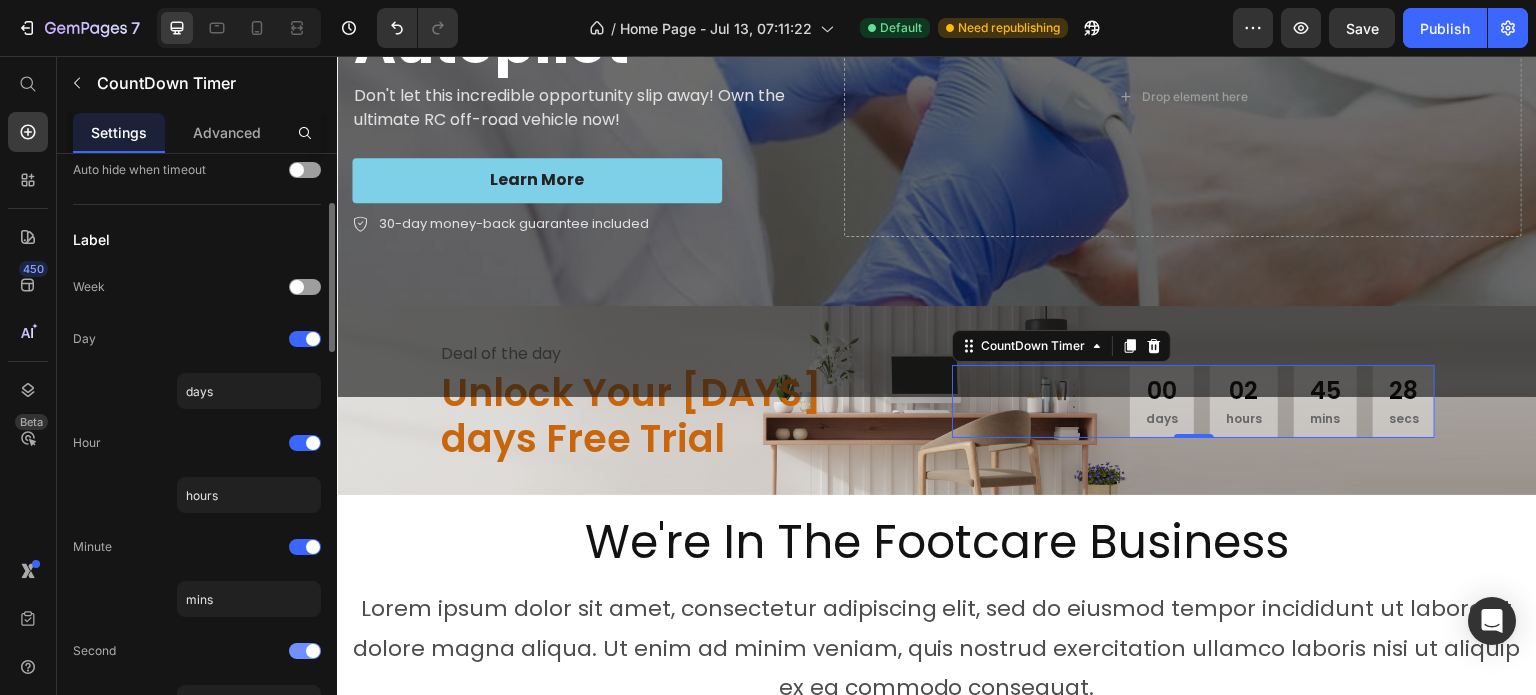 scroll, scrollTop: 0, scrollLeft: 0, axis: both 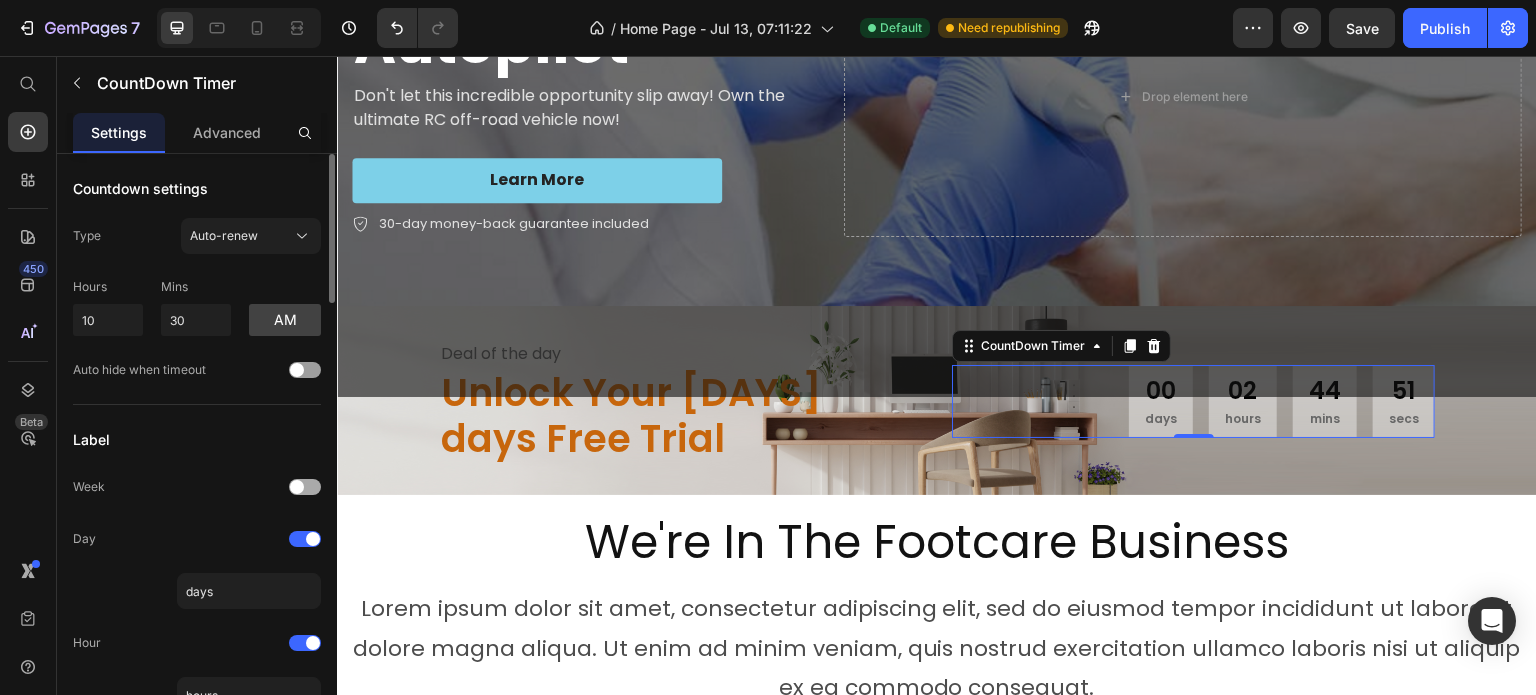 click at bounding box center (305, 487) 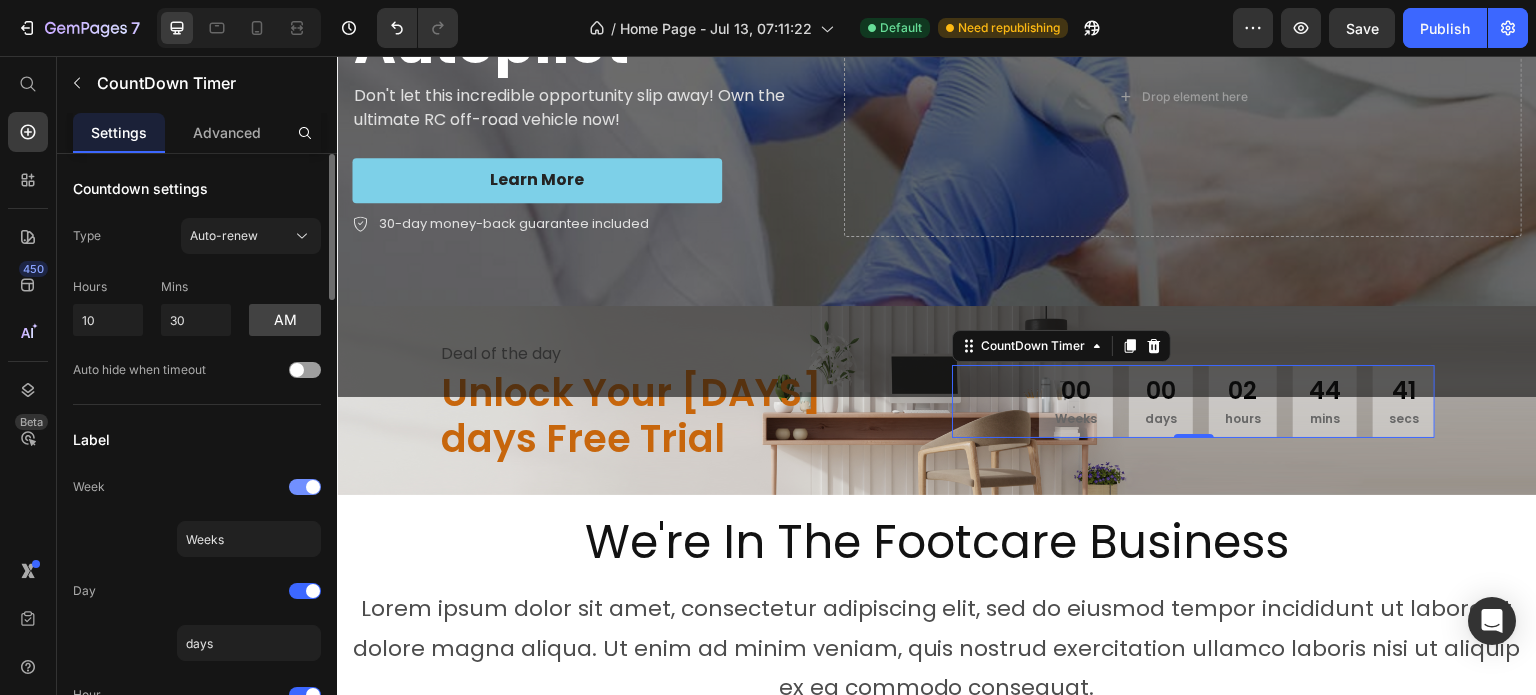 click at bounding box center (305, 487) 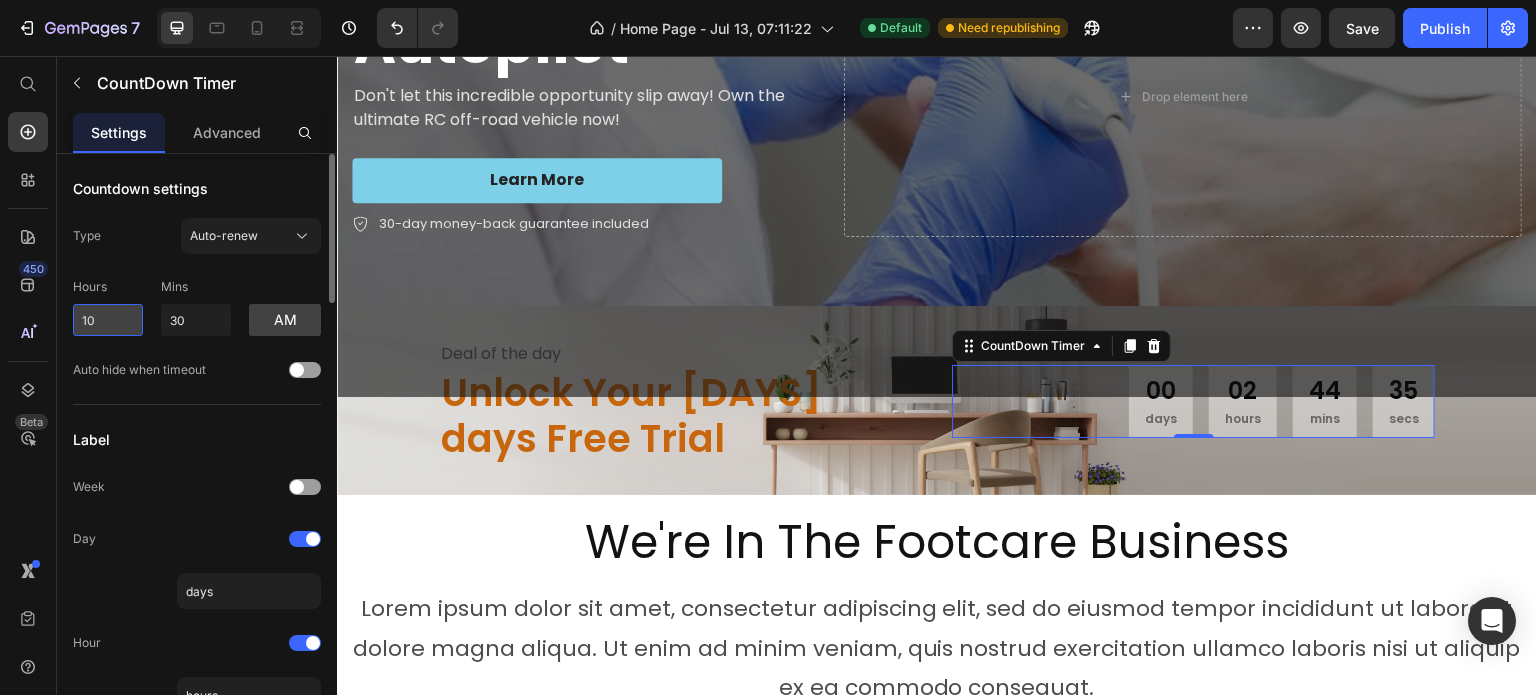 click on "10" at bounding box center [108, 320] 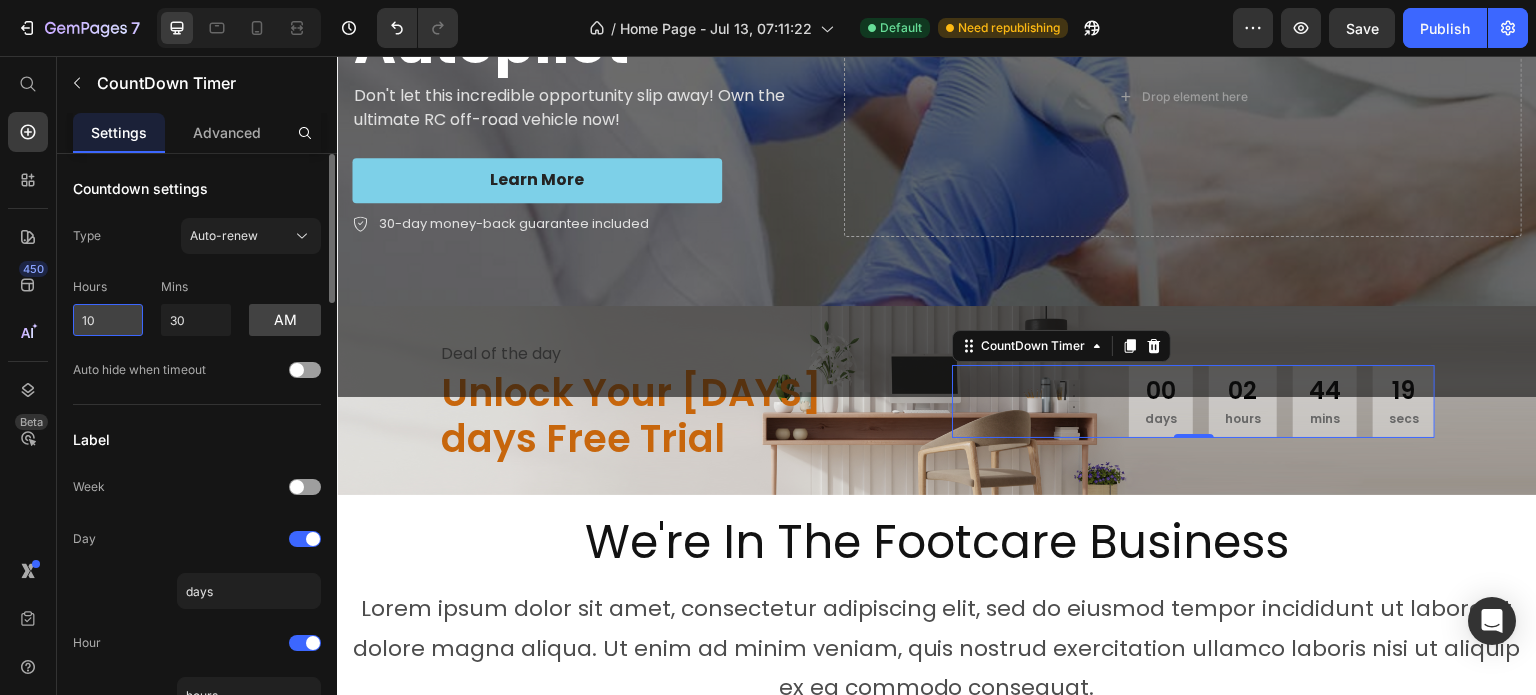 drag, startPoint x: 104, startPoint y: 323, endPoint x: 94, endPoint y: 326, distance: 10.440307 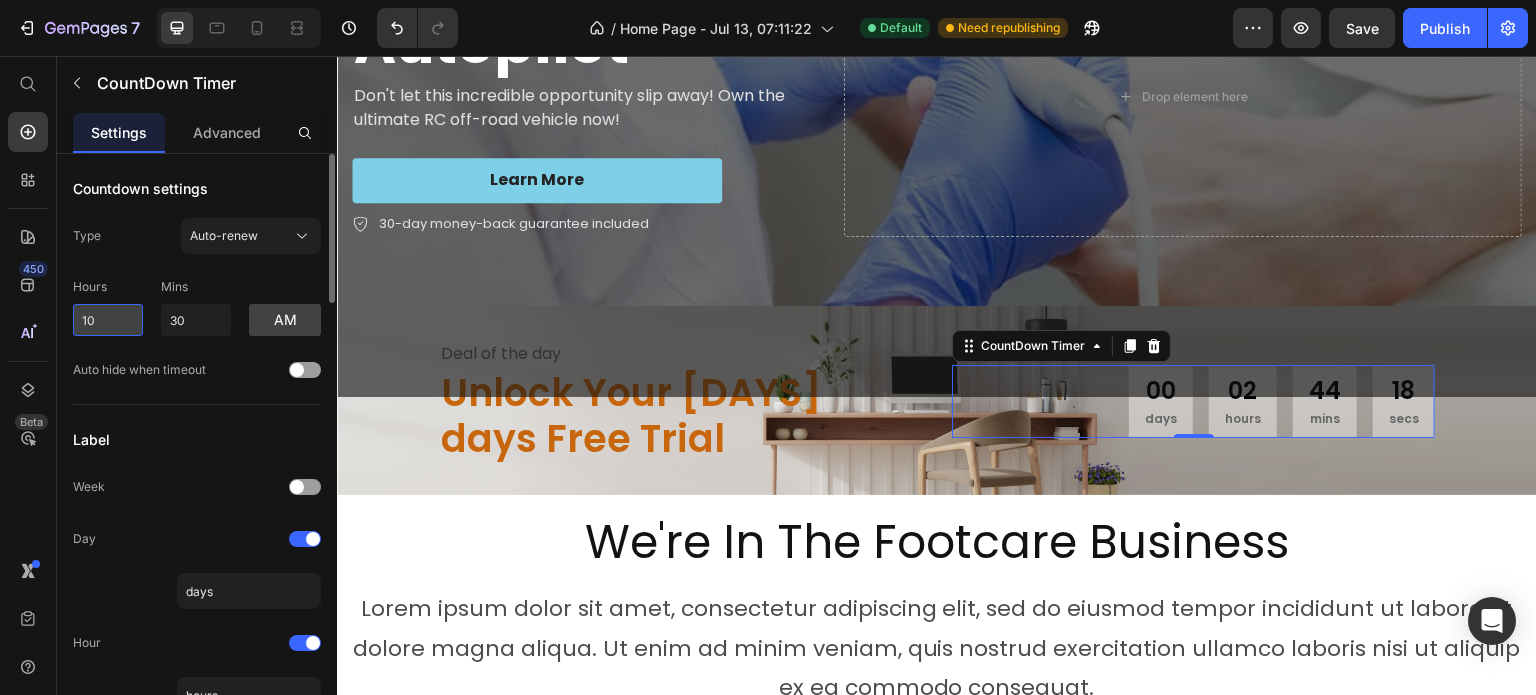 type on "1" 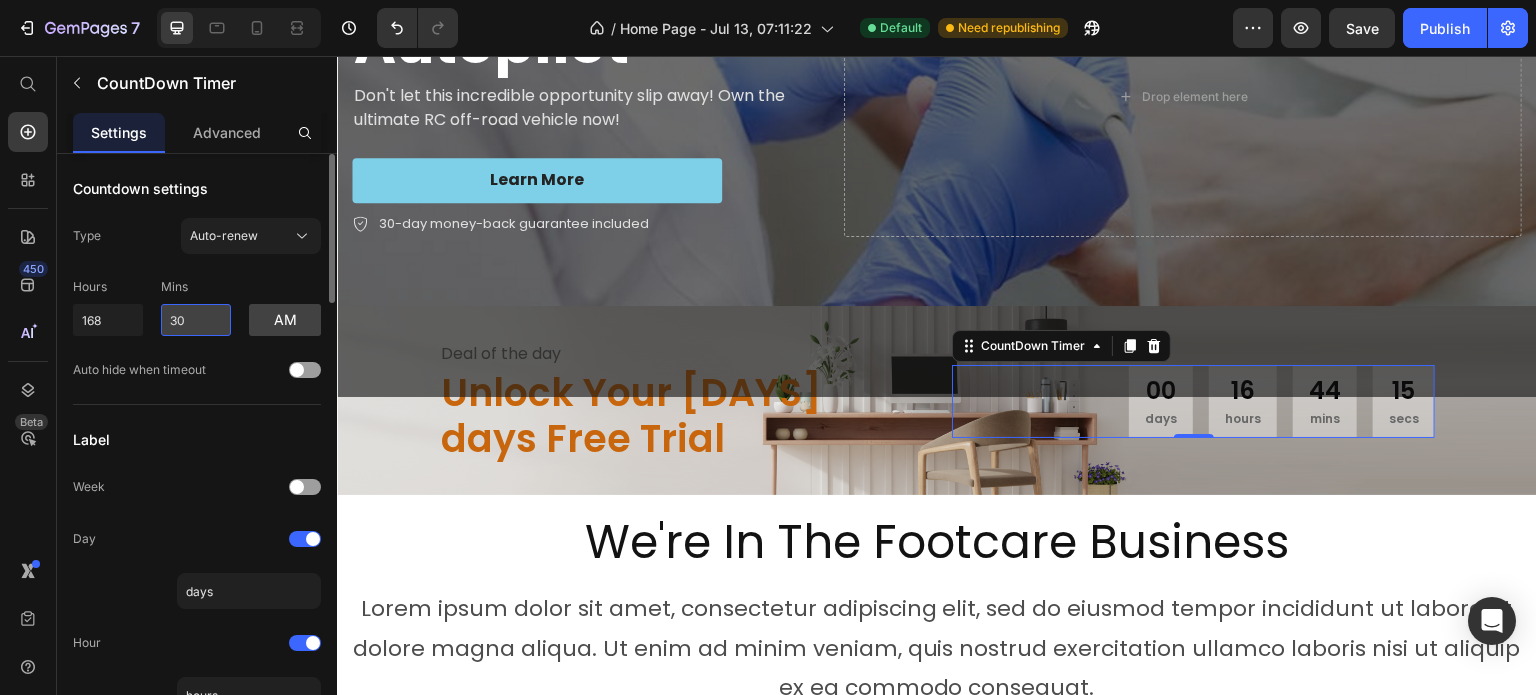 type on "10" 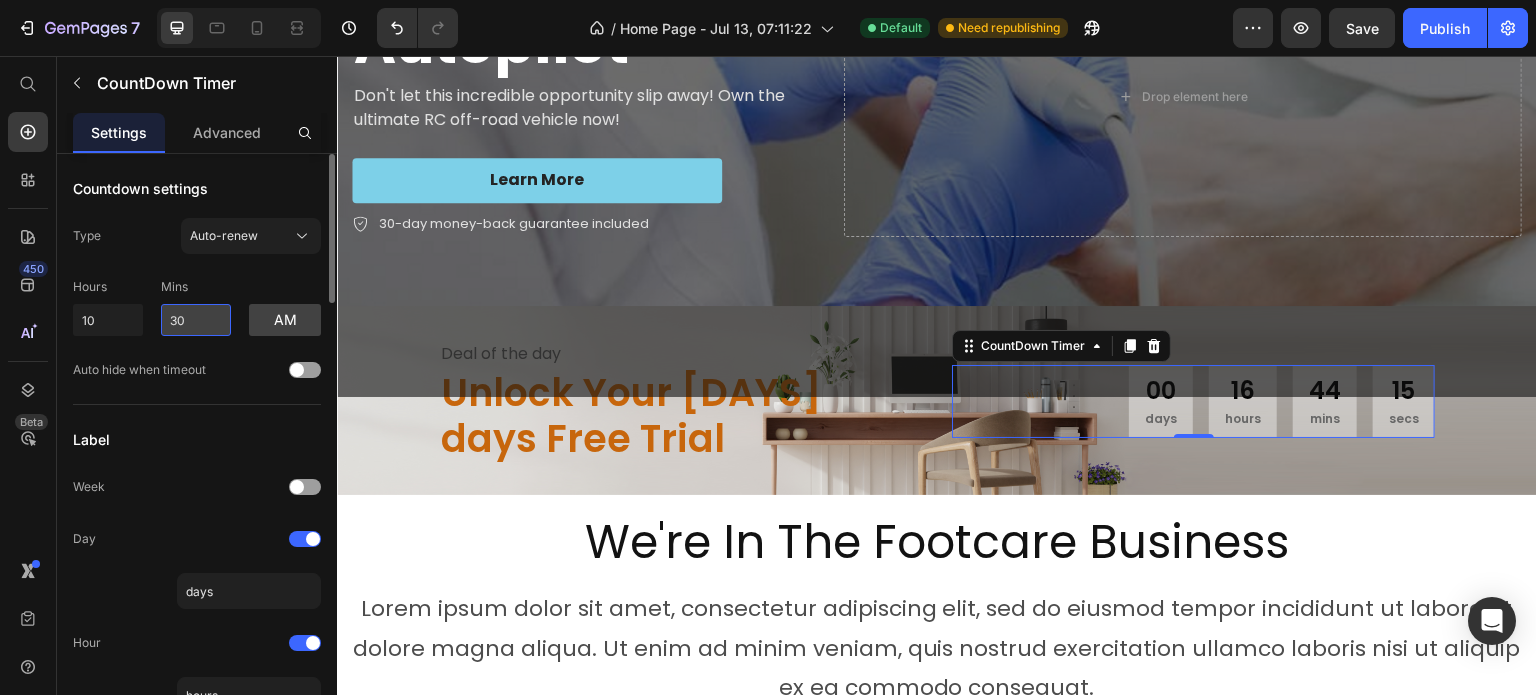 click on "30" at bounding box center (196, 320) 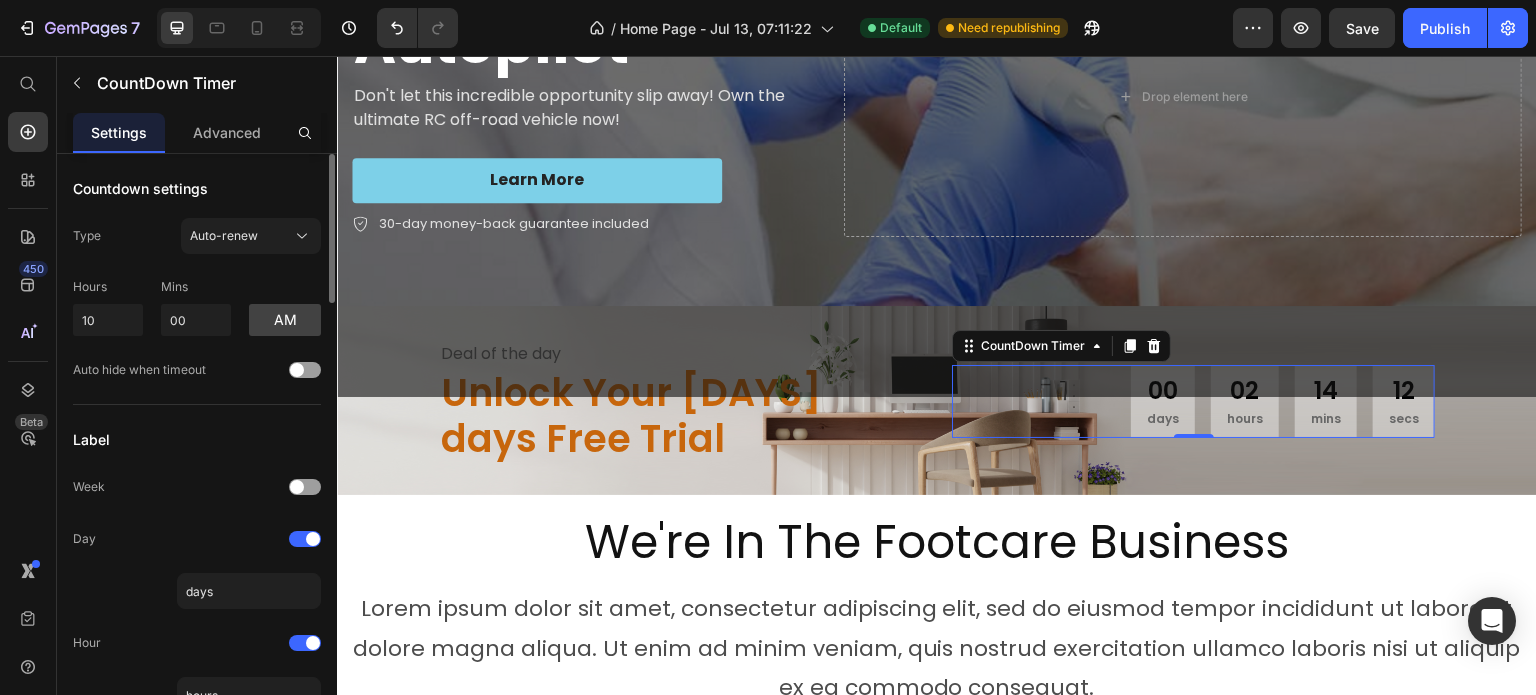 type on "0" 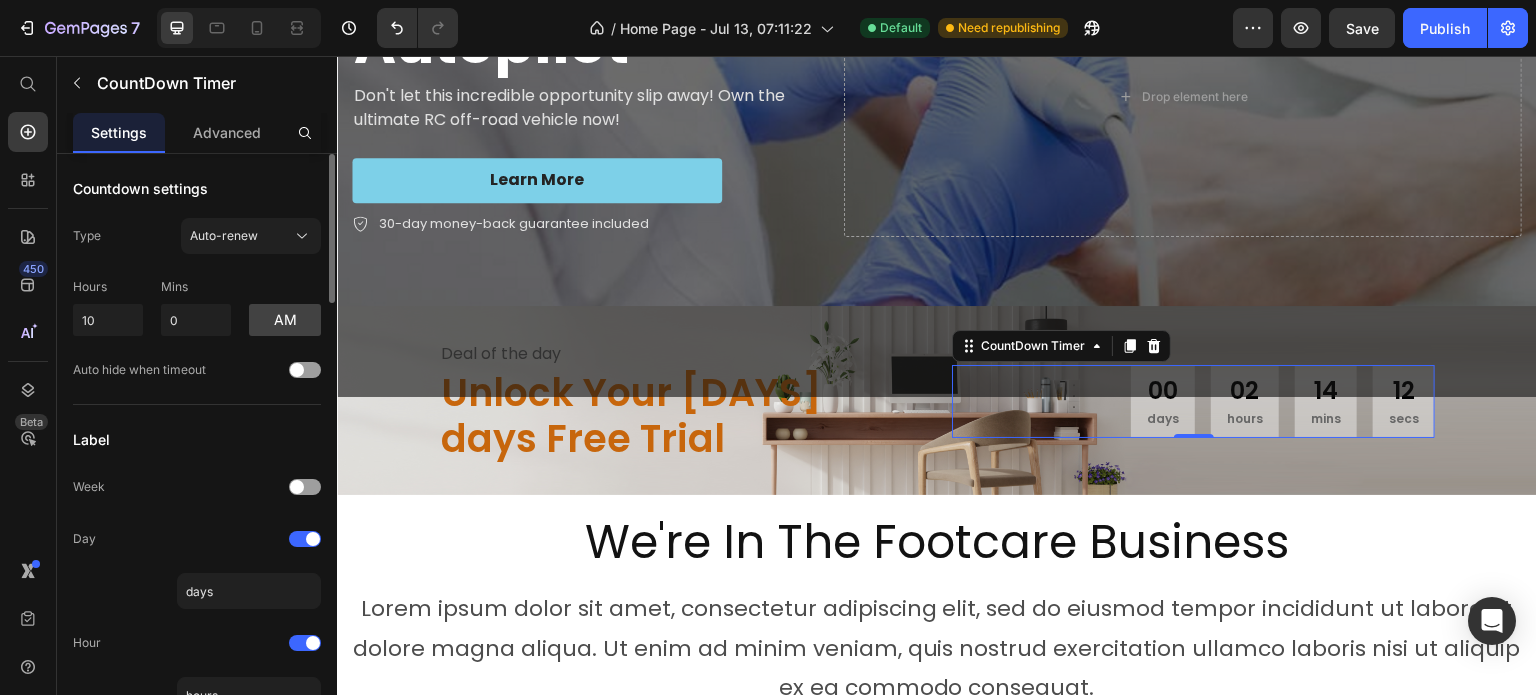 click on "Countdown settings Type Auto-renew Hours 10 Mins 0 am Auto hide when timeout Label Week Day days Hour hours Minute mins Second secs Redirect after expired Source URL  Insert link  Item settings Background color Column gap 16 px Vertical spacing 0 px Padding Custom Countdown states Normal Hover Border Corner Number text Styles Heading 3* Font Poppins Size 24 Color Show more Label text Styles Paragraph 1* Font Poppins Size 12 Color Show more Align" at bounding box center (197, 1304) 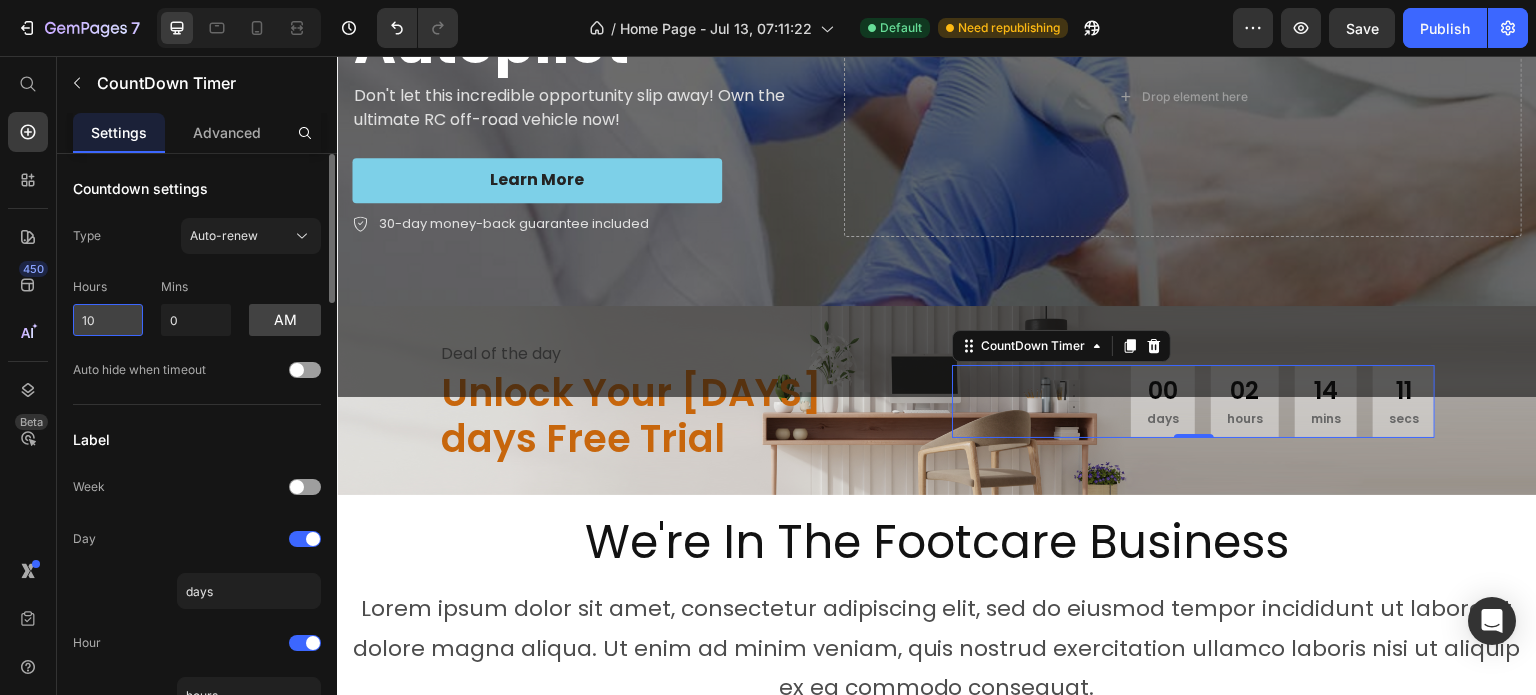 click on "10" at bounding box center (108, 320) 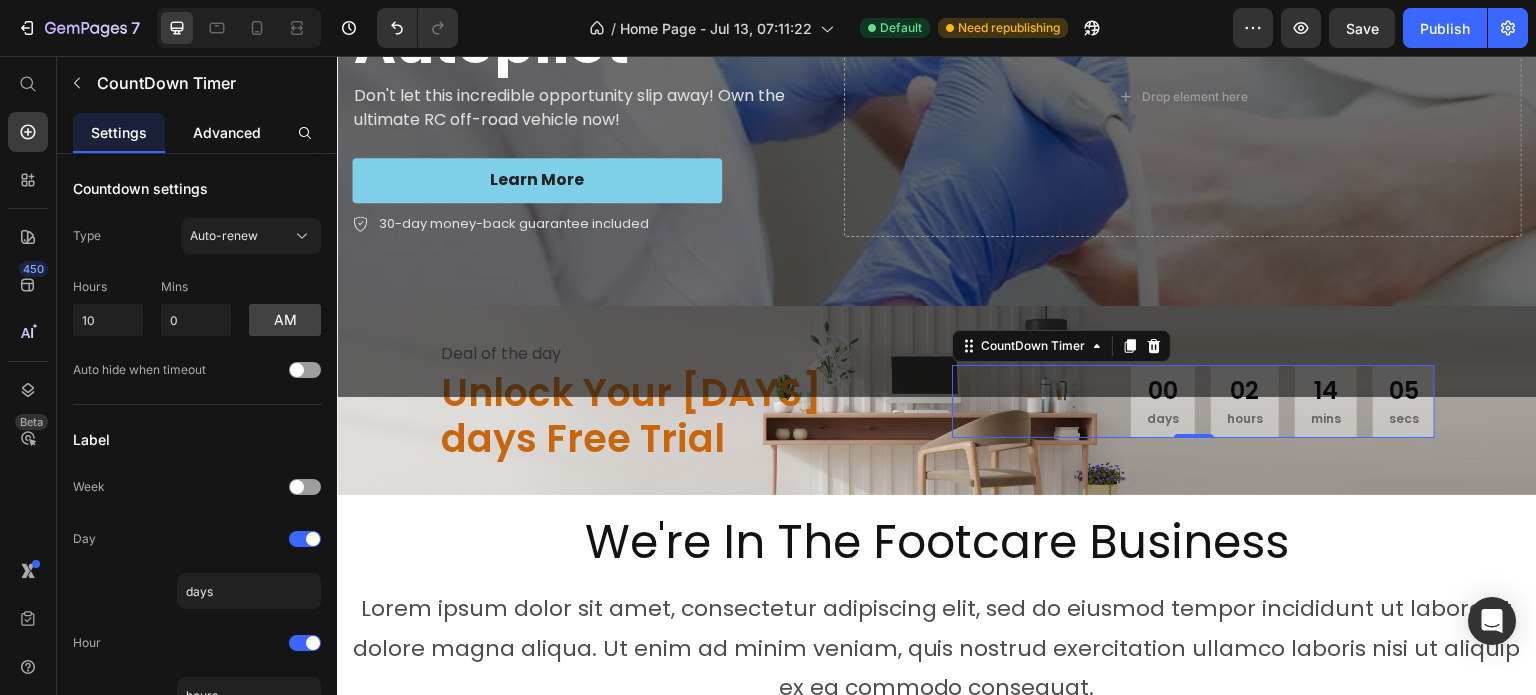 click on "Advanced" at bounding box center [227, 132] 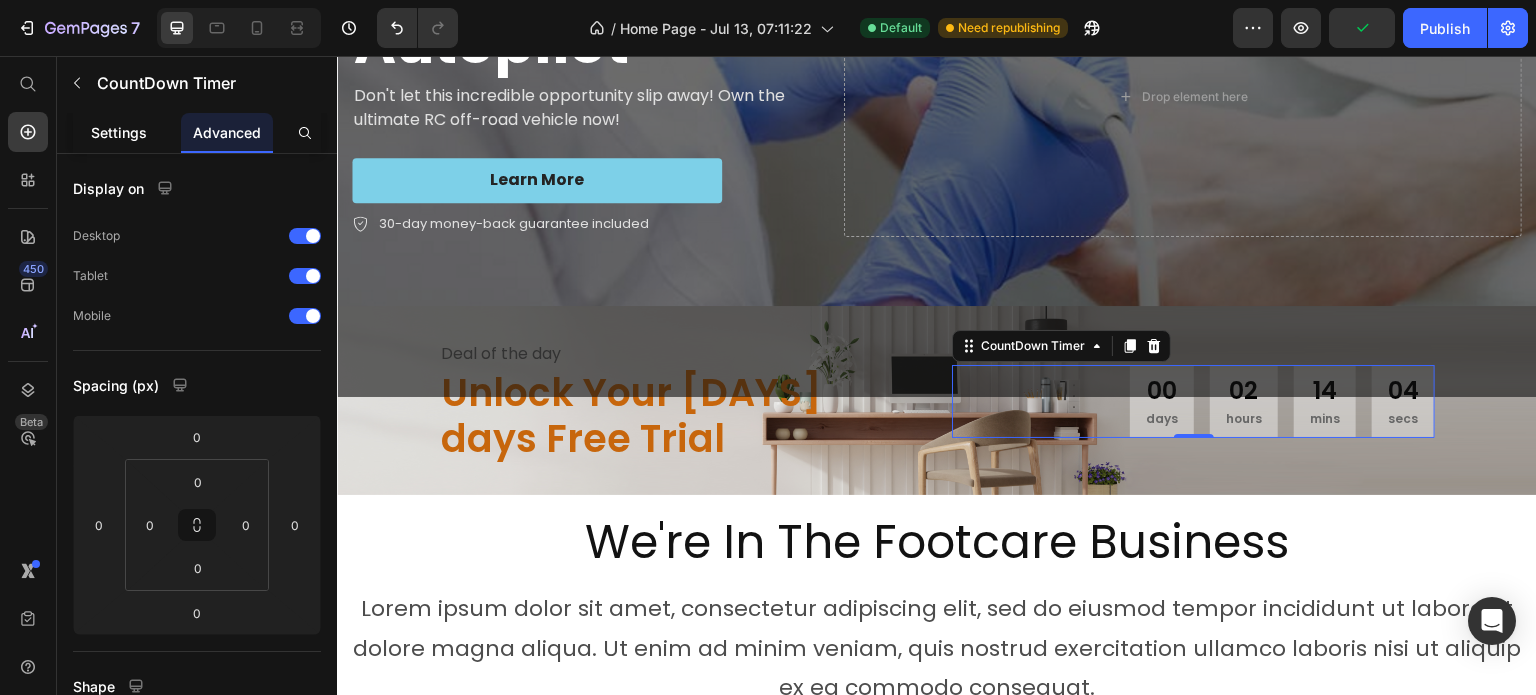 click on "Settings" at bounding box center (119, 132) 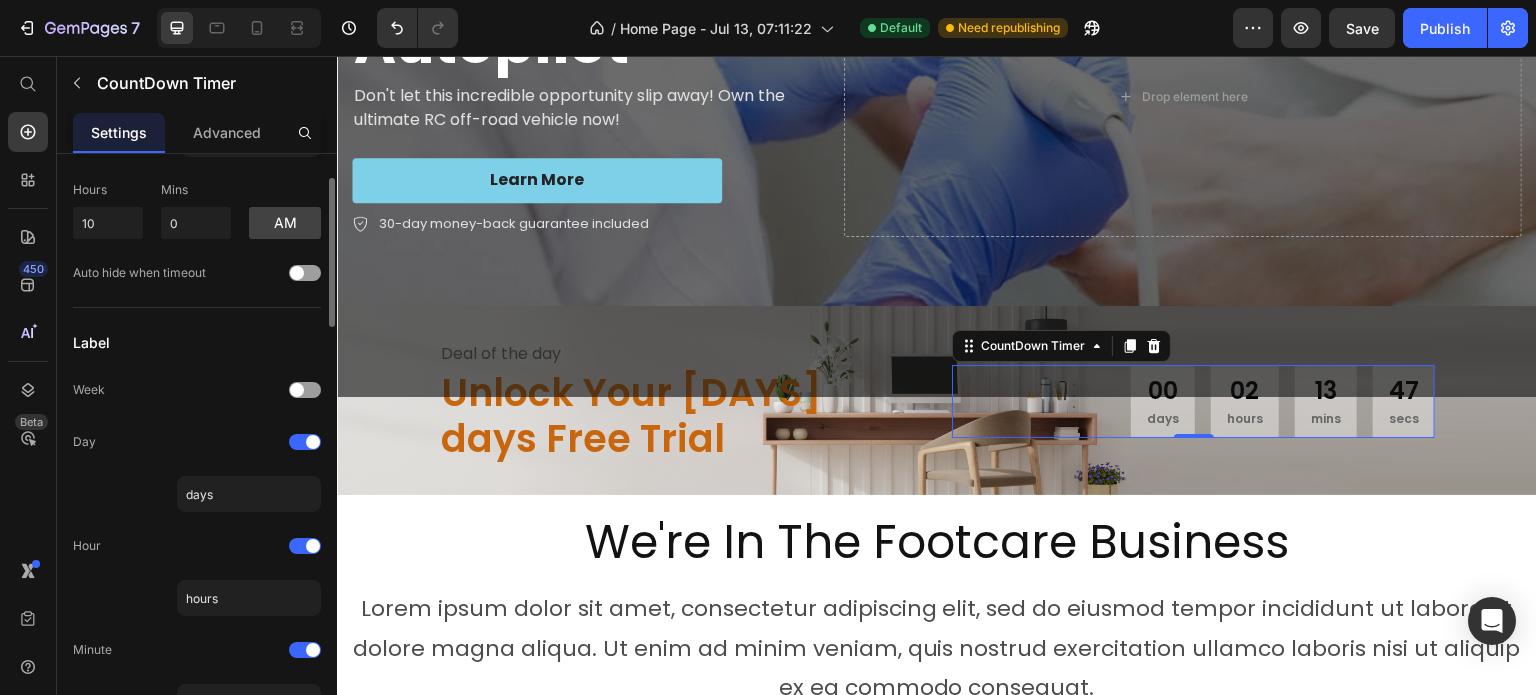 scroll, scrollTop: 0, scrollLeft: 0, axis: both 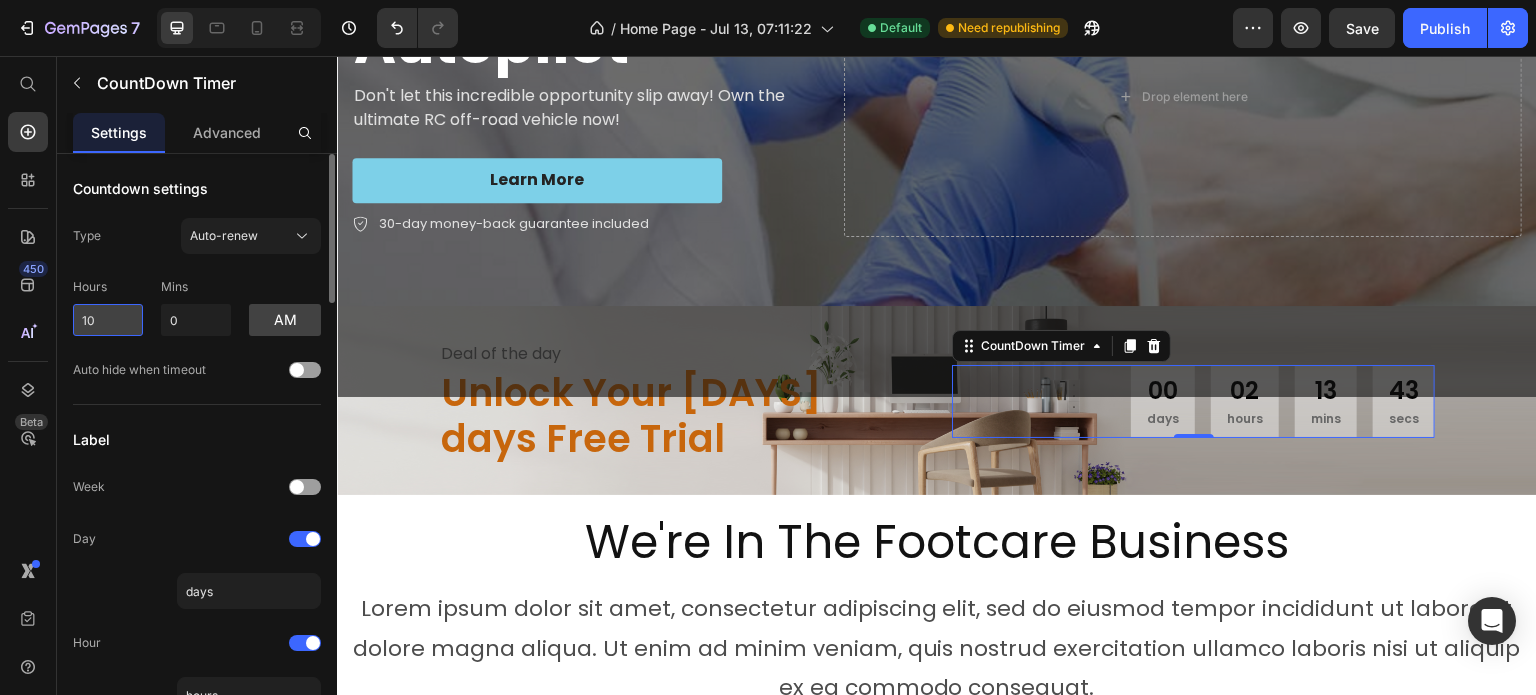 click on "10" at bounding box center (108, 320) 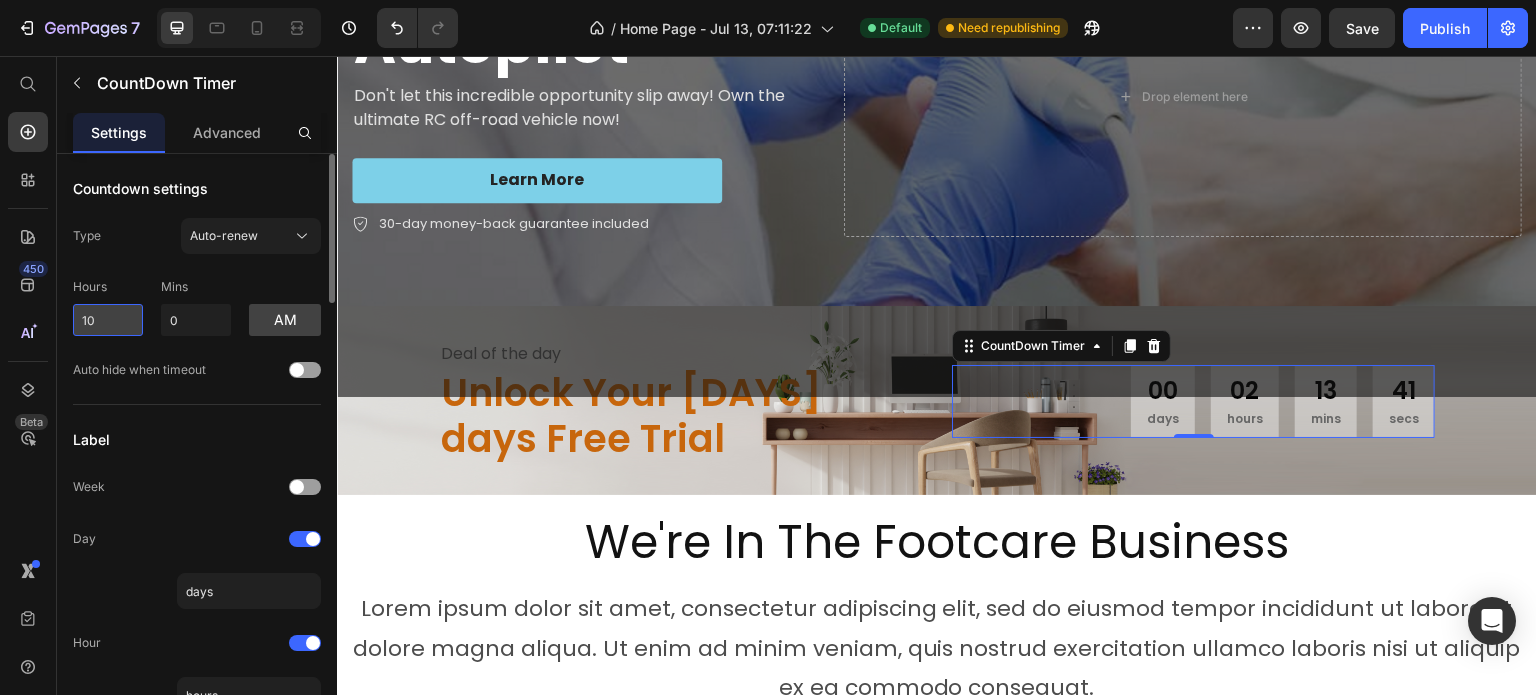 type on "1" 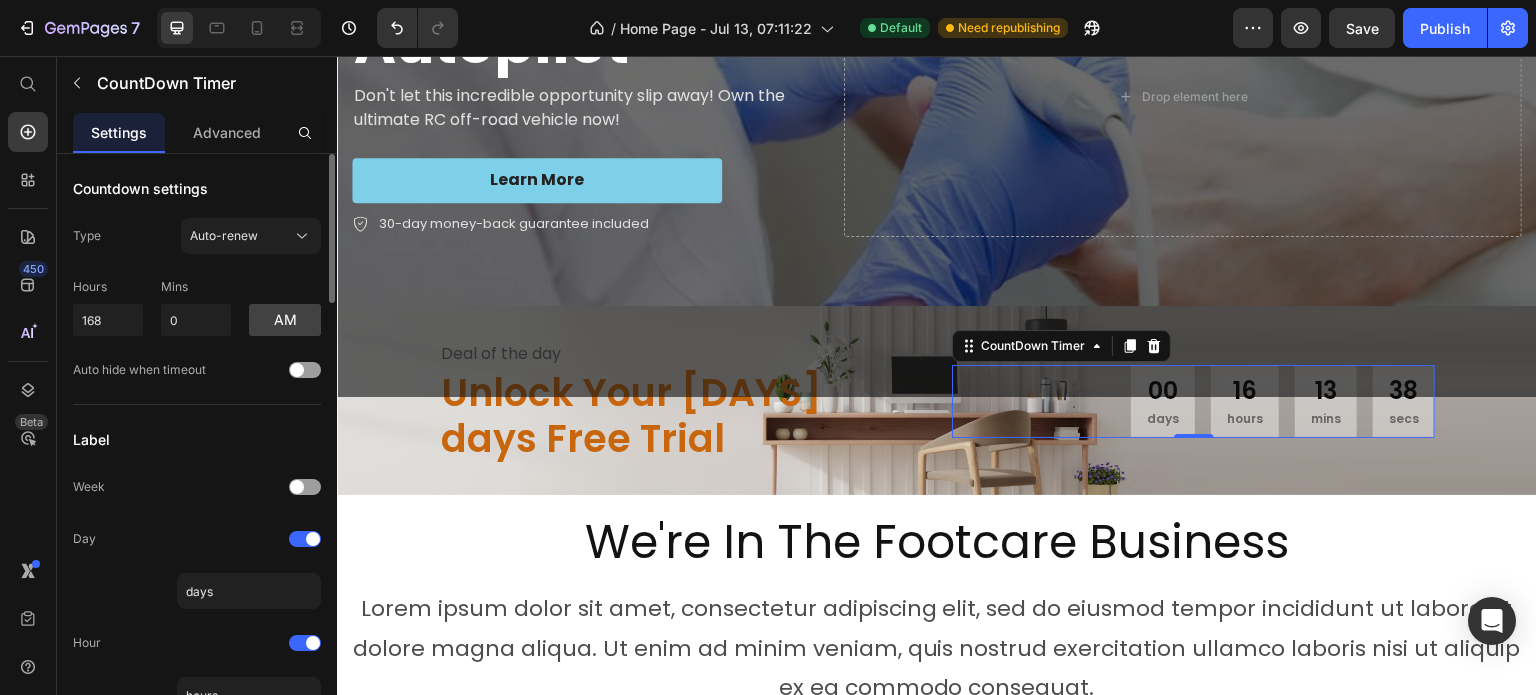 type on "10" 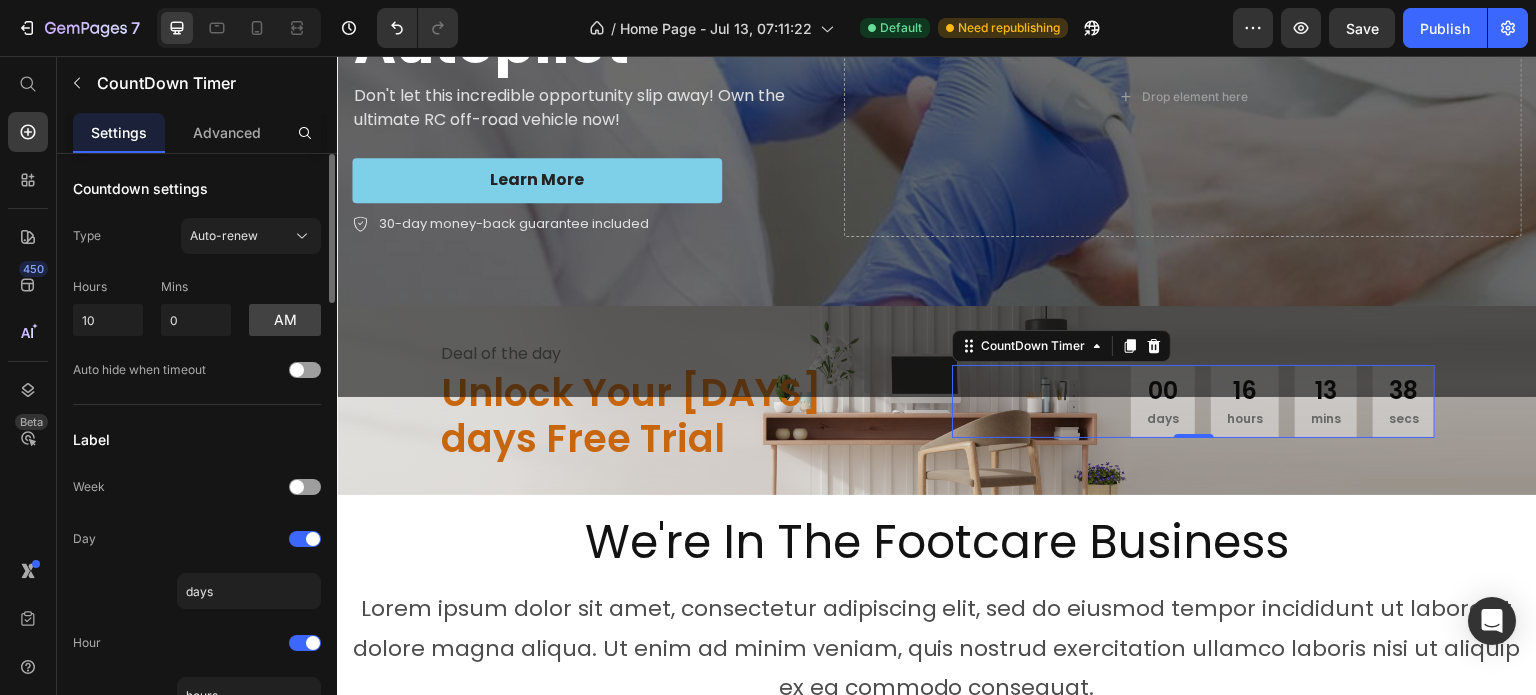 click on "Label" at bounding box center (197, 439) 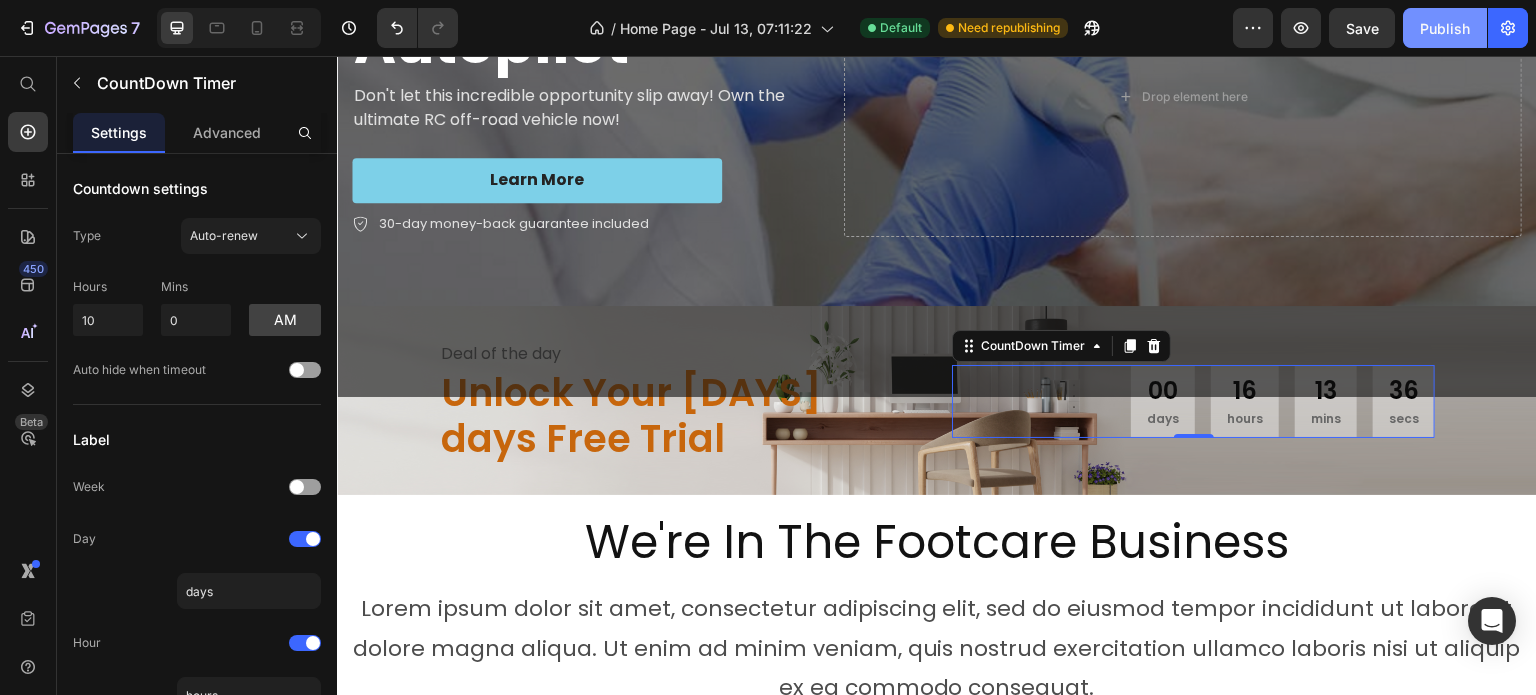 click on "Publish" at bounding box center [1445, 28] 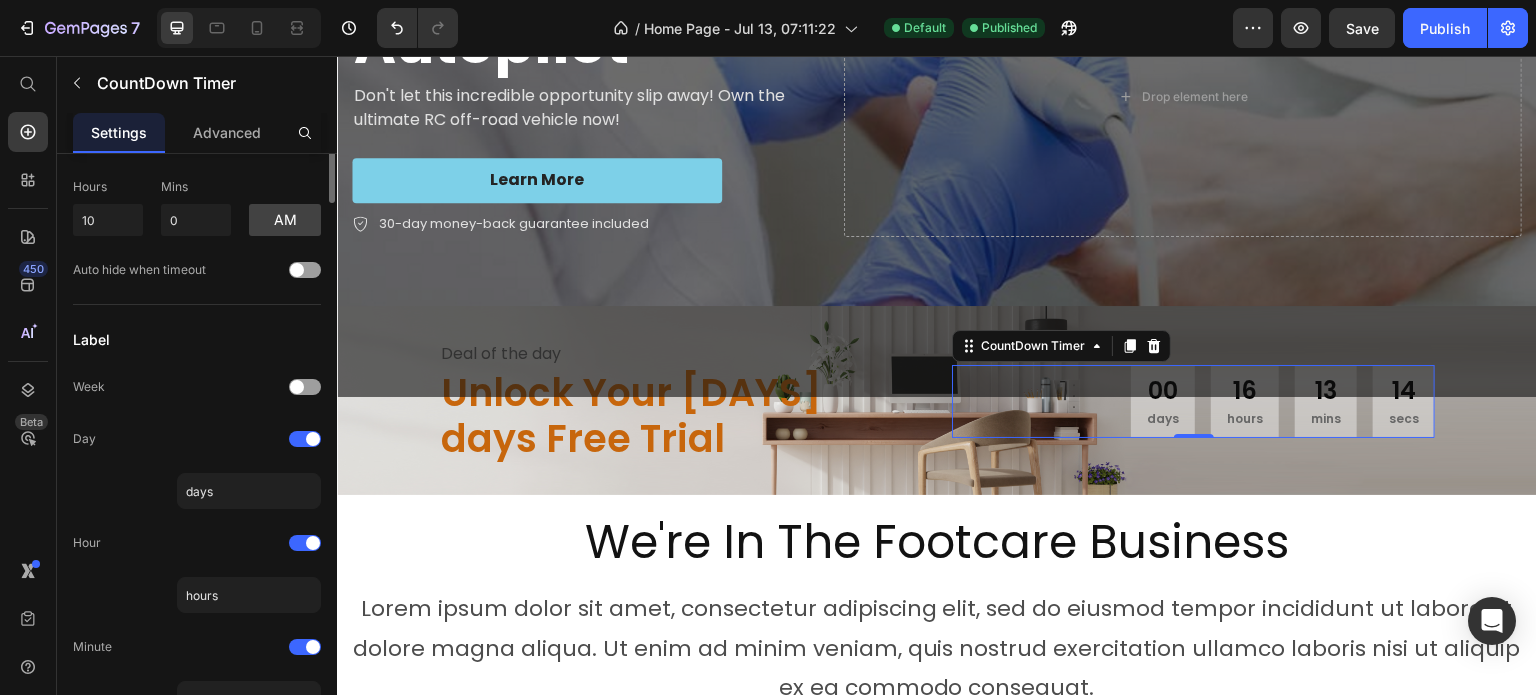 scroll, scrollTop: 0, scrollLeft: 0, axis: both 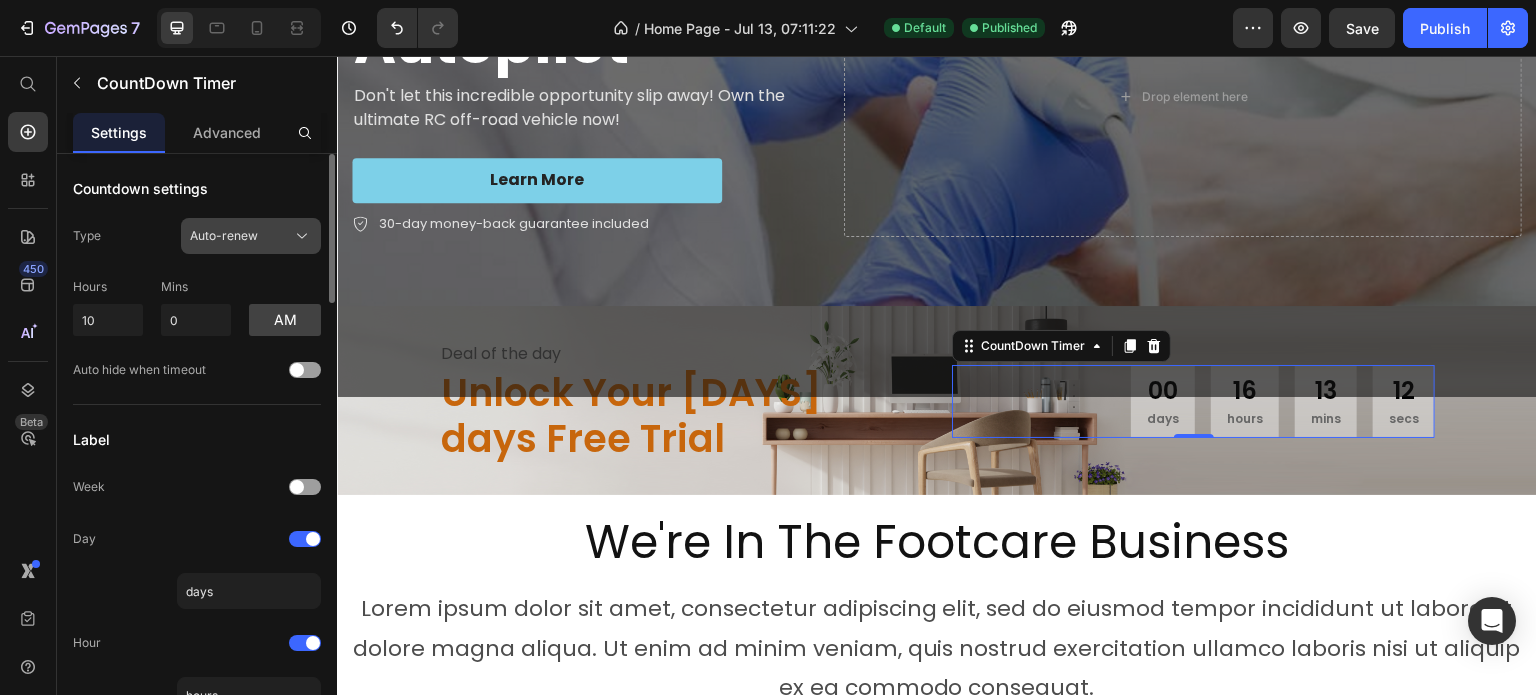 click on "Auto-renew" at bounding box center (251, 236) 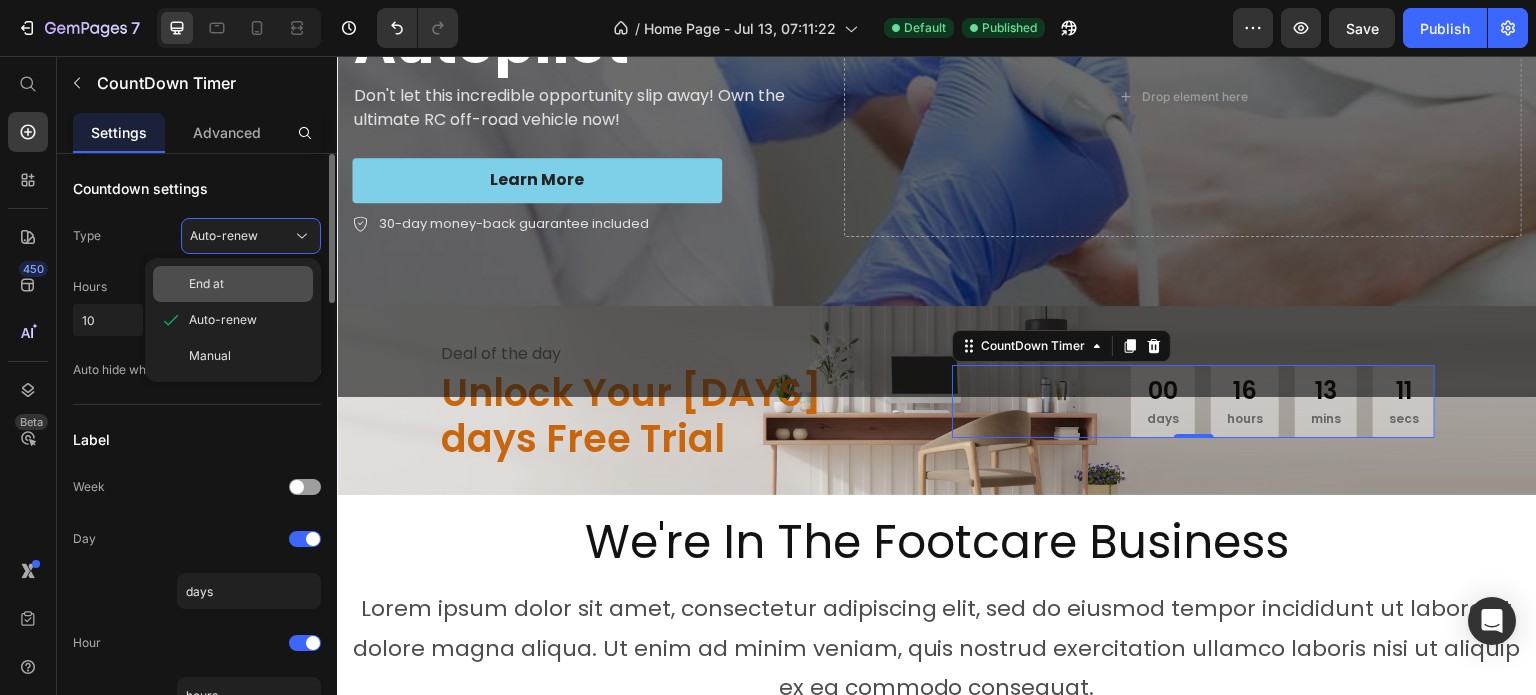 click on "End at" at bounding box center (247, 284) 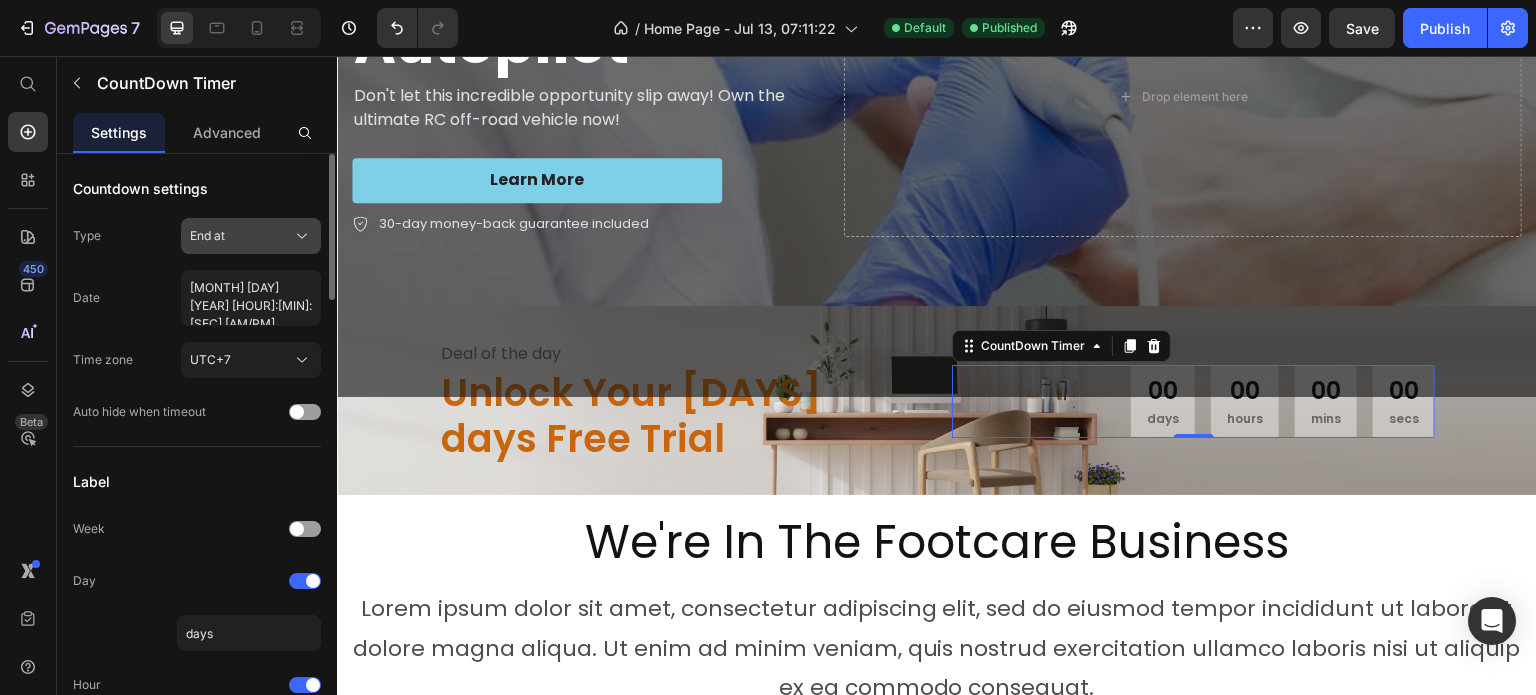 click on "End at" 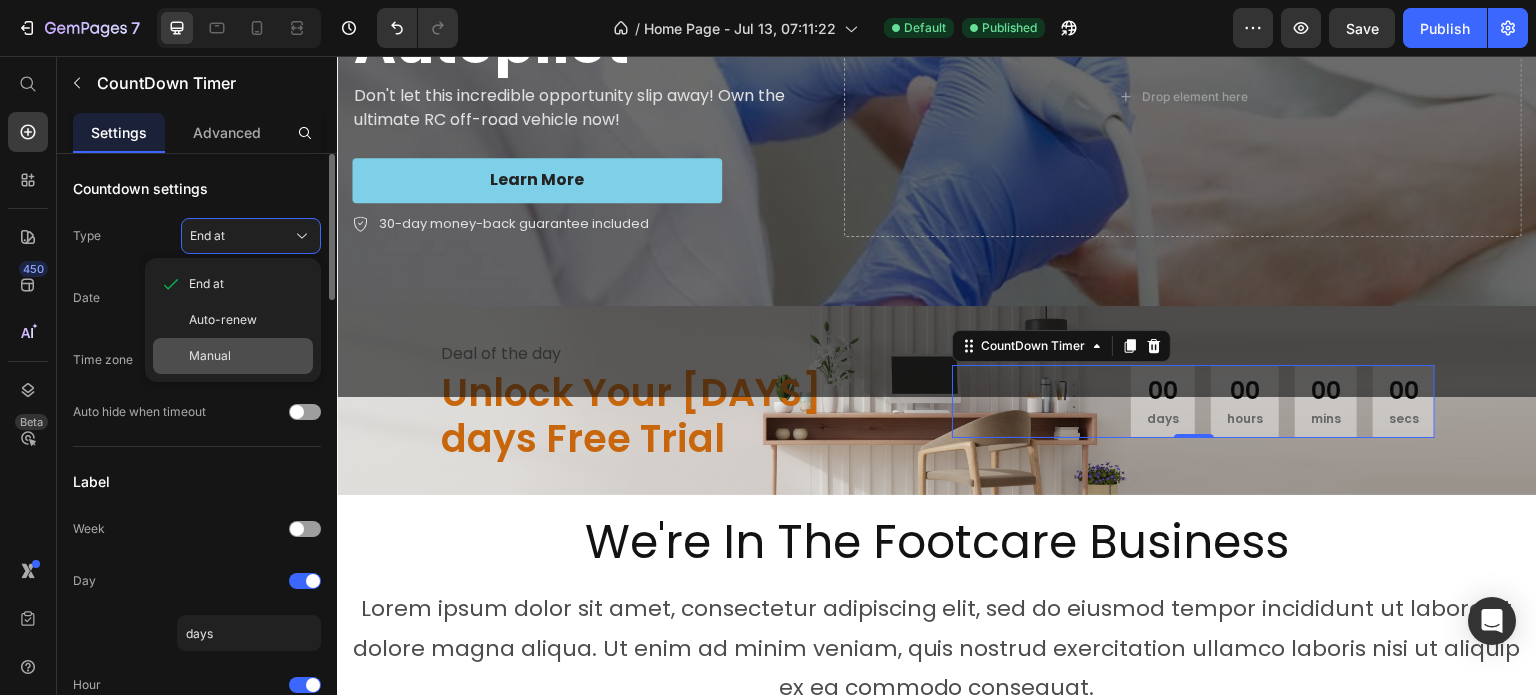 click on "Manual" at bounding box center (247, 356) 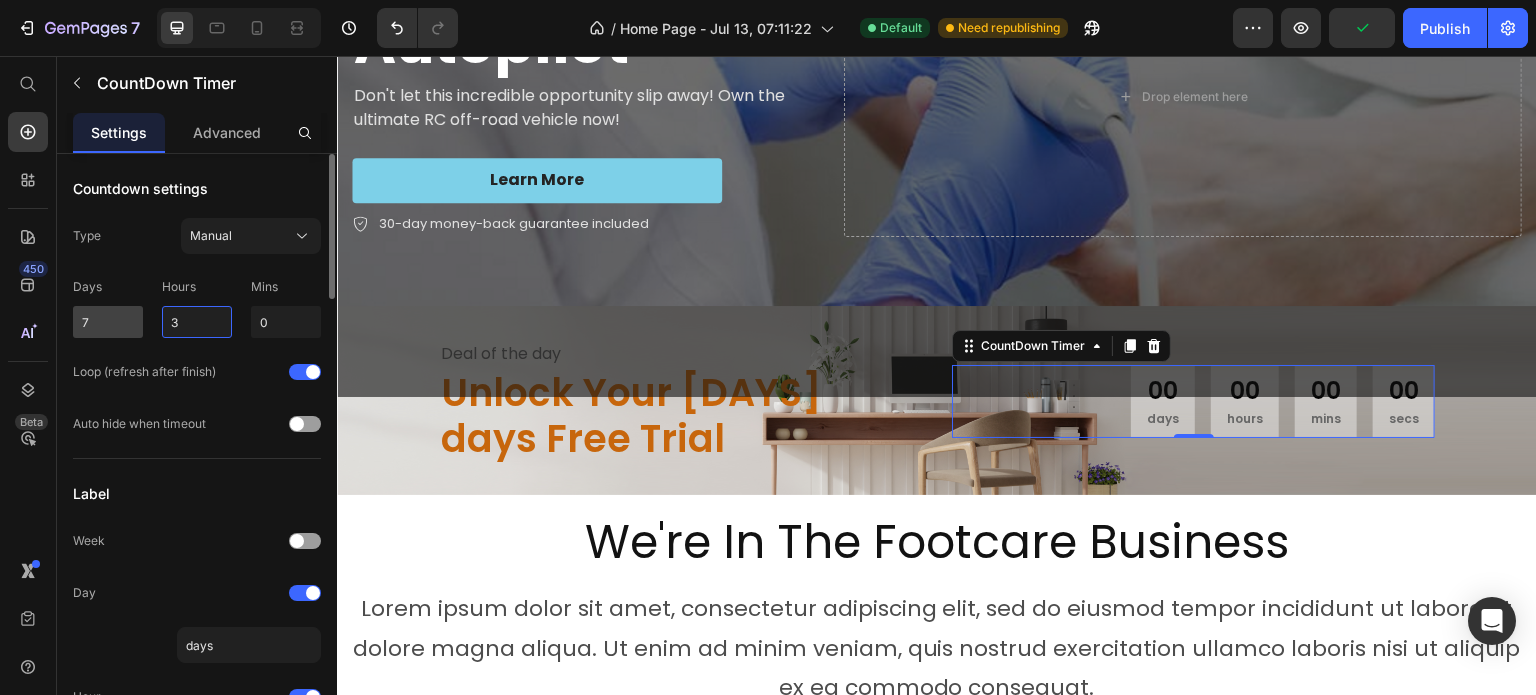drag, startPoint x: 197, startPoint y: 322, endPoint x: 124, endPoint y: 322, distance: 73 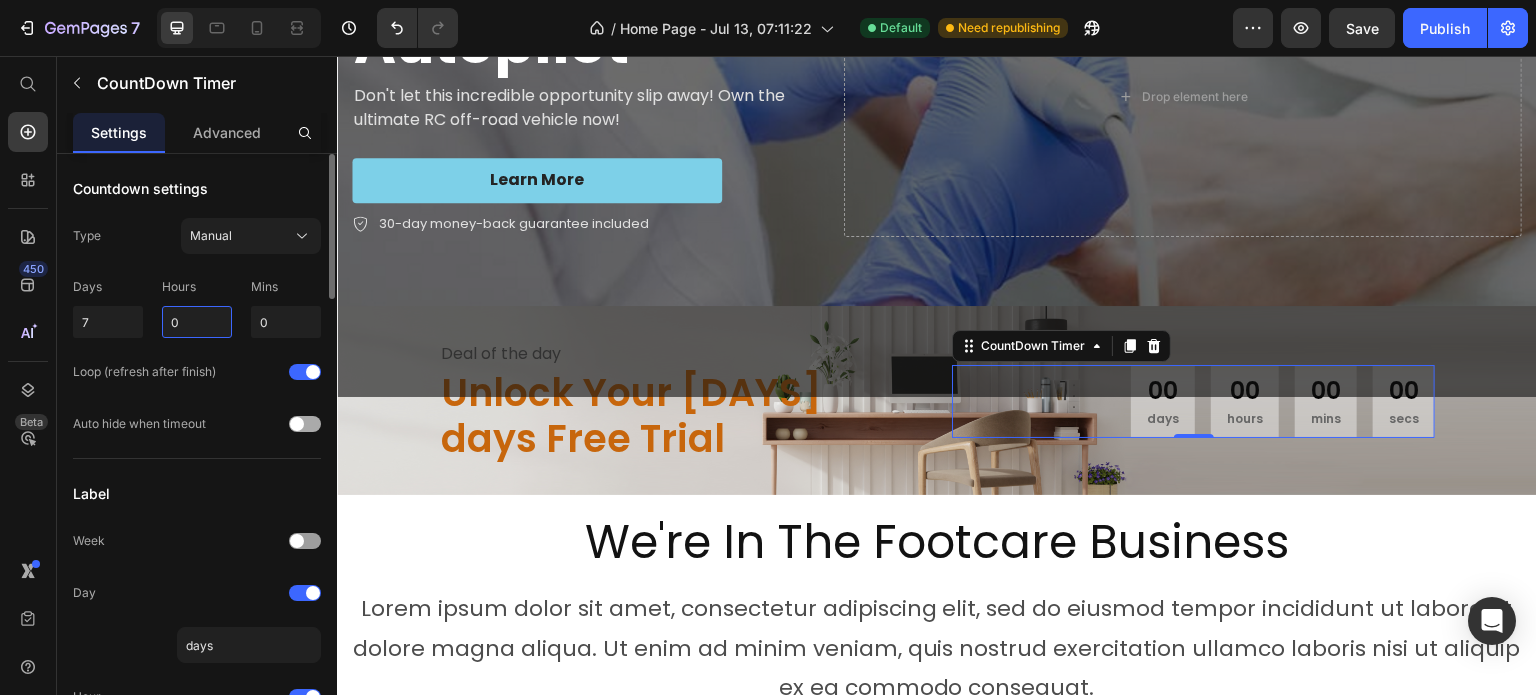 type on "0" 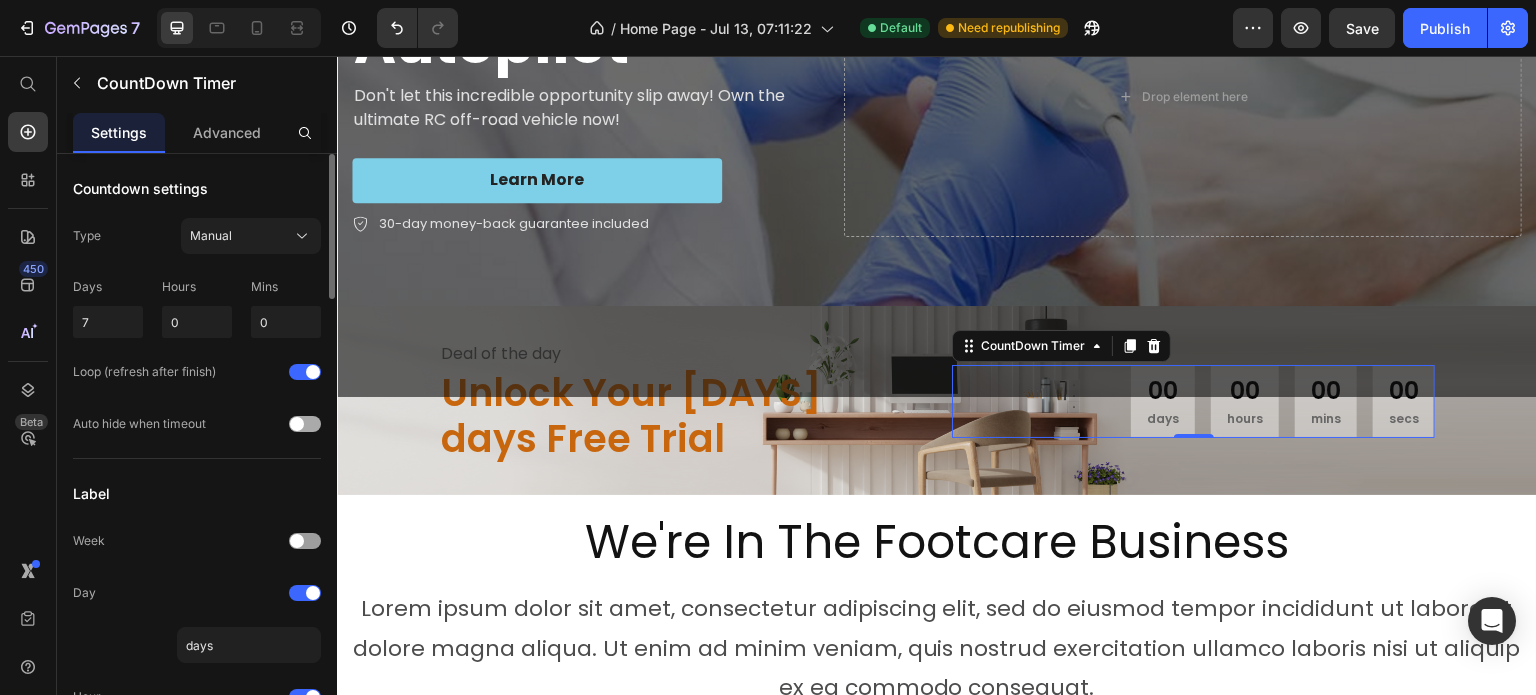 click on "Auto hide when timeout" 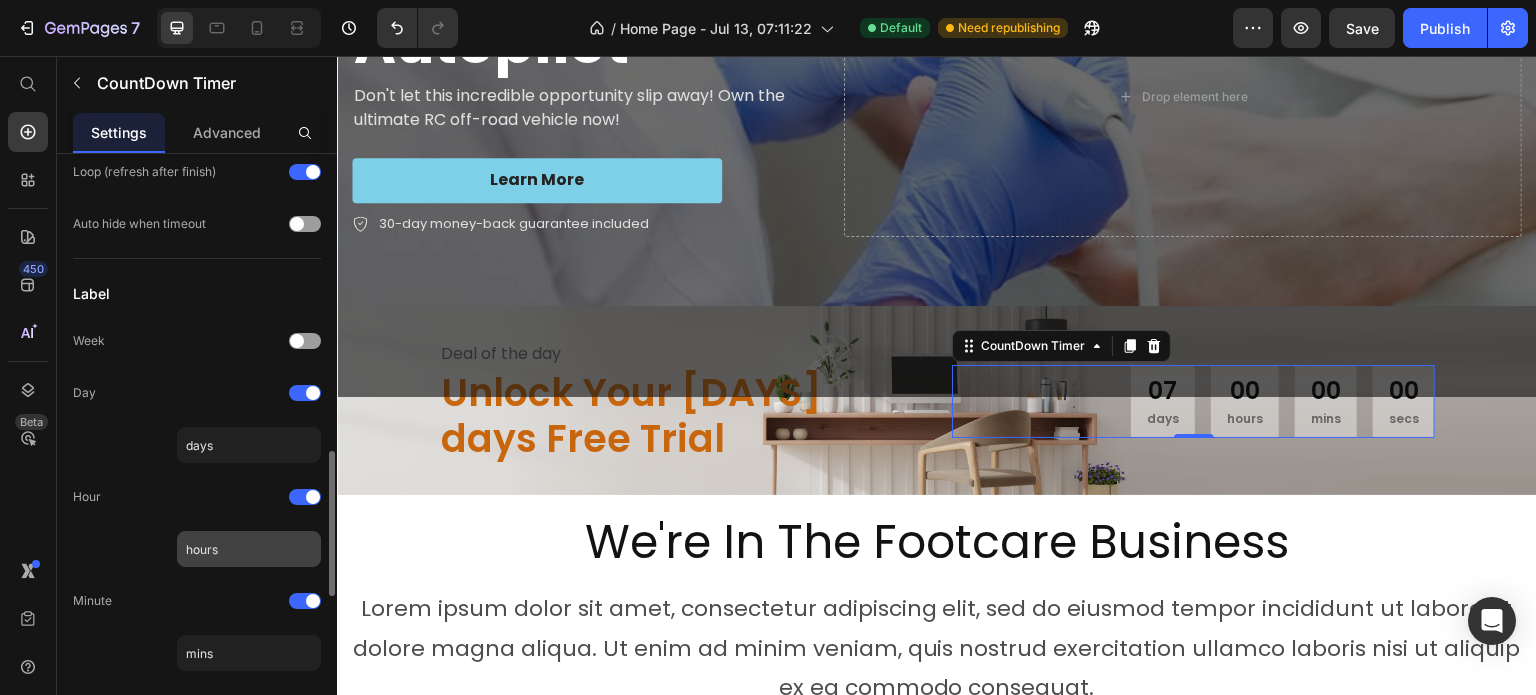 scroll, scrollTop: 600, scrollLeft: 0, axis: vertical 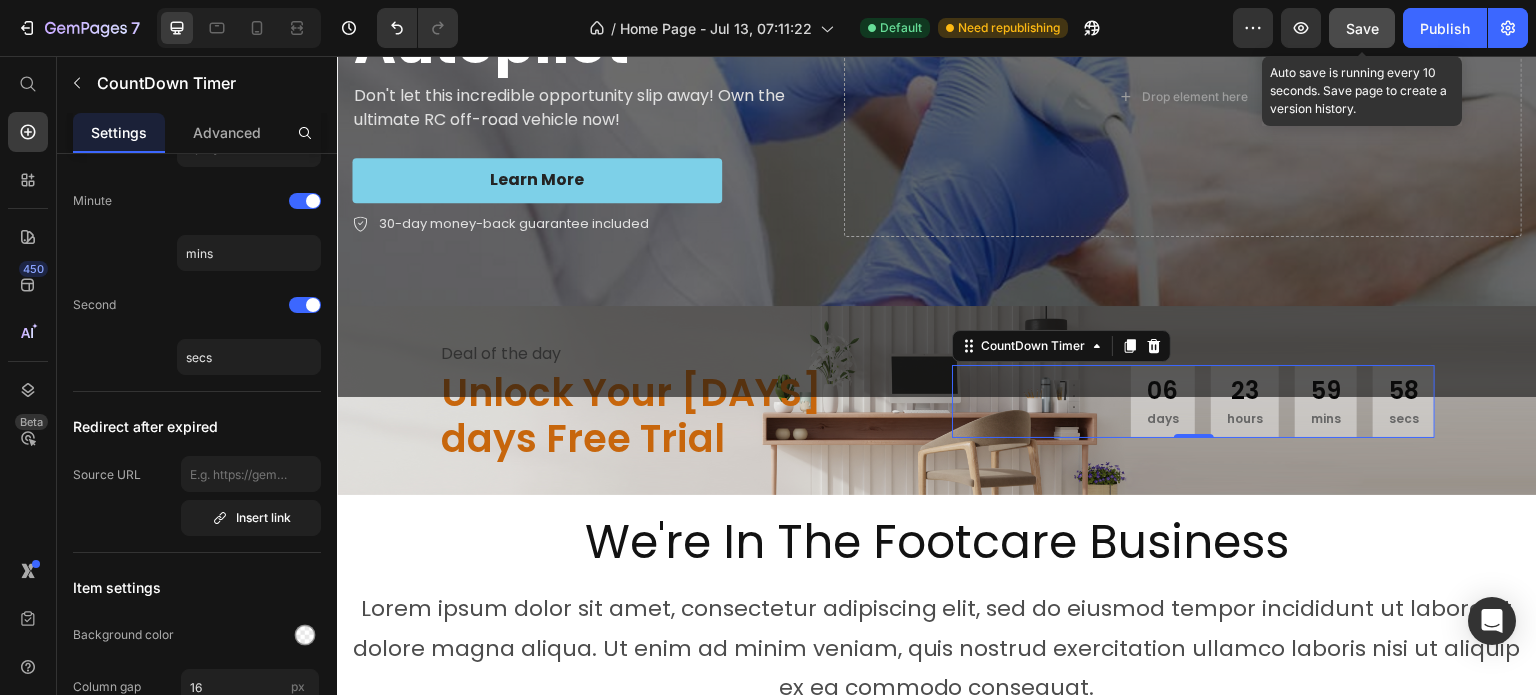click on "Save" at bounding box center (1362, 28) 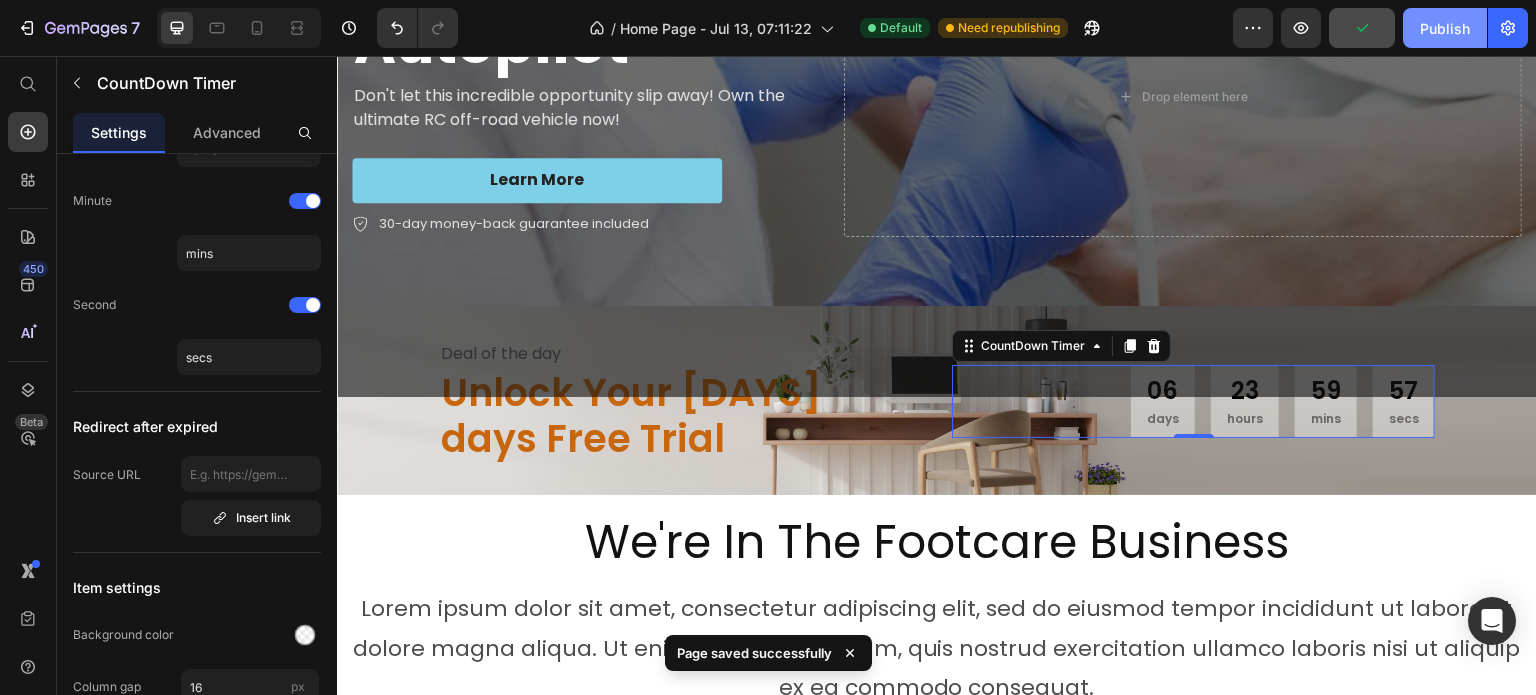 click on "Publish" at bounding box center (1445, 28) 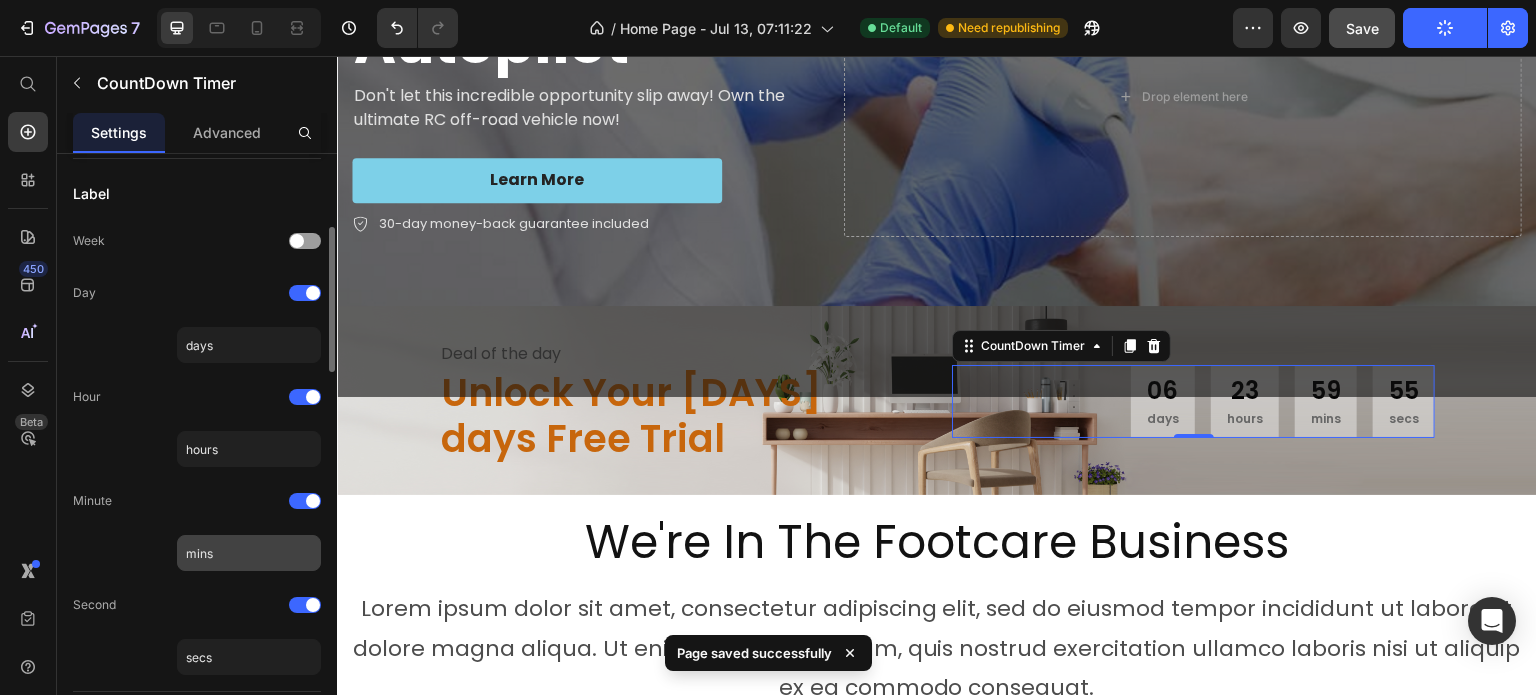 scroll, scrollTop: 100, scrollLeft: 0, axis: vertical 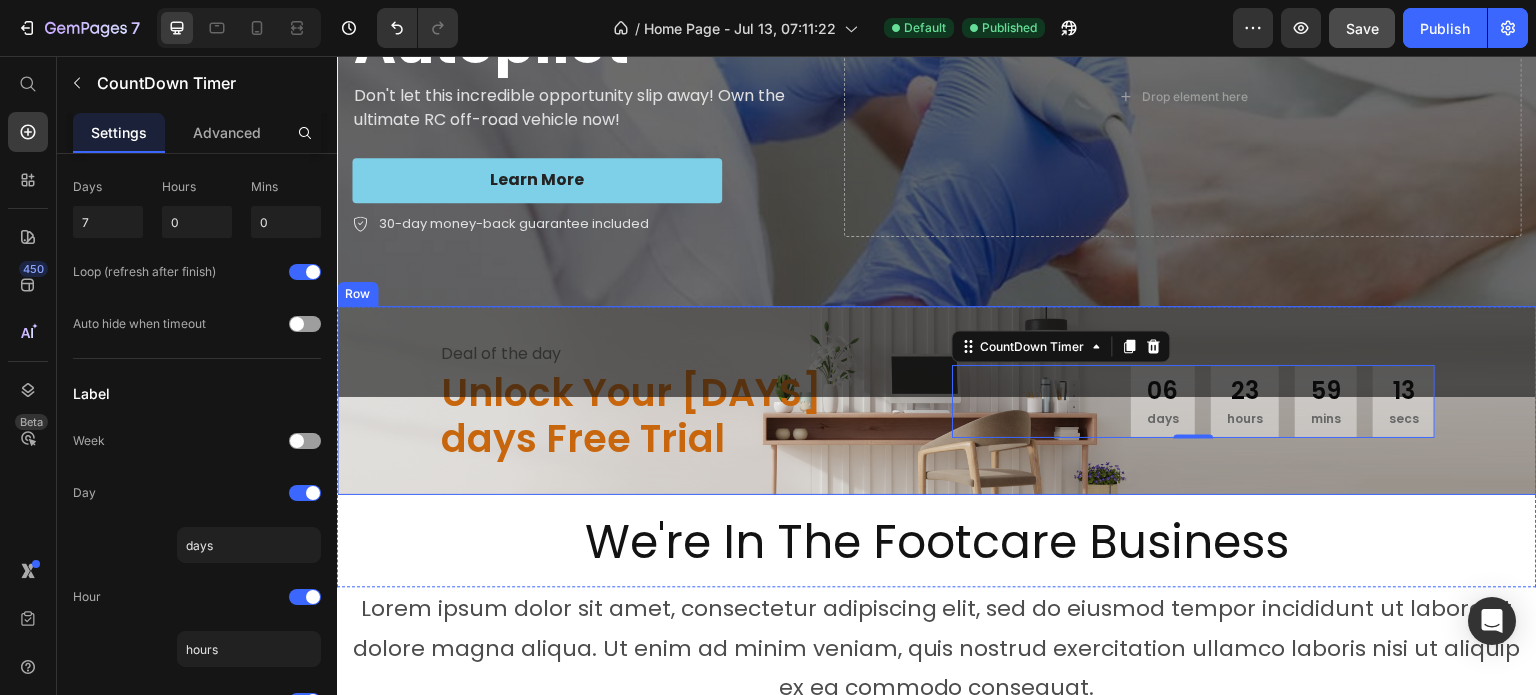 click on "Deal of the day Text Unlock Your 7 days Free Trial Heading 06 days 23 hours 59 mins 13 secs CountDown Timer   0 Row" at bounding box center [937, 400] 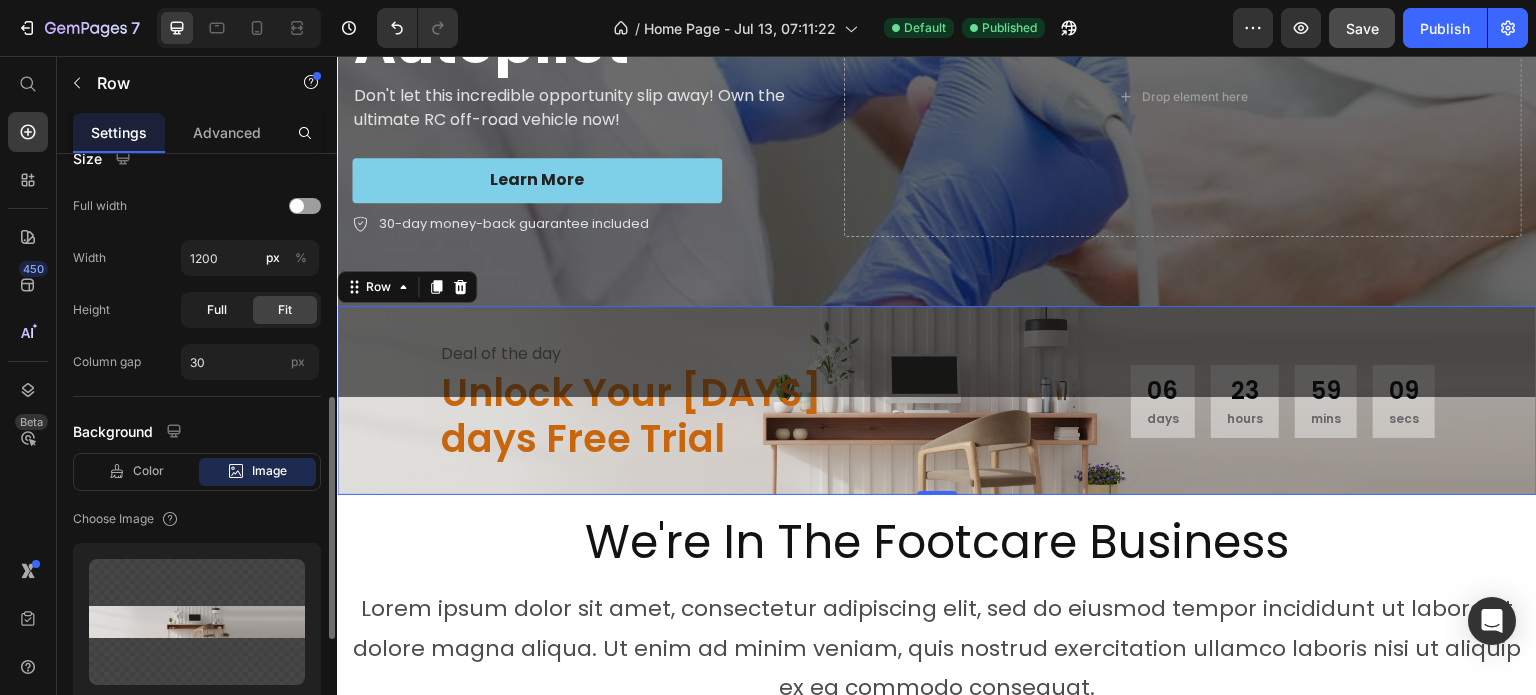 scroll, scrollTop: 800, scrollLeft: 0, axis: vertical 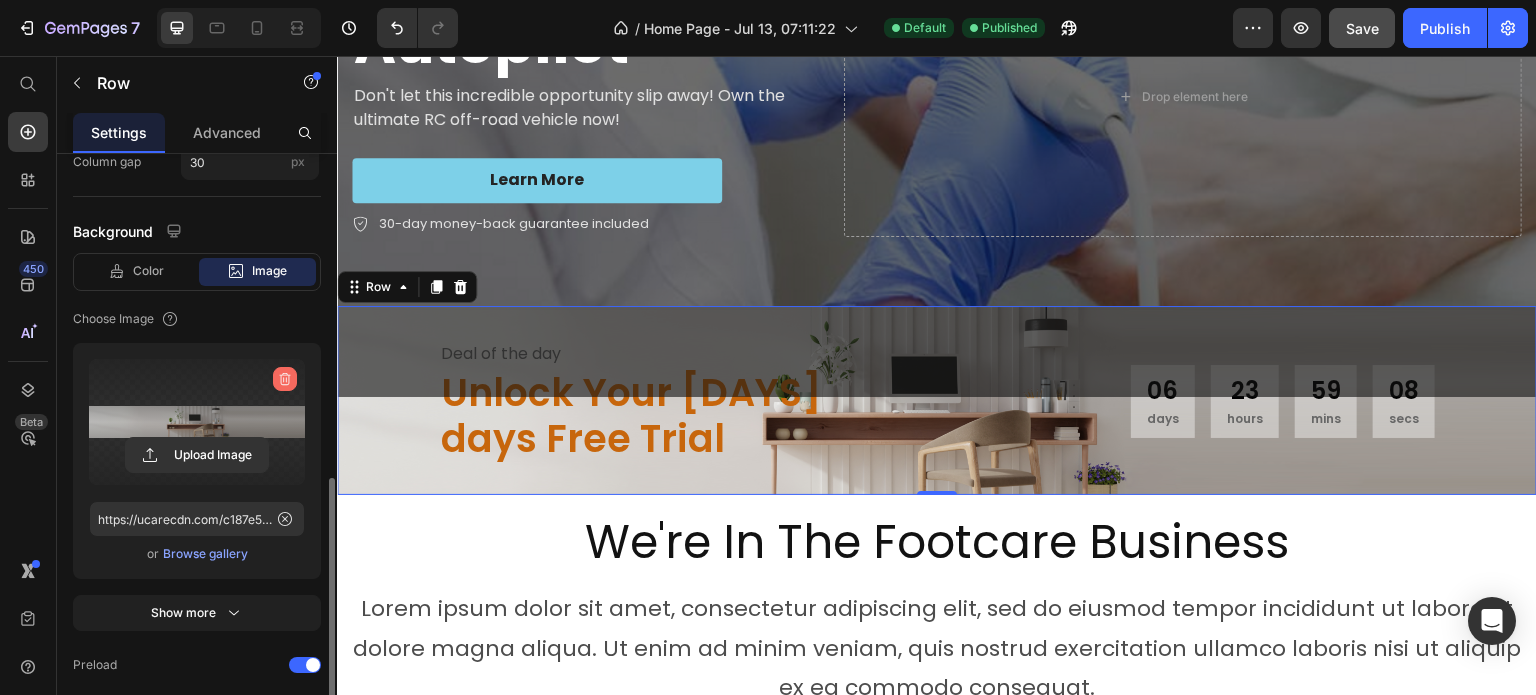 click 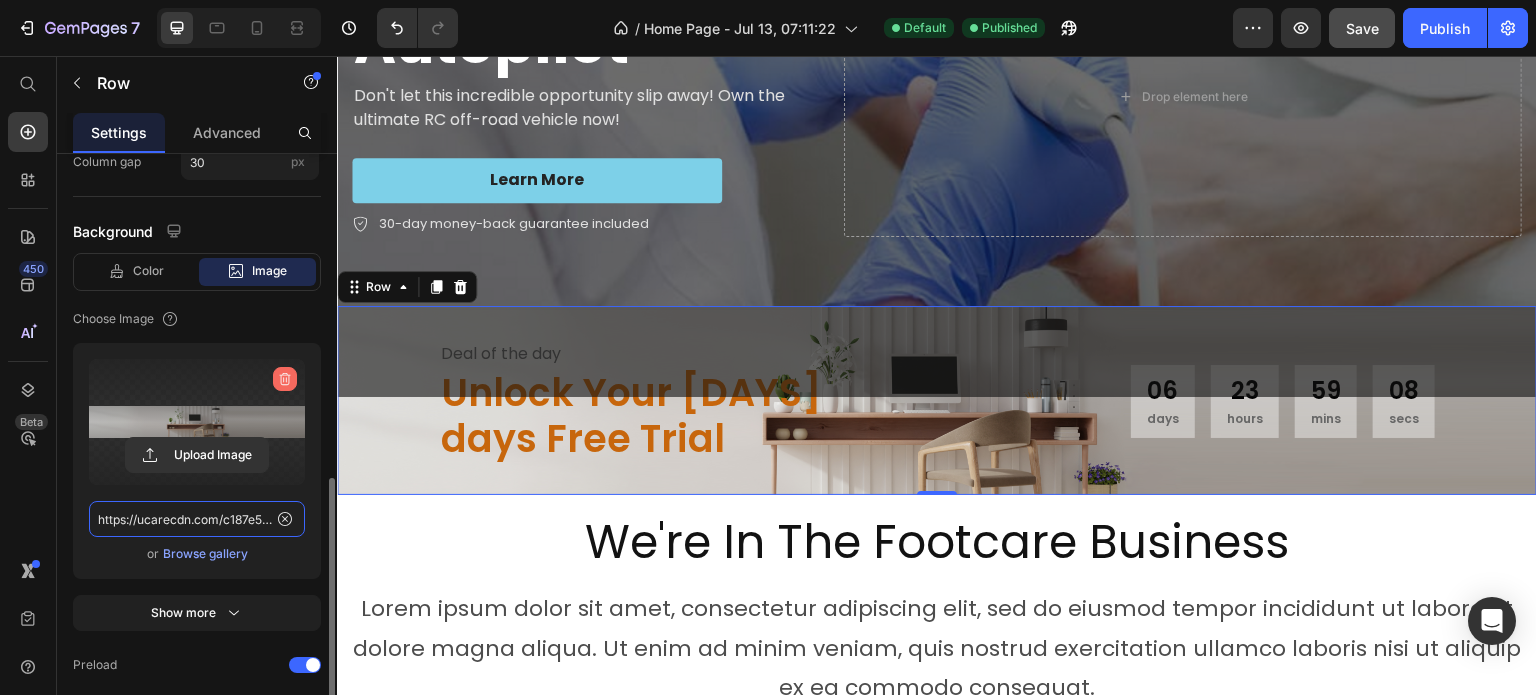 type 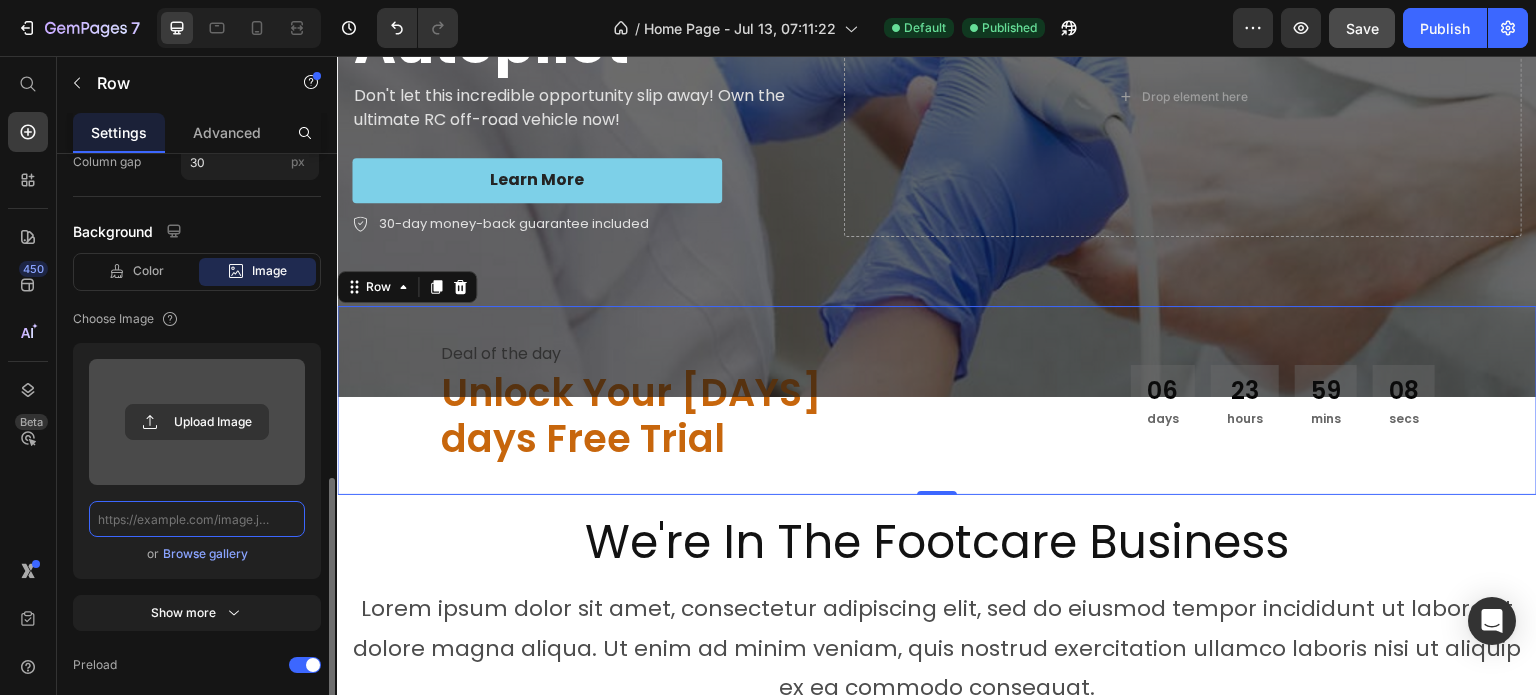 scroll, scrollTop: 0, scrollLeft: 0, axis: both 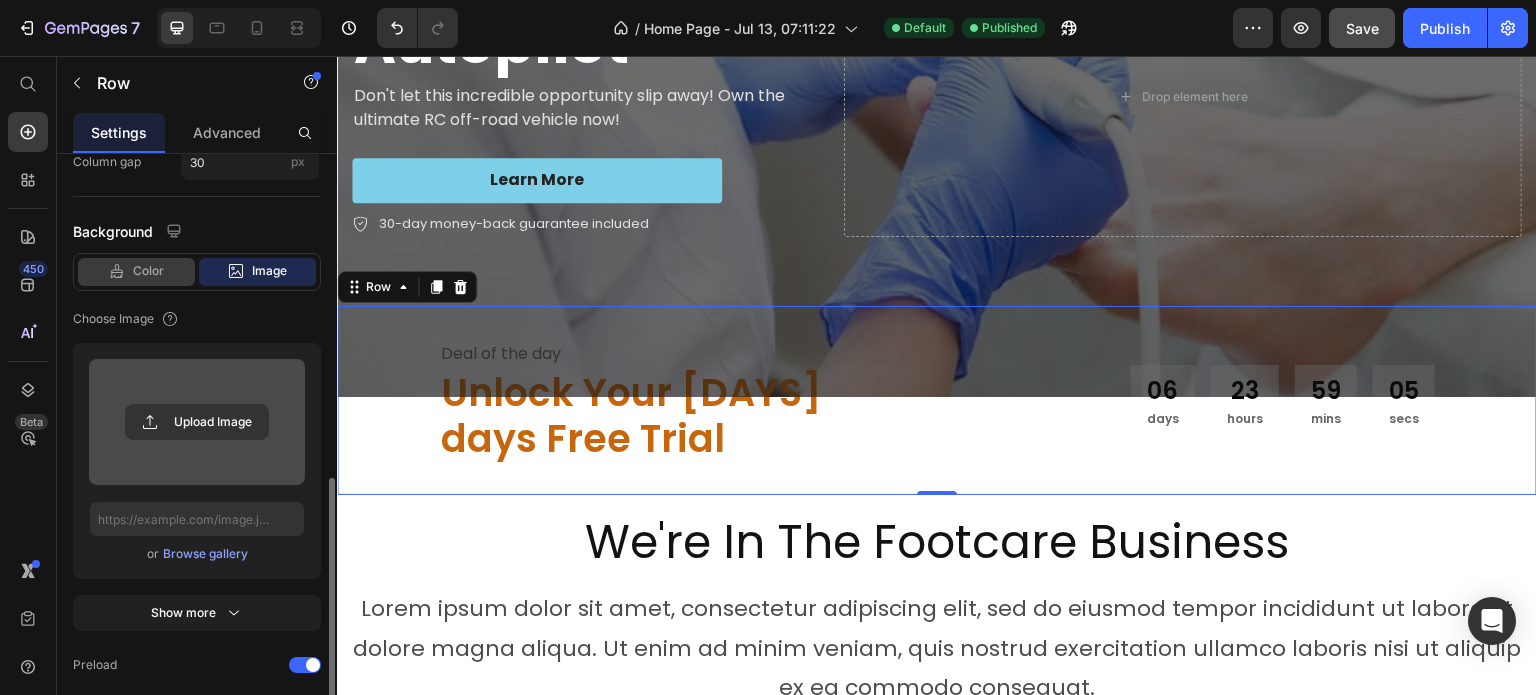 click on "Color" 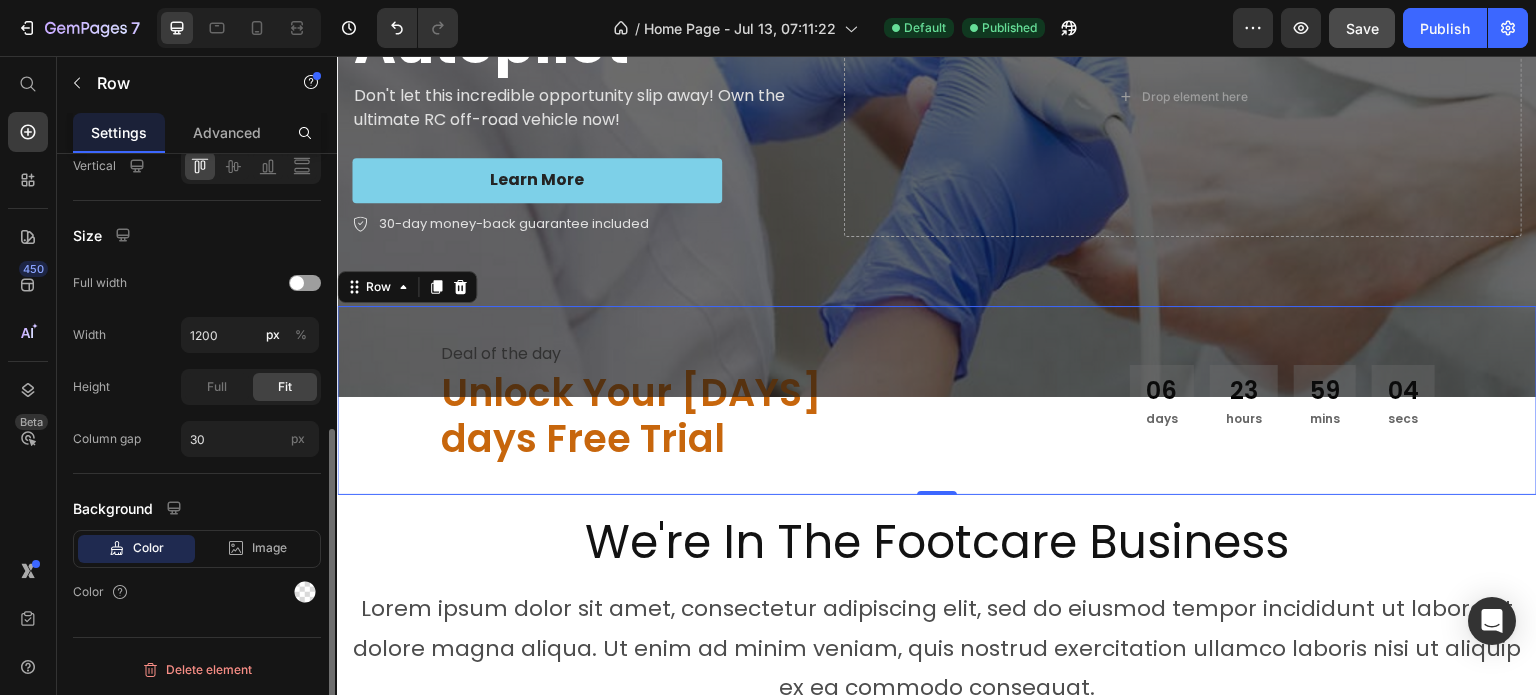 scroll, scrollTop: 520, scrollLeft: 0, axis: vertical 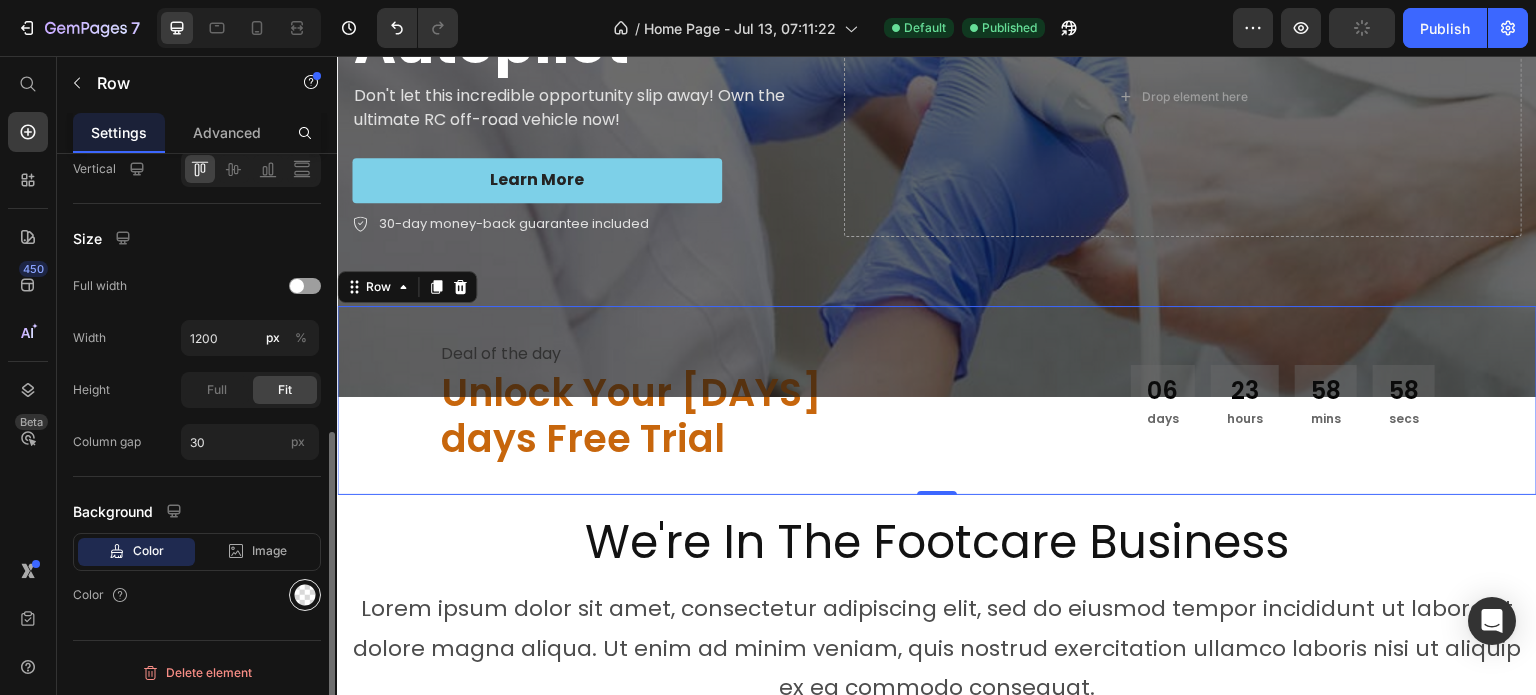 click at bounding box center (305, 595) 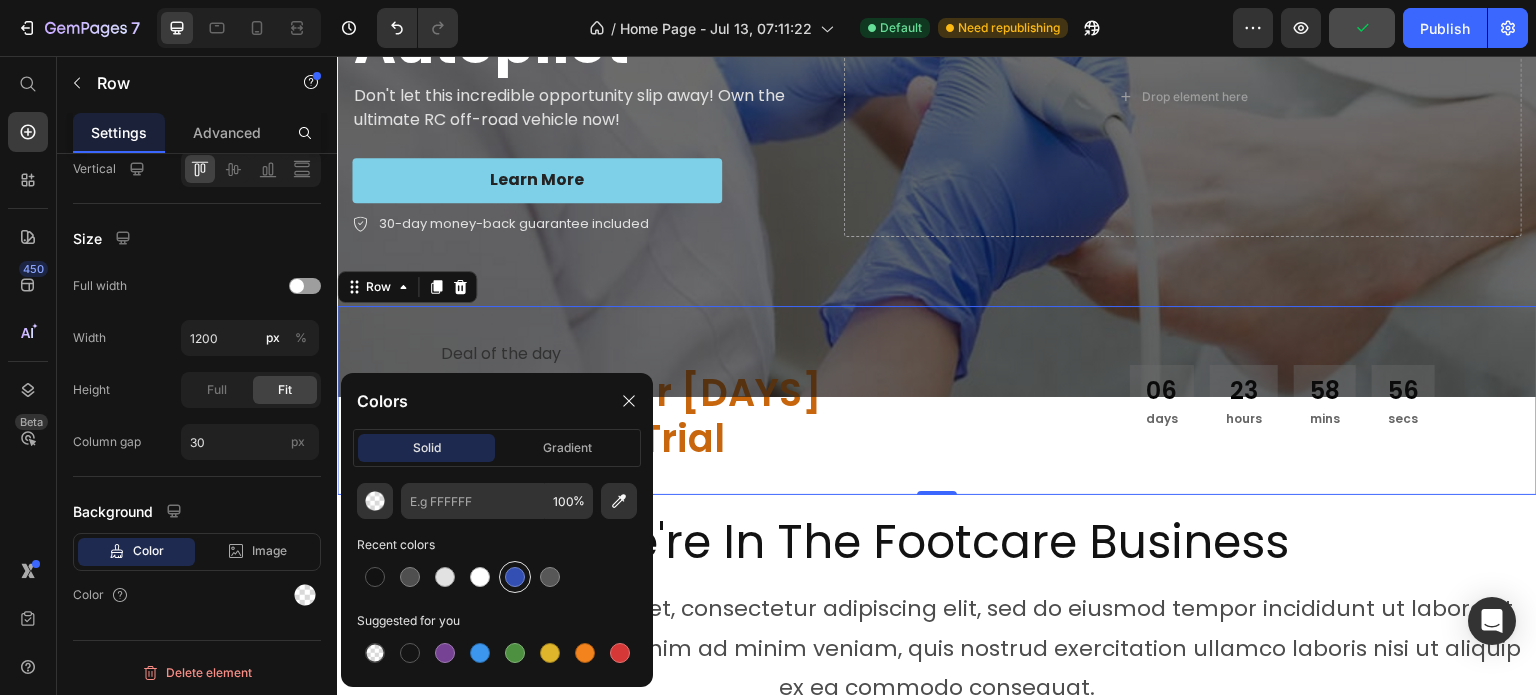 click at bounding box center (515, 577) 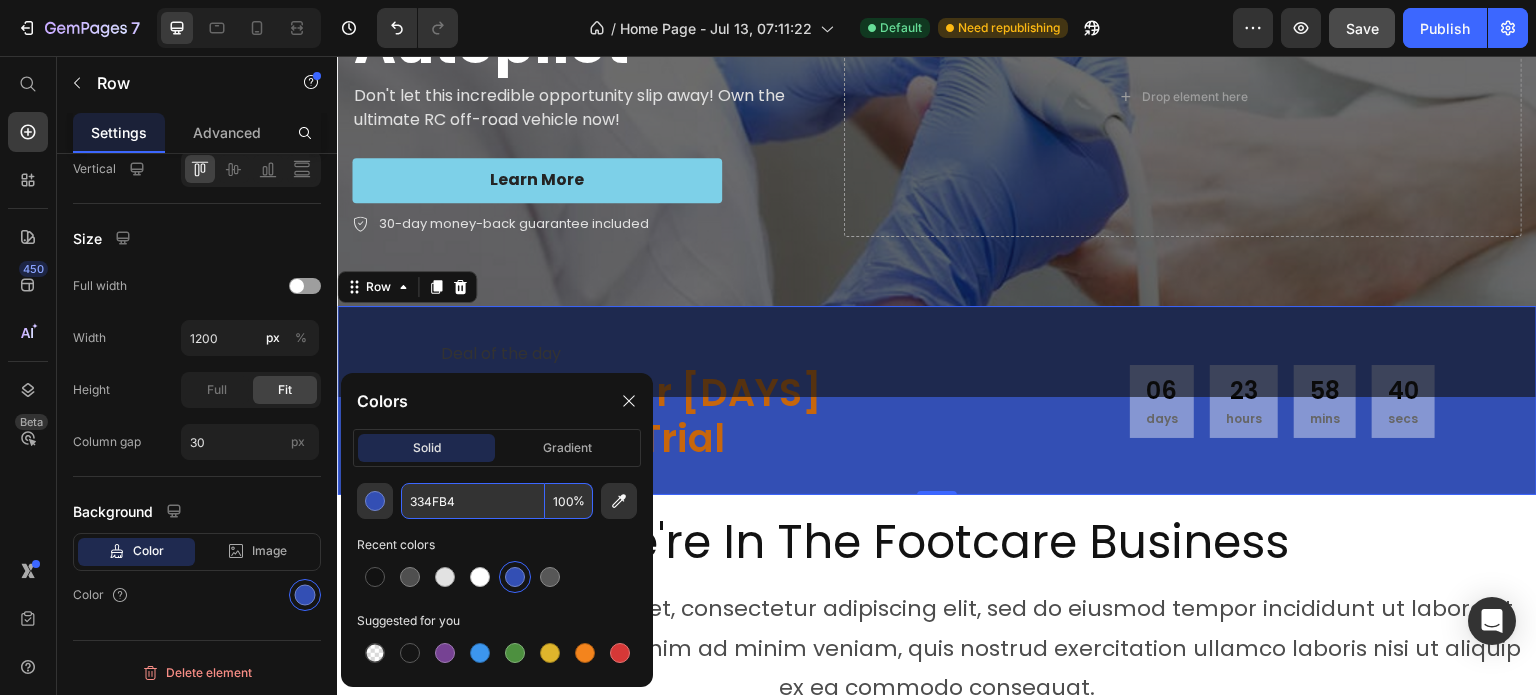 click on "334FB4" at bounding box center [473, 501] 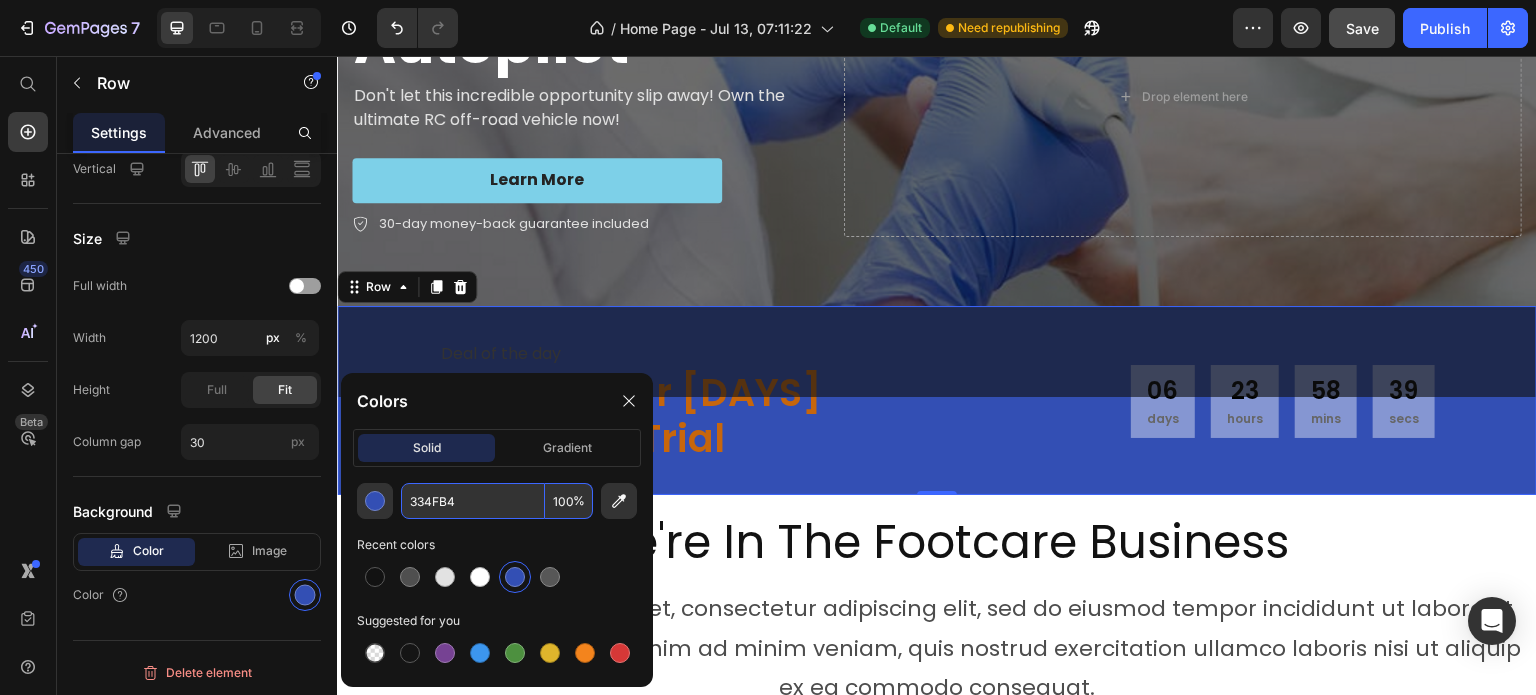 paste on "042A4F" 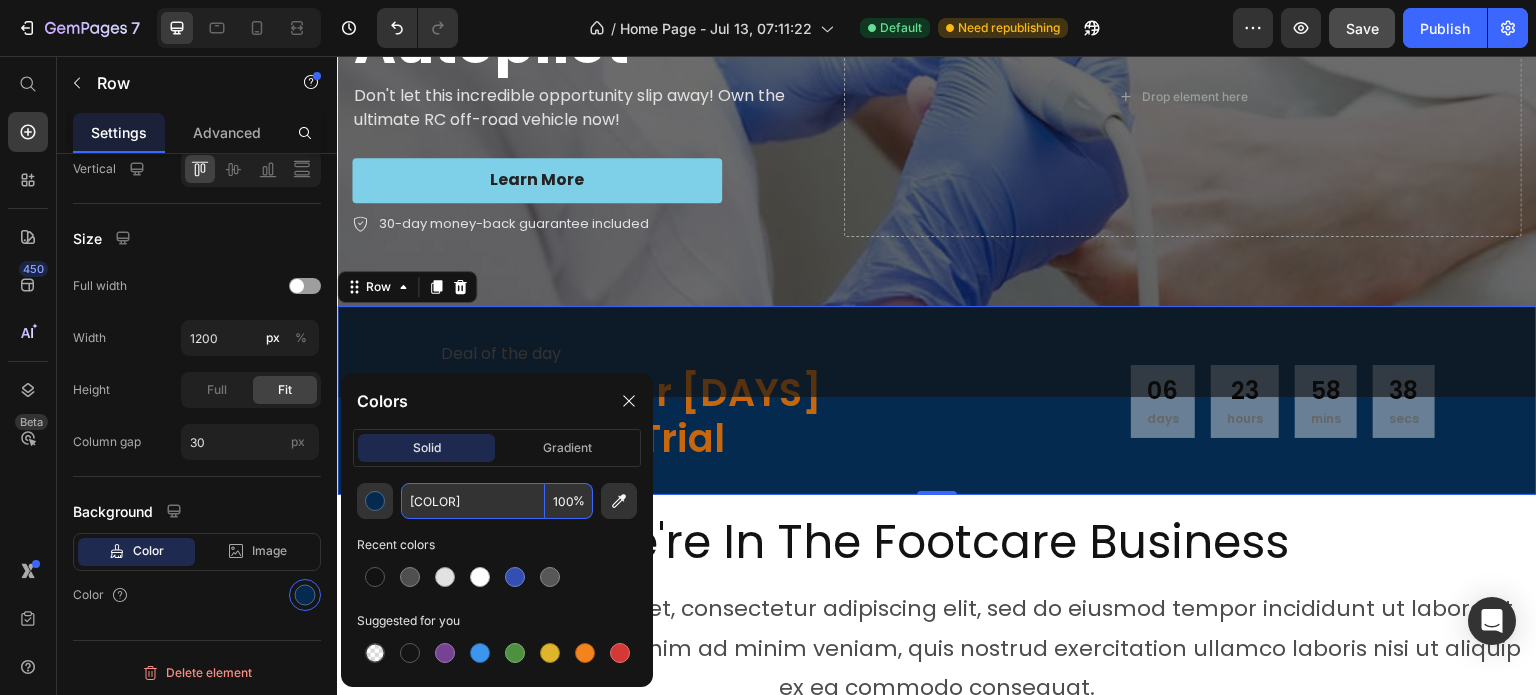 type on "042A4F" 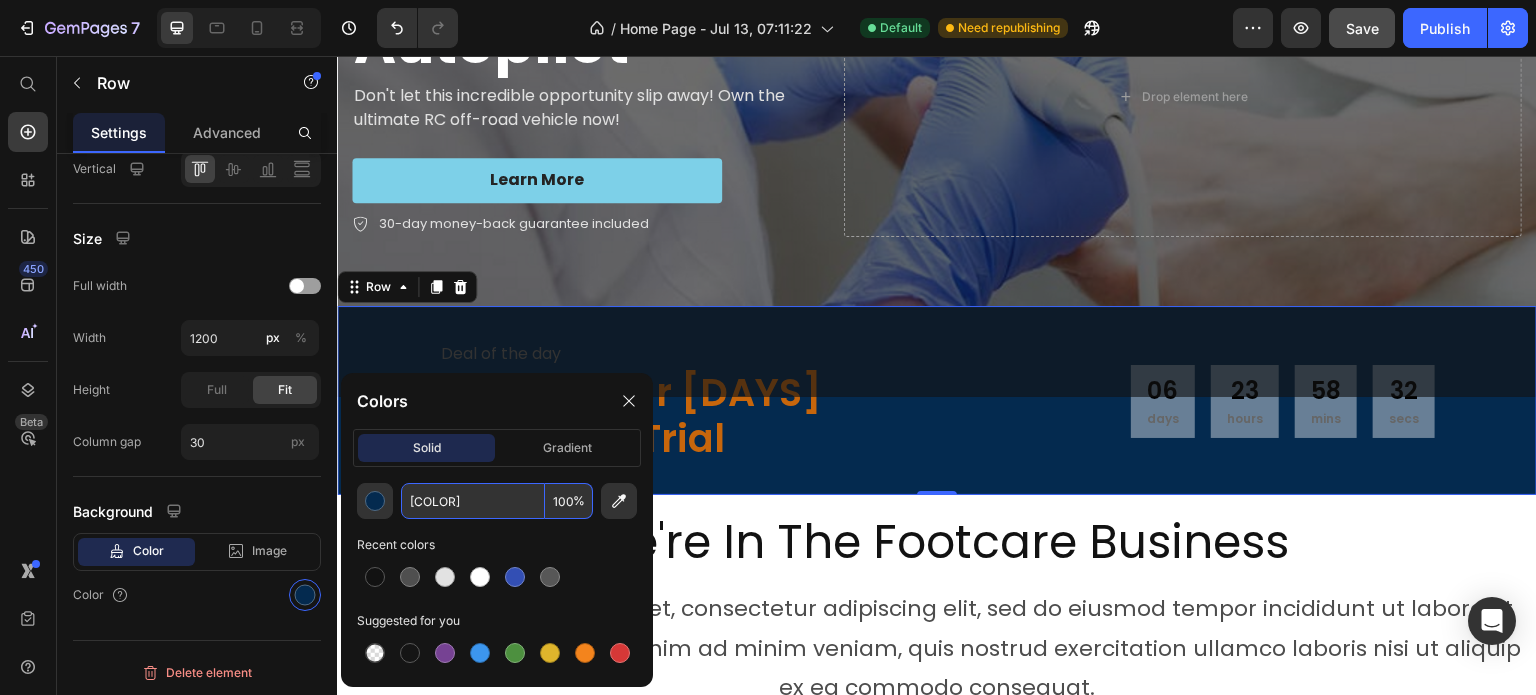 click at bounding box center [497, 577] 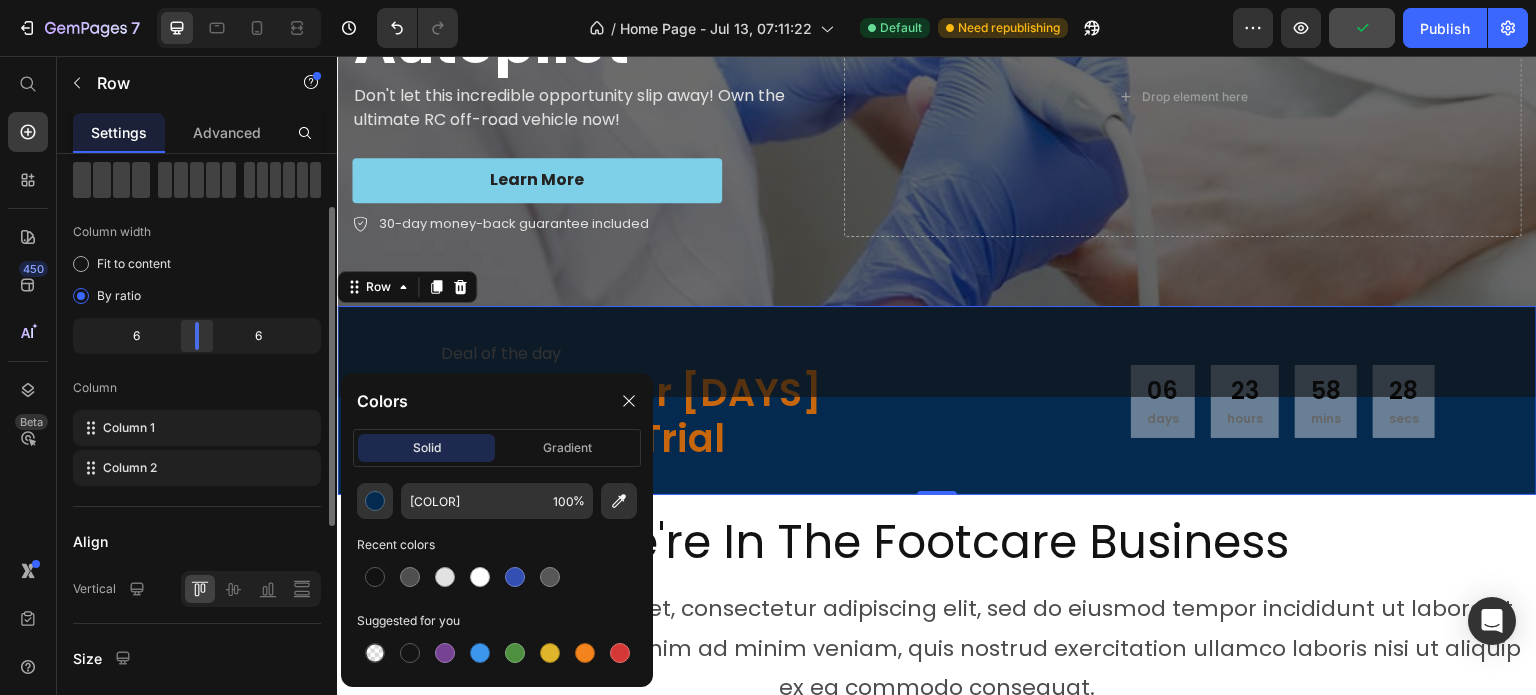 scroll, scrollTop: 200, scrollLeft: 0, axis: vertical 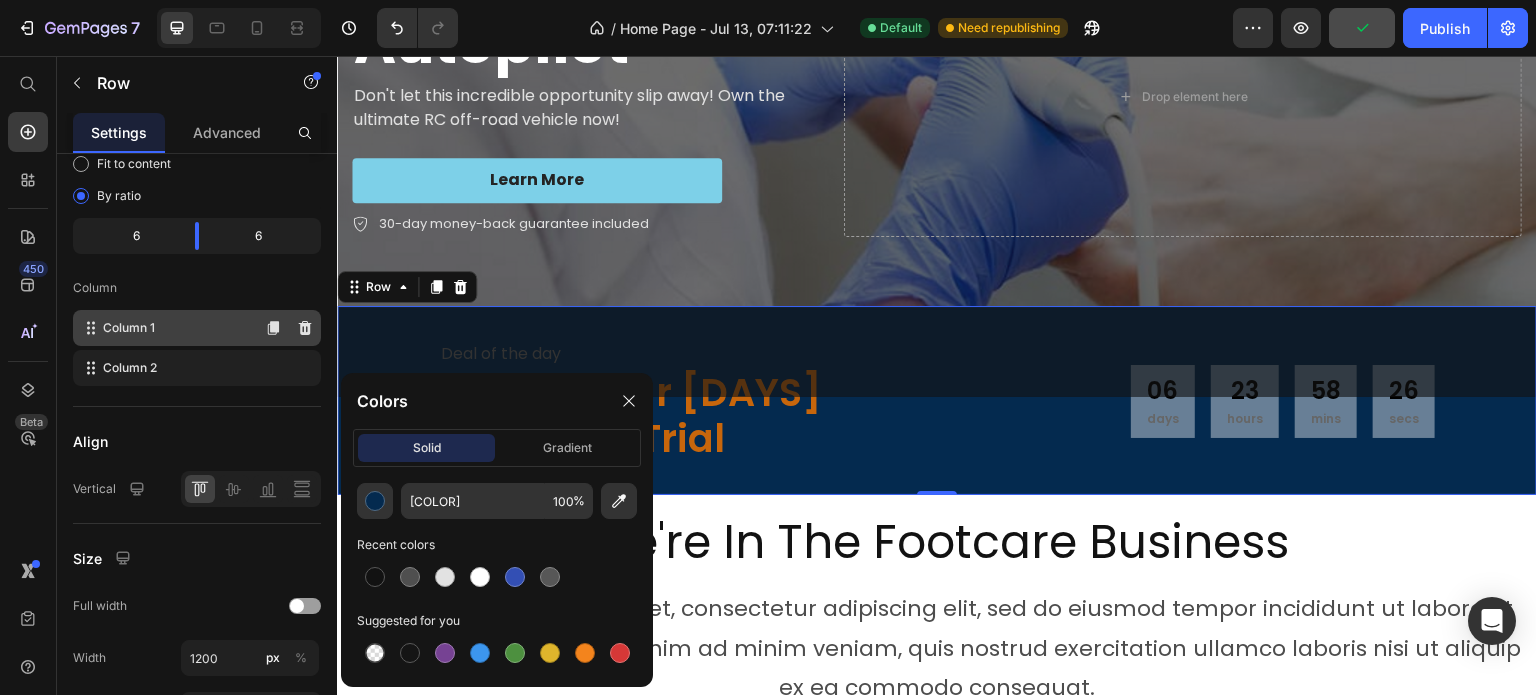 click on "Column 1" 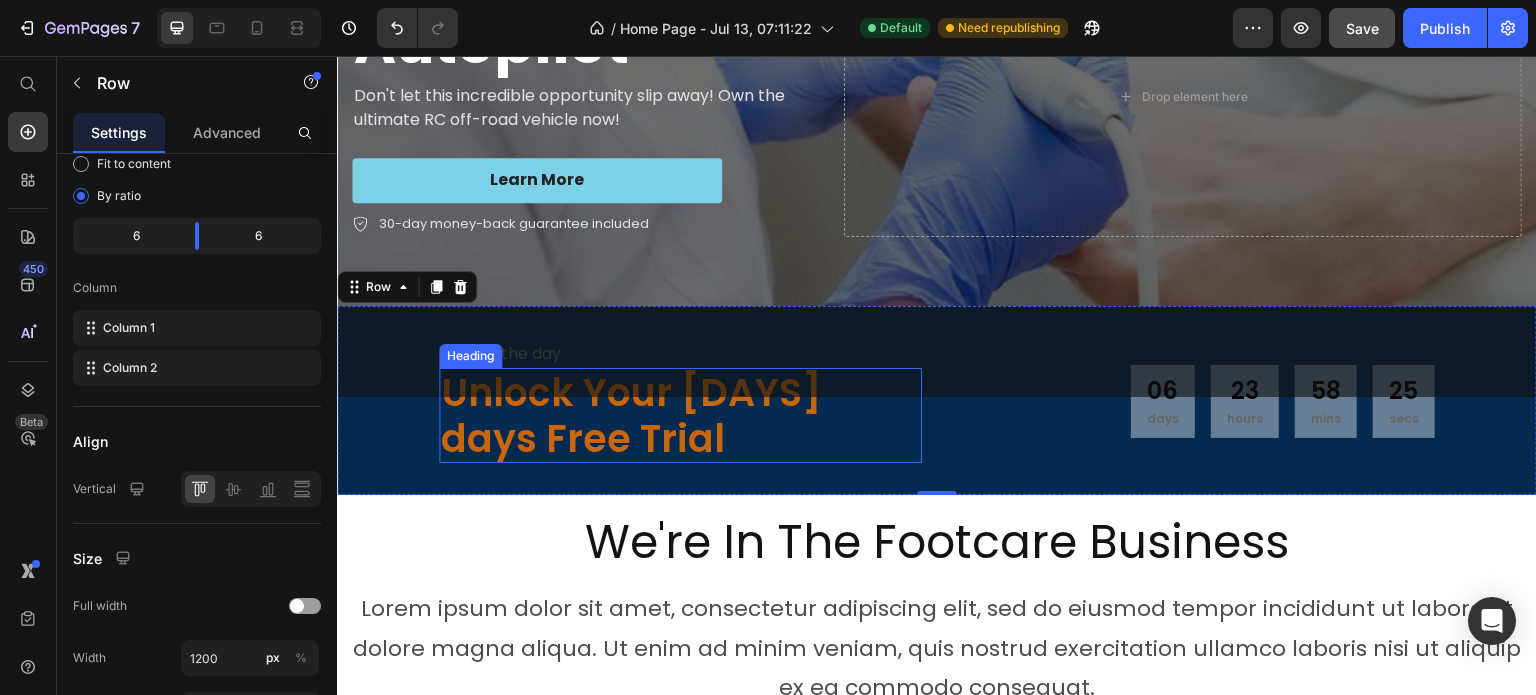 click on "Unlock Your 7 days Free Trial" at bounding box center [680, 415] 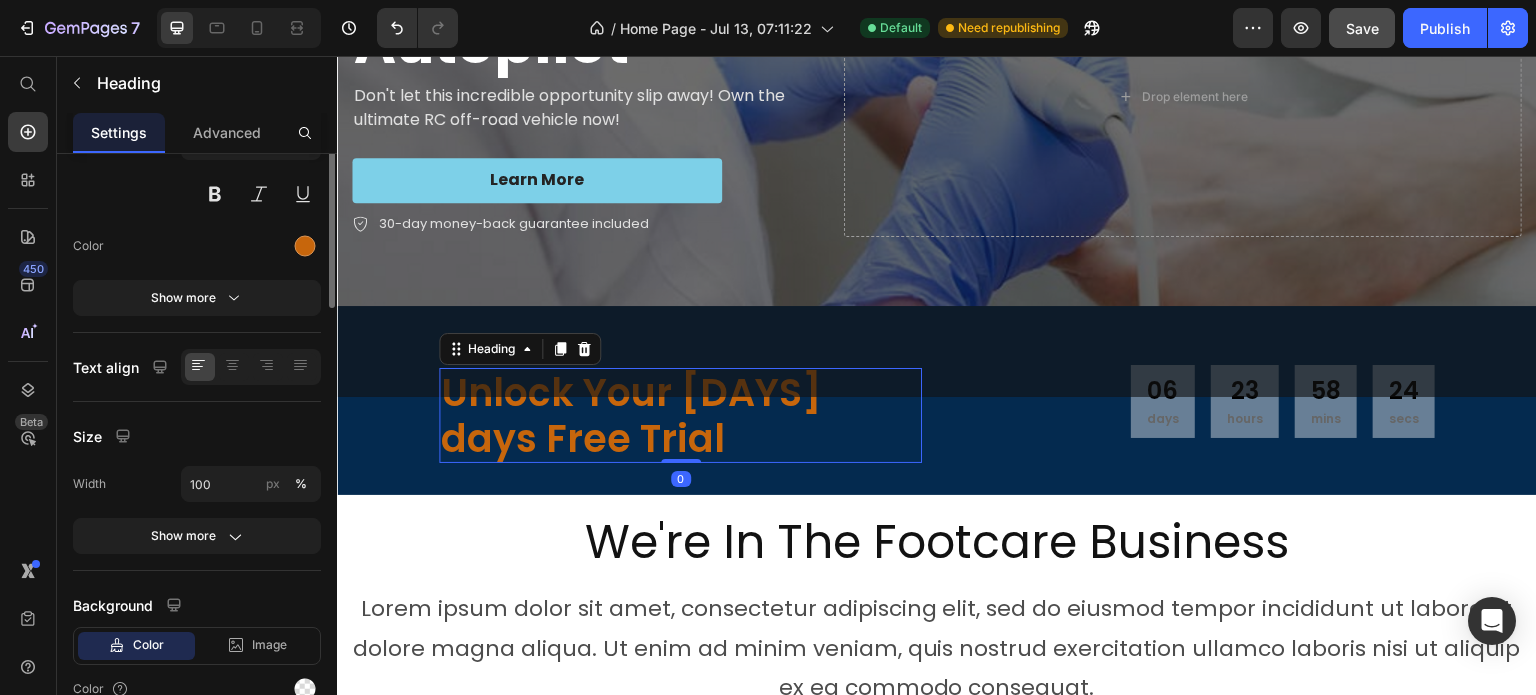 scroll, scrollTop: 0, scrollLeft: 0, axis: both 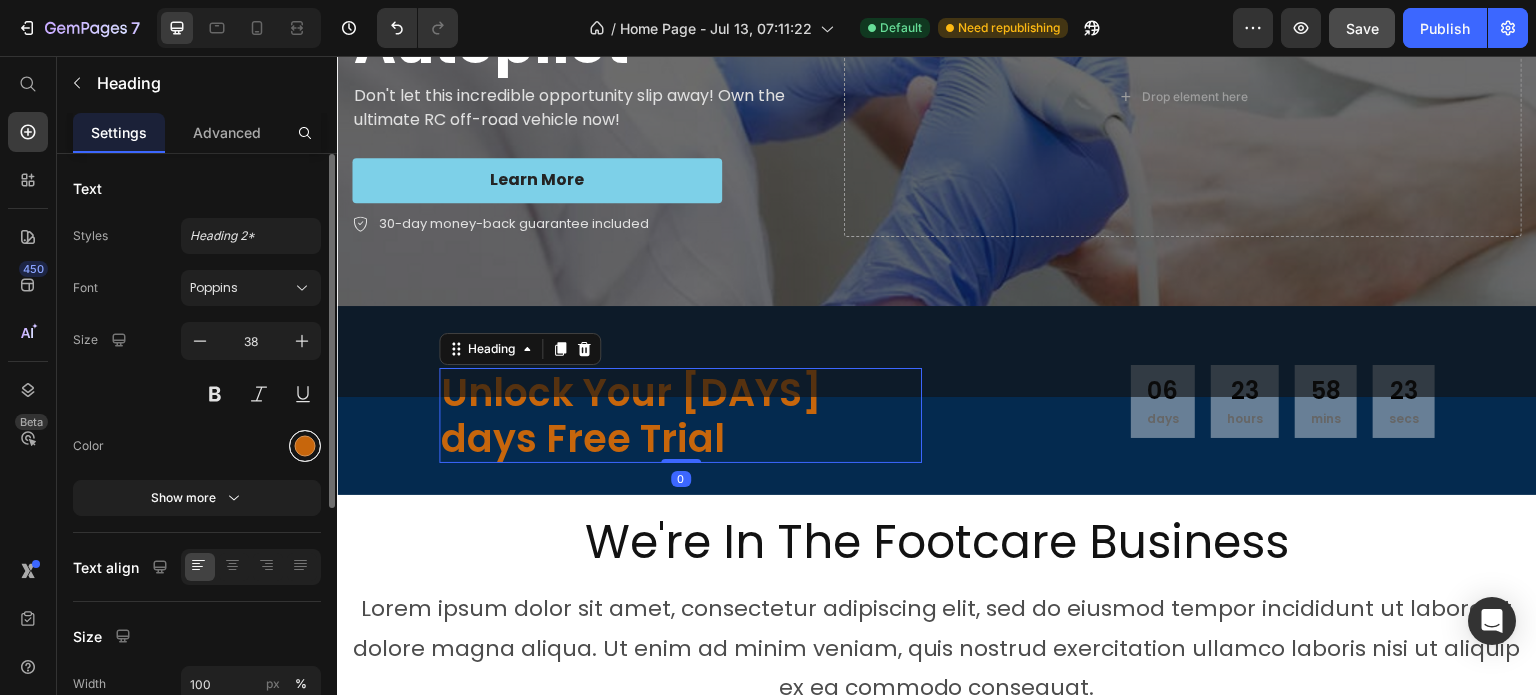 click at bounding box center [305, 446] 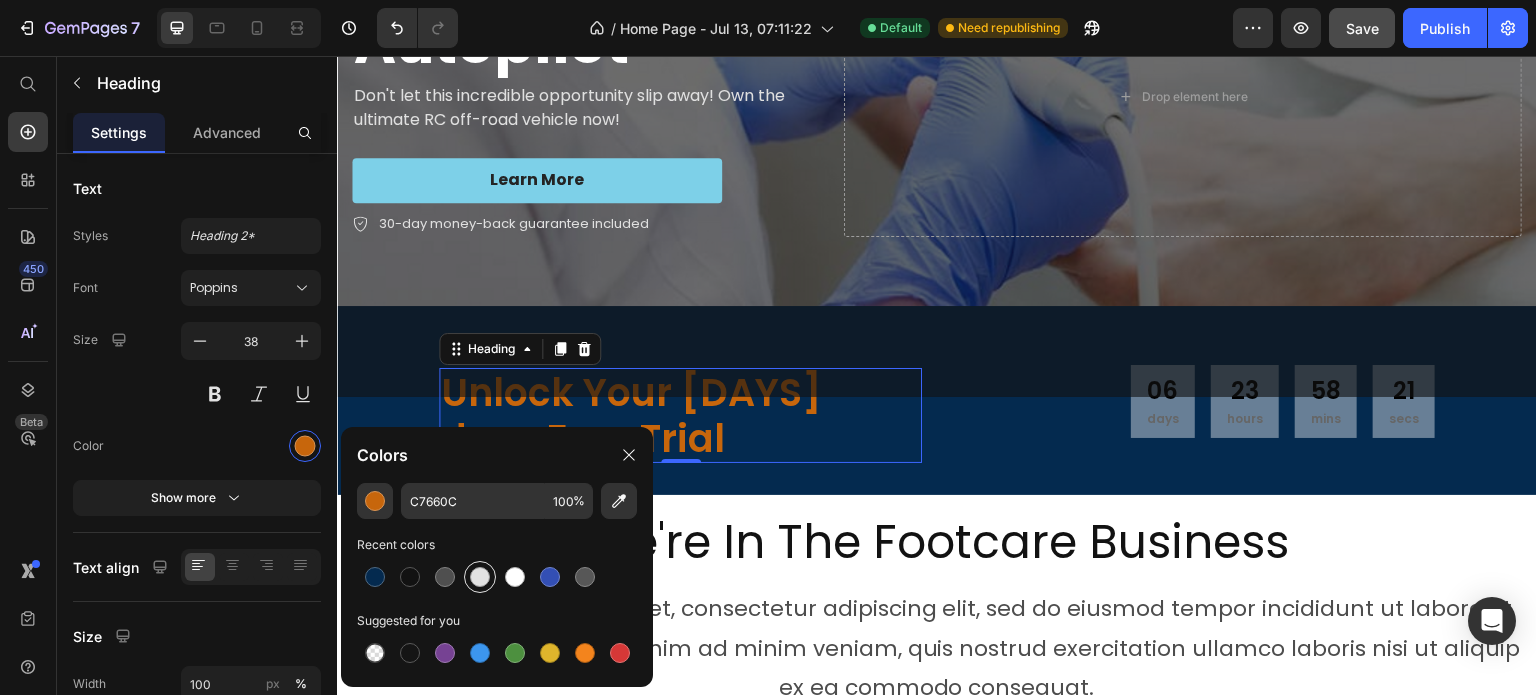 click at bounding box center (480, 577) 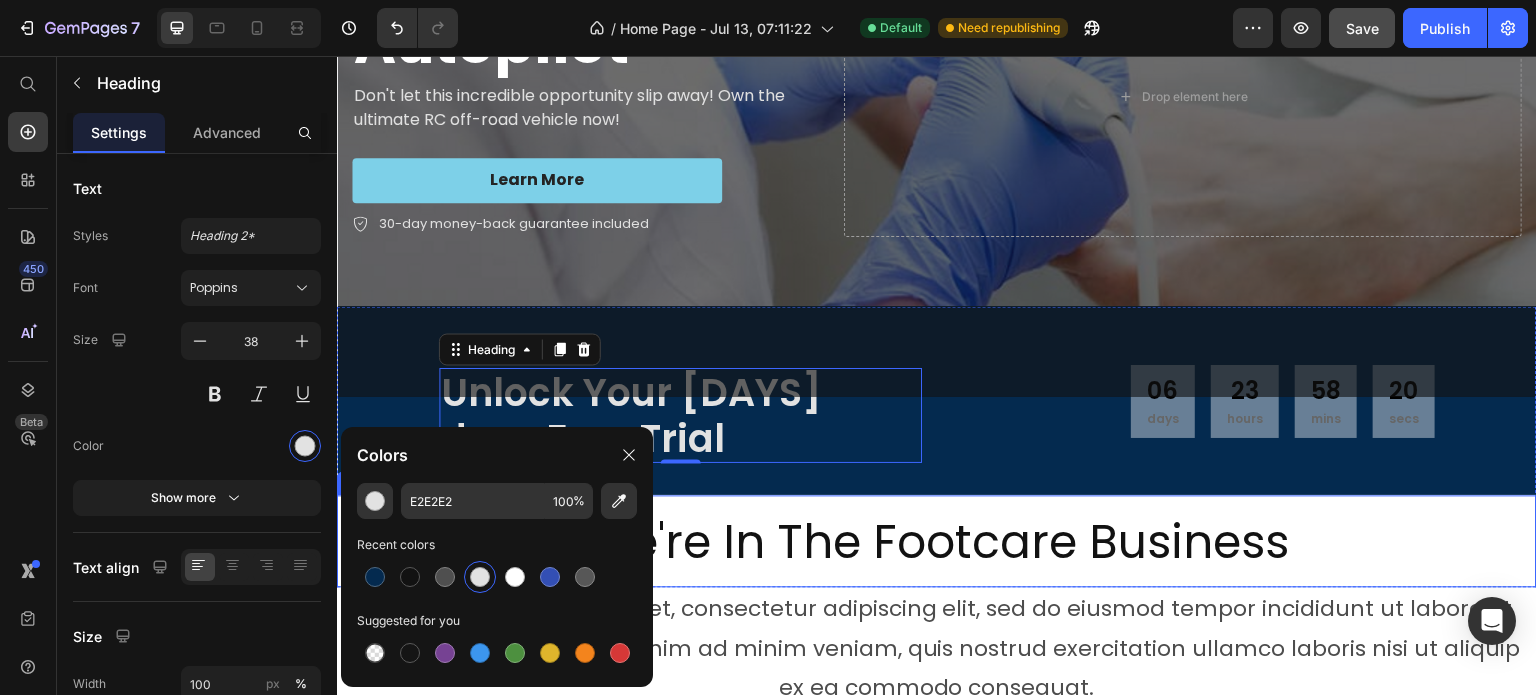 click on "We're In The Footcare Business Heading" at bounding box center [937, 541] 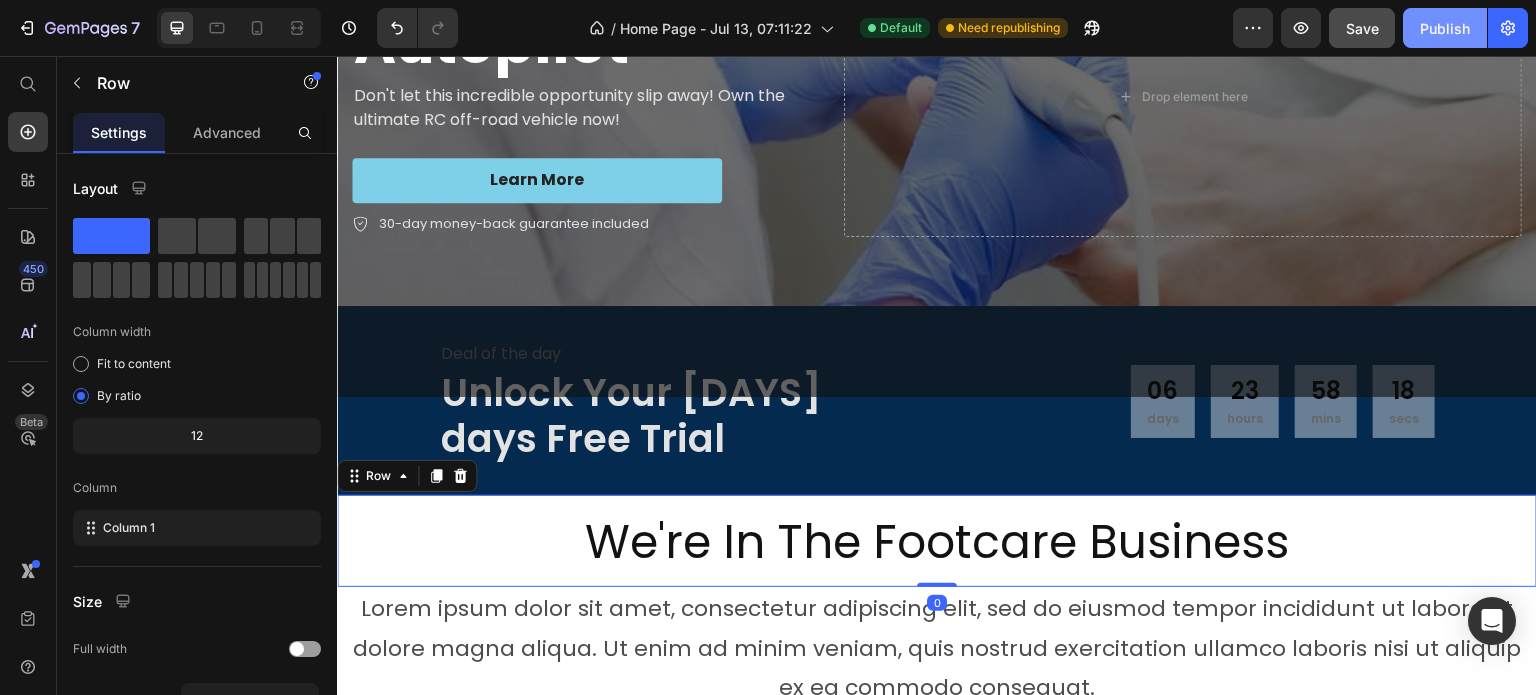 click on "Publish" at bounding box center [1445, 28] 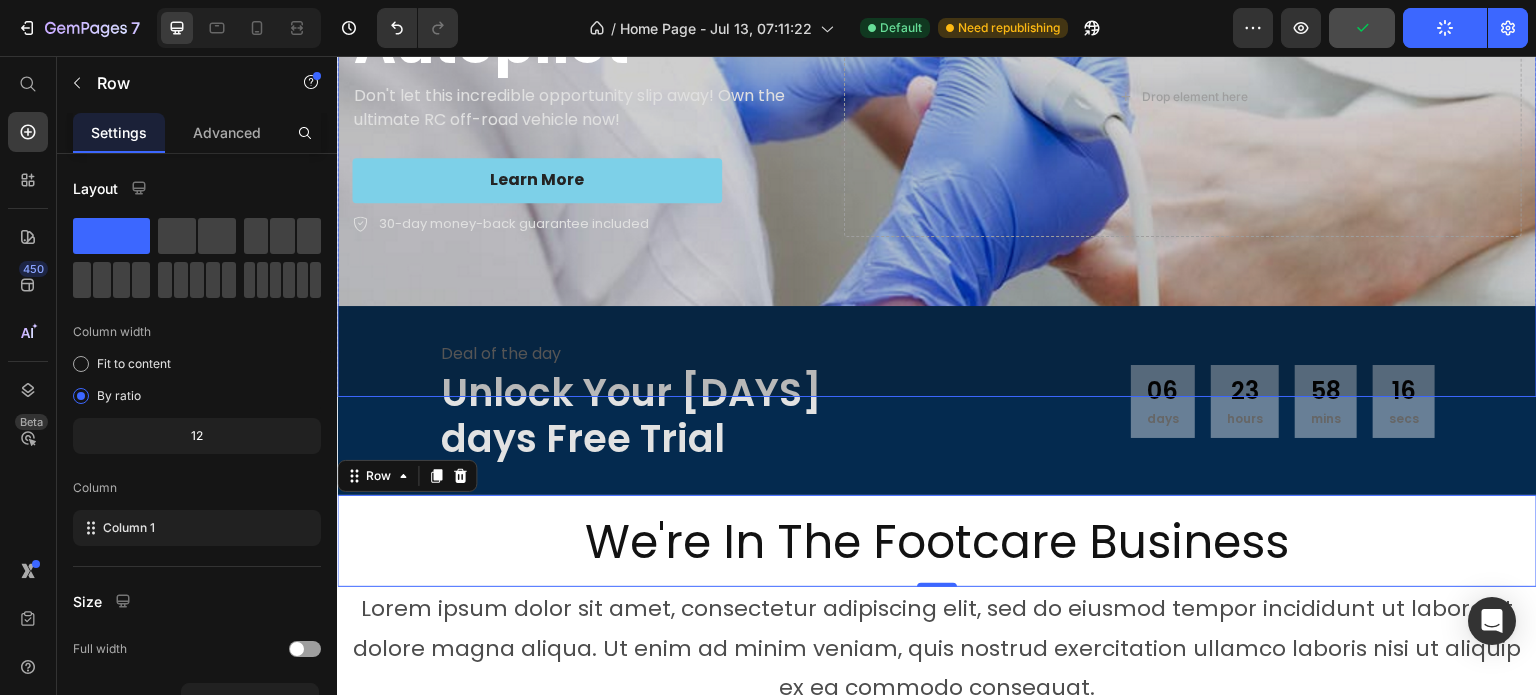 click at bounding box center (937, 97) 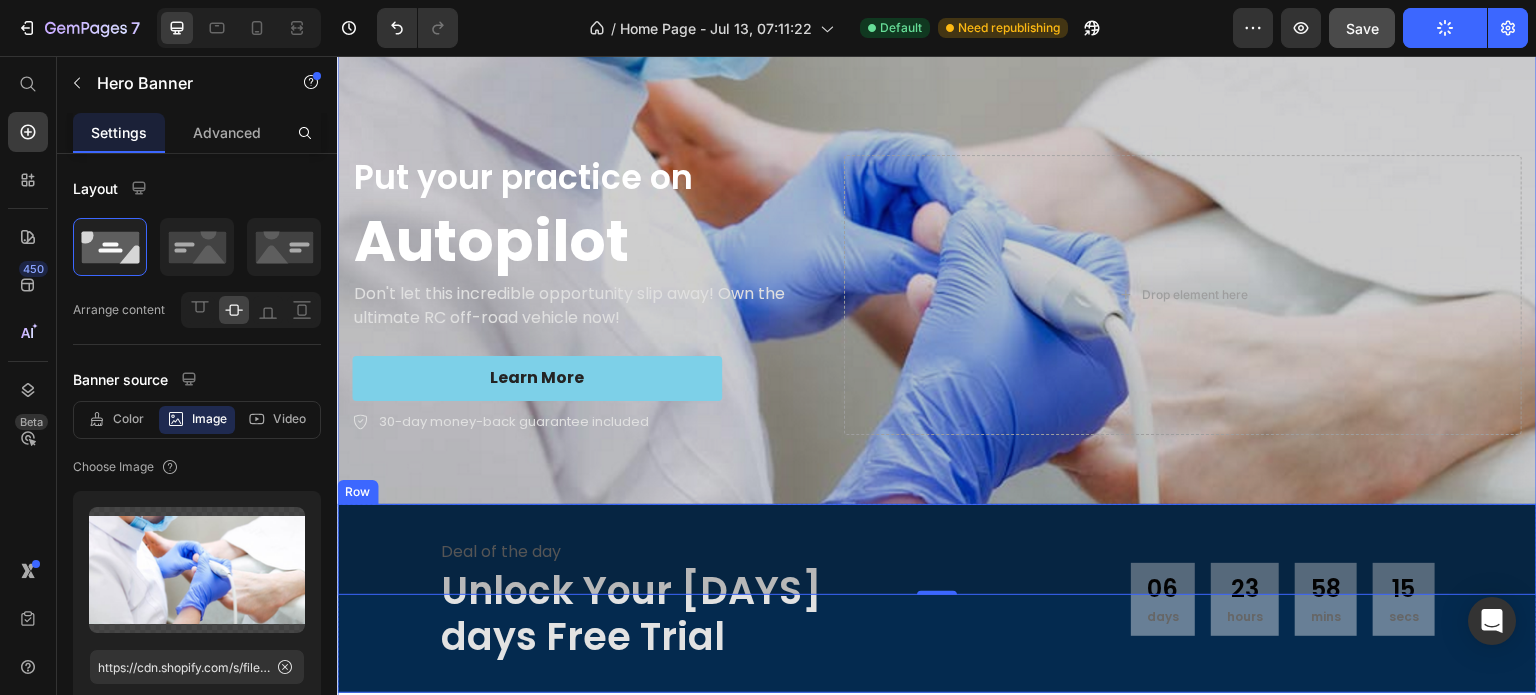 scroll, scrollTop: 100, scrollLeft: 0, axis: vertical 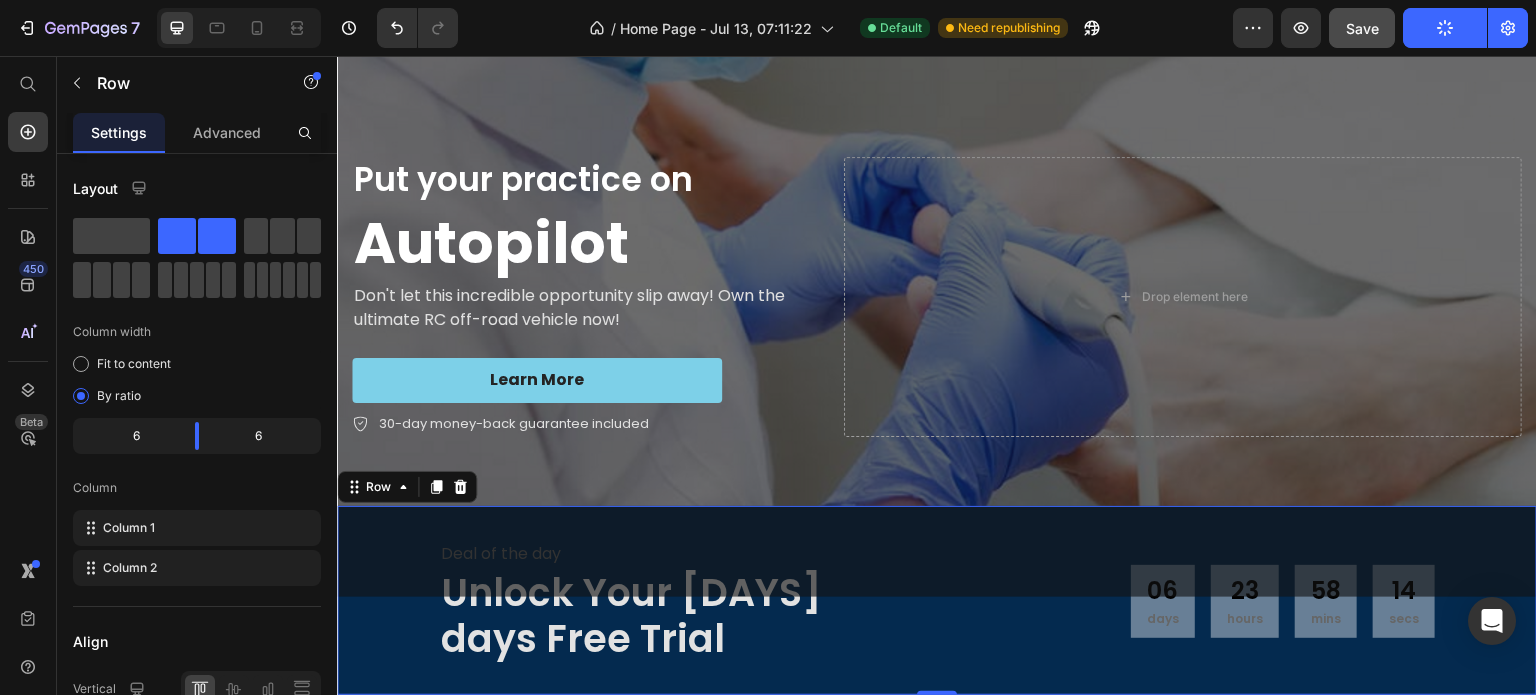 click on "Deal of the day Text Unlock Your 7 days Free Trial Heading 06 days 23 hours 58 mins 14 secs CountDown Timer Row   0" at bounding box center (937, 600) 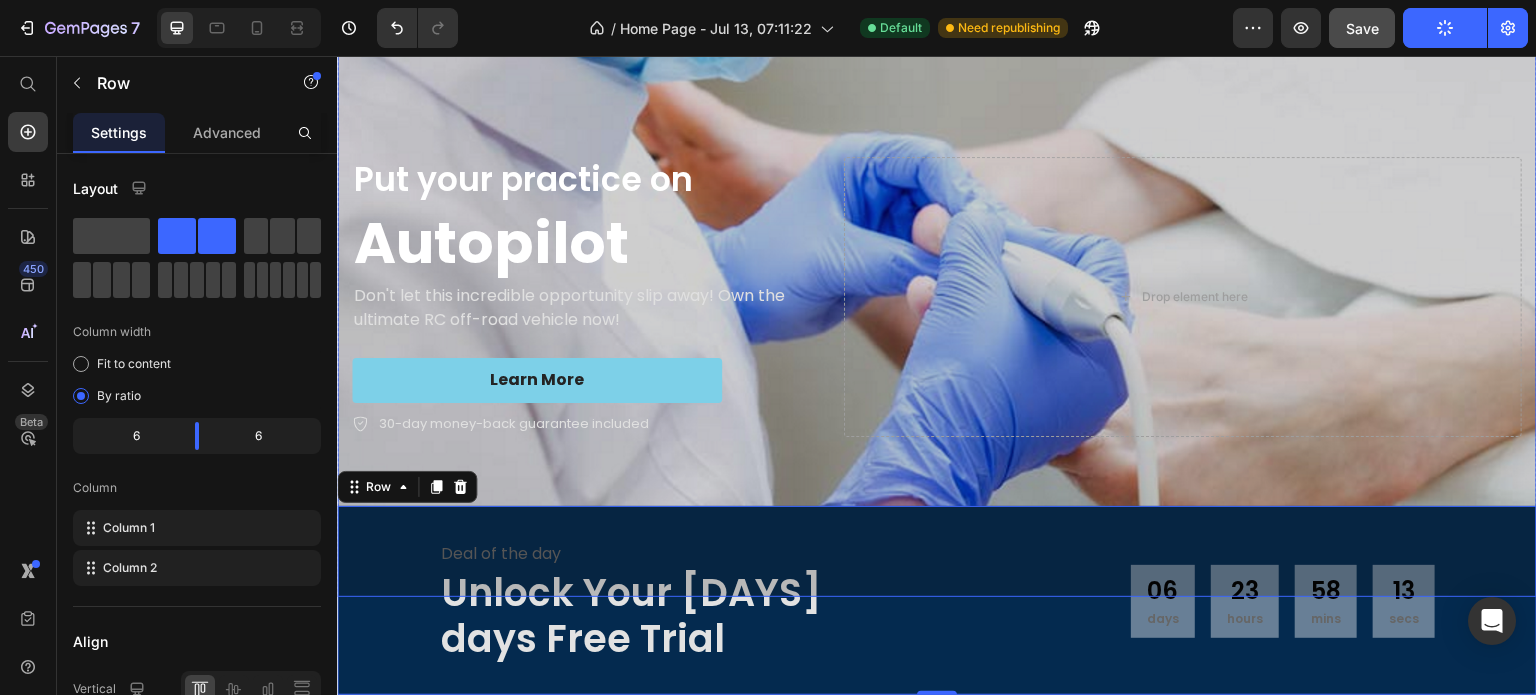 click at bounding box center (937, 297) 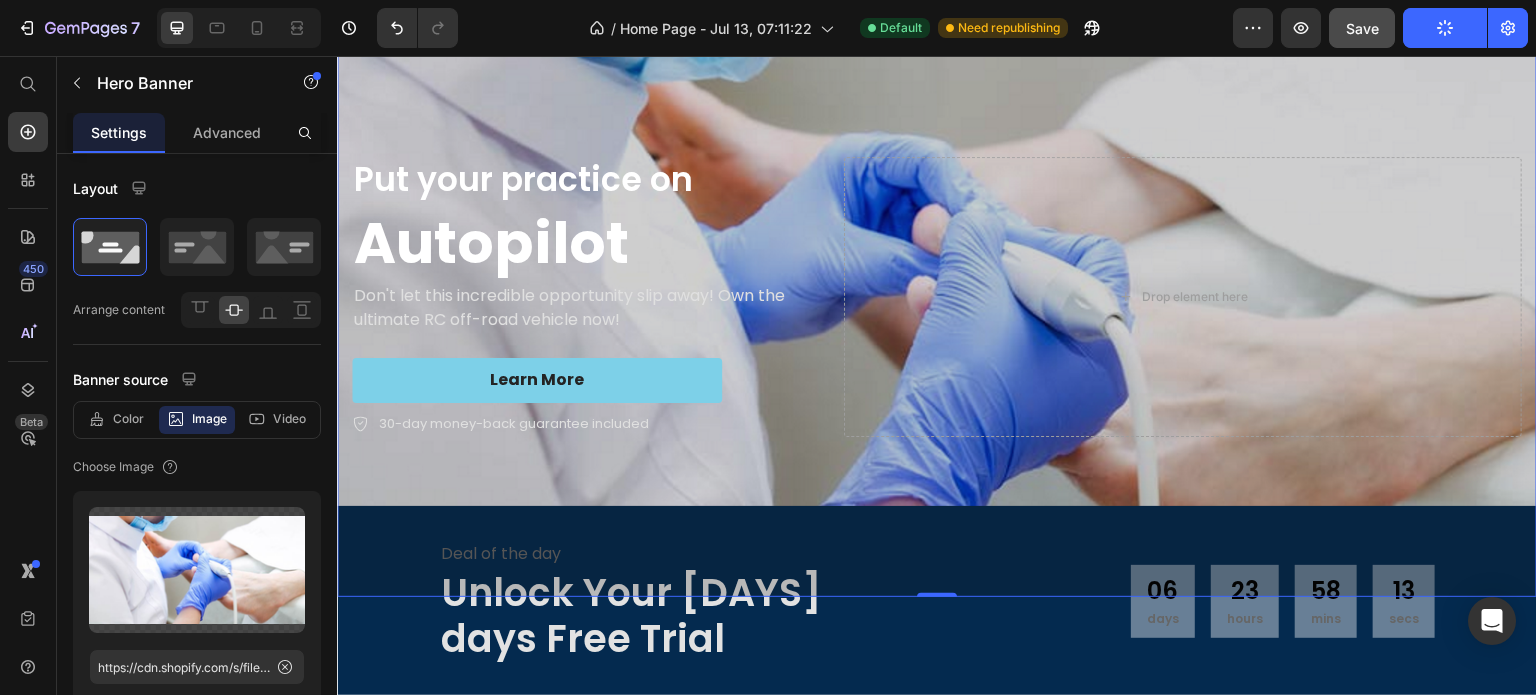 click at bounding box center [937, 297] 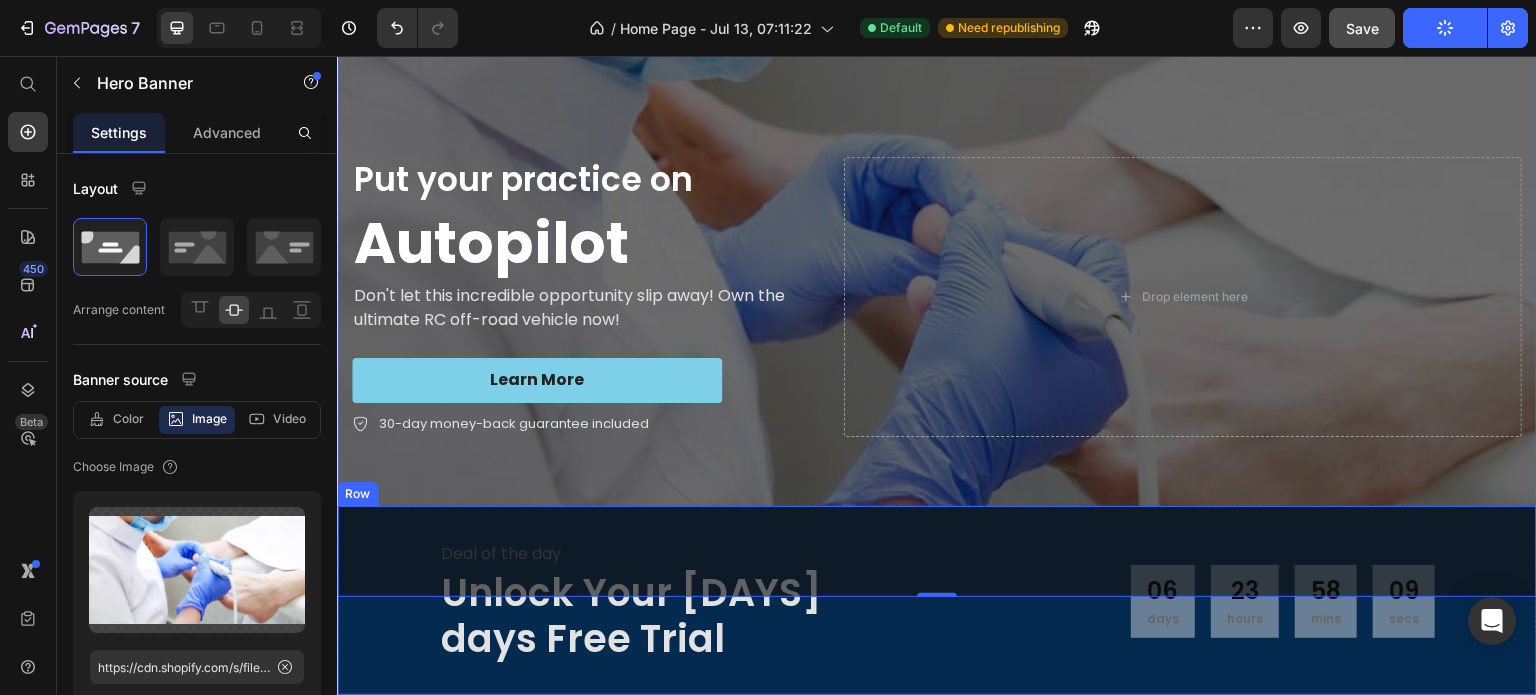 click on "06 days 23 hours 58 mins 09 secs CountDown Timer" at bounding box center [1193, 601] 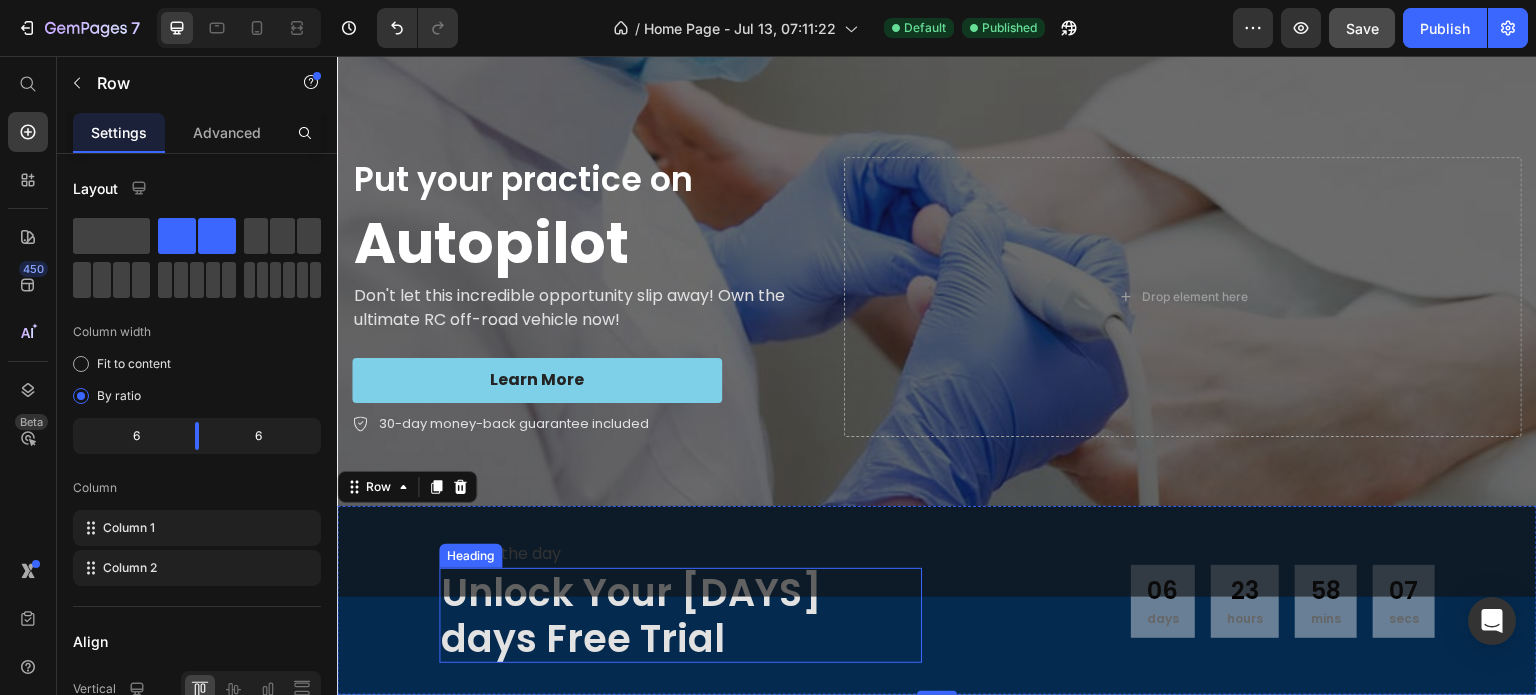 click on "Unlock Your 7 days Free Trial" at bounding box center [680, 615] 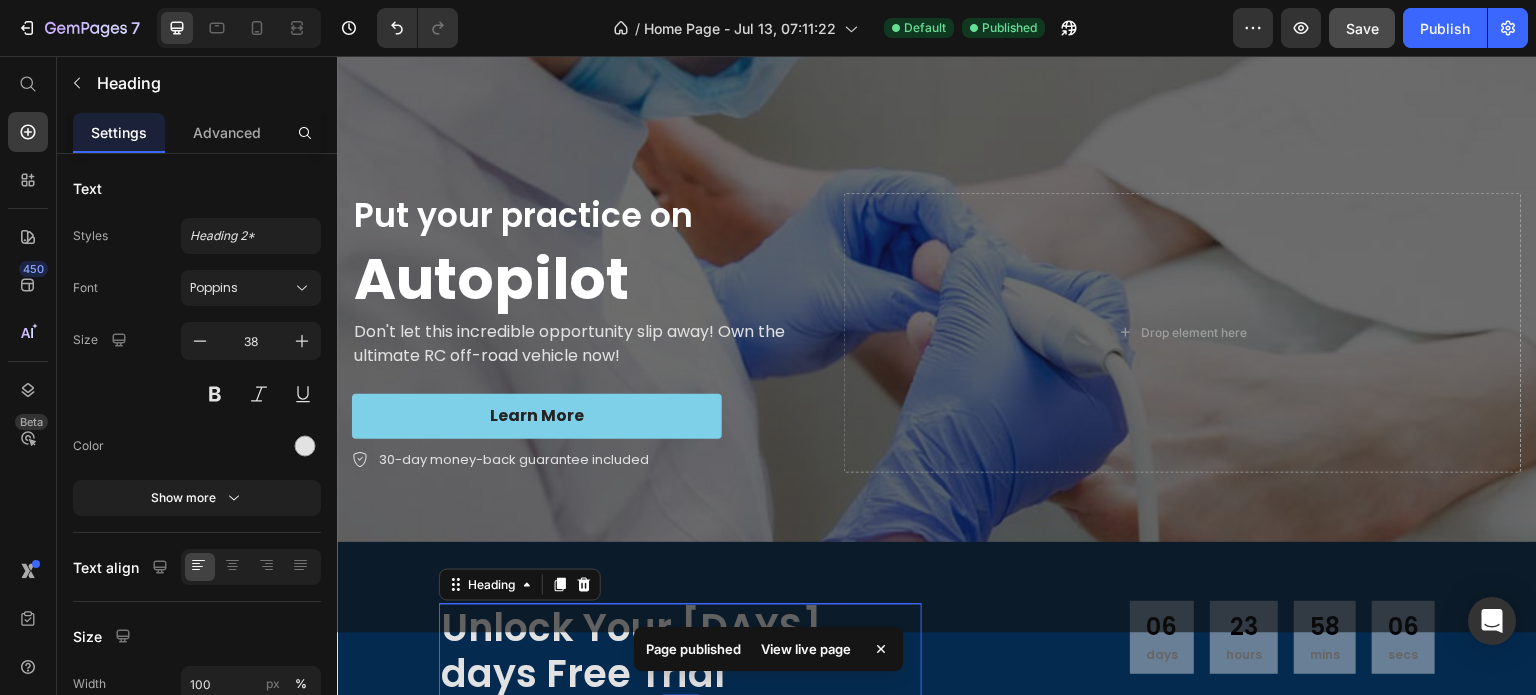 scroll, scrollTop: 60, scrollLeft: 0, axis: vertical 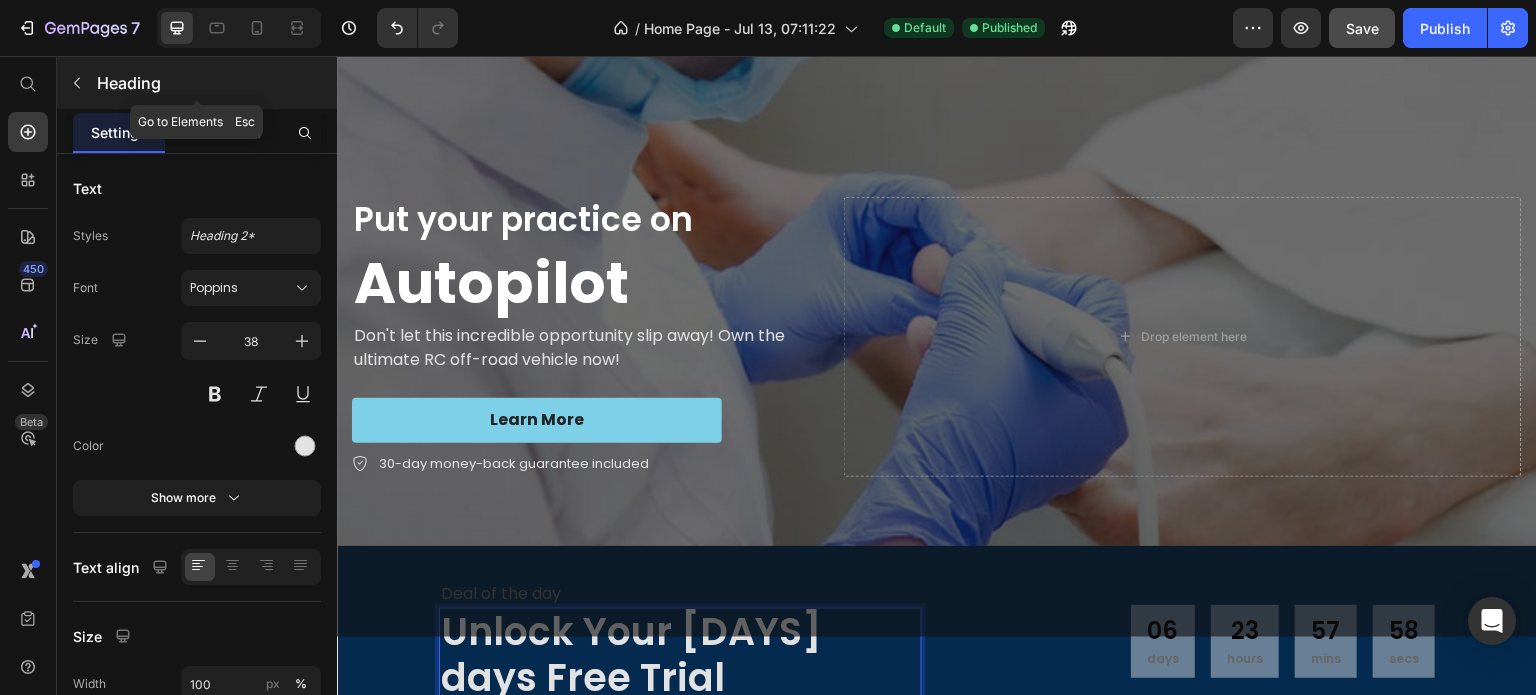 click 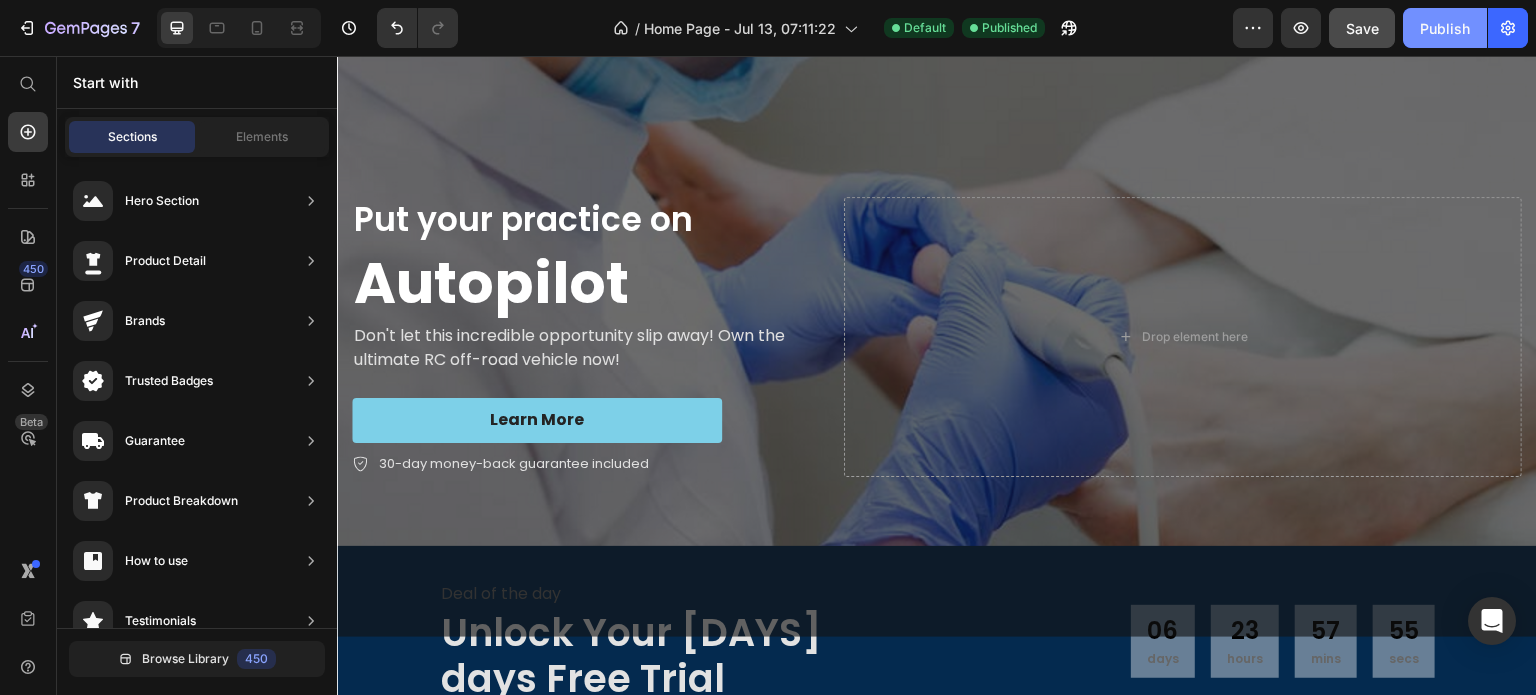 click on "Publish" at bounding box center [1445, 28] 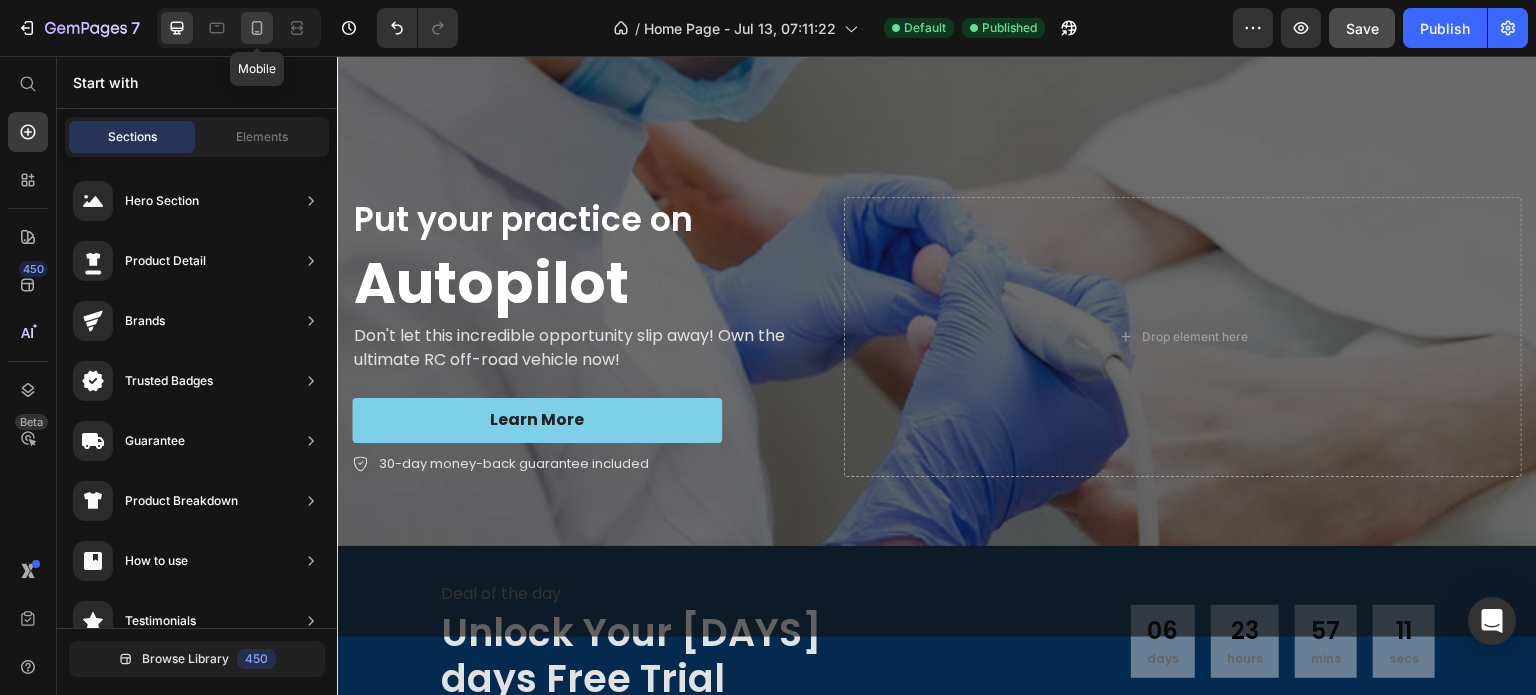 click 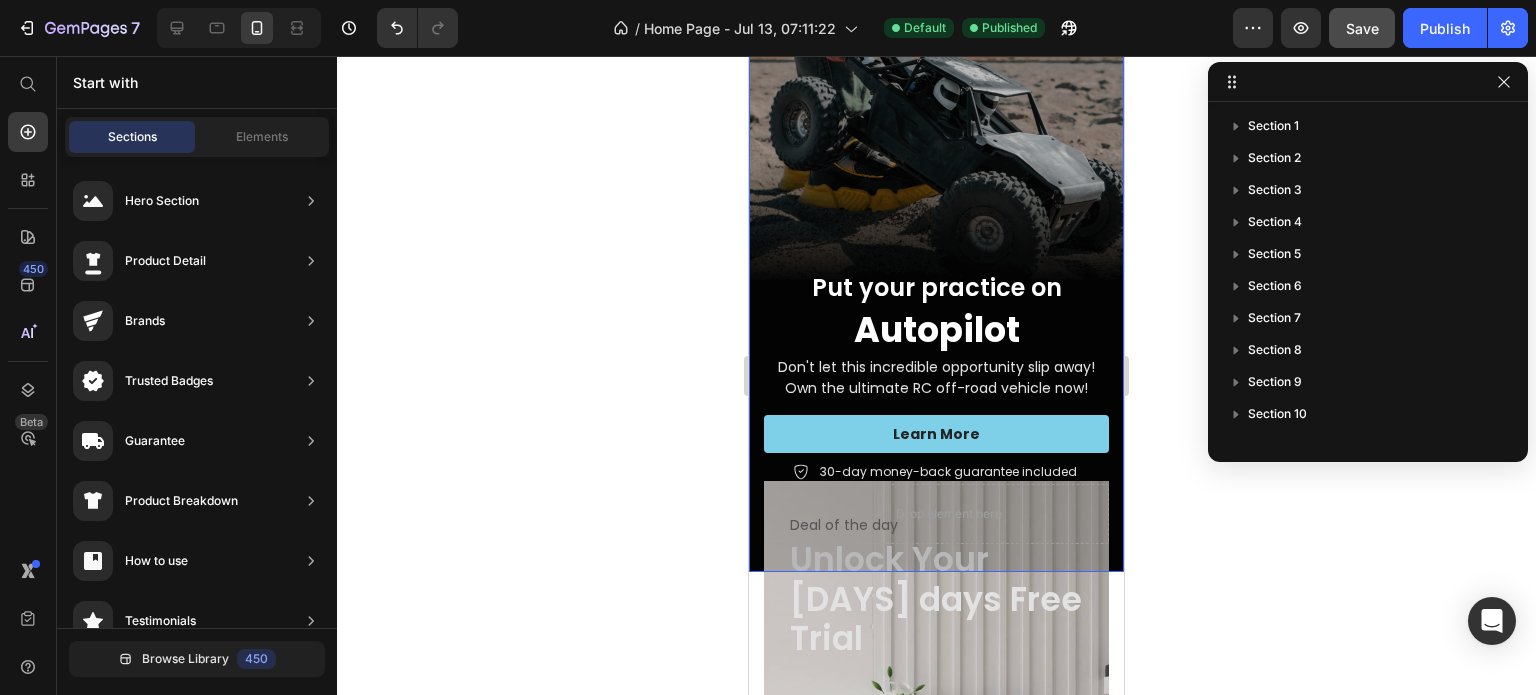 scroll, scrollTop: 200, scrollLeft: 0, axis: vertical 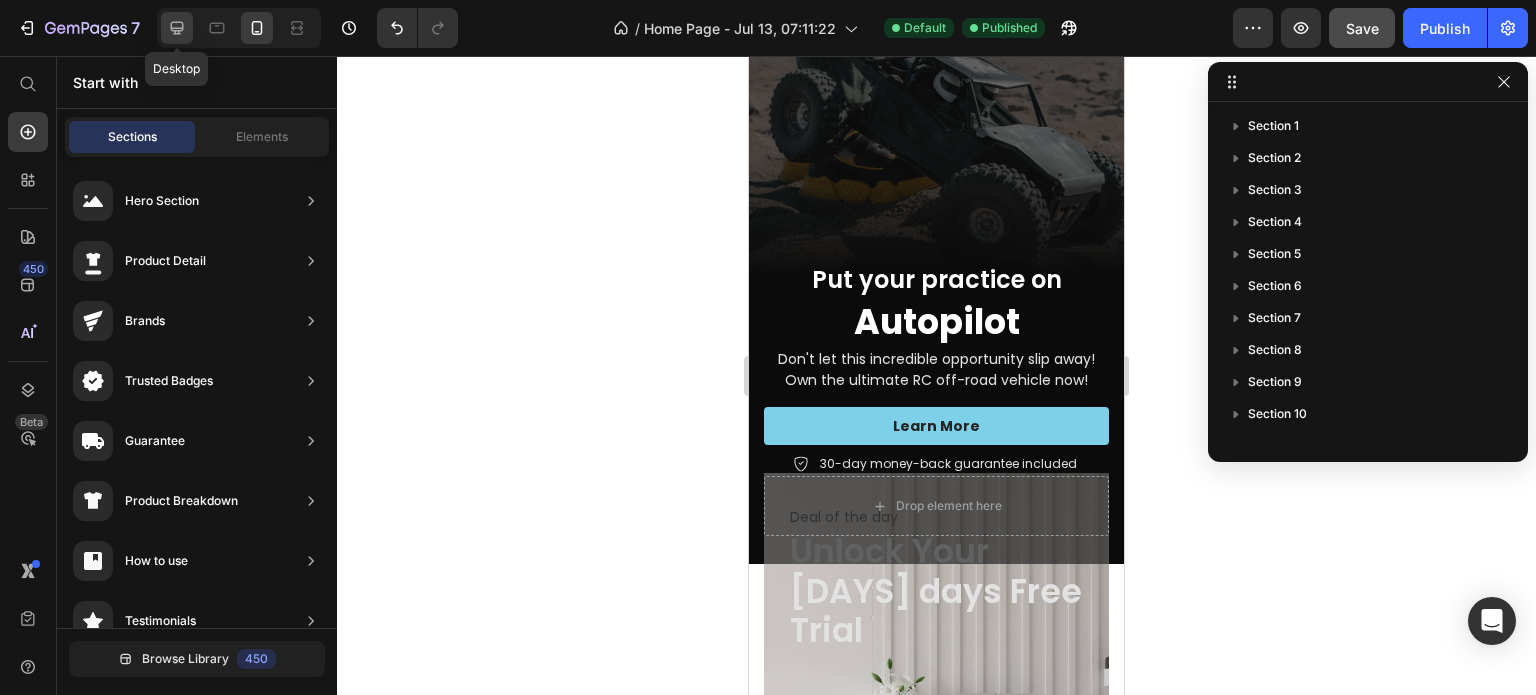 click 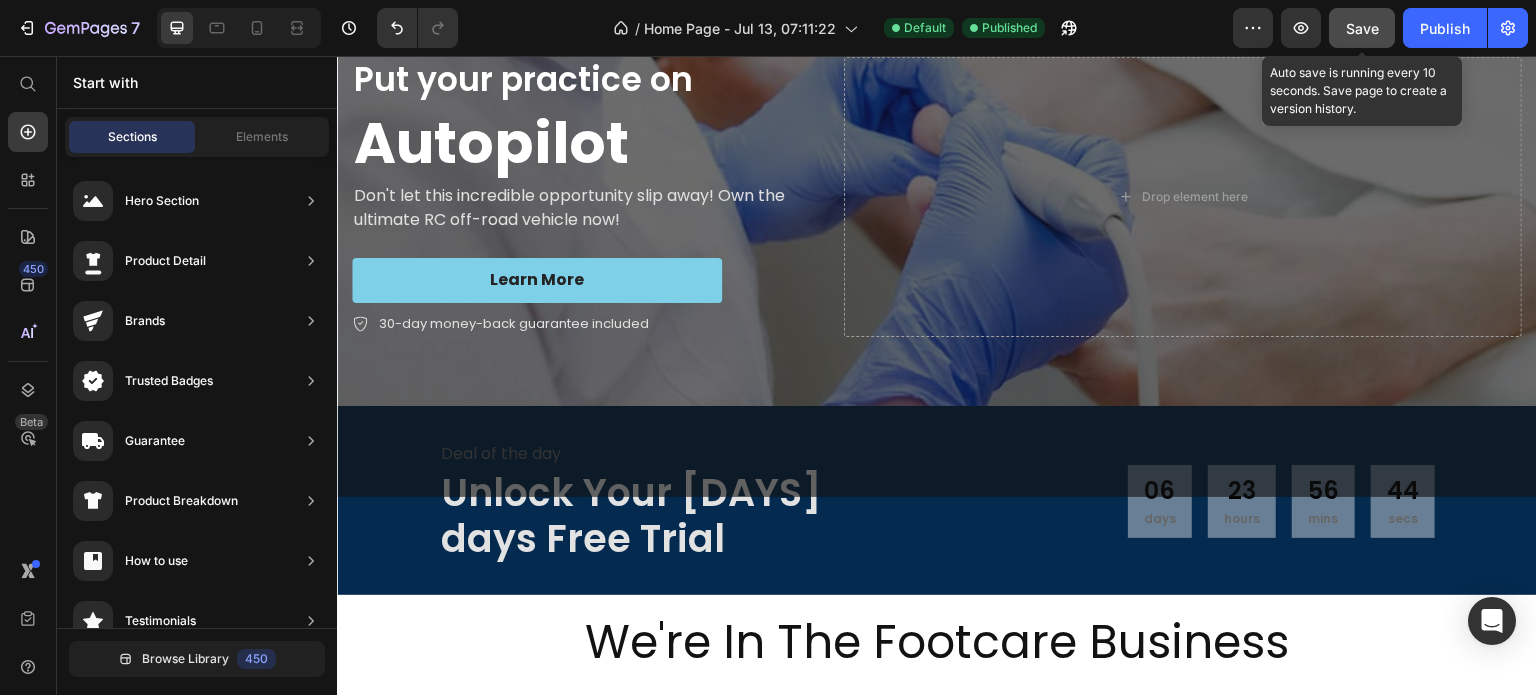 click on "Save" at bounding box center [1362, 28] 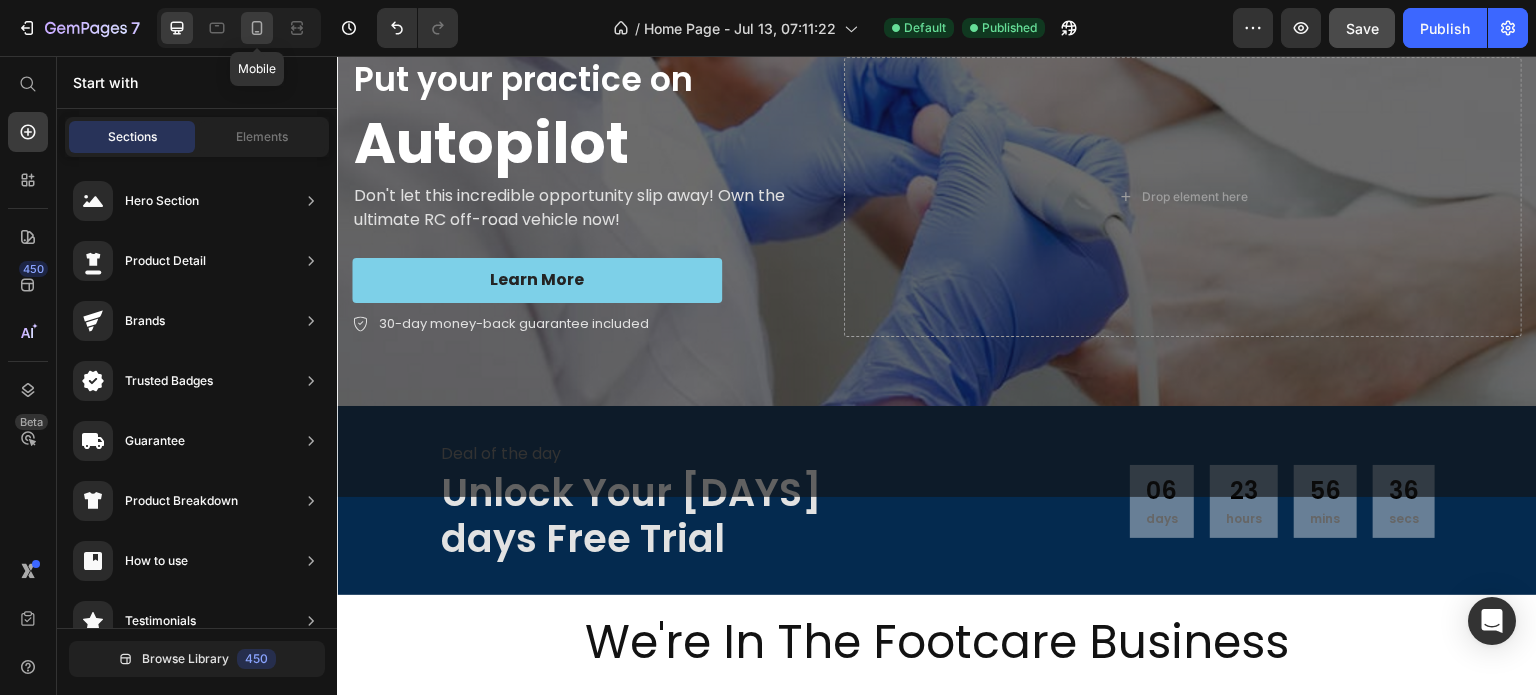 click 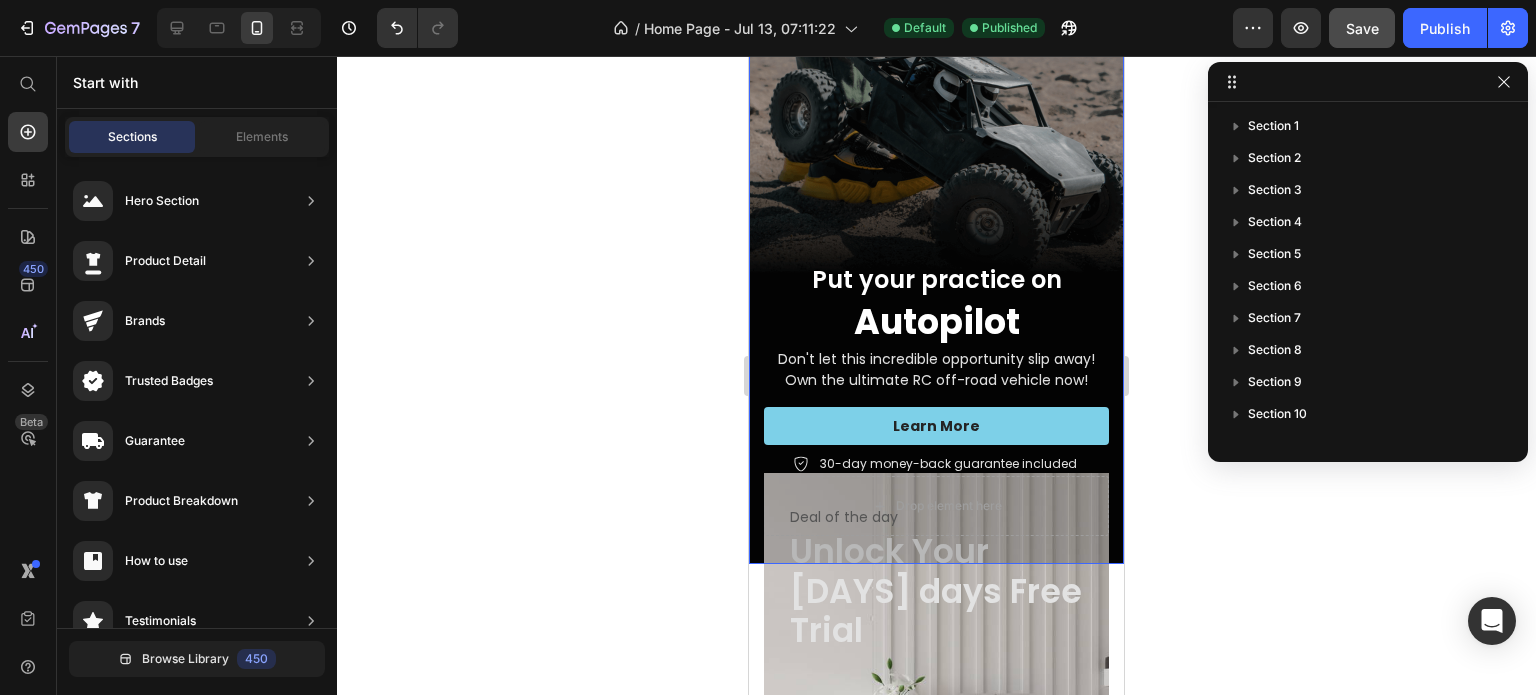 click at bounding box center (936, 230) 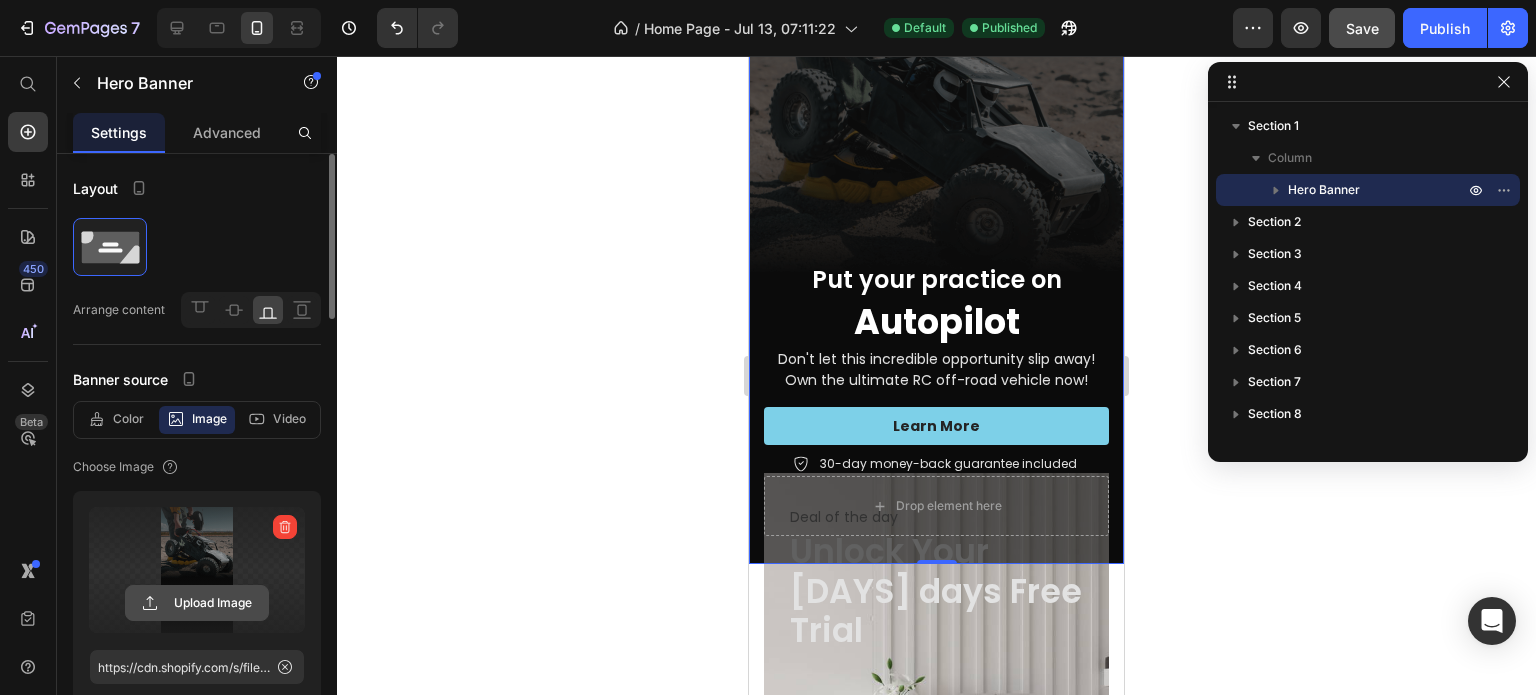 click 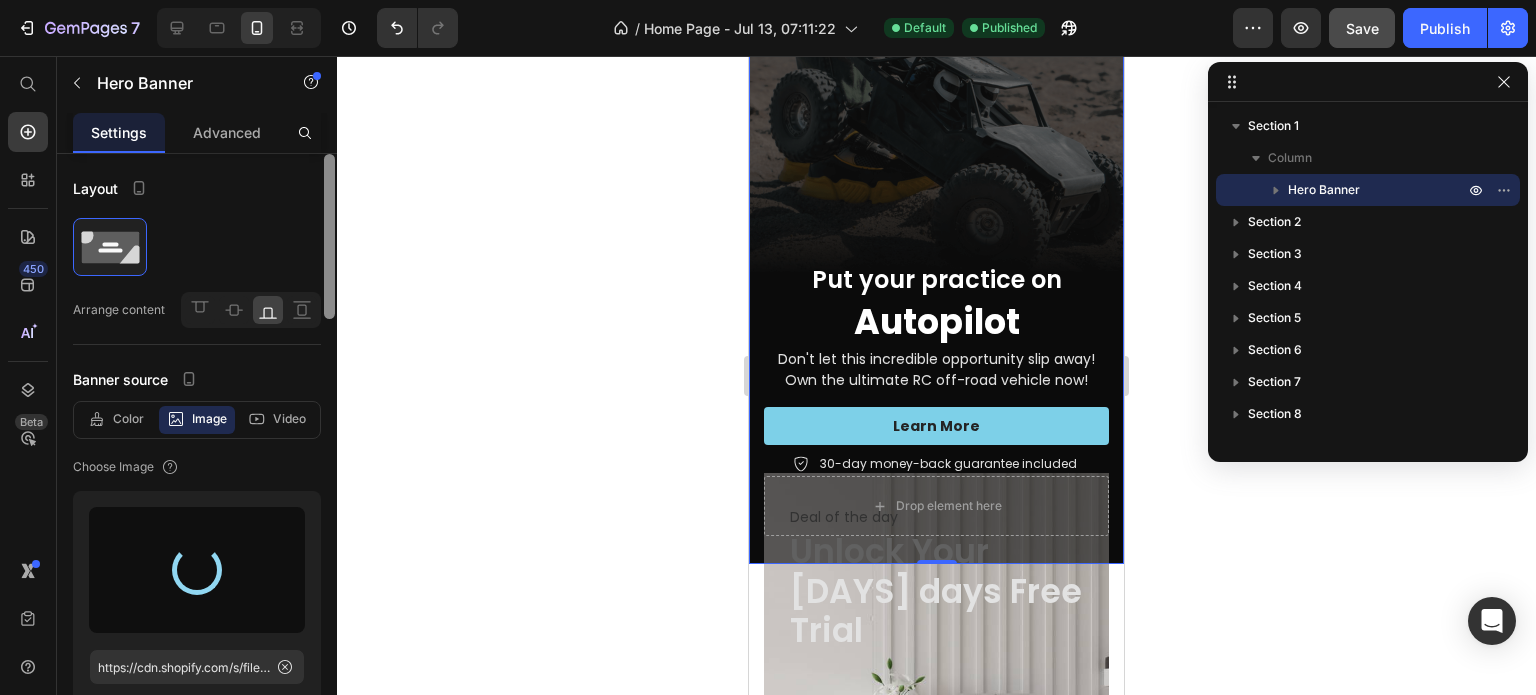 type on "https://cdn.shopify.com/s/files/1/0710/1828/3163/files/gempages_575241790840373778-1ba89154-4015-4c13-963e-29f84174c399.png" 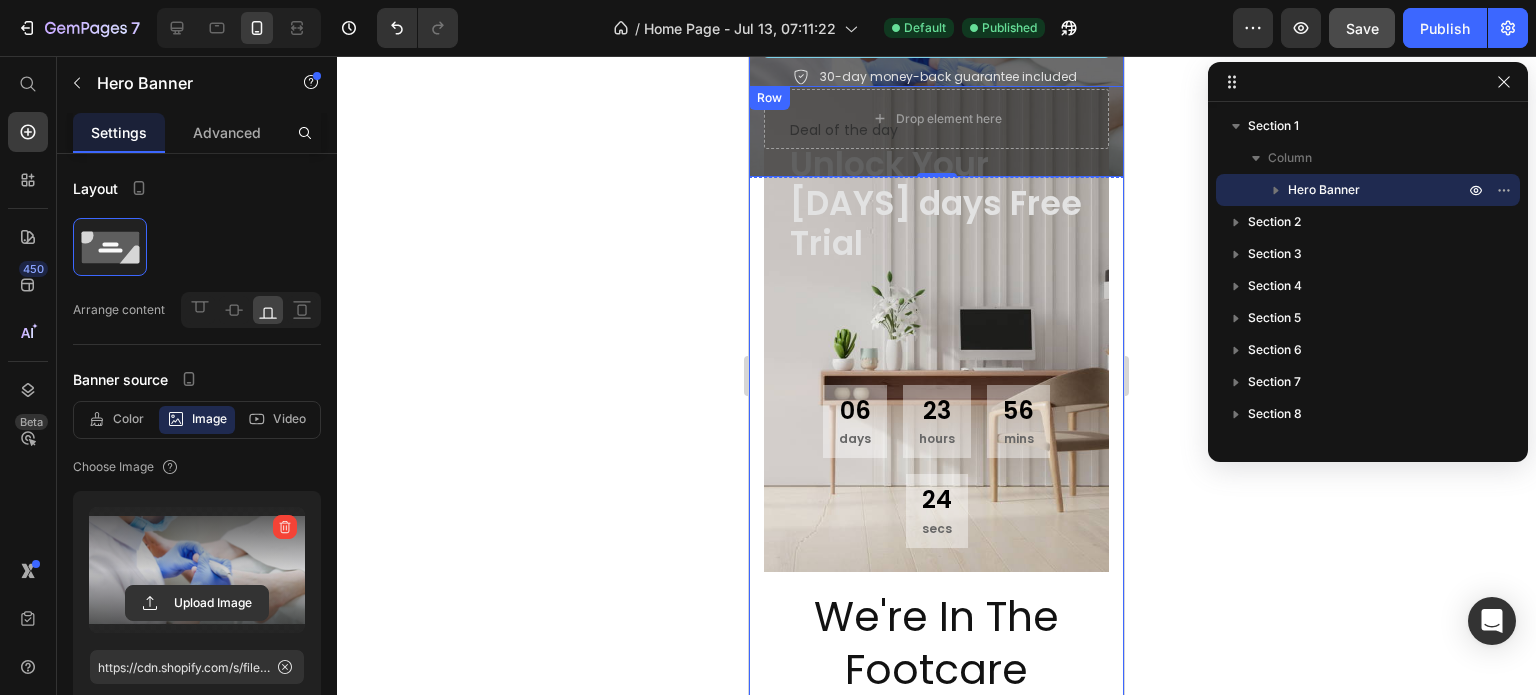 scroll, scrollTop: 0, scrollLeft: 0, axis: both 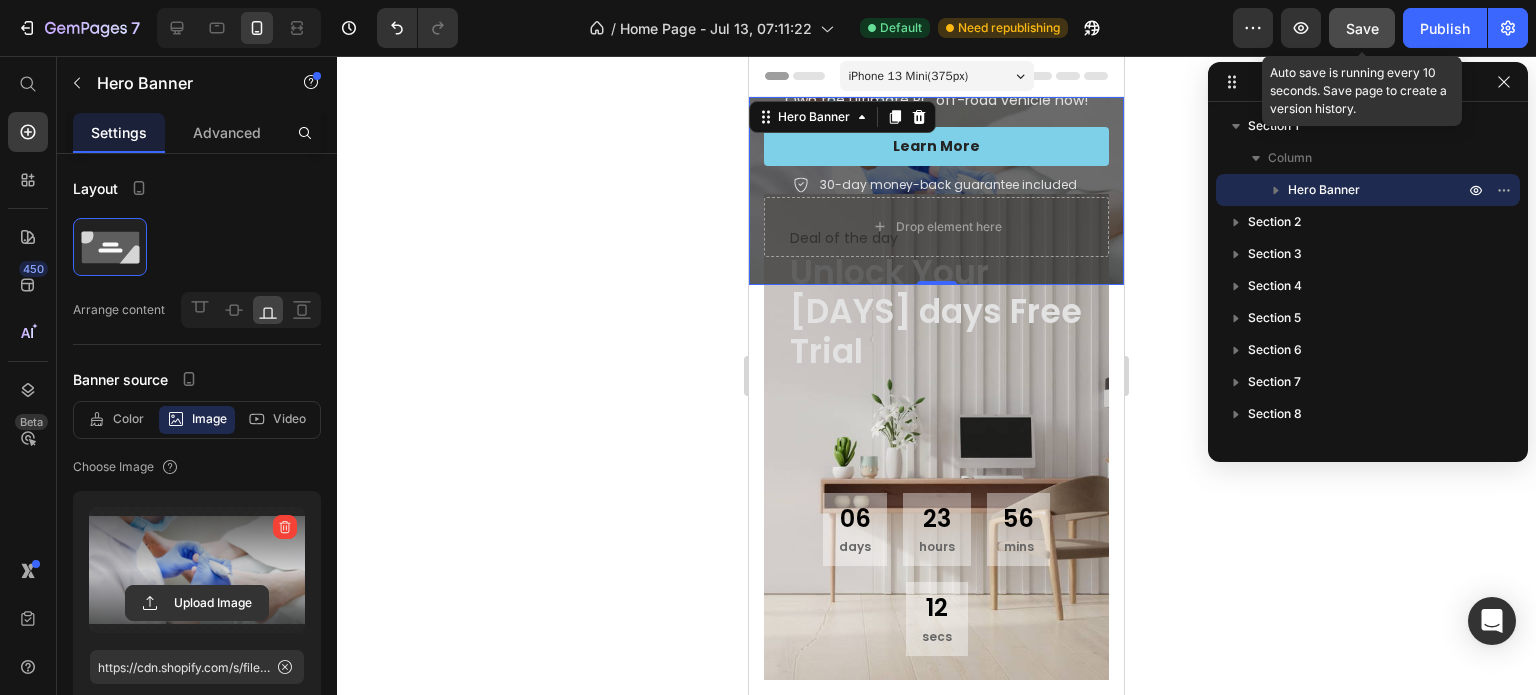 click on "Save" at bounding box center [1362, 28] 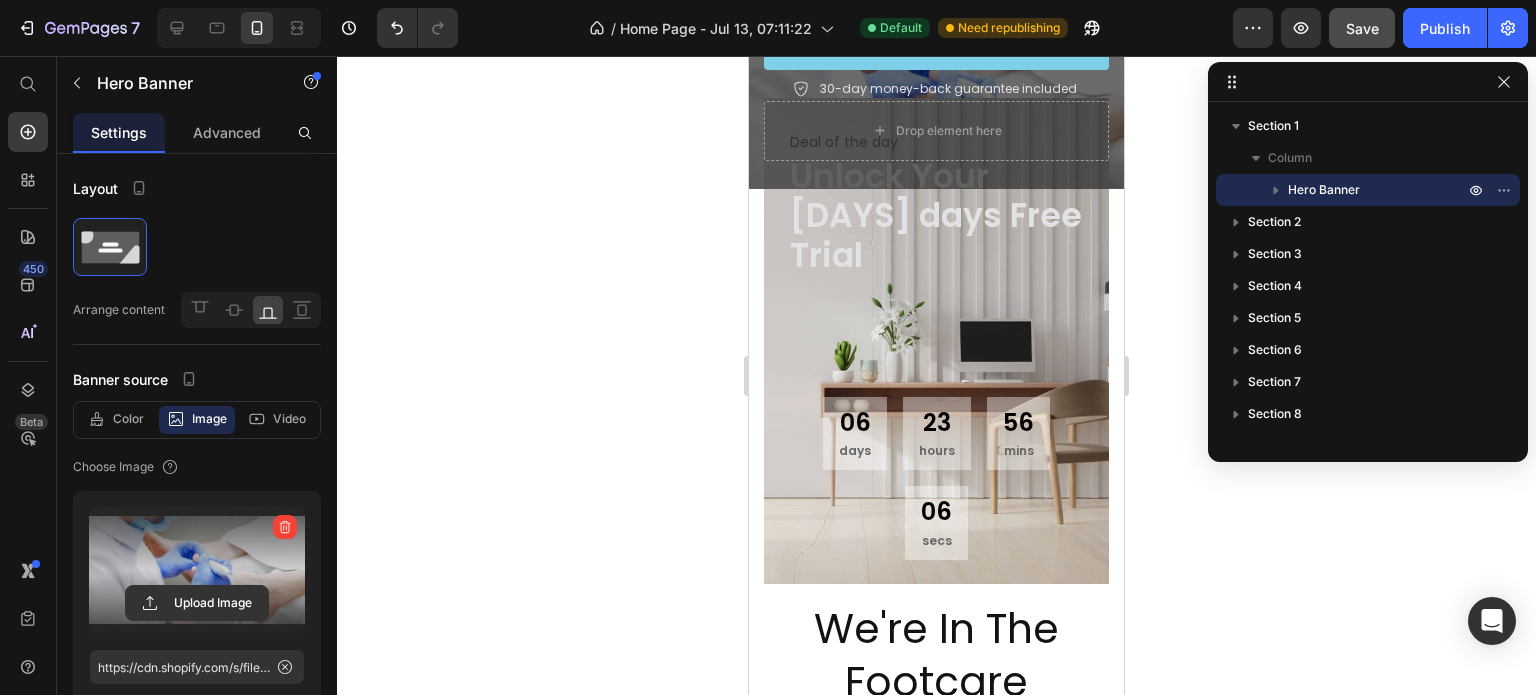 scroll, scrollTop: 0, scrollLeft: 0, axis: both 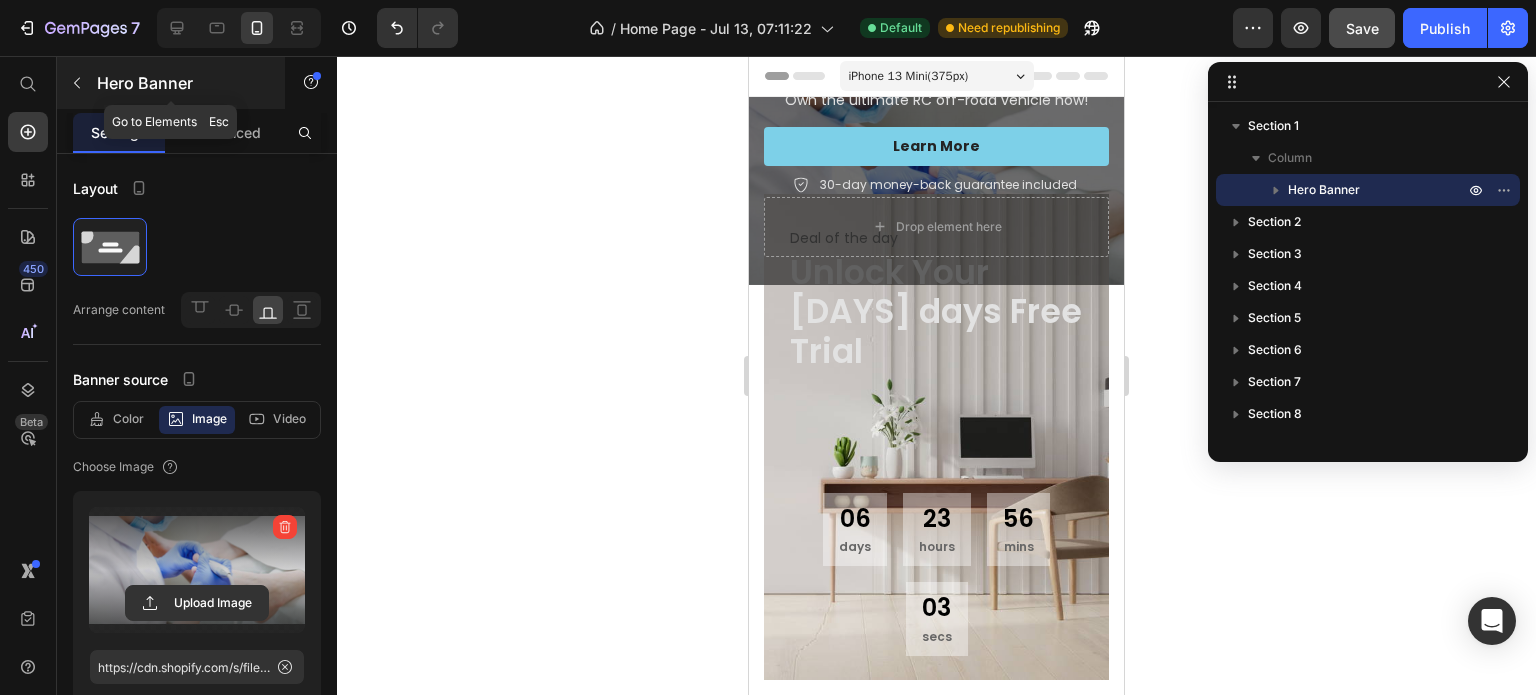 click 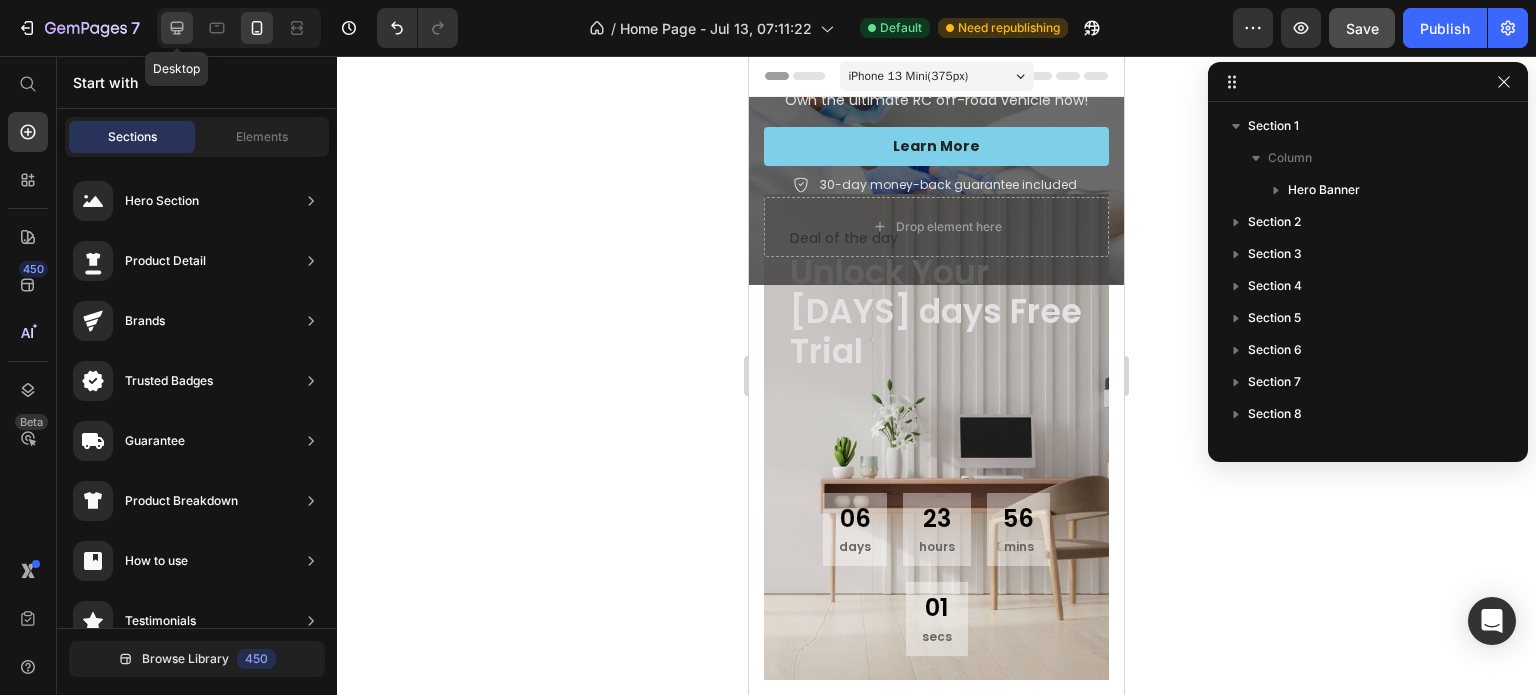 click 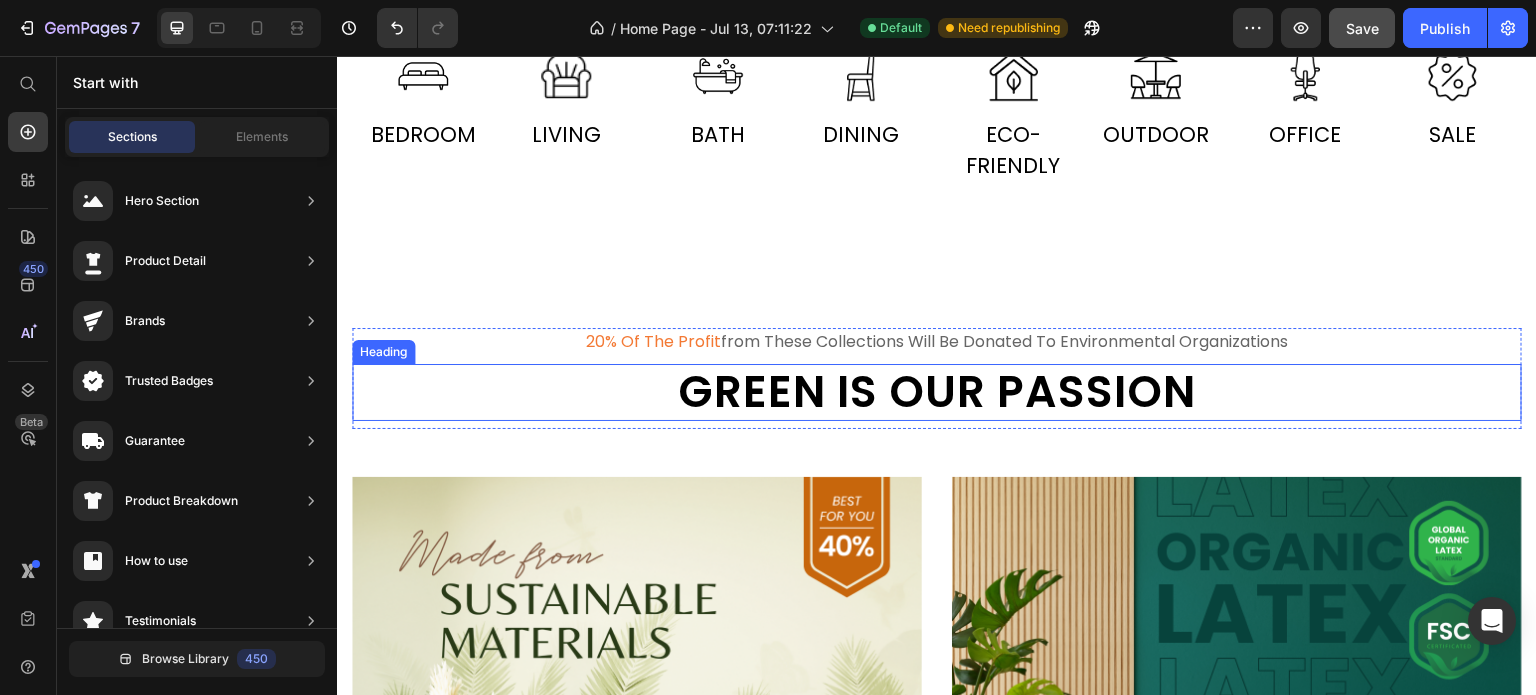 scroll, scrollTop: 1600, scrollLeft: 0, axis: vertical 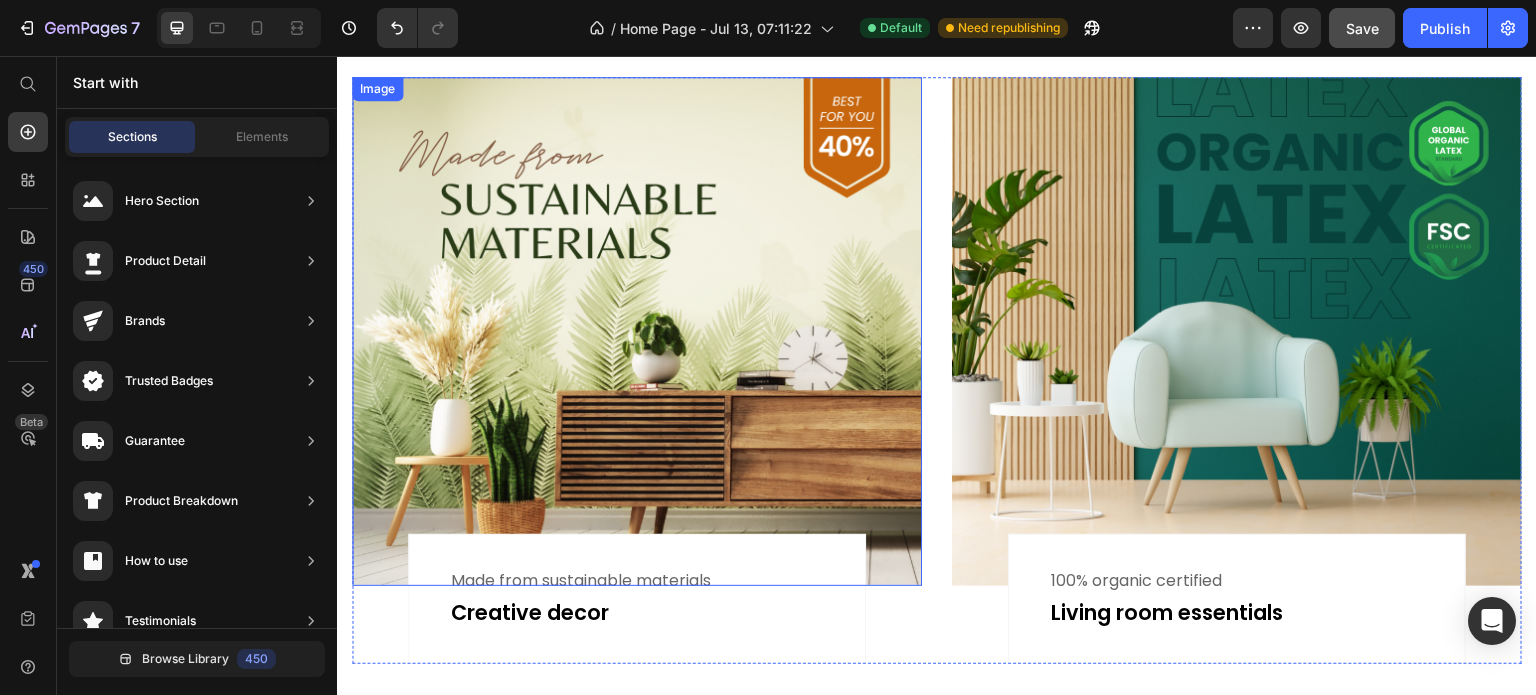 click at bounding box center [637, 331] 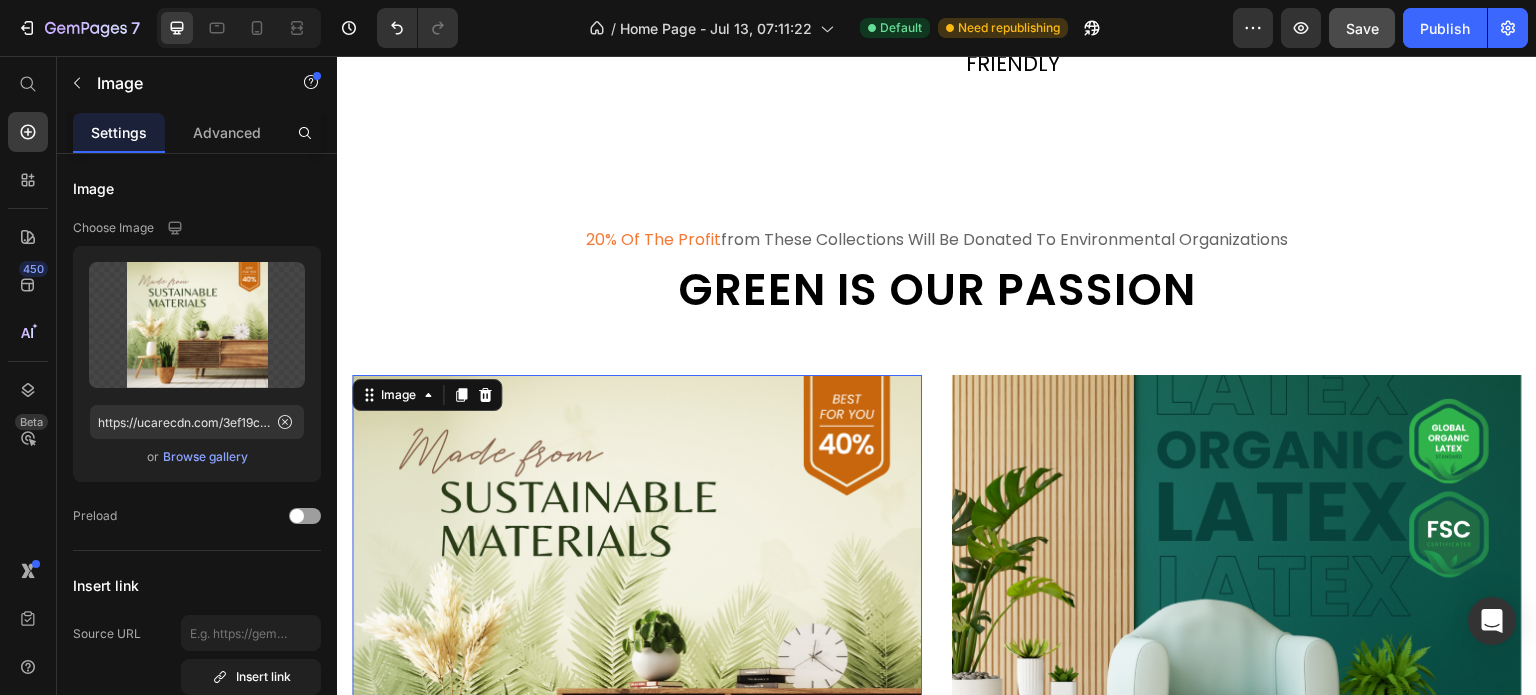 scroll, scrollTop: 1300, scrollLeft: 0, axis: vertical 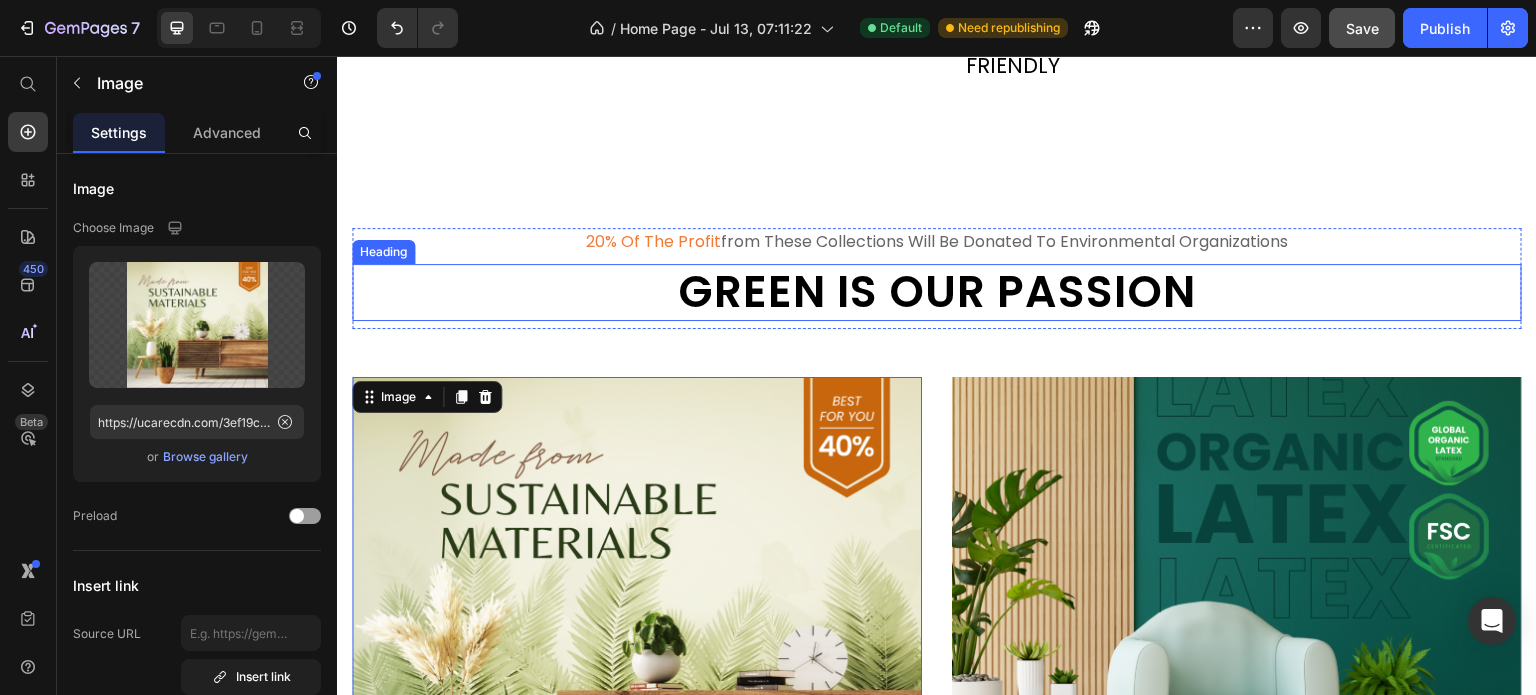 click on "Green is our passion" at bounding box center [937, 292] 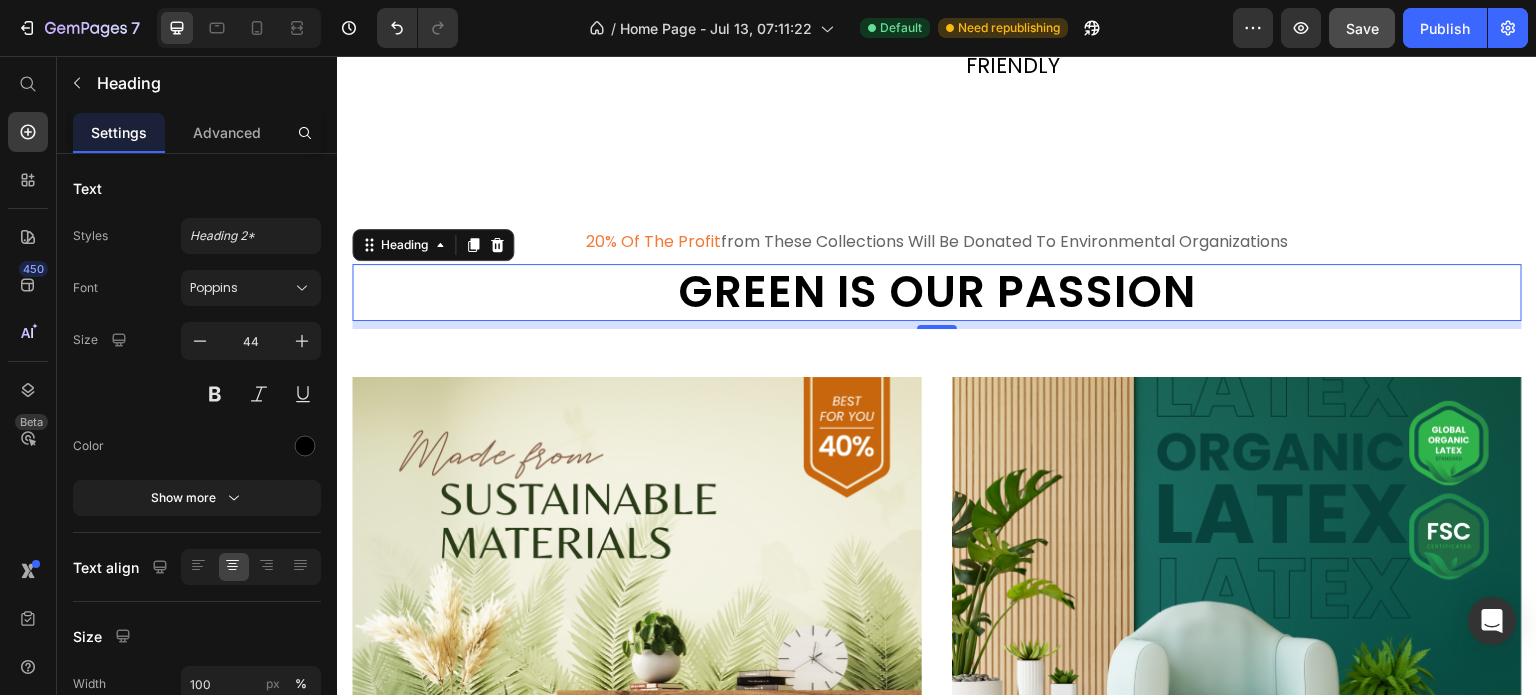 click on "Green is our passion" at bounding box center [937, 292] 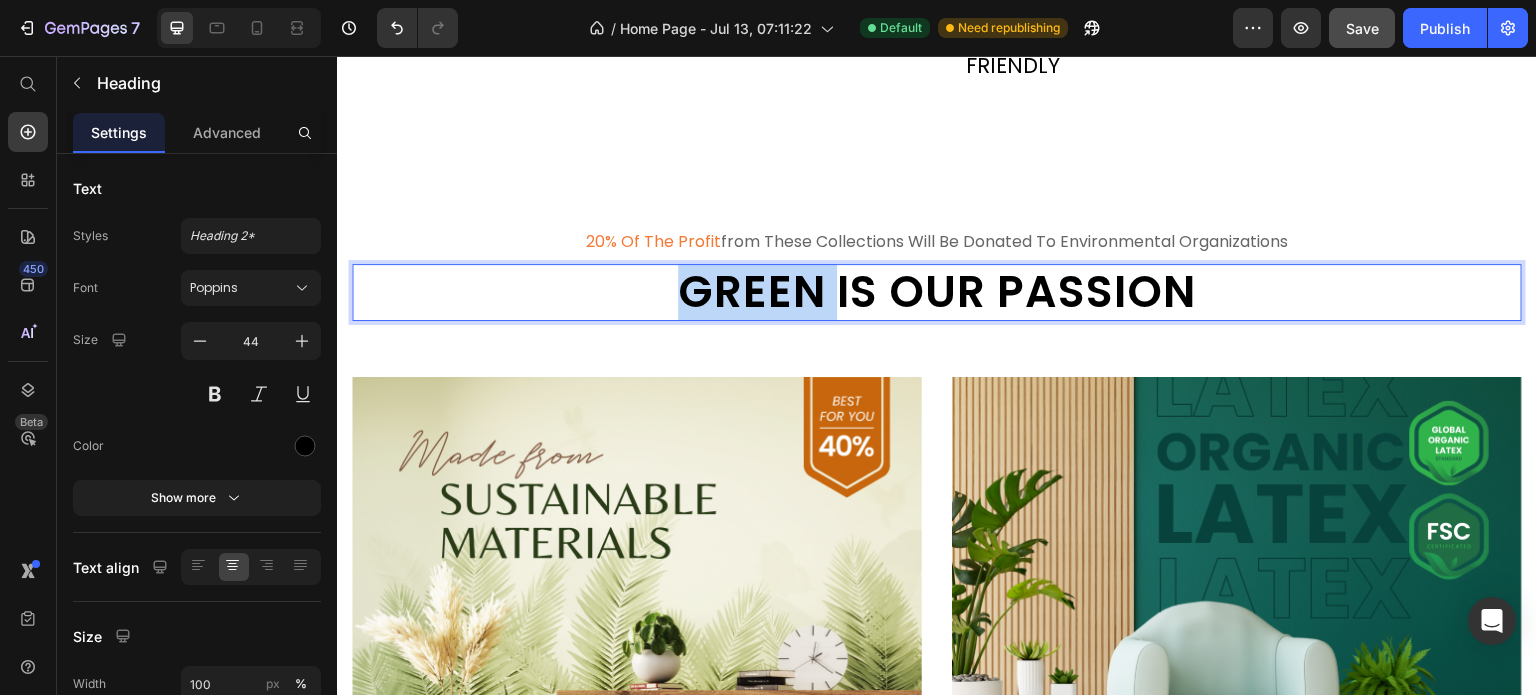 click on "Green is our passion" at bounding box center [937, 292] 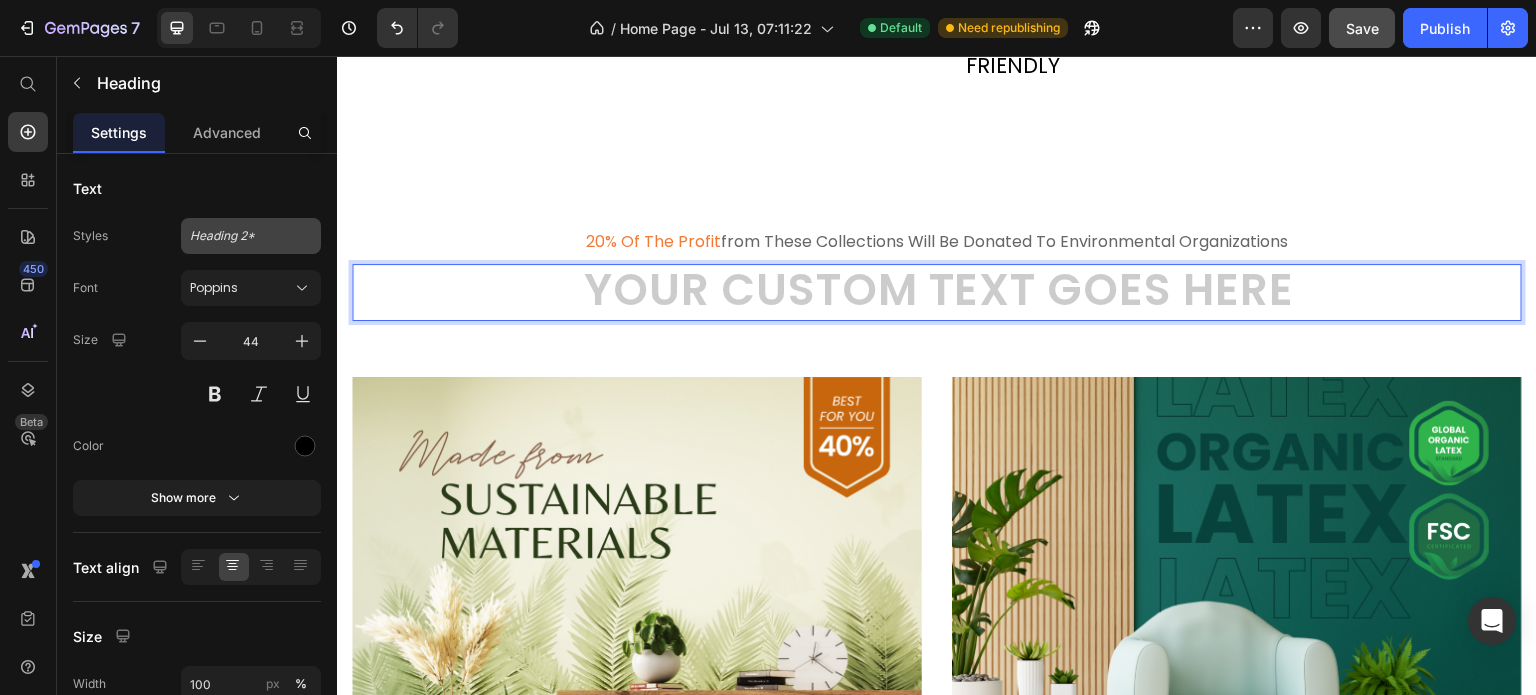 click on "Heading 2*" 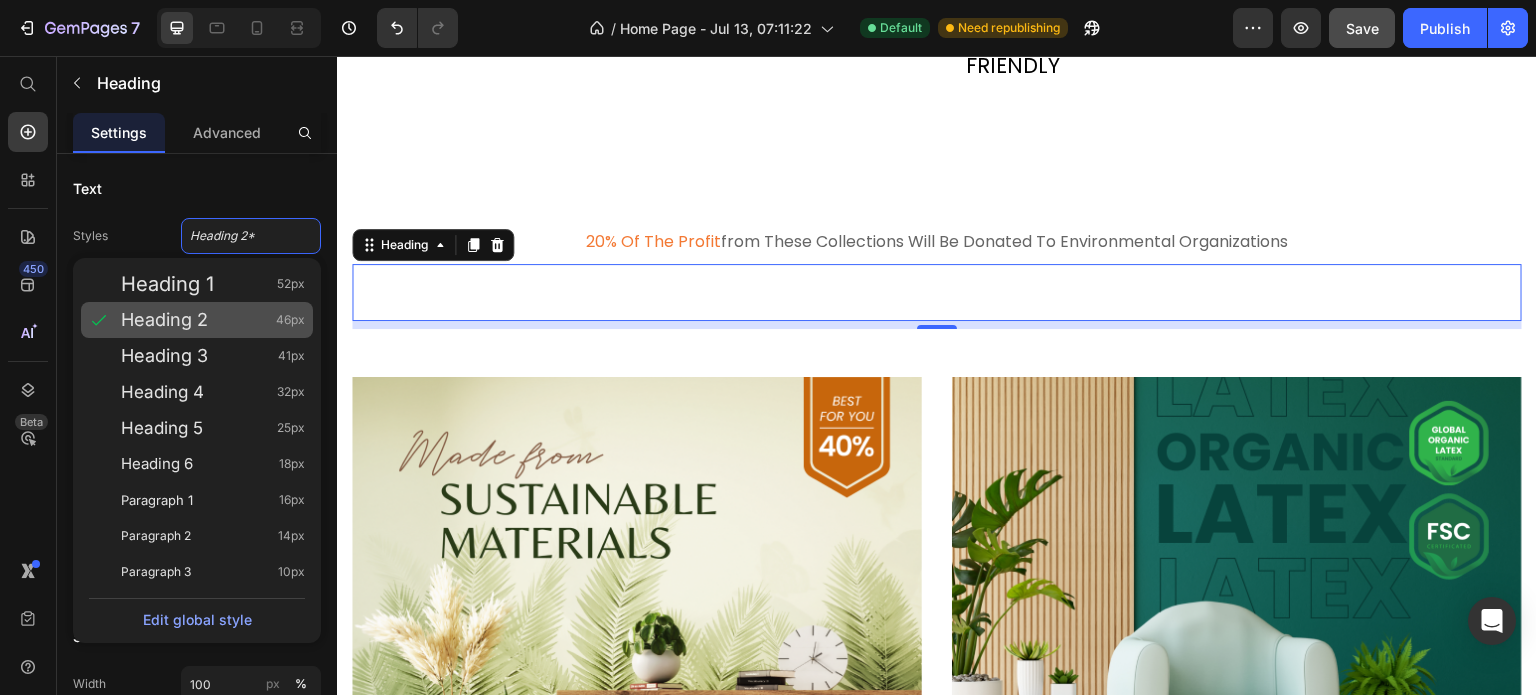 drag, startPoint x: 180, startPoint y: 319, endPoint x: 0, endPoint y: 300, distance: 181 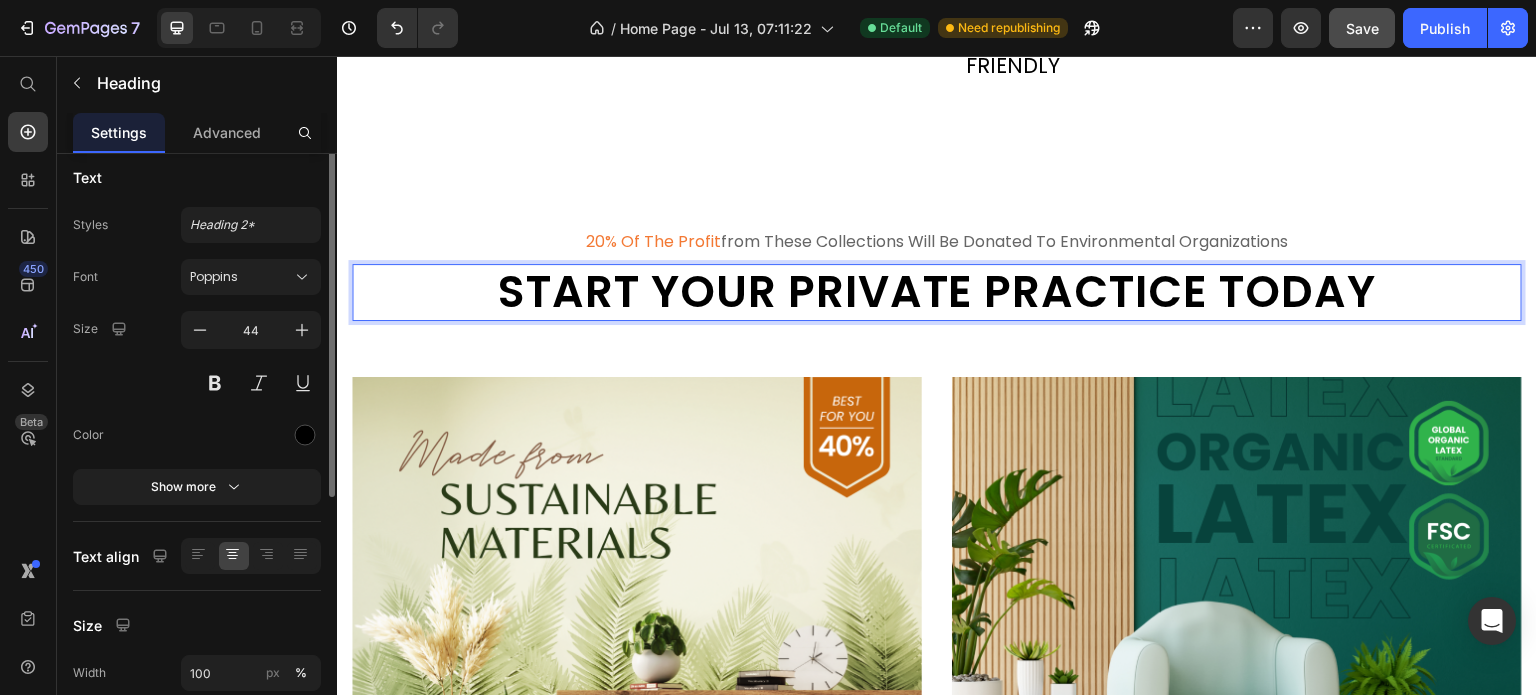 scroll, scrollTop: 0, scrollLeft: 0, axis: both 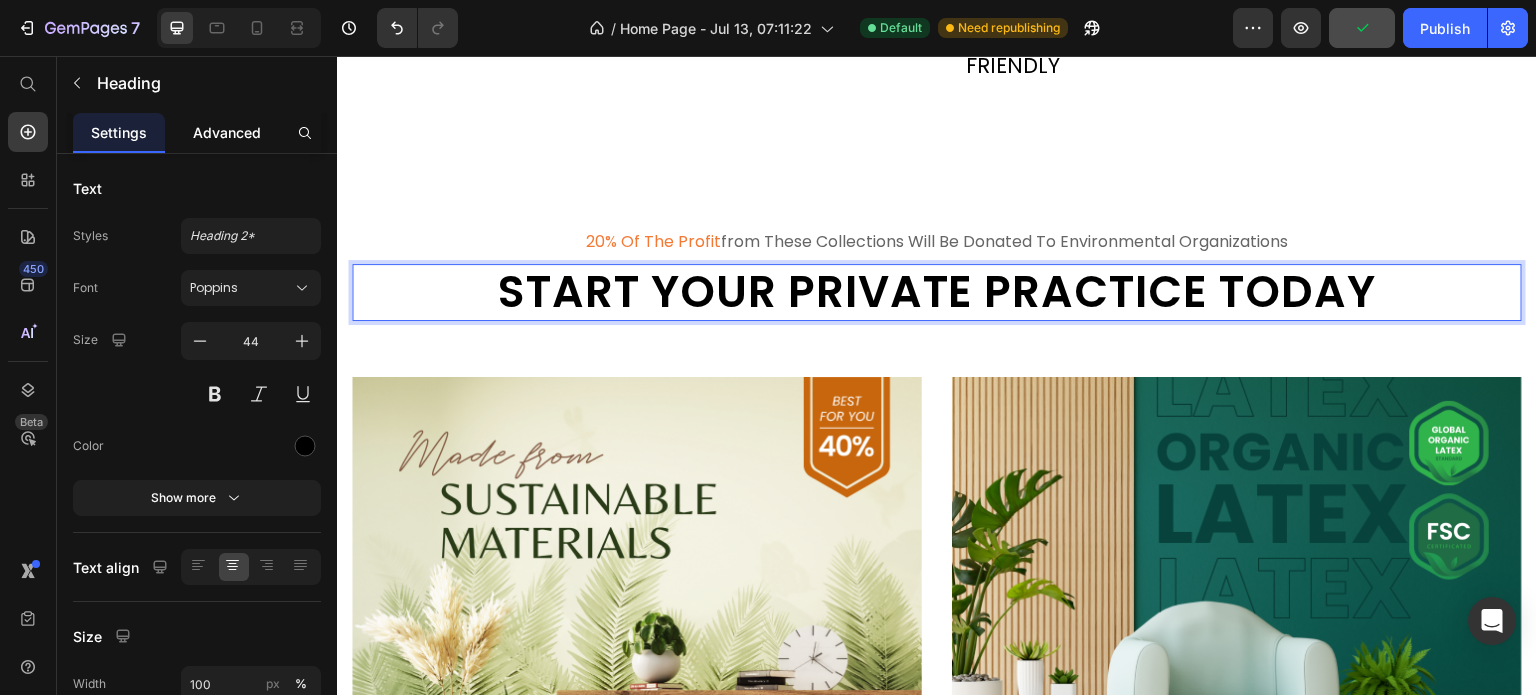 click on "Advanced" at bounding box center (227, 132) 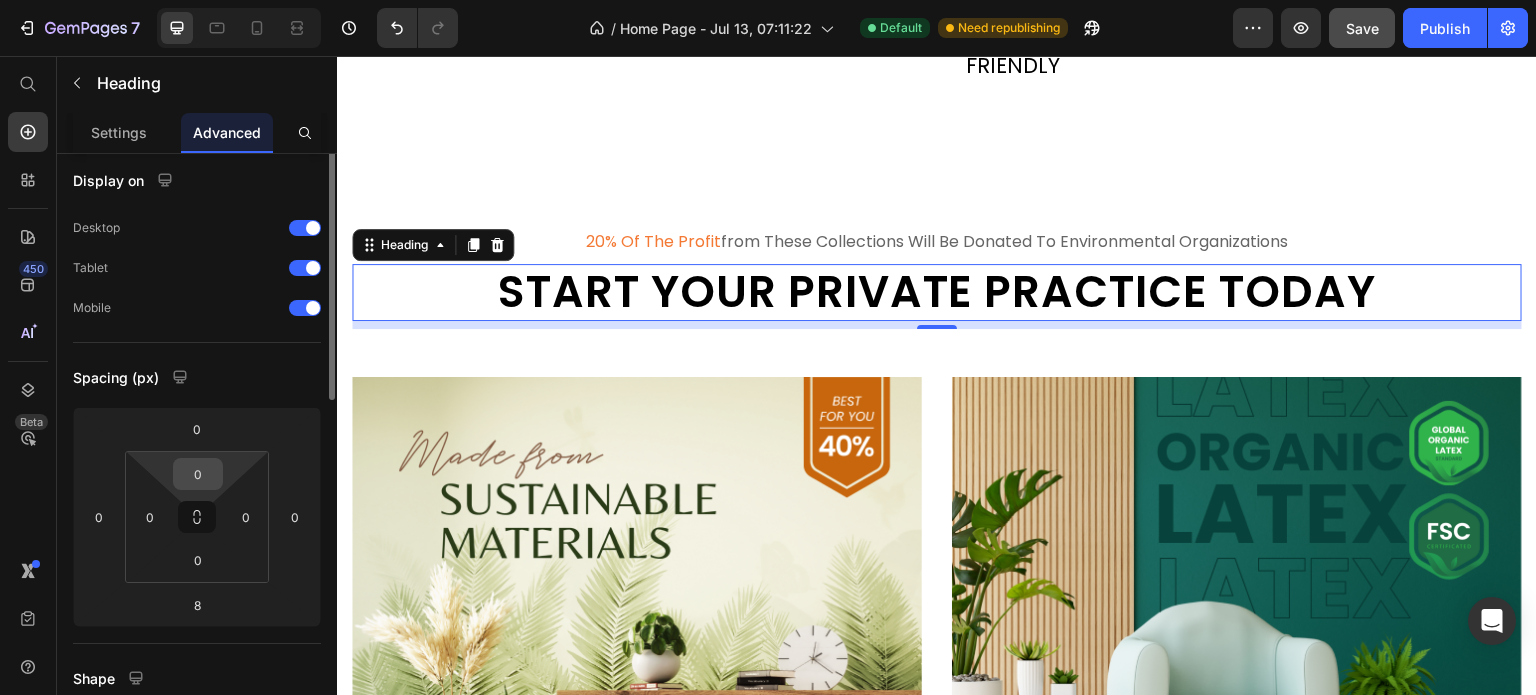scroll, scrollTop: 0, scrollLeft: 0, axis: both 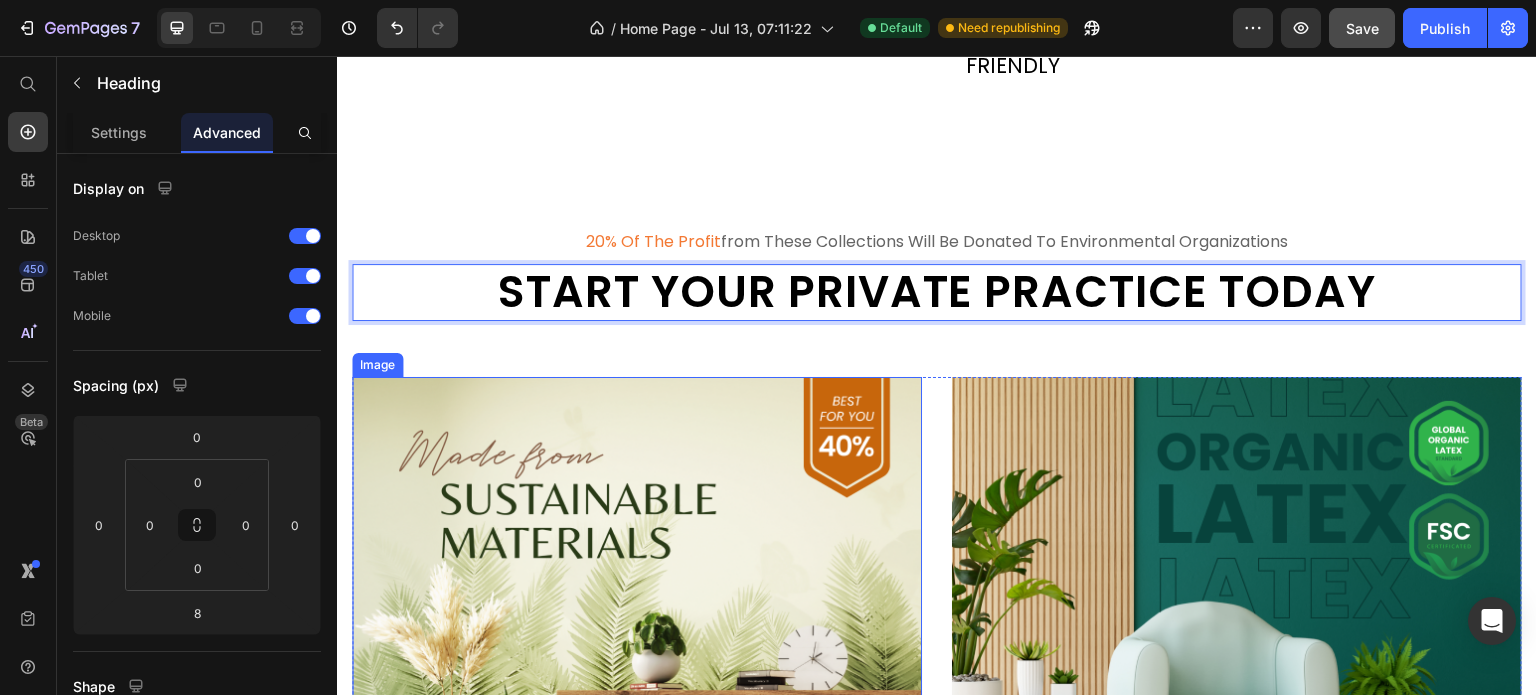 click at bounding box center (637, 631) 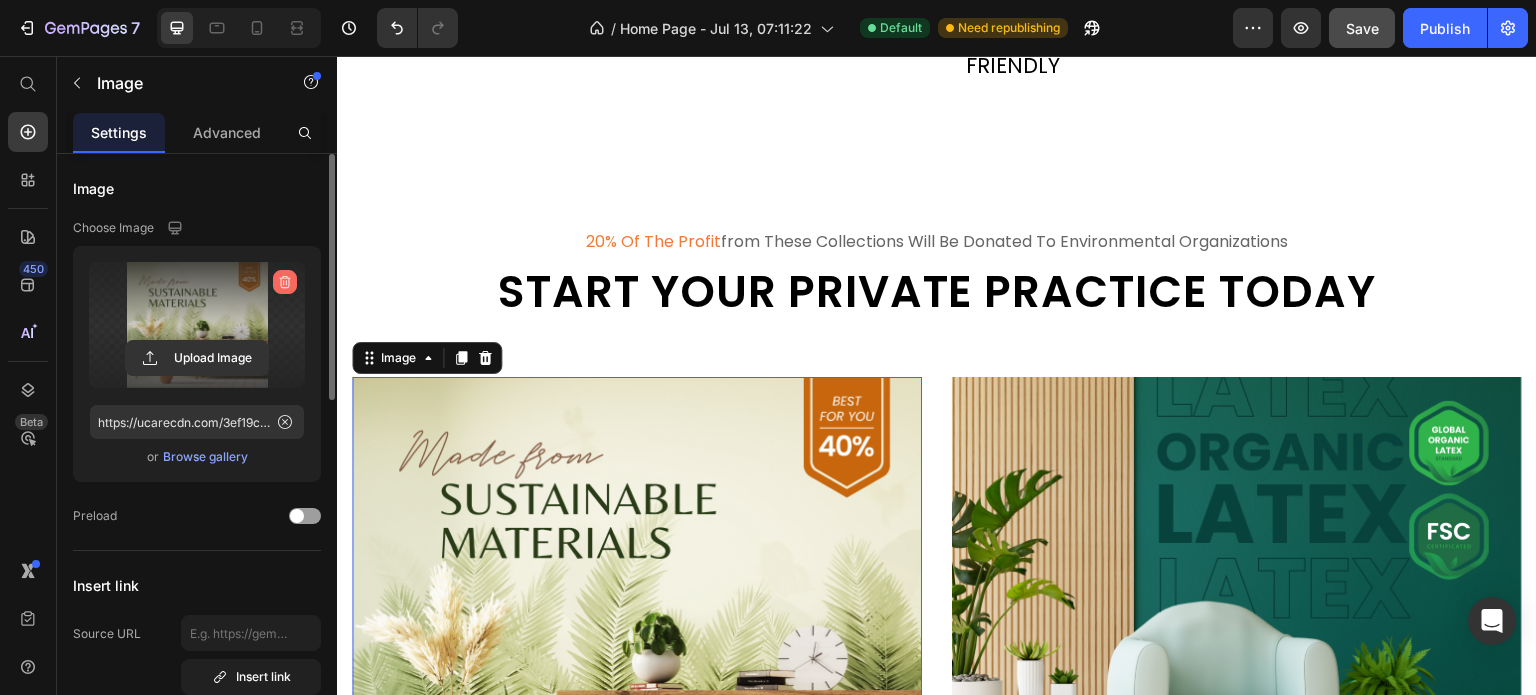 click at bounding box center [285, 282] 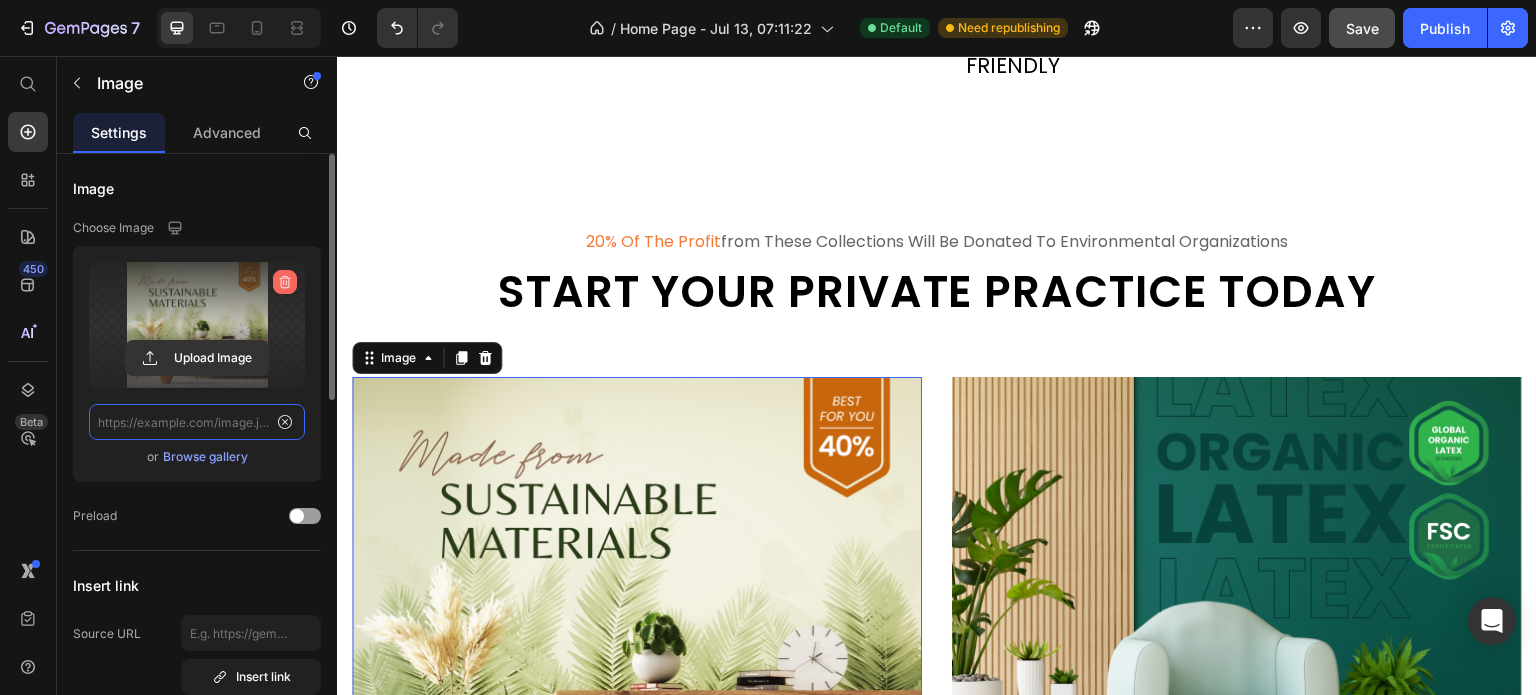 scroll, scrollTop: 0, scrollLeft: 0, axis: both 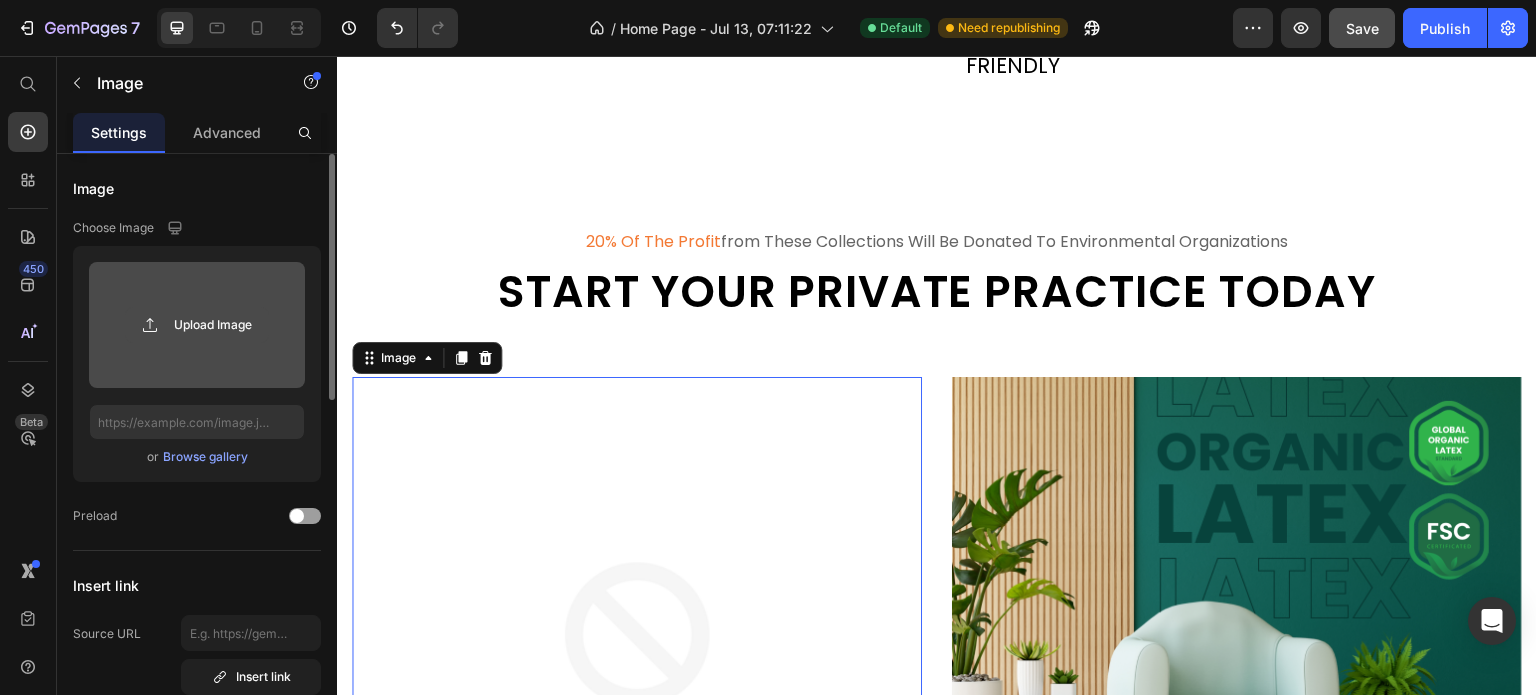 click on "Upload Image" at bounding box center (197, 325) 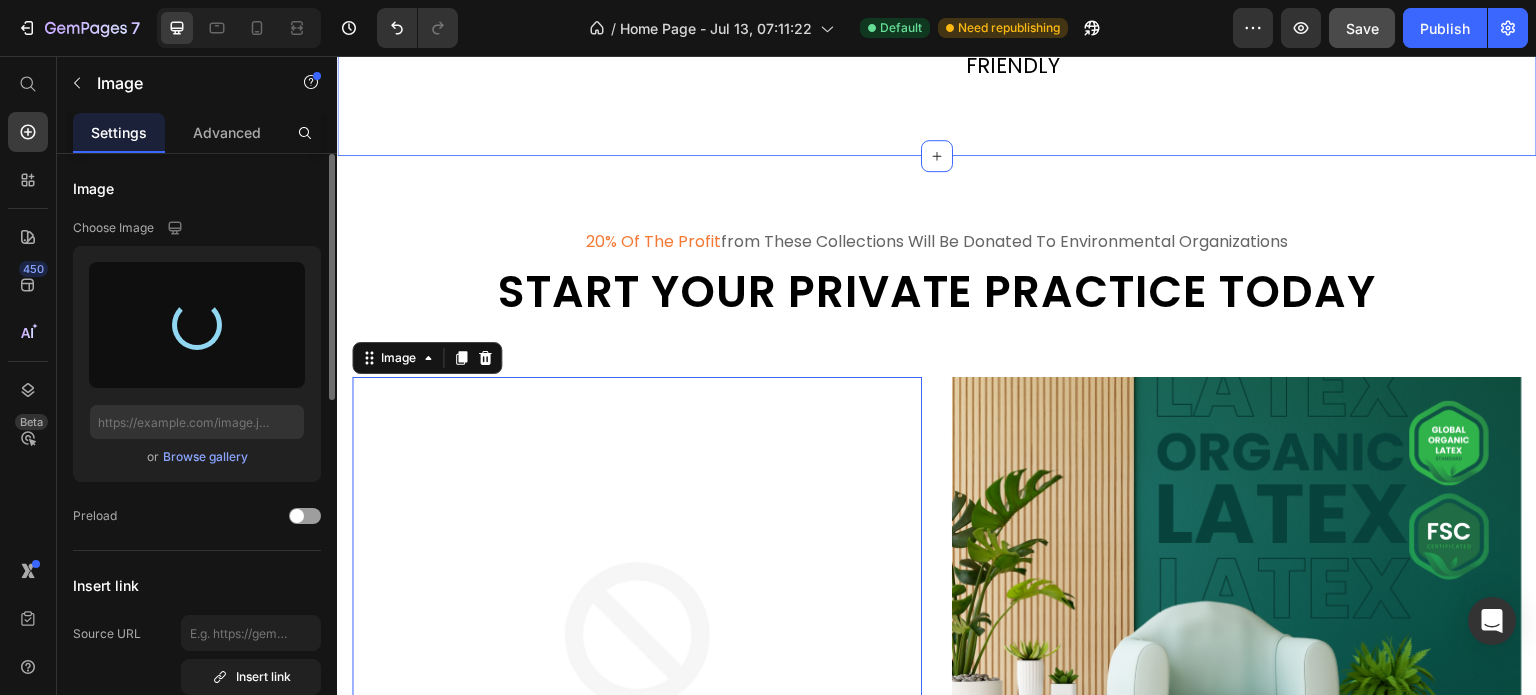 type on "https://cdn.shopify.com/s/files/1/0710/1828/3163/files/gempages_575241790840373778-3068de86-a52a-4781-b14c-3076ba8fffca.jpg" 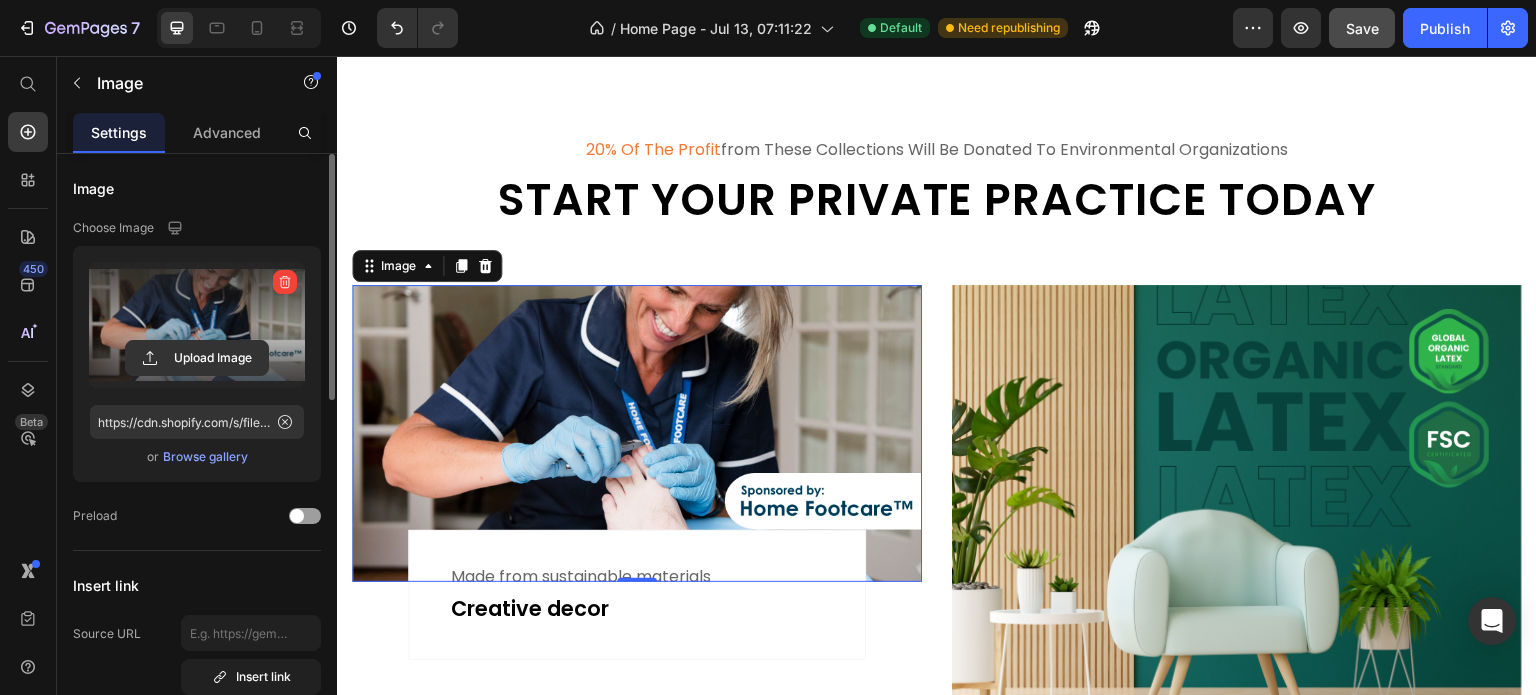 scroll, scrollTop: 1600, scrollLeft: 0, axis: vertical 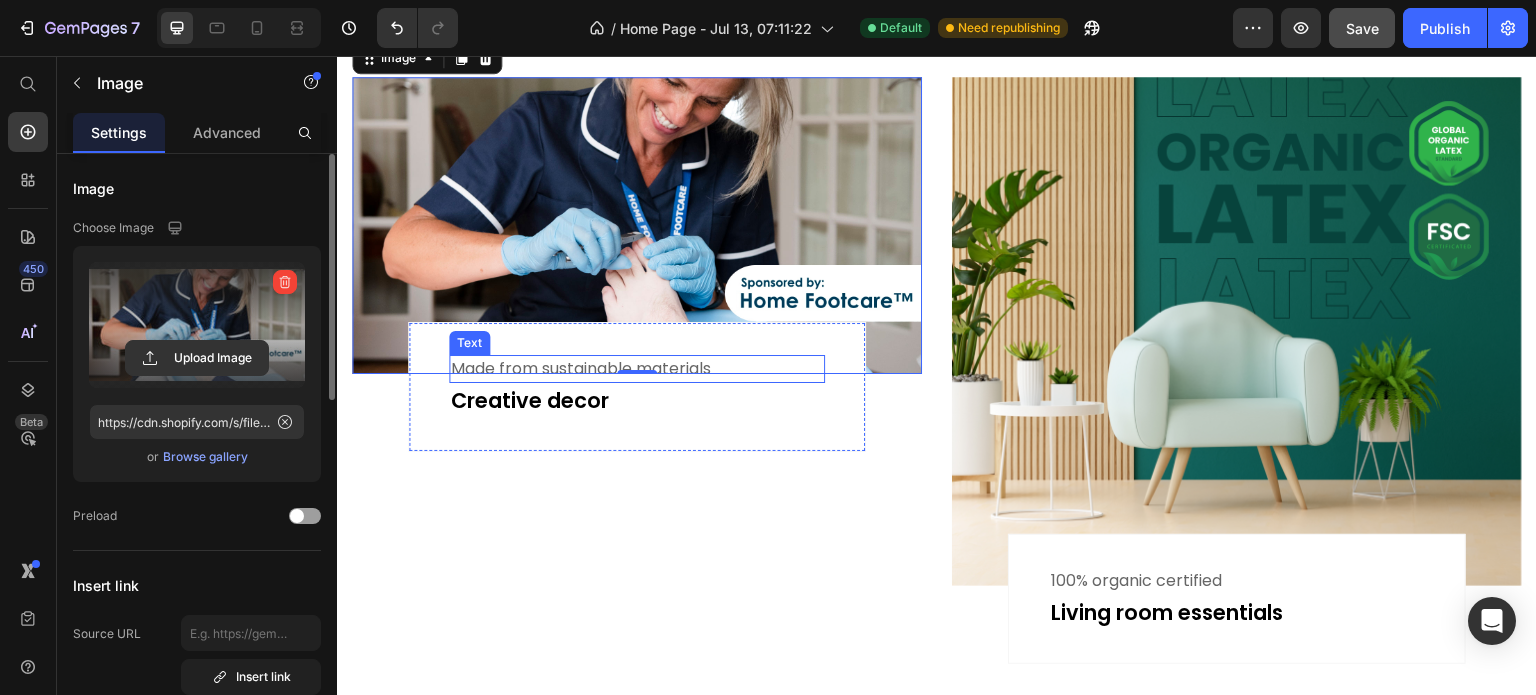 click on "Made from sustainable materials" at bounding box center (637, 369) 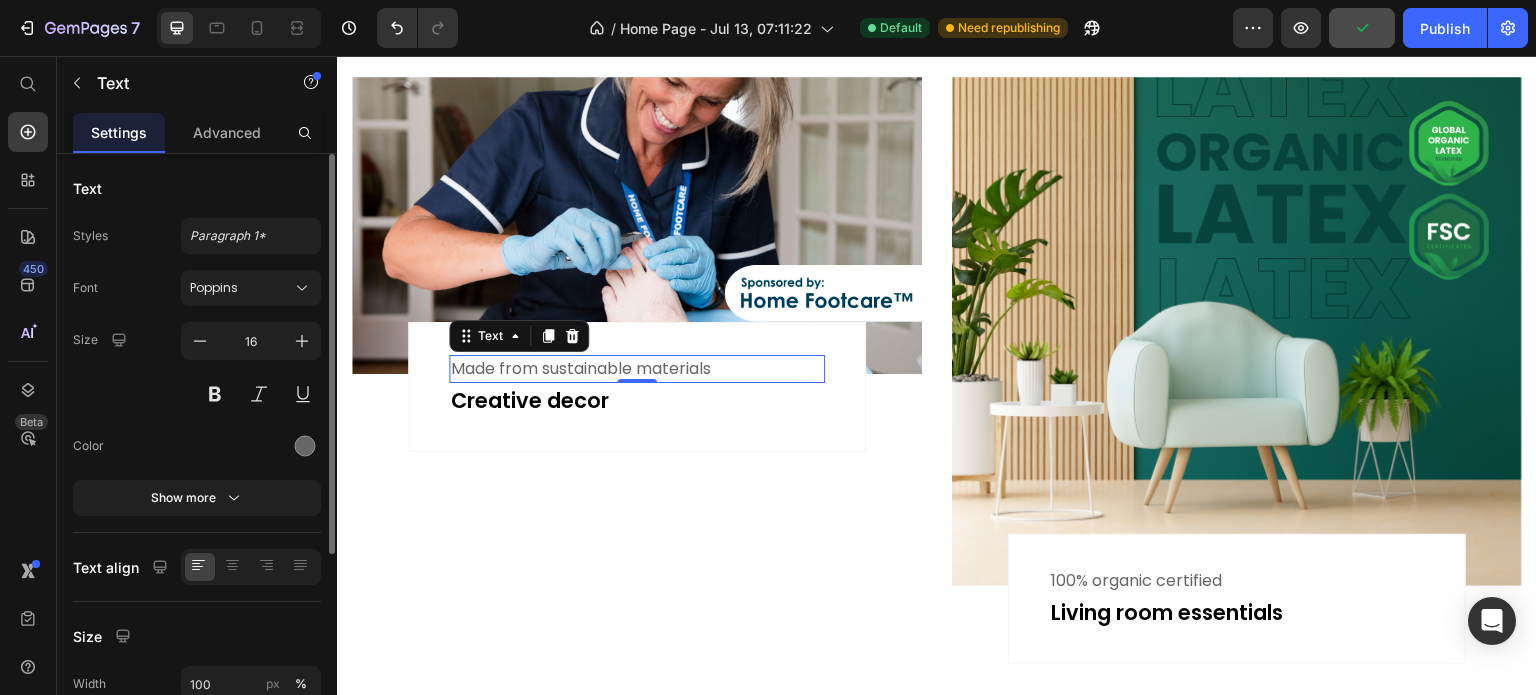 click on "Made from sustainable materials" at bounding box center [637, 369] 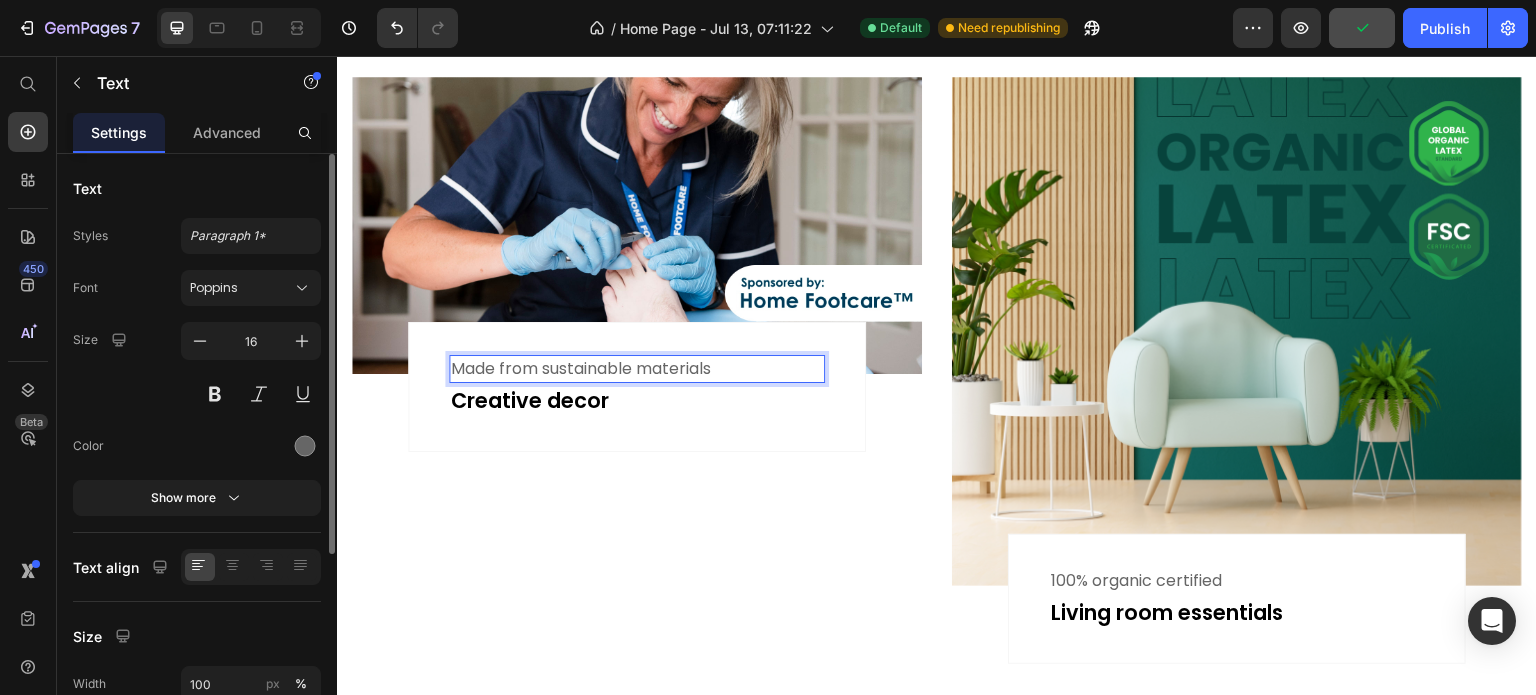click on "Made from sustainable materials" at bounding box center [637, 369] 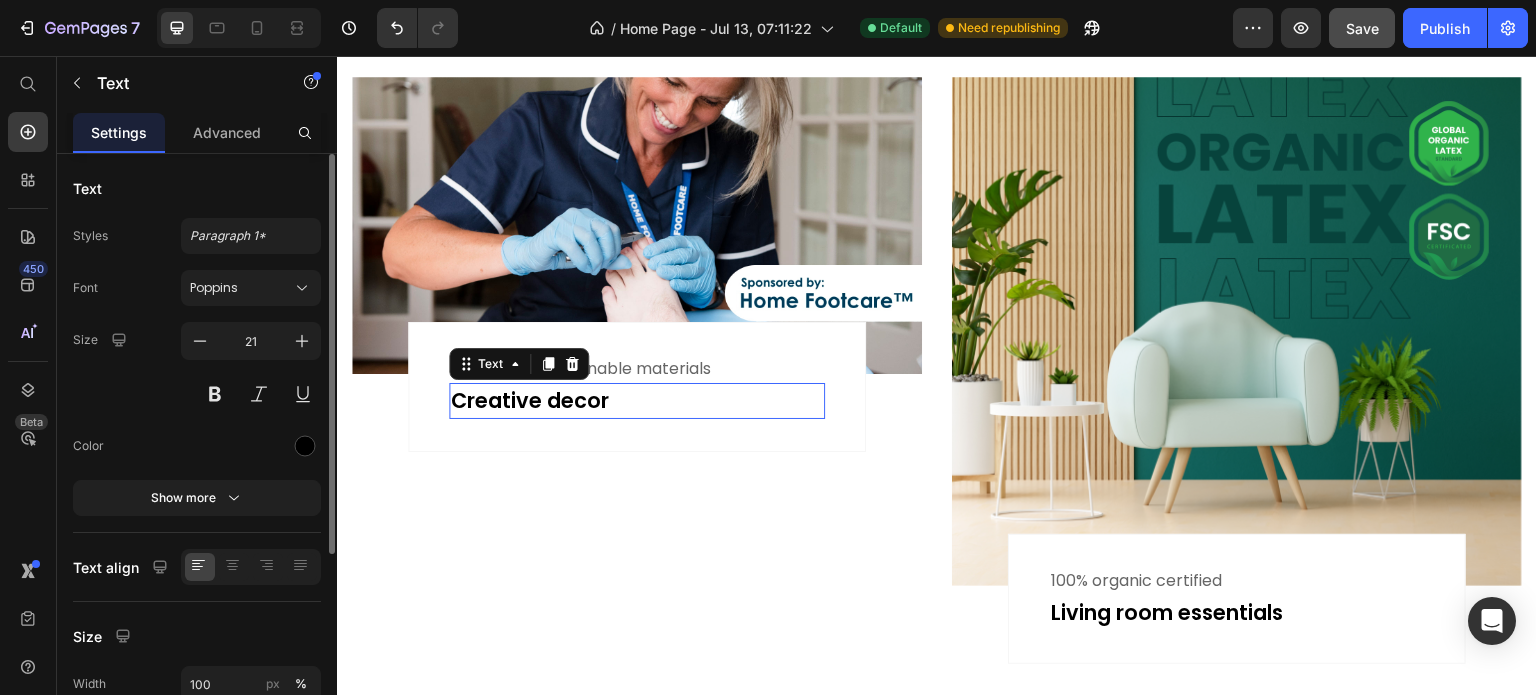 click on "Creative decor" at bounding box center [637, 401] 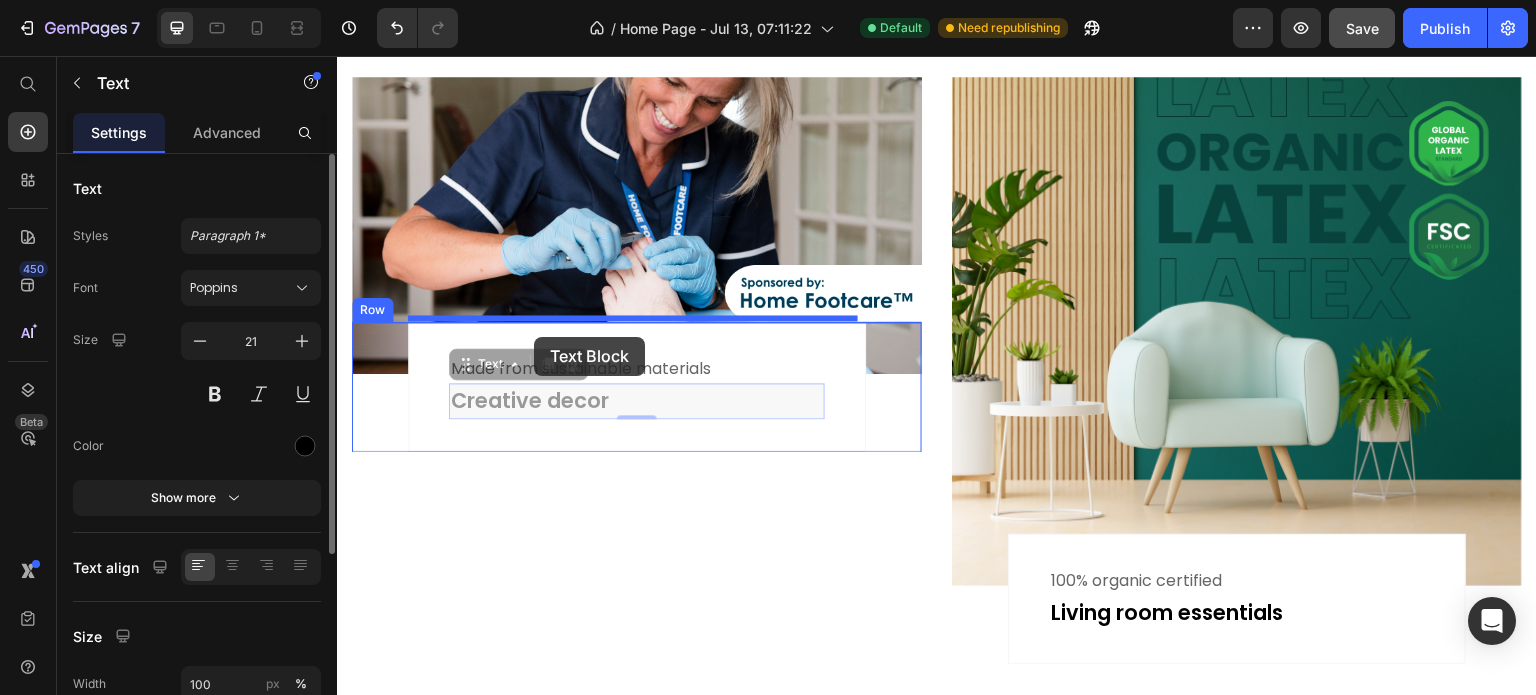 drag, startPoint x: 468, startPoint y: 357, endPoint x: 534, endPoint y: 337, distance: 68.96376 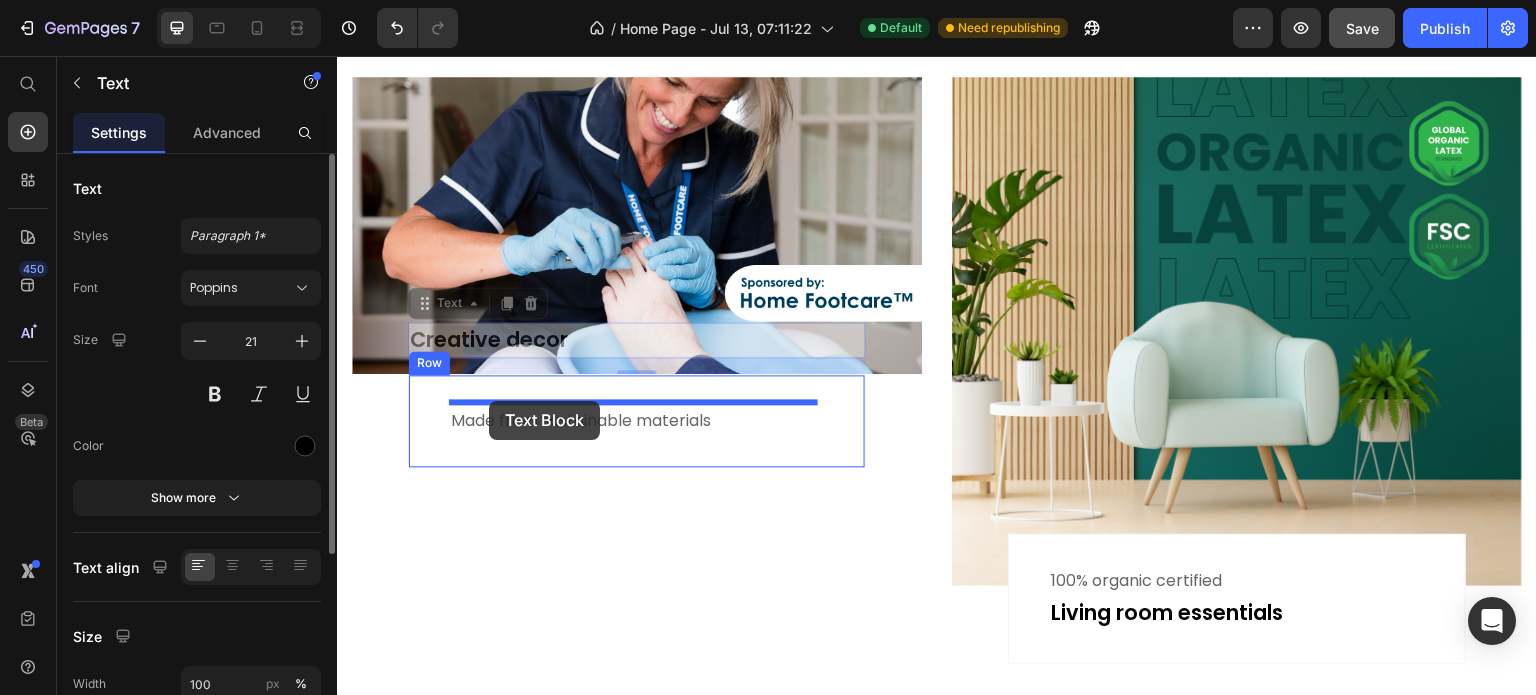 drag, startPoint x: 427, startPoint y: 301, endPoint x: 489, endPoint y: 401, distance: 117.66053 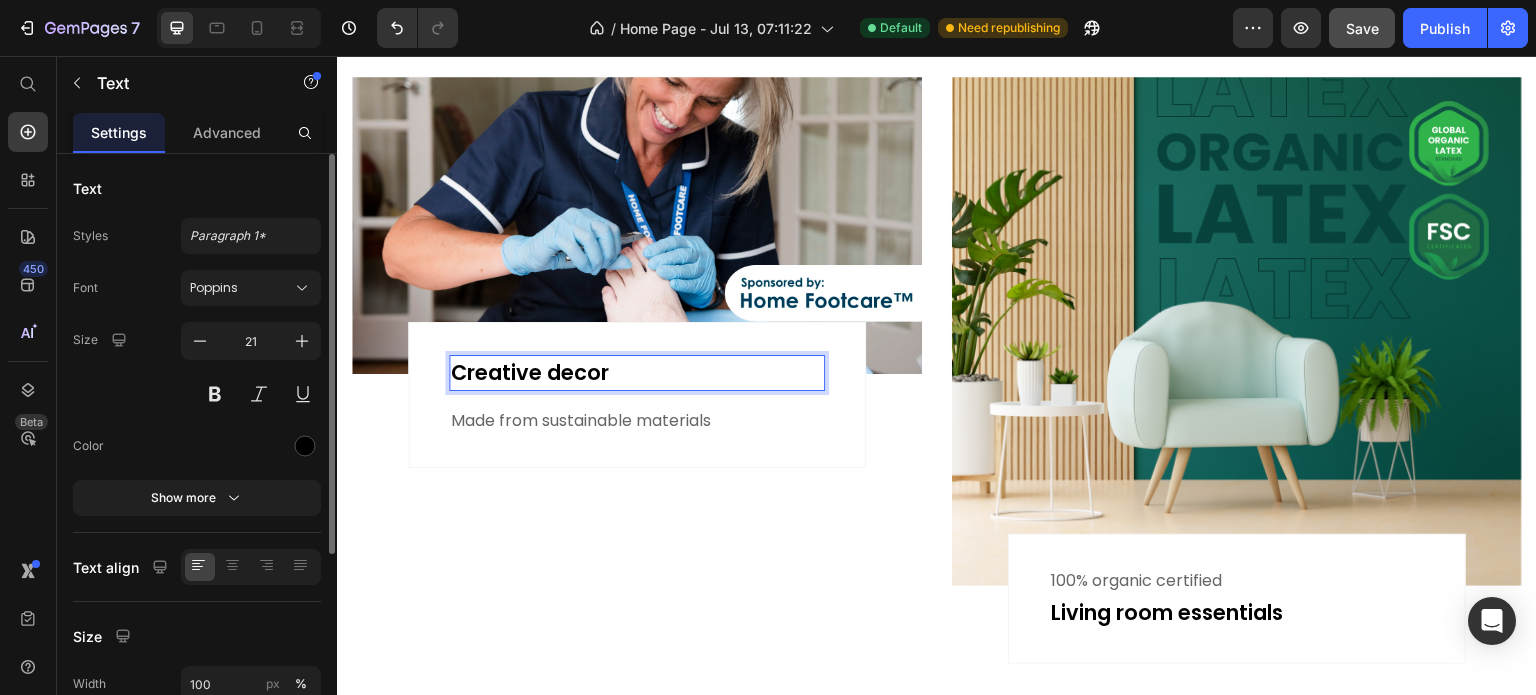 click on "Creative decor" at bounding box center [637, 373] 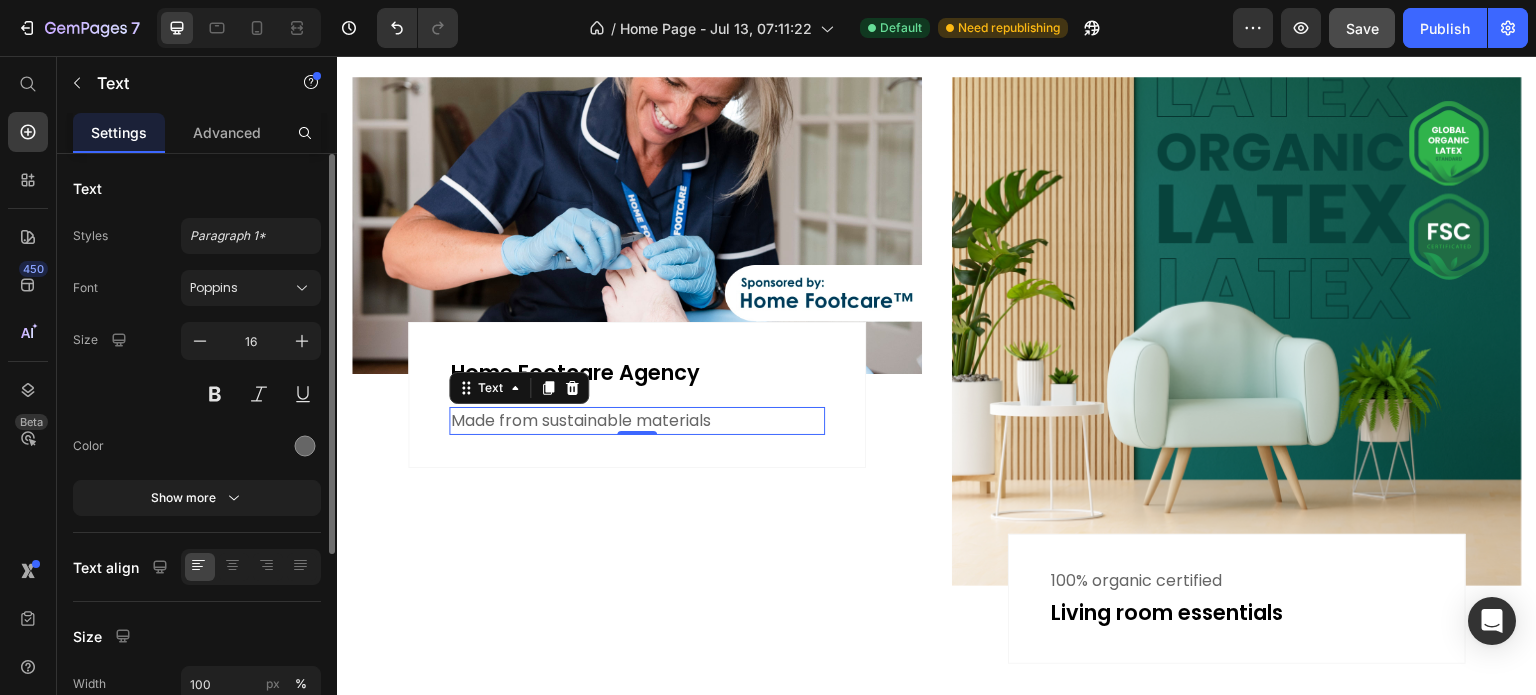 click on "Made from sustainable materials" at bounding box center [637, 421] 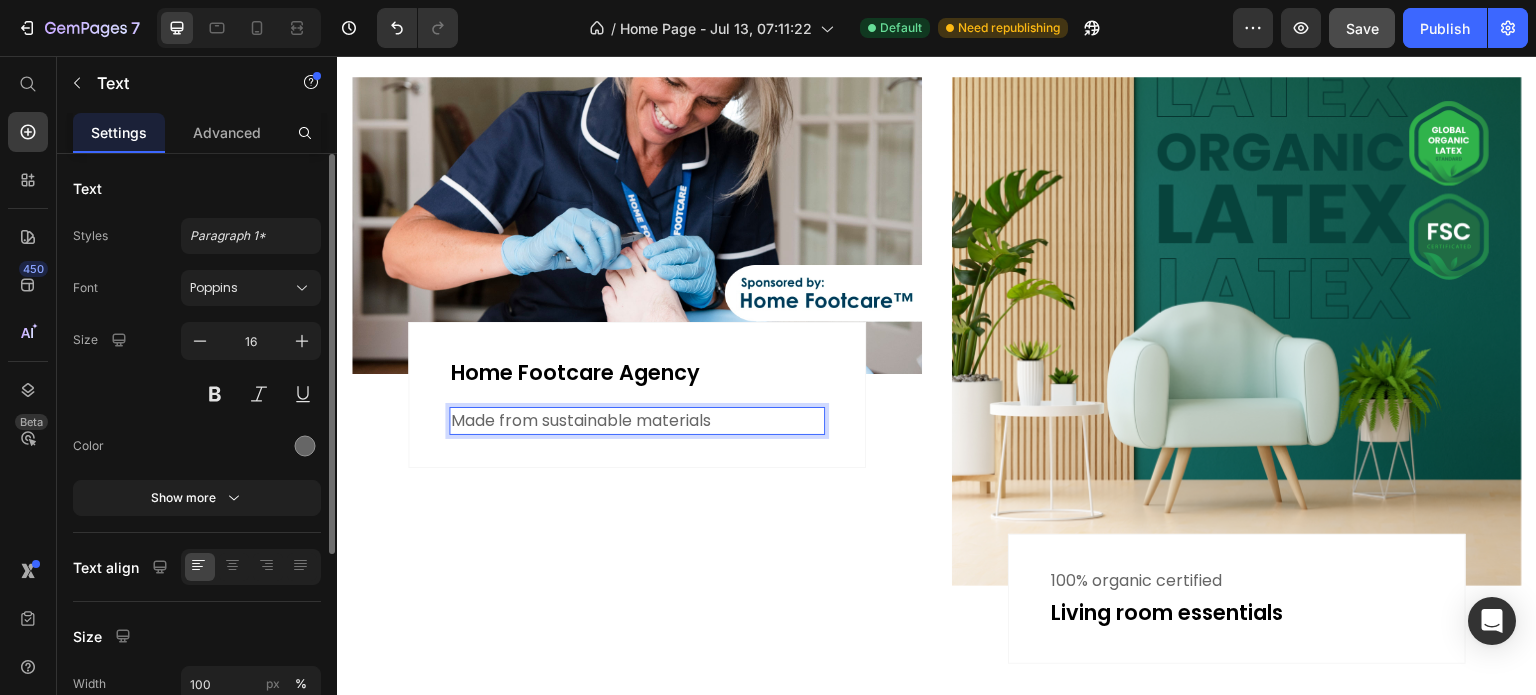 click on "Made from sustainable materials" at bounding box center (637, 421) 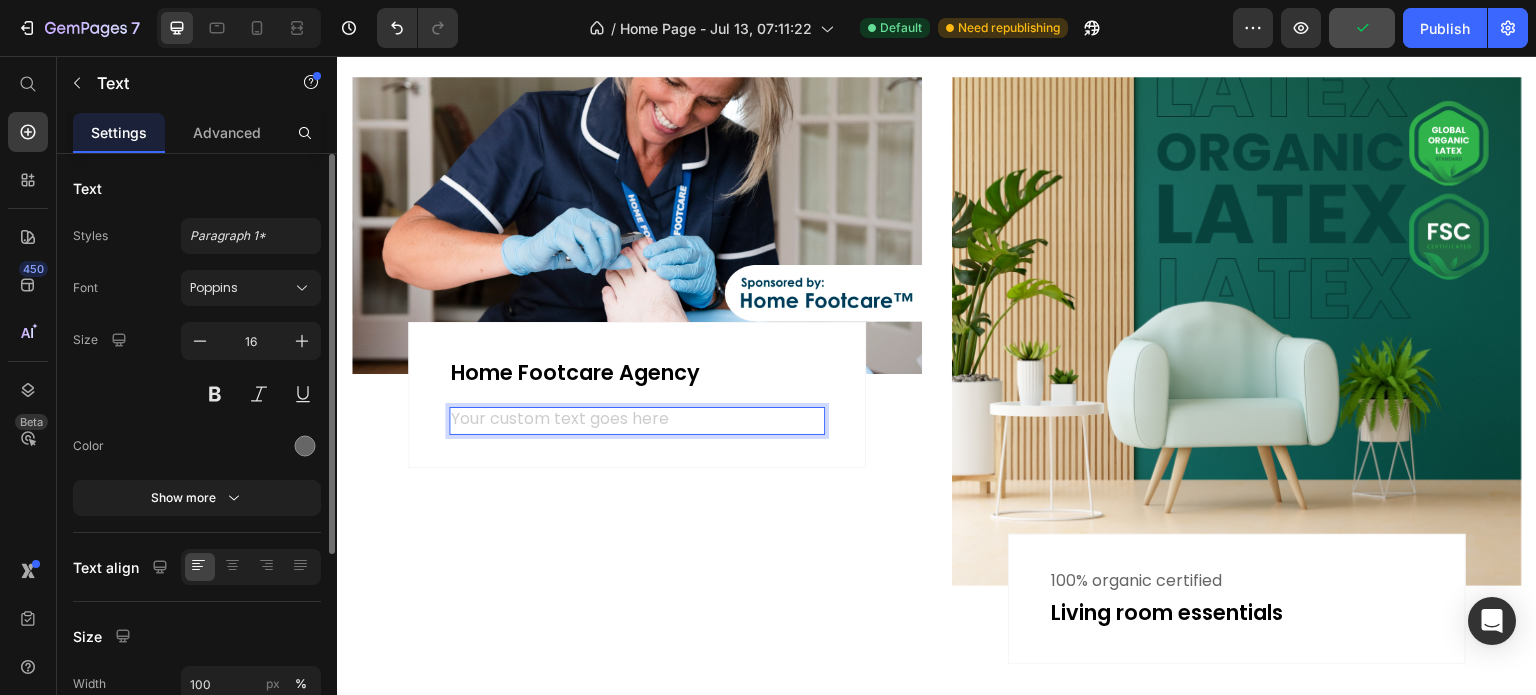 click at bounding box center [637, 421] 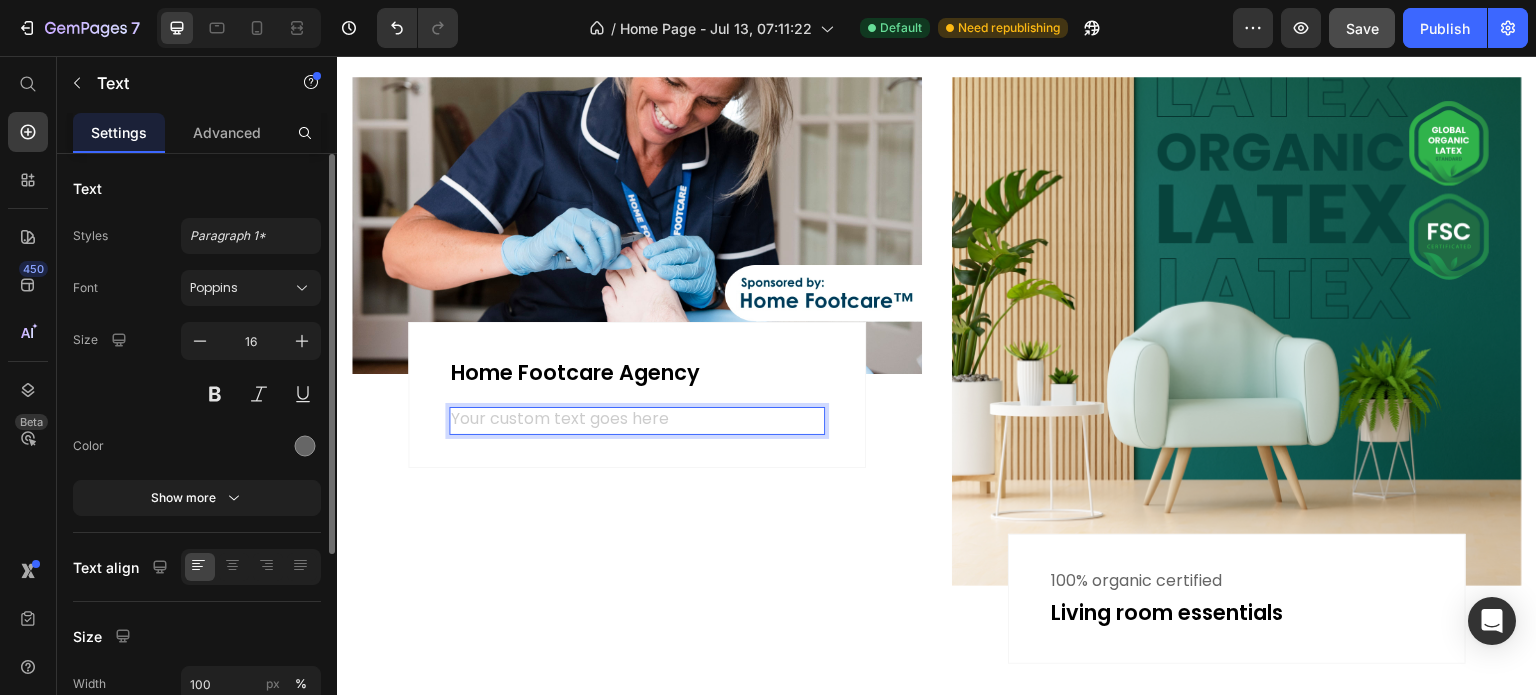 click at bounding box center [637, 421] 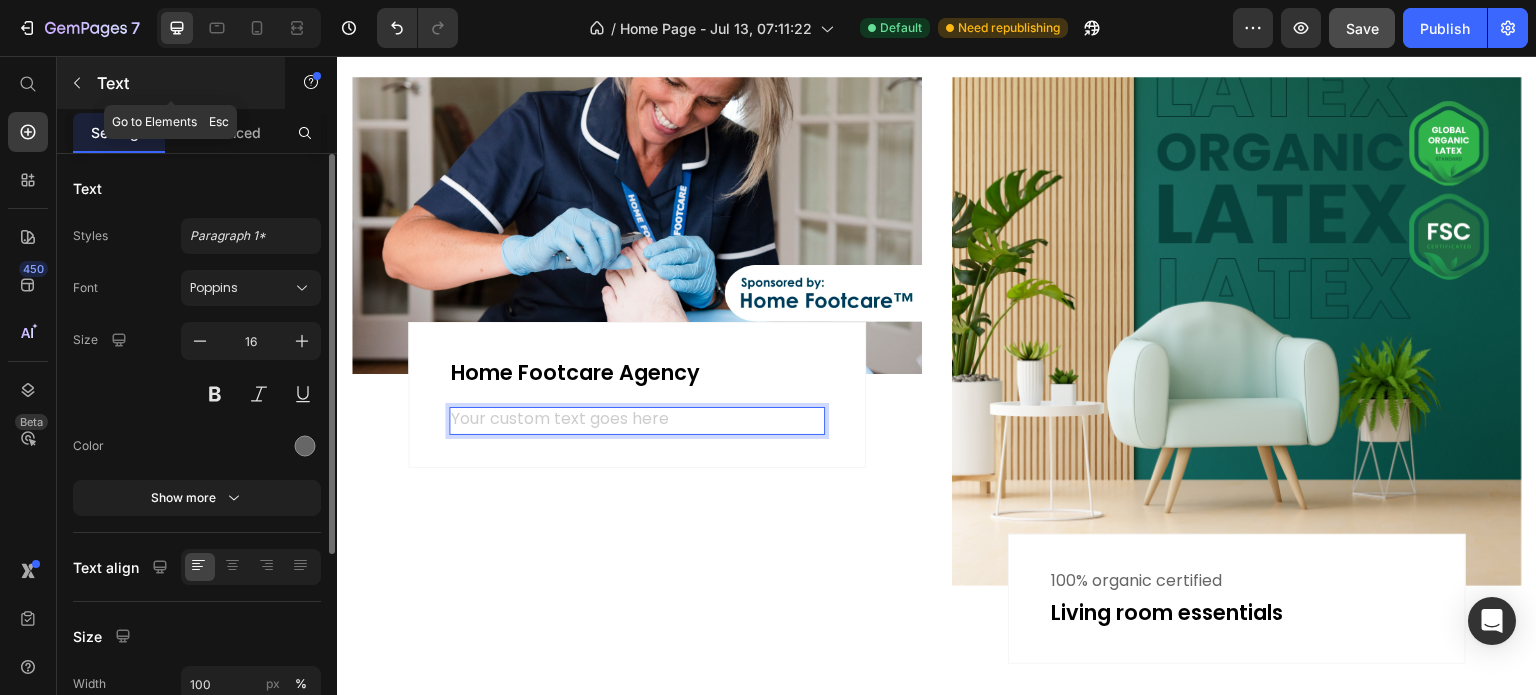 click on "Text" at bounding box center [182, 83] 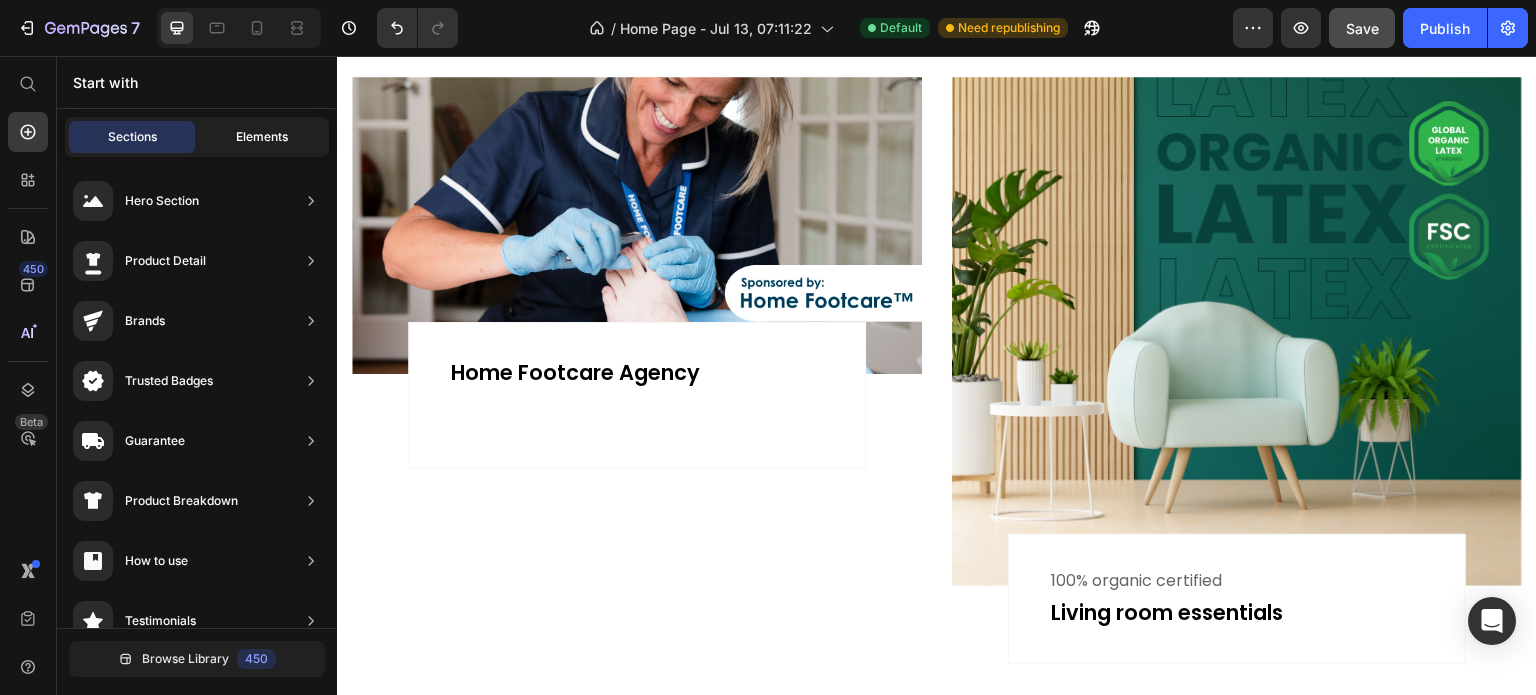 click on "Elements" at bounding box center (262, 137) 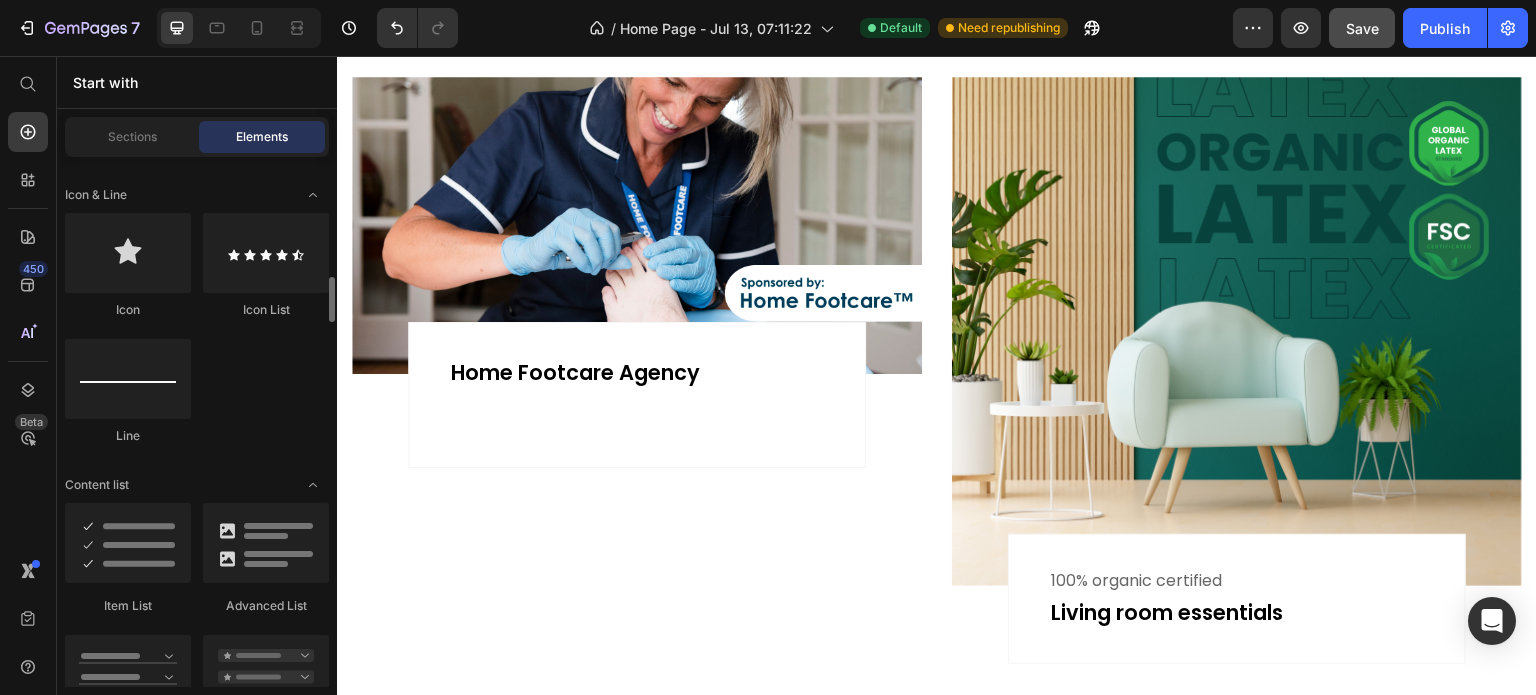 scroll, scrollTop: 1500, scrollLeft: 0, axis: vertical 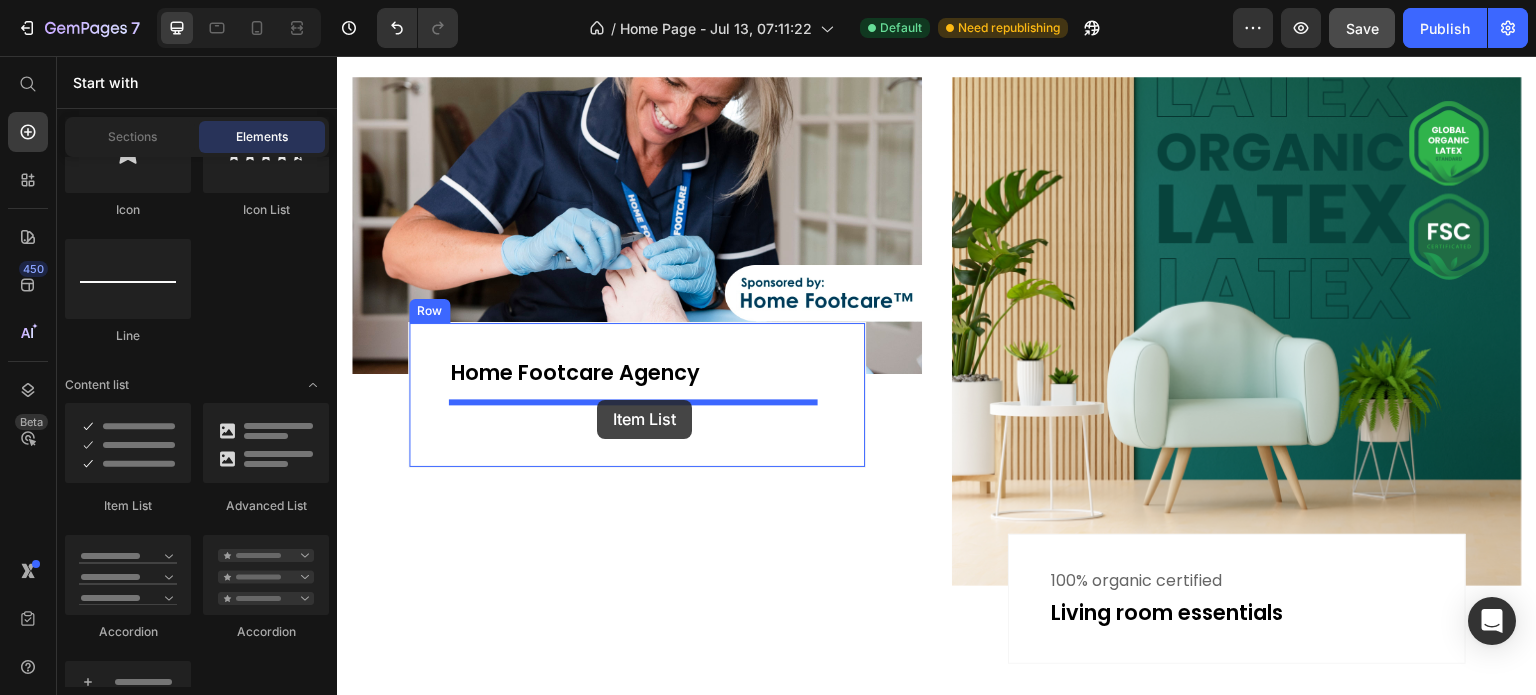 drag, startPoint x: 469, startPoint y: 507, endPoint x: 597, endPoint y: 400, distance: 166.83224 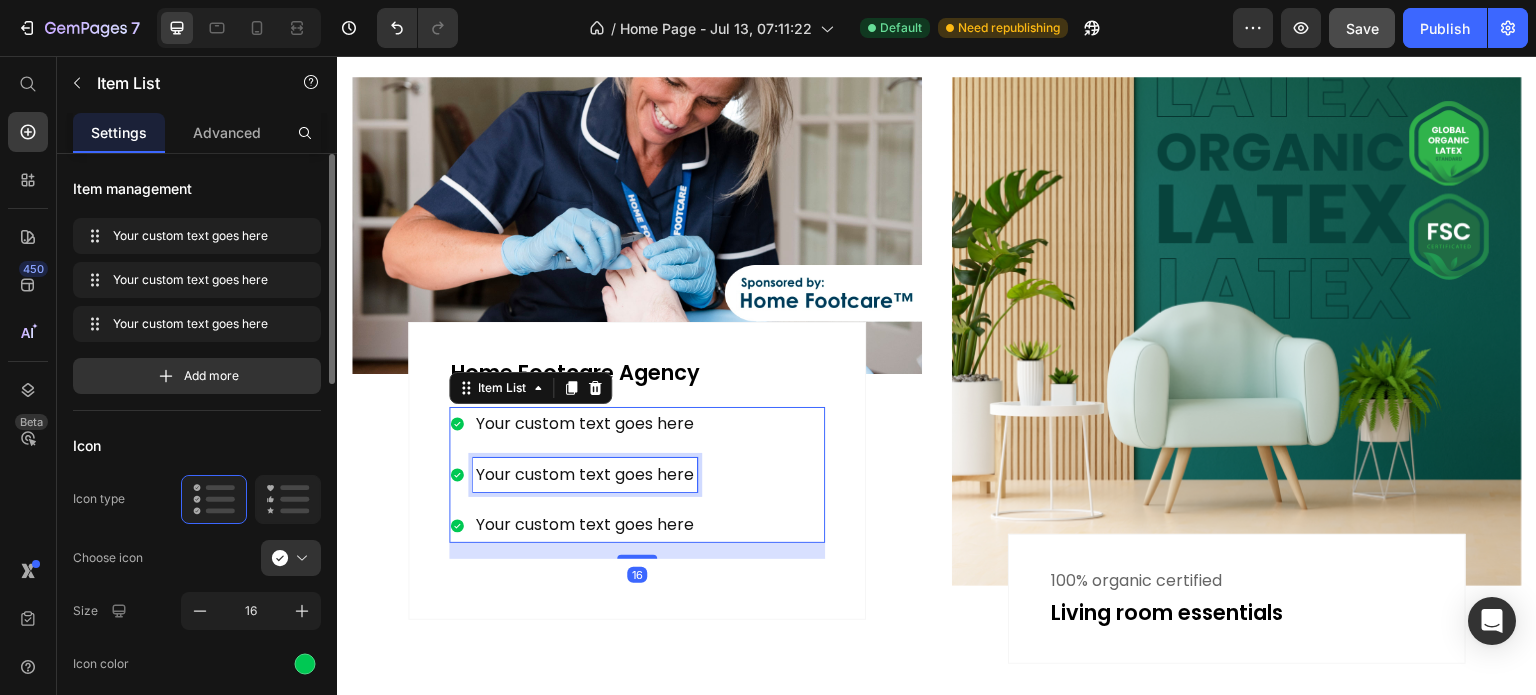 click on "Your custom text goes here" at bounding box center [585, 475] 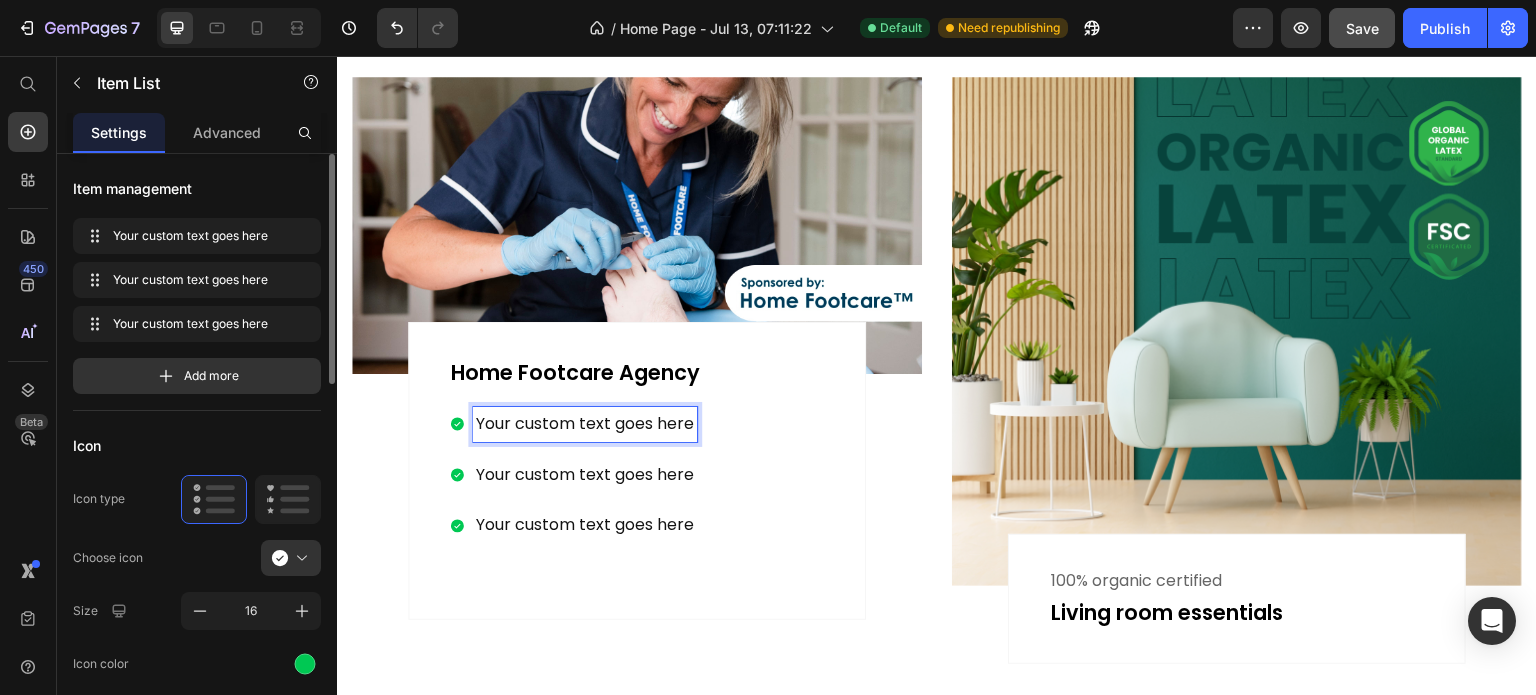 click on "Your custom text goes here" at bounding box center (585, 424) 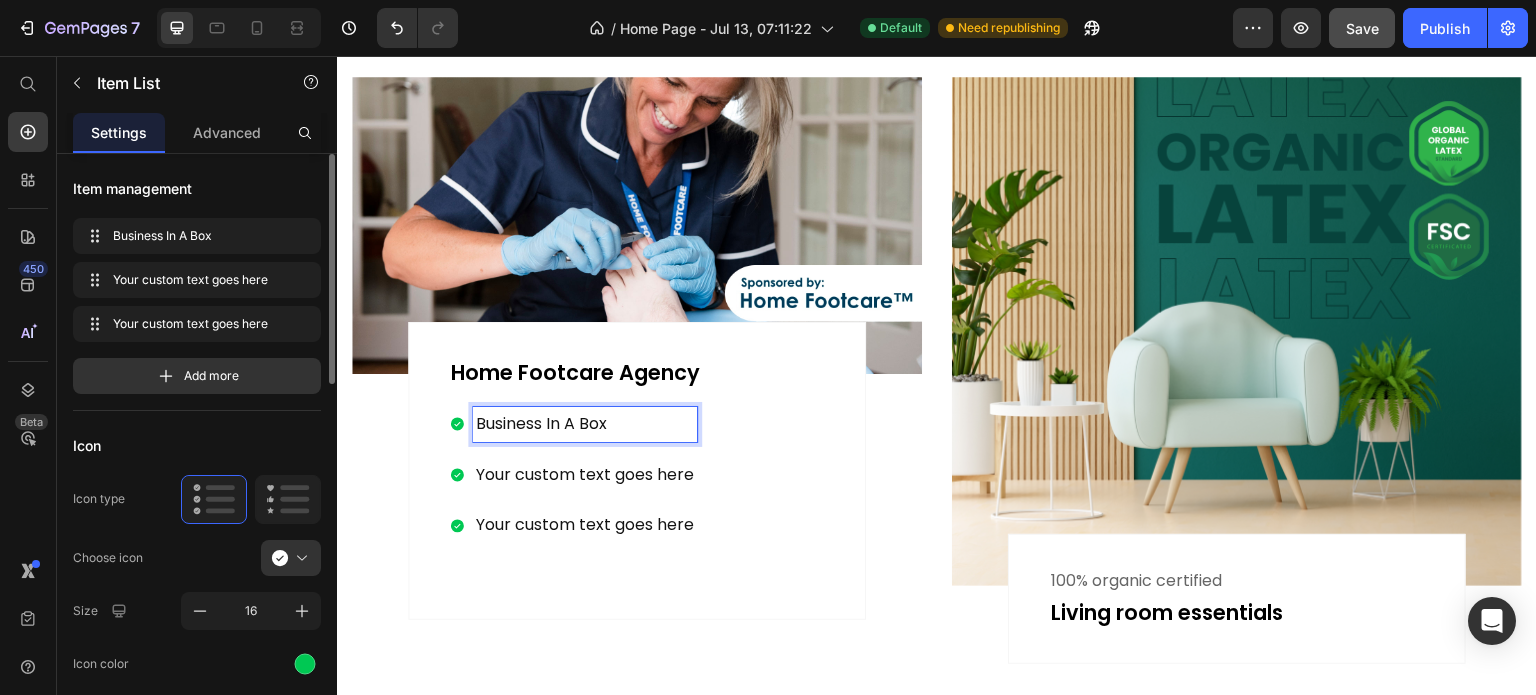 click on "Your custom text goes here" at bounding box center (585, 475) 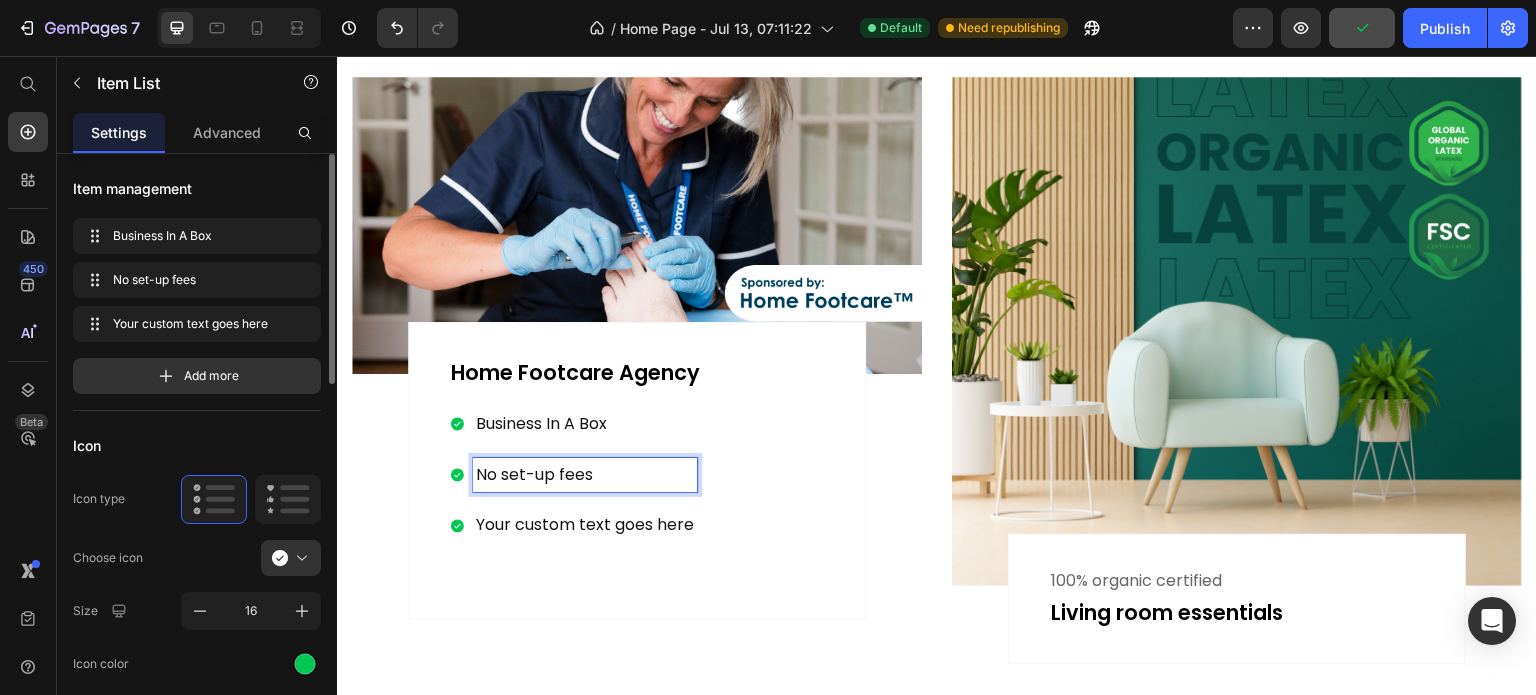 click on "Your custom text goes here" at bounding box center (585, 525) 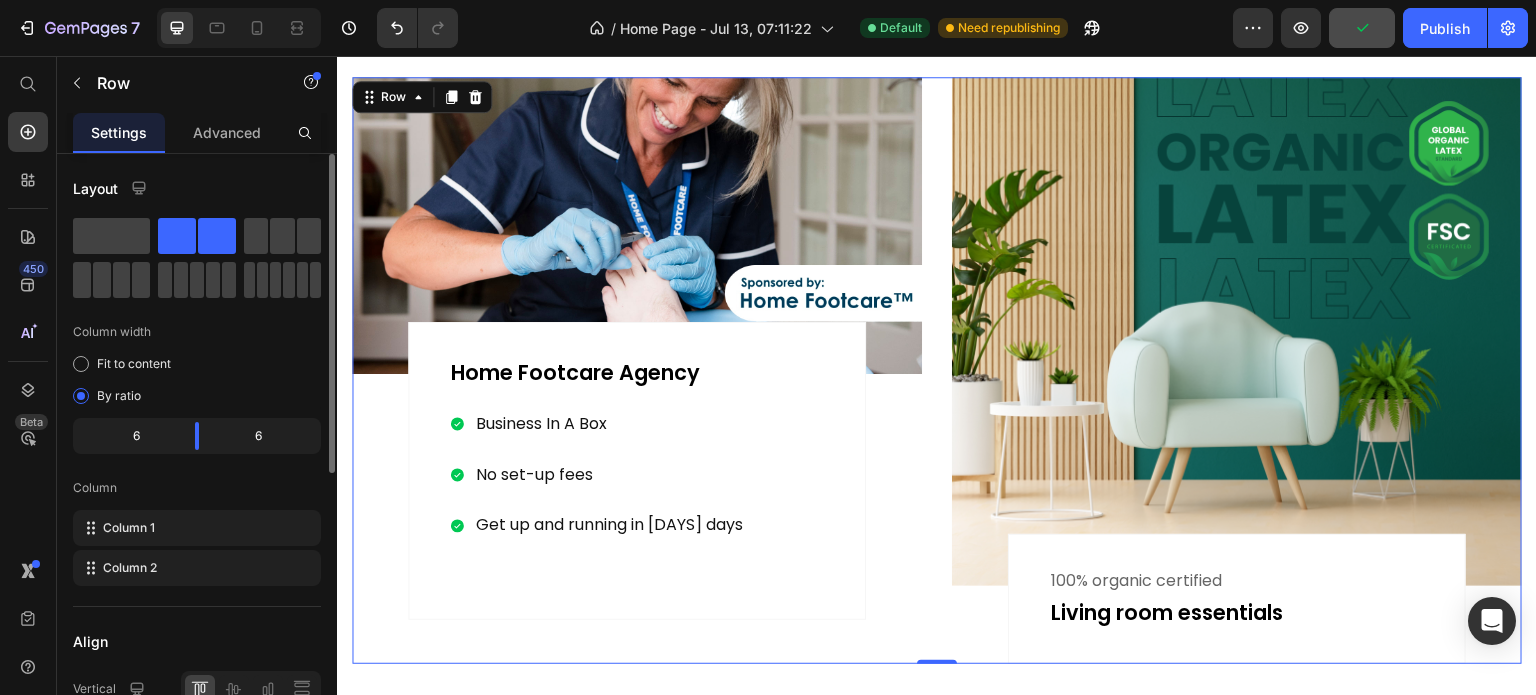 click on "Image Home Footcare Agency Text Business In A Box No set-up fees Get up and running in 14 days Item List Text Row Row" at bounding box center [637, 370] 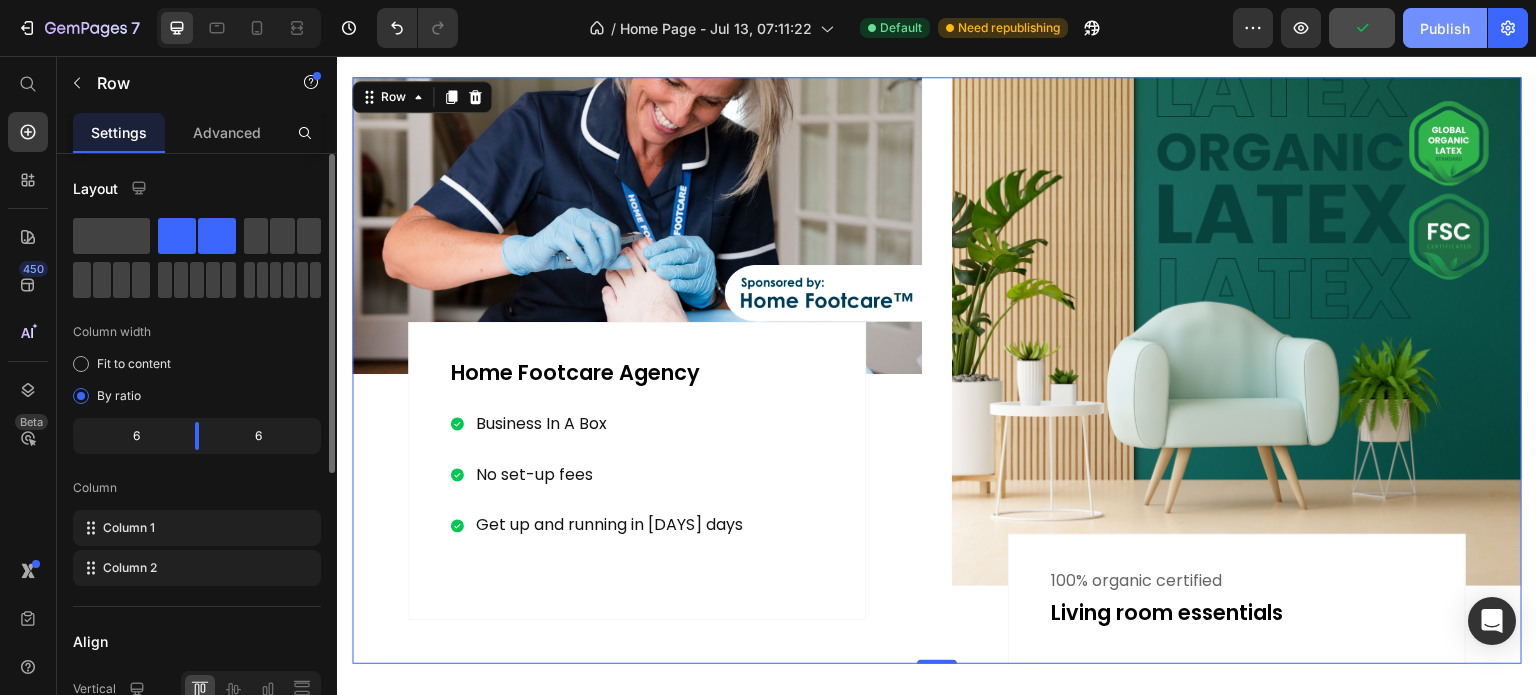 click on "Publish" at bounding box center [1445, 28] 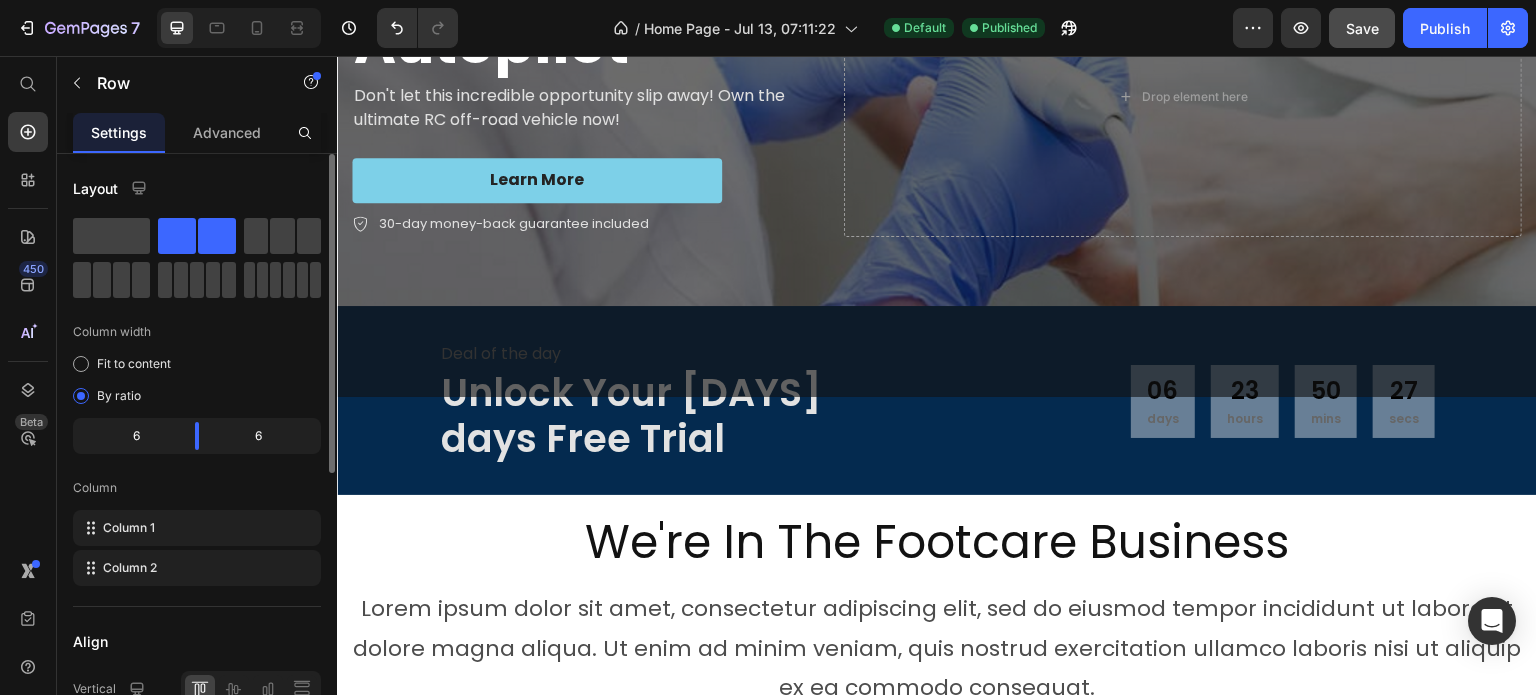 scroll, scrollTop: 0, scrollLeft: 0, axis: both 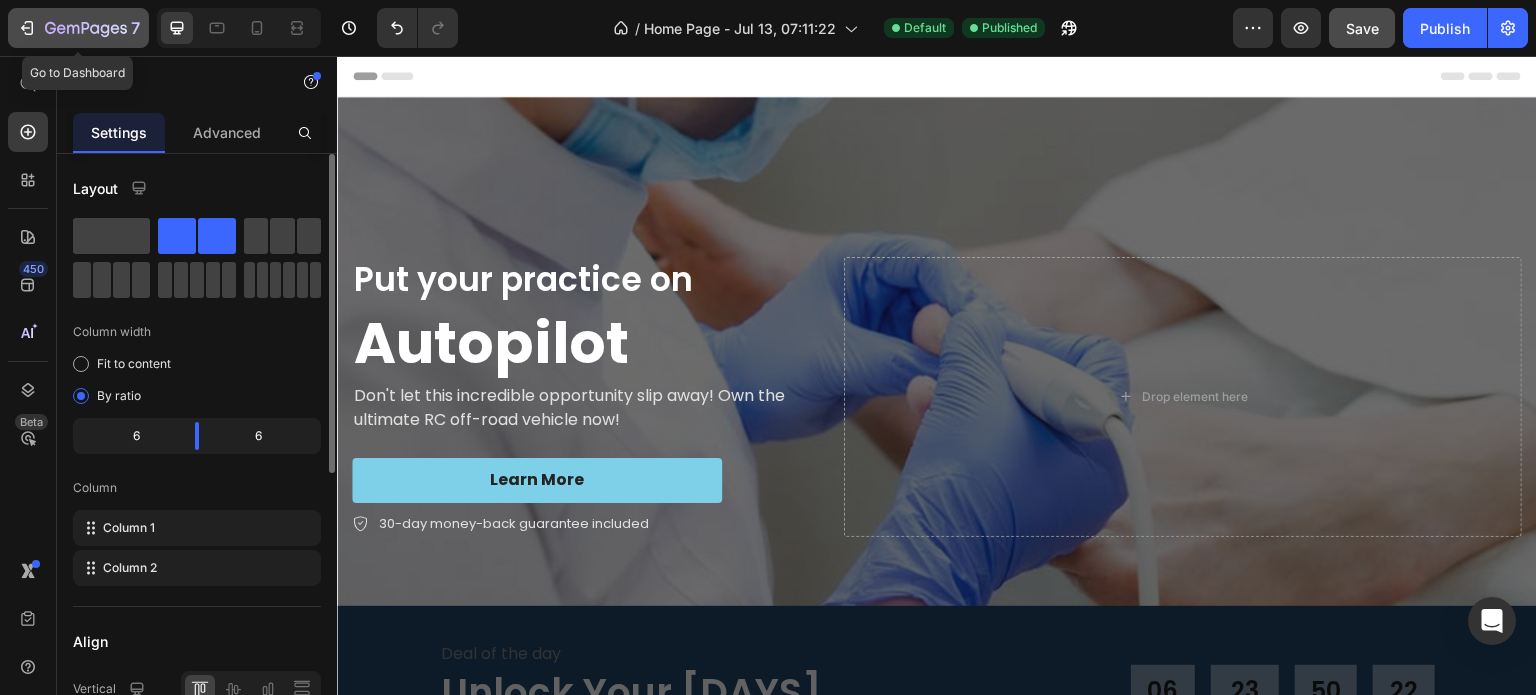 click 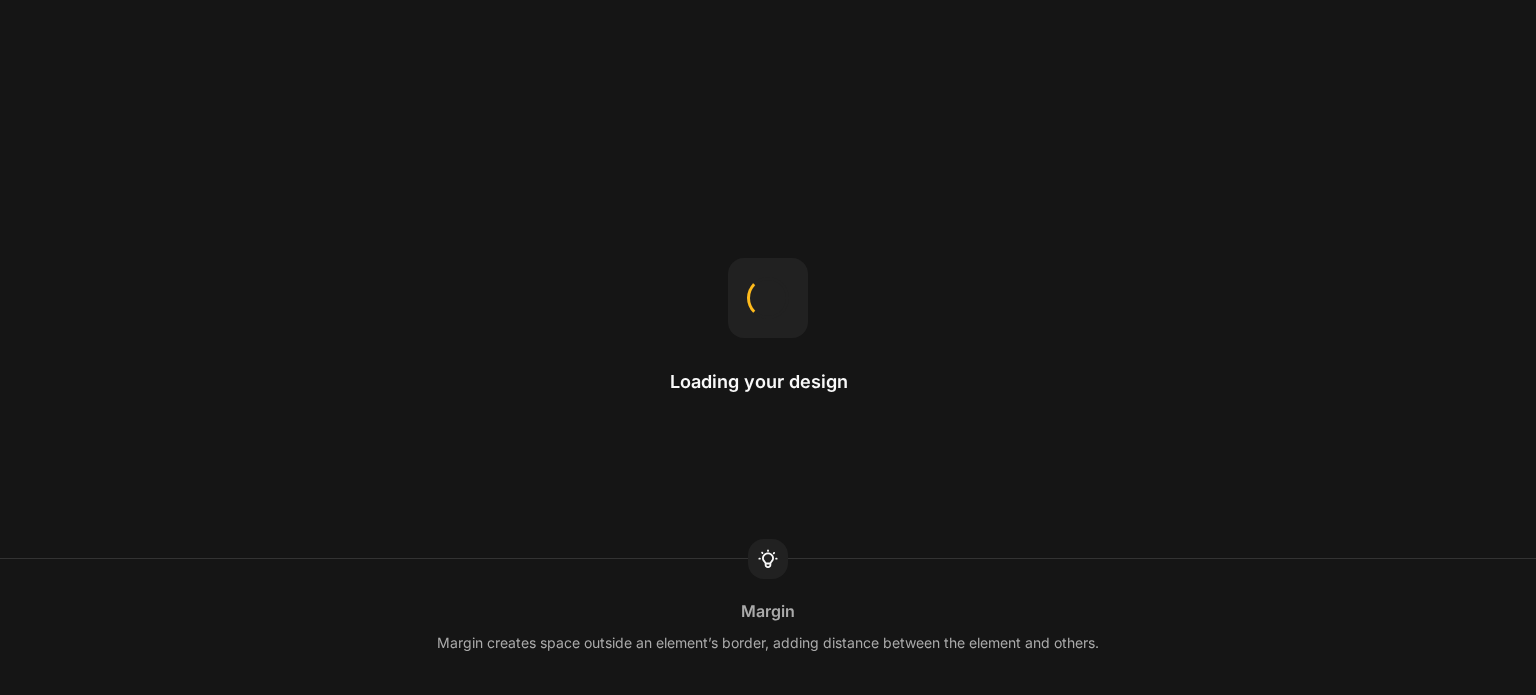 scroll, scrollTop: 0, scrollLeft: 0, axis: both 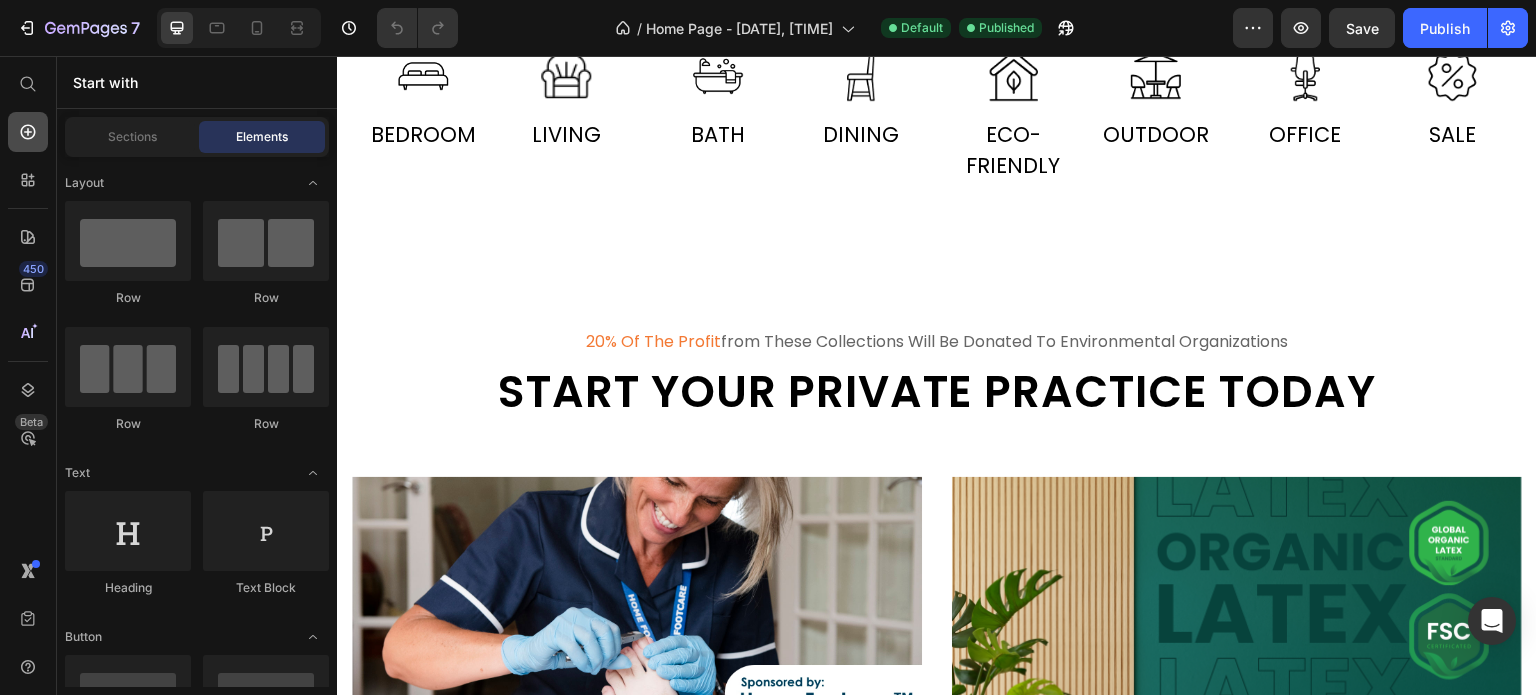 click 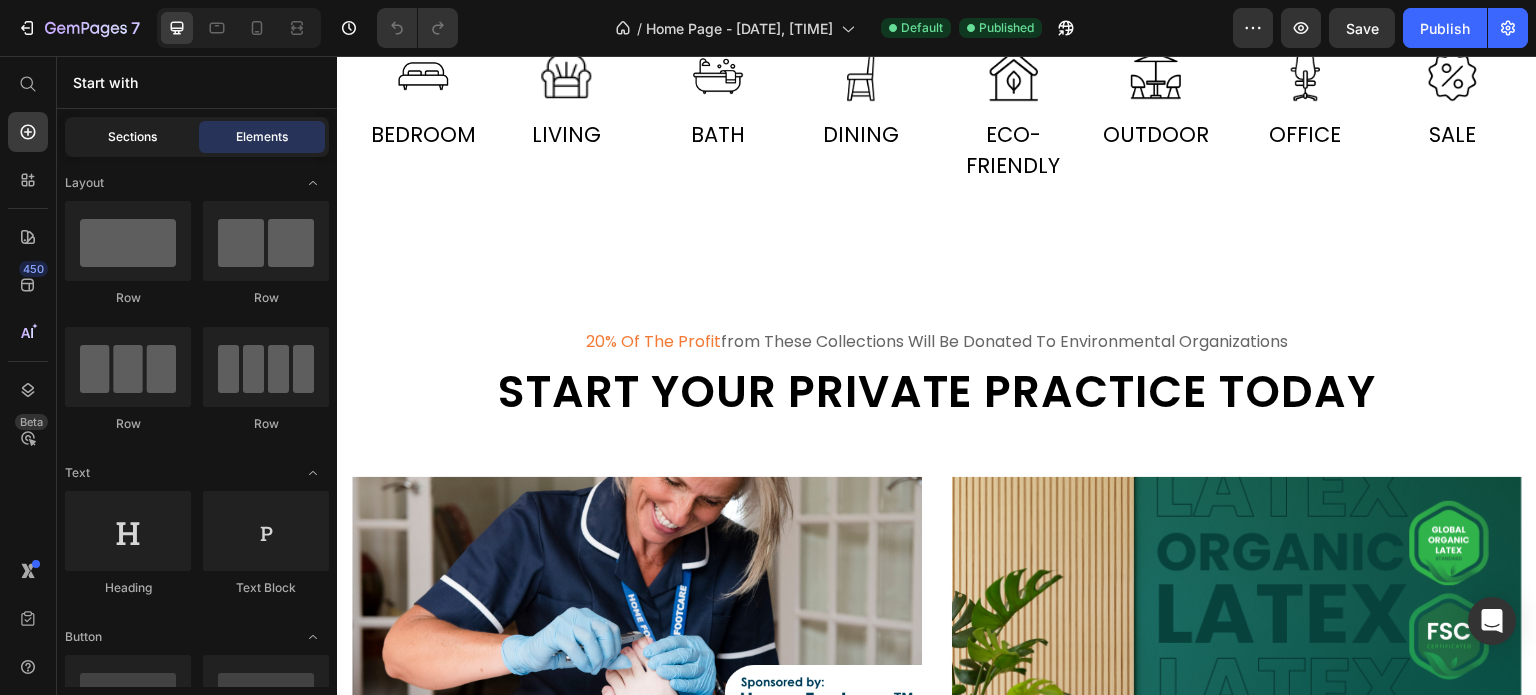 click on "Sections" 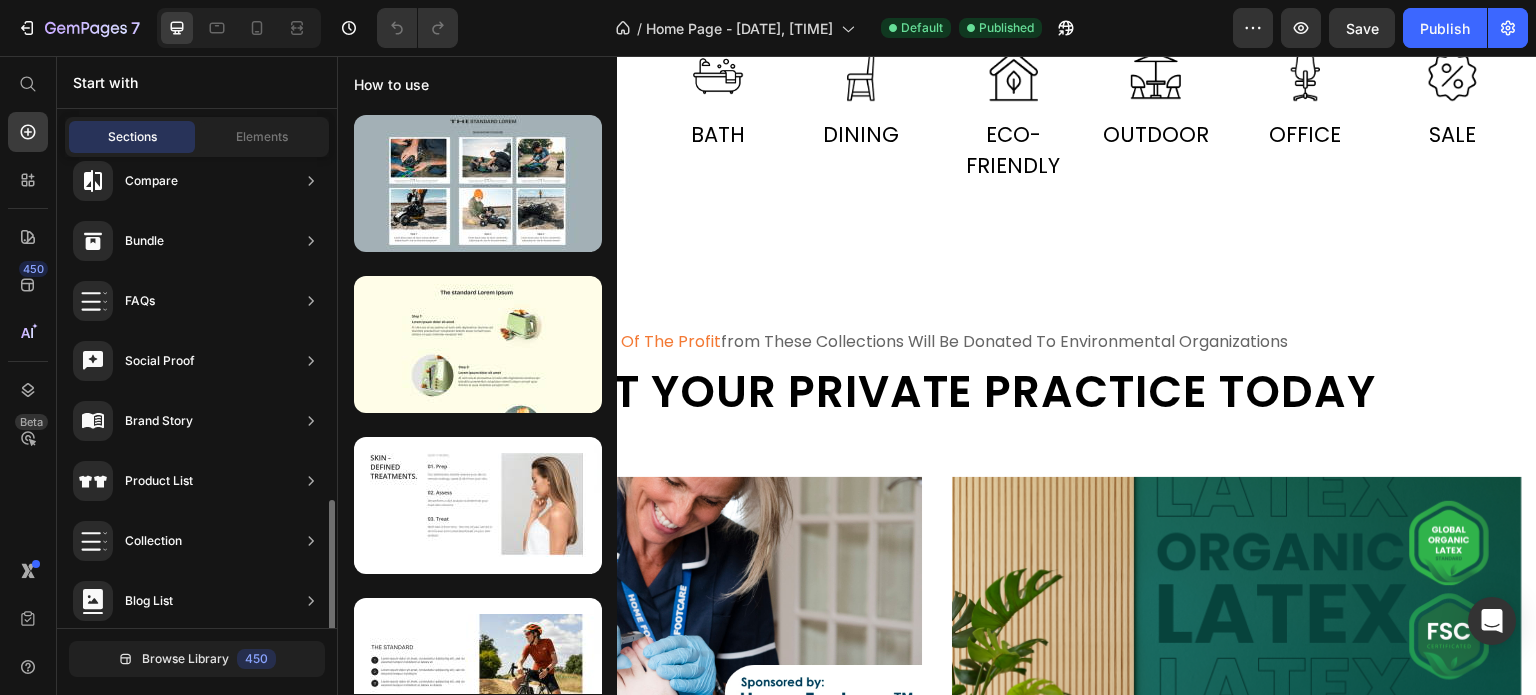 scroll, scrollTop: 688, scrollLeft: 0, axis: vertical 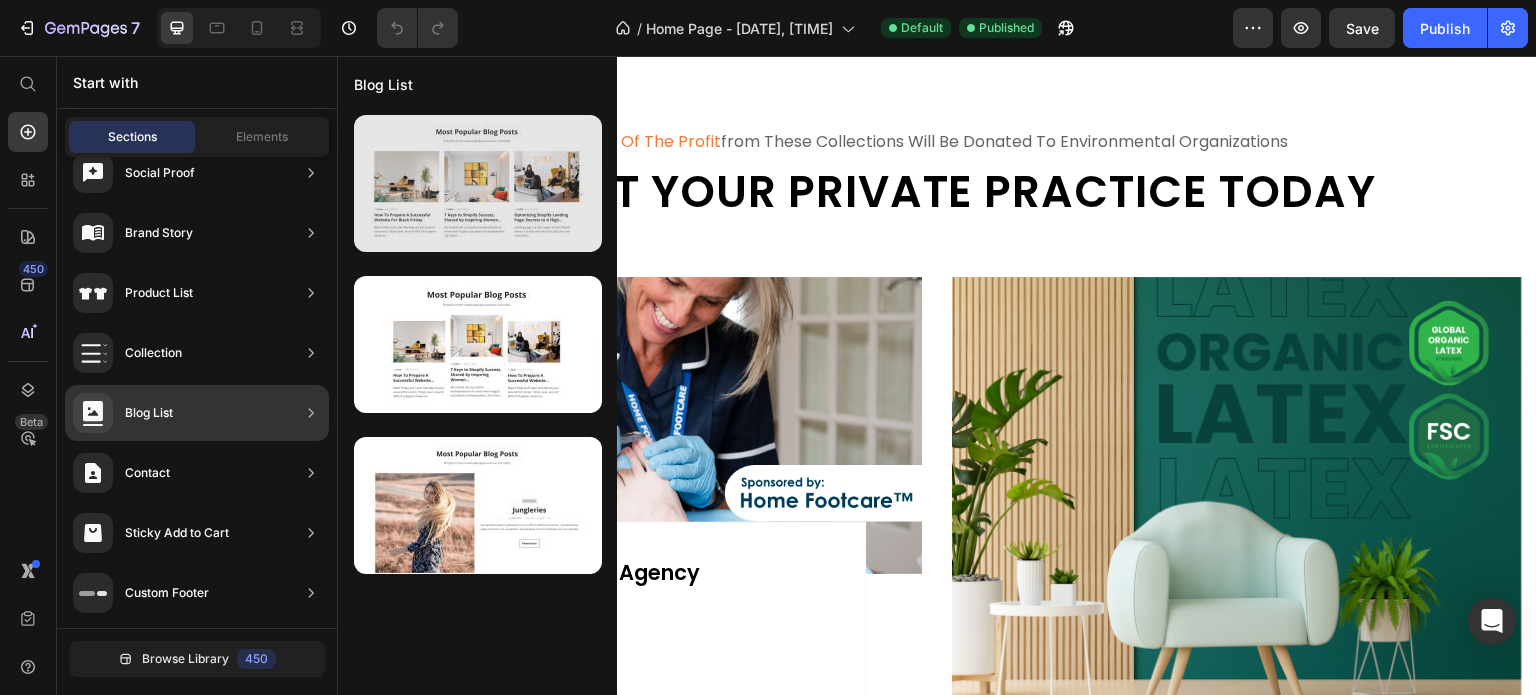 click at bounding box center [478, 183] 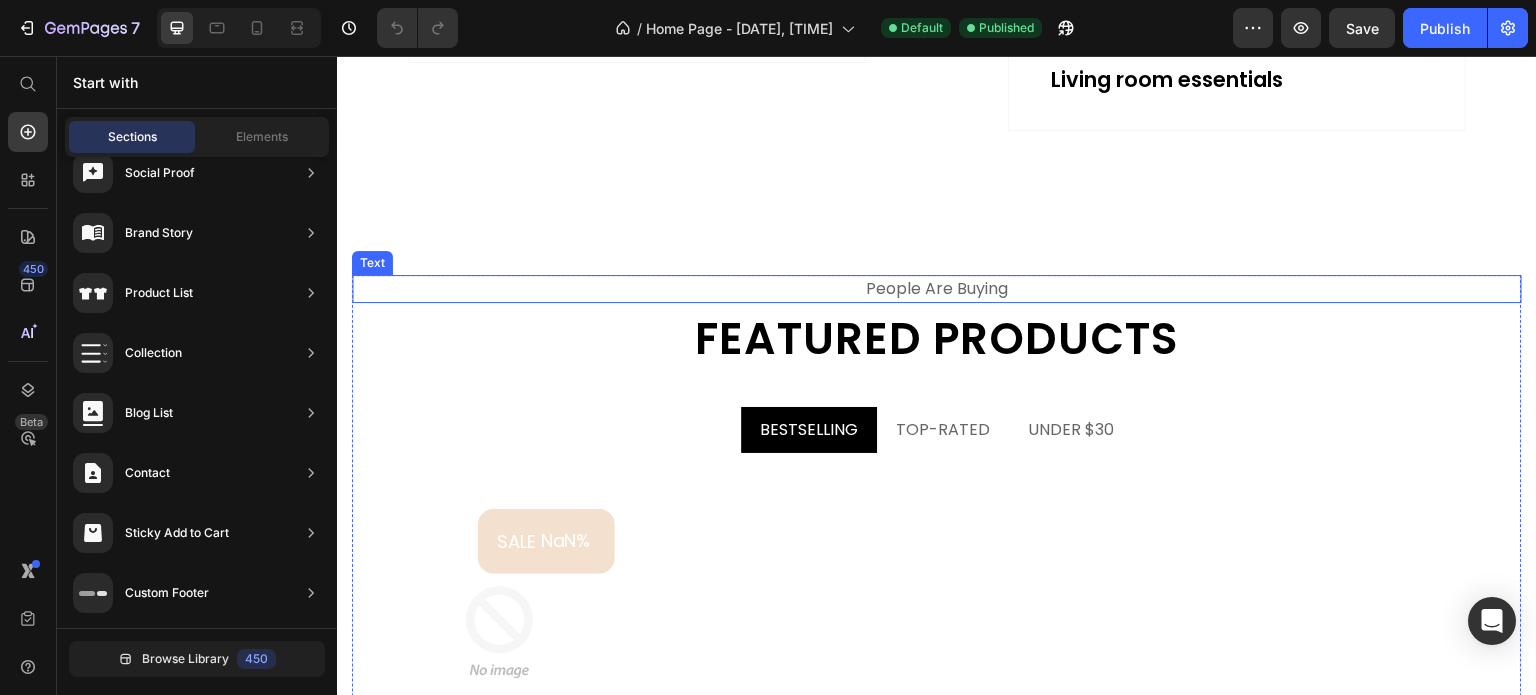 scroll, scrollTop: 2100, scrollLeft: 0, axis: vertical 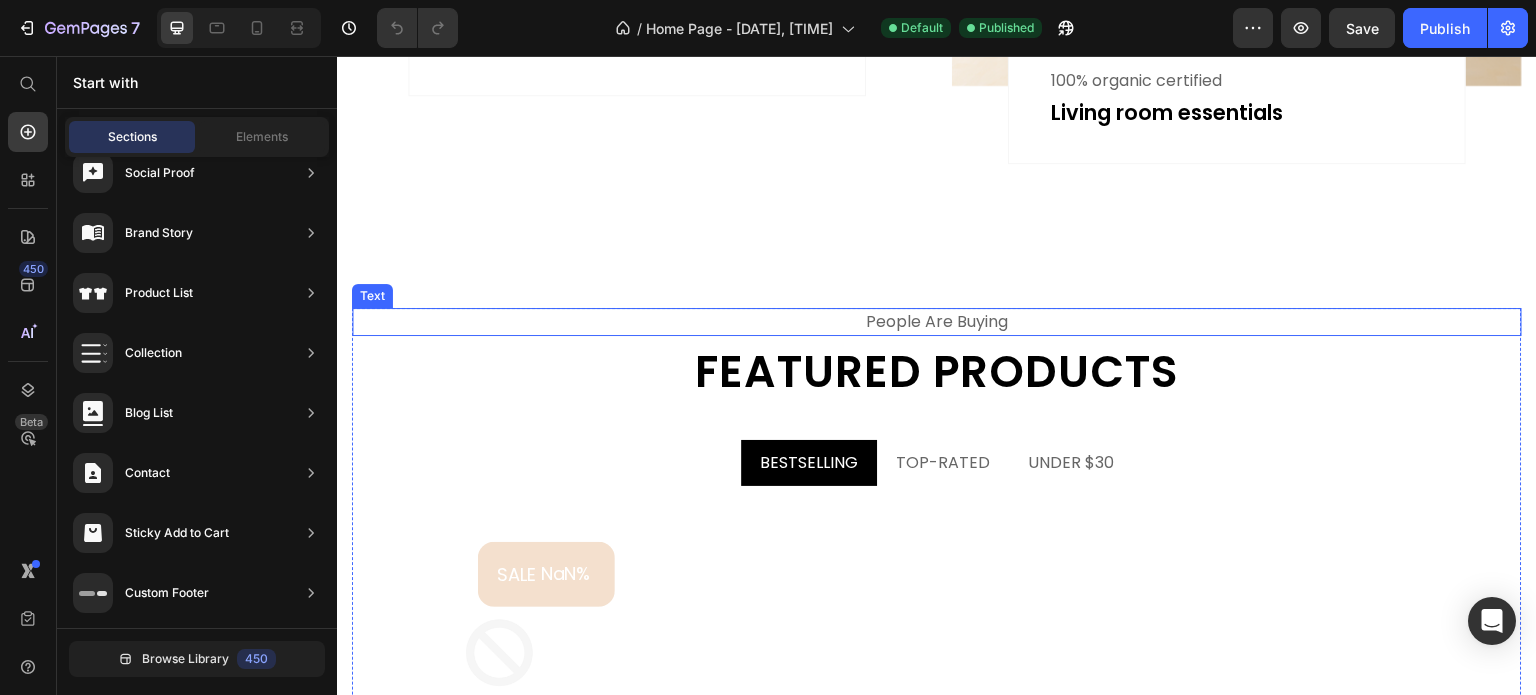 drag, startPoint x: 505, startPoint y: 461, endPoint x: 721, endPoint y: 314, distance: 261.27573 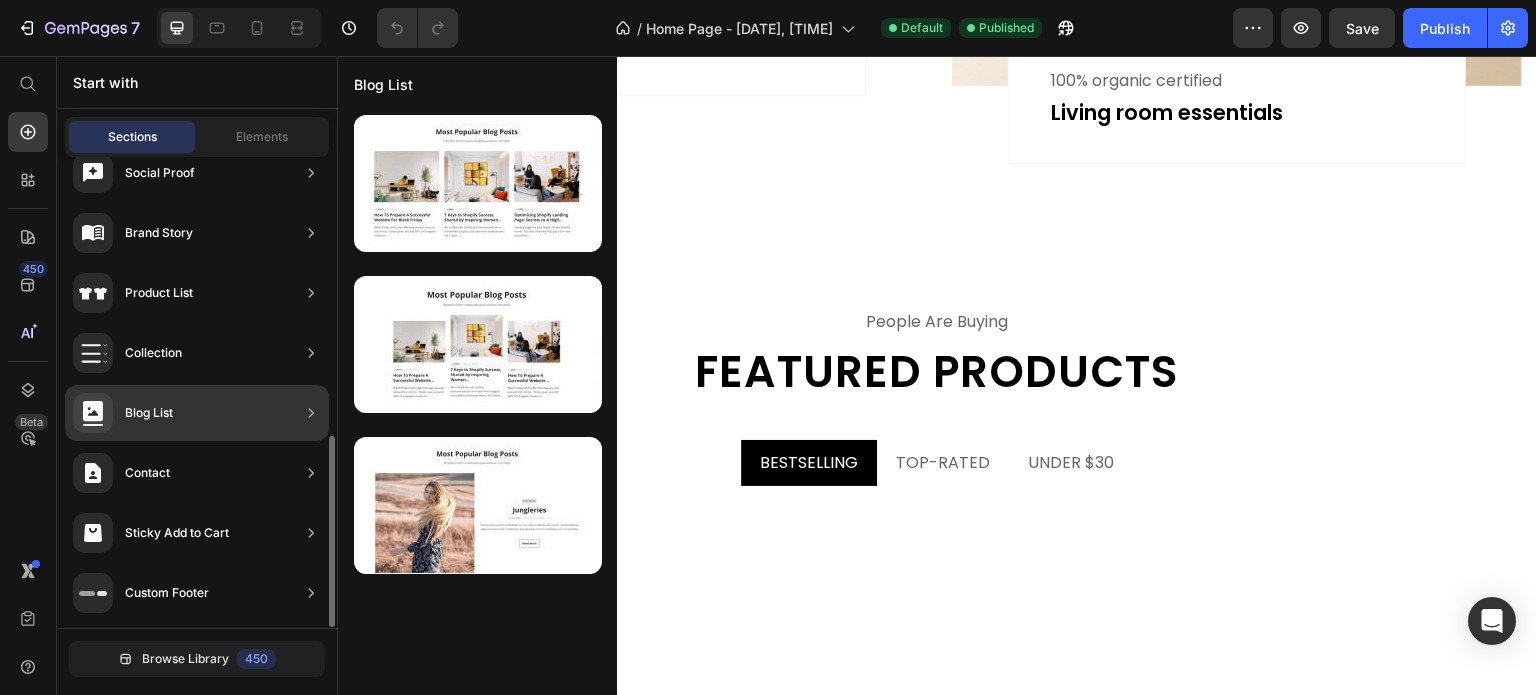 click on "Blog List" 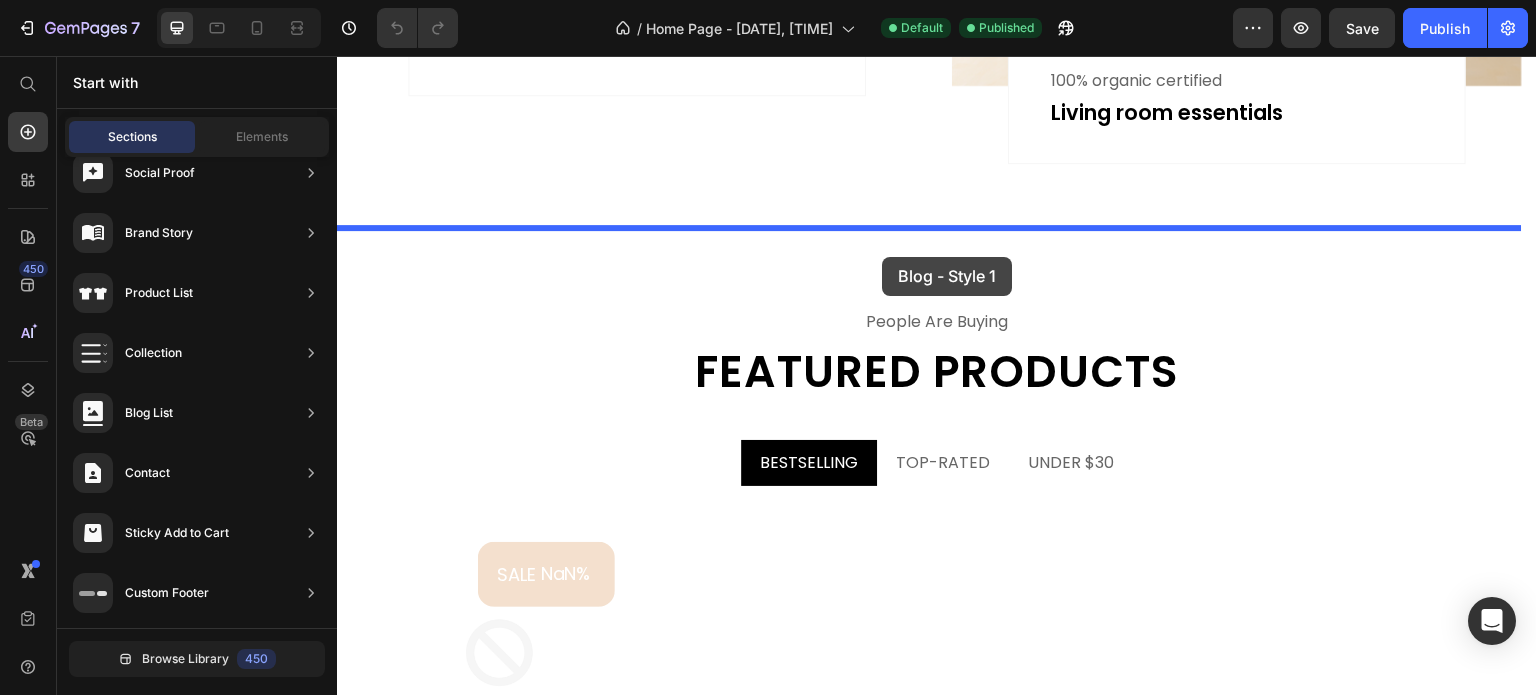 drag, startPoint x: 810, startPoint y: 234, endPoint x: 882, endPoint y: 257, distance: 75.58439 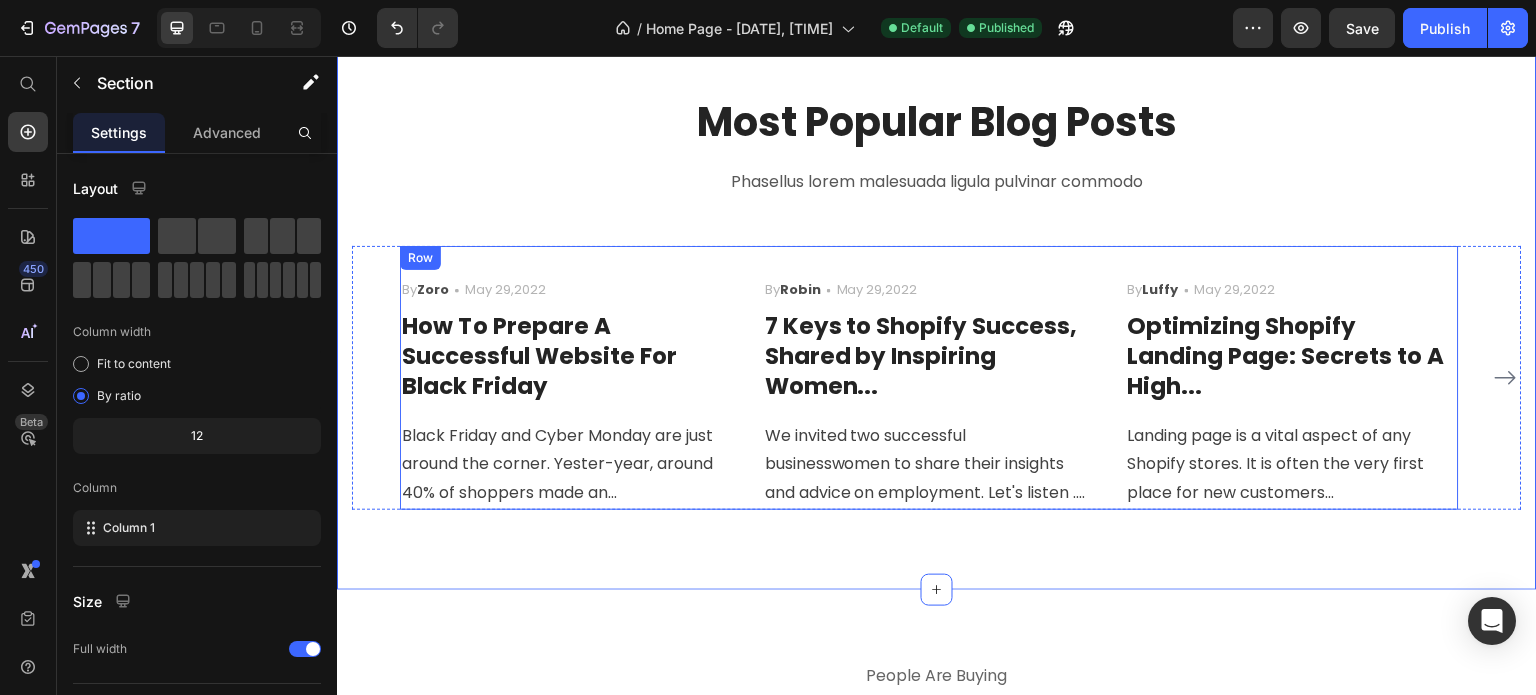 scroll, scrollTop: 2300, scrollLeft: 0, axis: vertical 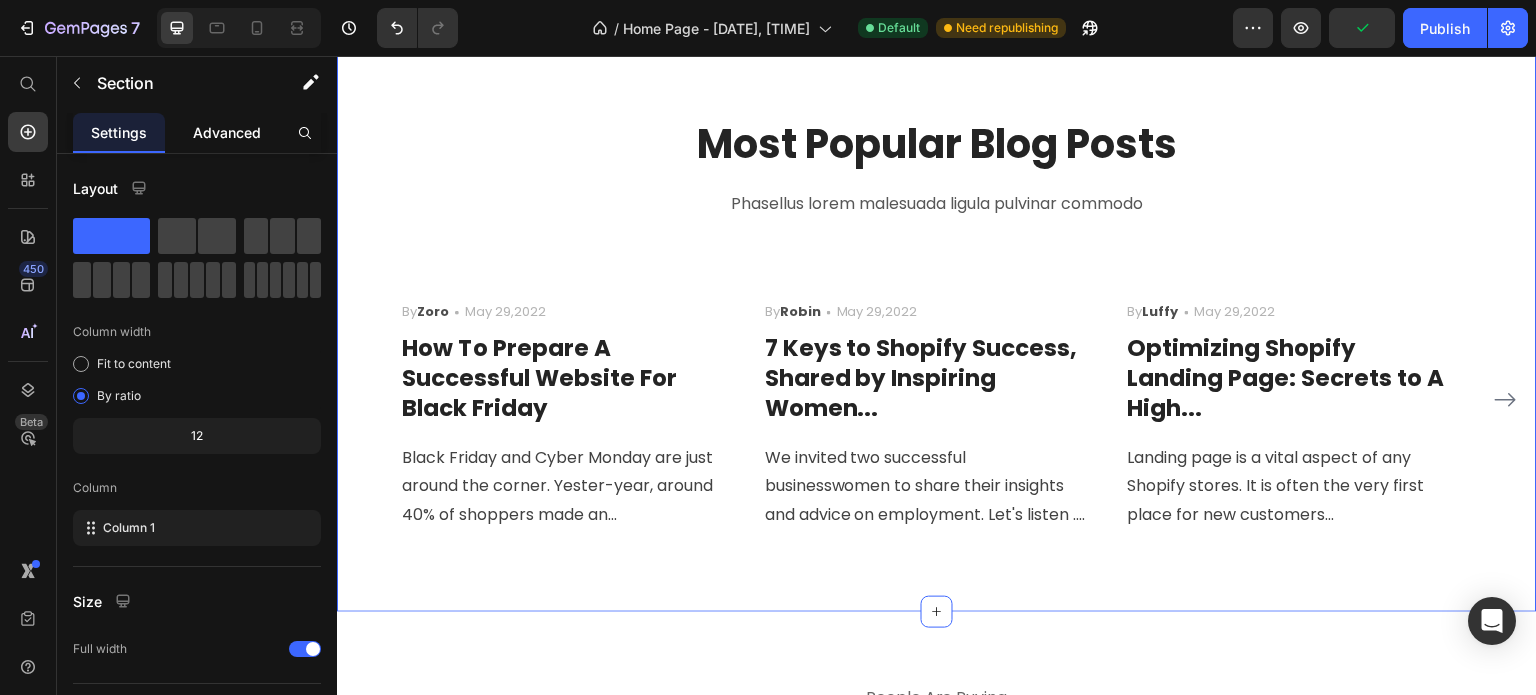 click on "Advanced" at bounding box center [227, 132] 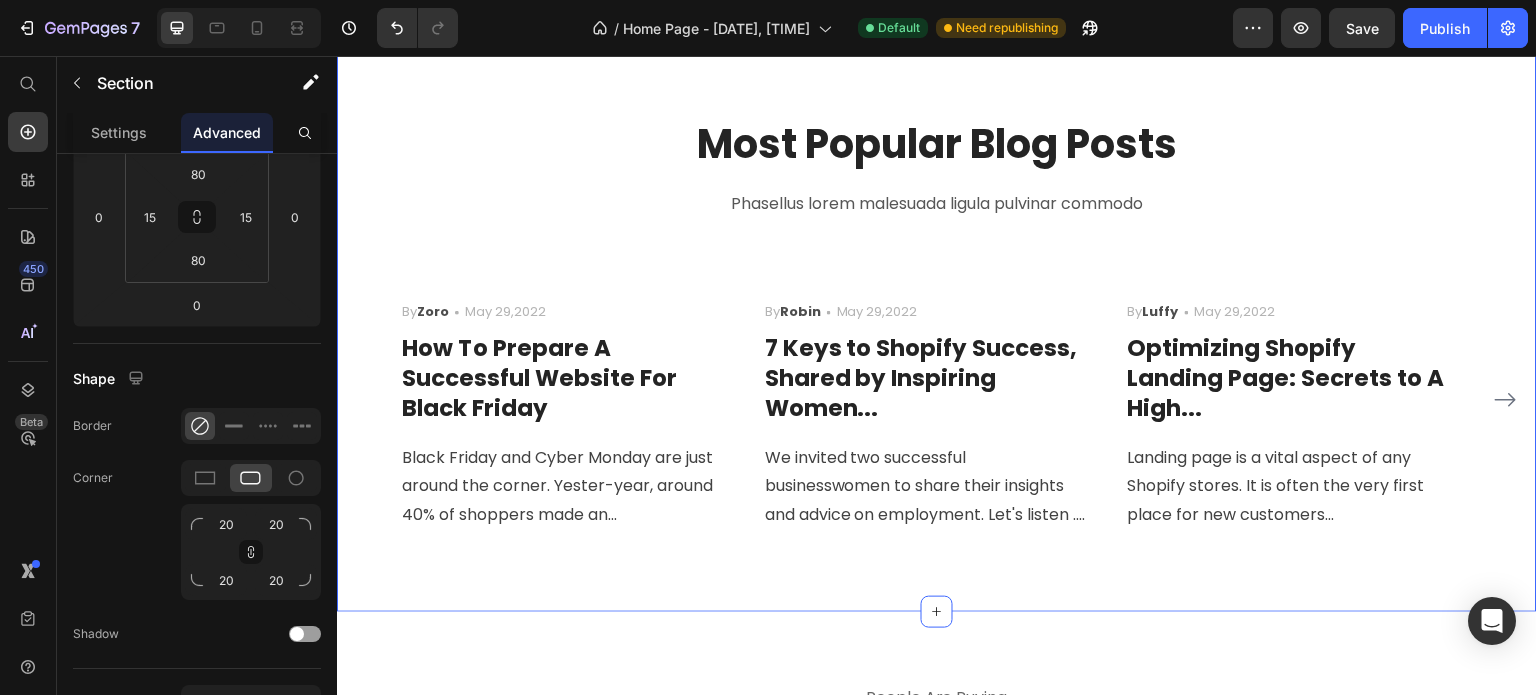 scroll, scrollTop: 0, scrollLeft: 0, axis: both 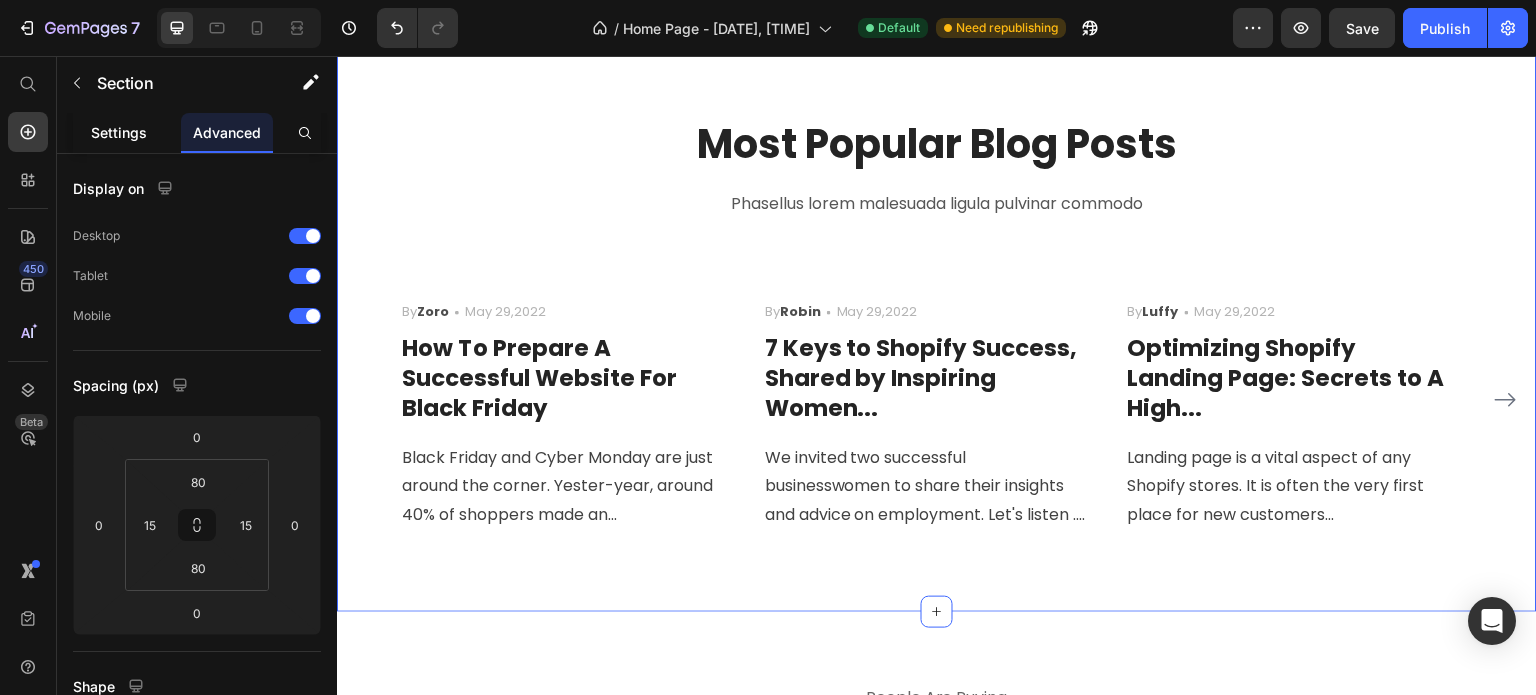 click on "Settings" at bounding box center [119, 132] 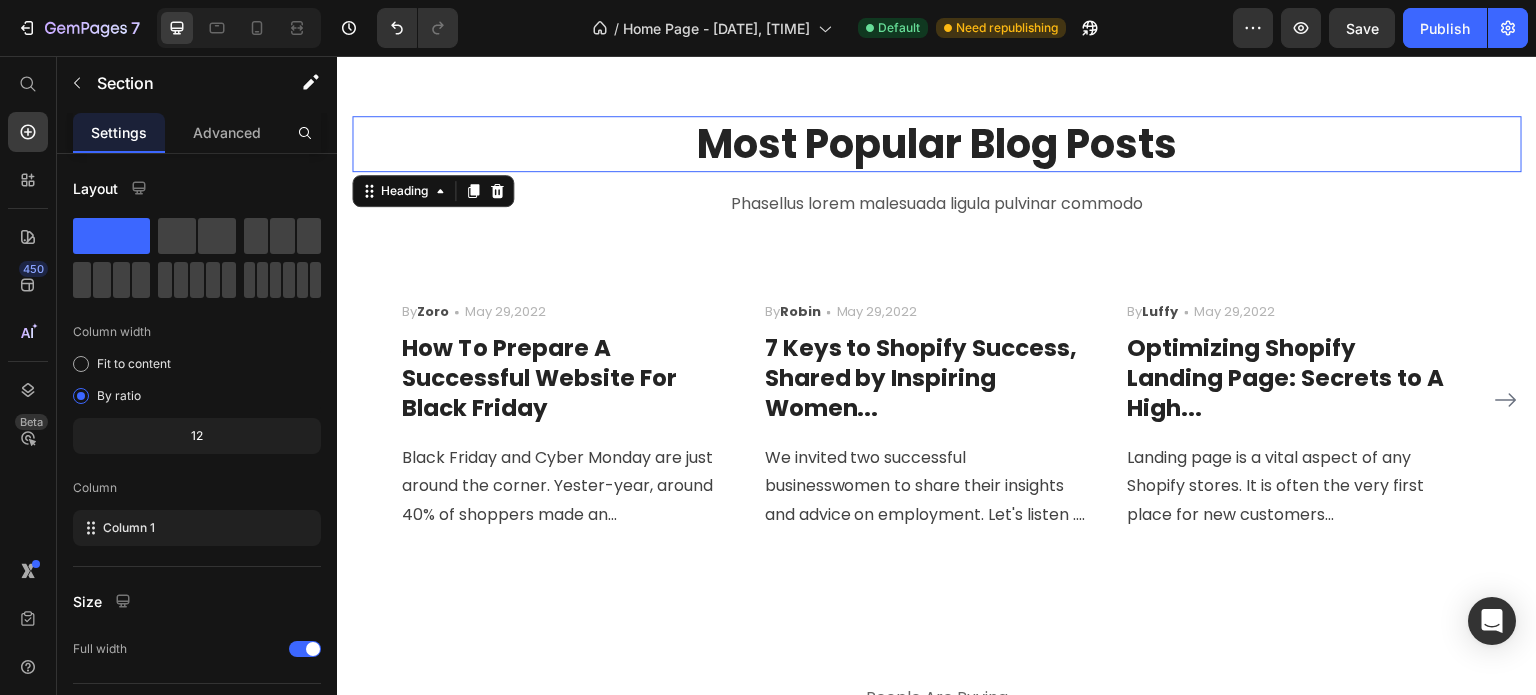 click on "Most Popular Blog Posts" at bounding box center [937, 144] 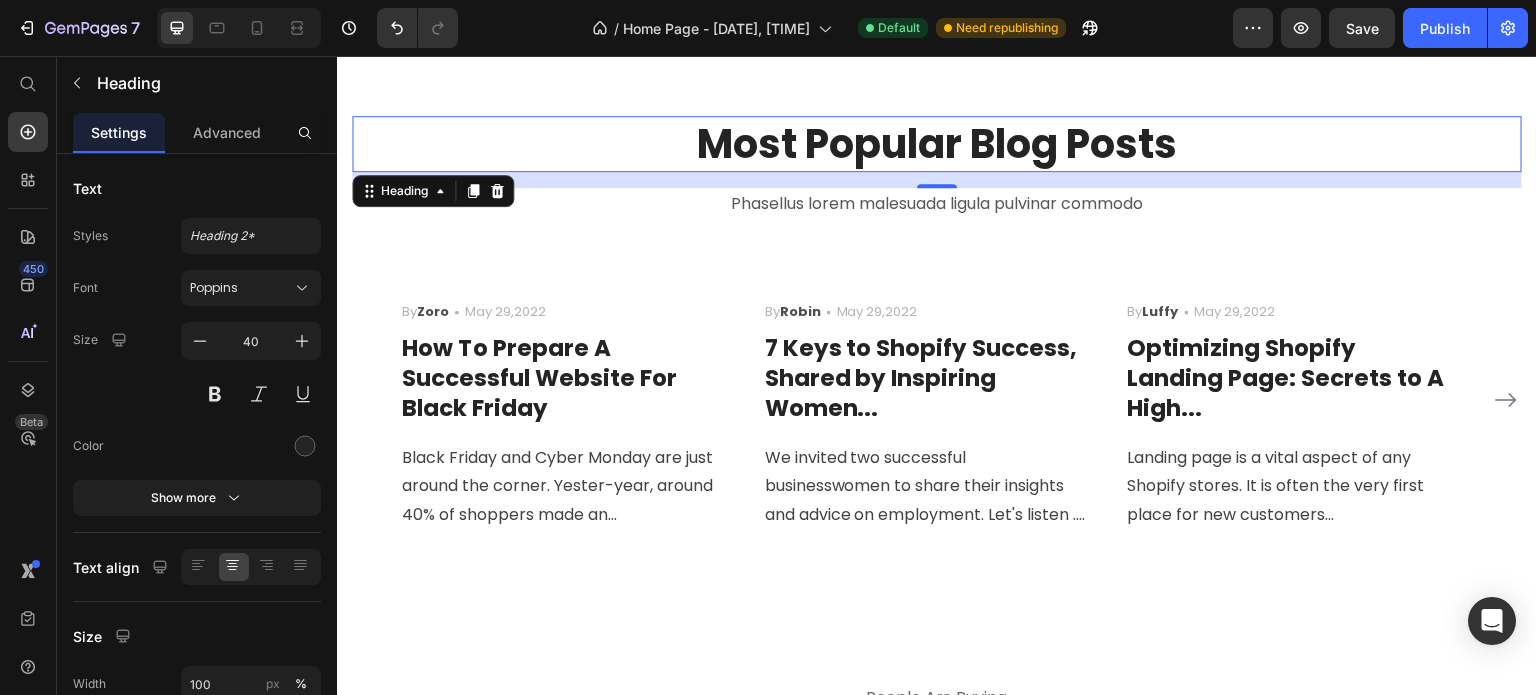 click on "Most Popular Blog Posts" at bounding box center (937, 144) 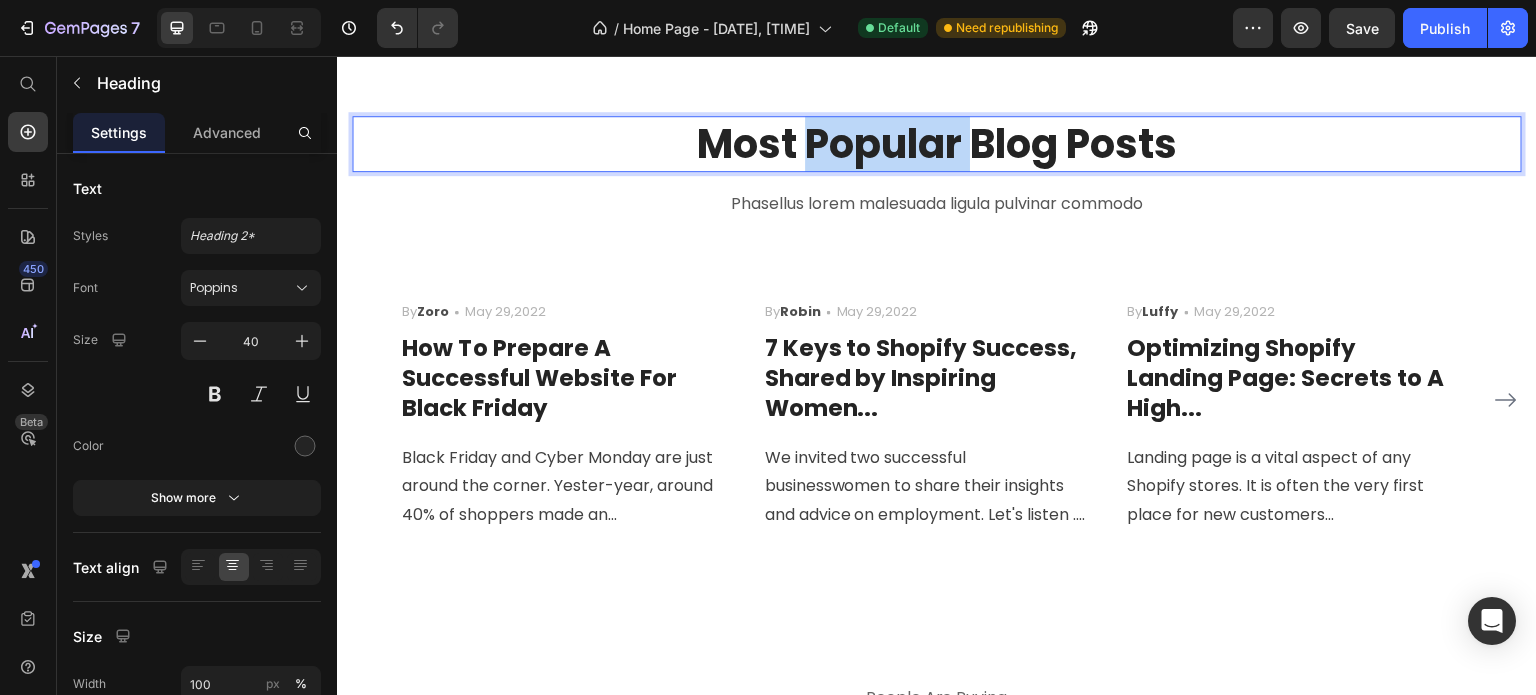 click on "Most Popular Blog Posts" at bounding box center (937, 144) 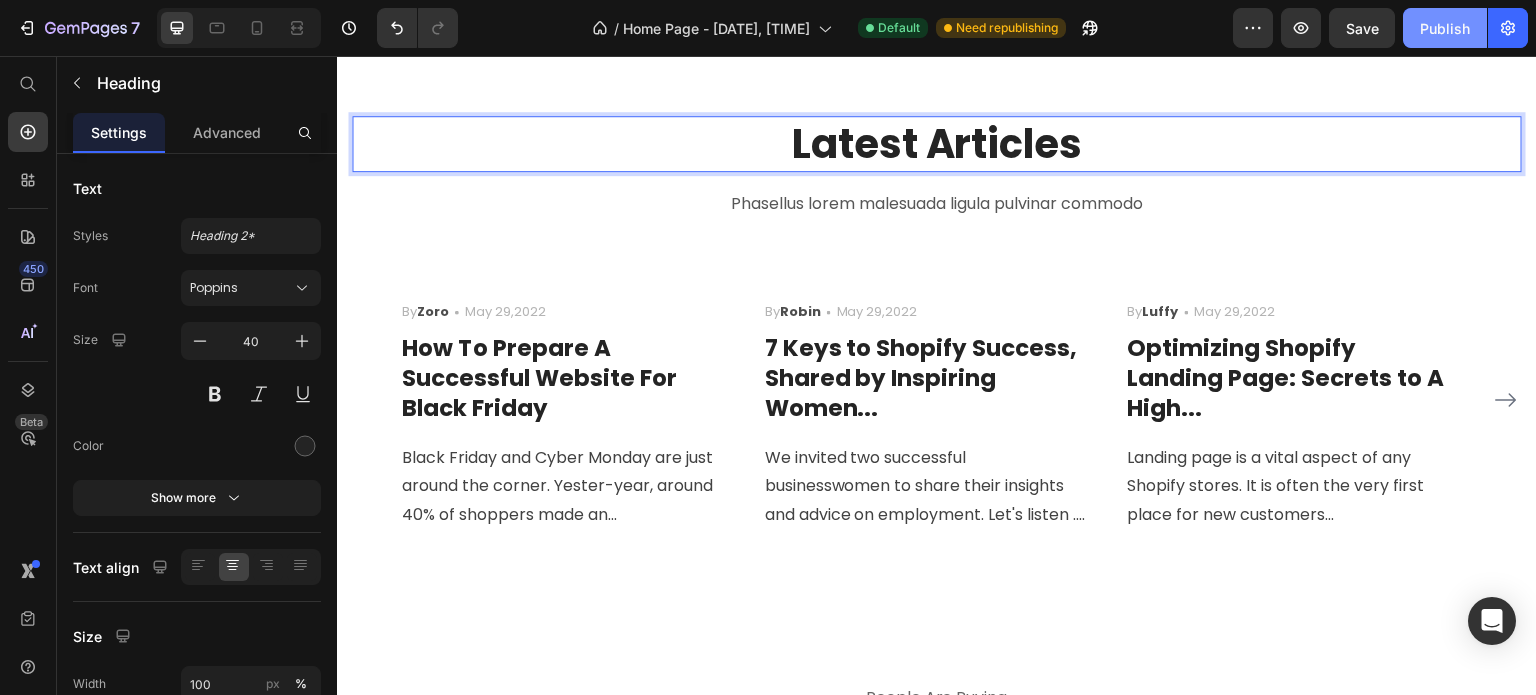 click on "Publish" at bounding box center [1445, 28] 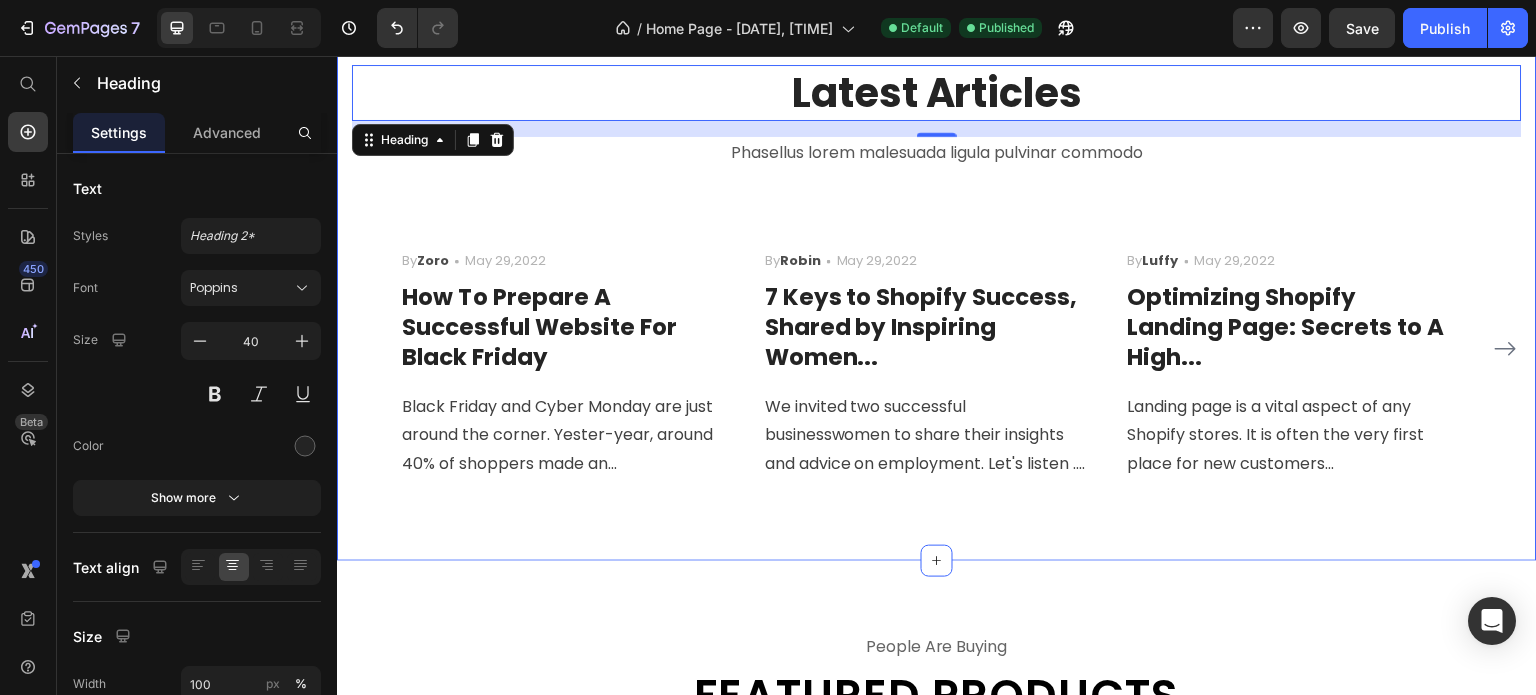 scroll, scrollTop: 2400, scrollLeft: 0, axis: vertical 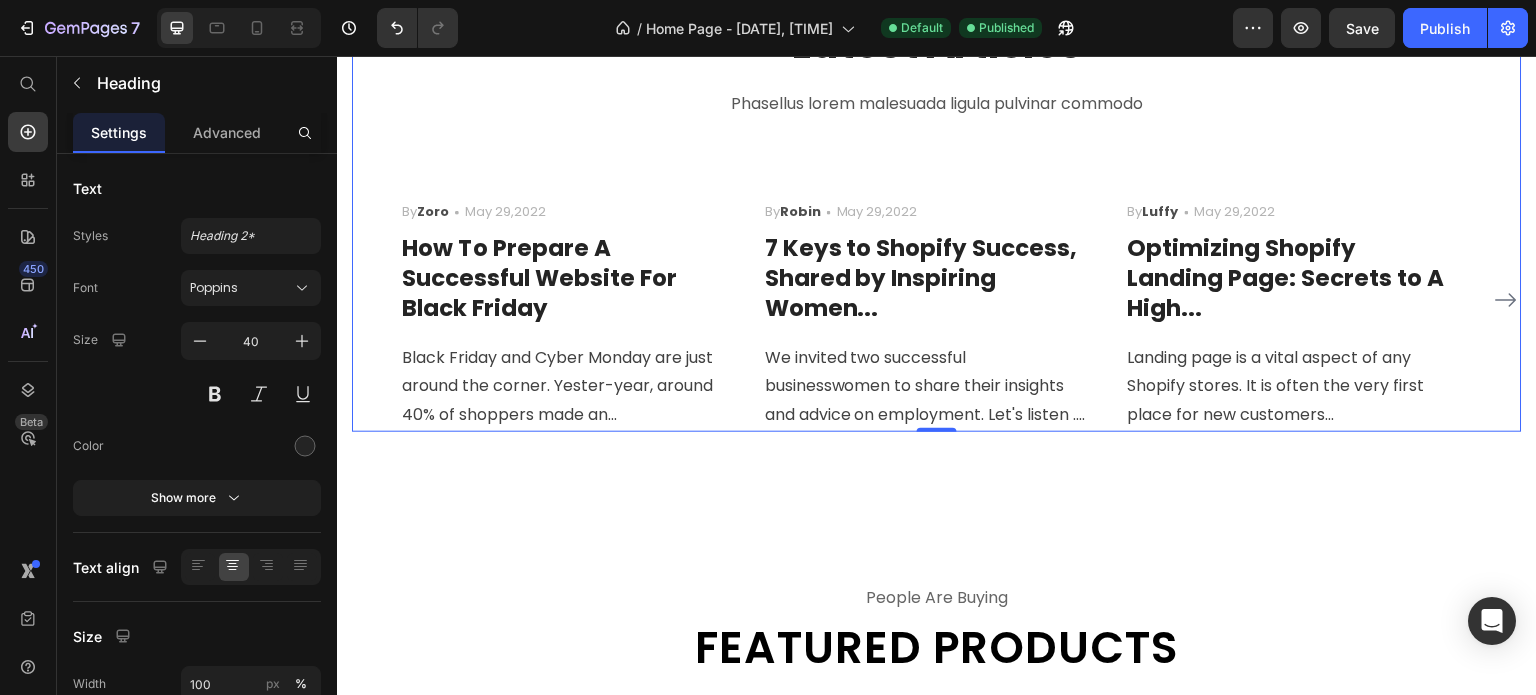 click on "Latest Articles Heading Phasellus lorem malesuada ligula pulvinar commodo Text block
Image By  Zoro Text block
Icon May 29,2022 Text block Row How To Prepare A Successful Website For Black Friday Heading Black Friday and Cyber Monday are just around the corner. Yester-year, around 40% of shoppers made an... Text block Image By  Robin Text block
Icon May 29,2022 Text block Row 7 Keys to Shopify Success, Shared by Inspiring Women... Heading We invited two successful businesswomen to share their insights and advice on employment. Let's listen .... Text block Image By  Luffy Text block
Icon May 29,2022 Text block Row Optimizing Shopify Landing Page: Secrets to A High... Heading Landing page is a vital aspect of any Shopify stores. It is often the very first place for new customers... Text block Row Image By  Zoro Text block
Icon May 29,2022 Text block Row How To Prepare A Successful Website For Black Friday Heading Text block Image" at bounding box center (937, 224) 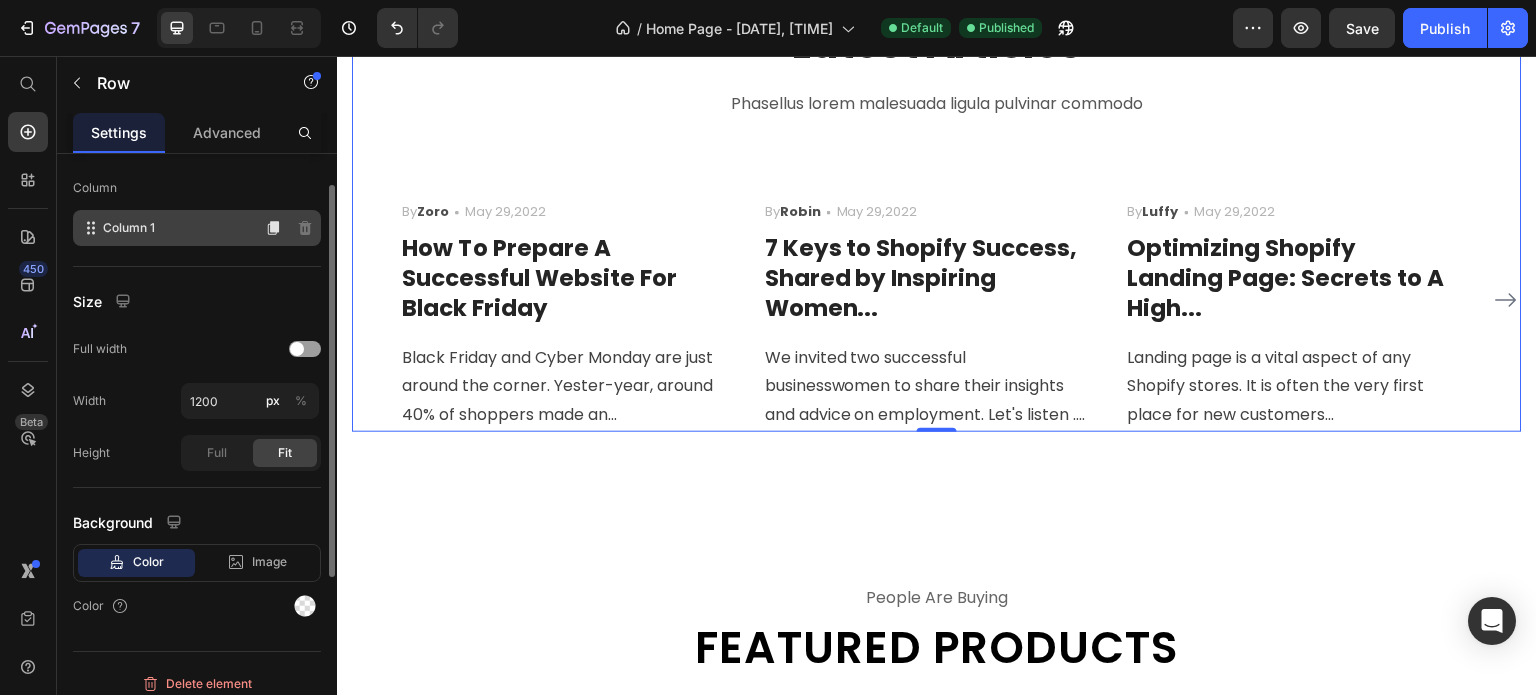 scroll, scrollTop: 312, scrollLeft: 0, axis: vertical 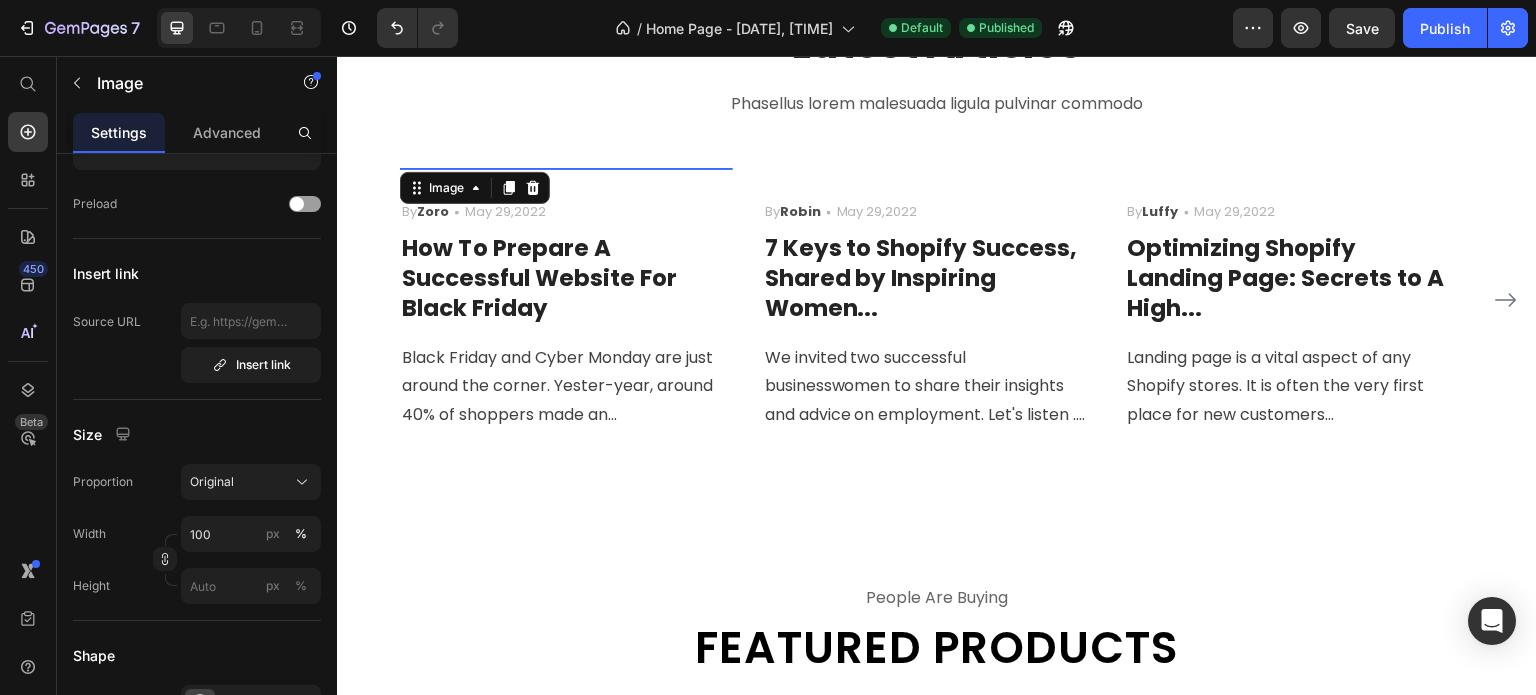 click at bounding box center [566, 168] 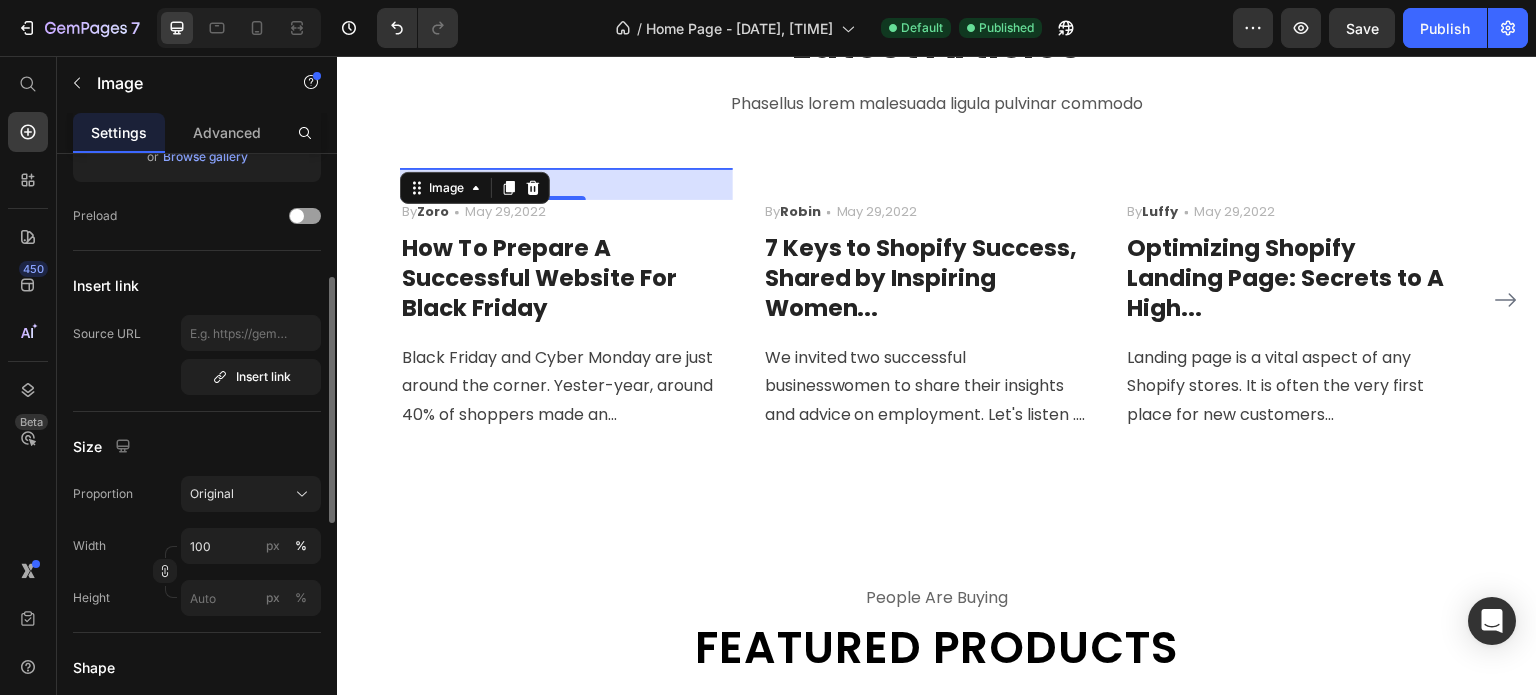 scroll, scrollTop: 0, scrollLeft: 0, axis: both 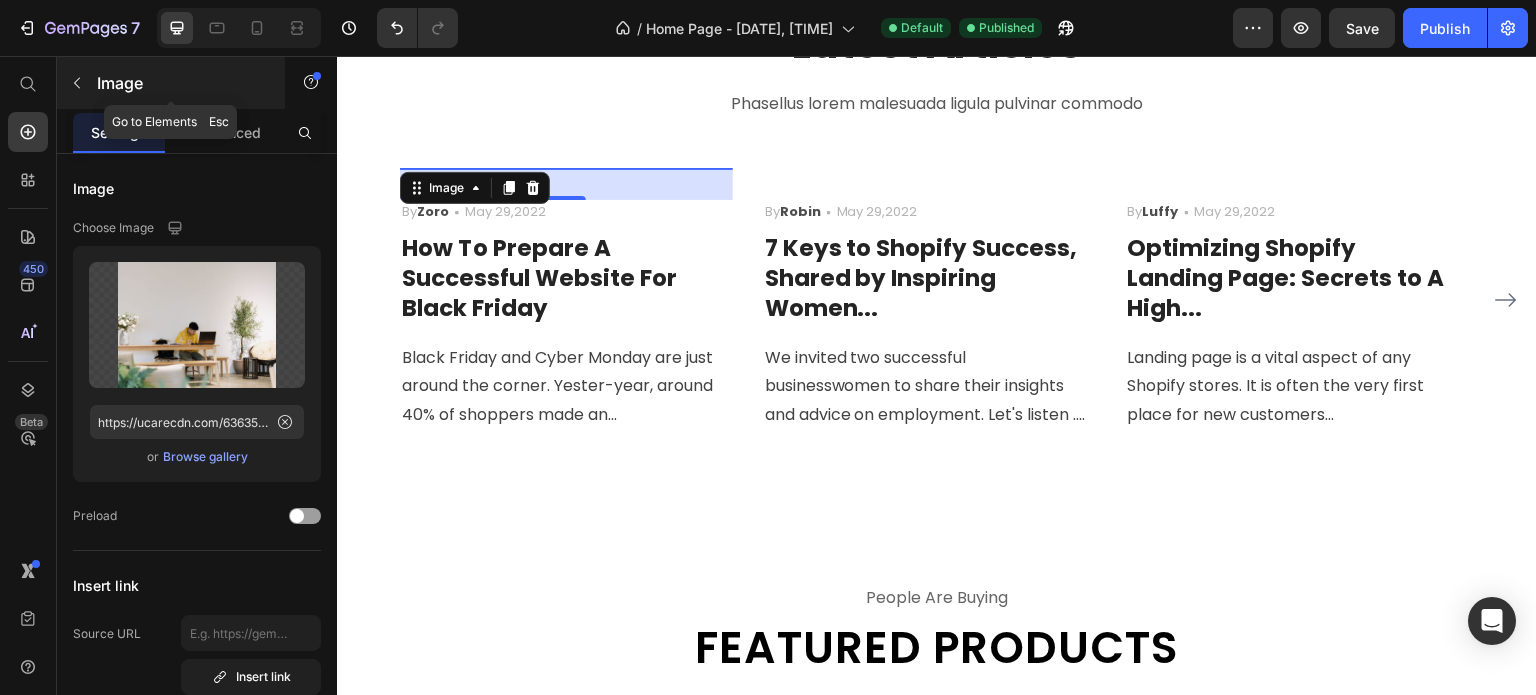 click 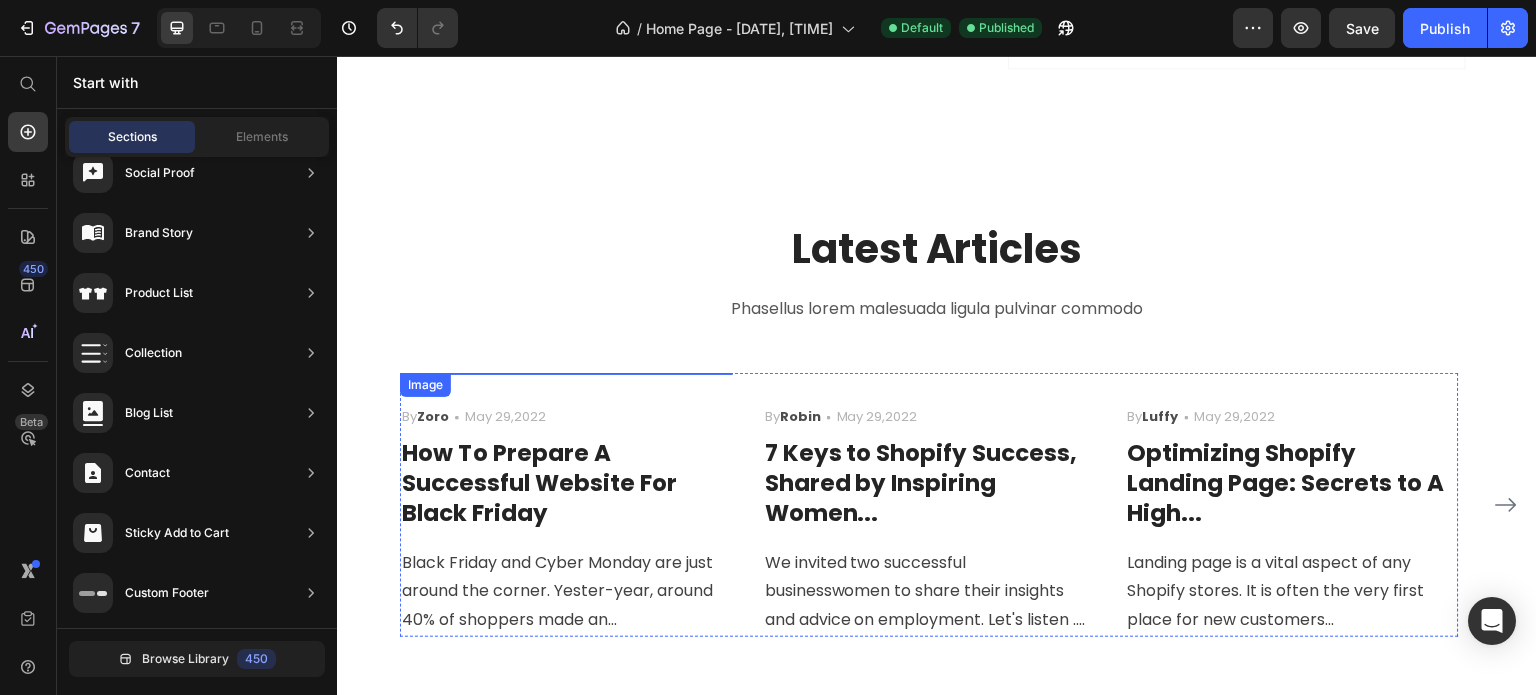 scroll, scrollTop: 2100, scrollLeft: 0, axis: vertical 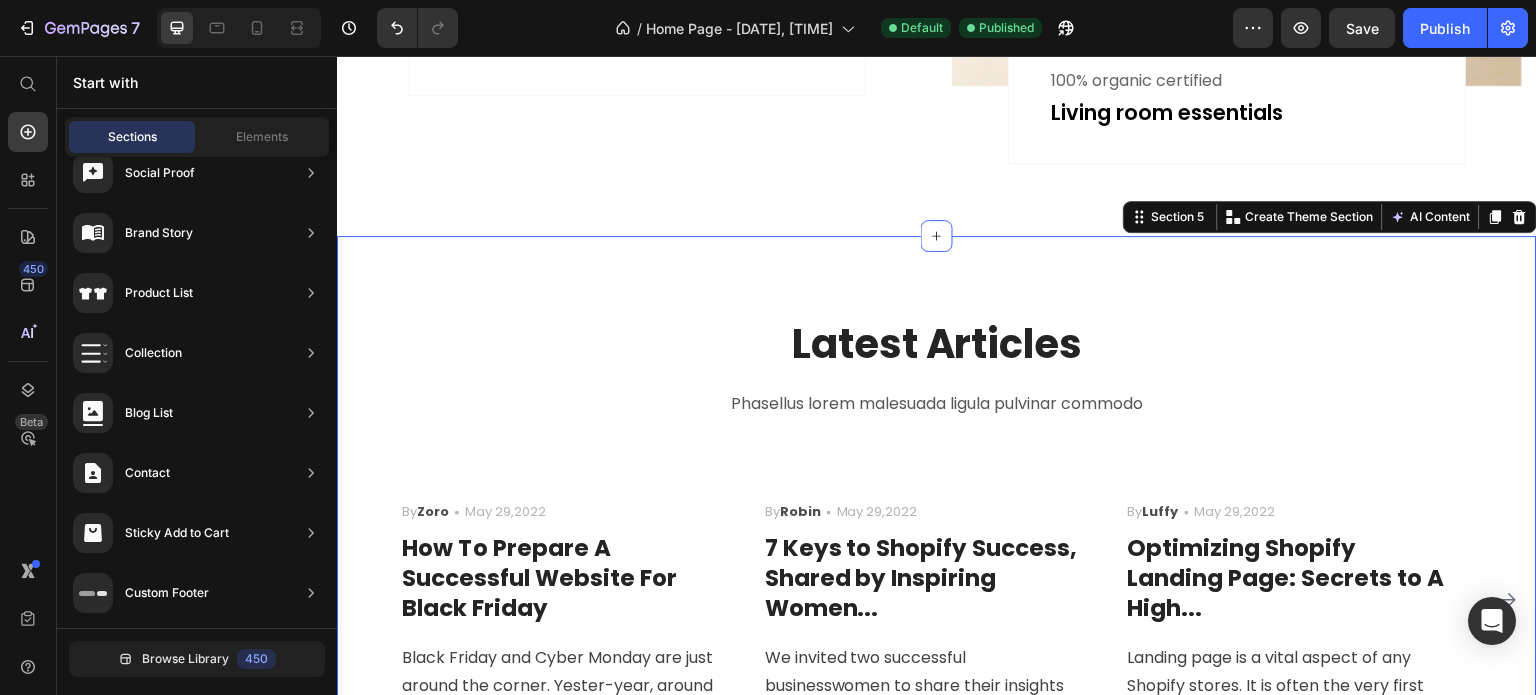 click on "Latest Articles Heading Phasellus lorem malesuada ligula pulvinar commodo Text block
Image By  Zoro Text block
Icon May 29,2022 Text block Row How To Prepare A Successful Website For Black Friday Heading Black Friday and Cyber Monday are just around the corner. Yester-year, around 40% of shoppers made an... Text block Image By  Robin Text block
Icon May 29,2022 Text block Row 7 Keys to Shopify Success, Shared by Inspiring Women... Heading We invited two successful businesswomen to share their insights and advice on employment. Let's listen .... Text block Image By  Luffy Text block
Icon May 29,2022 Text block Row Optimizing Shopify Landing Page: Secrets to A High... Heading Landing page is a vital aspect of any Shopify stores. It is often the very first place for new customers... Text block Row Image By  Zoro Text block
Icon May 29,2022 Text block Row How To Prepare A Successful Website For Black Friday Heading Text block Image" at bounding box center [937, 524] 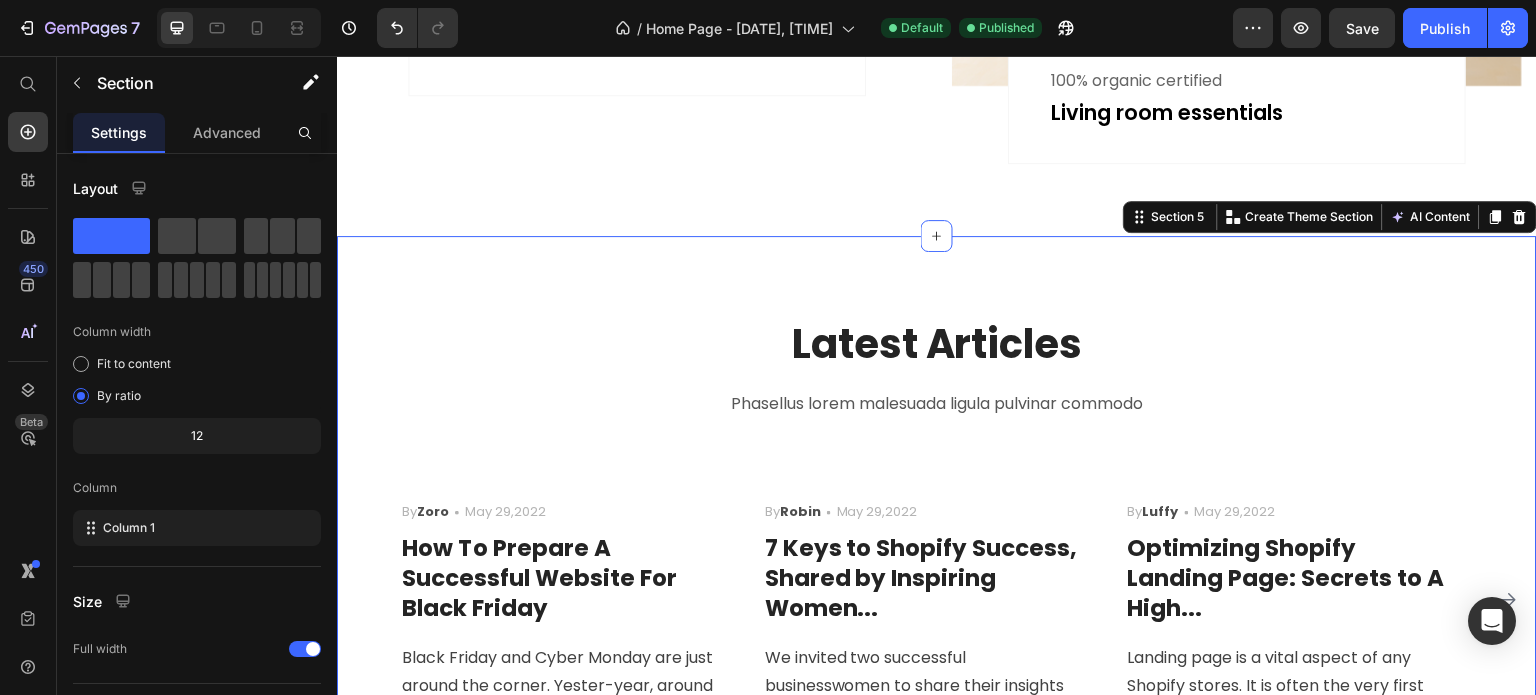 click on "Latest Articles Heading Phasellus lorem malesuada ligula pulvinar commodo Text block
Image By  Zoro Text block
Icon May 29,2022 Text block Row How To Prepare A Successful Website For Black Friday Heading Black Friday and Cyber Monday are just around the corner. Yester-year, around 40% of shoppers made an... Text block Image By  Robin Text block
Icon May 29,2022 Text block Row 7 Keys to Shopify Success, Shared by Inspiring Women... Heading We invited two successful businesswomen to share their insights and advice on employment. Let's listen .... Text block Image By  Luffy Text block
Icon May 29,2022 Text block Row Optimizing Shopify Landing Page: Secrets to A High... Heading Landing page is a vital aspect of any Shopify stores. It is often the very first place for new customers... Text block Row Image By  Zoro Text block
Icon May 29,2022 Text block Row How To Prepare A Successful Website For Black Friday Heading Text block Image" at bounding box center [937, 524] 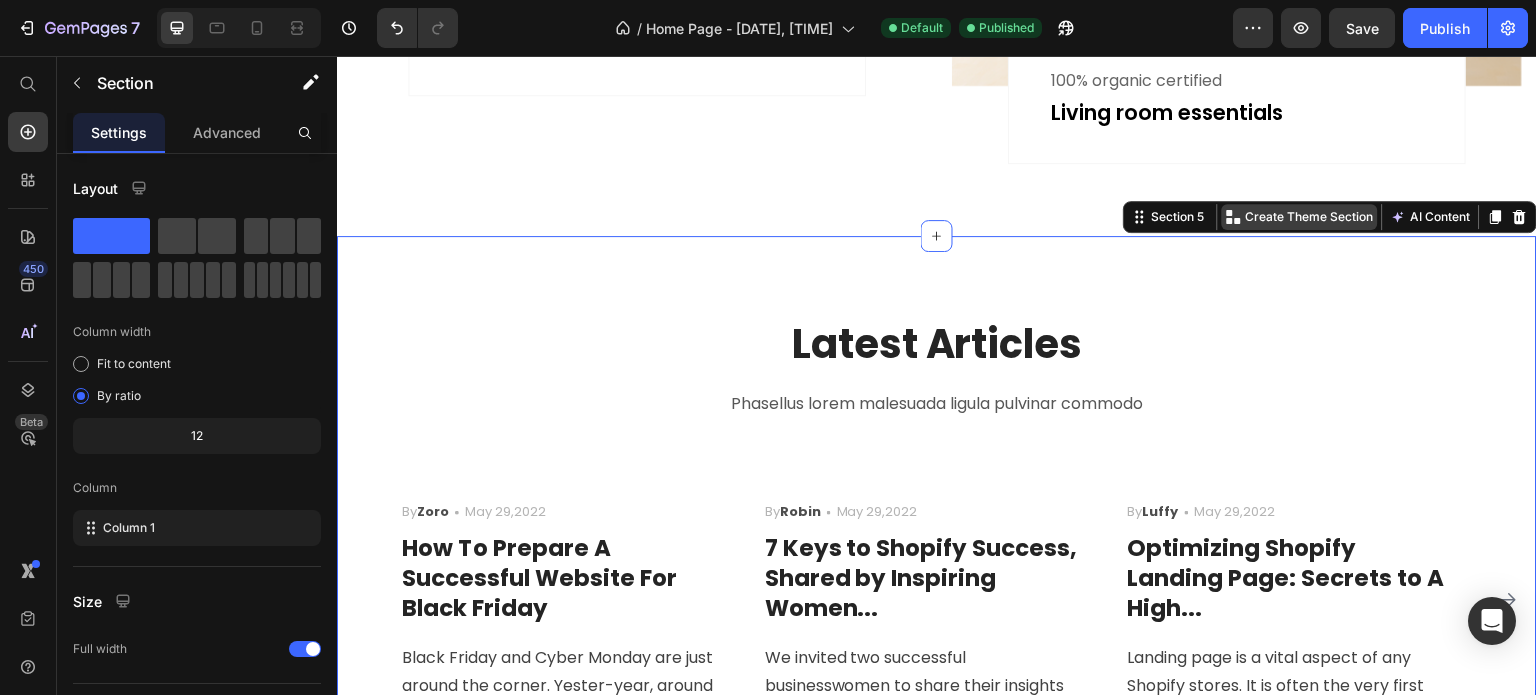 click on "Create Theme Section" at bounding box center (1310, 217) 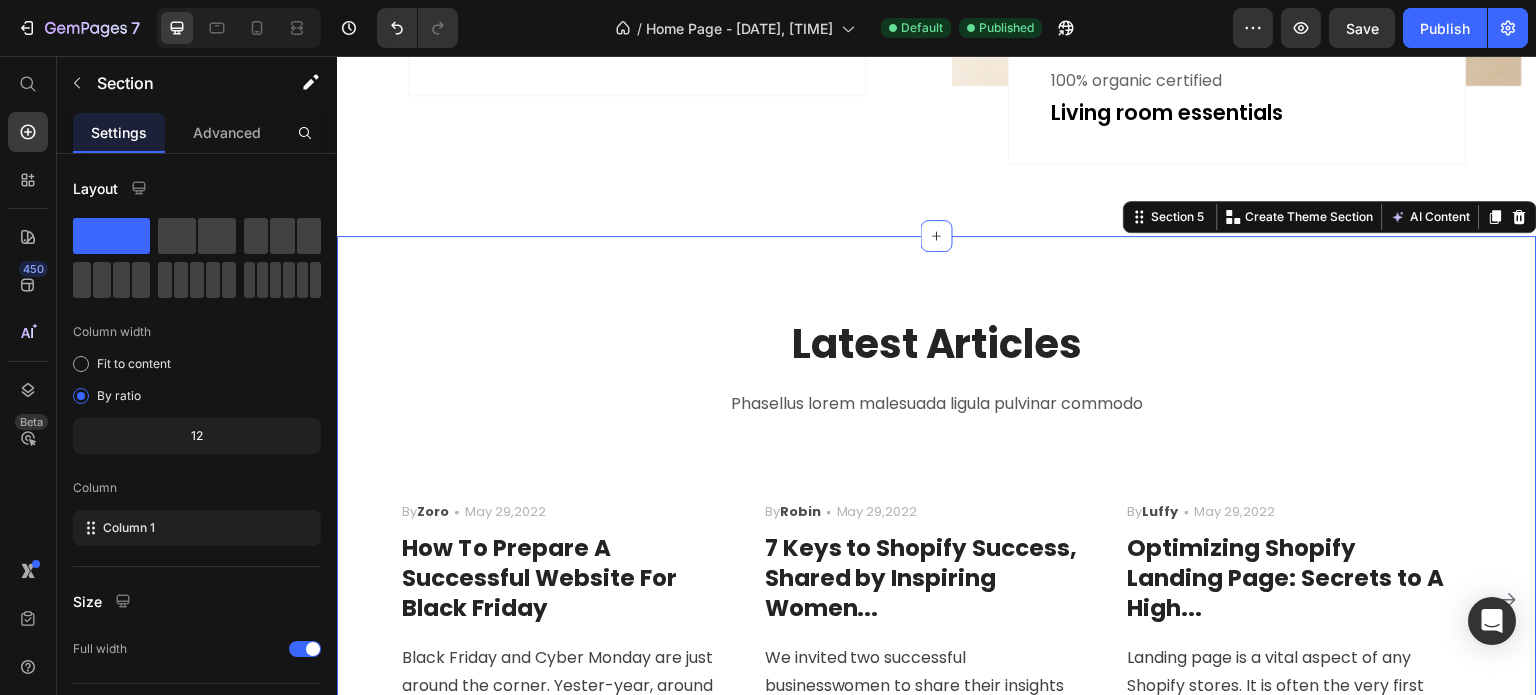 click on "Latest Articles Heading Phasellus lorem malesuada ligula pulvinar commodo Text block
Image By  Zoro Text block
Icon May 29,2022 Text block Row How To Prepare A Successful Website For Black Friday Heading Black Friday and Cyber Monday are just around the corner. Yester-year, around 40% of shoppers made an... Text block Image By  Robin Text block
Icon May 29,2022 Text block Row 7 Keys to Shopify Success, Shared by Inspiring Women... Heading We invited two successful businesswomen to share their insights and advice on employment. Let's listen .... Text block Image By  Luffy Text block
Icon May 29,2022 Text block Row Optimizing Shopify Landing Page: Secrets to A High... Heading Landing page is a vital aspect of any Shopify stores. It is often the very first place for new customers... Text block Row Image By  Zoro Text block
Icon May 29,2022 Text block Row How To Prepare A Successful Website For Black Friday Heading Text block Image" at bounding box center [937, 524] 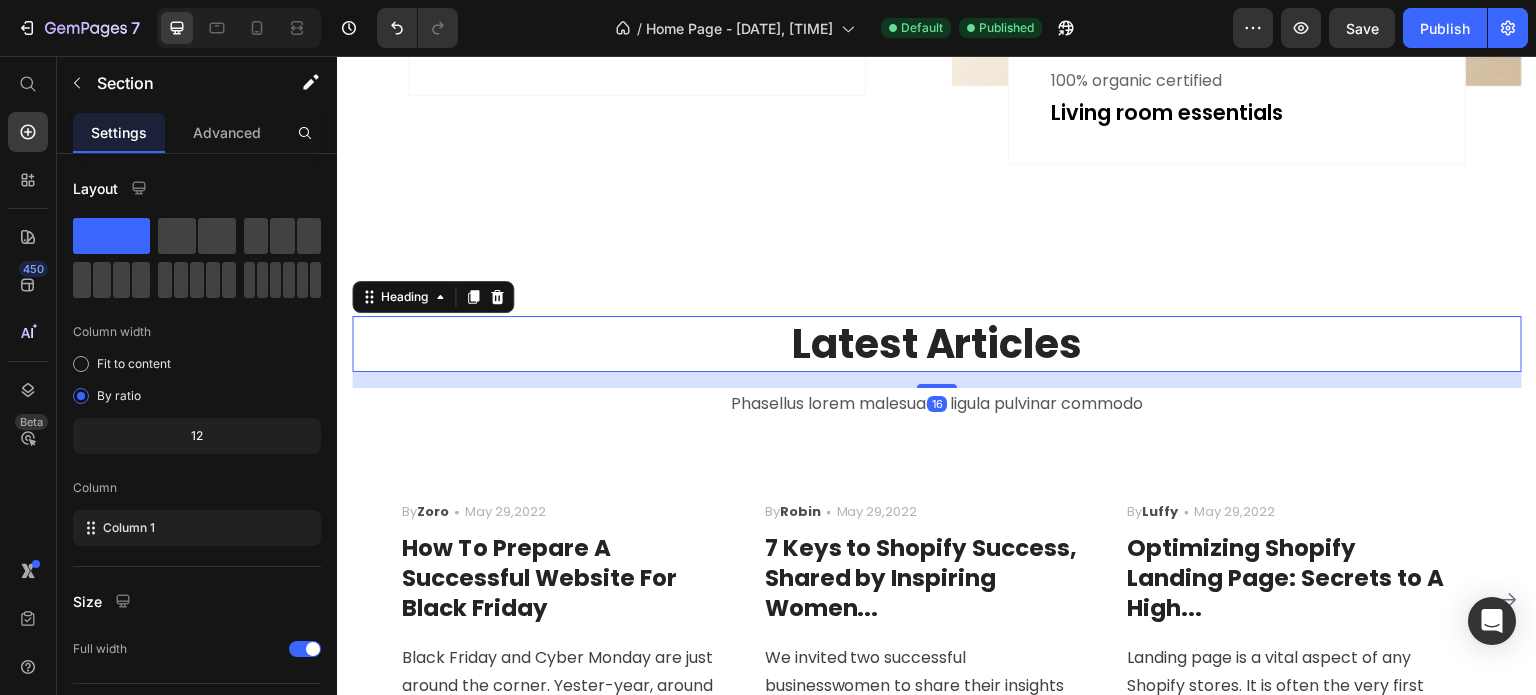 click on "Latest Articles" at bounding box center [937, 344] 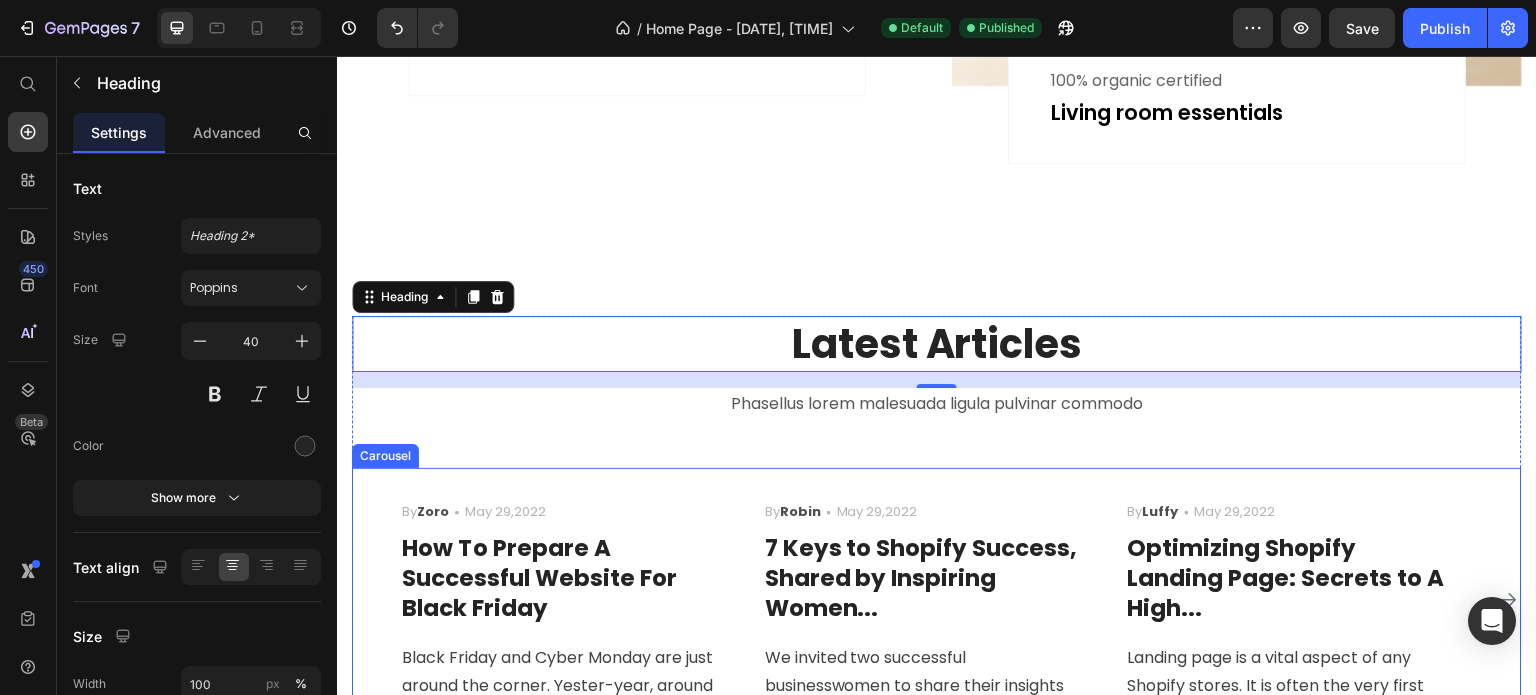 click on "Image By  Zoro Text block
Icon May 29,2022 Text block Row How To Prepare A Successful Website For Black Friday Heading Black Friday and Cyber Monday are just around the corner. Yester-year, around 40% of shoppers made an... Text block Image By  Robin Text block
Icon May 29,2022 Text block Row 7 Keys to Shopify Success, Shared by Inspiring Women... Heading We invited two successful businesswomen to share their insights and advice on employment. Let's listen .... Text block Image By  Luffy Text block
Icon May 29,2022 Text block Row Optimizing Shopify Landing Page: Secrets to A High... Heading Landing page is a vital aspect of any Shopify stores. It is often the very first place for new customers... Text block Row Image By  Zoro Text block
Icon May 29,2022 Text block Row How To Prepare A Successful Website For Black Friday Heading Black Friday and Cyber Monday are just around the corner. Yester-year, around 40% of shoppers made an..." at bounding box center [937, 600] 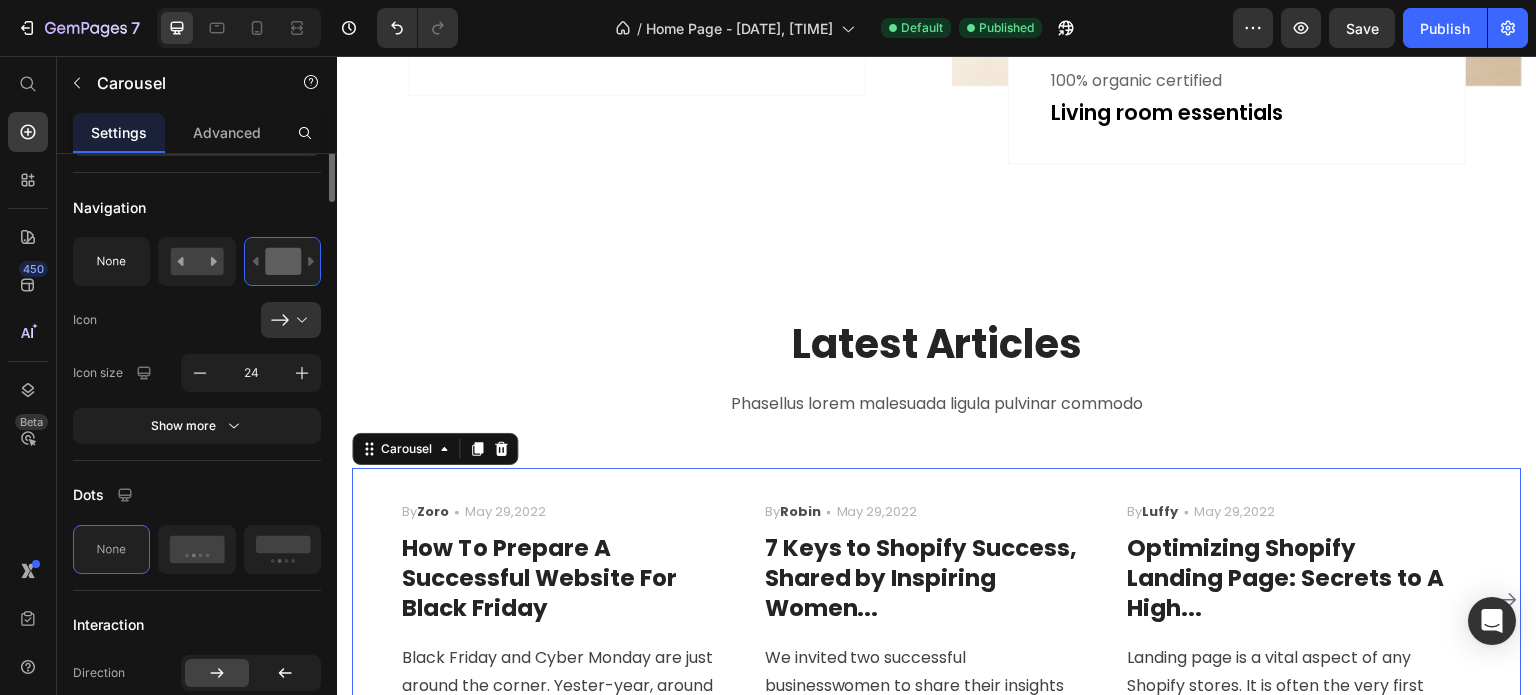 scroll, scrollTop: 0, scrollLeft: 0, axis: both 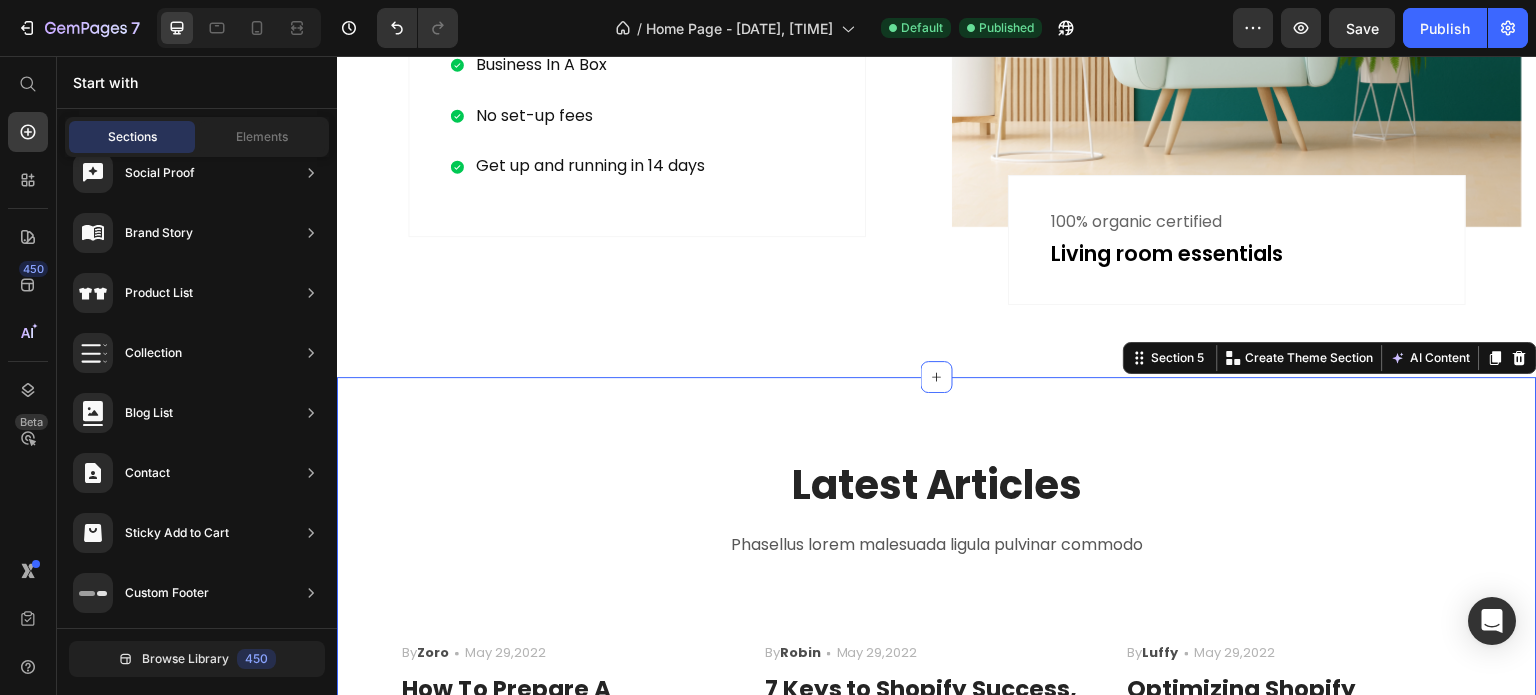 click on "Latest Articles Heading Phasellus lorem malesuada ligula pulvinar commodo Text block
Image By  Zoro Text block
Icon May 29,2022 Text block Row How To Prepare A Successful Website For Black Friday Heading Black Friday and Cyber Monday are just around the corner. Yester-year, around 40% of shoppers made an... Text block Image By  Robin Text block
Icon May 29,2022 Text block Row 7 Keys to Shopify Success, Shared by Inspiring Women... Heading We invited two successful businesswomen to share their insights and advice on employment. Let's listen .... Text block Image By  Luffy Text block
Icon May 29,2022 Text block Row Optimizing Shopify Landing Page: Secrets to A High... Heading Landing page is a vital aspect of any Shopify stores. It is often the very first place for new customers... Text block Row Image By  Zoro Text block
Icon May 29,2022 Text block Row How To Prepare A Successful Website For Black Friday Heading Text block Image" at bounding box center (937, 665) 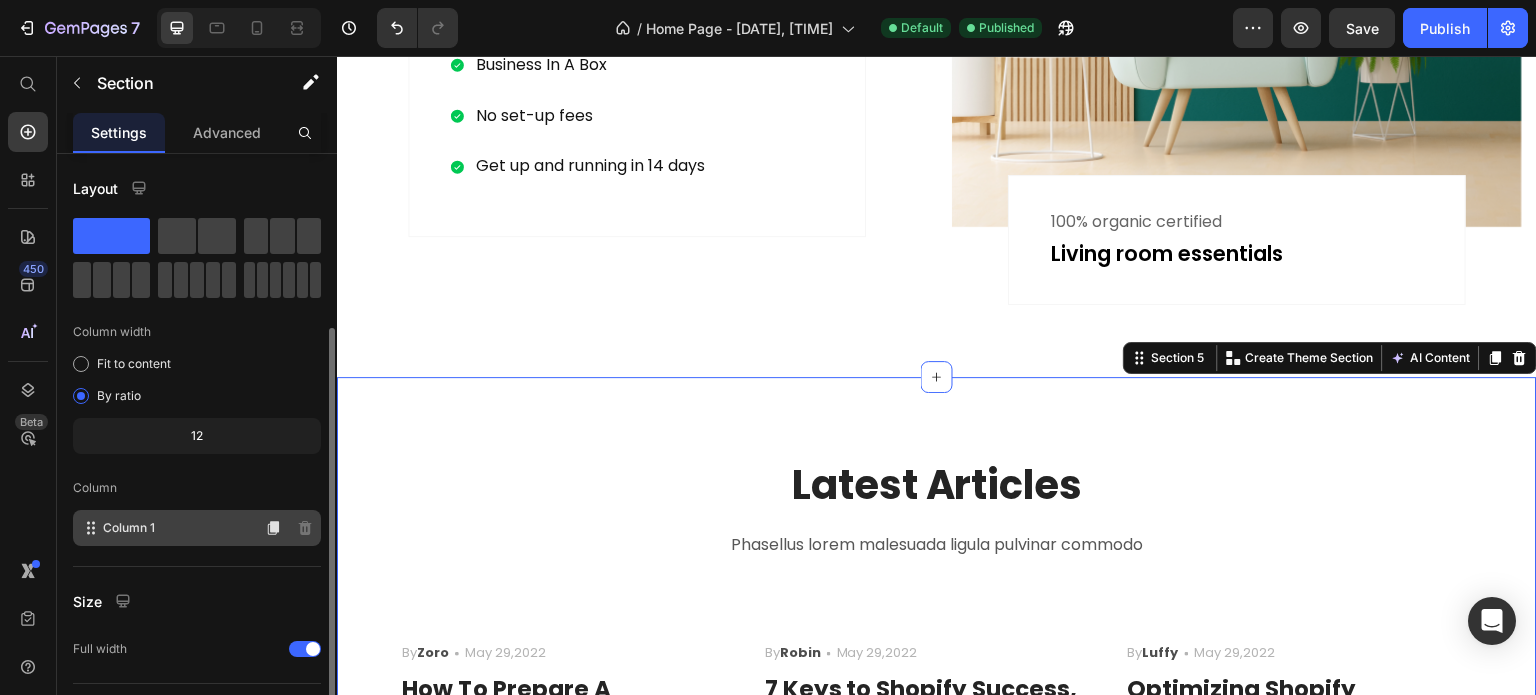 scroll, scrollTop: 208, scrollLeft: 0, axis: vertical 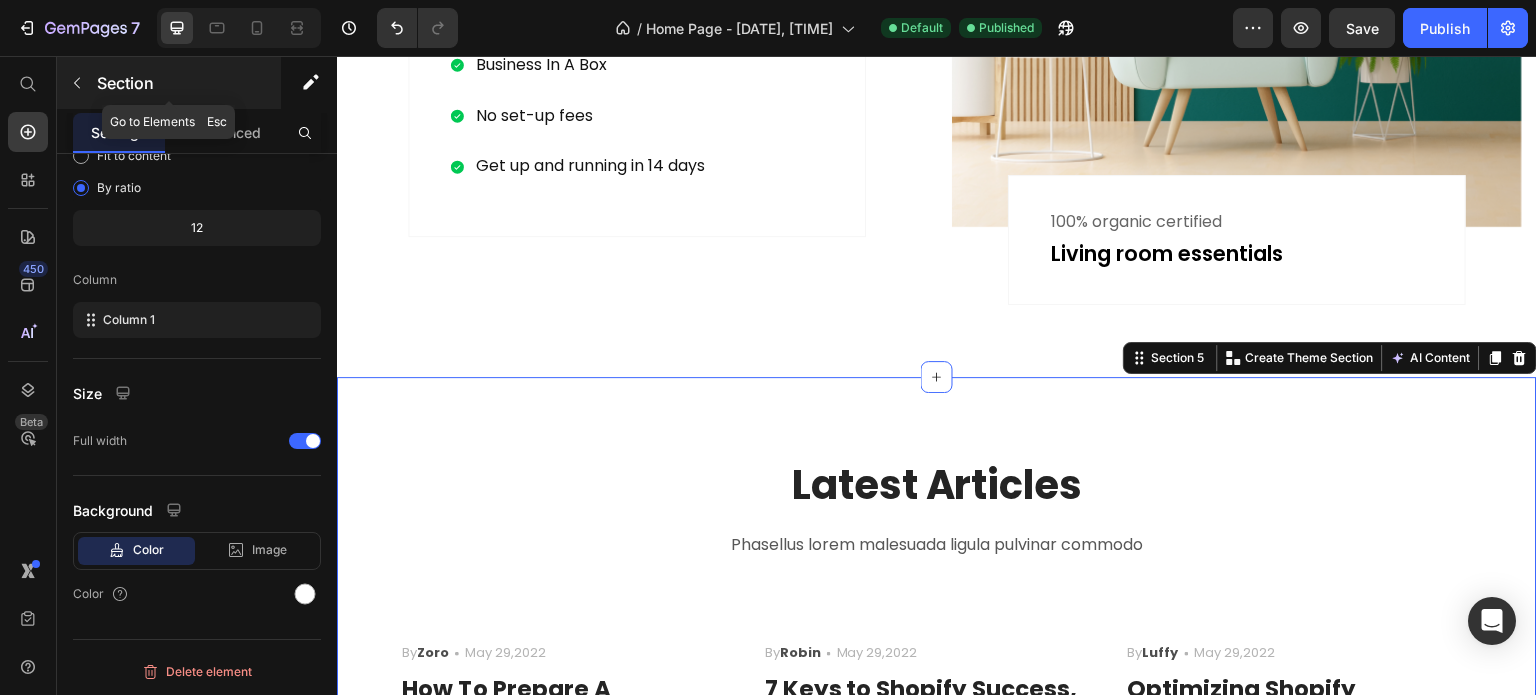 click on "Section" at bounding box center [187, 83] 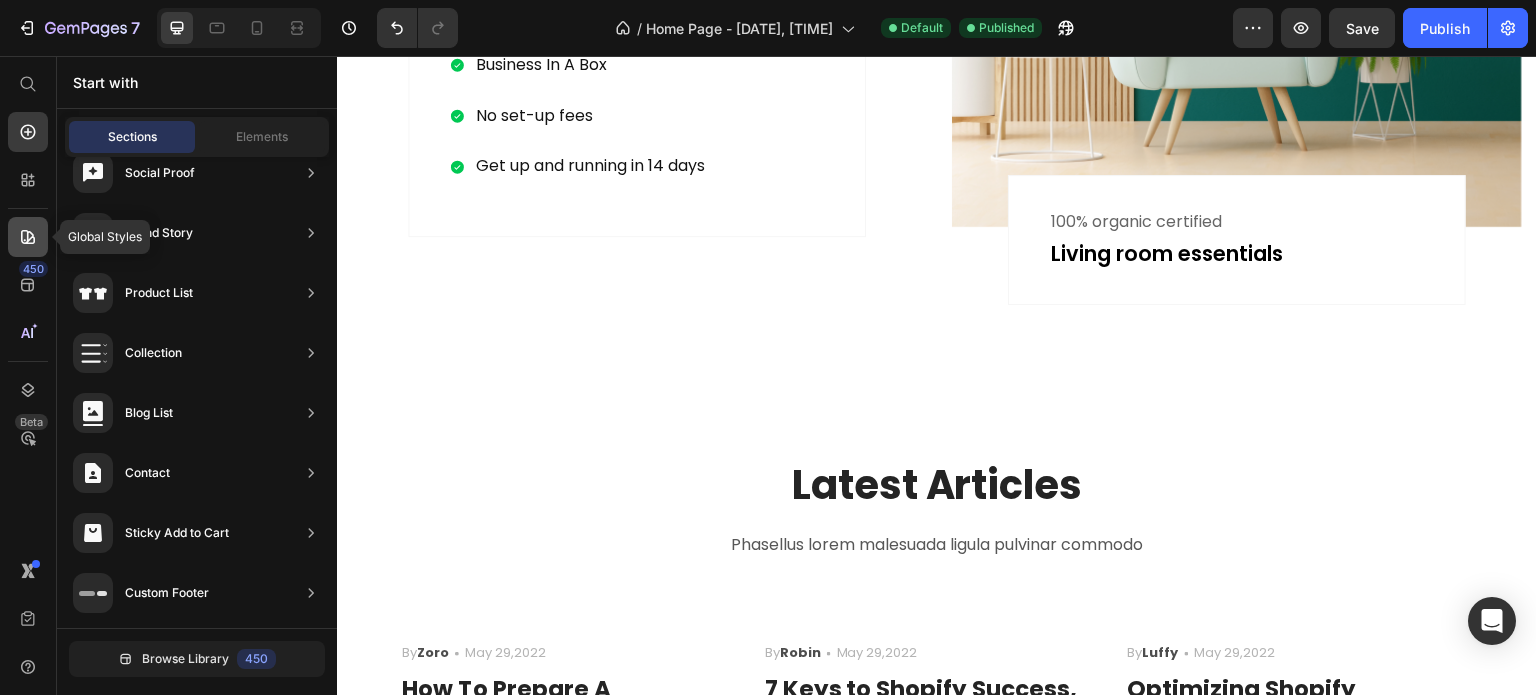 click 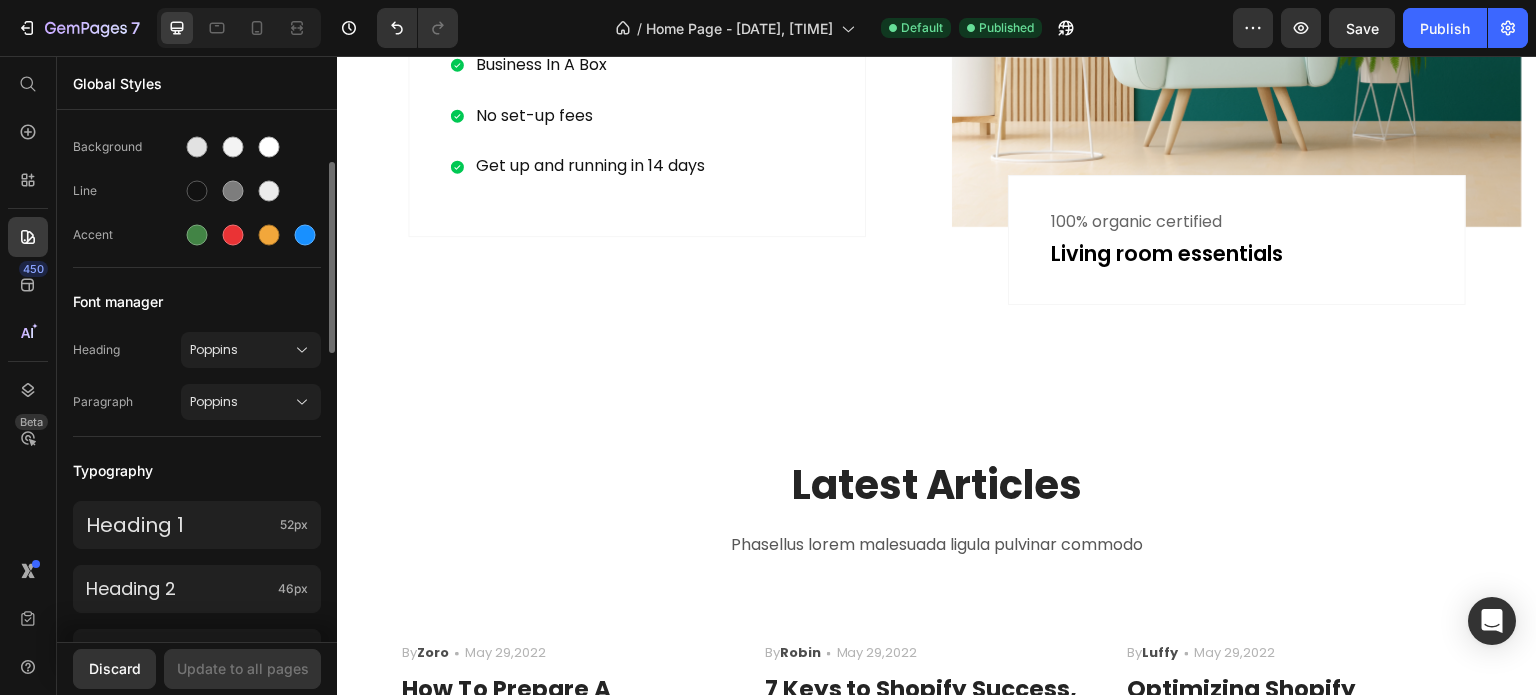 scroll, scrollTop: 0, scrollLeft: 0, axis: both 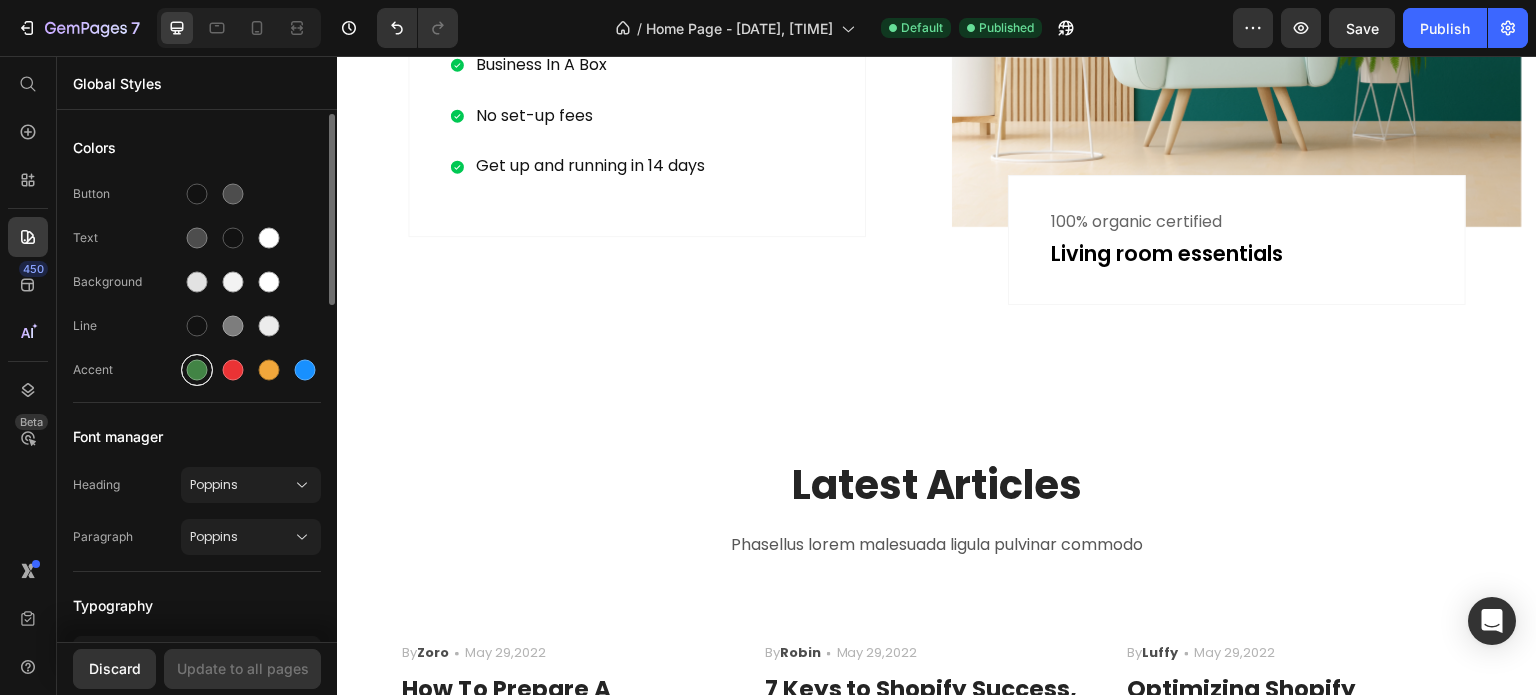 click at bounding box center (197, 370) 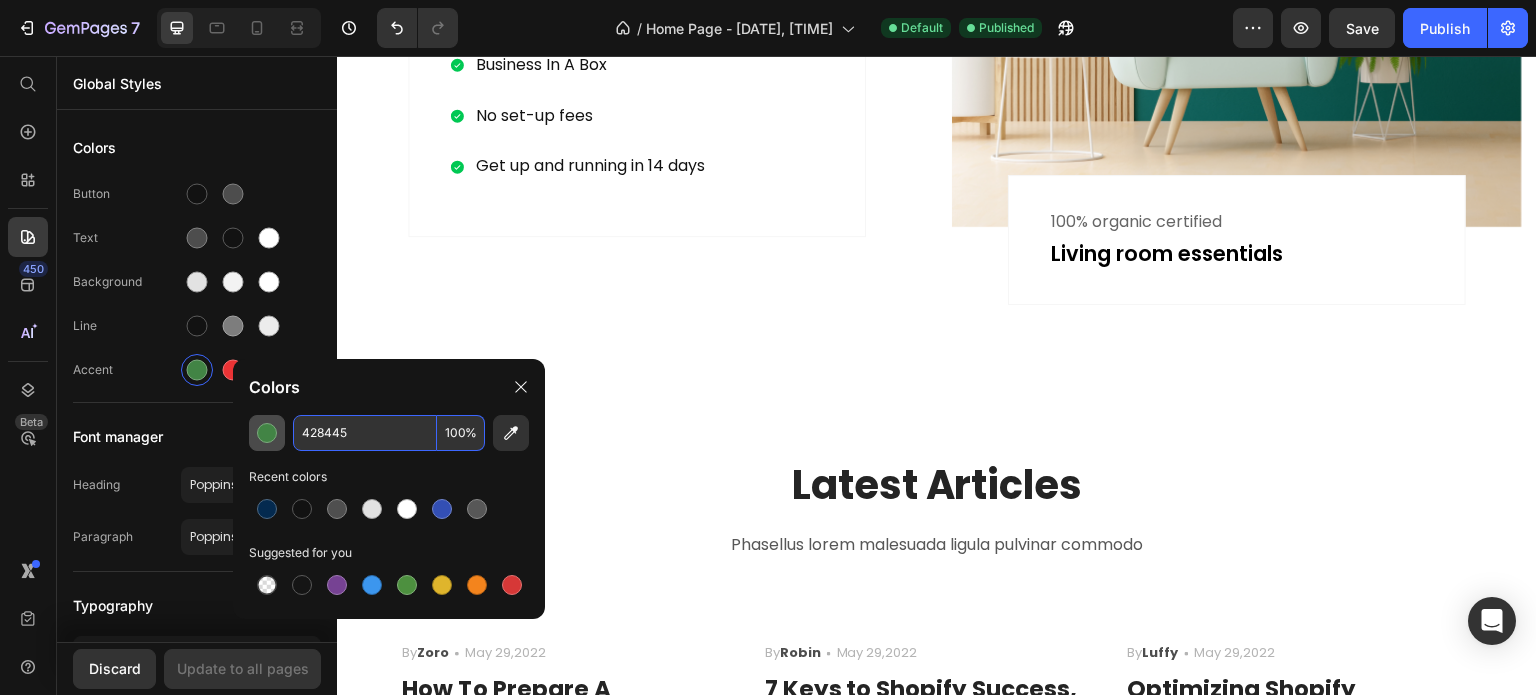 paste on "042A4F" 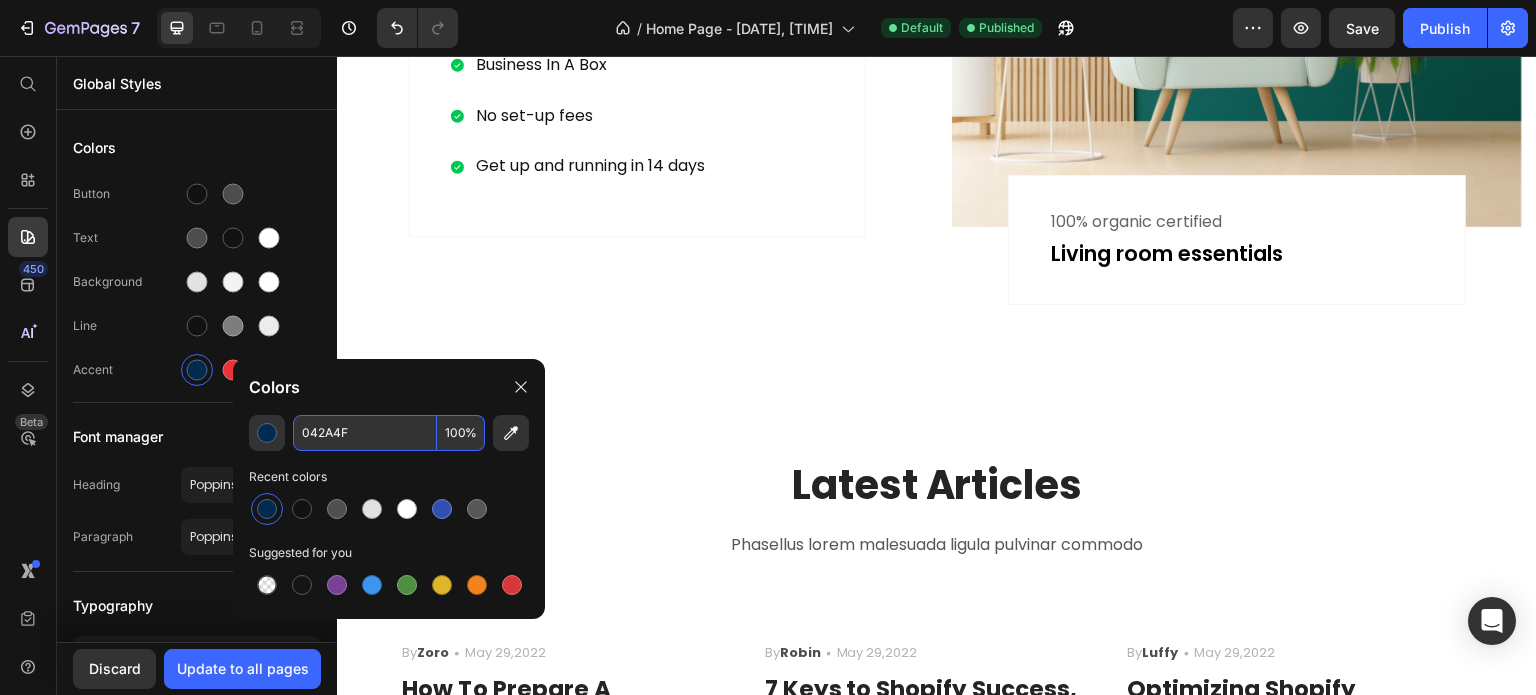 type on "042A4F" 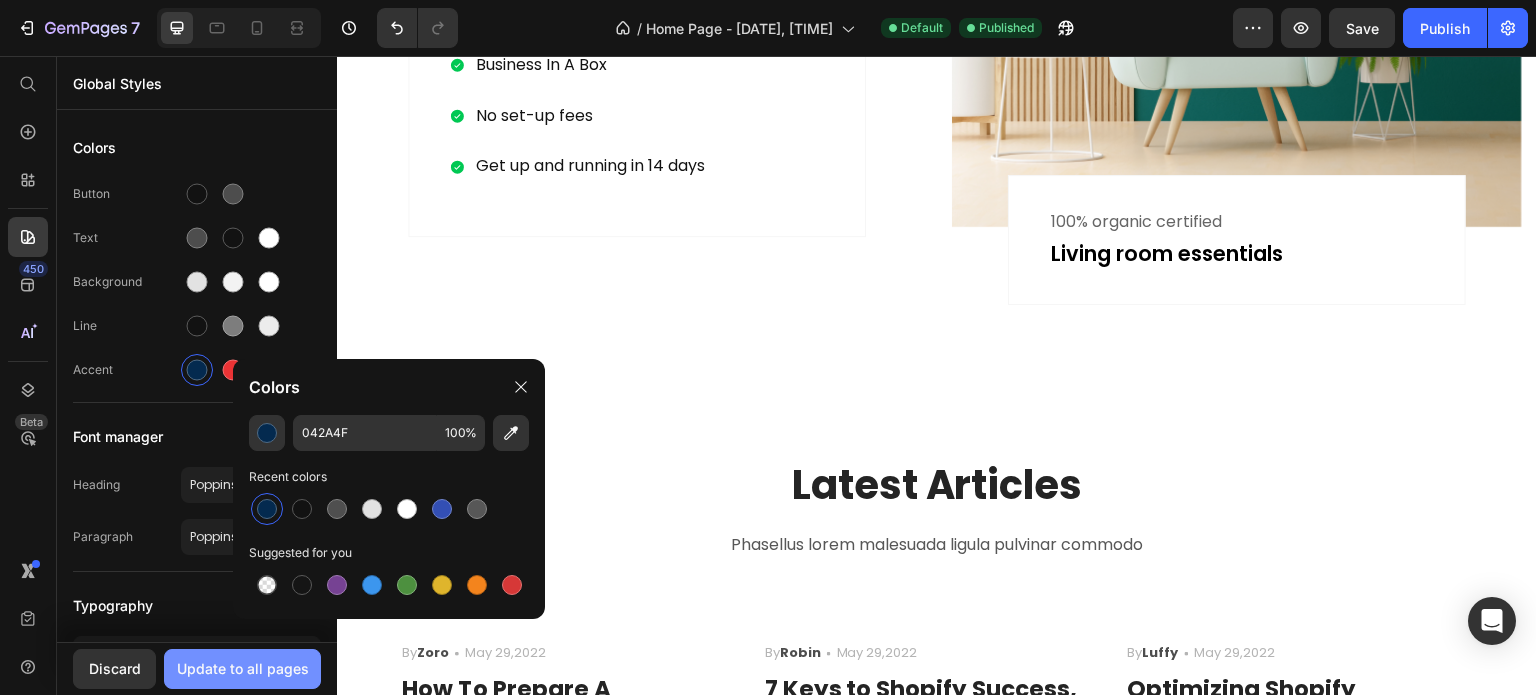 click on "Update to all pages" at bounding box center [243, 668] 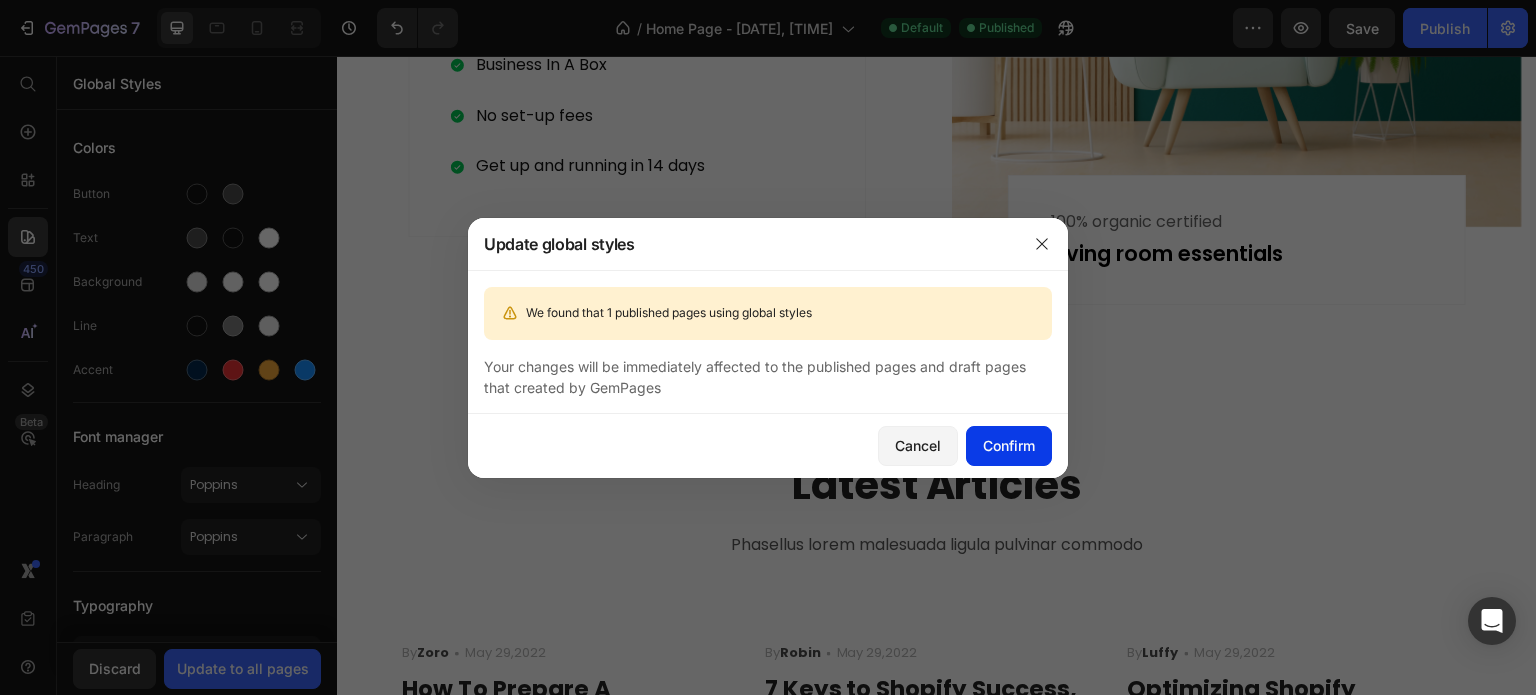 click on "Confirm" at bounding box center [1009, 445] 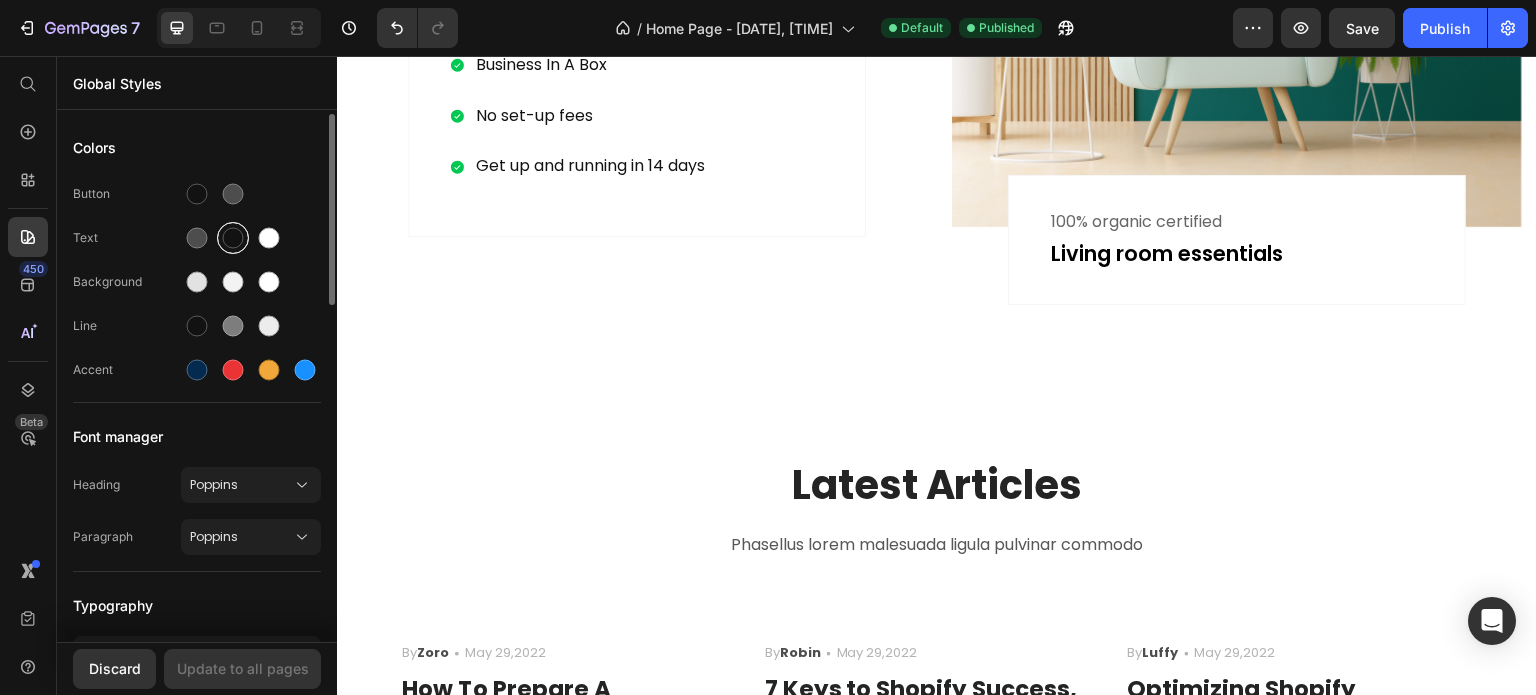 click at bounding box center (233, 238) 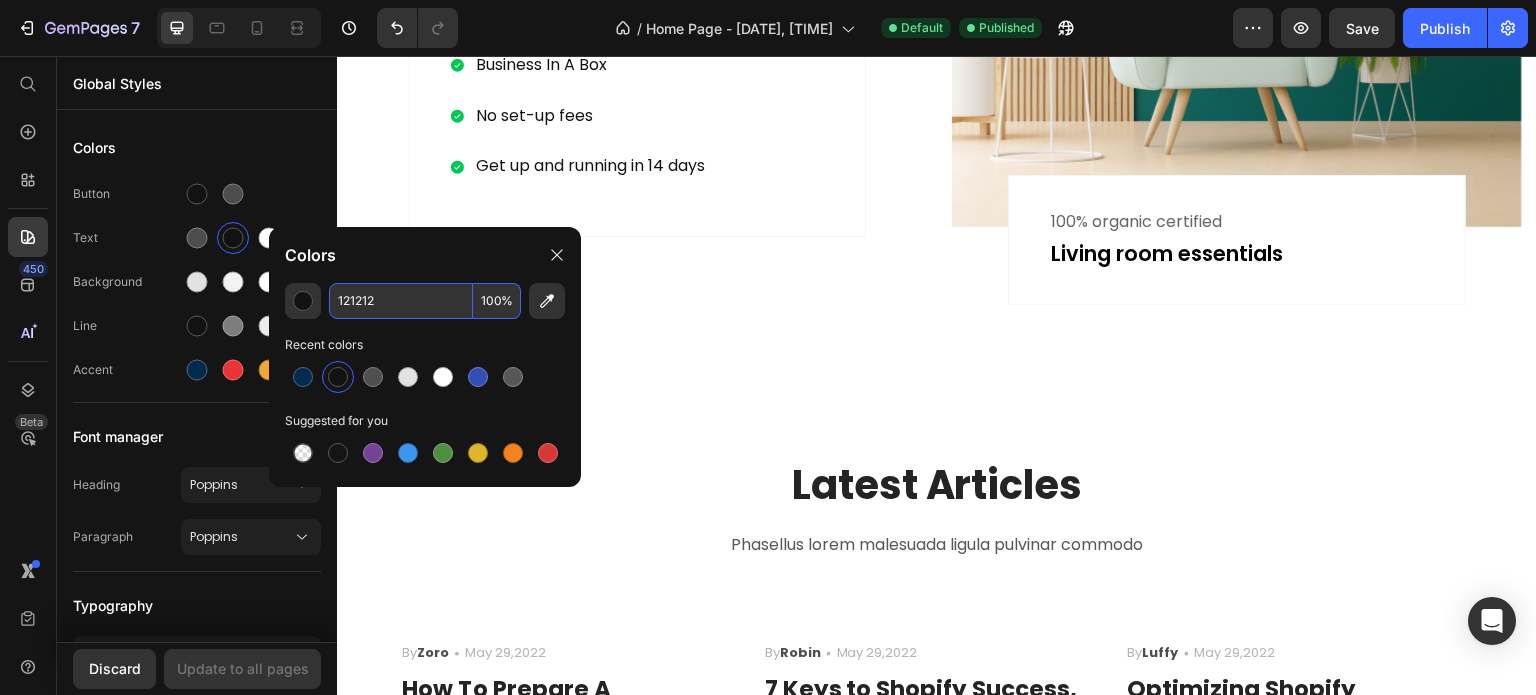 paste on "042A4F" 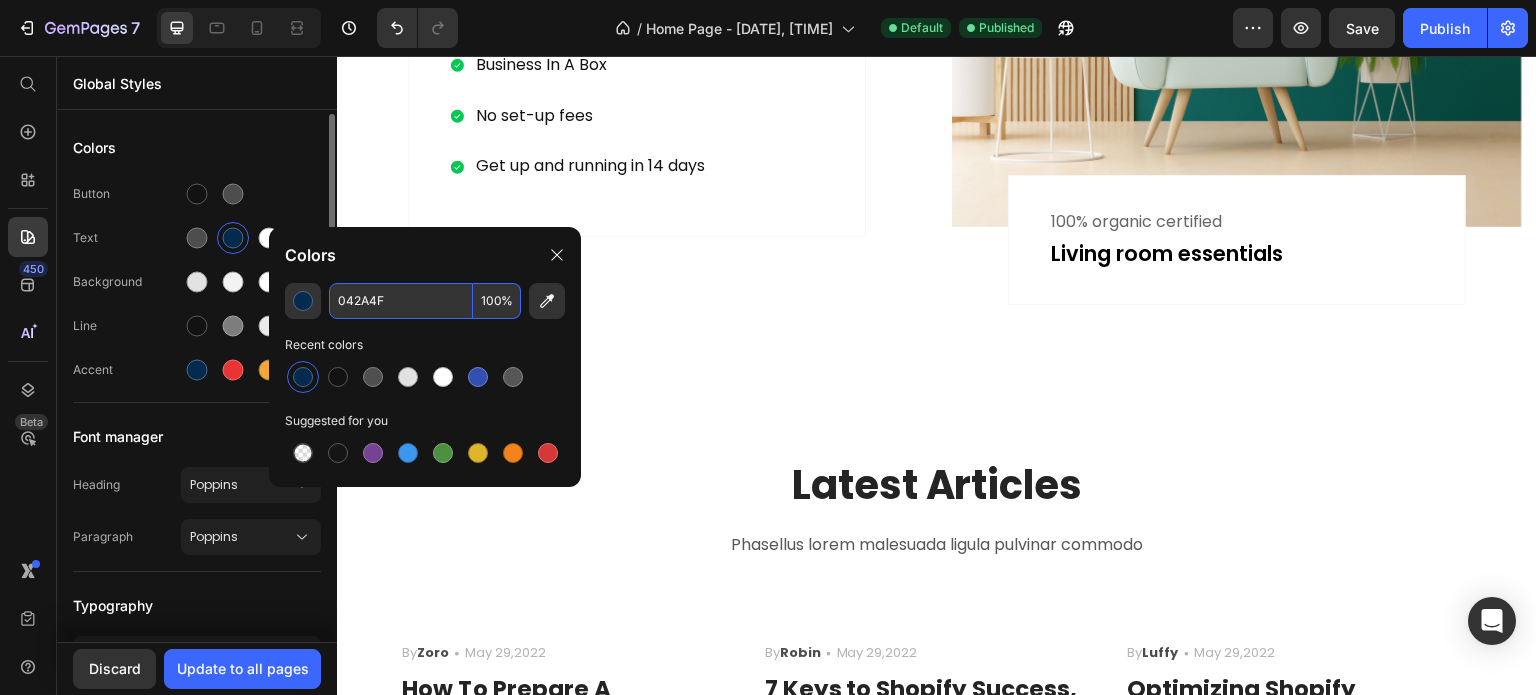 type on "042A4F" 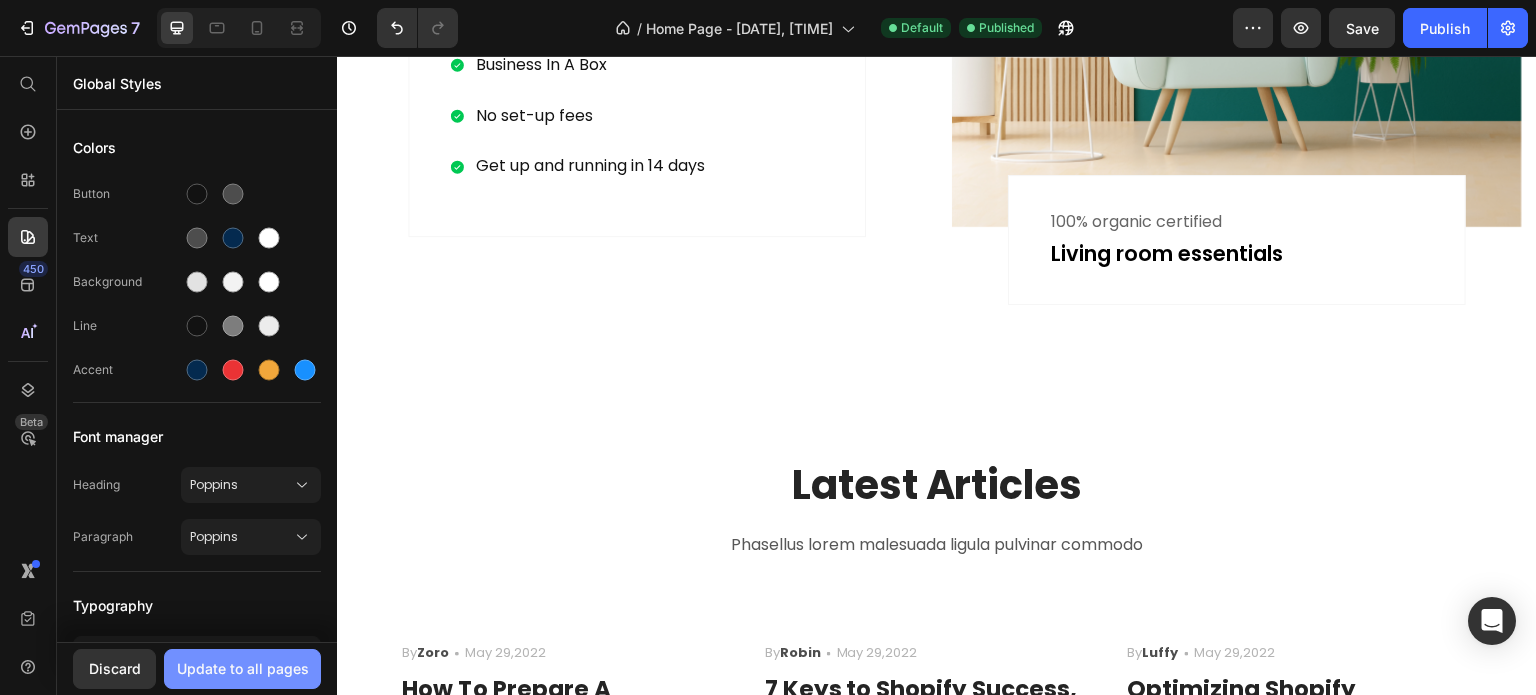 click on "Update to all pages" at bounding box center [243, 668] 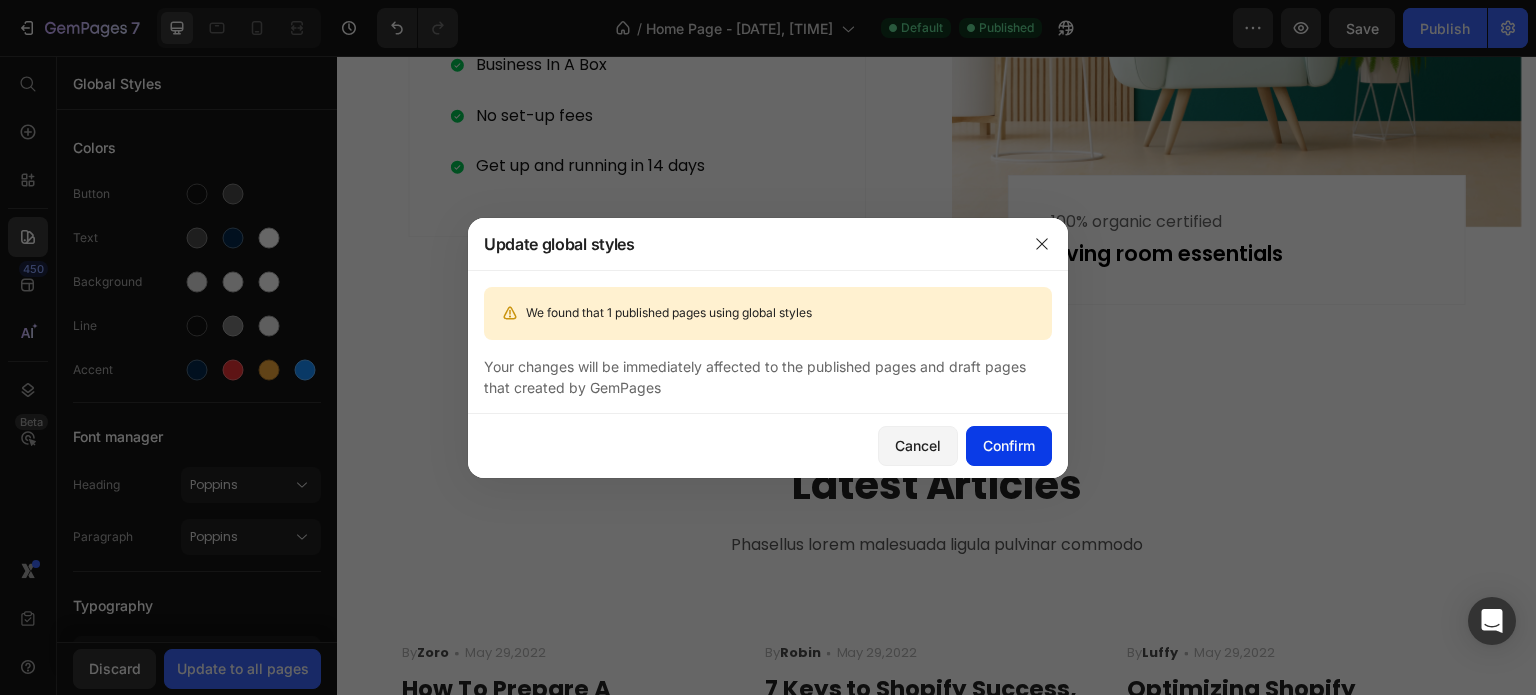 click on "Confirm" at bounding box center [1009, 445] 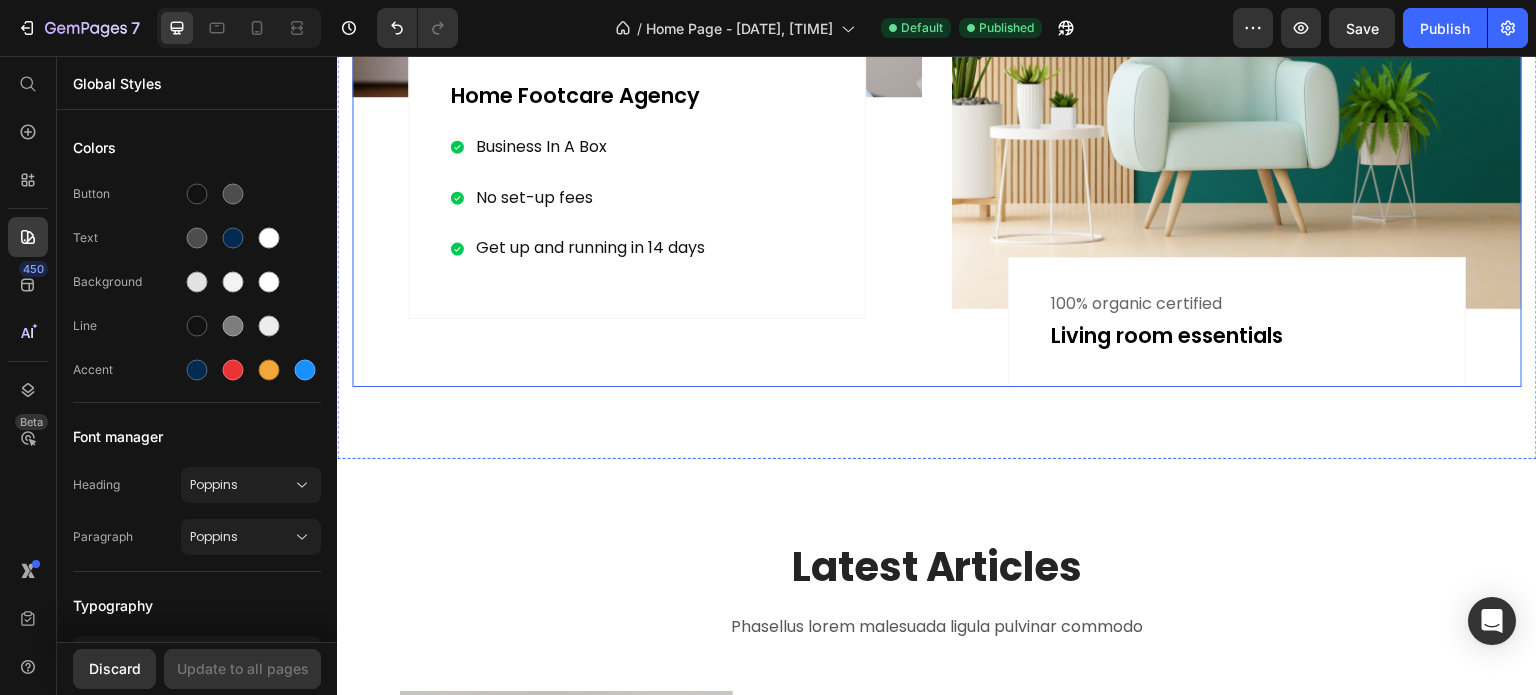 scroll, scrollTop: 2100, scrollLeft: 0, axis: vertical 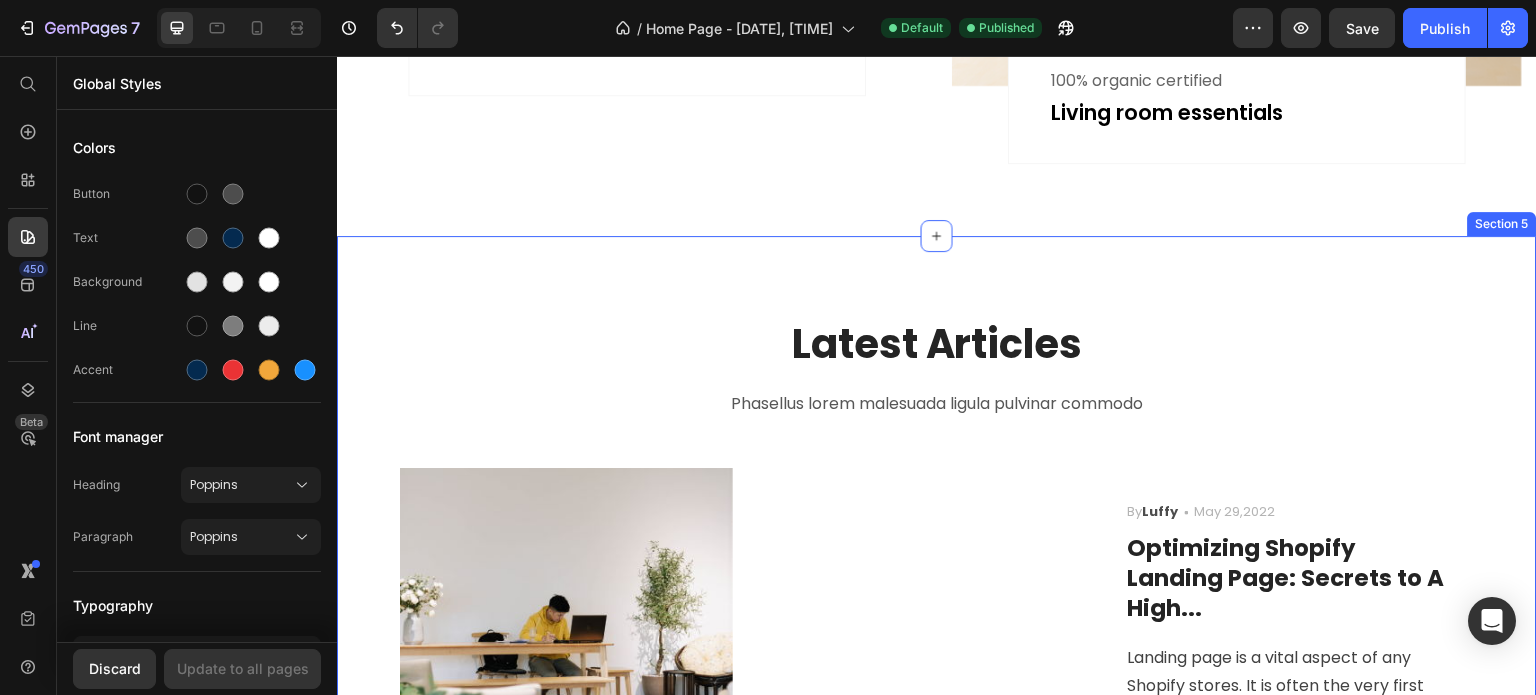 click on "Latest Articles Heading Phasellus lorem malesuada ligula pulvinar commodo Text block
Image By  Zoro Text block
Icon May 29,2022 Text block Row How To Prepare A Successful Website For Black Friday Heading Black Friday and Cyber Monday are just around the corner. Yester-year, around 40% of shoppers made an... Text block Image By  Robin Text block
Icon May 29,2022 Text block Row 7 Keys to Shopify Success, Shared by Inspiring Women... Heading We invited two successful businesswomen to share their insights and advice on employment. Let's listen .... Text block Image By  Luffy Text block
Icon May 29,2022 Text block Row Optimizing Shopify Landing Page: Secrets to A High... Heading Landing page is a vital aspect of any Shopify stores. It is often the very first place for new customers... Text block Row Image By  Zoro Text block
Icon May 29,2022 Text block Row How To Prepare A Successful Website For Black Friday Heading Text block Image" at bounding box center (937, 657) 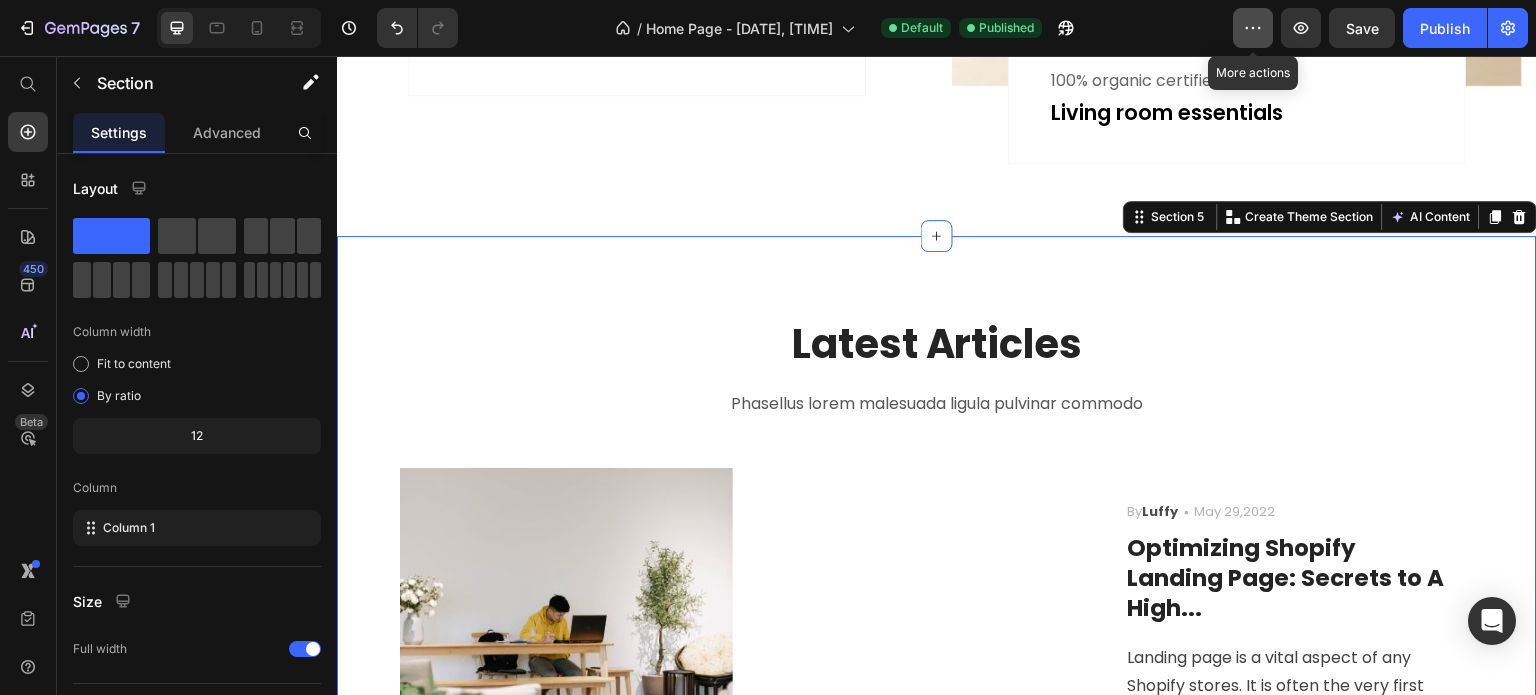 click 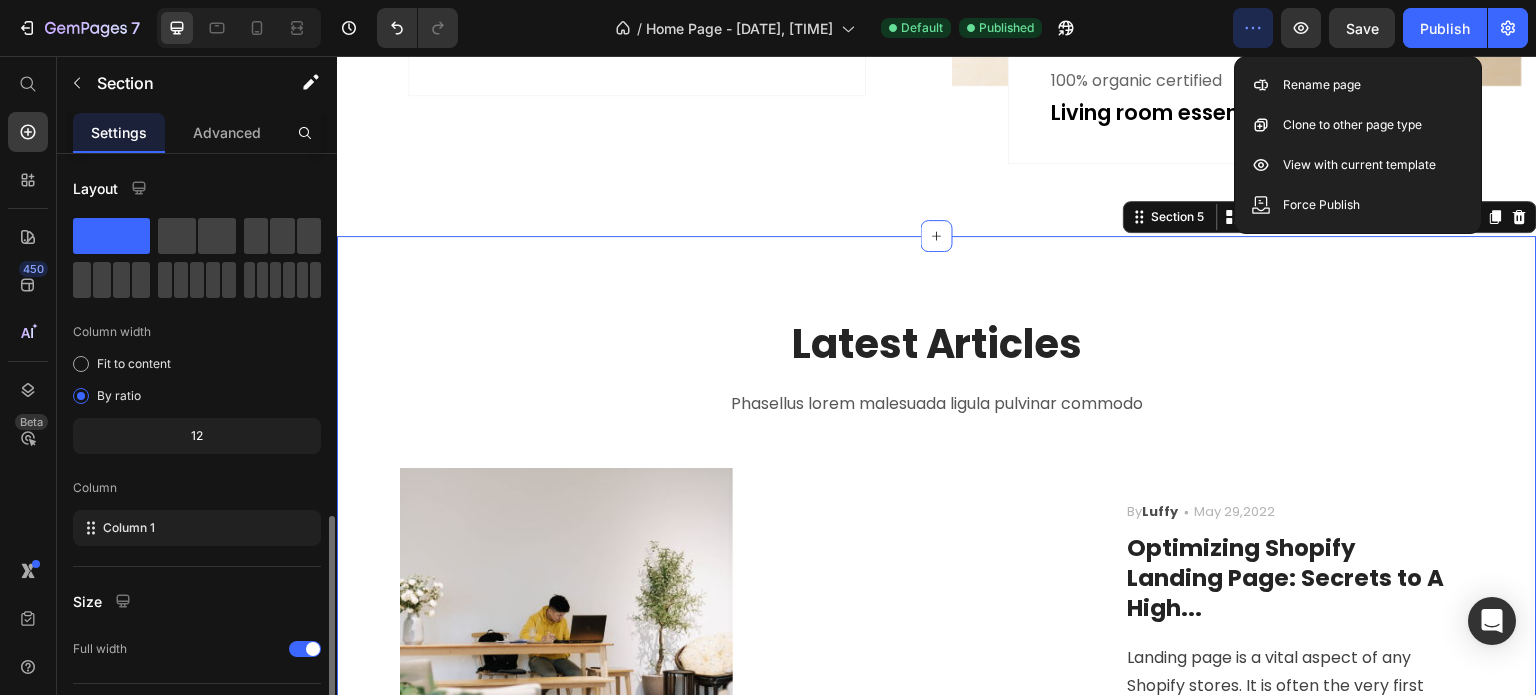 scroll, scrollTop: 208, scrollLeft: 0, axis: vertical 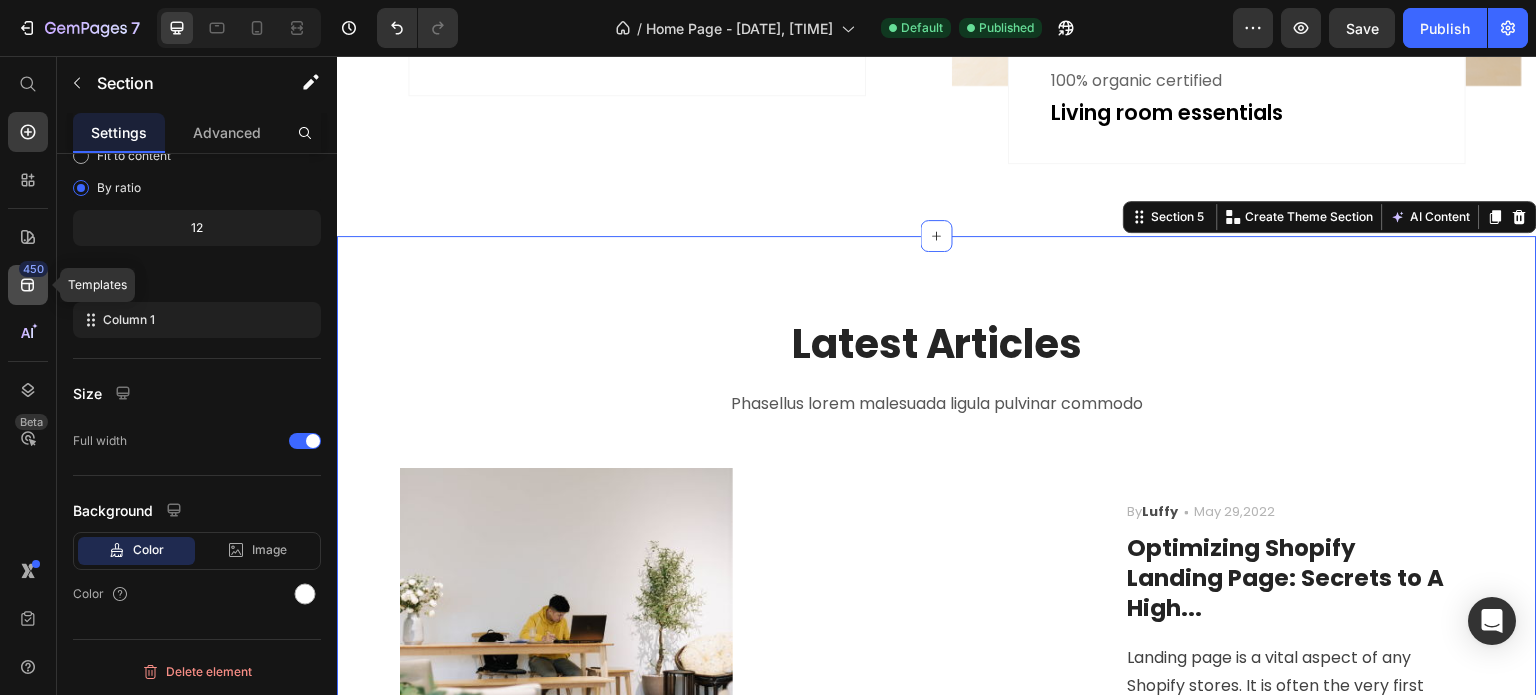 click 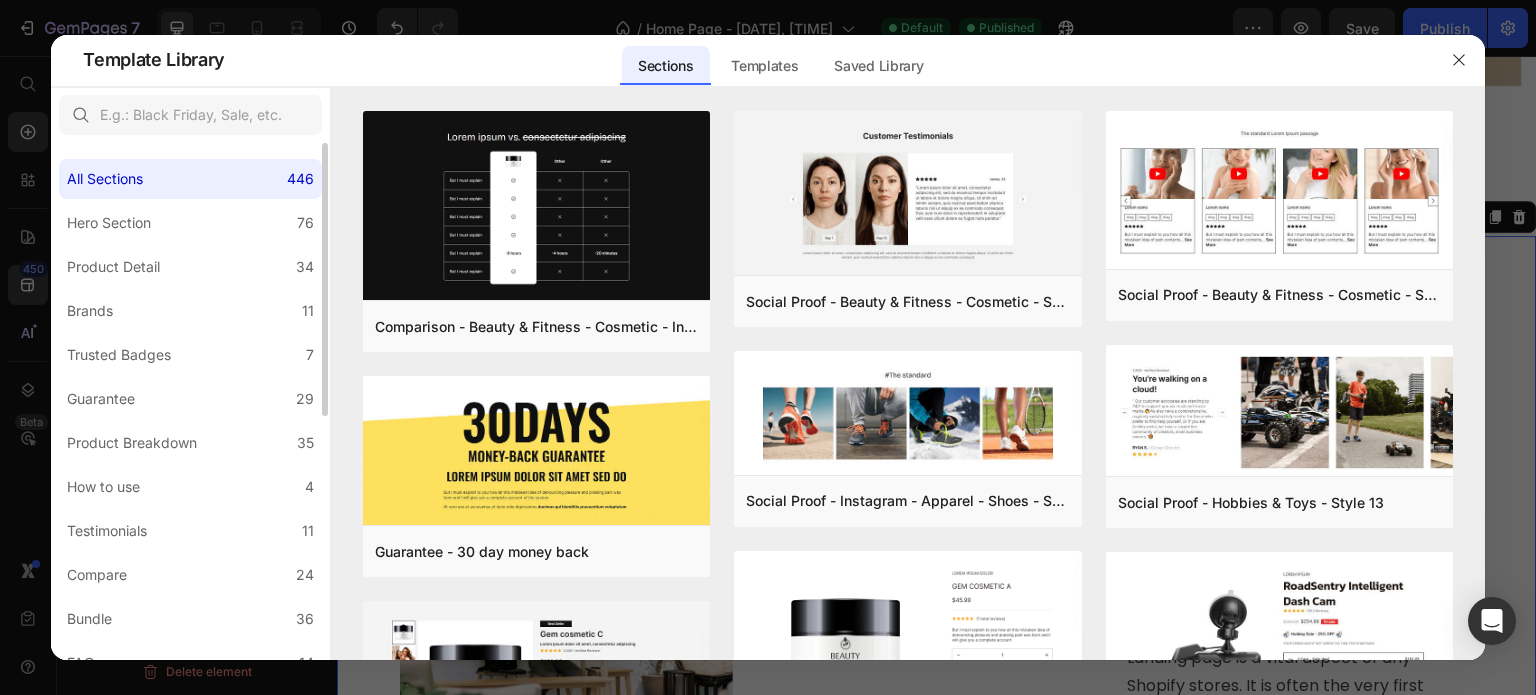scroll, scrollTop: 462, scrollLeft: 0, axis: vertical 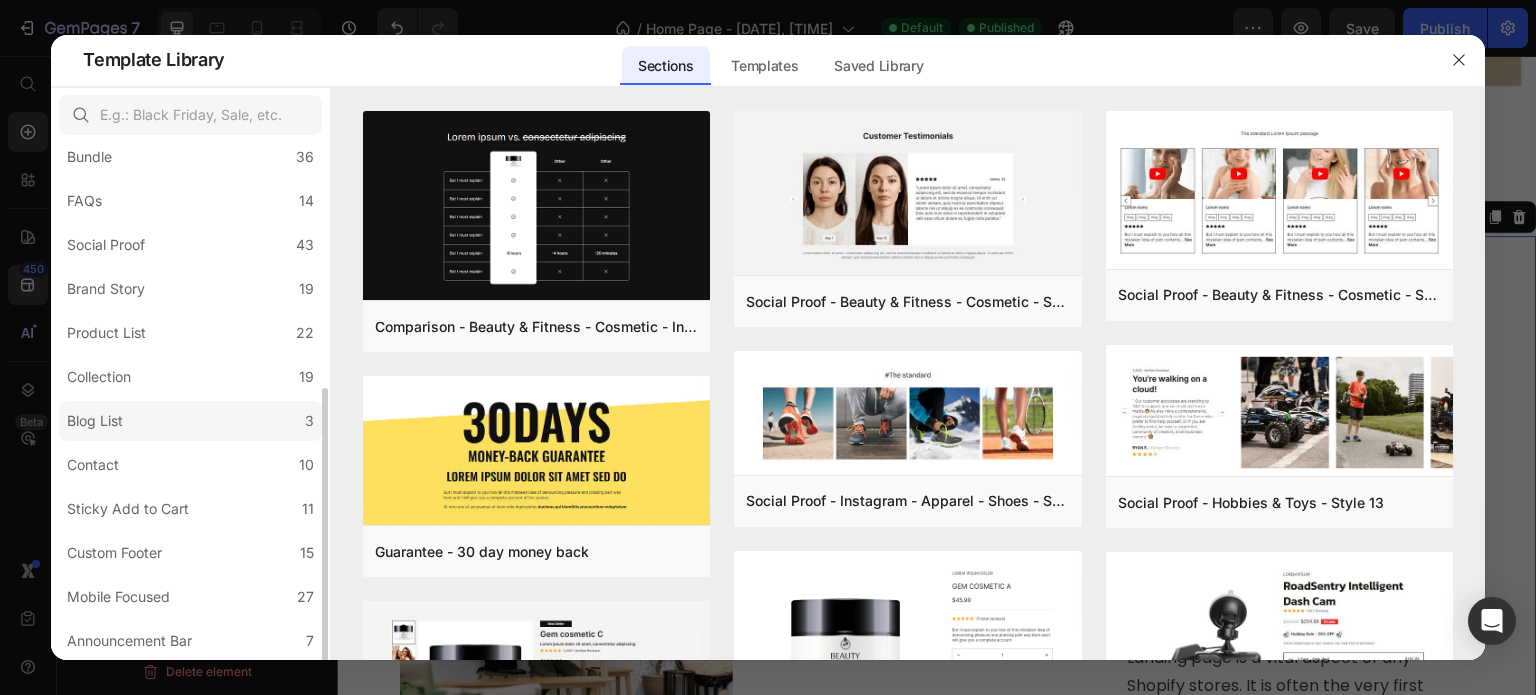click on "Blog List" at bounding box center (95, 421) 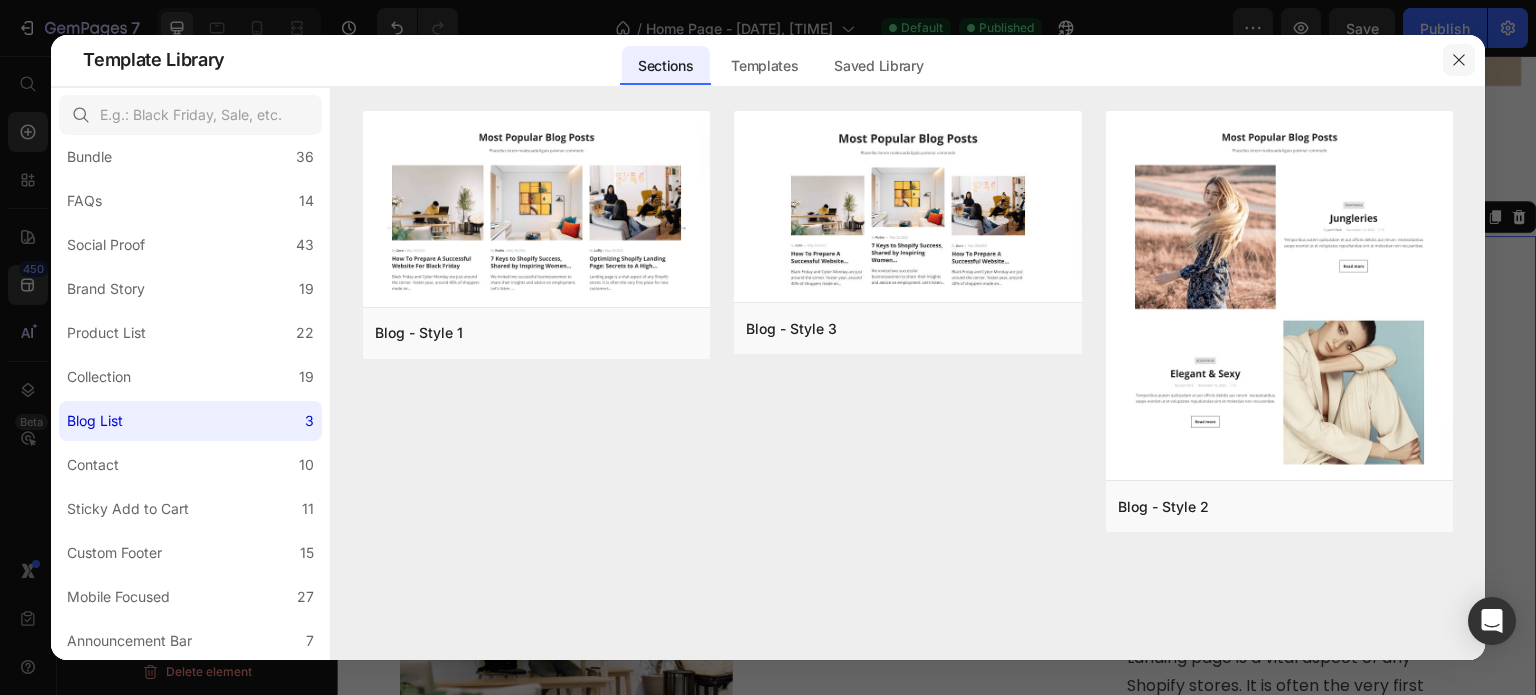 click 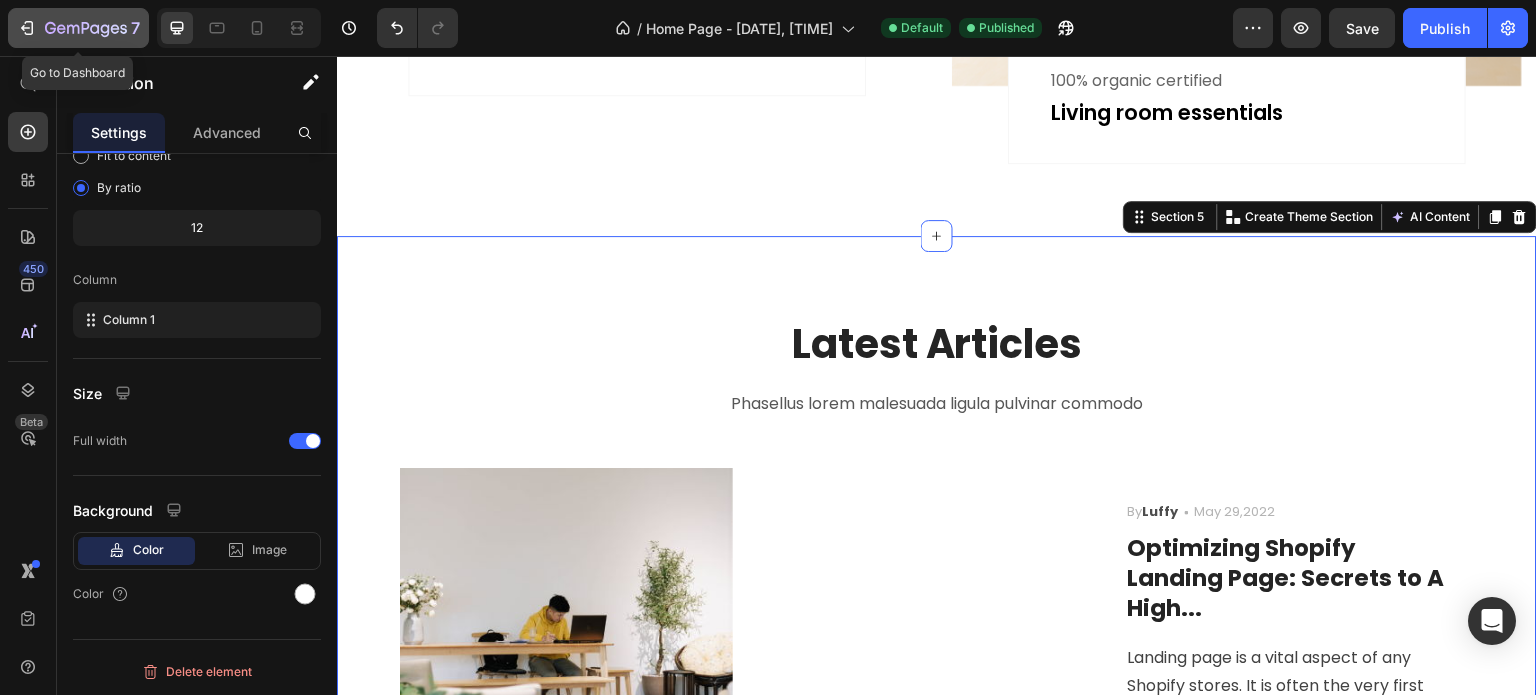 click 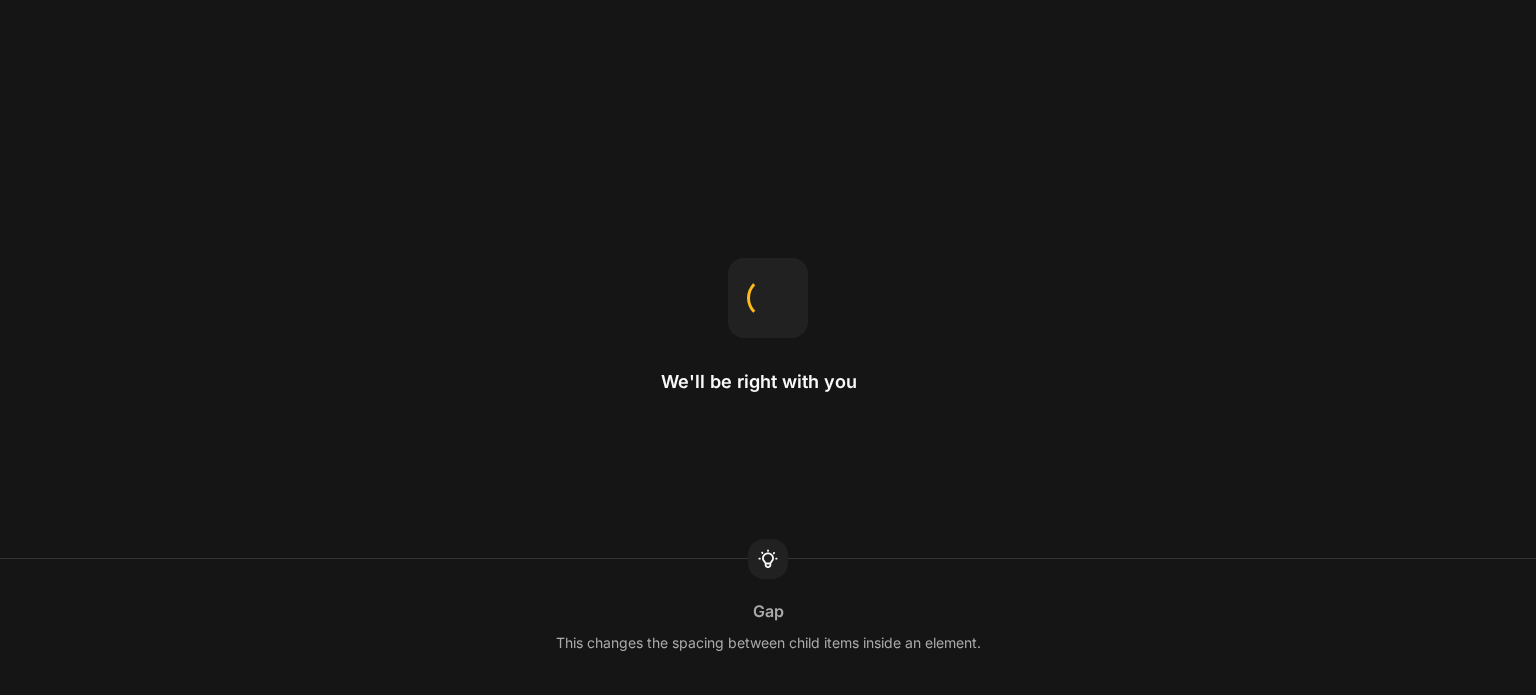 scroll, scrollTop: 0, scrollLeft: 0, axis: both 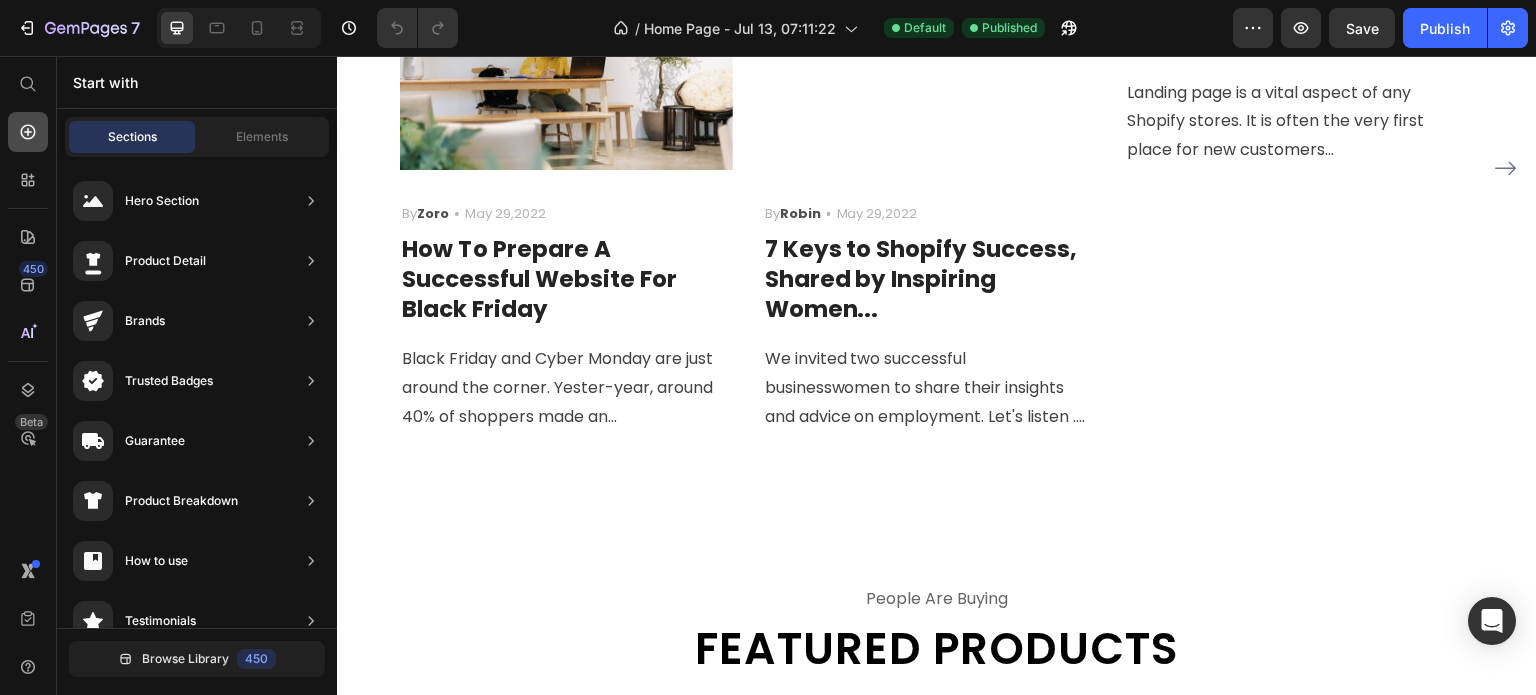 click 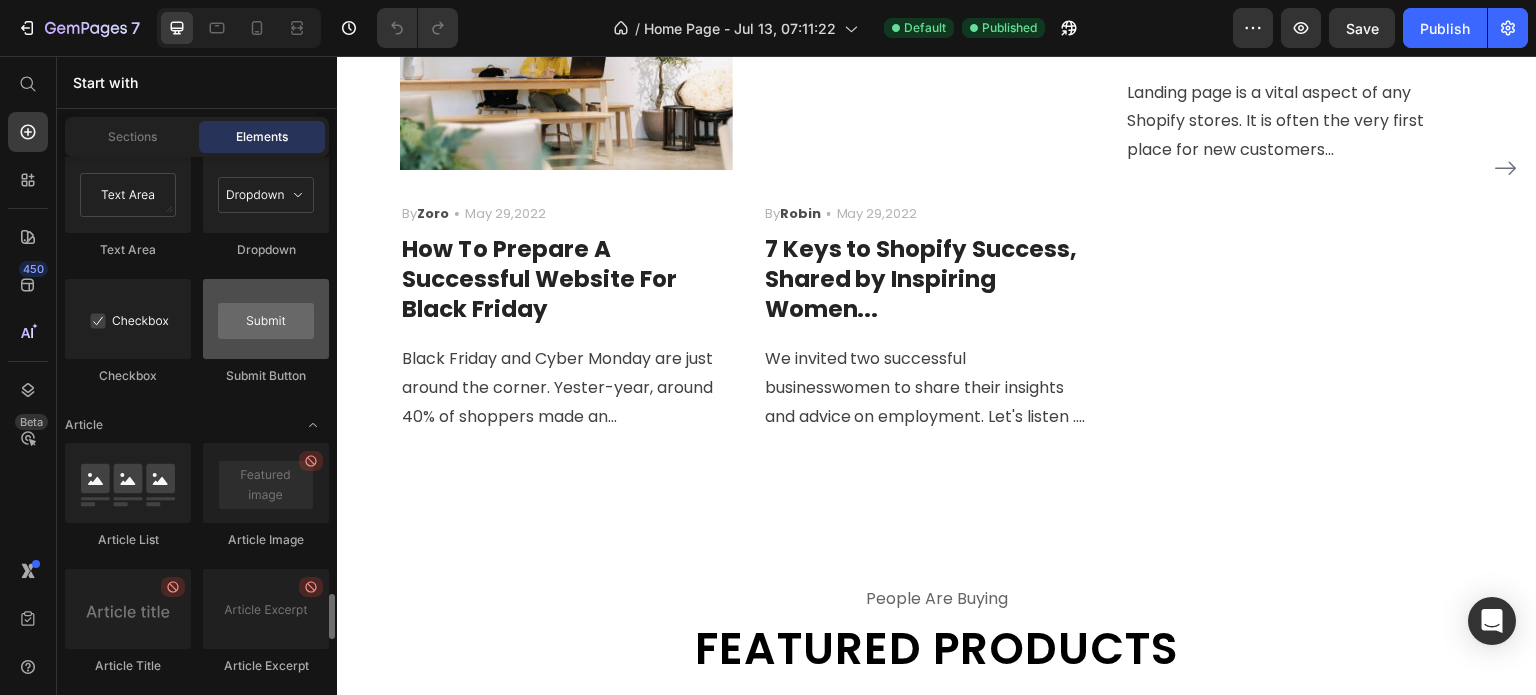 scroll, scrollTop: 5200, scrollLeft: 0, axis: vertical 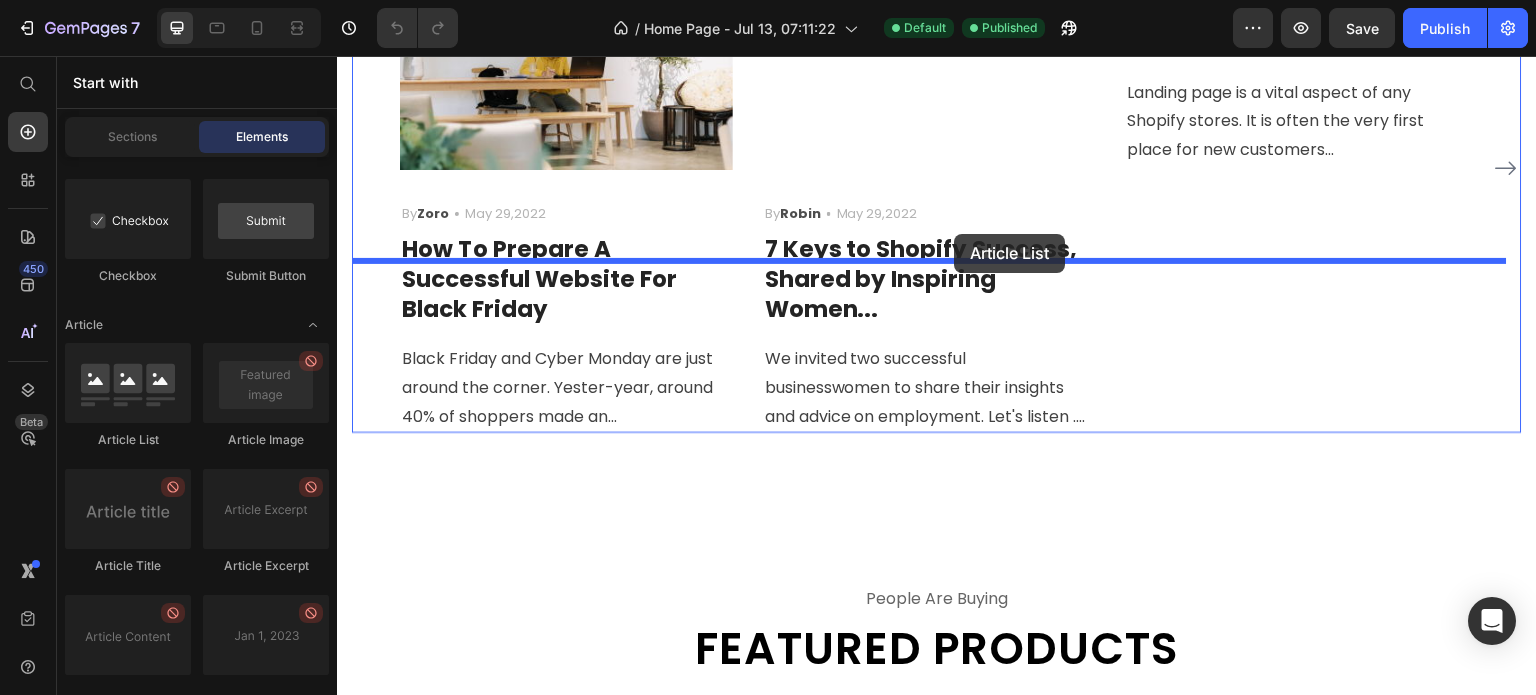 drag, startPoint x: 468, startPoint y: 443, endPoint x: 955, endPoint y: 234, distance: 529.9528 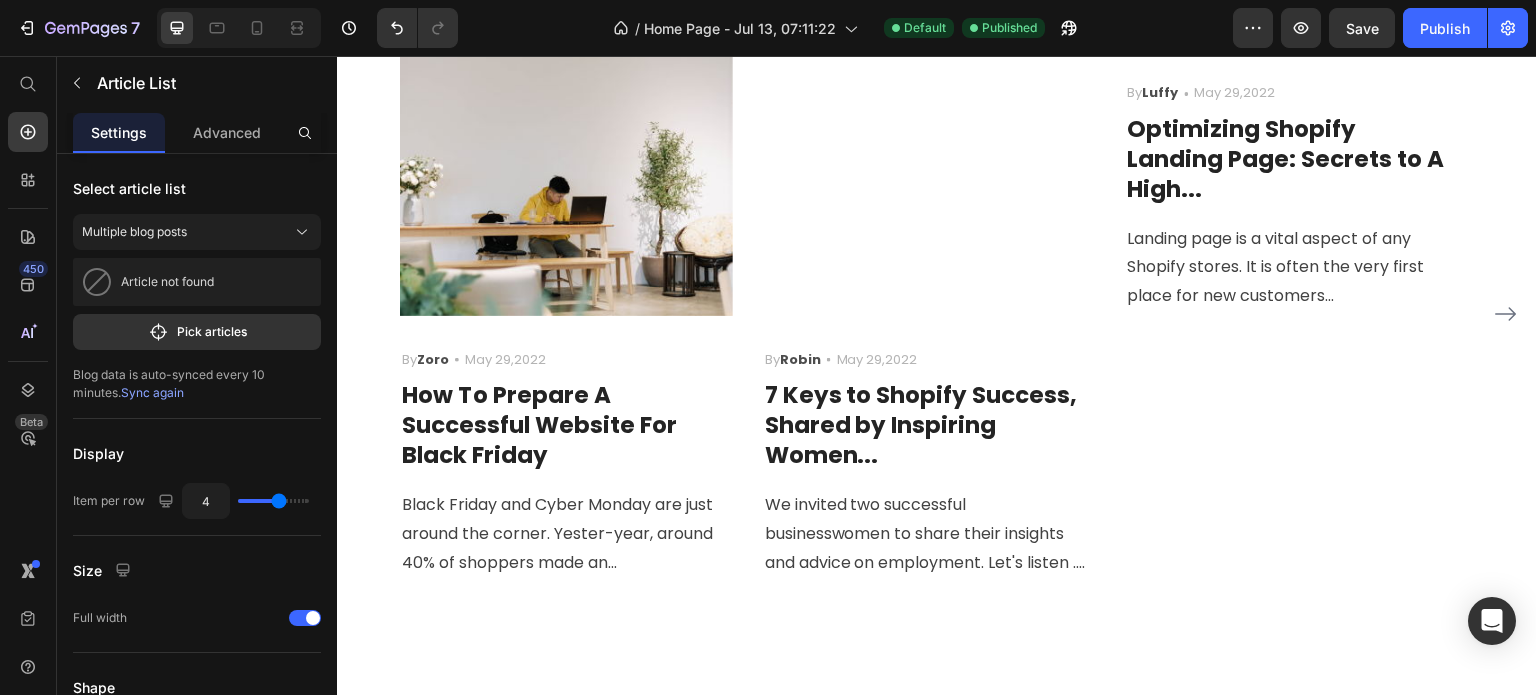 click on "Add articles to Shopify" at bounding box center (860, -37) 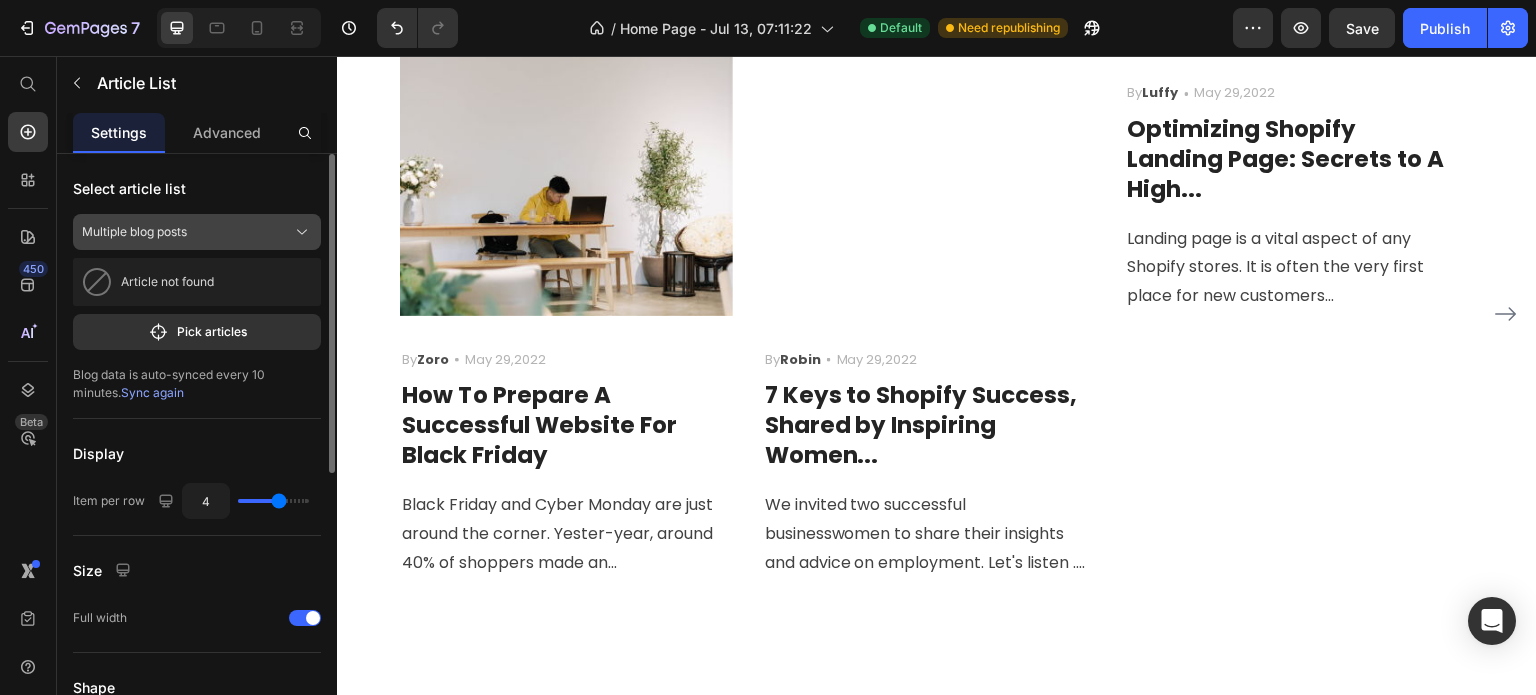click on "Multiple blog posts" 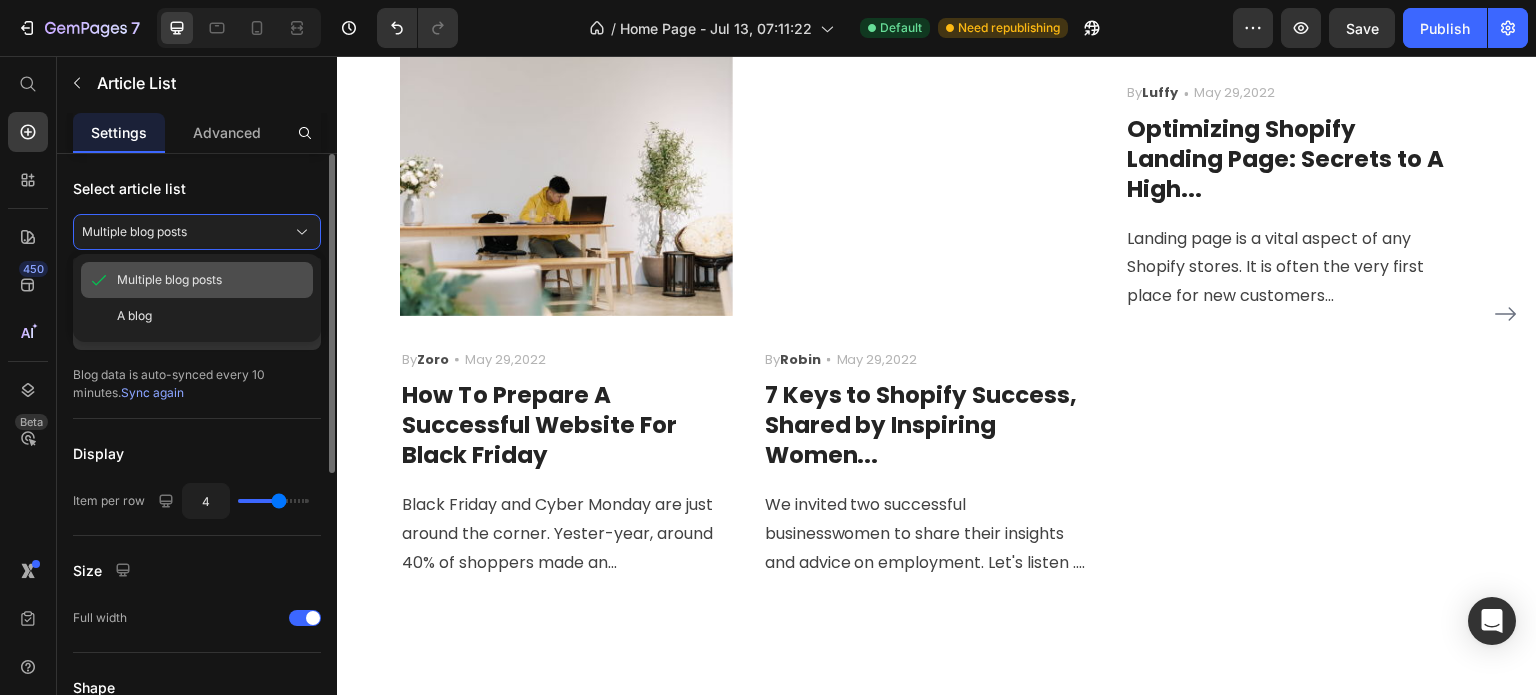 click on "Multiple blog posts" at bounding box center [169, 280] 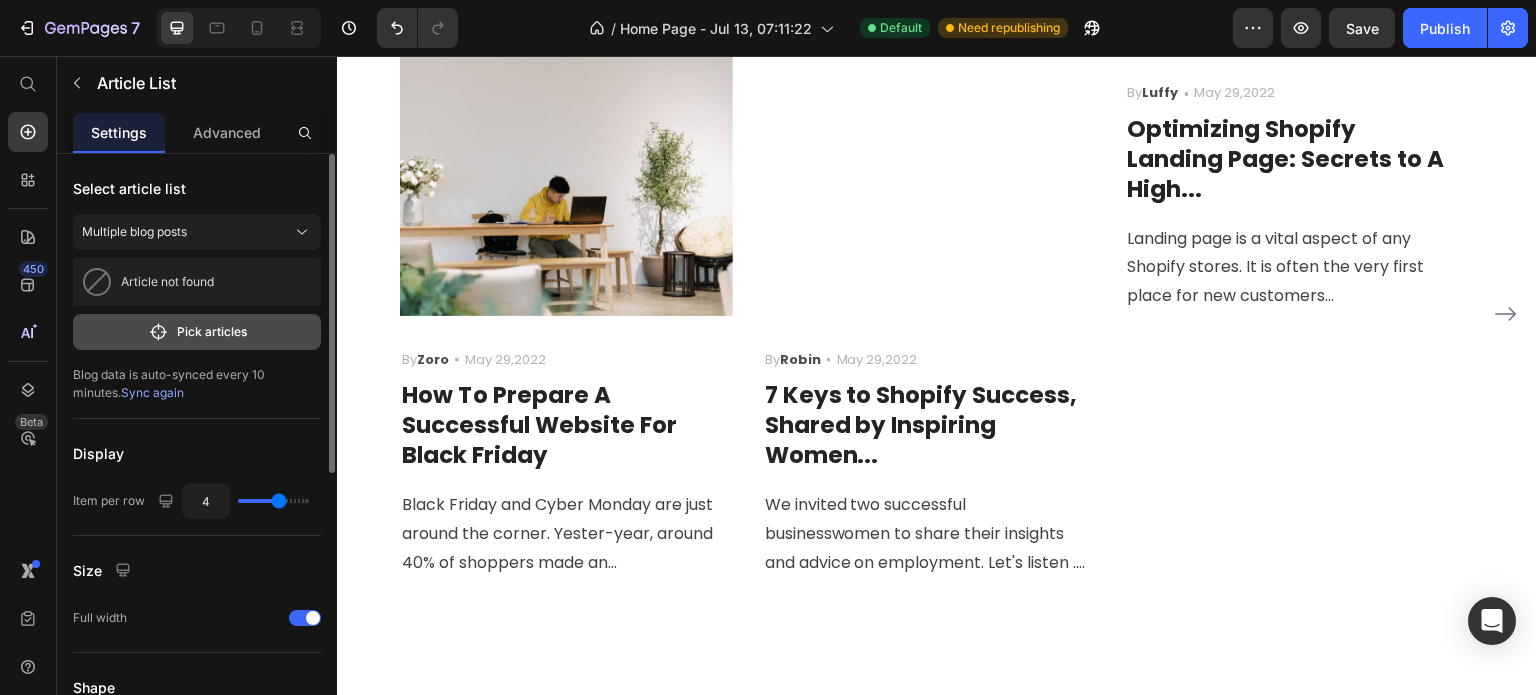 click on "Pick articles" 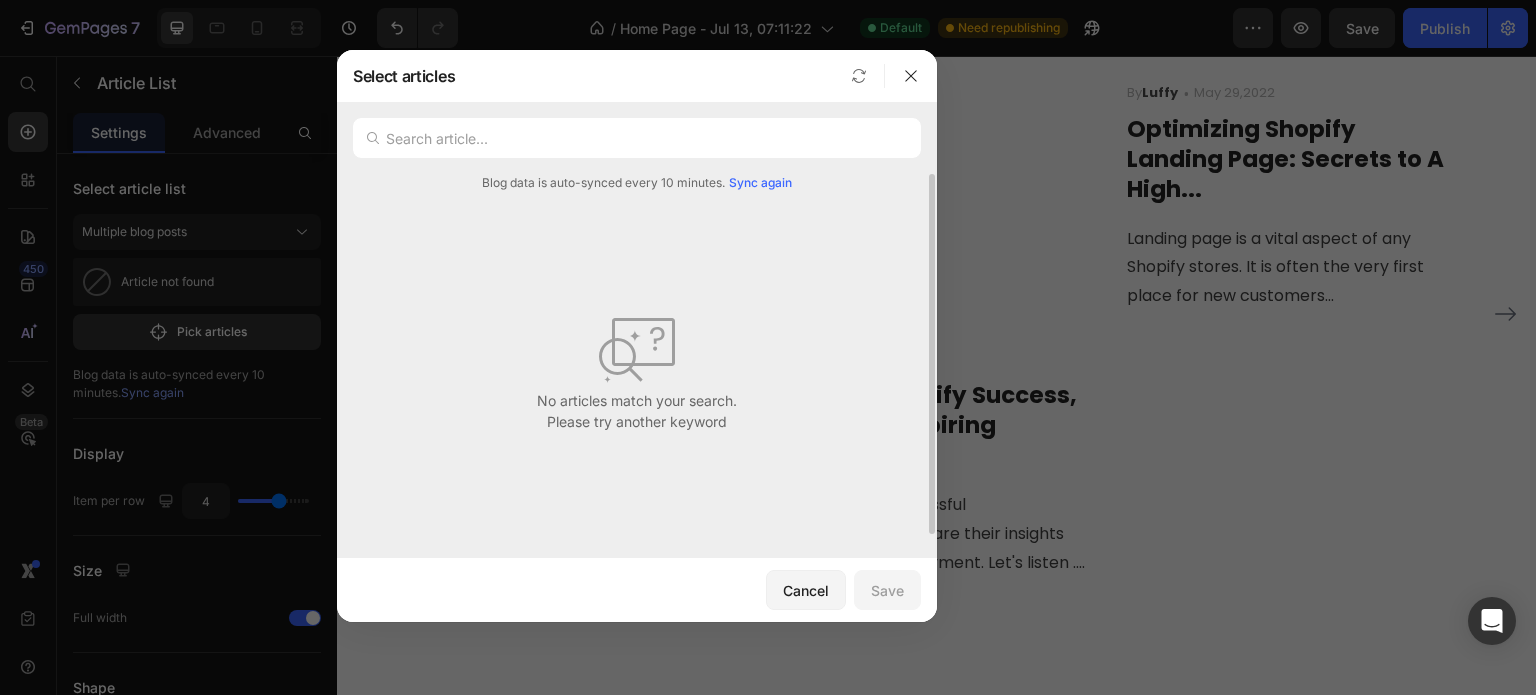 click on "Sync again" at bounding box center (760, 183) 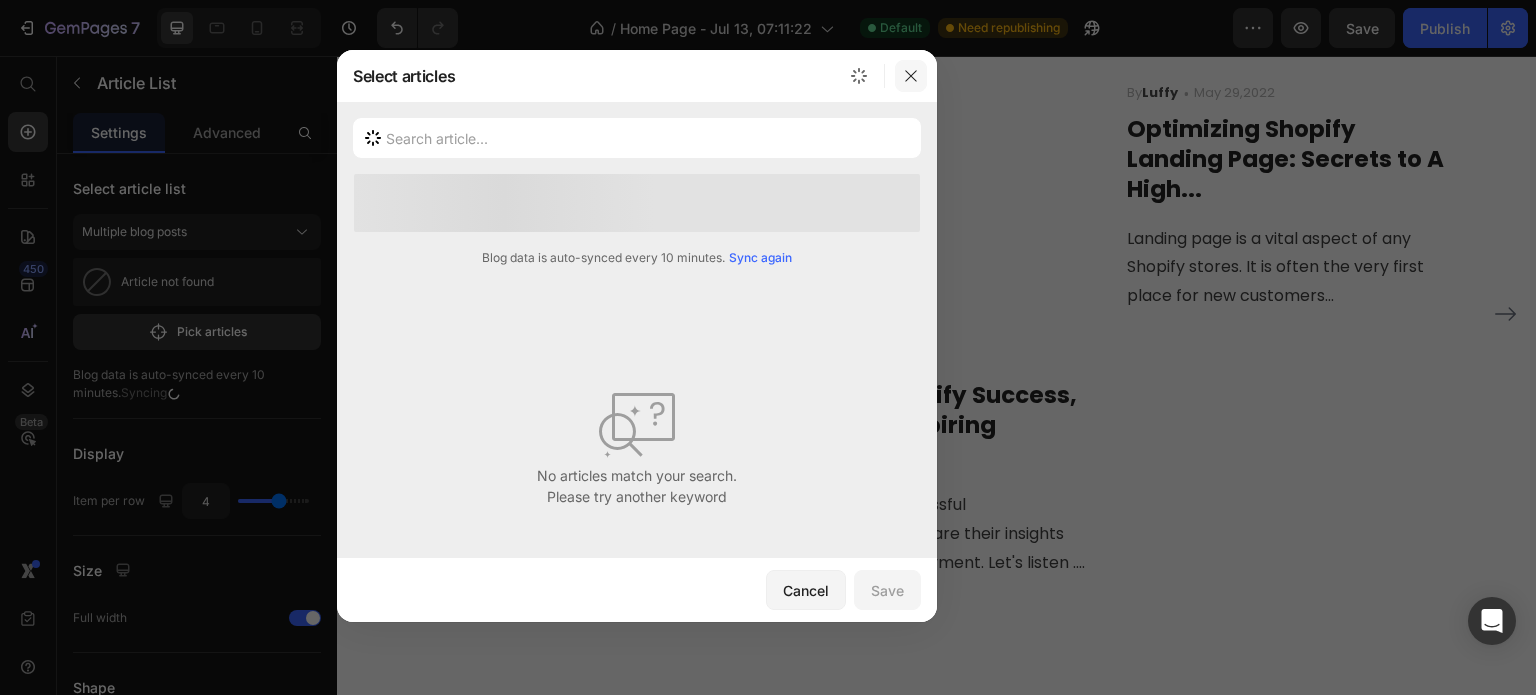 click 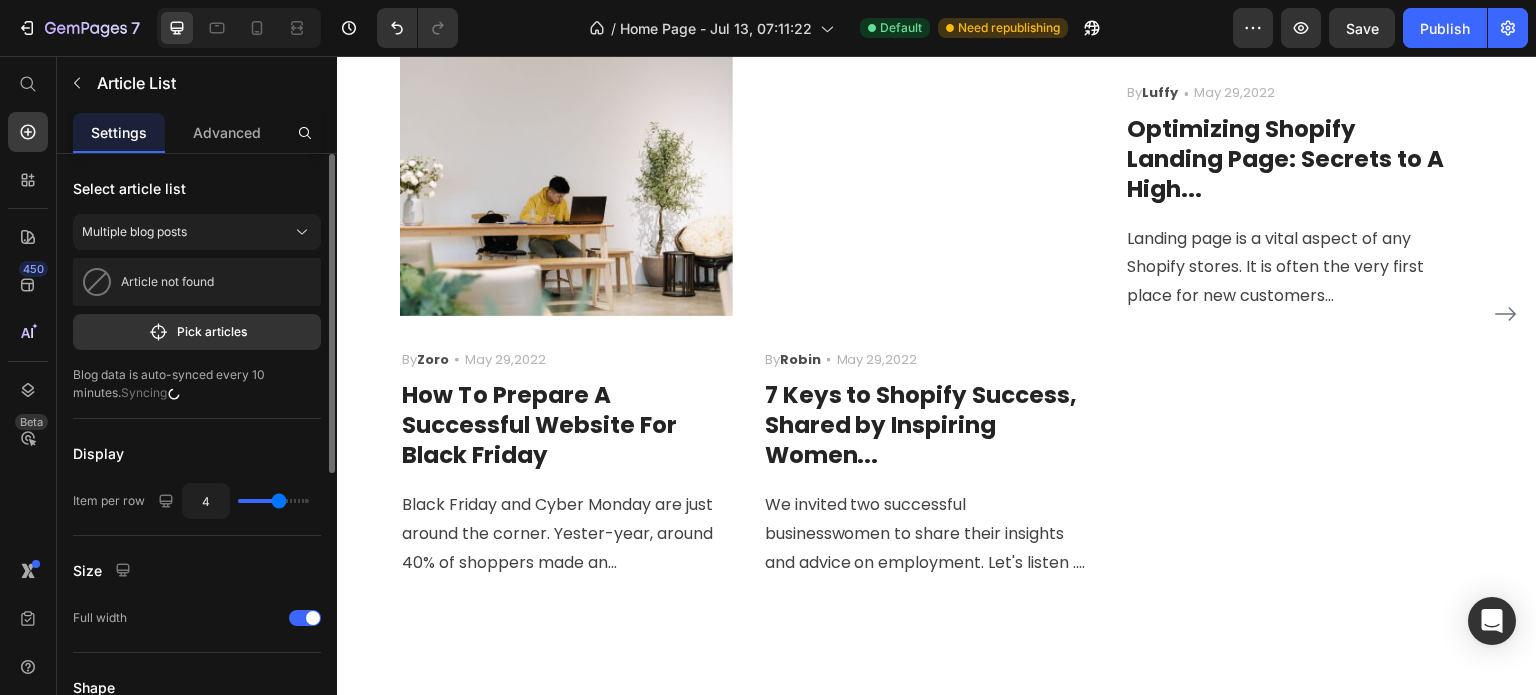 type on "3" 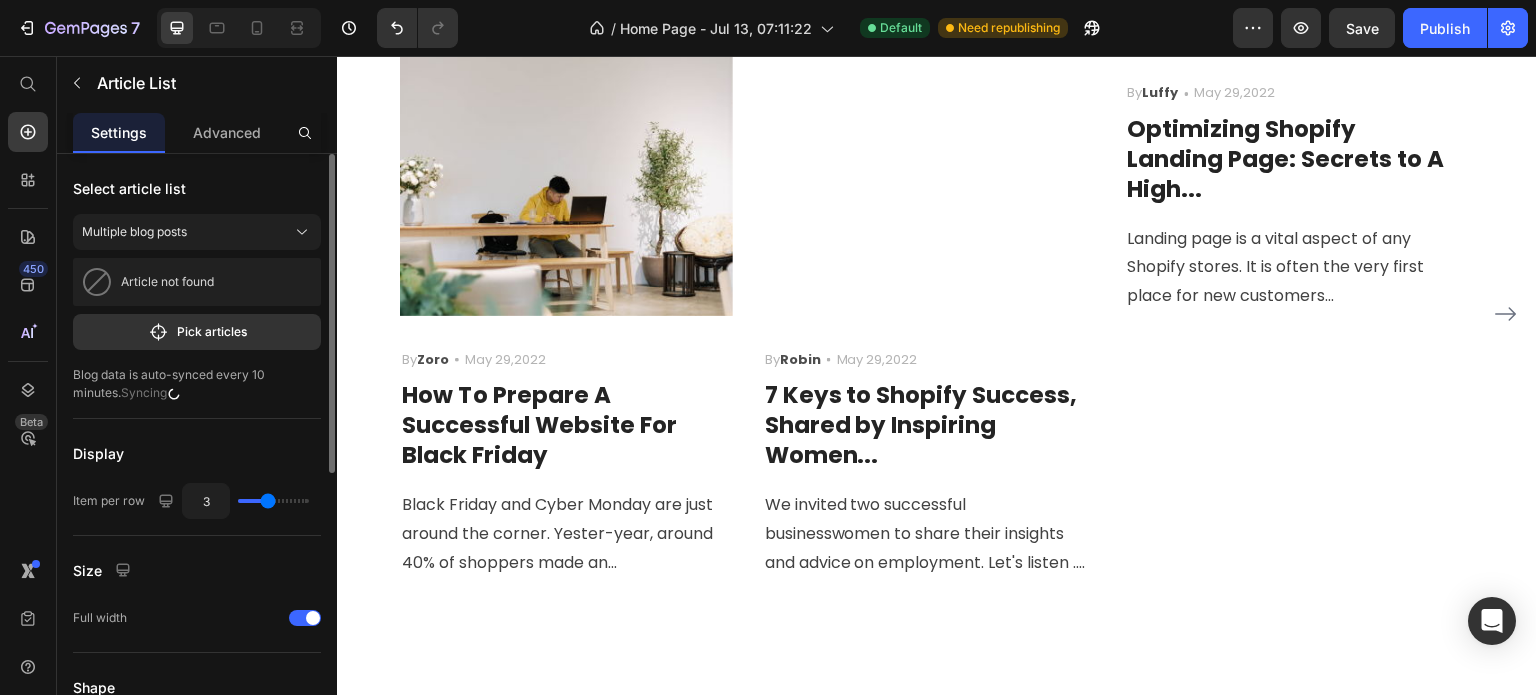 drag, startPoint x: 277, startPoint y: 497, endPoint x: 264, endPoint y: 497, distance: 13 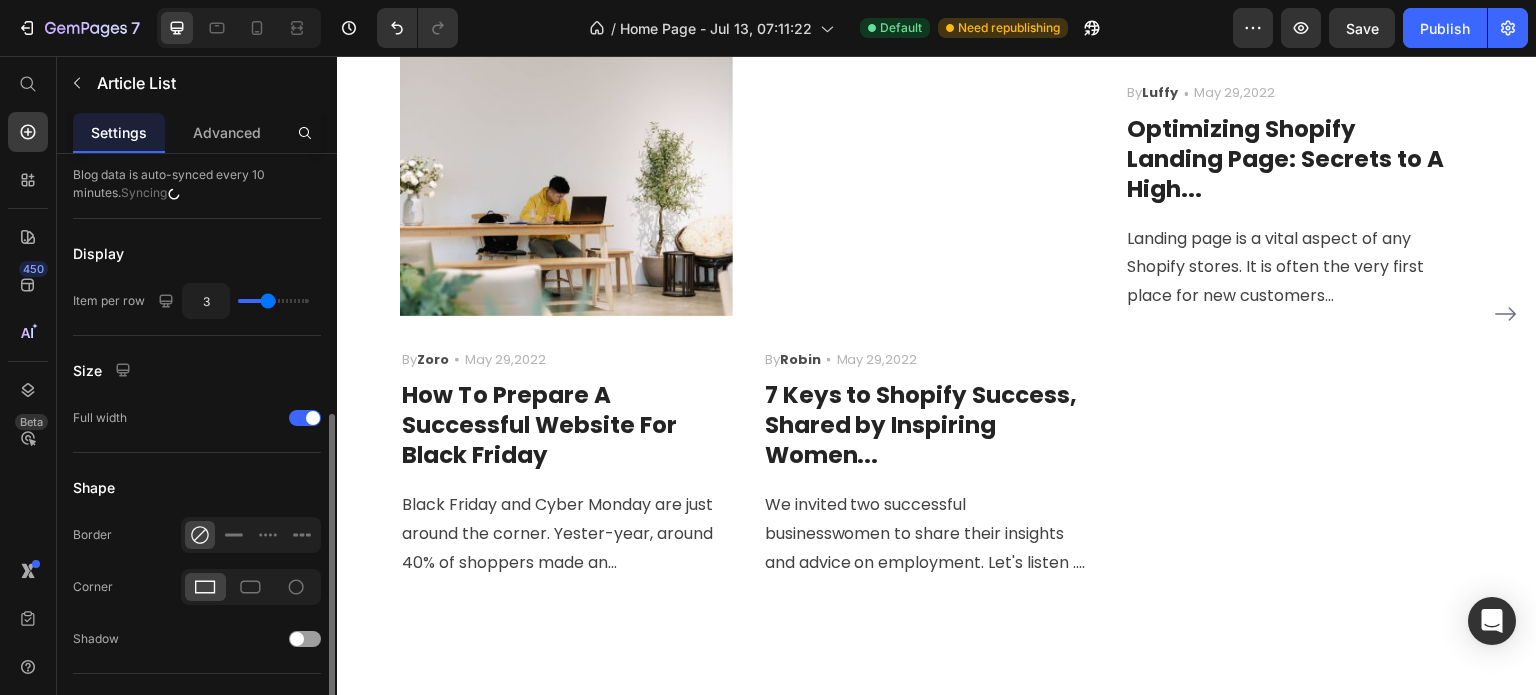 scroll, scrollTop: 400, scrollLeft: 0, axis: vertical 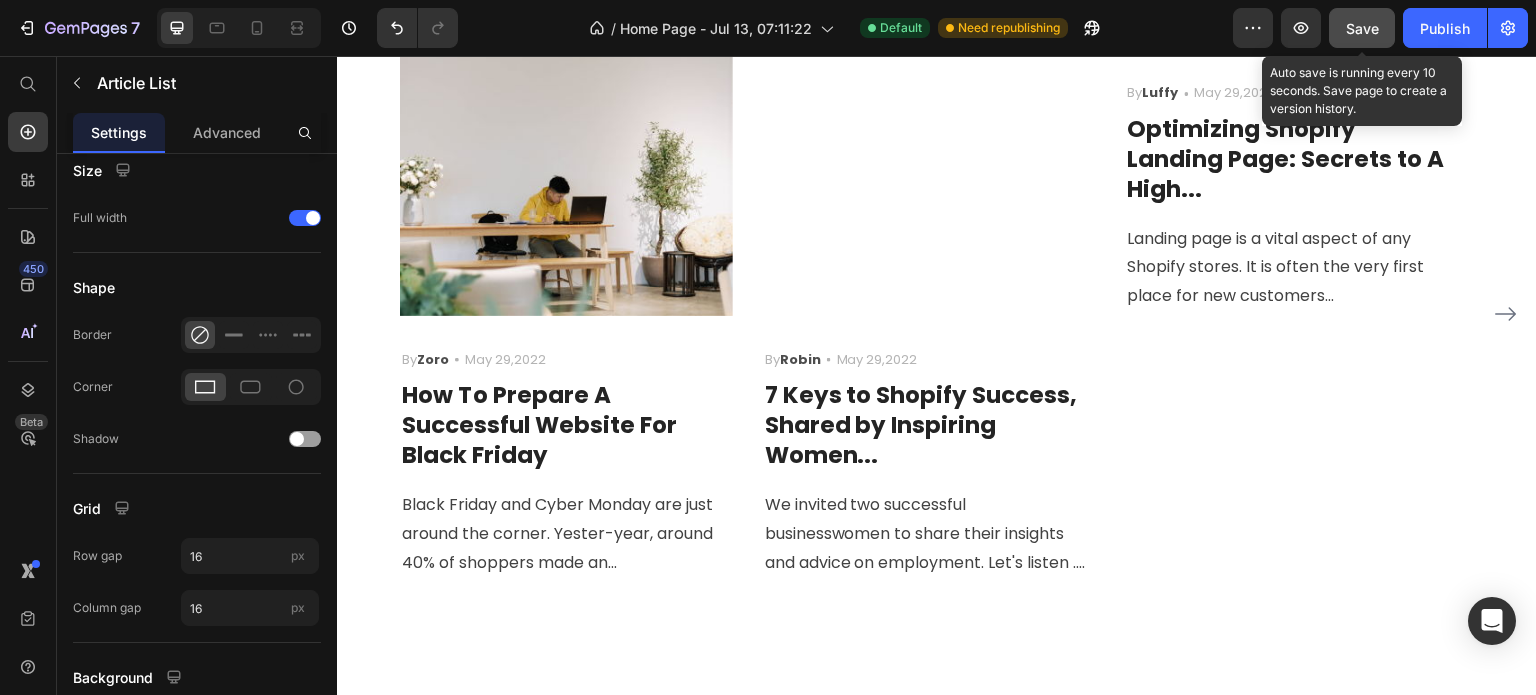 click on "Save" 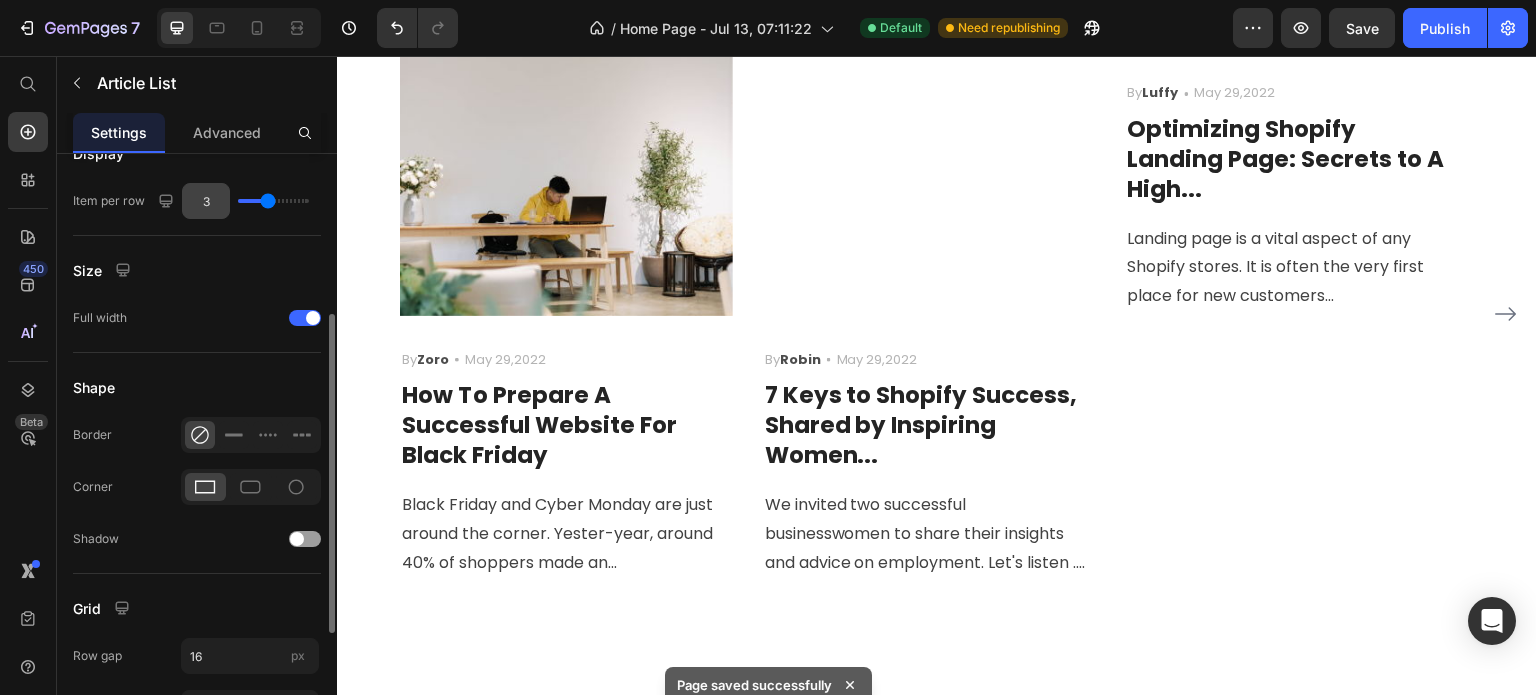 scroll, scrollTop: 0, scrollLeft: 0, axis: both 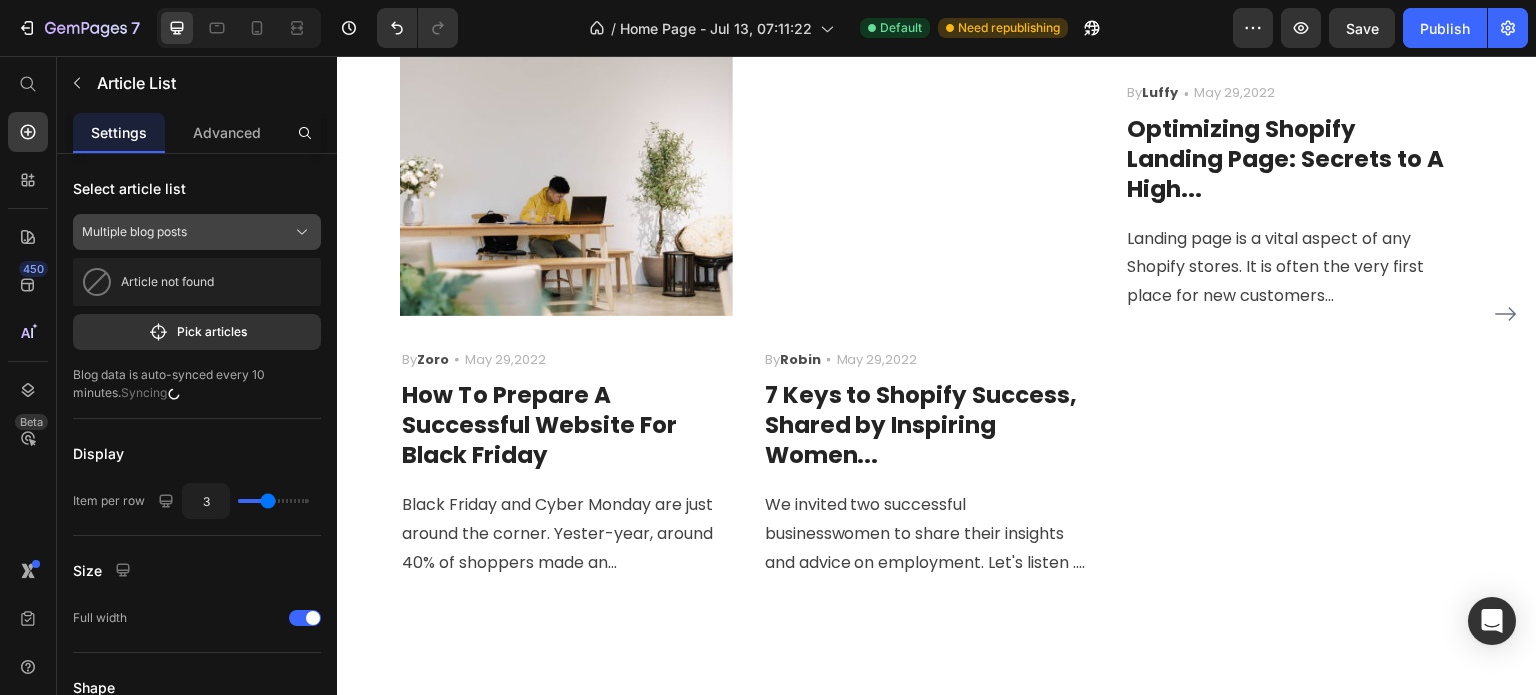 click on "Multiple blog posts" 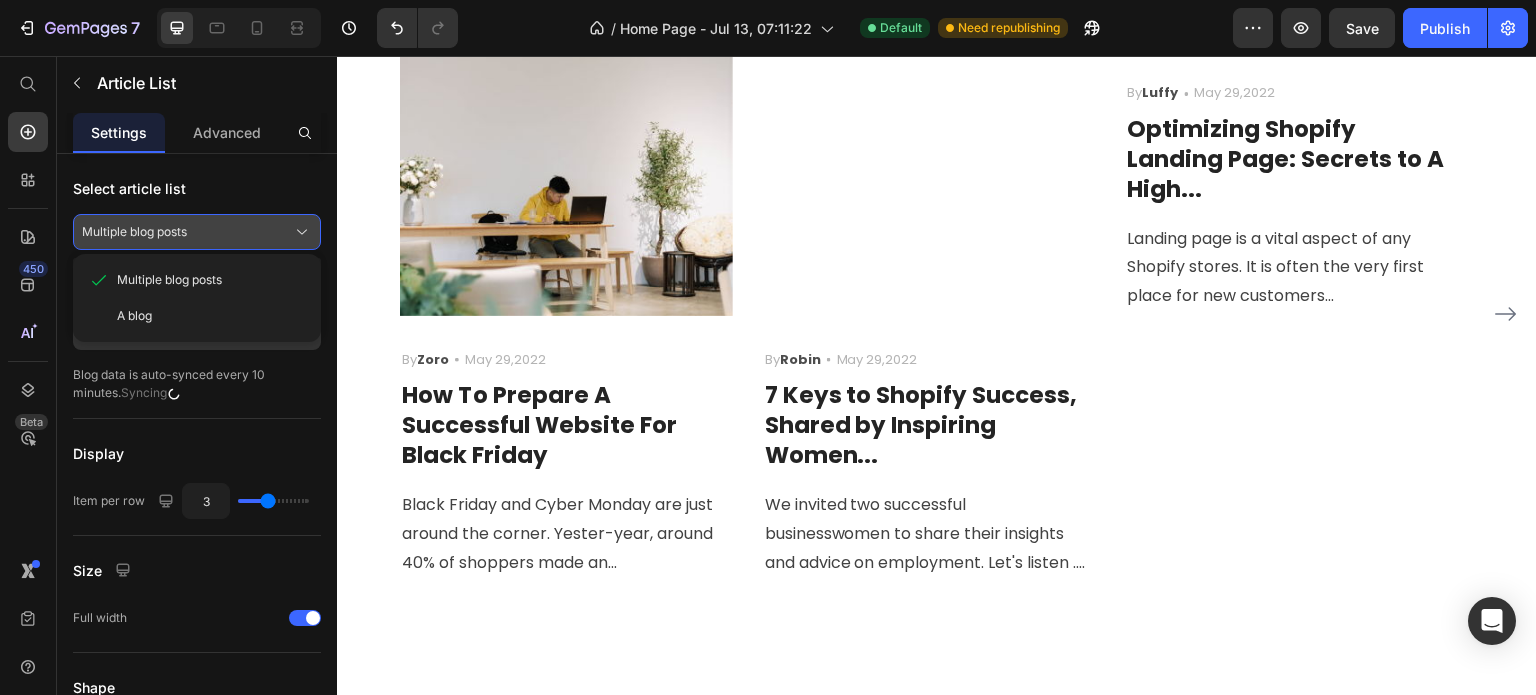 click on "Multiple blog posts" 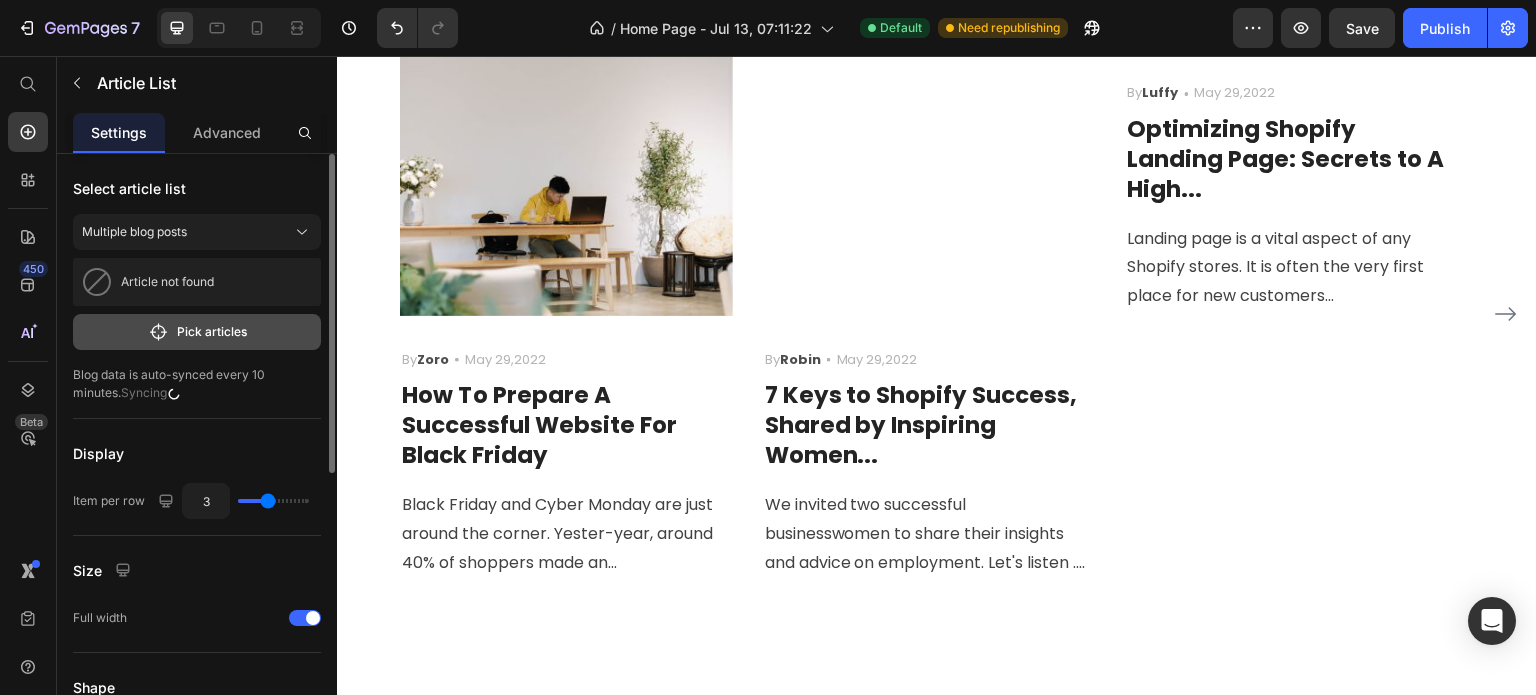 click on "Pick articles" 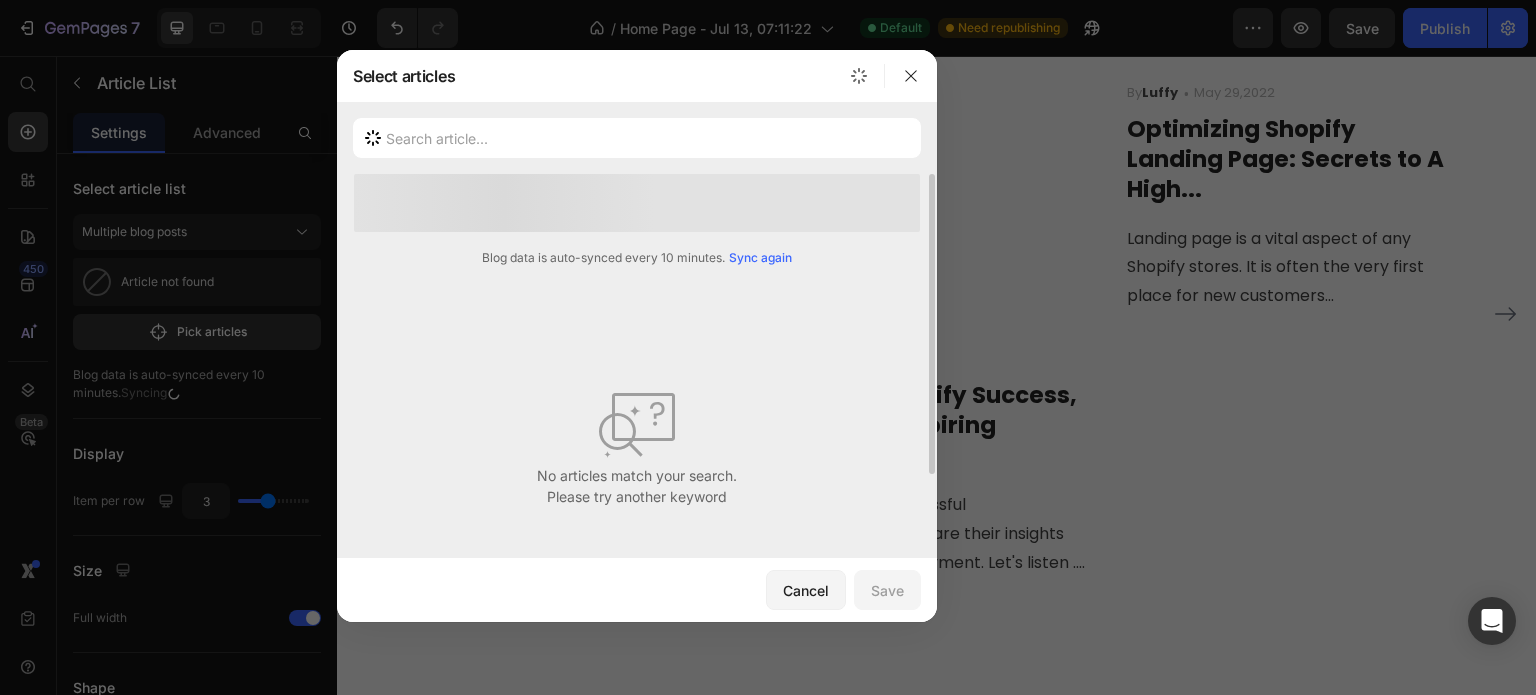 click on "Sync again" at bounding box center (760, 258) 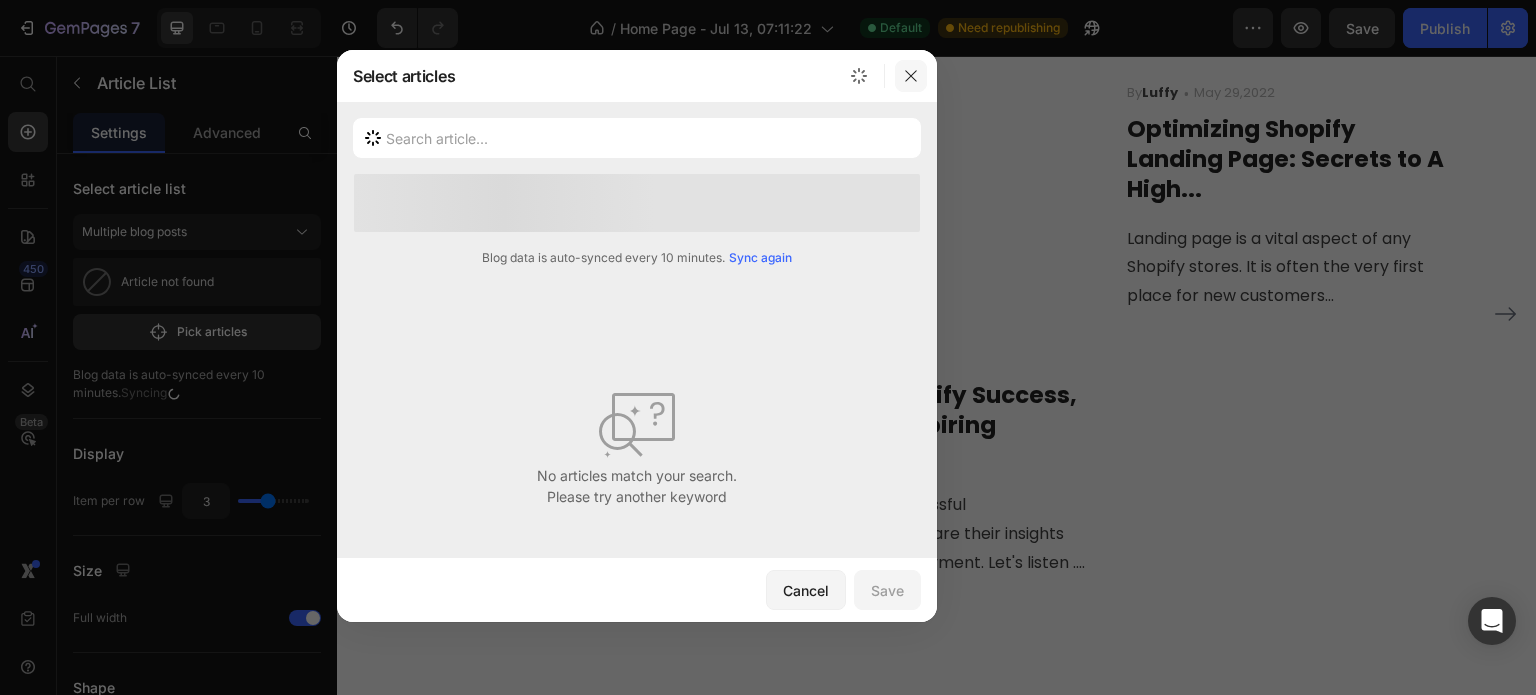 click 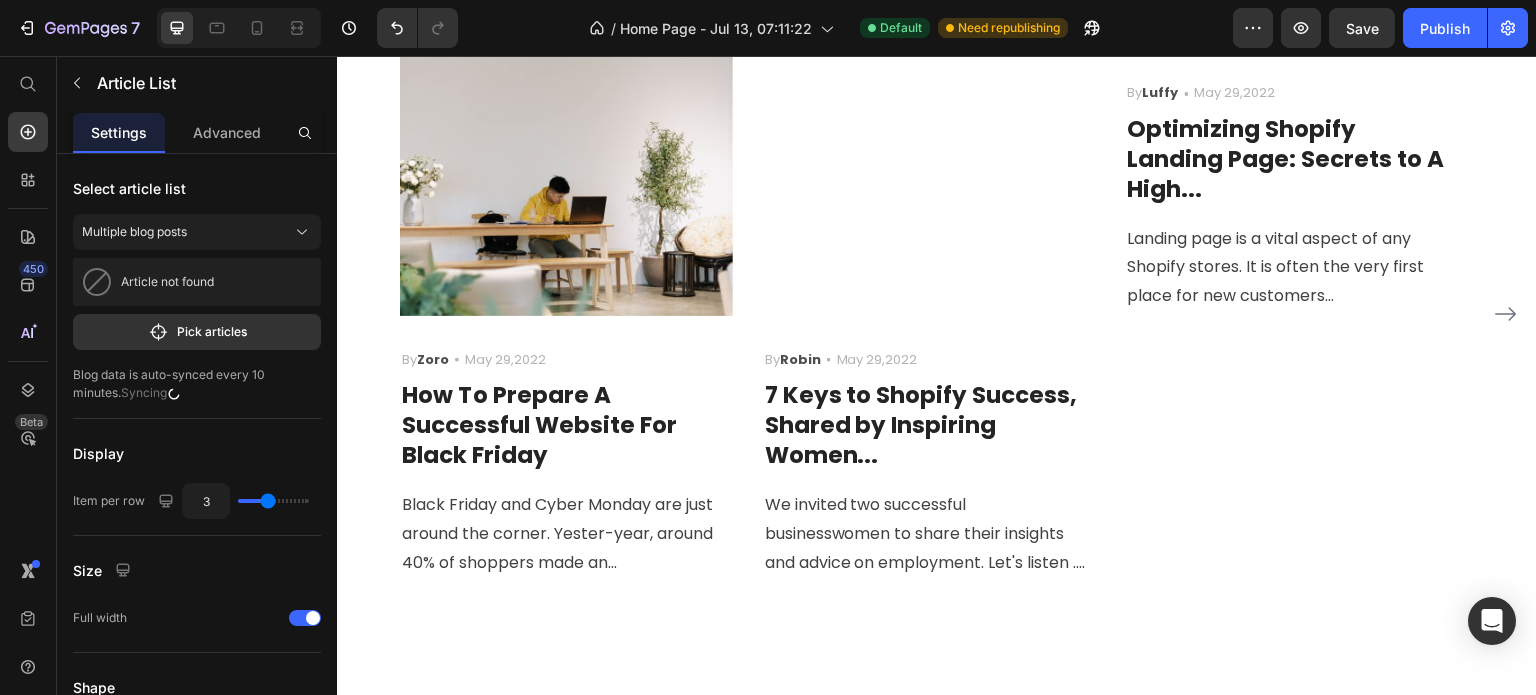 click 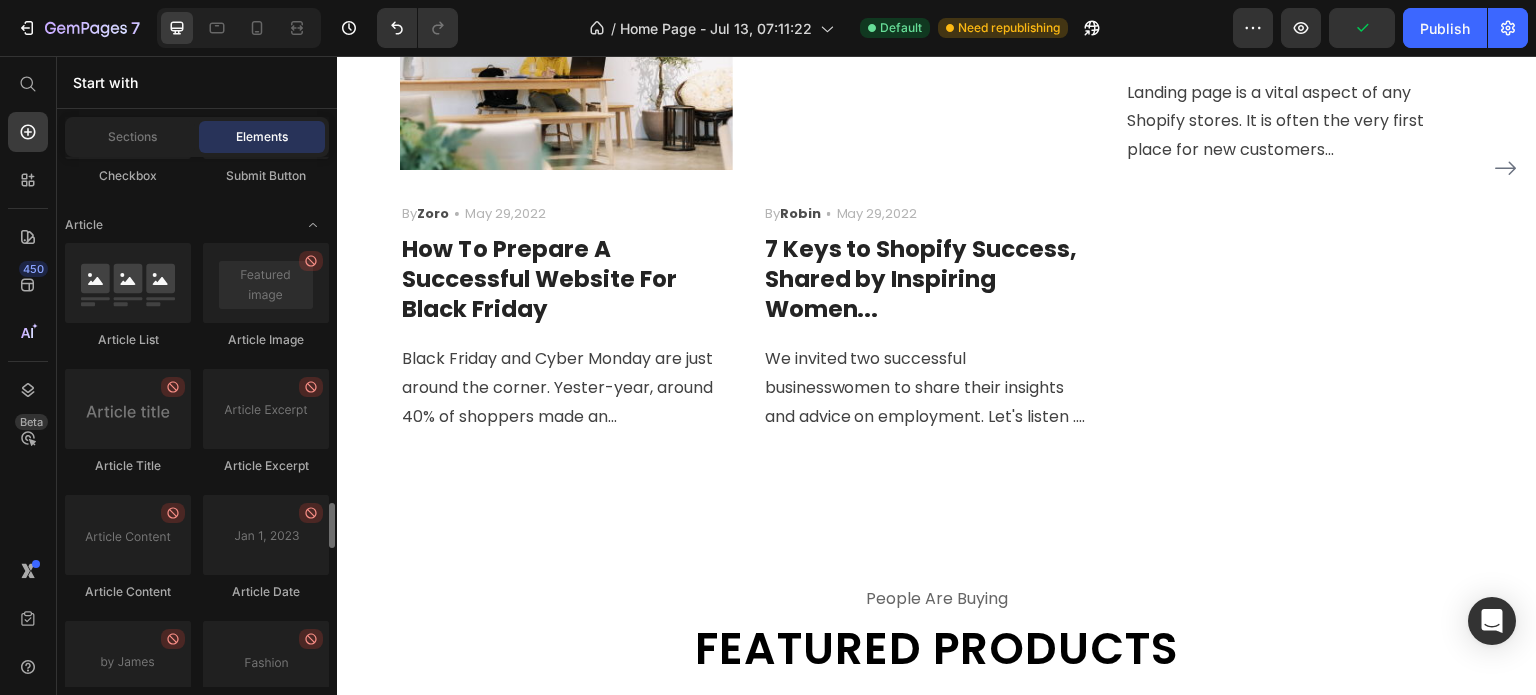 scroll, scrollTop: 5200, scrollLeft: 0, axis: vertical 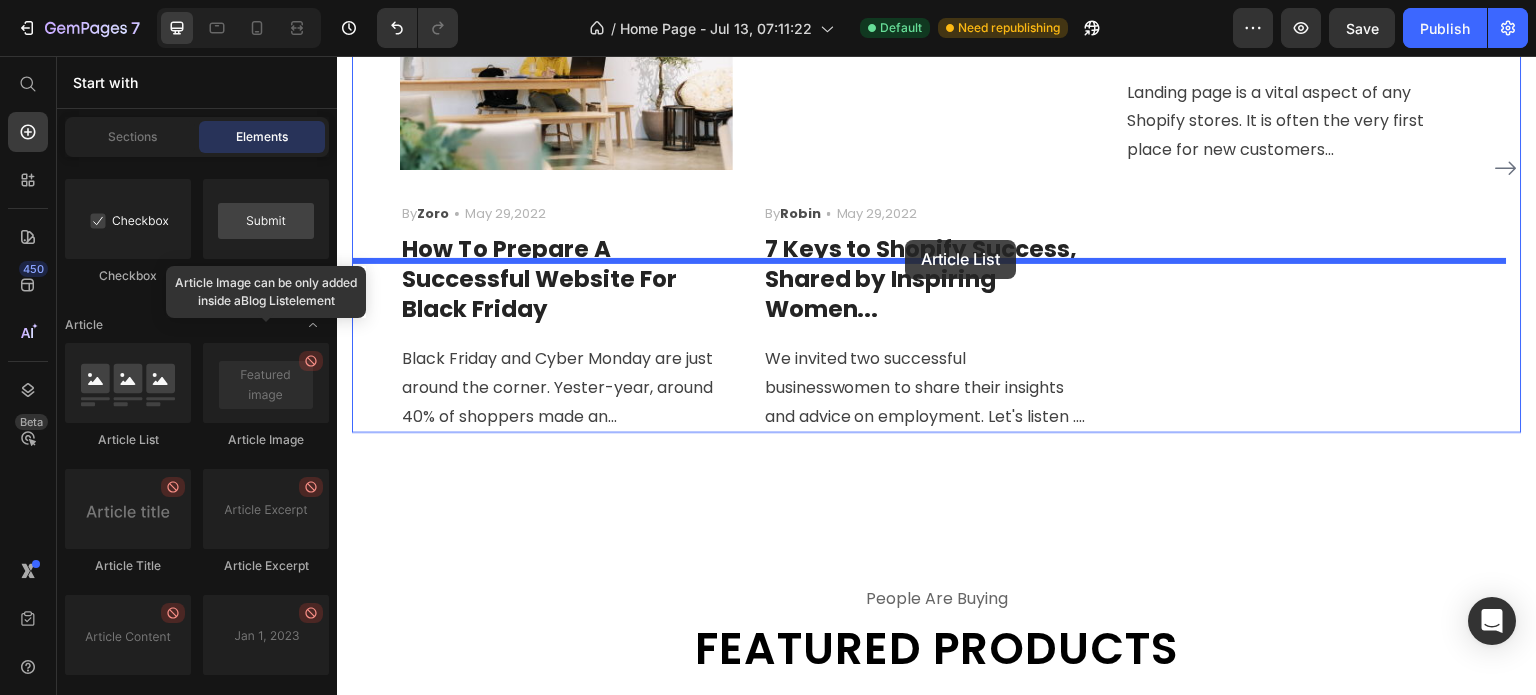 drag, startPoint x: 457, startPoint y: 451, endPoint x: 905, endPoint y: 240, distance: 495.20197 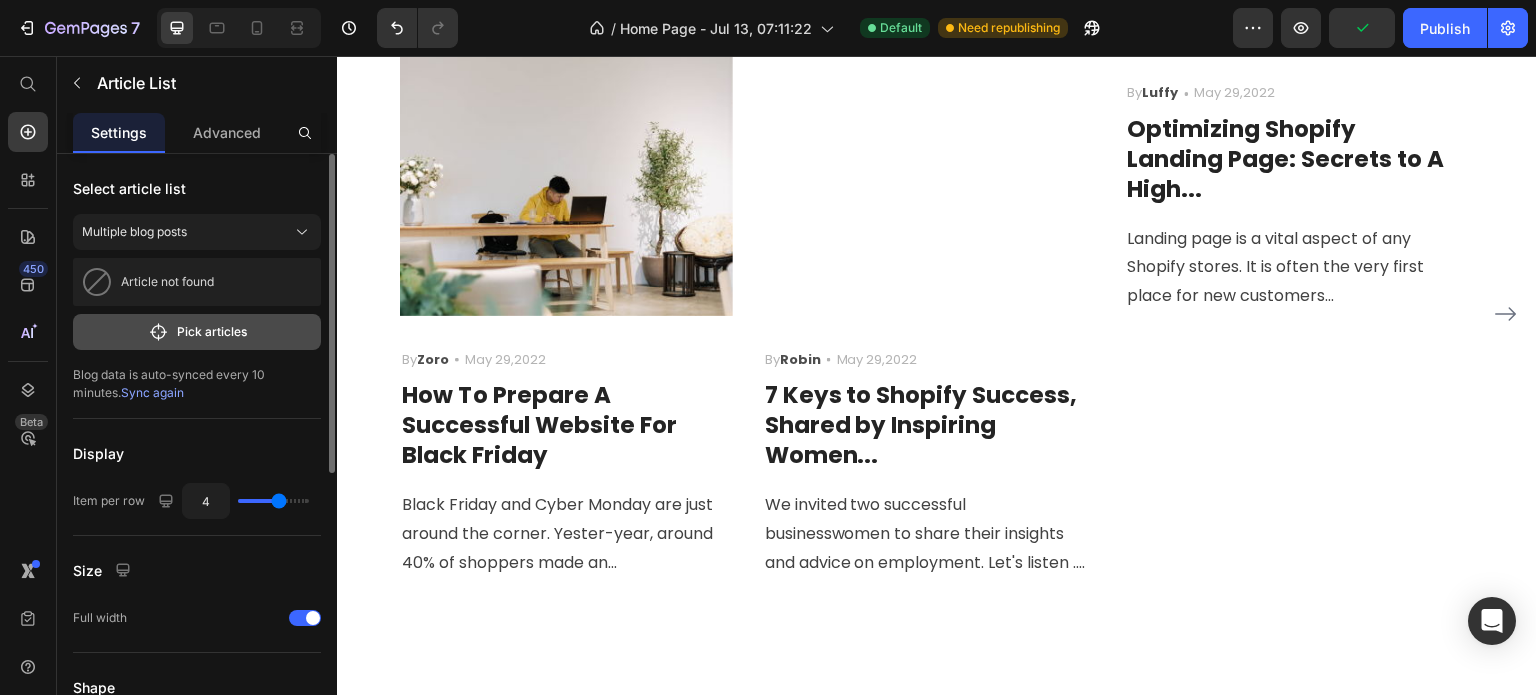 click on "Pick articles" 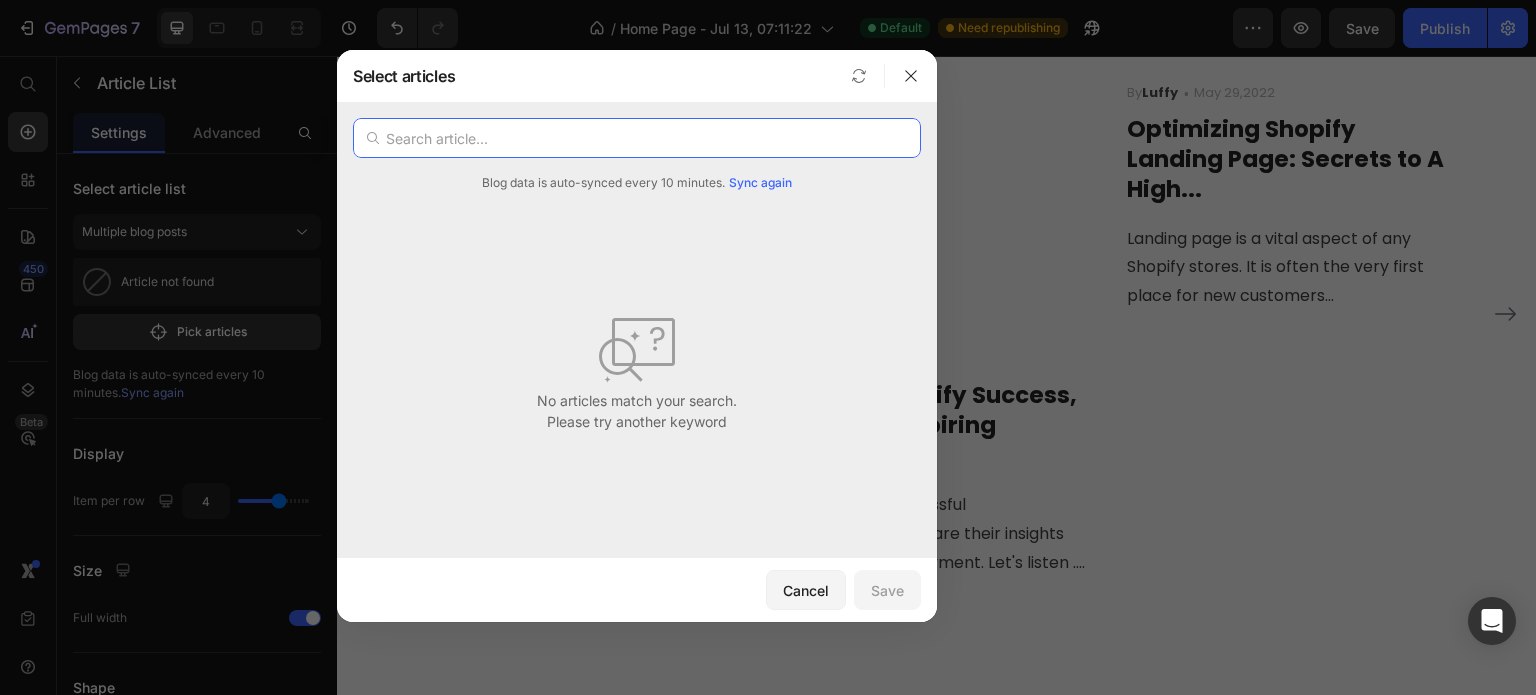 click at bounding box center (637, 138) 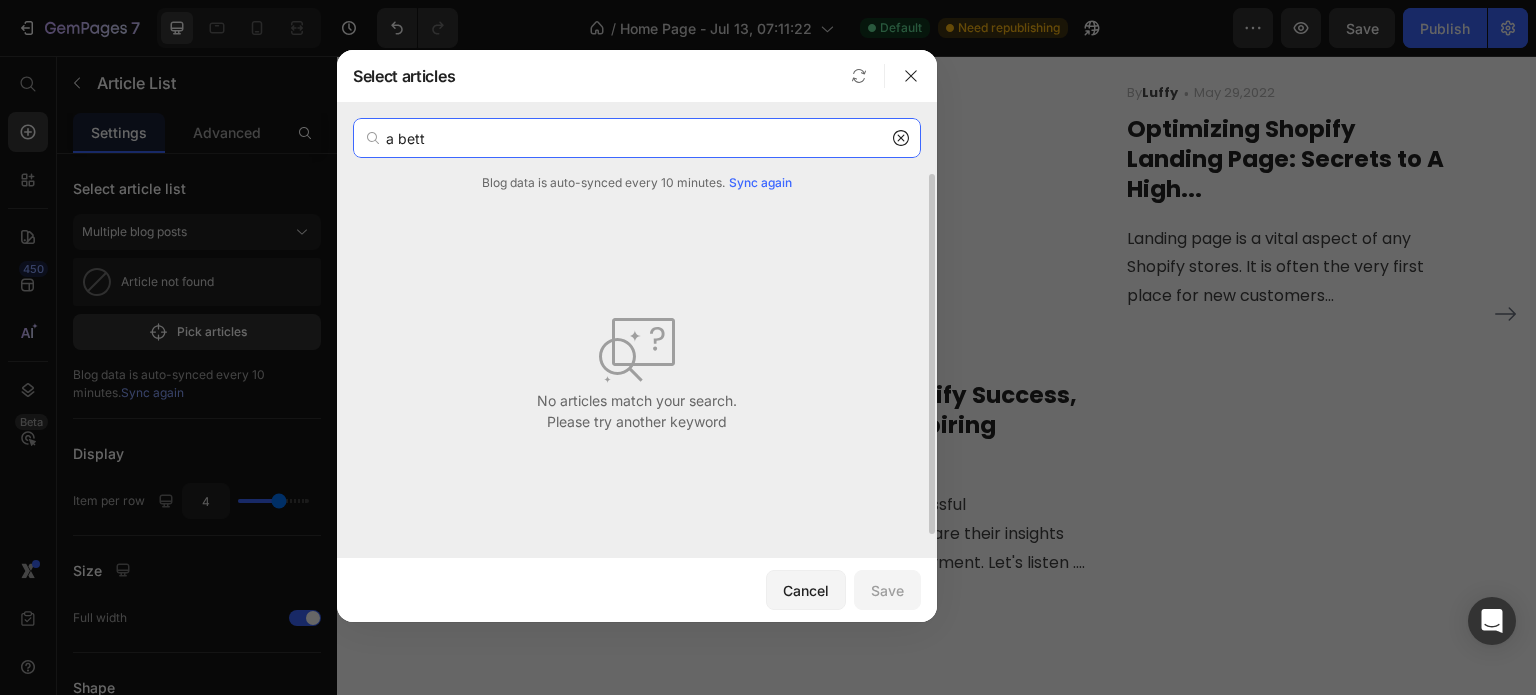 type on "a bett" 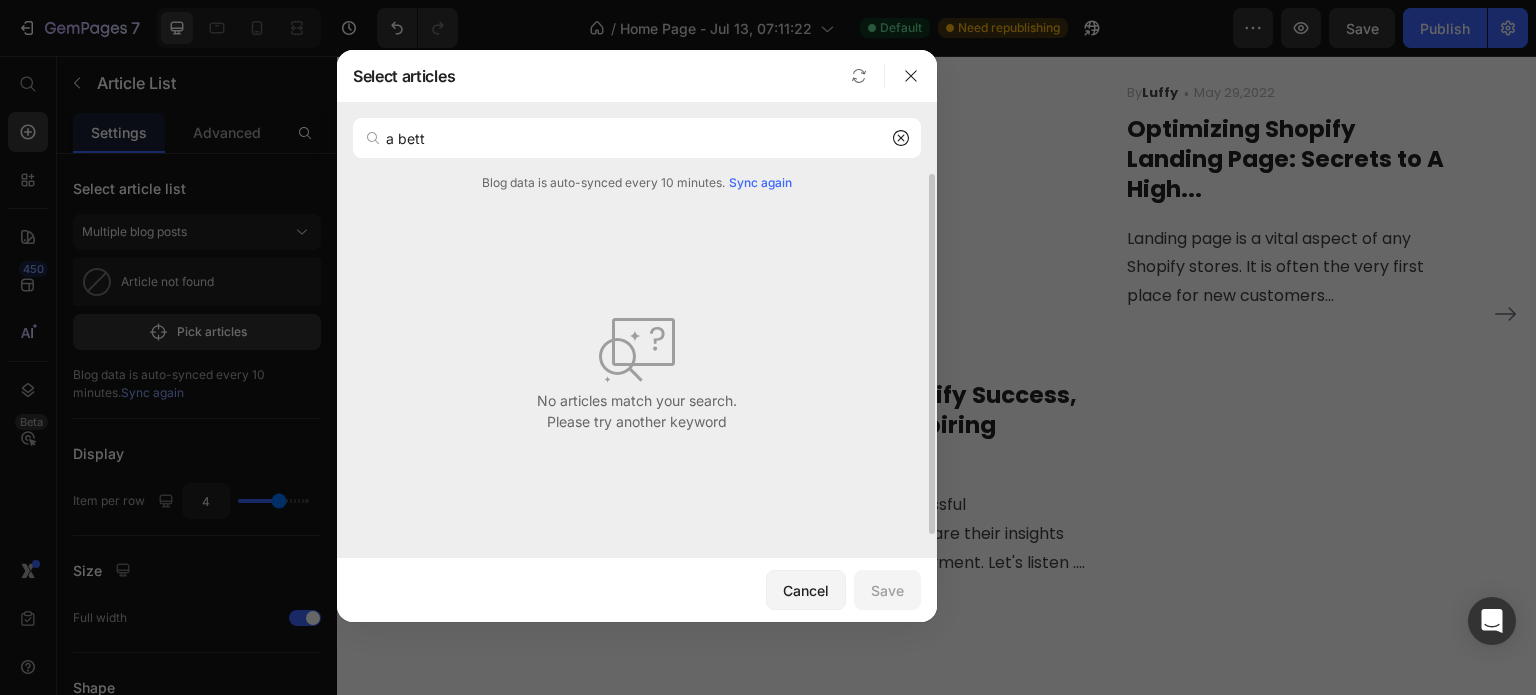 click on "Sync again" at bounding box center (760, 183) 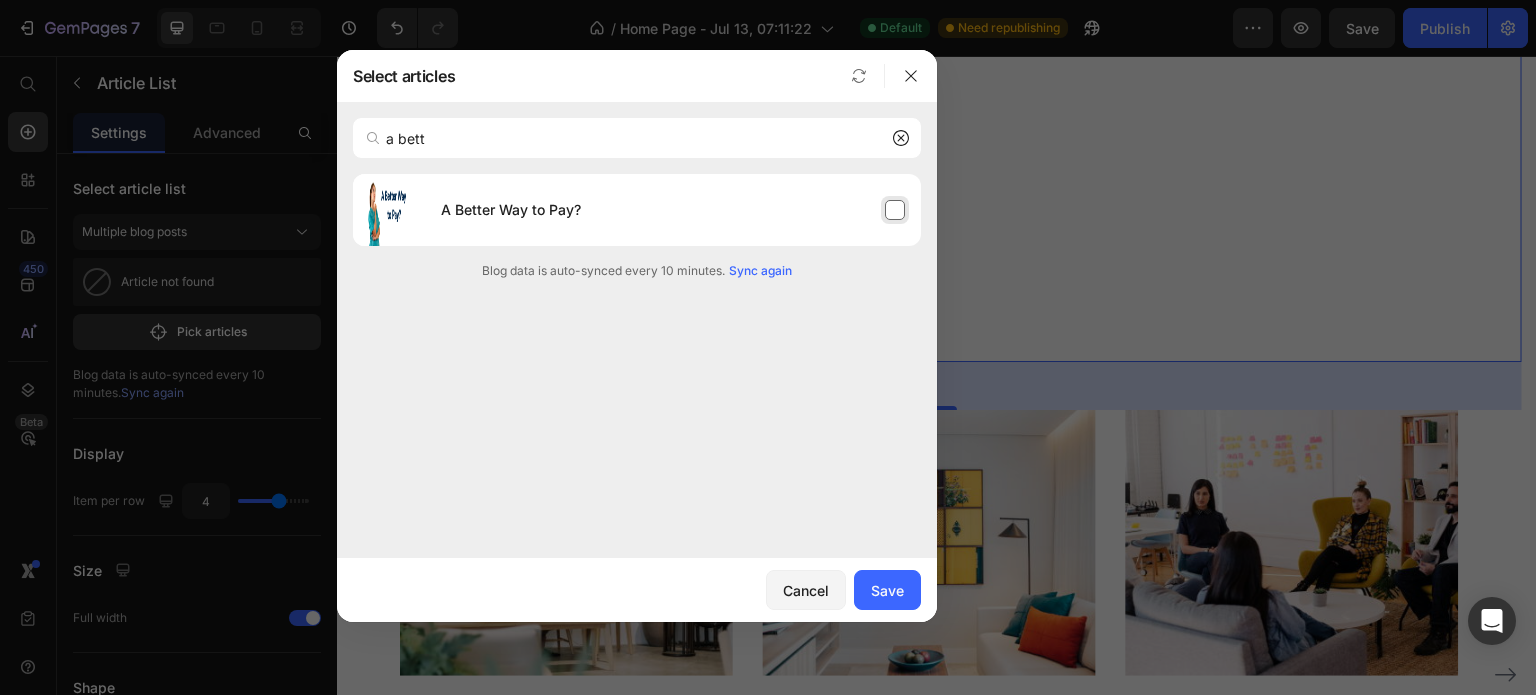 click on "A Better Way to Pay?" at bounding box center (673, 210) 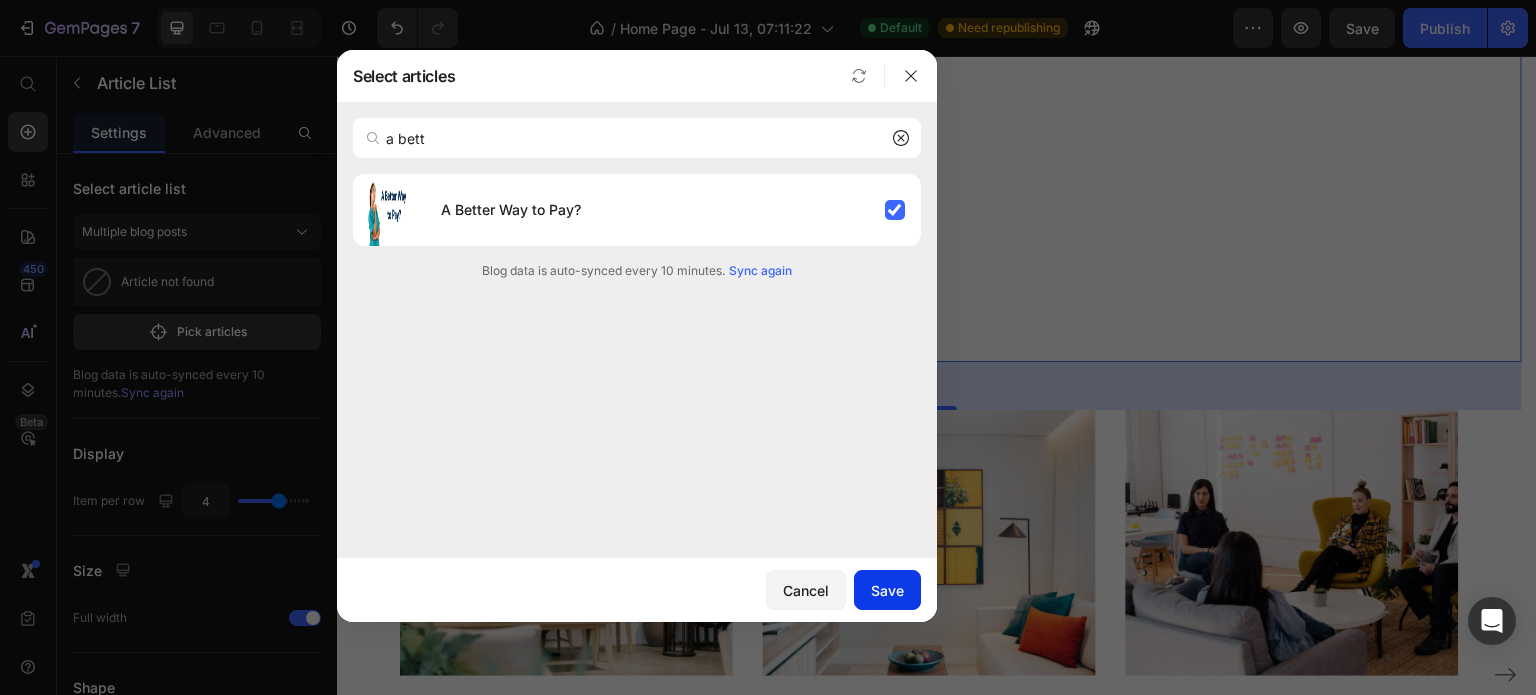 click on "Save" at bounding box center [887, 590] 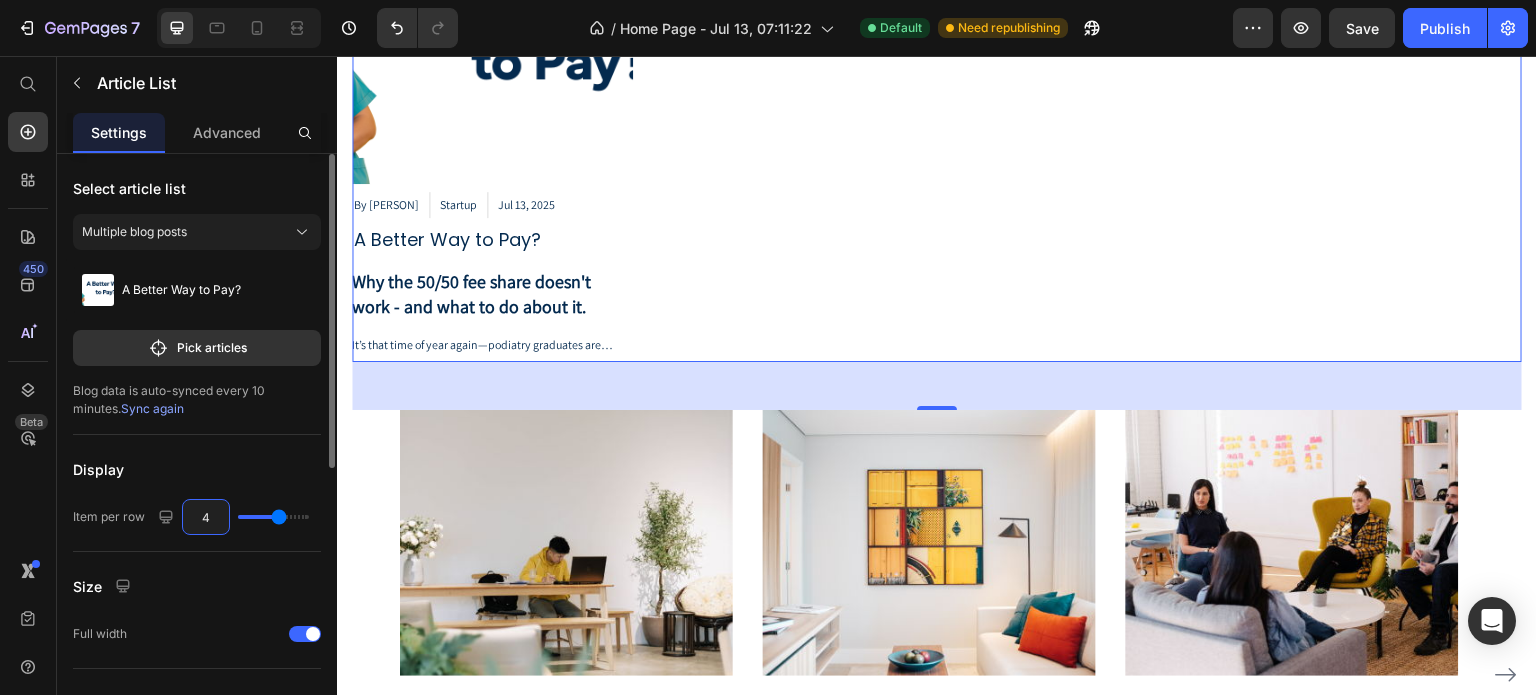 type on "3" 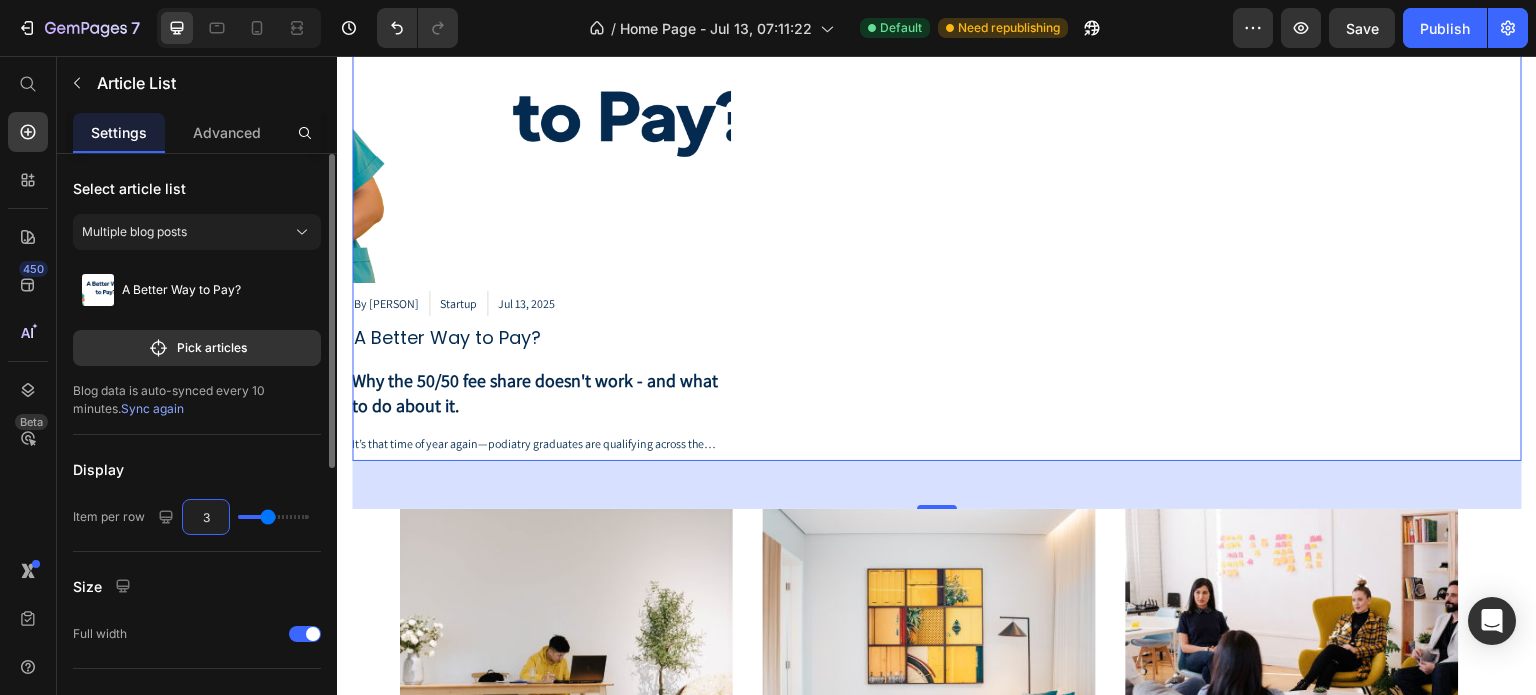 type on "3" 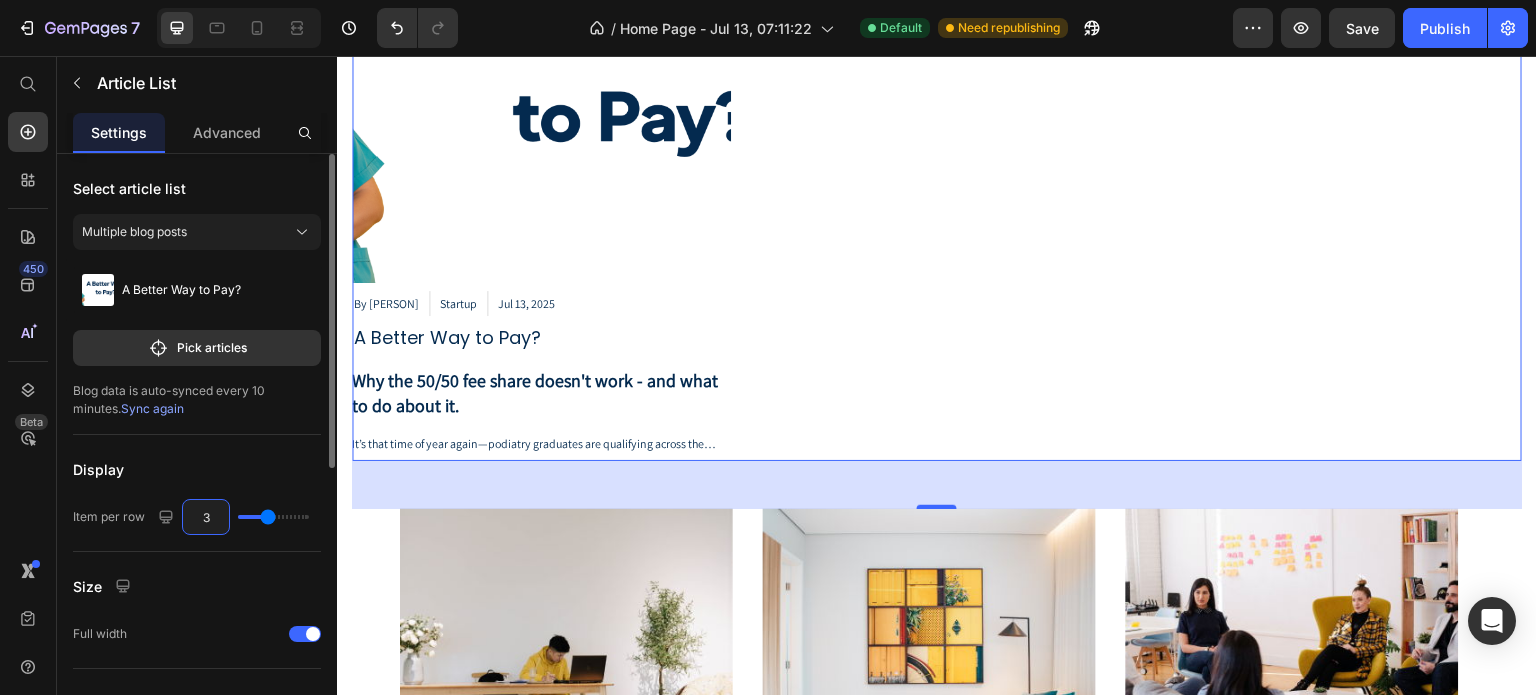 scroll, scrollTop: 200, scrollLeft: 0, axis: vertical 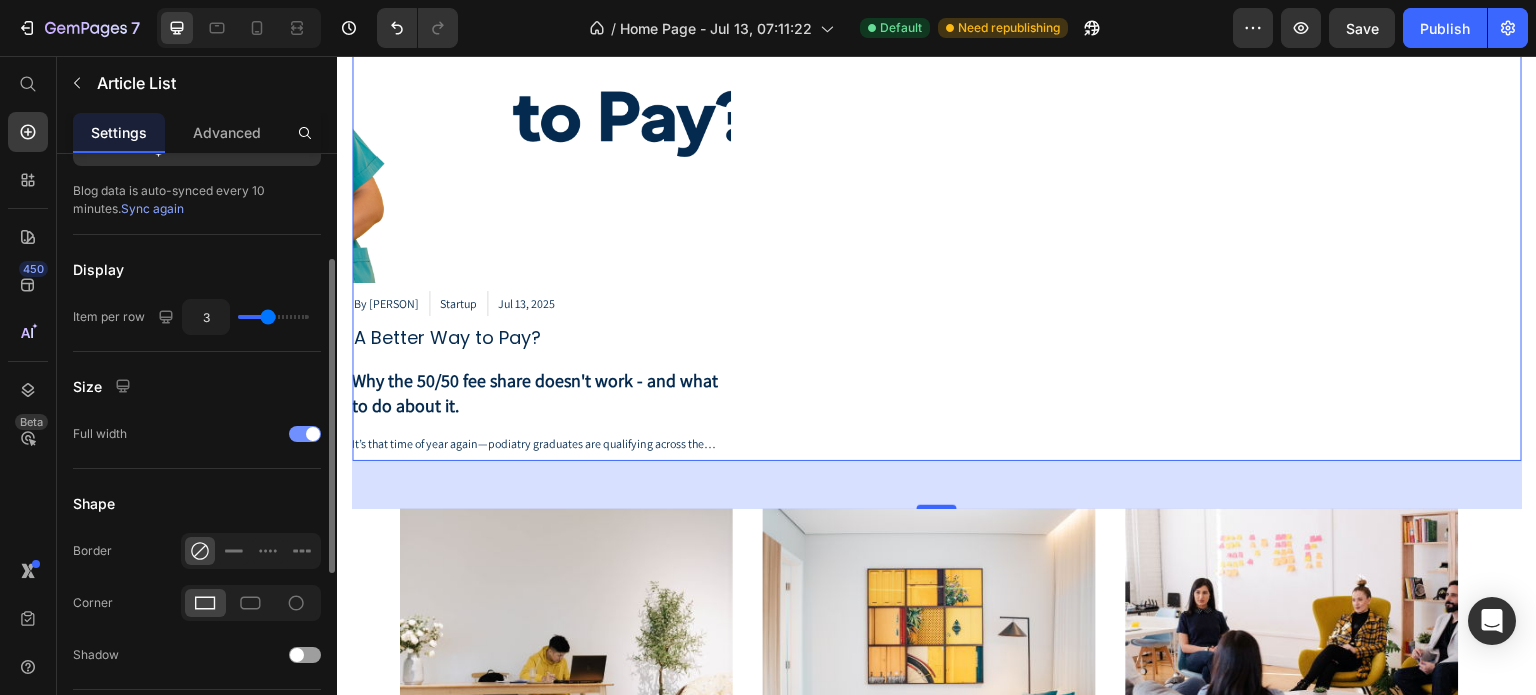 click at bounding box center [305, 434] 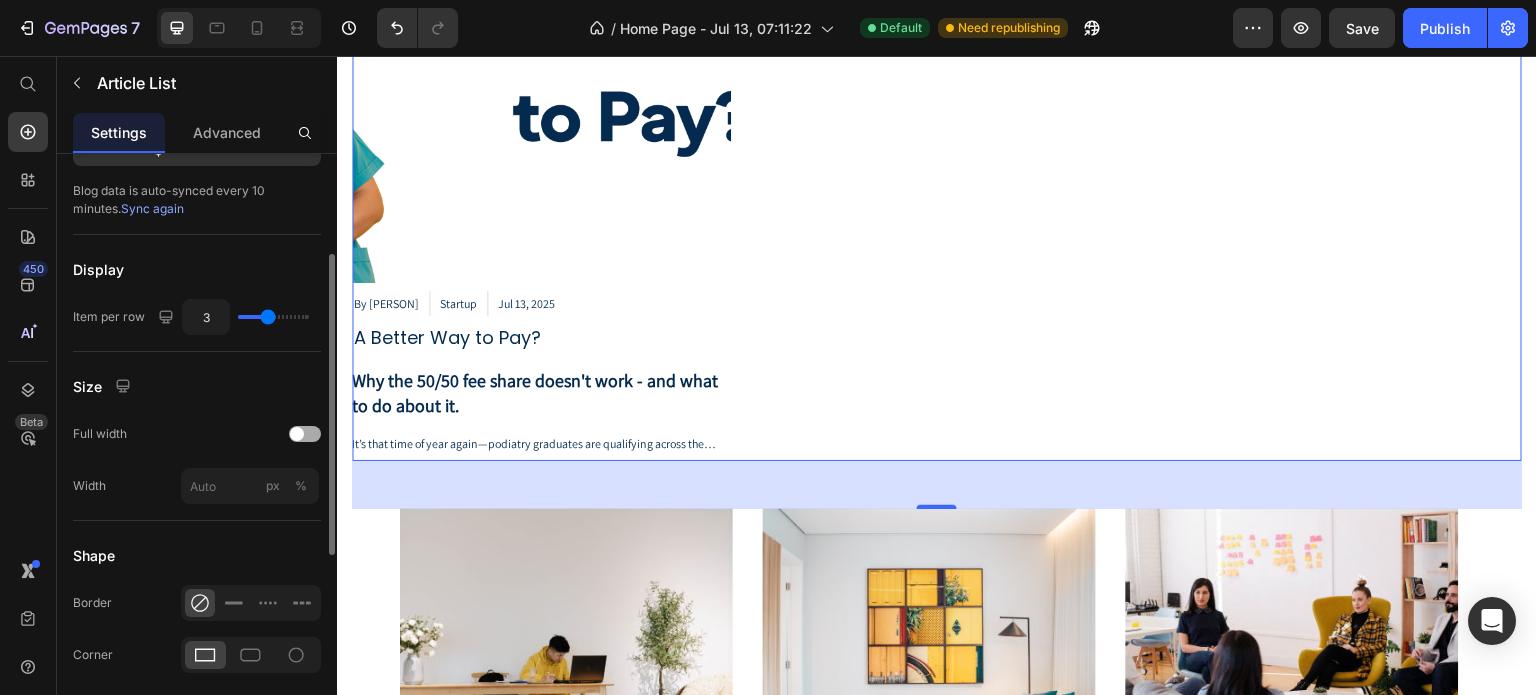 click at bounding box center (305, 434) 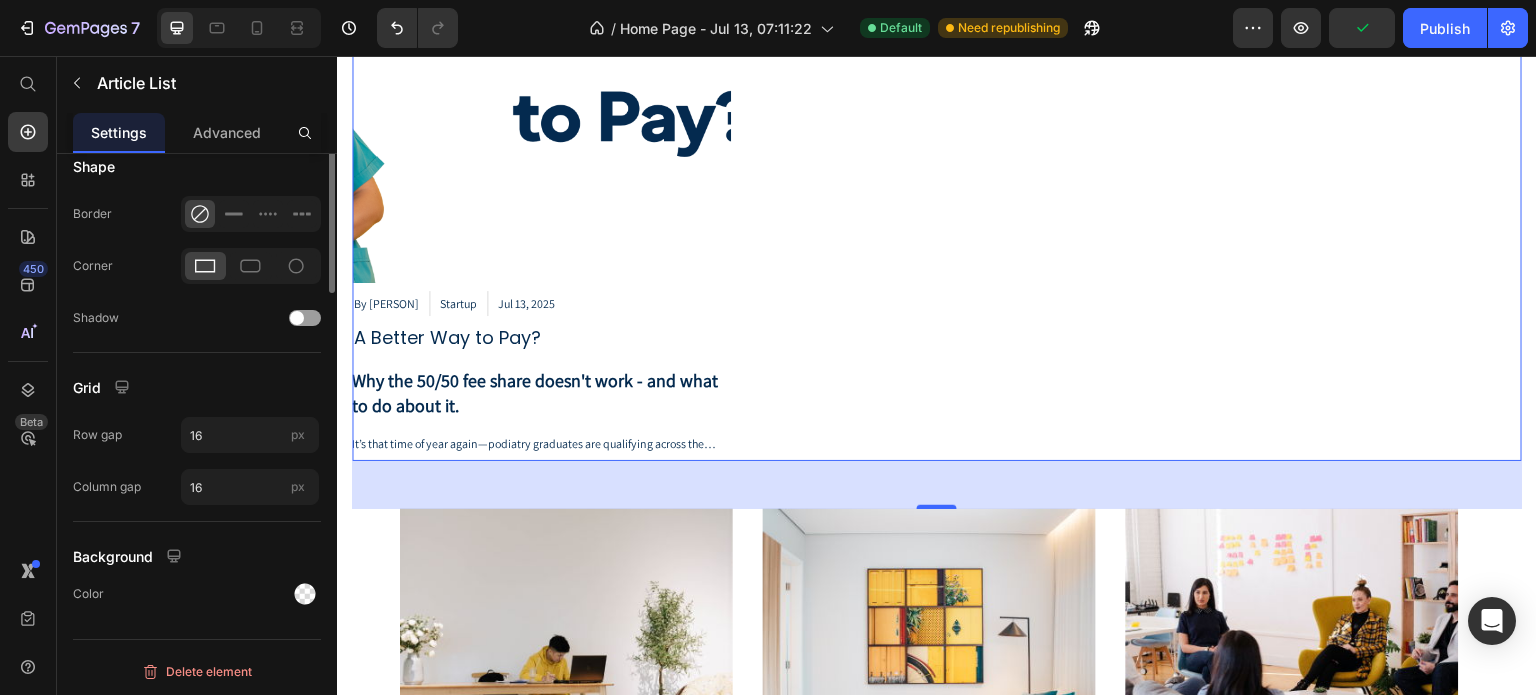 scroll, scrollTop: 137, scrollLeft: 0, axis: vertical 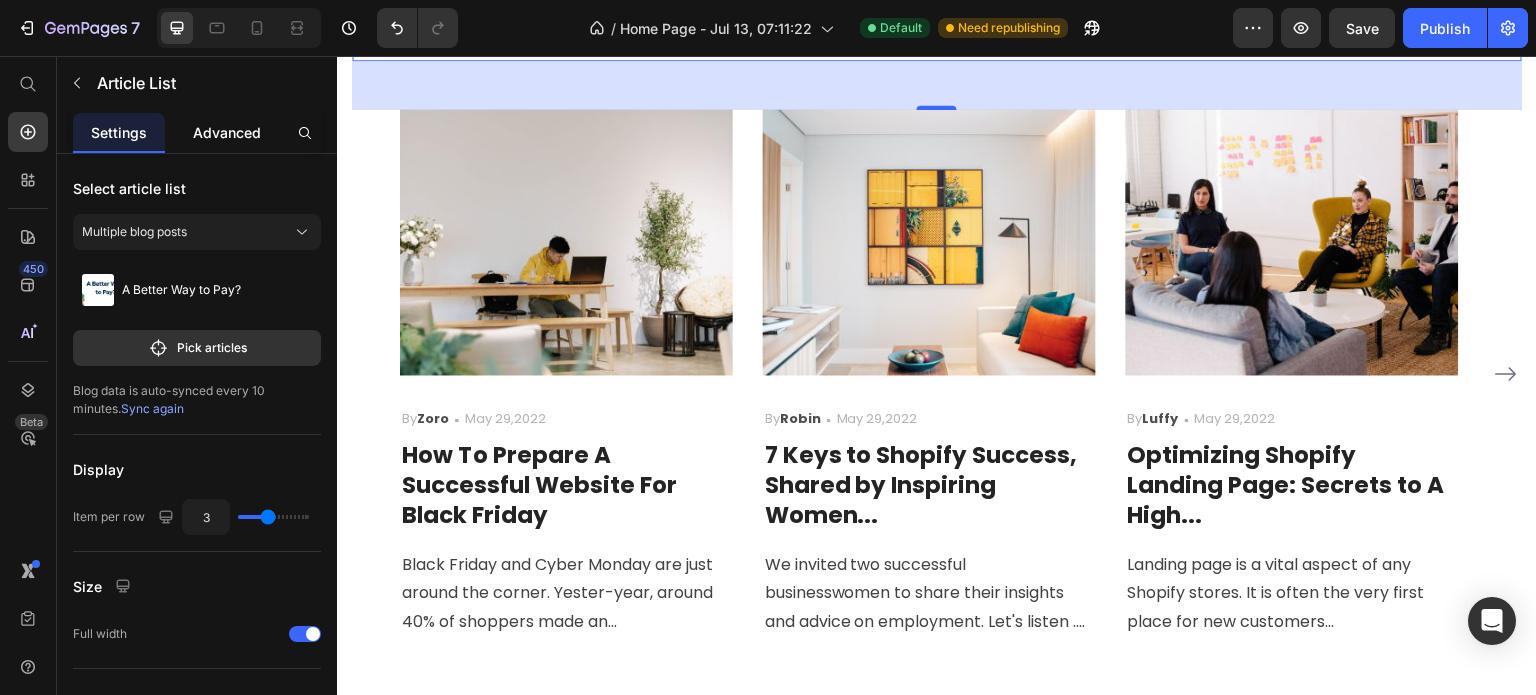 click on "Advanced" at bounding box center [227, 132] 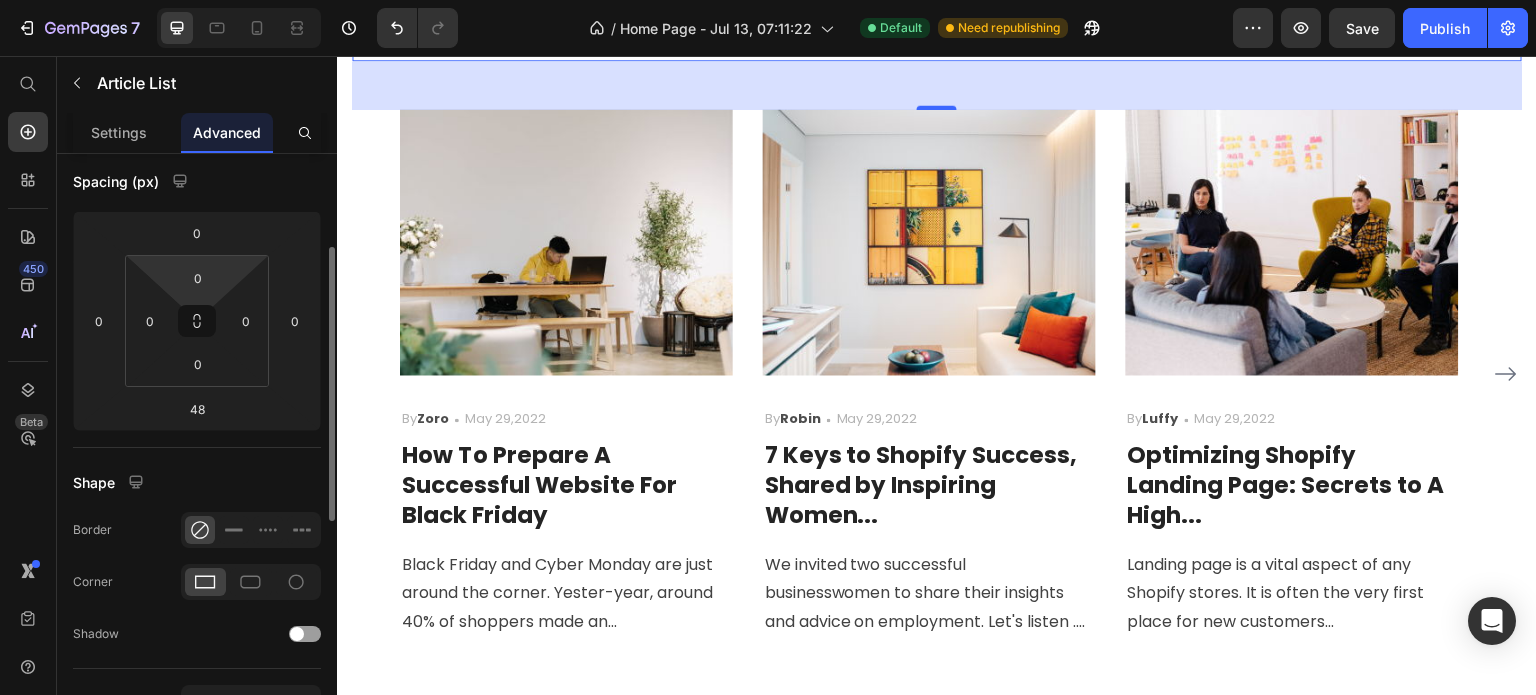 scroll, scrollTop: 0, scrollLeft: 0, axis: both 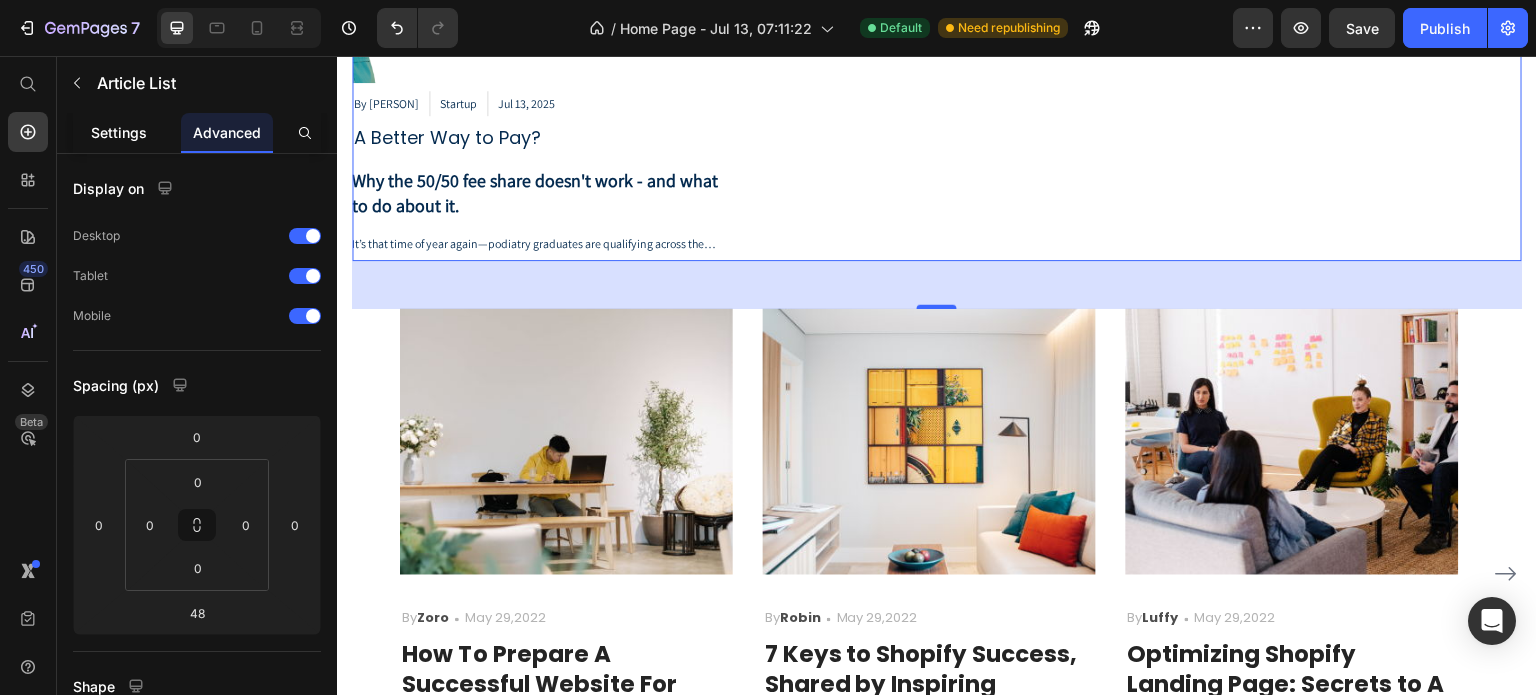 click on "Settings" at bounding box center (119, 132) 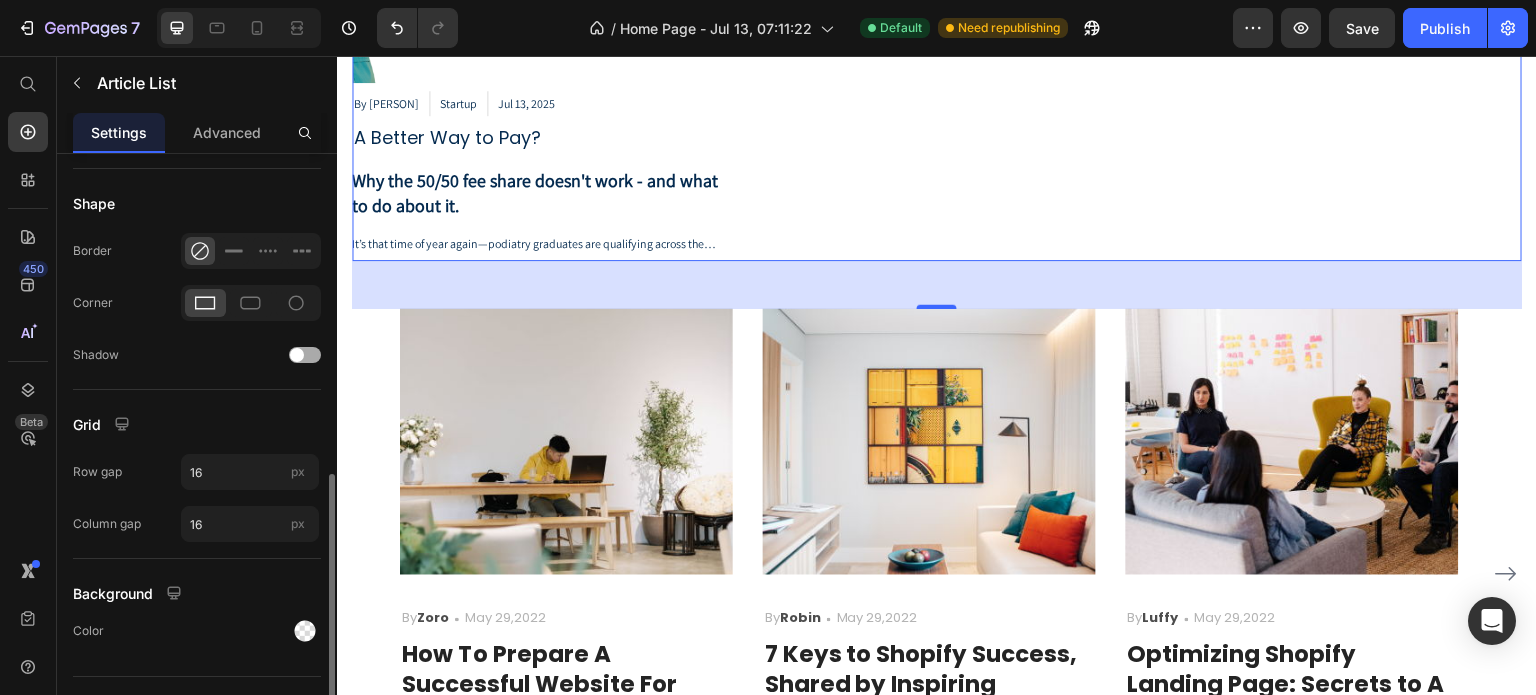 scroll, scrollTop: 537, scrollLeft: 0, axis: vertical 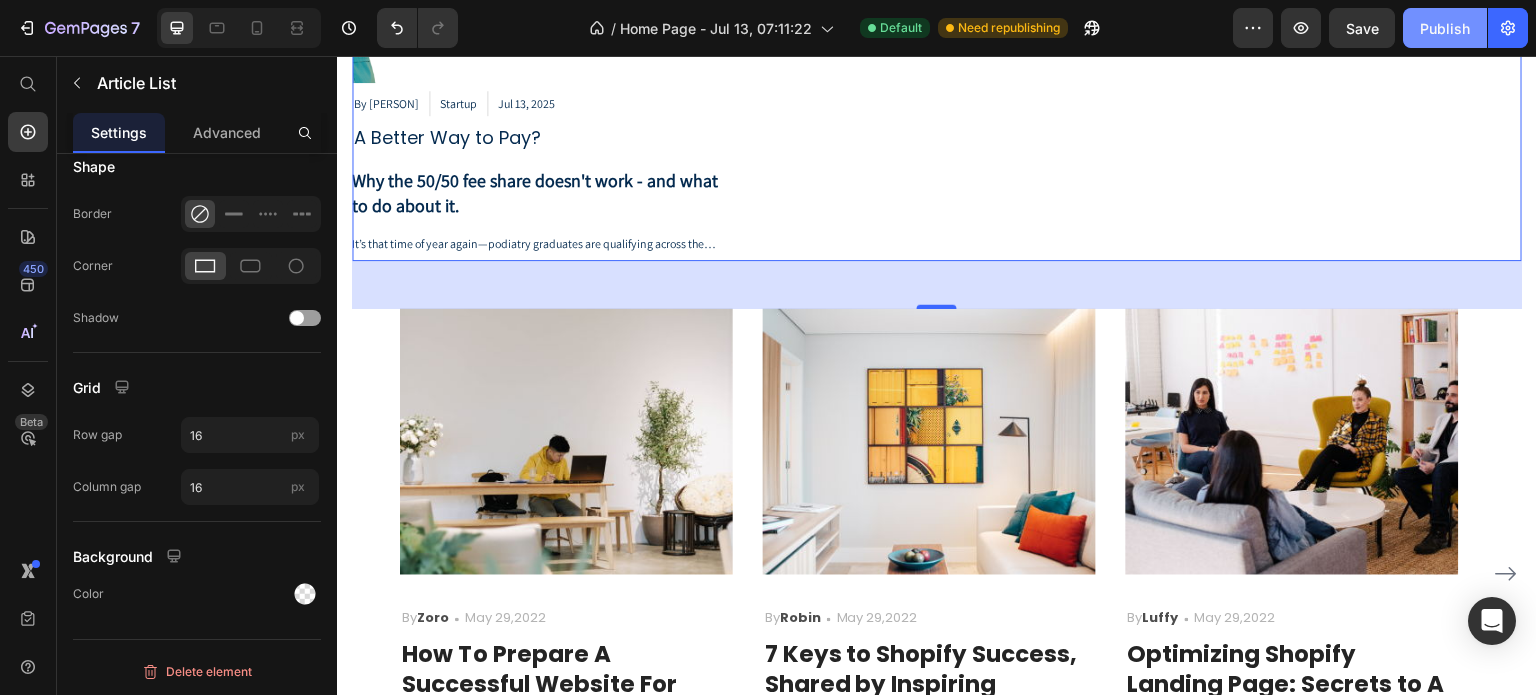 click on "Publish" at bounding box center (1445, 28) 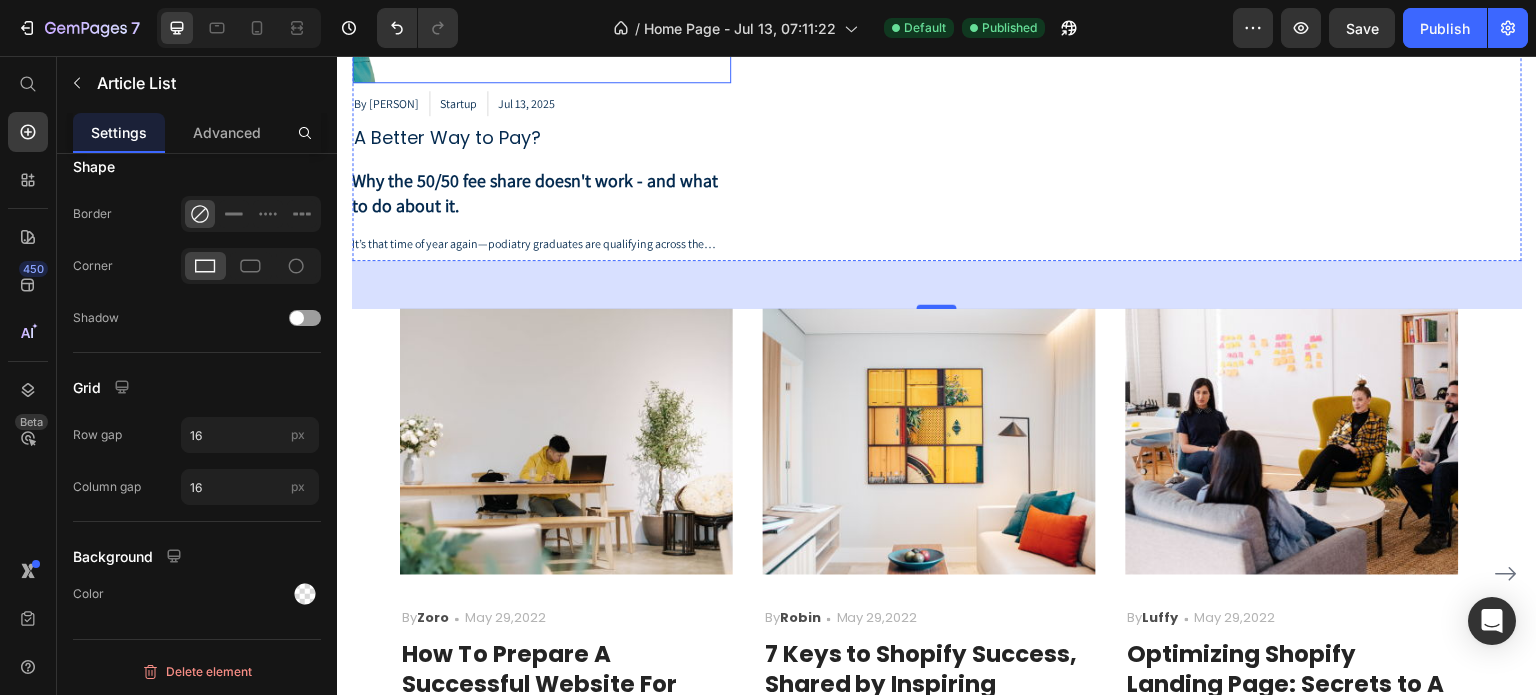 click at bounding box center (541, -108) 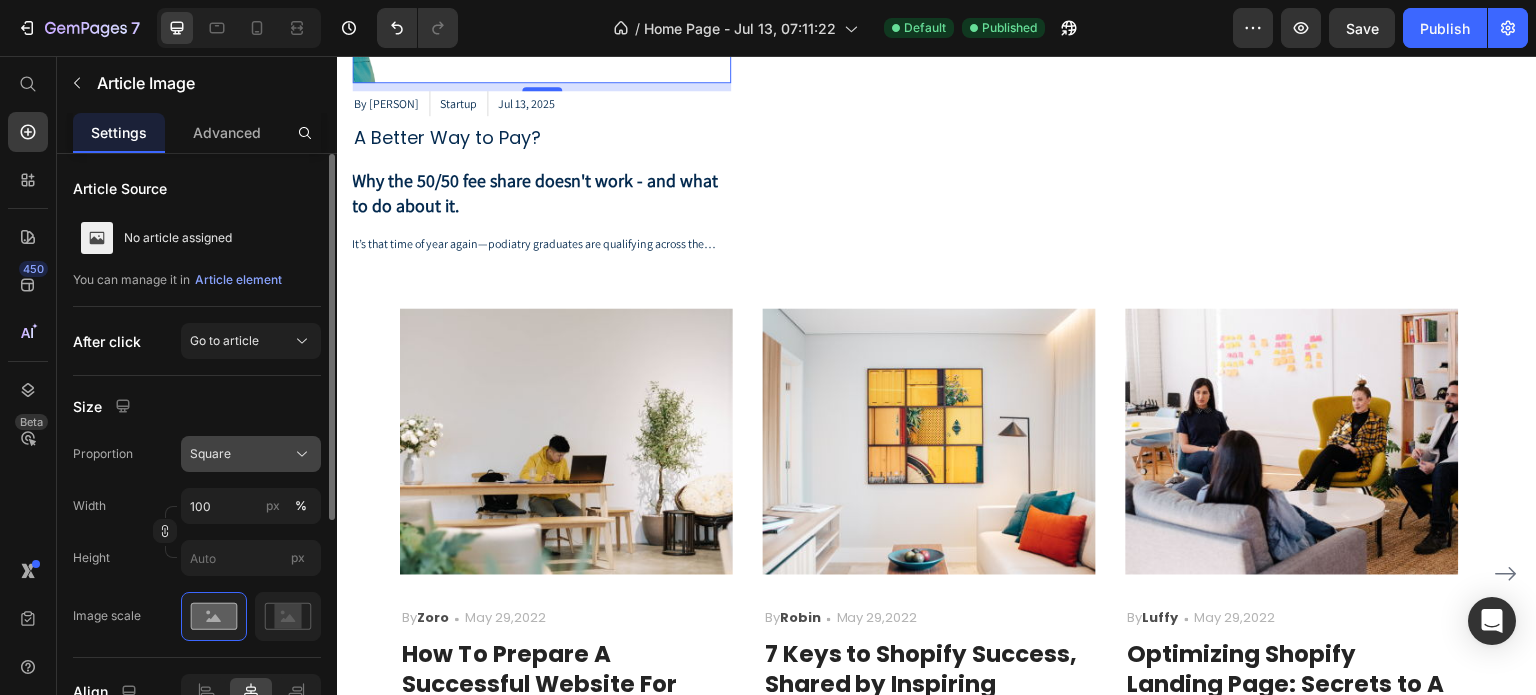 click on "Square" 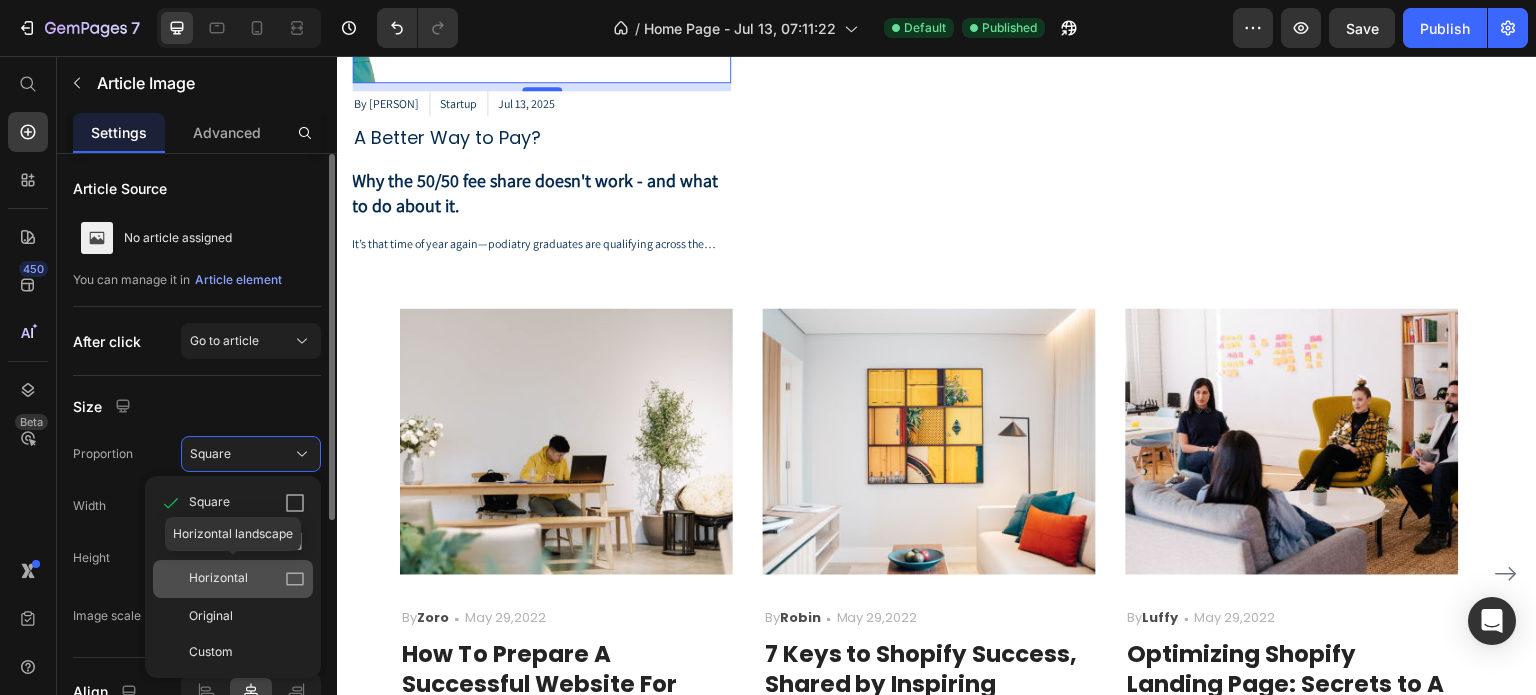 click on "Horizontal" at bounding box center (218, 579) 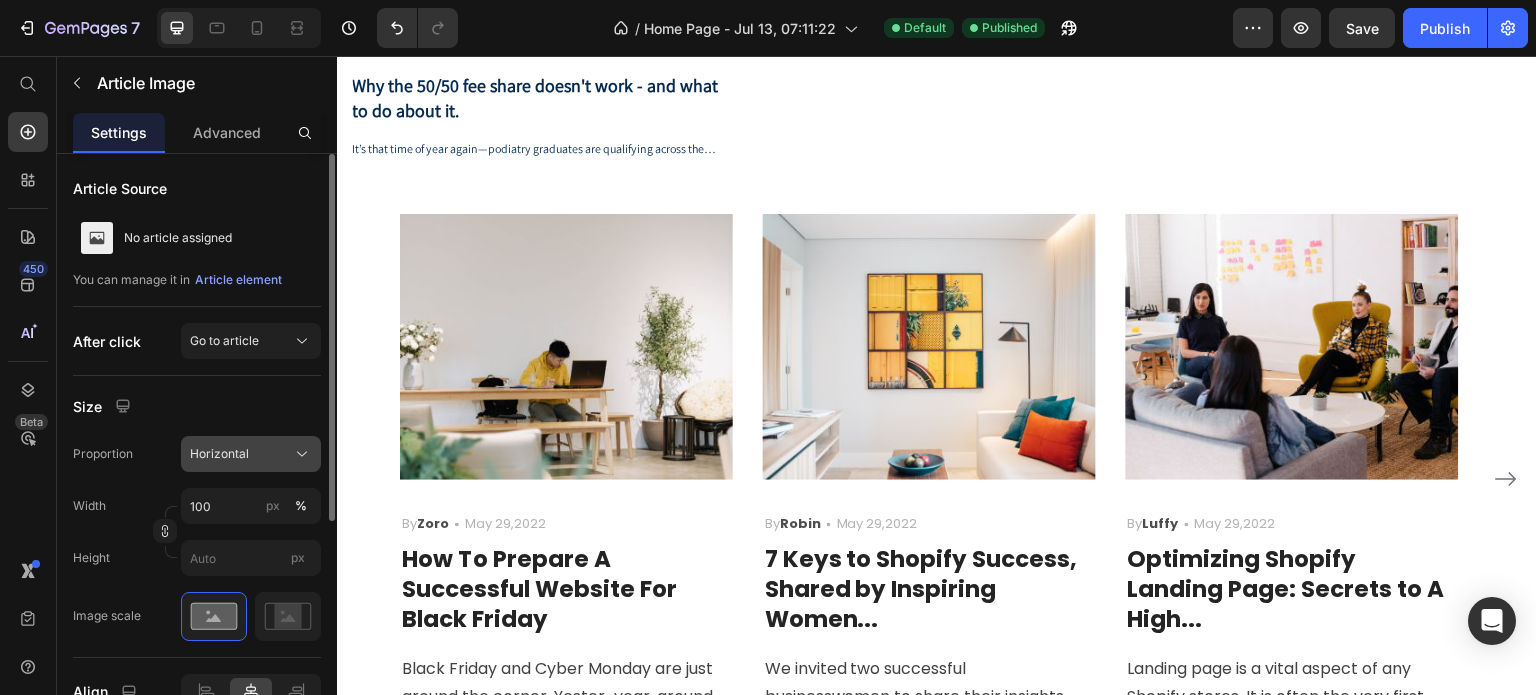 click on "Horizontal" 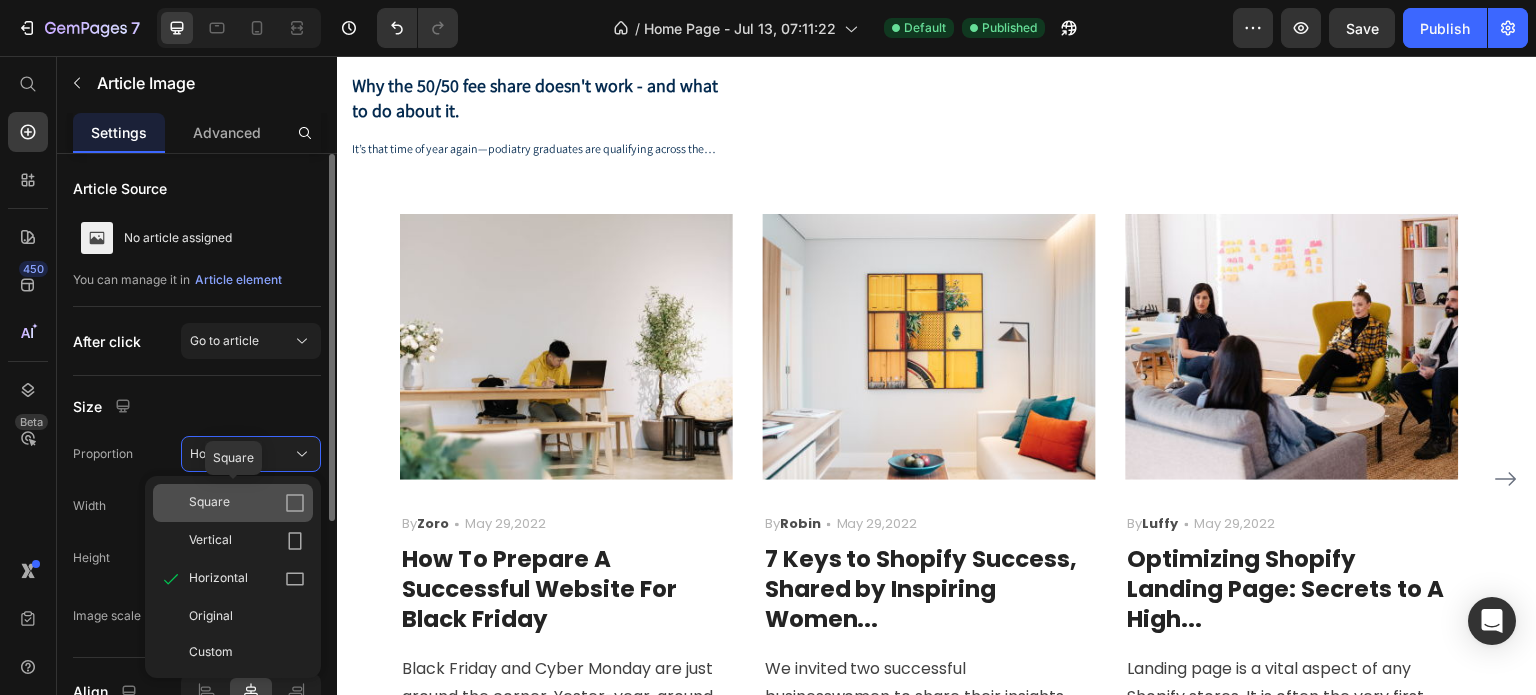 click on "Square" at bounding box center [247, 503] 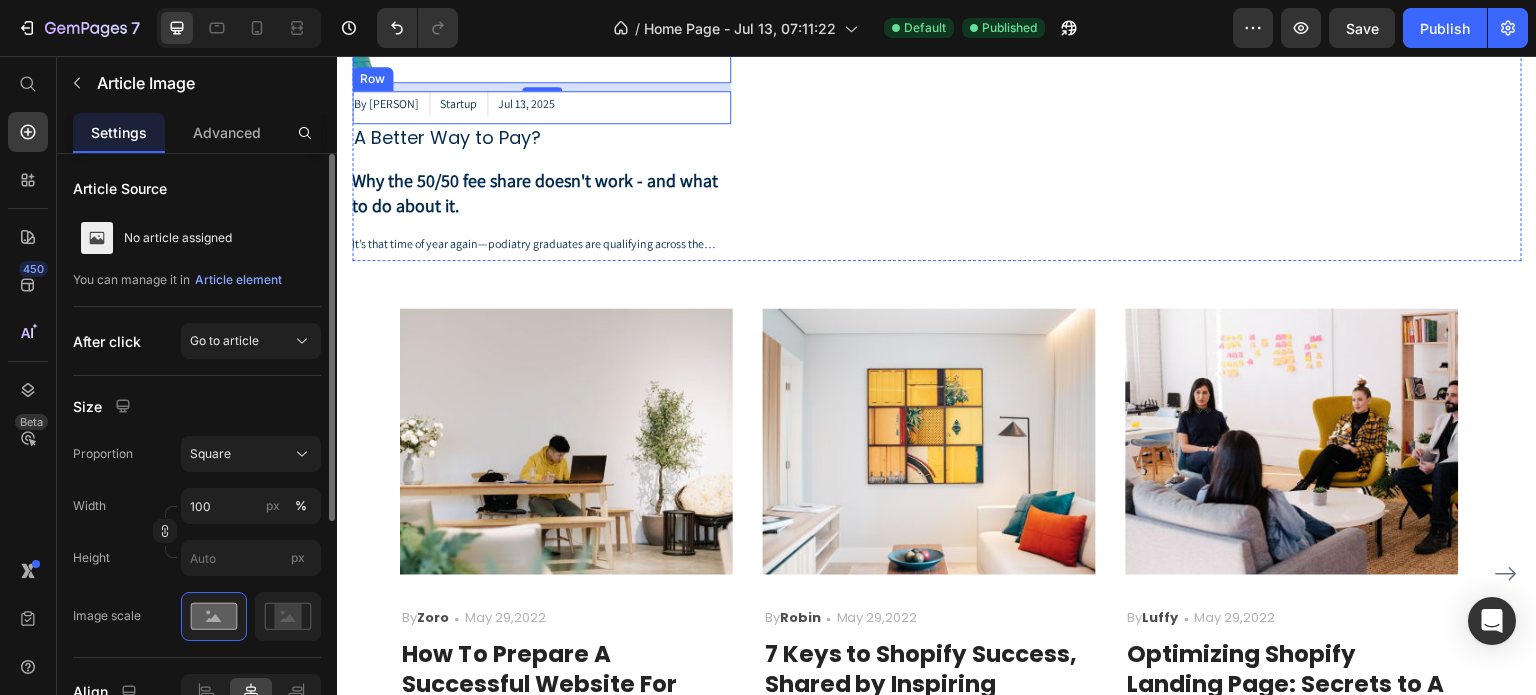 click on "By [PERSON] Article Author Startup Article Category Jul 13, 2025 Article Date Row" at bounding box center (541, 108) 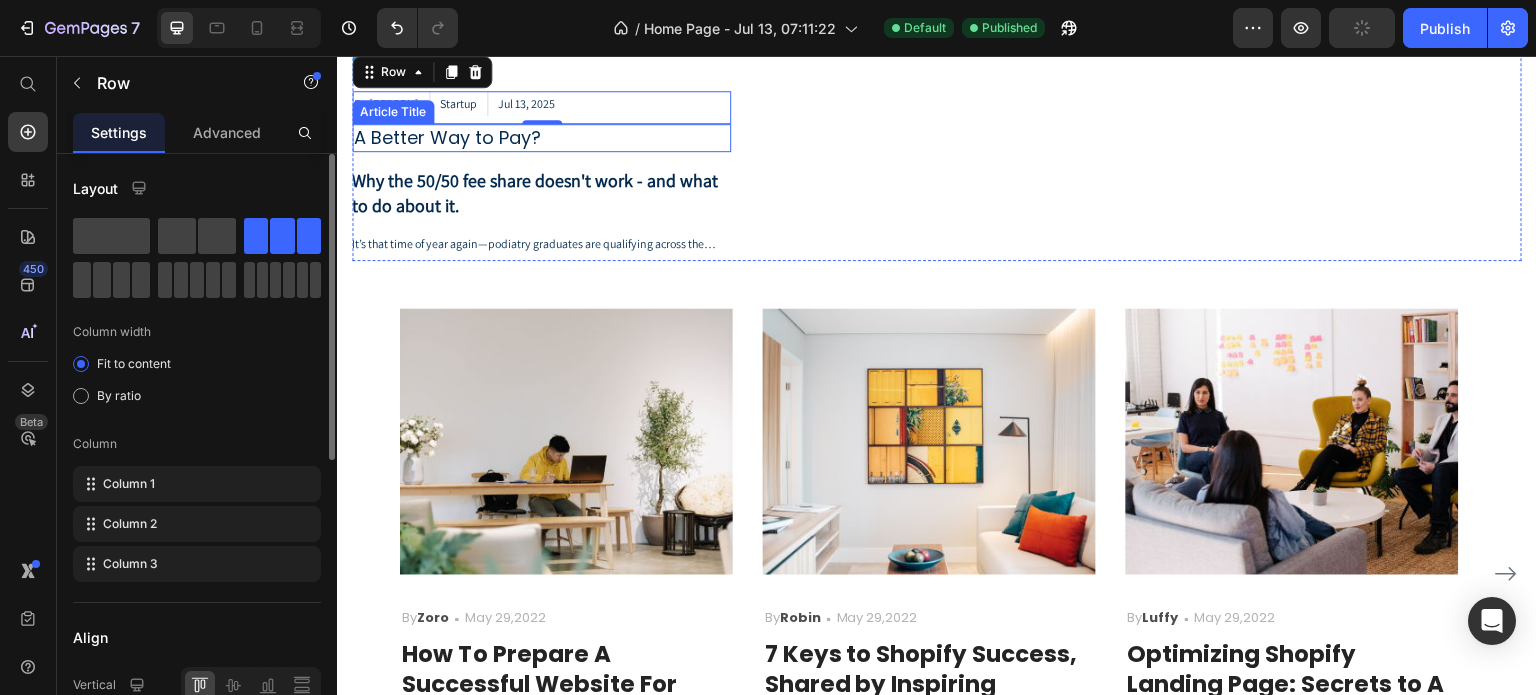 click on "A Better Way to Pay?" at bounding box center (541, 137) 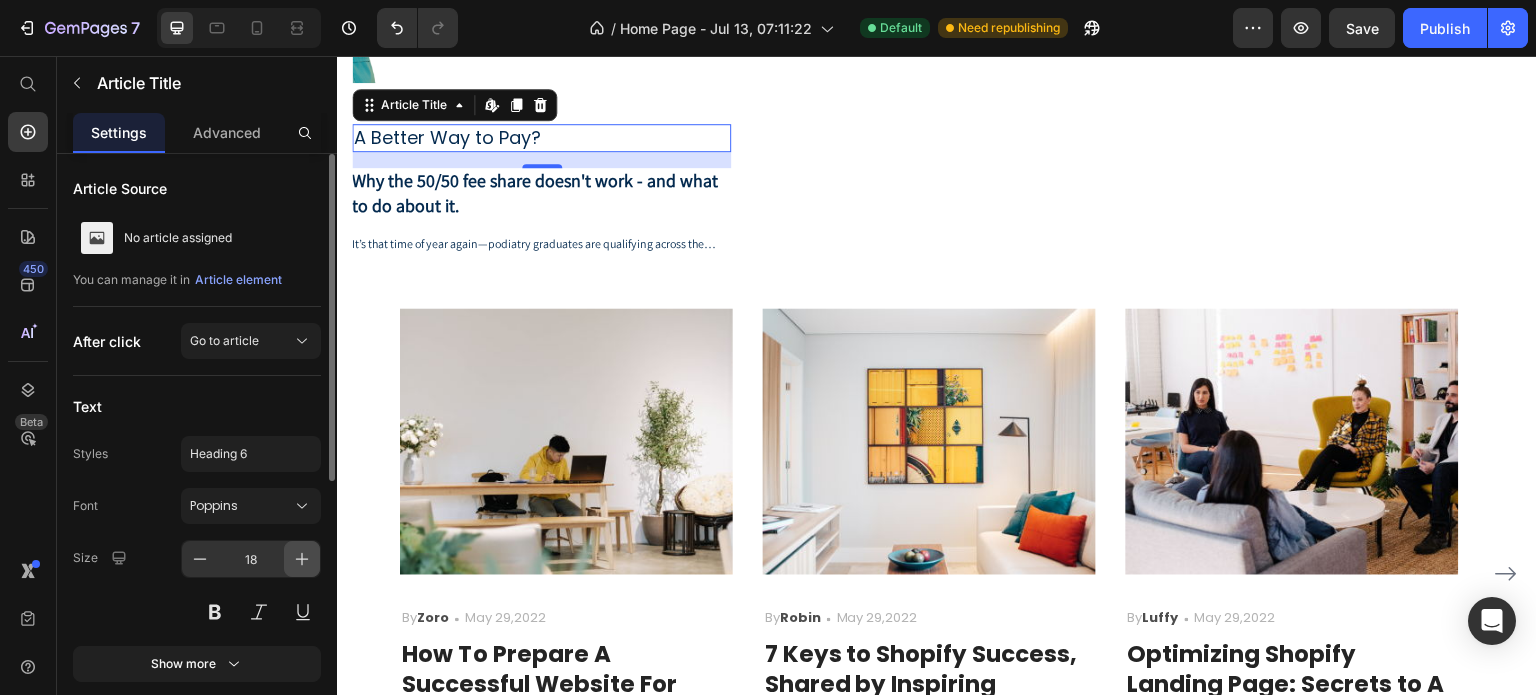 click 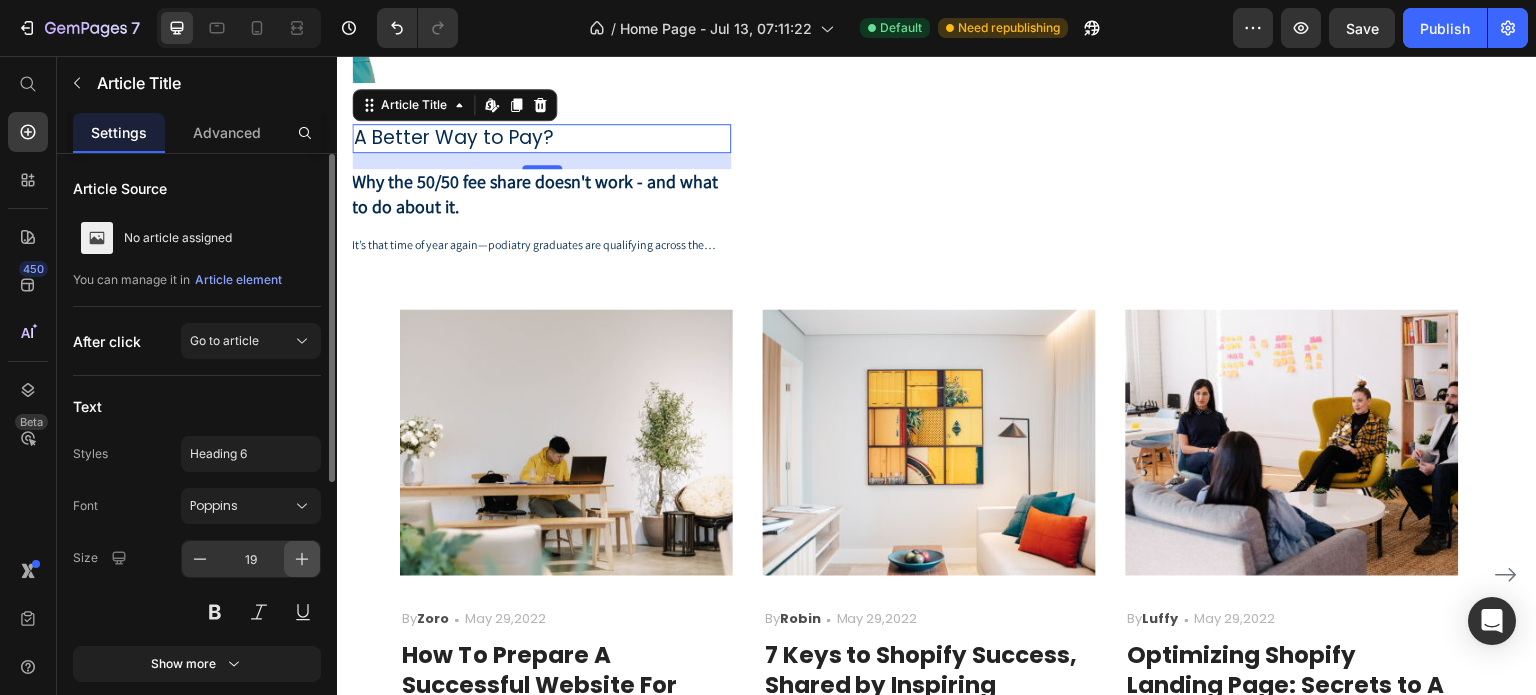 click 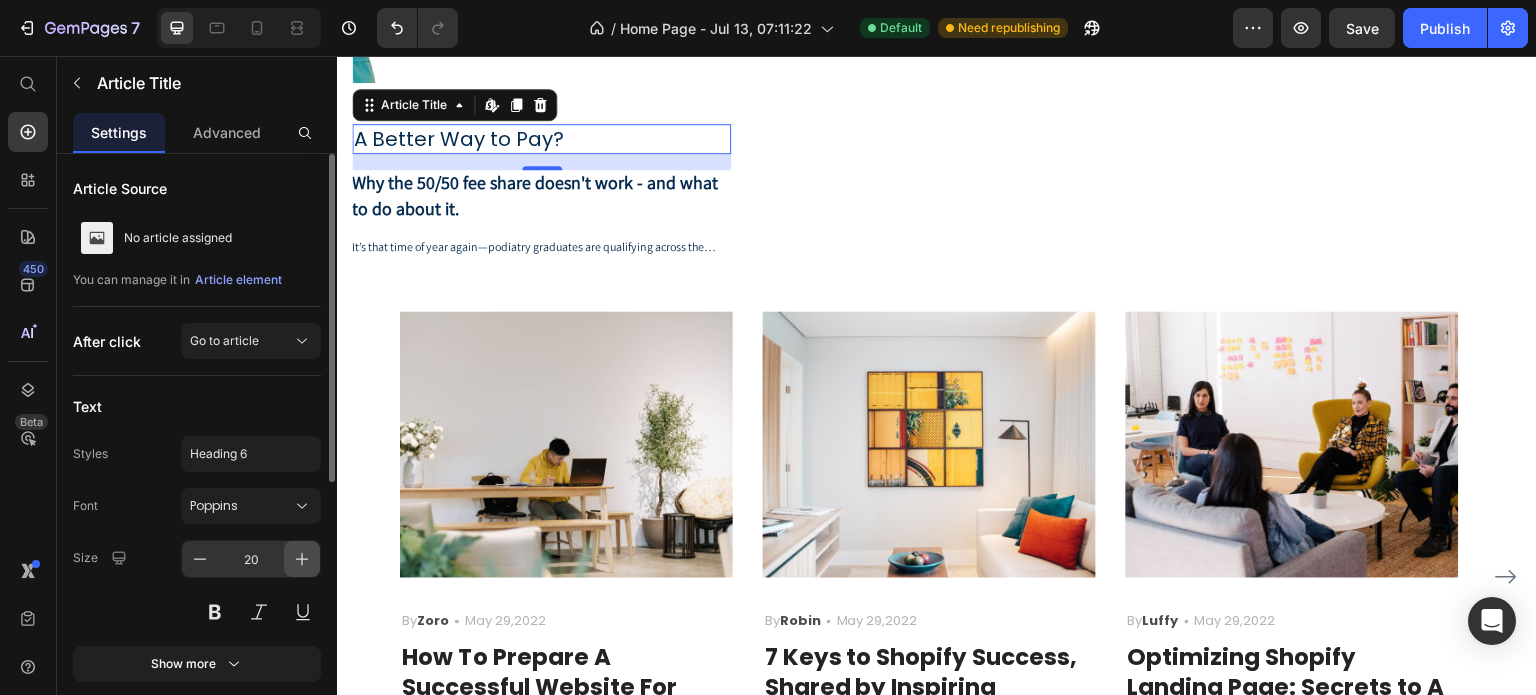 click 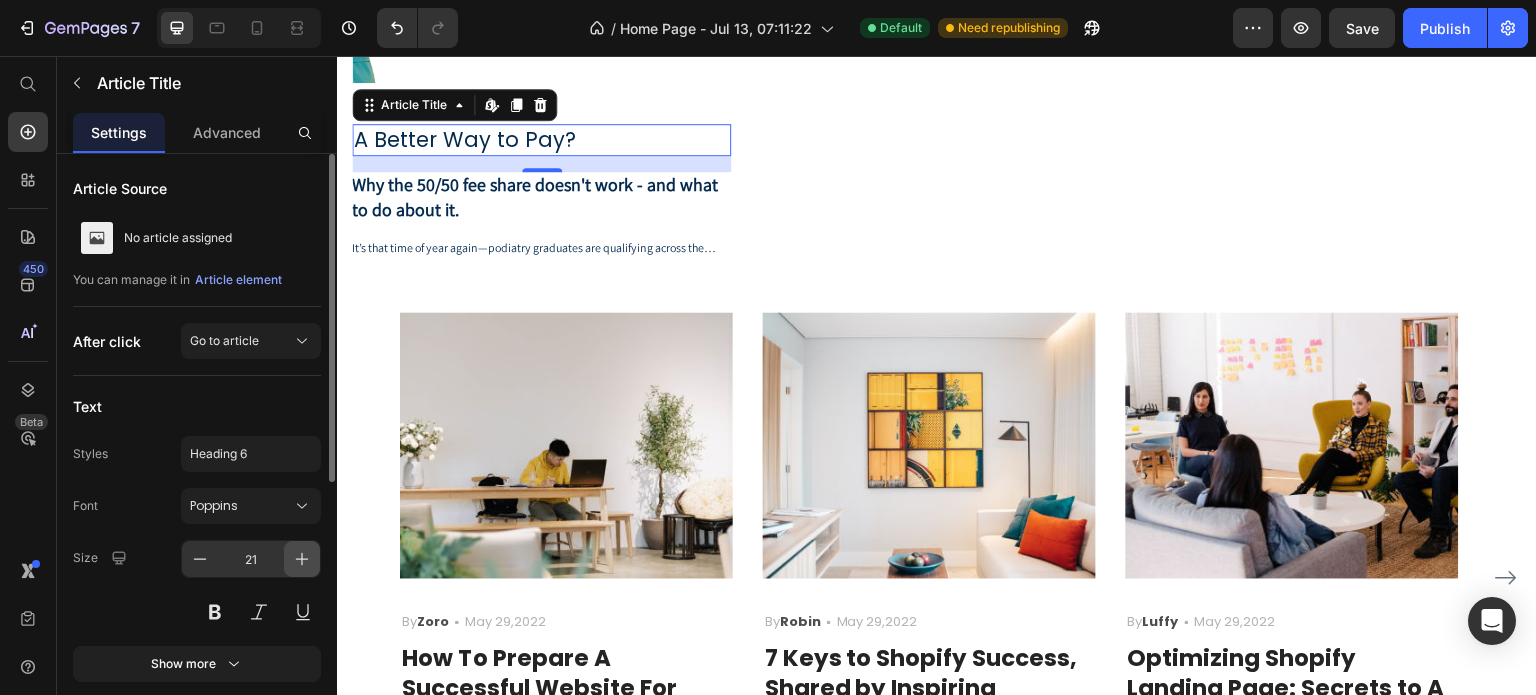 click 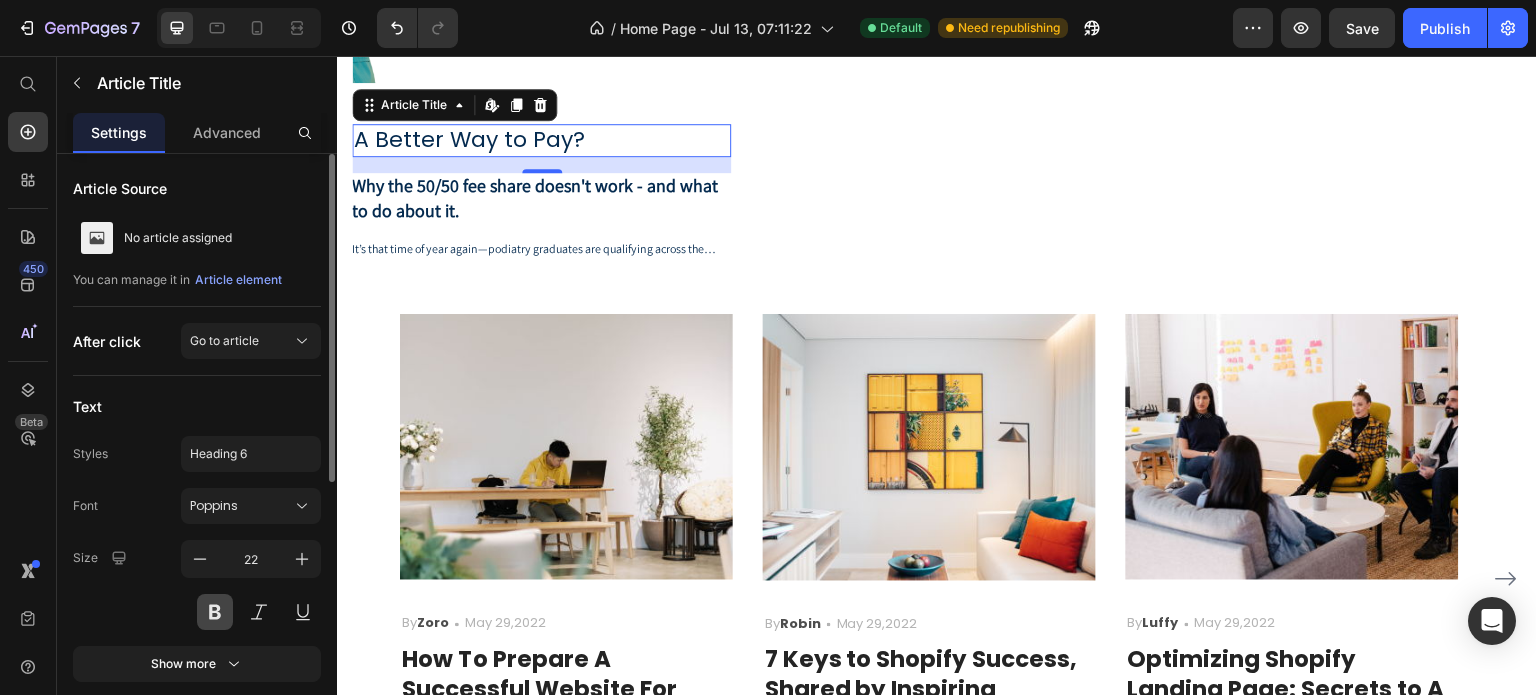 click at bounding box center [215, 612] 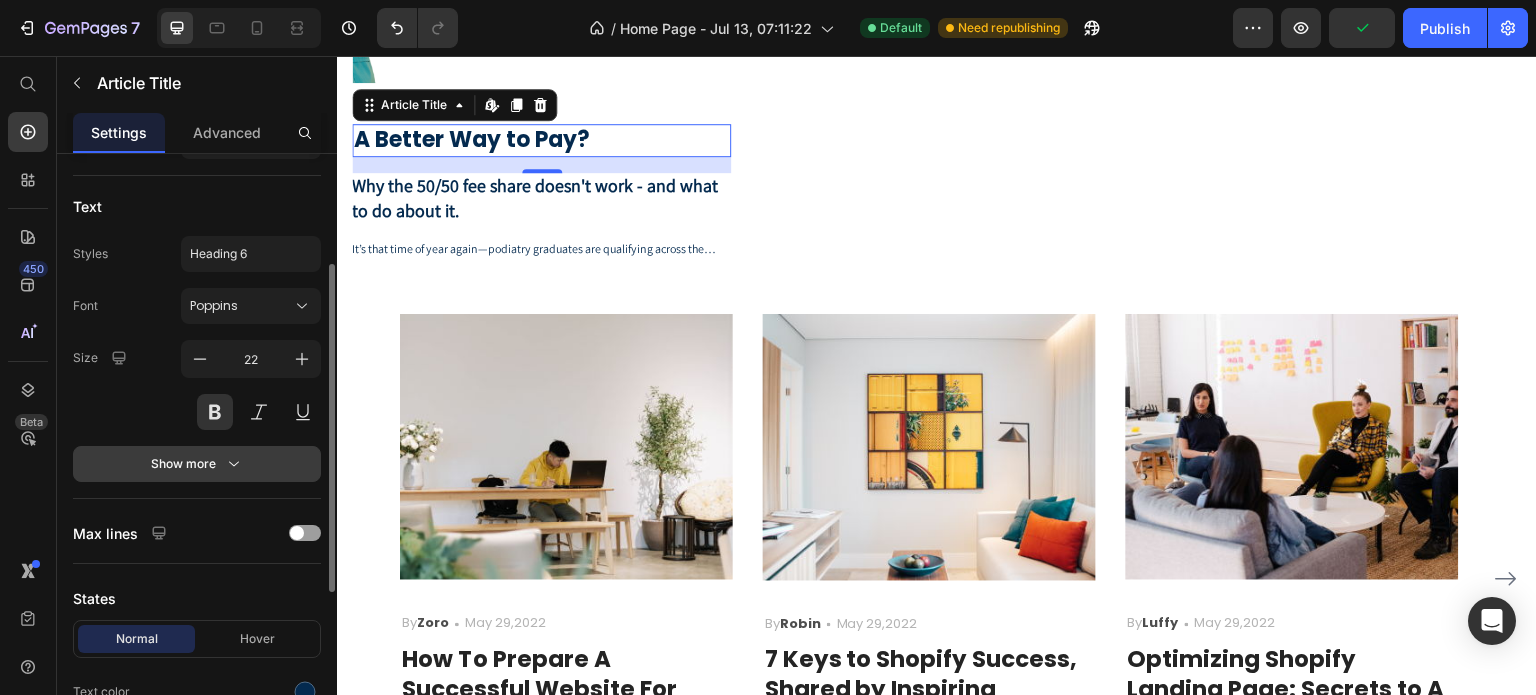 scroll, scrollTop: 300, scrollLeft: 0, axis: vertical 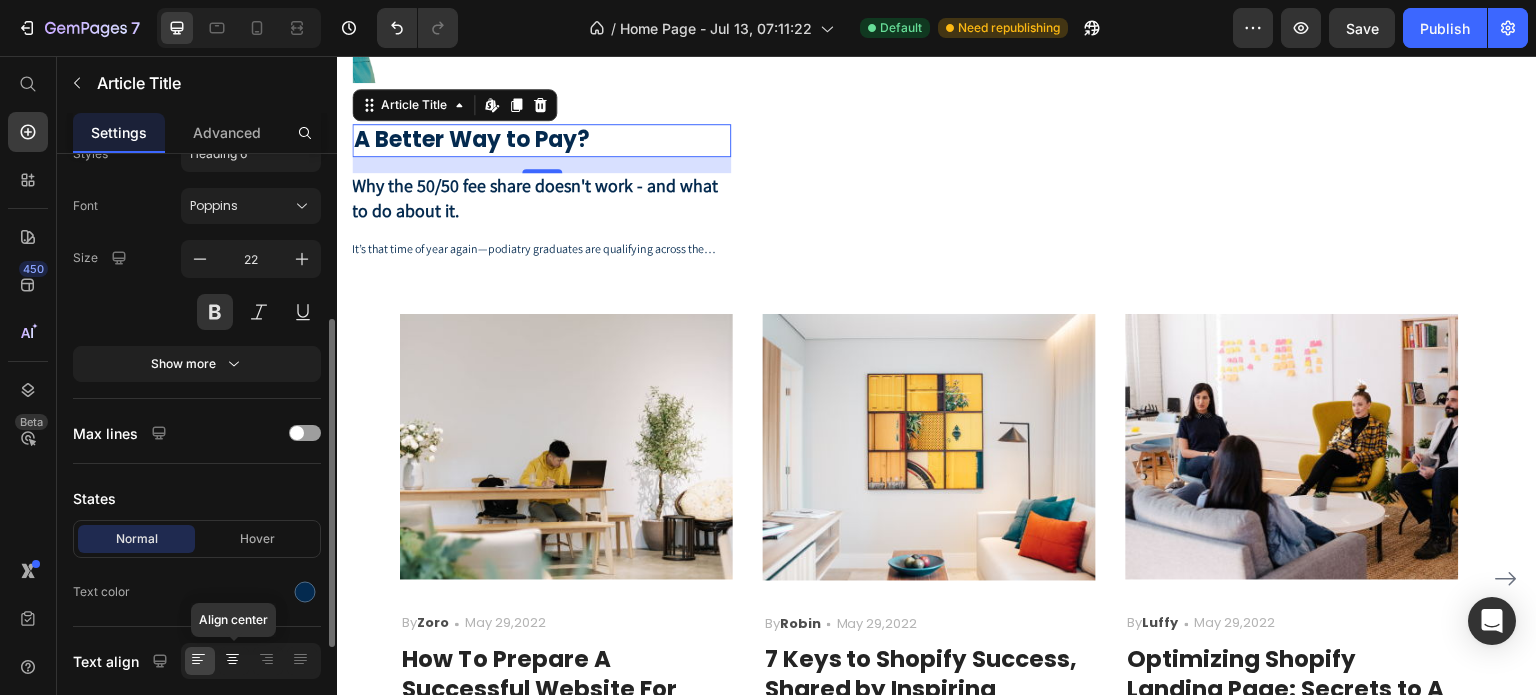 click 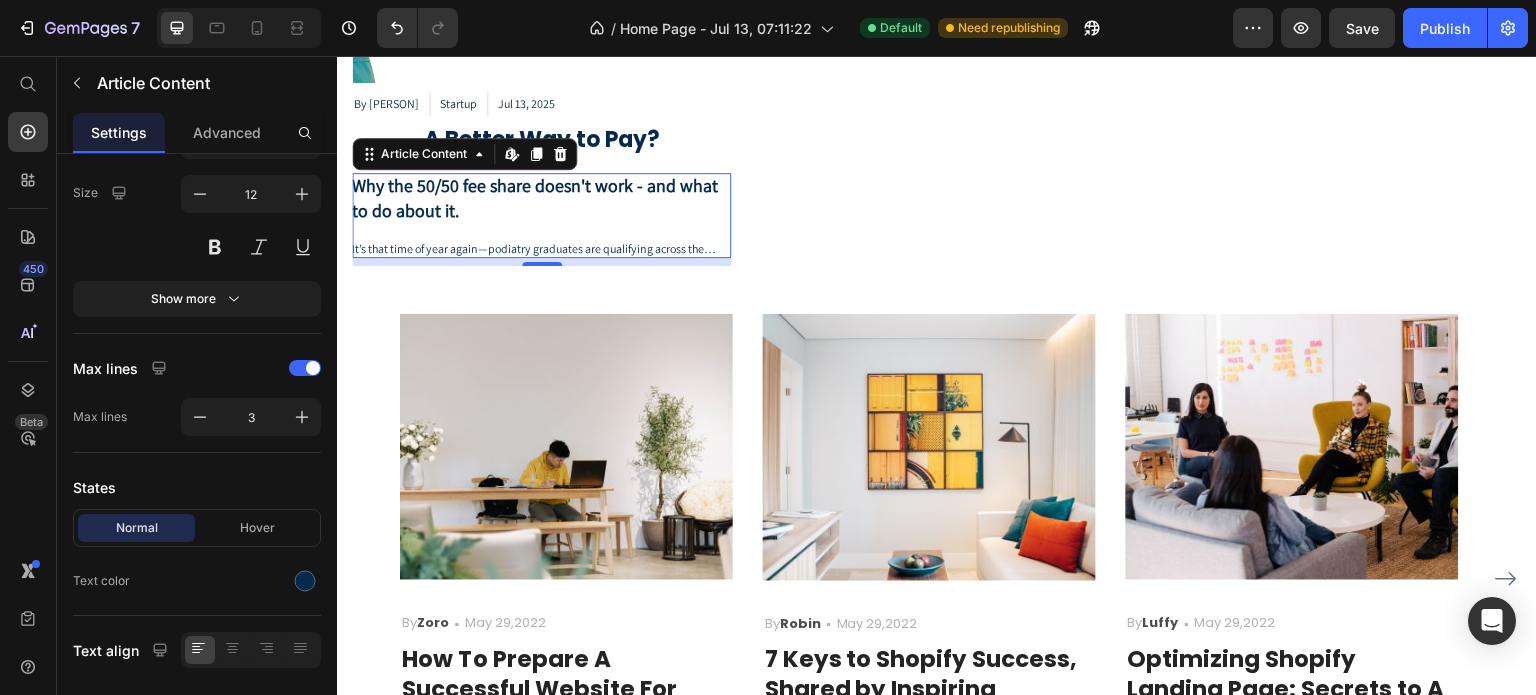 click on "Why the 50/50 fee share doesn't work - and what to do about it." at bounding box center [541, 198] 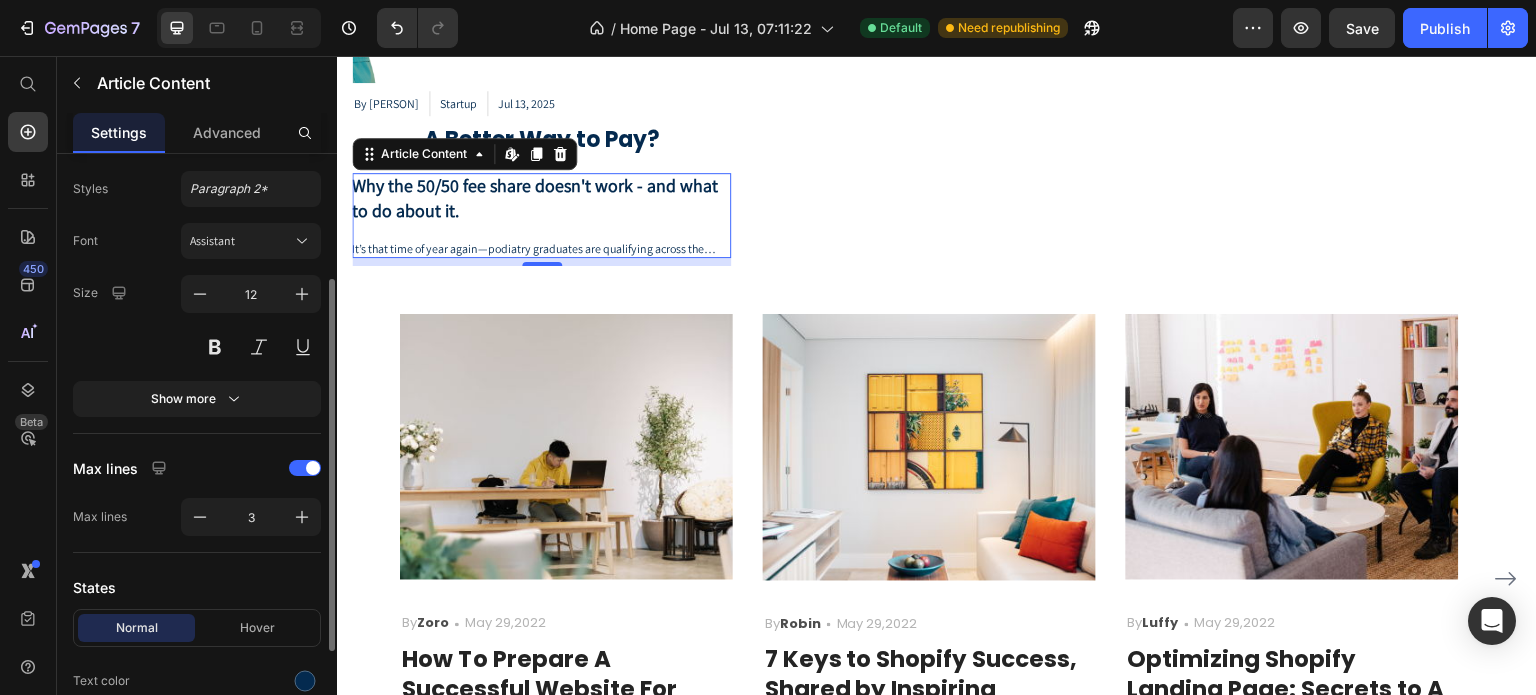 scroll, scrollTop: 360, scrollLeft: 0, axis: vertical 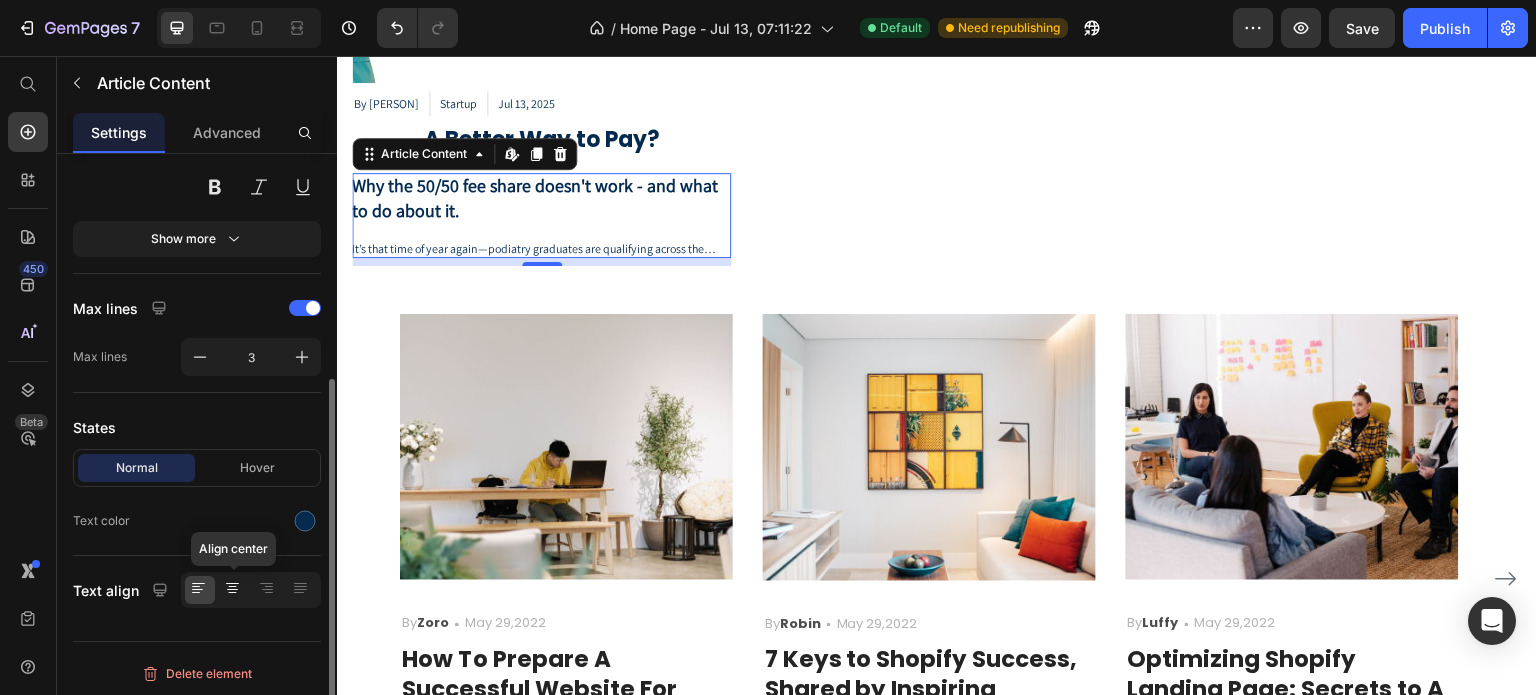 click 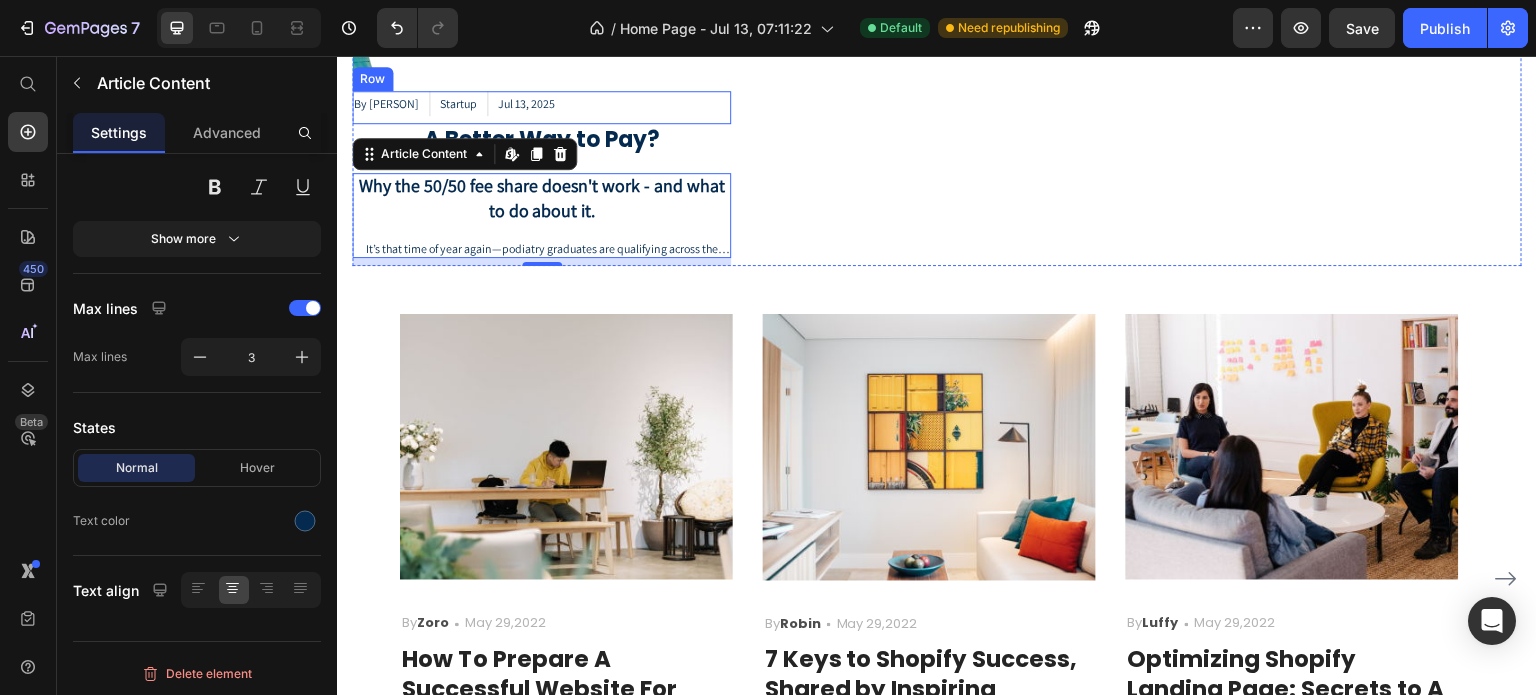 click on "By [PERSON] Article Author Startup Article Category Jul 13, 2025 Article Date Row" at bounding box center (541, 108) 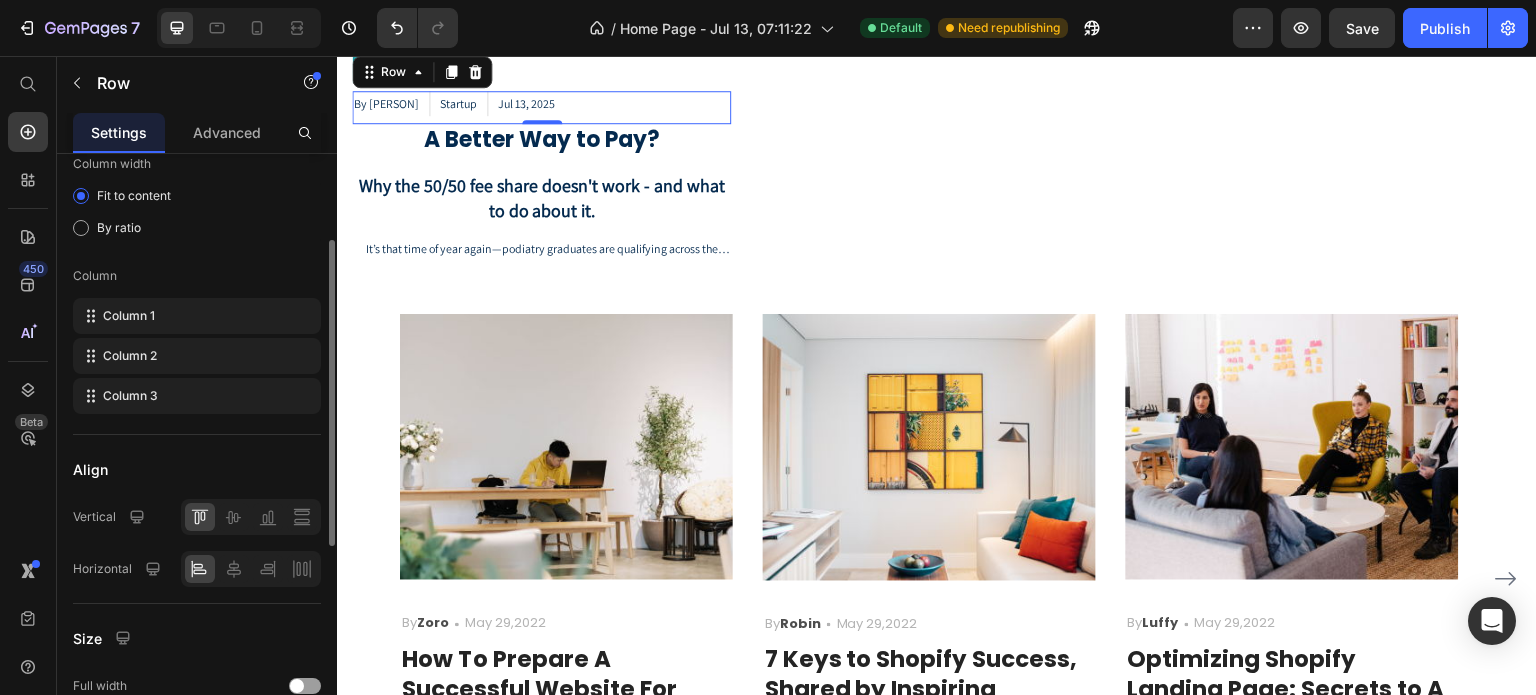 scroll, scrollTop: 0, scrollLeft: 0, axis: both 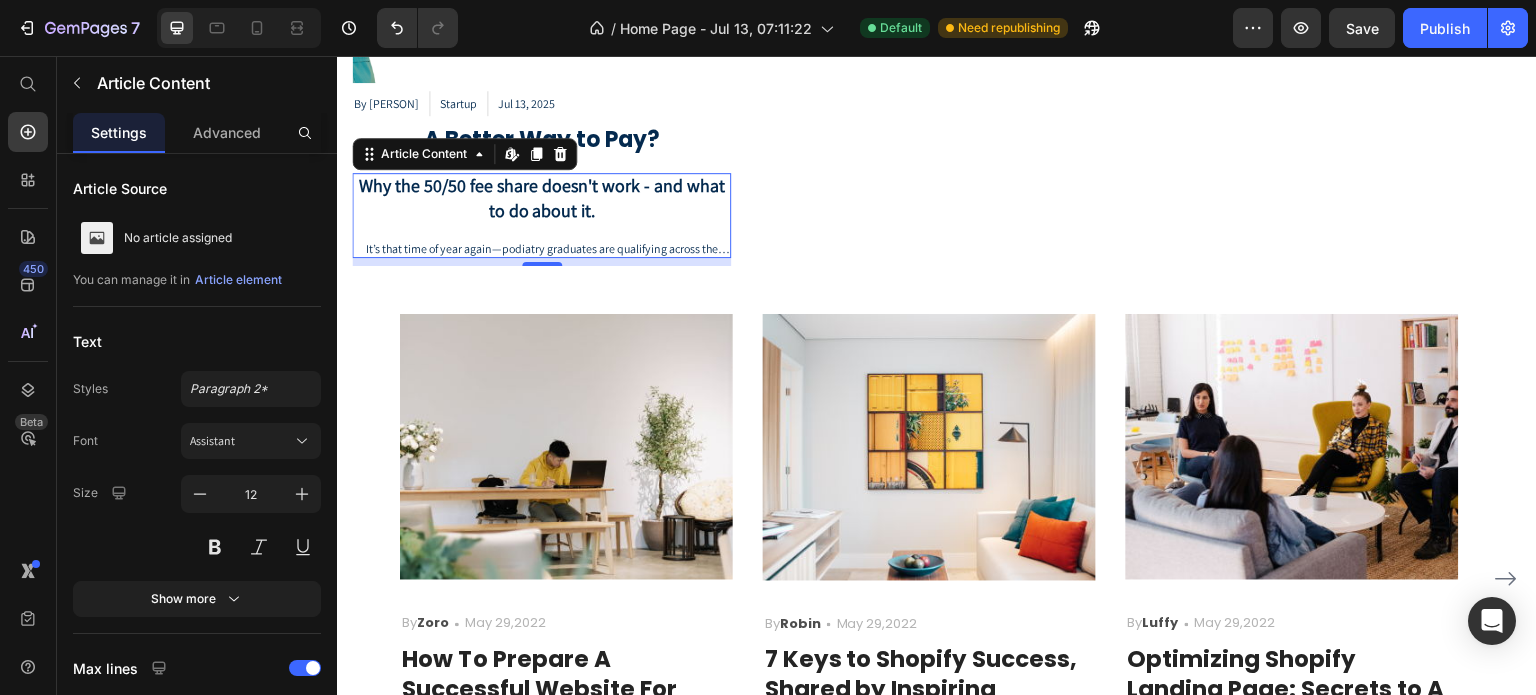 click on "Why the 50/50 fee share doesn't work - and what to do about it." at bounding box center [542, 198] 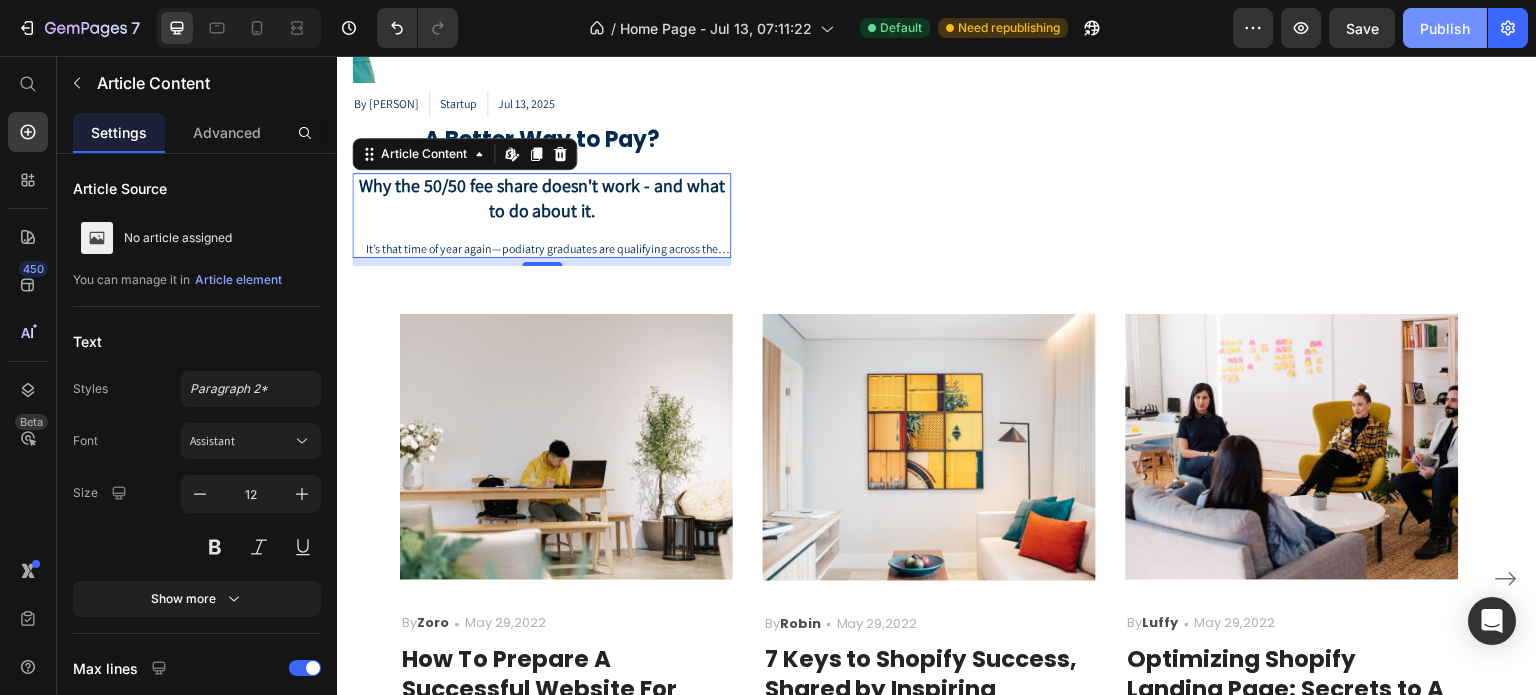 click on "Publish" at bounding box center [1445, 28] 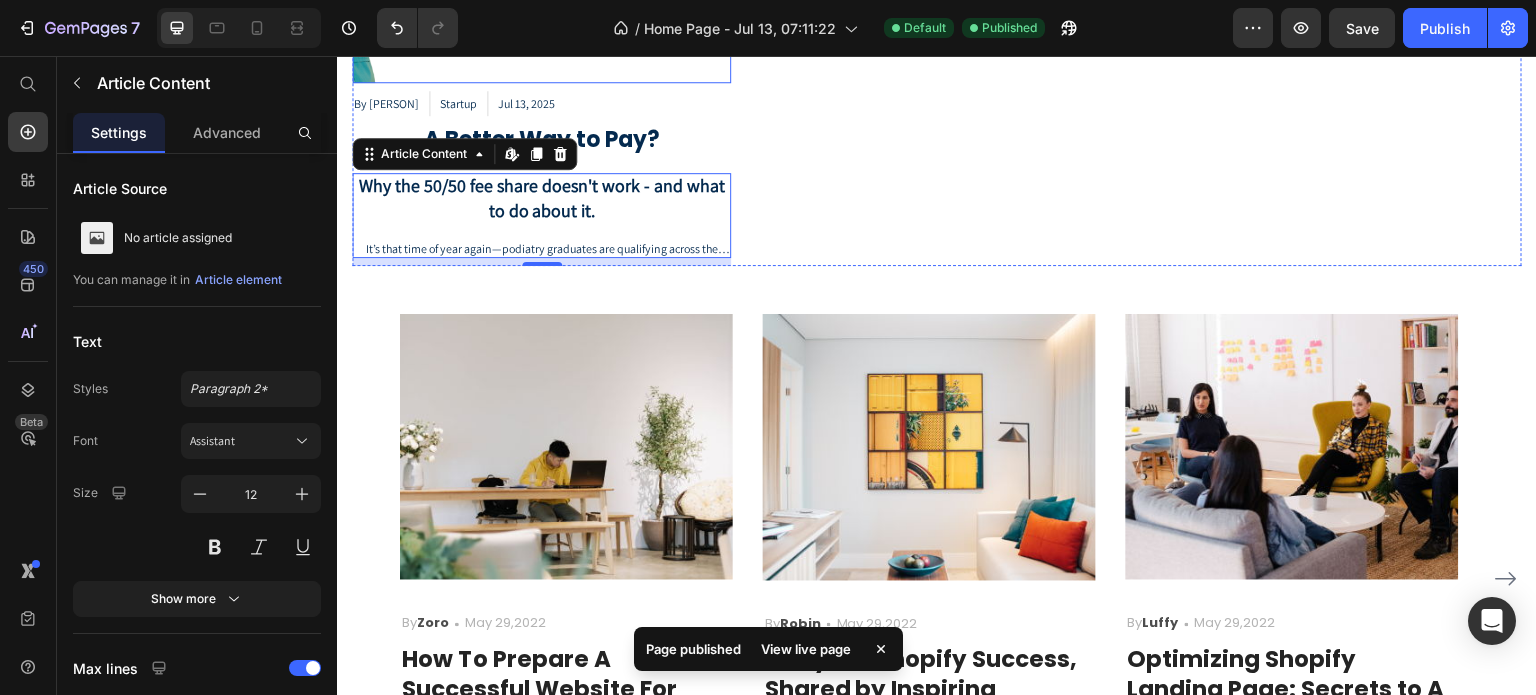 click at bounding box center [541, -108] 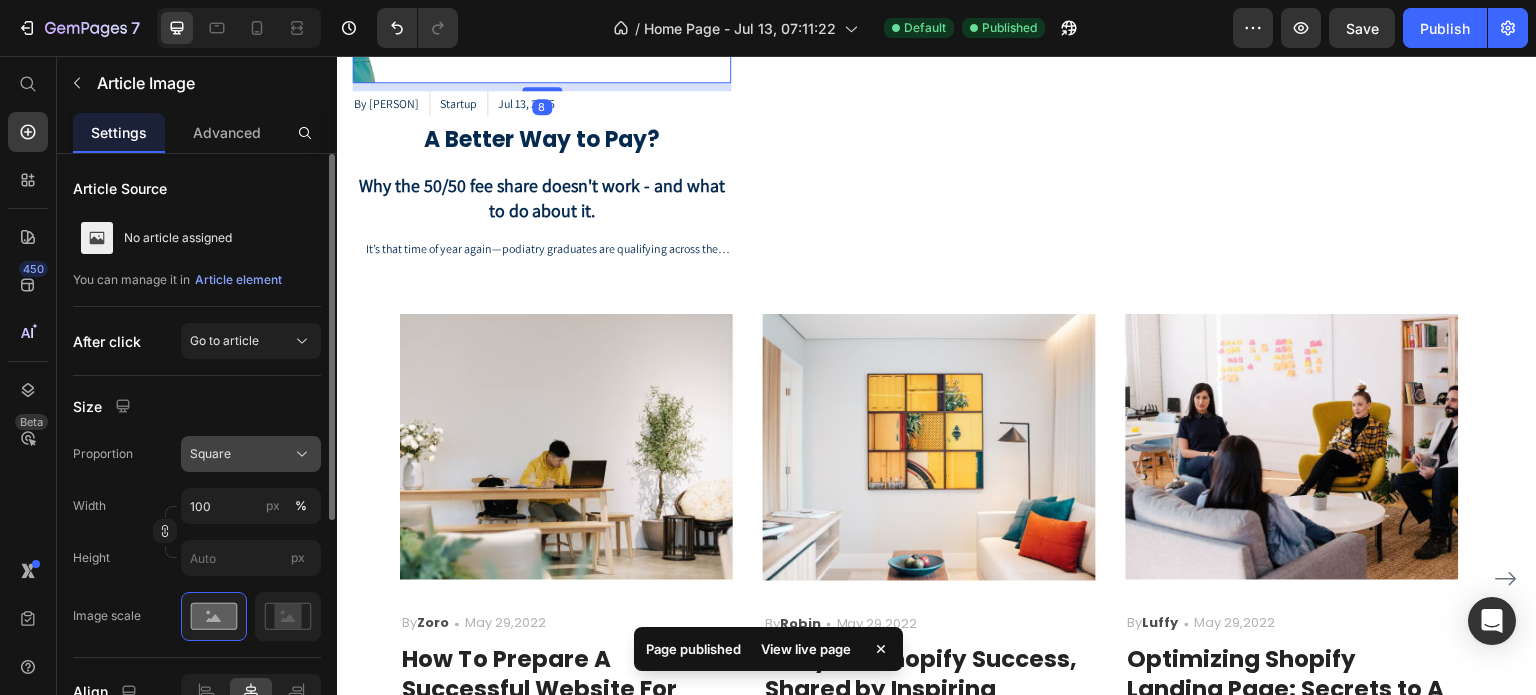 click on "Square" at bounding box center [251, 454] 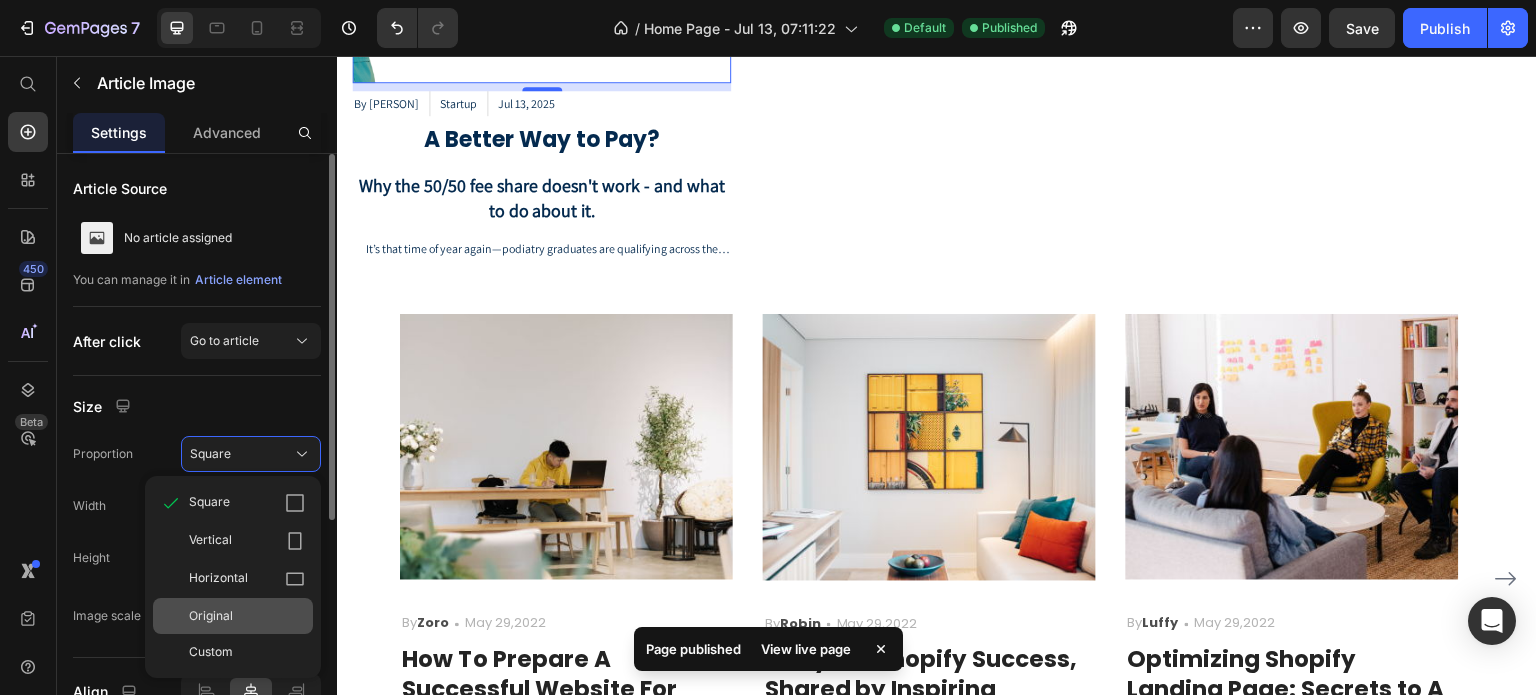 click on "Original" 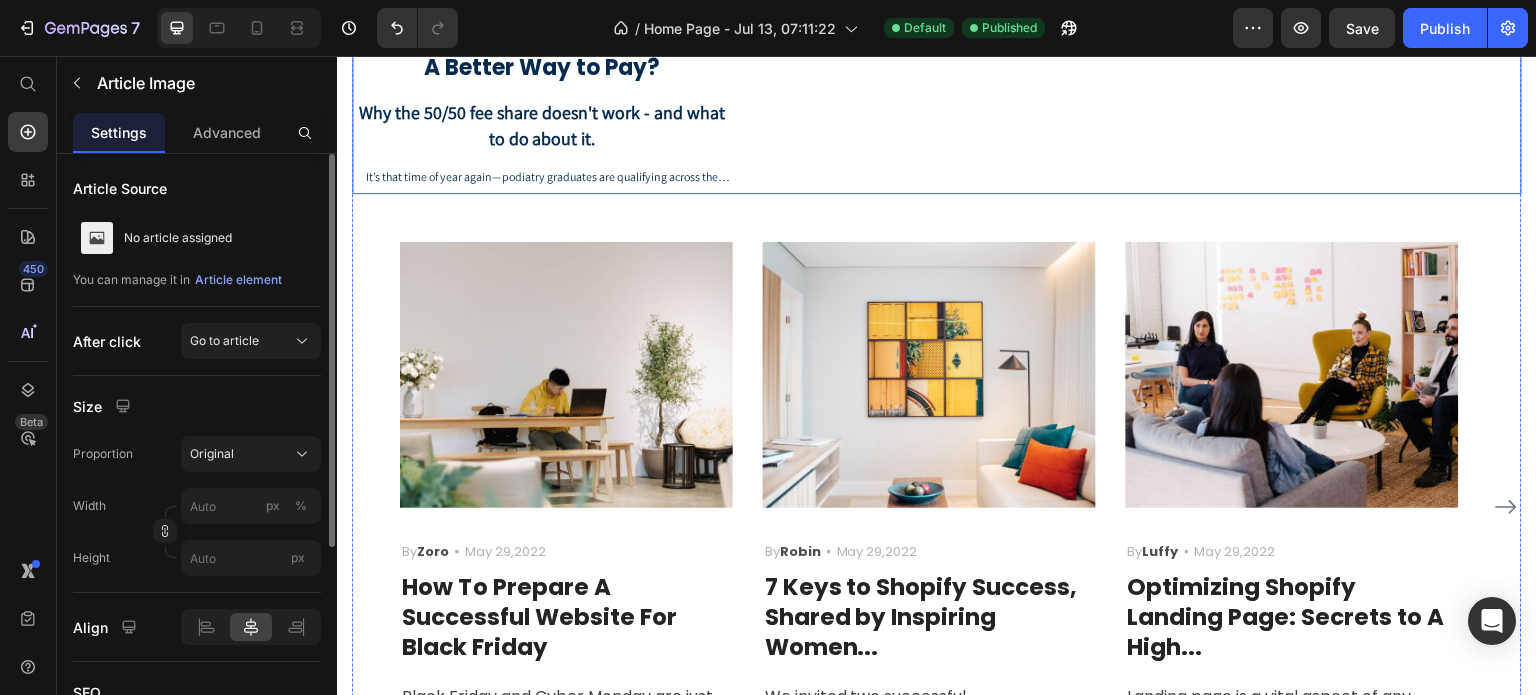 scroll, scrollTop: 2200, scrollLeft: 0, axis: vertical 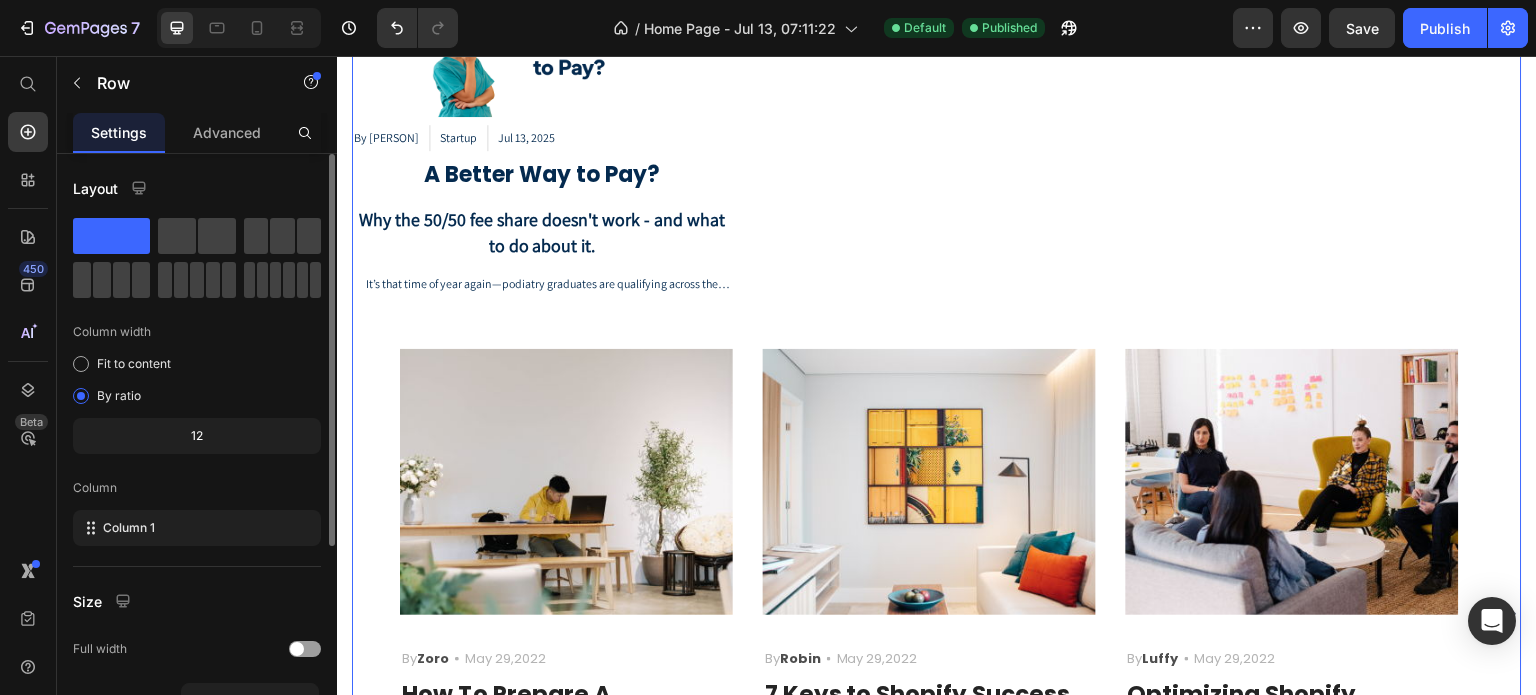 click on "It’s that time of year again—podiatry graduates are qualifying across the [COUNTRY], wide-eyed and full of ambition. And once again, we’re seeing an all-too-familiar pattern: fresh talent stepping into private practice only to be offered… the good old-fashioned 50/50 fee split.
Now brace yourself—because what I’m about to say won’t win me any popularity contests in certain corners of our profession.
The 50/50 associate model simply doesn’t work.  It’s outdated. It’s dysfunctional. And worst of all, it’s silently sabotaging both practice owners  and  associates across the [COUNTRY].
Lets look at this from the owner’s perspective
Let me call it what it is: a financial mirage.
Not quite.
all  the risk:" at bounding box center (937, 365) 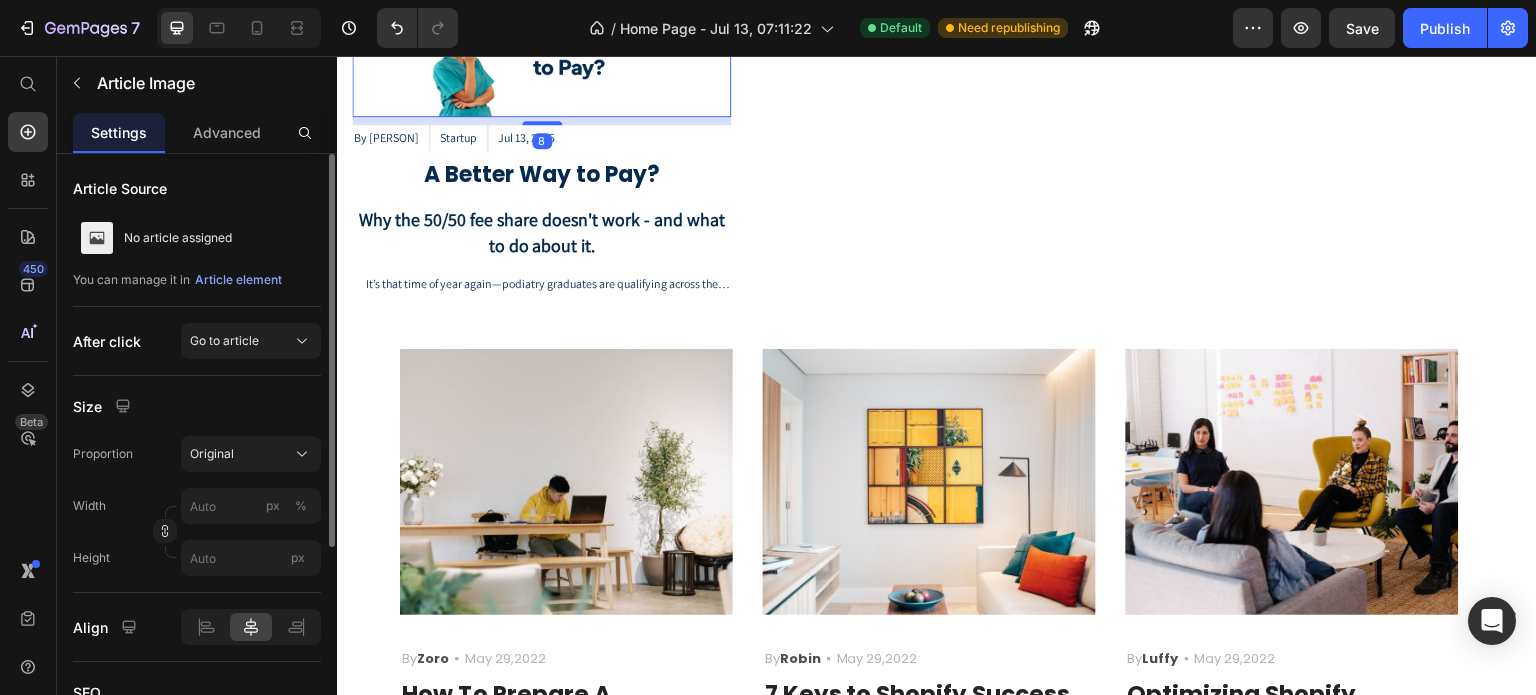 click at bounding box center [541, 60] 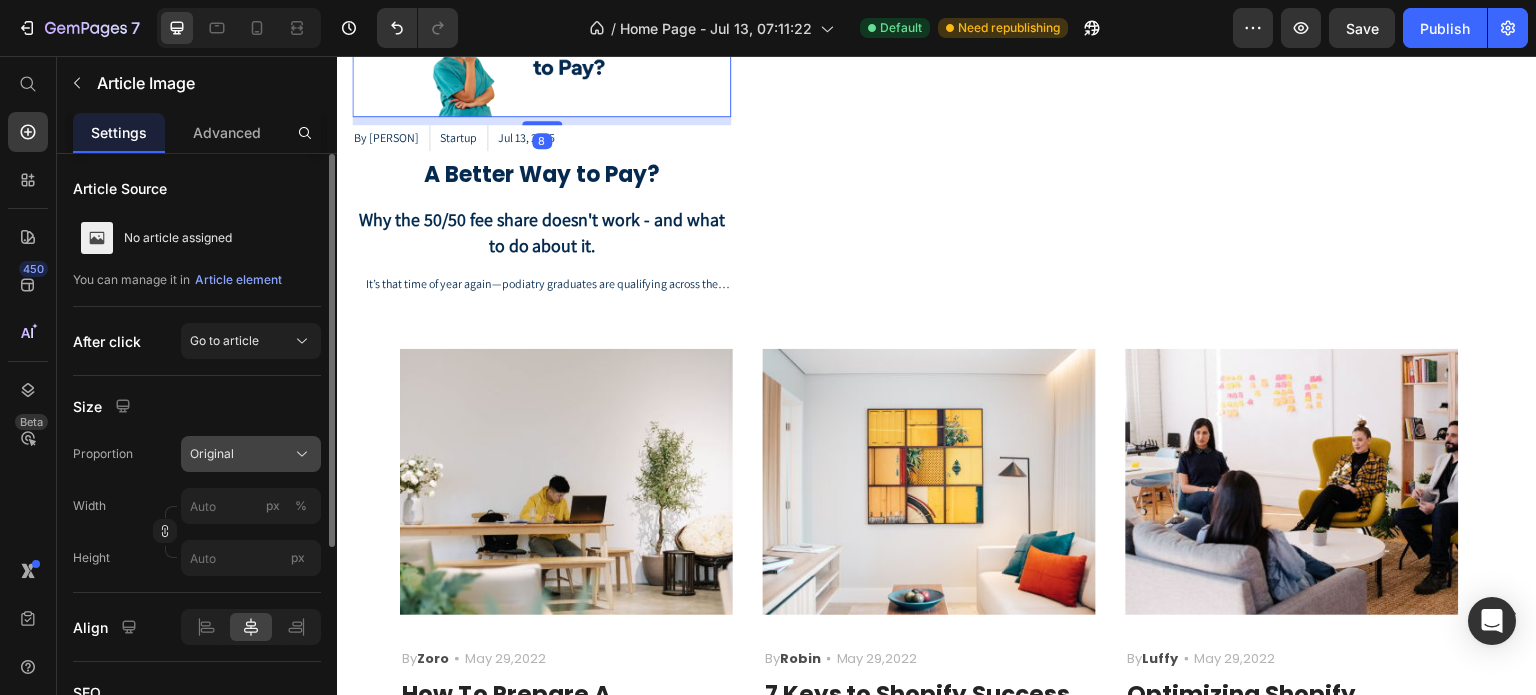 click on "Original" 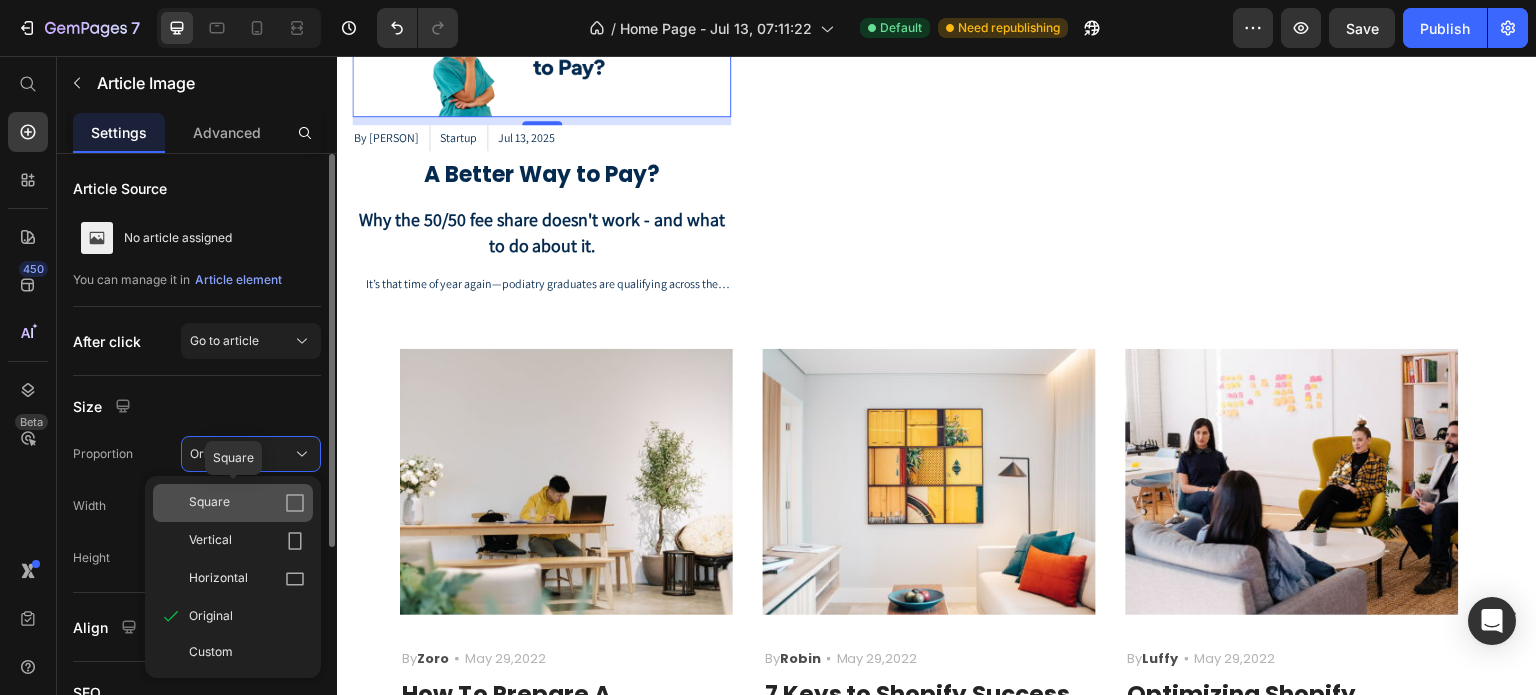 click 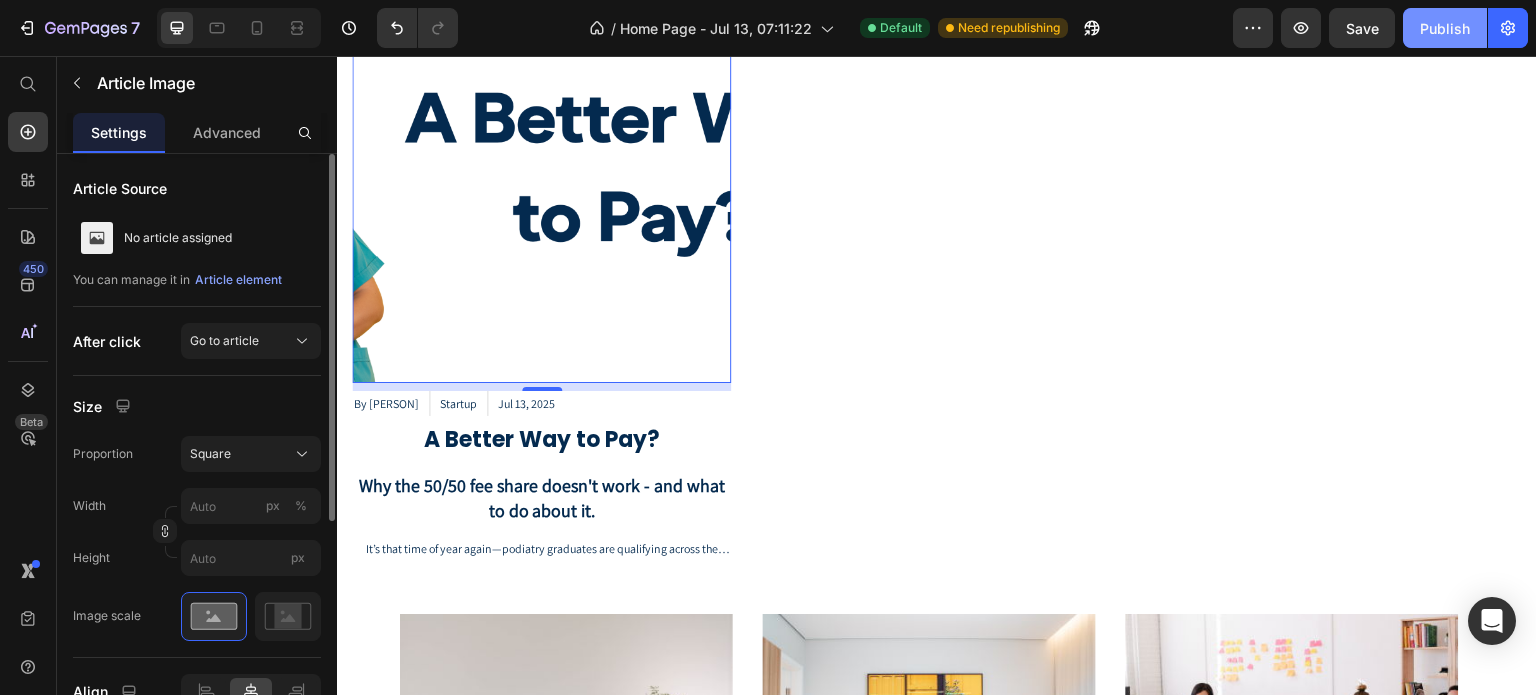 click on "Publish" at bounding box center (1445, 28) 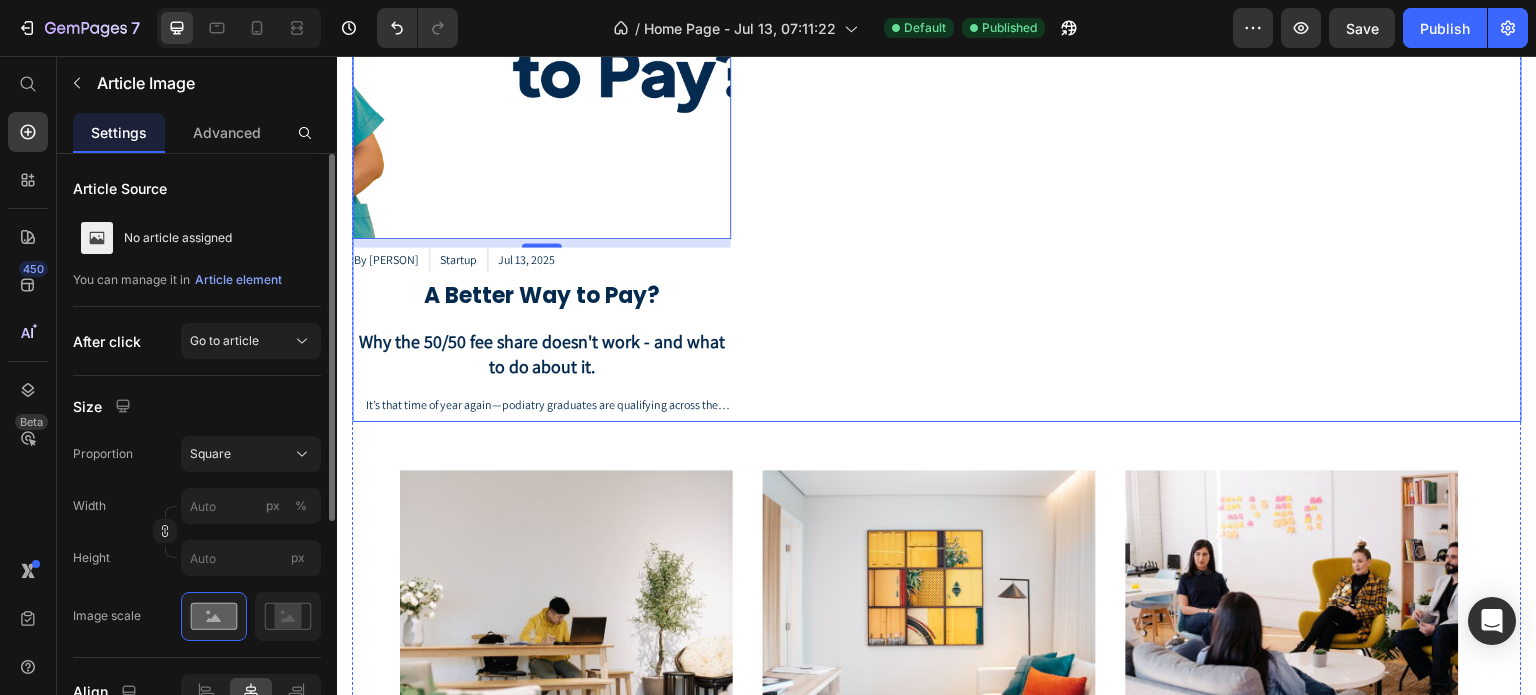 scroll, scrollTop: 2800, scrollLeft: 0, axis: vertical 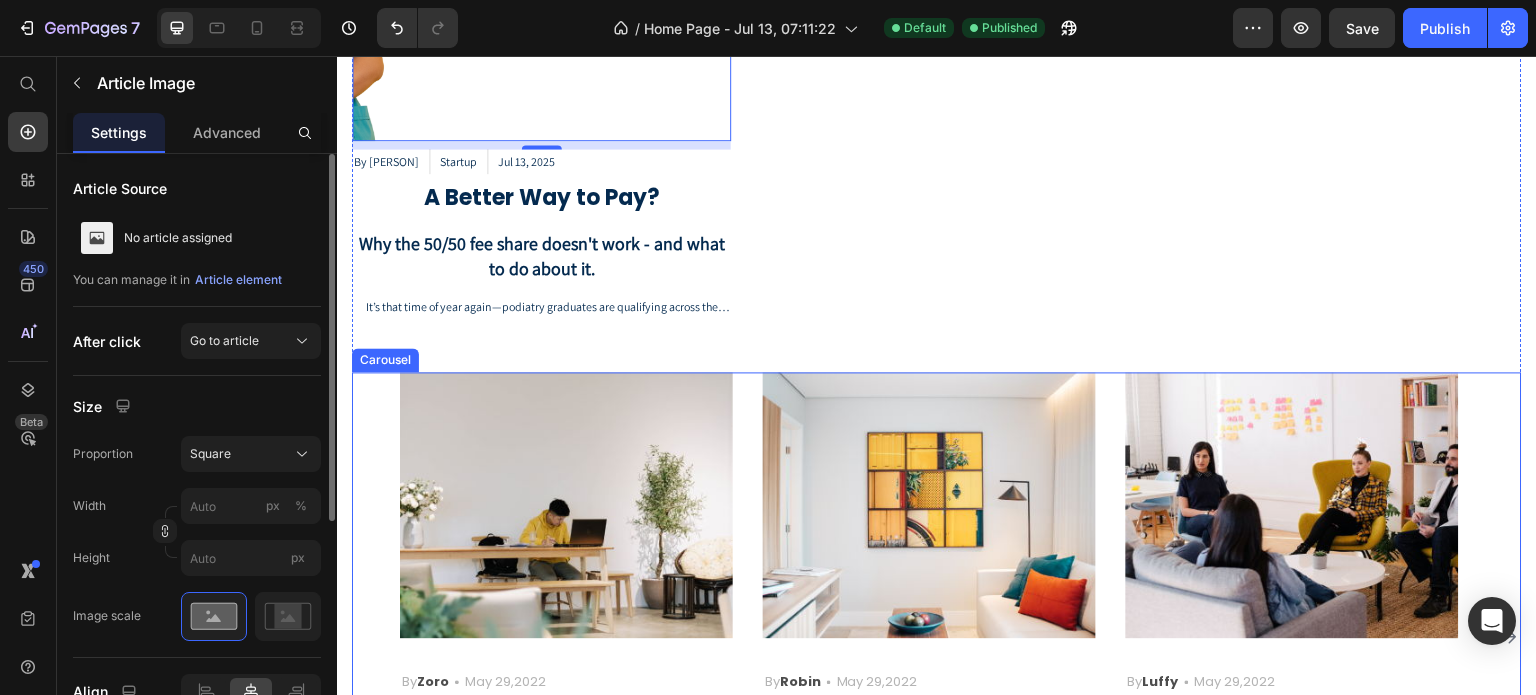 click on "Image By  Zoro Text block
Icon May 29,2022 Text block Row How To Prepare A Successful Website For Black Friday Heading Black Friday and Cyber Monday are just around the corner. Yester-year, around 40% of shoppers made an... Text block Image By  Robin Text block
Icon May 29,2022 Text block Row 7 Keys to Shopify Success, Shared by Inspiring Women... Heading We invited two successful businesswomen to share their insights and advice on employment. Let's listen .... Text block Image By  Luffy Text block
Icon May 29,2022 Text block Row Optimizing Shopify Landing Page: Secrets to A High... Heading Landing page is a vital aspect of any Shopify stores. It is often the very first place for new customers... Text block Row Image By  Zoro Text block
Icon May 29,2022 Text block Row How To Prepare A Successful Website For Black Friday Heading Black Friday and Cyber Monday are just around the corner. Yester-year, around 40% of shoppers made an..." at bounding box center [937, 637] 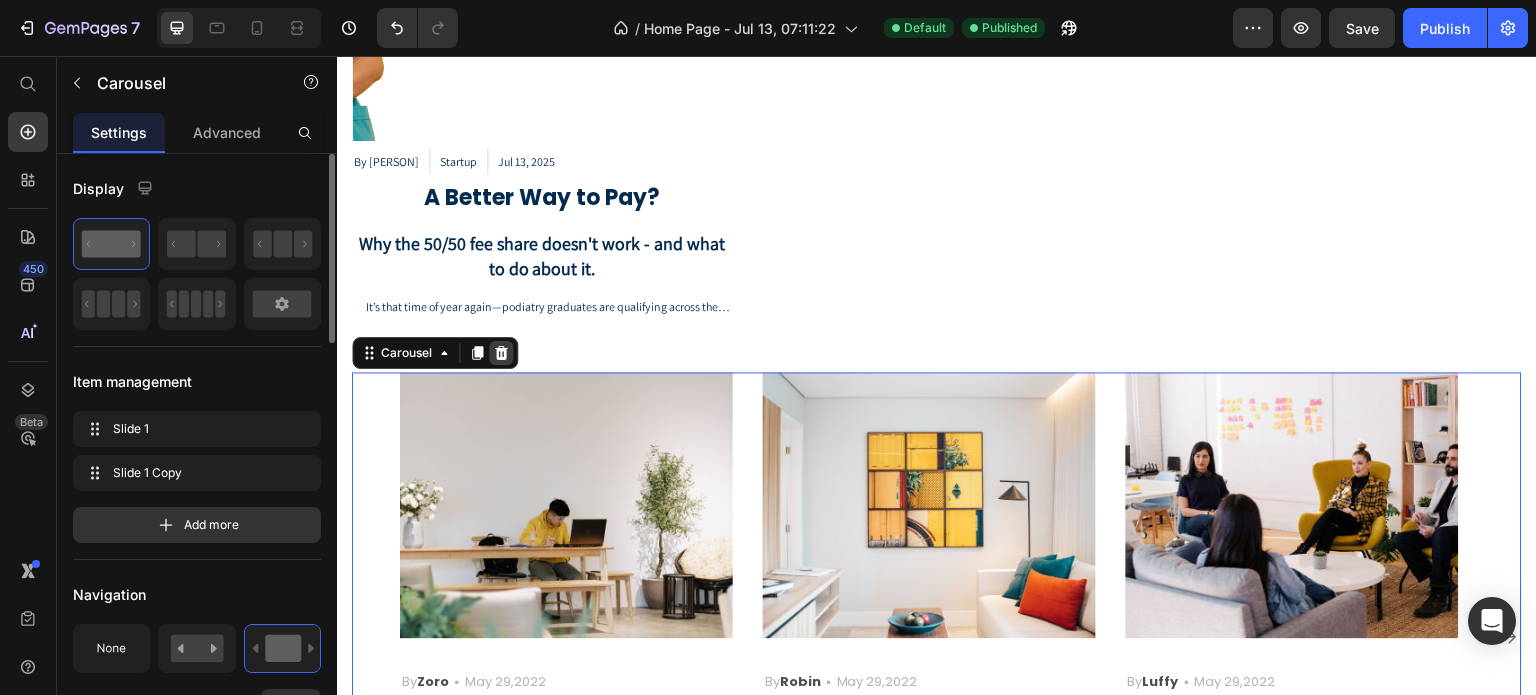 click 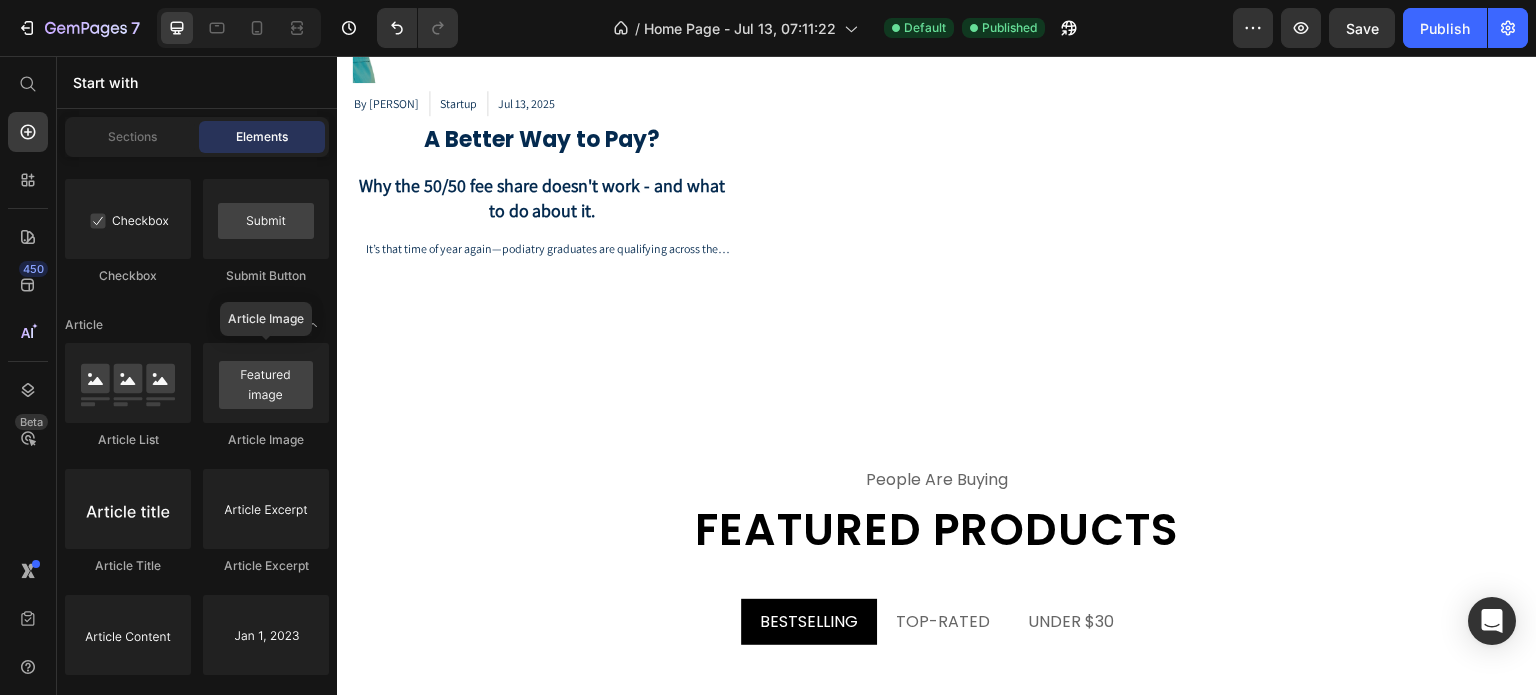 scroll, scrollTop: 3000, scrollLeft: 0, axis: vertical 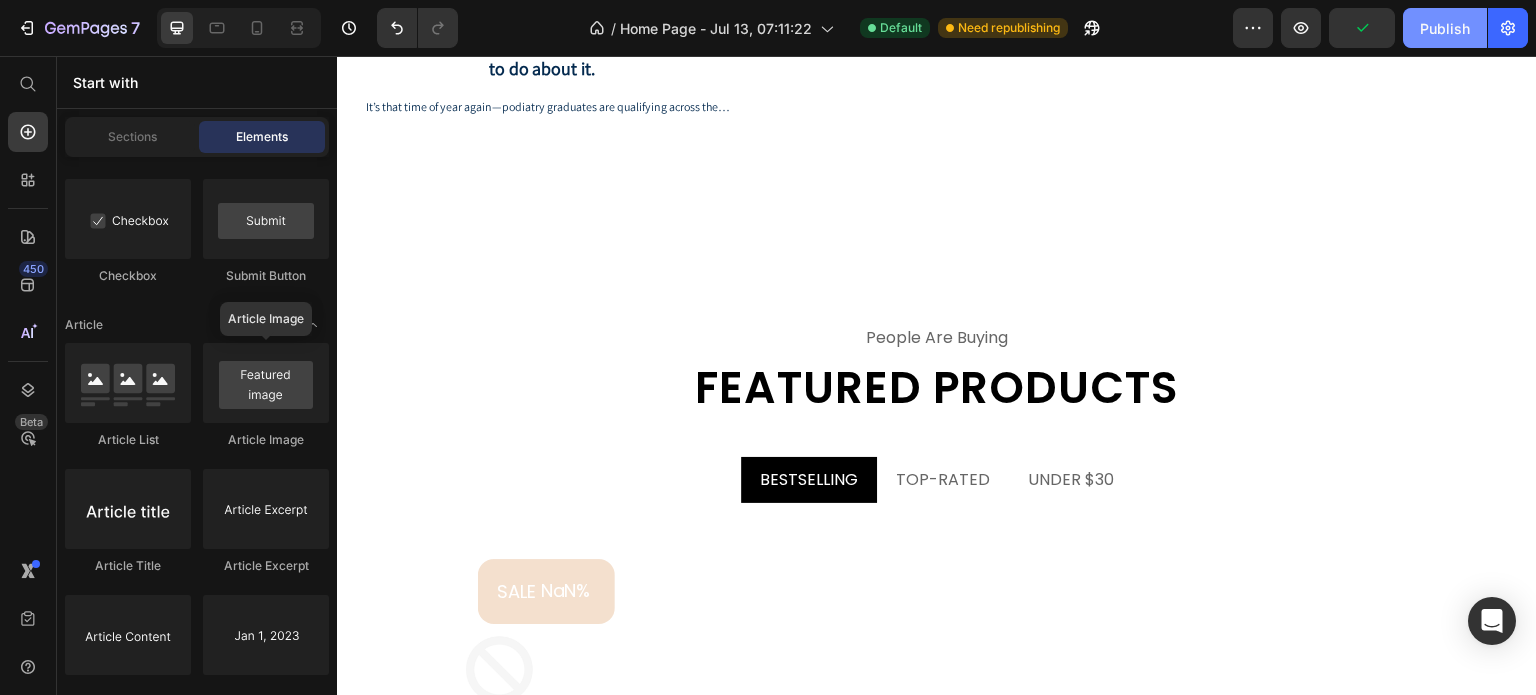 click on "Publish" at bounding box center (1445, 28) 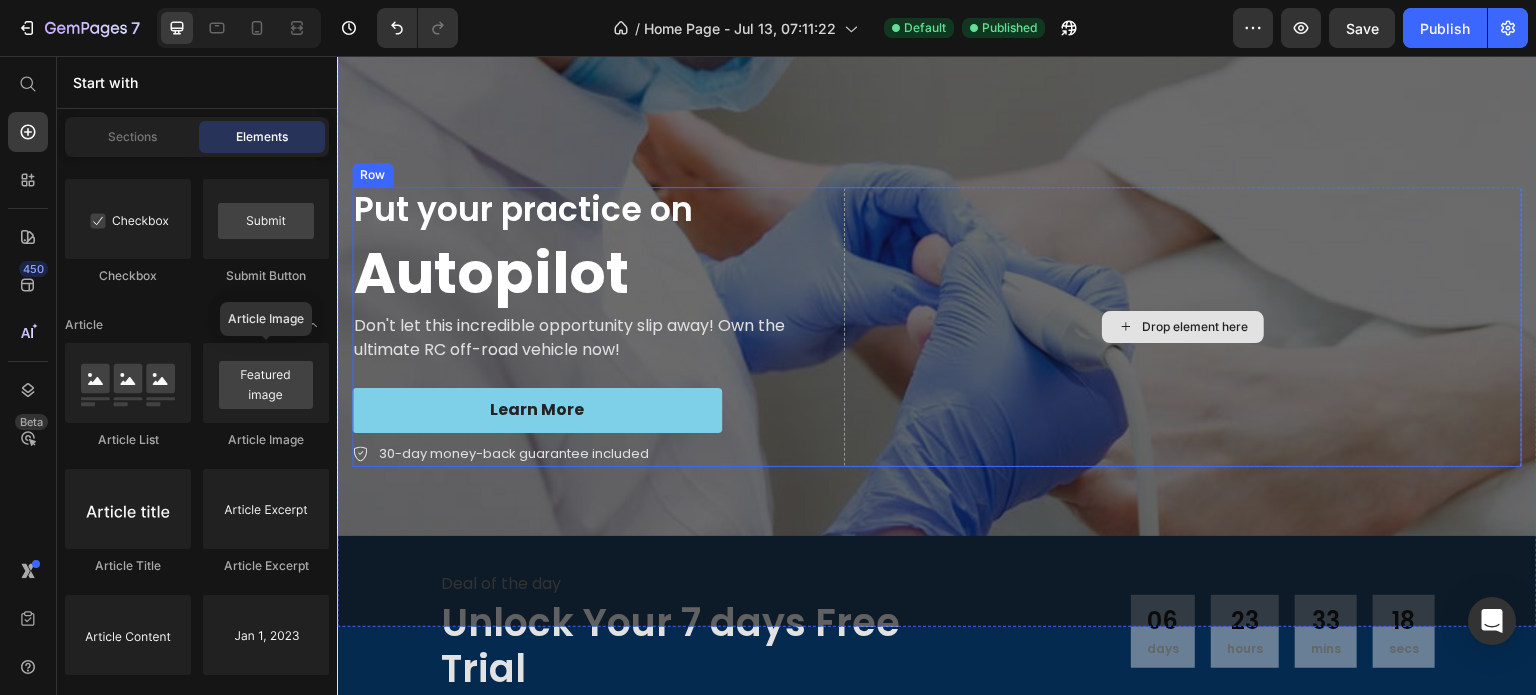 scroll, scrollTop: 200, scrollLeft: 0, axis: vertical 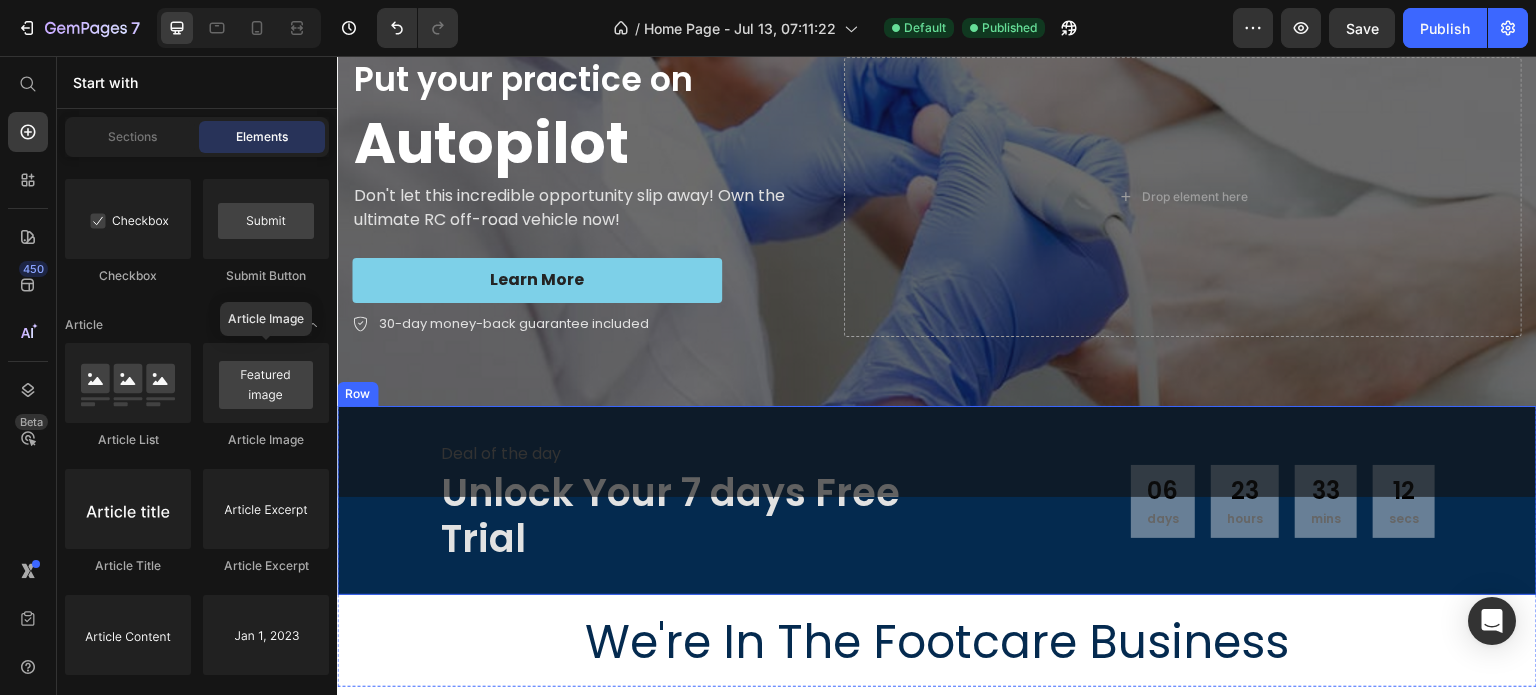 click on "06 days 23 hours 33 mins 12 secs CountDown Timer" at bounding box center (1193, 501) 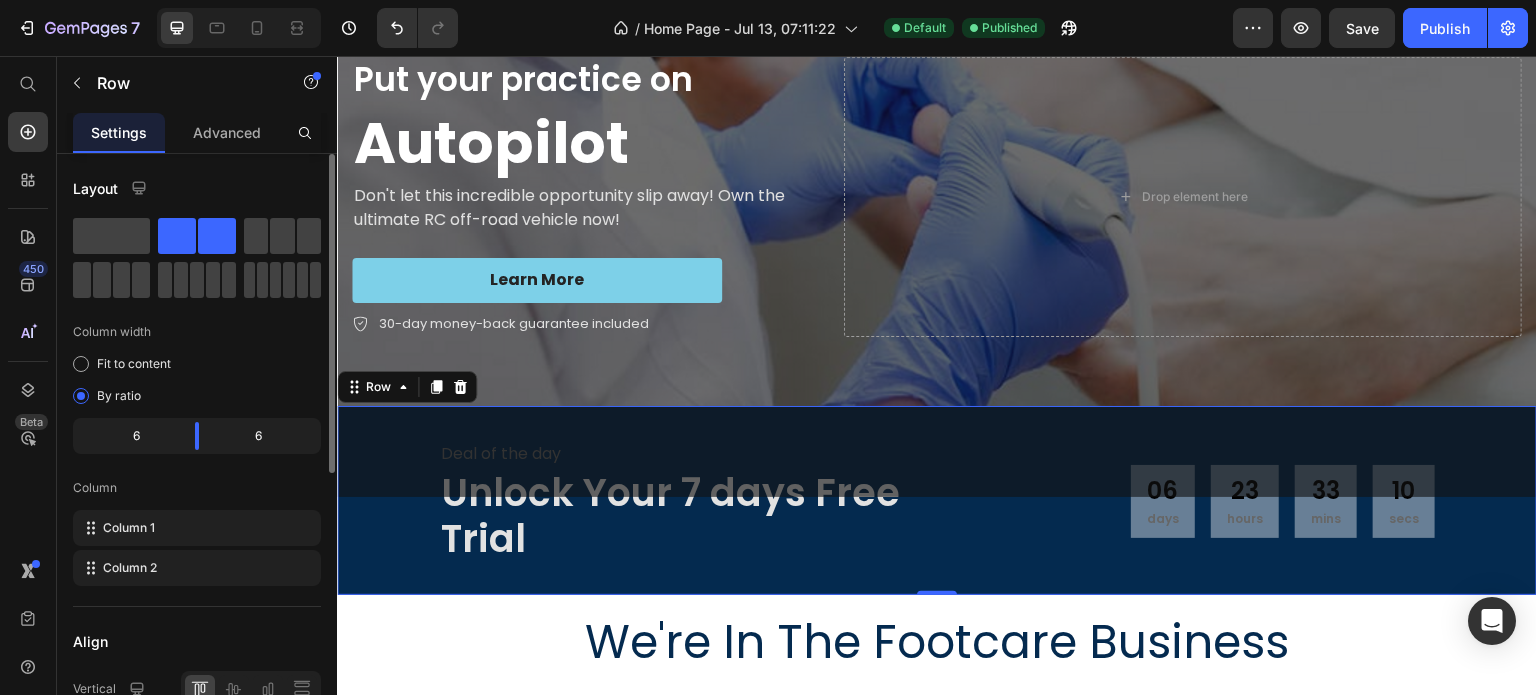click on "Deal of the day Text Unlock Your 7 days Free Trial Heading 06 days 23 hours 33 mins 10 secs CountDown Timer Row   0" at bounding box center [937, 500] 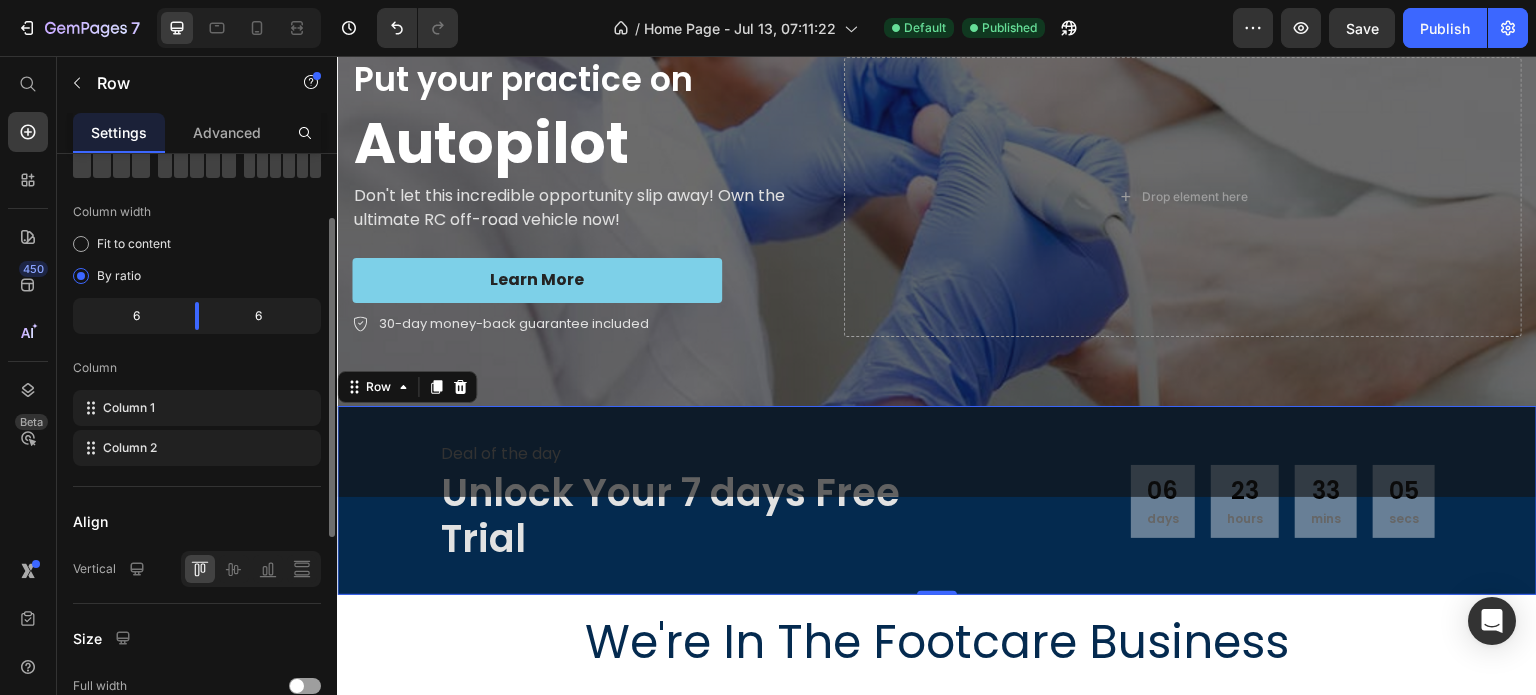 scroll, scrollTop: 0, scrollLeft: 0, axis: both 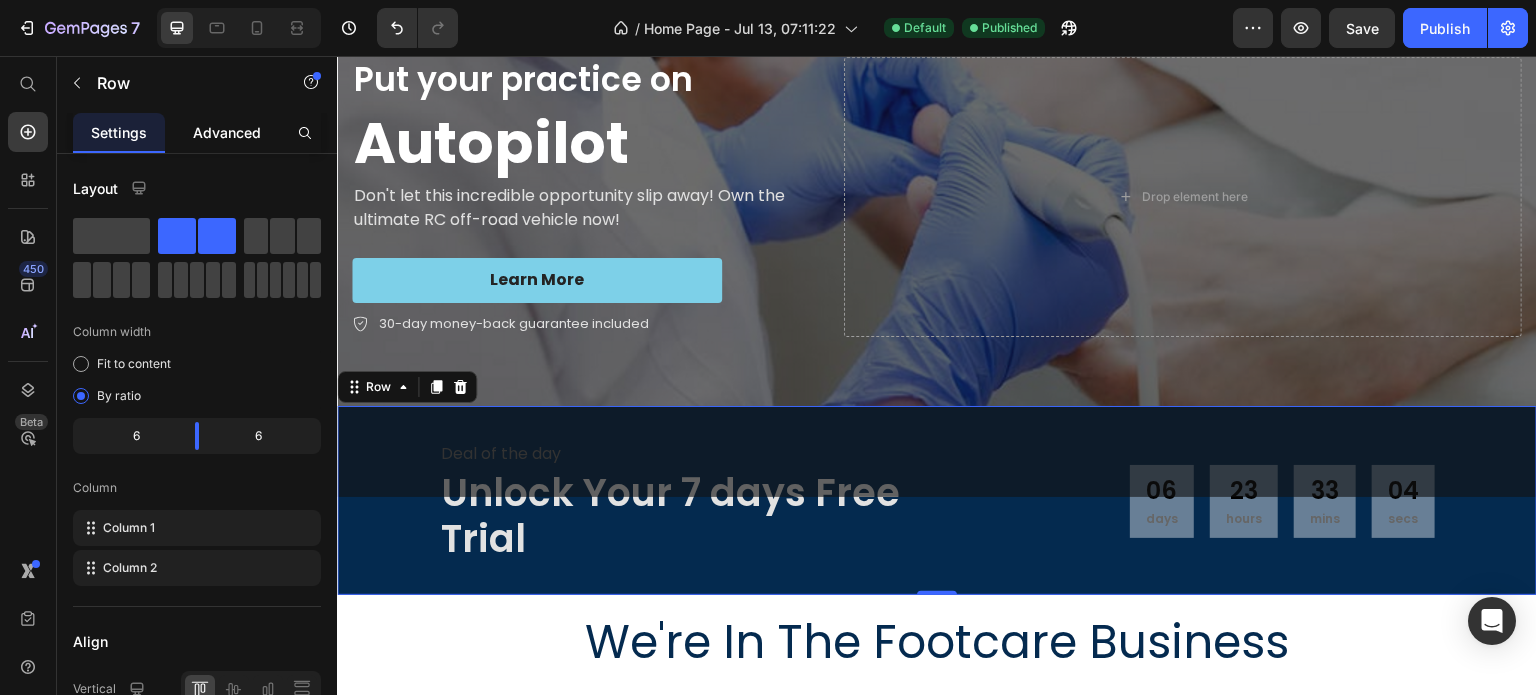click on "Advanced" 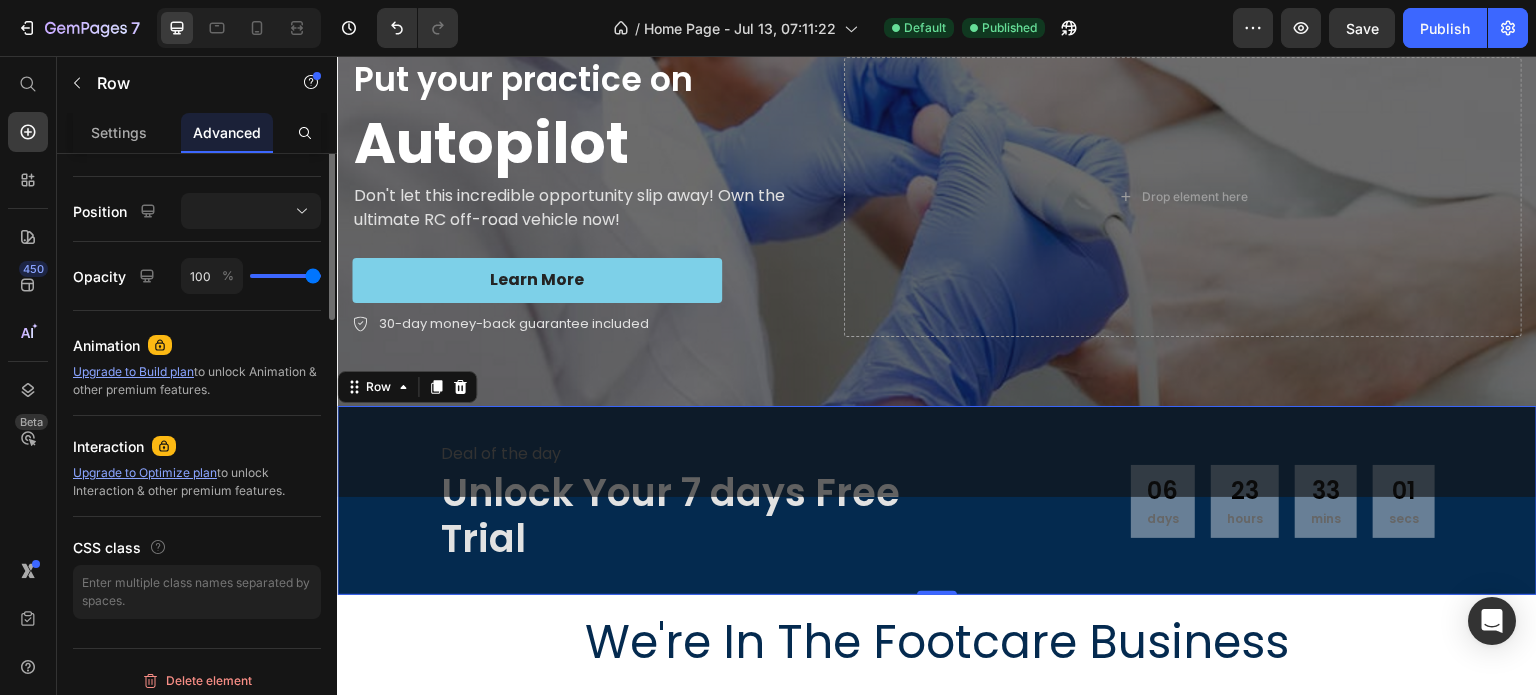 scroll, scrollTop: 300, scrollLeft: 0, axis: vertical 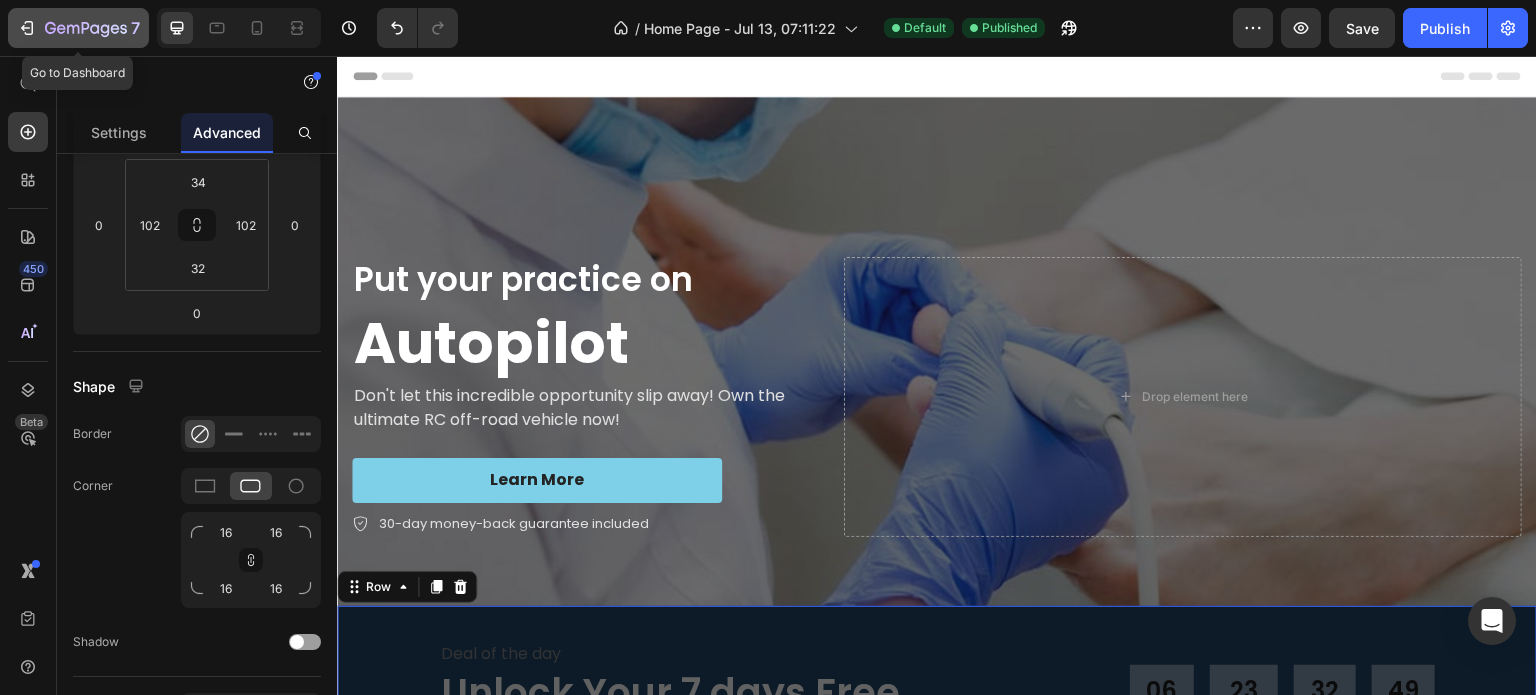 click 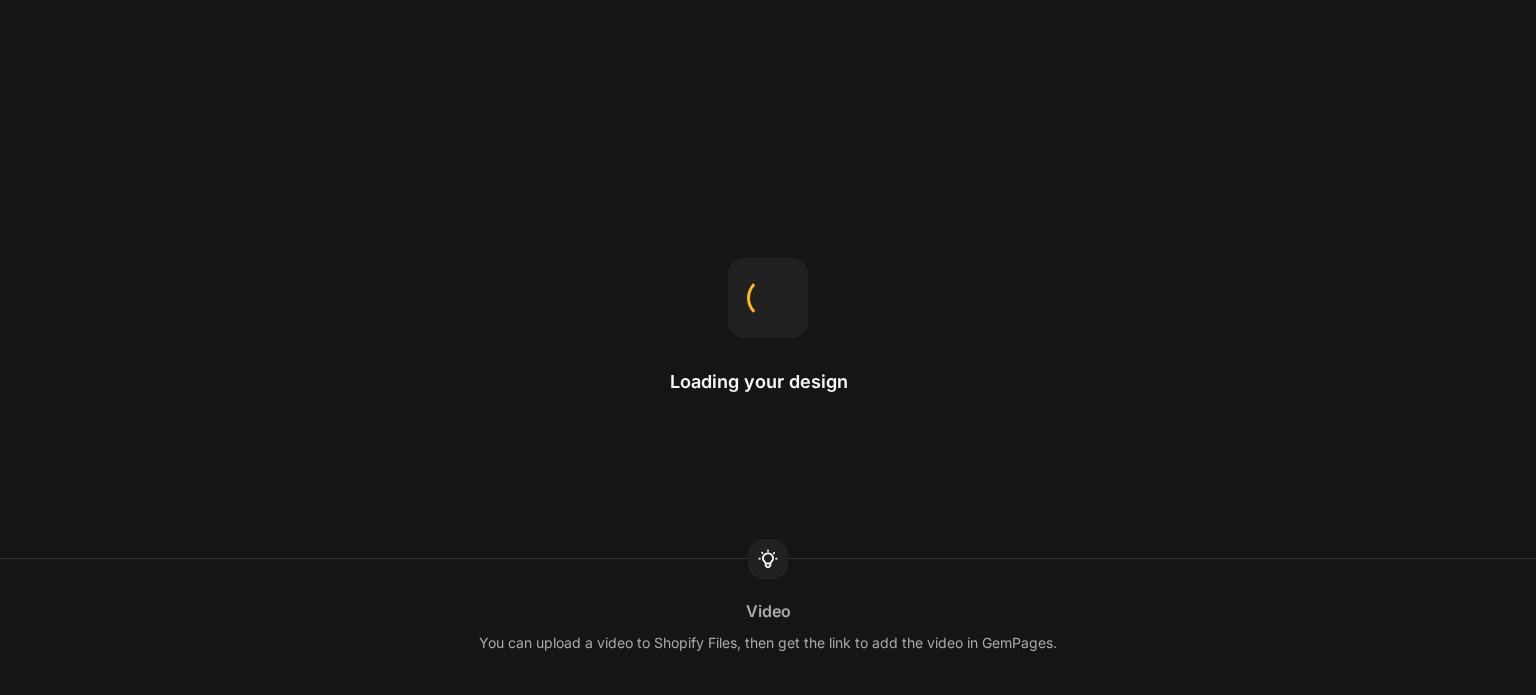scroll, scrollTop: 0, scrollLeft: 0, axis: both 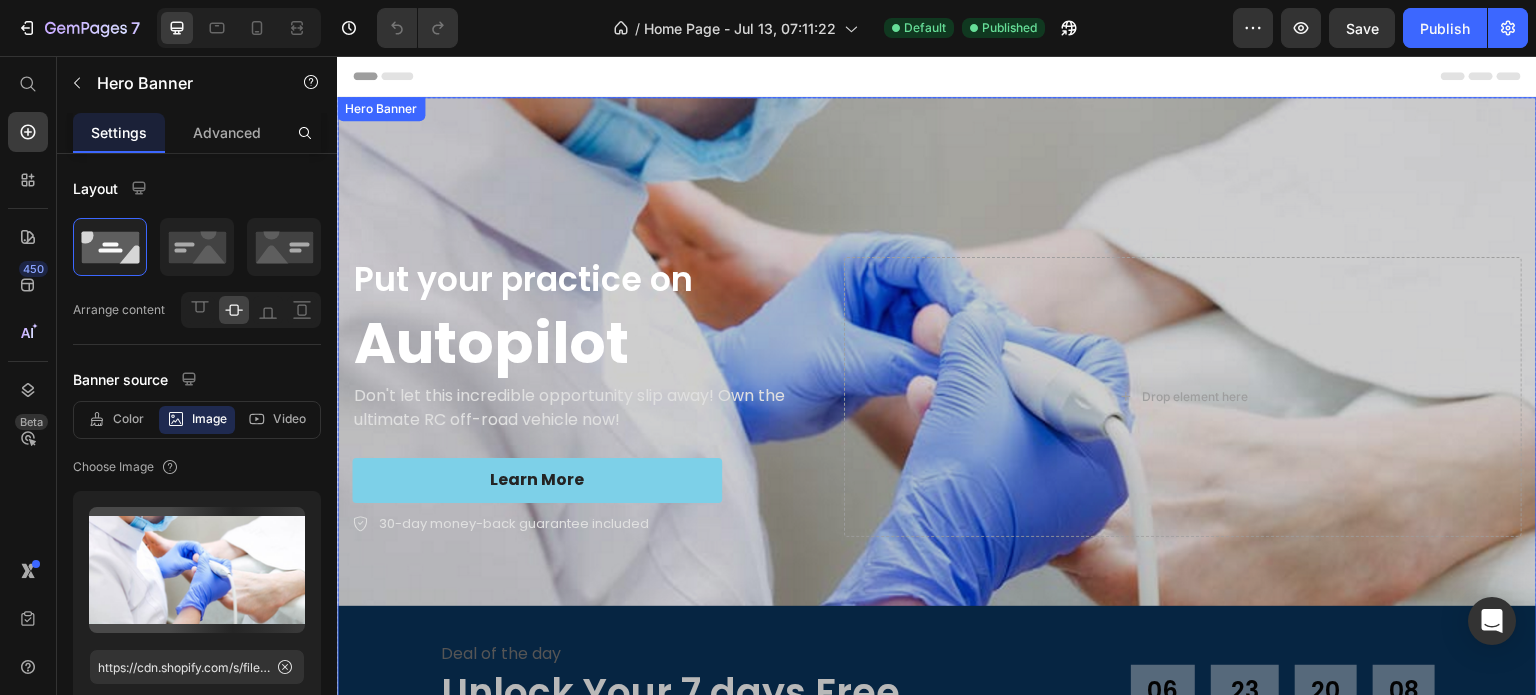 click at bounding box center [937, 397] 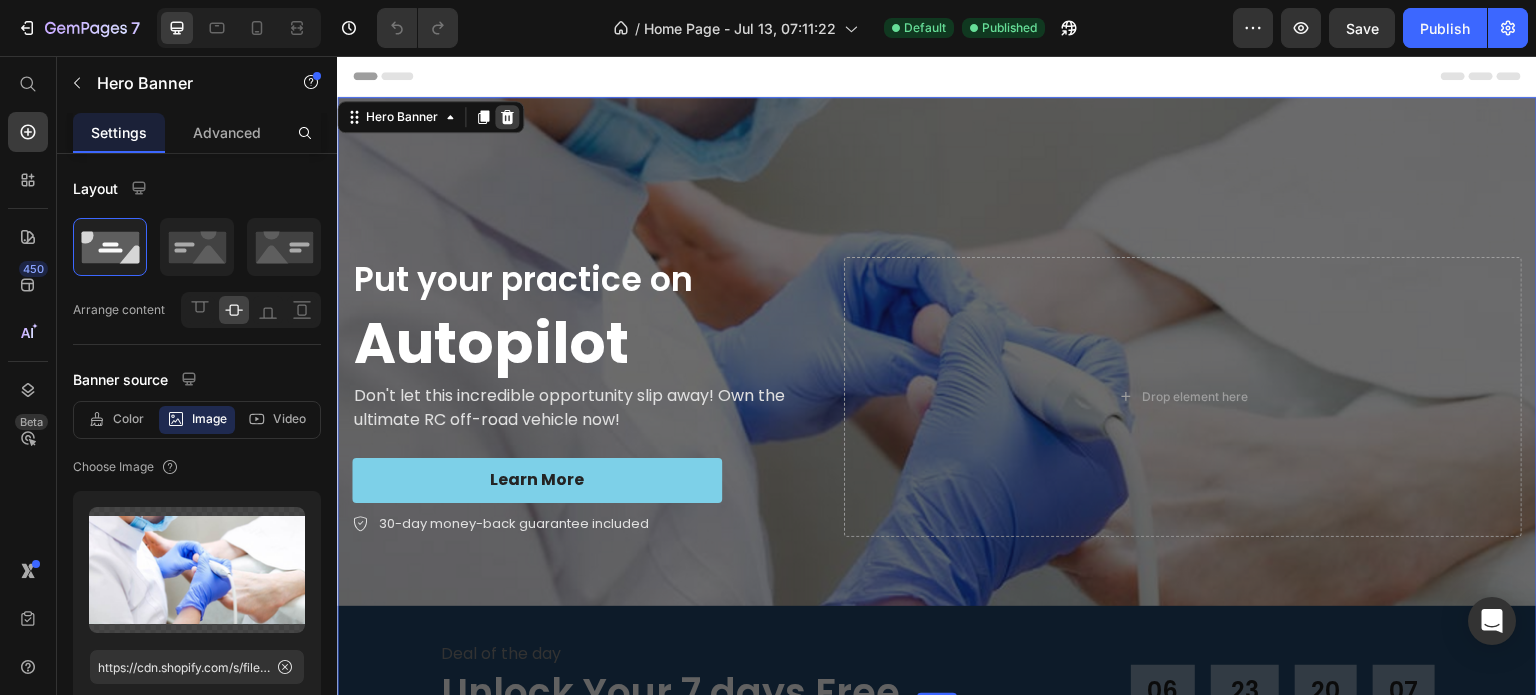 click 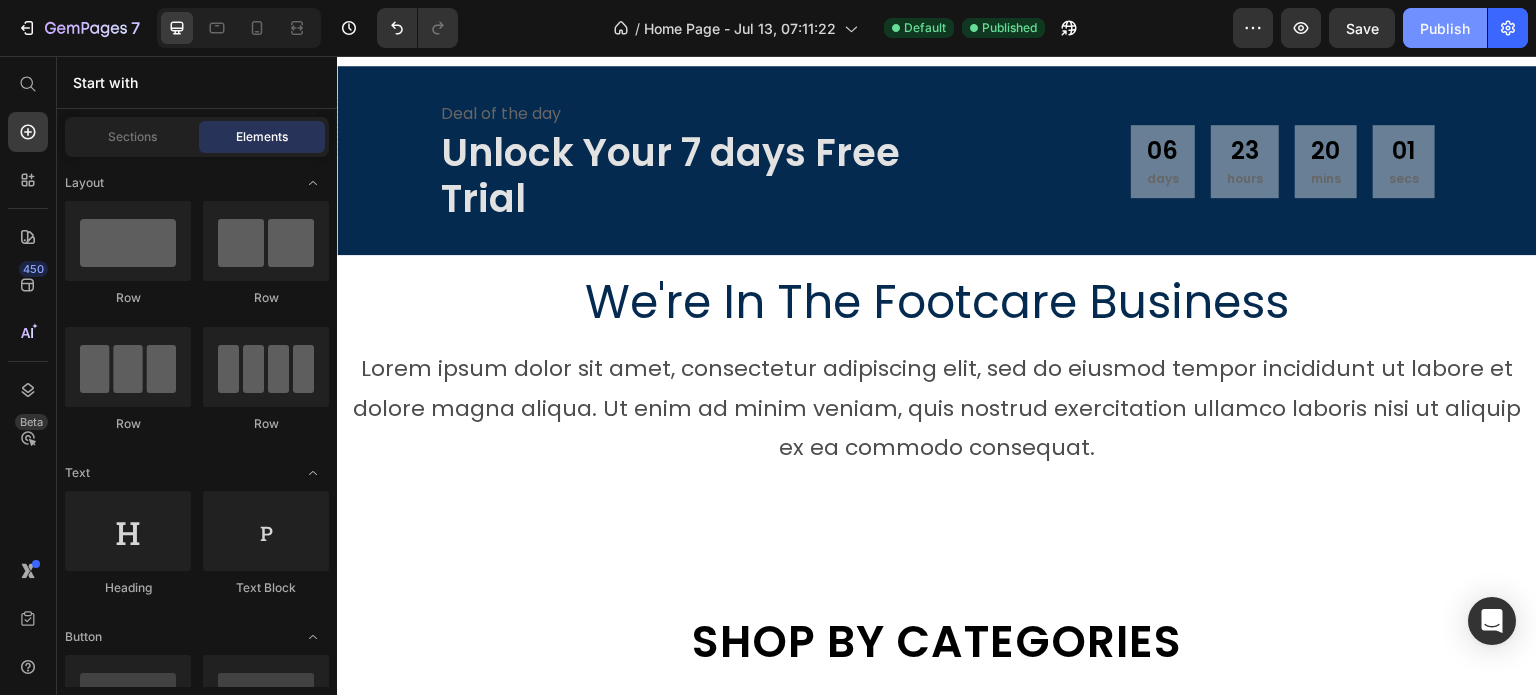 click on "Publish" at bounding box center (1445, 28) 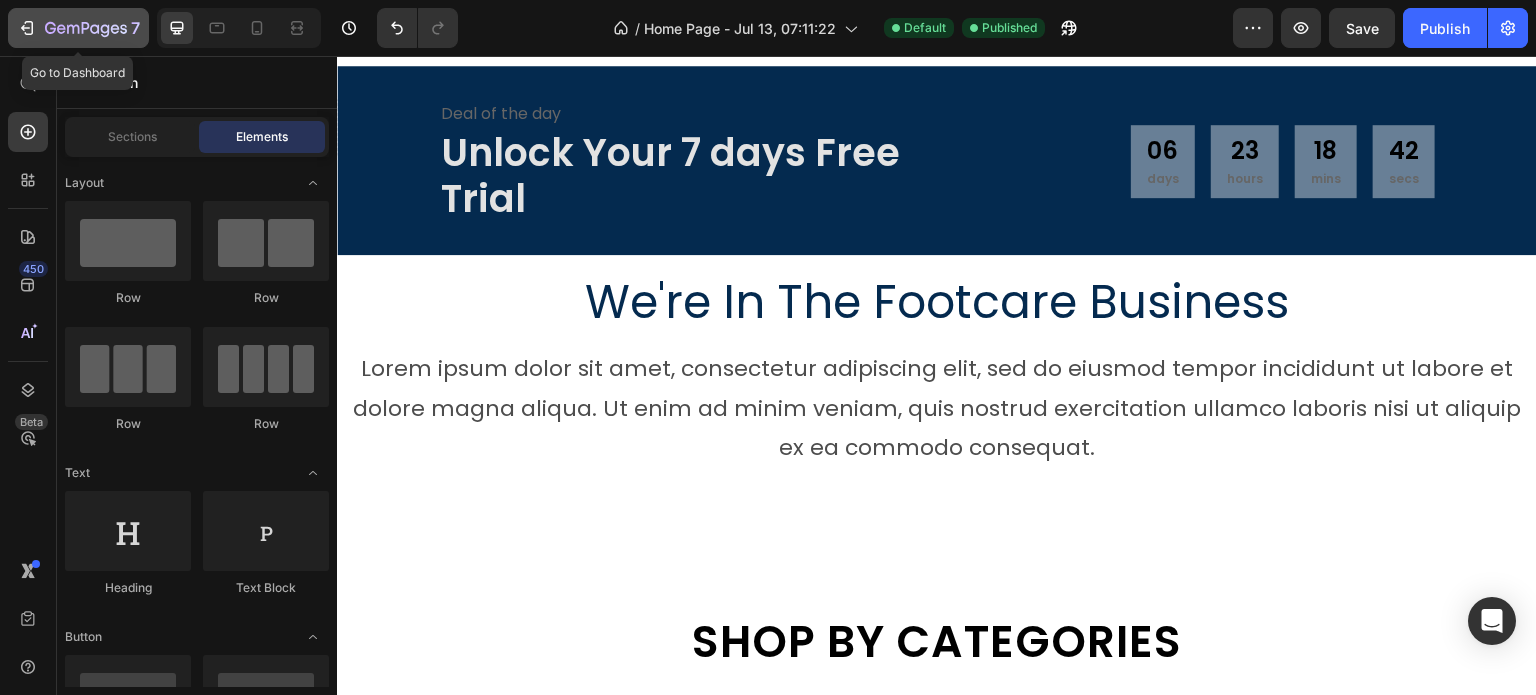 click 